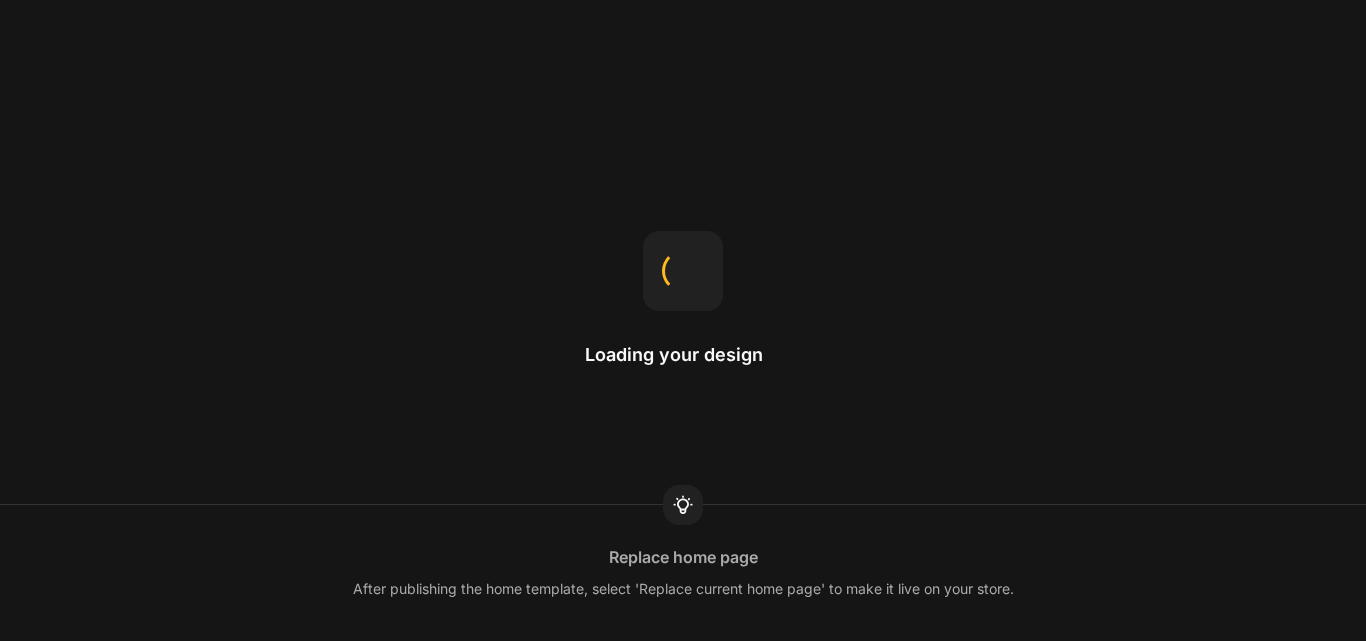 scroll, scrollTop: 0, scrollLeft: 0, axis: both 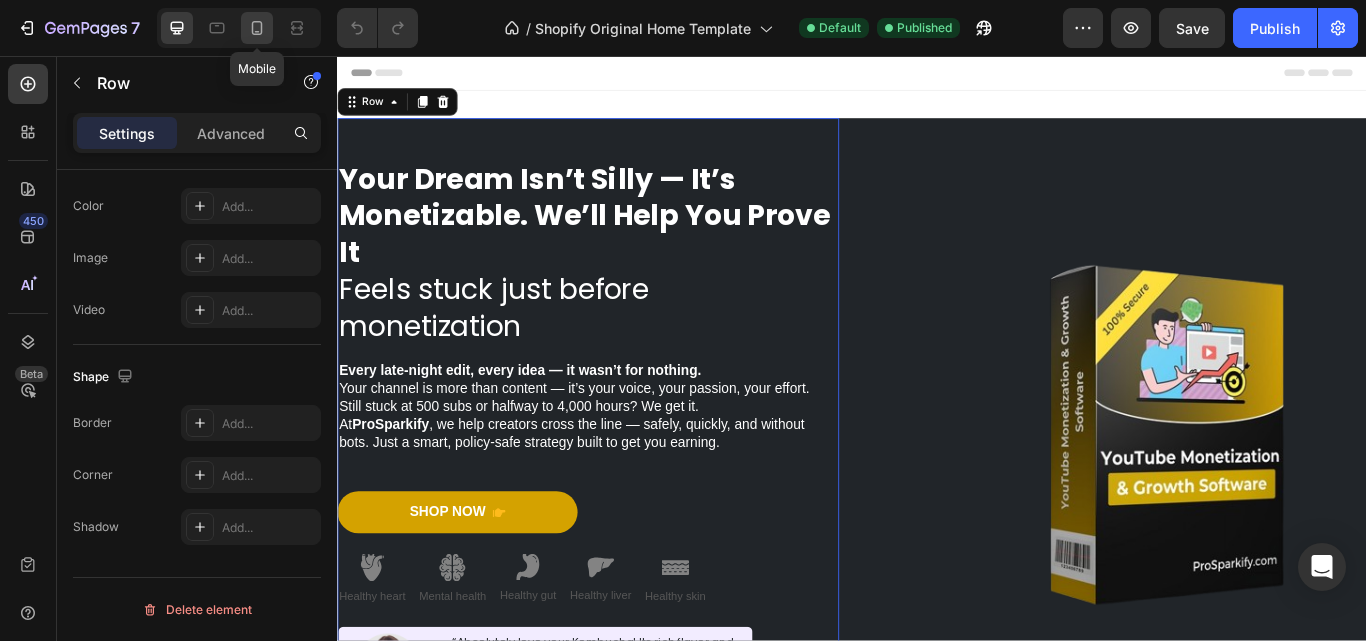 click 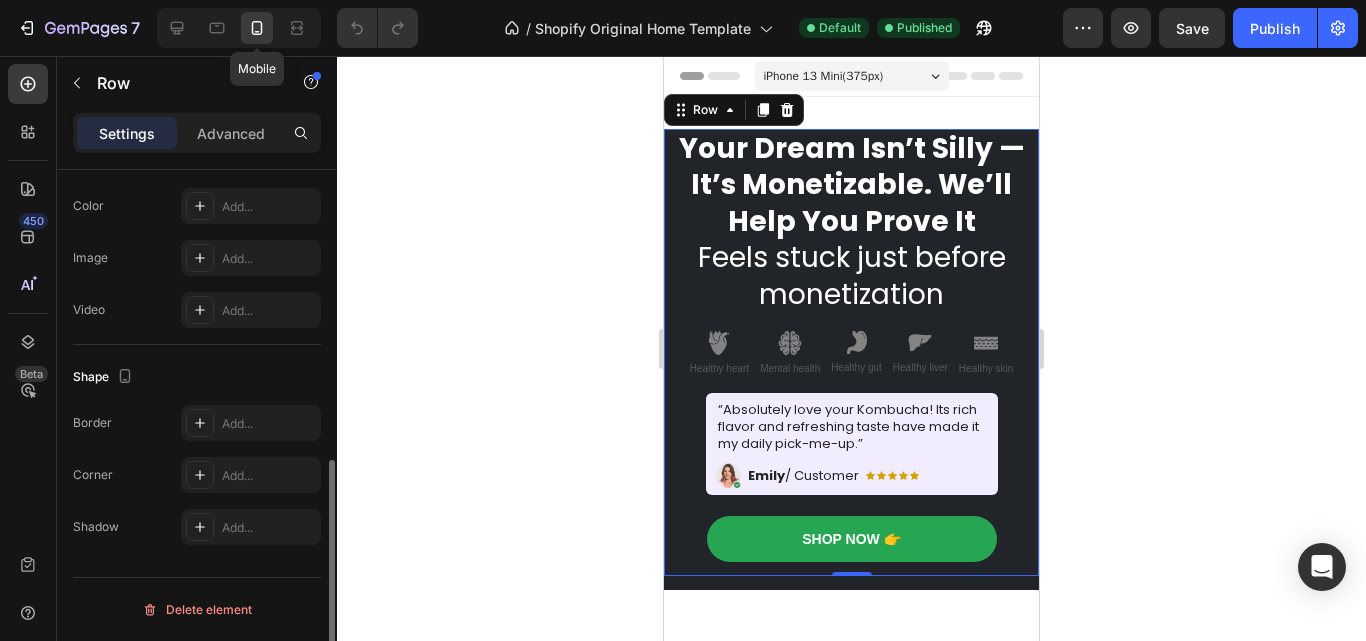 scroll, scrollTop: 640, scrollLeft: 0, axis: vertical 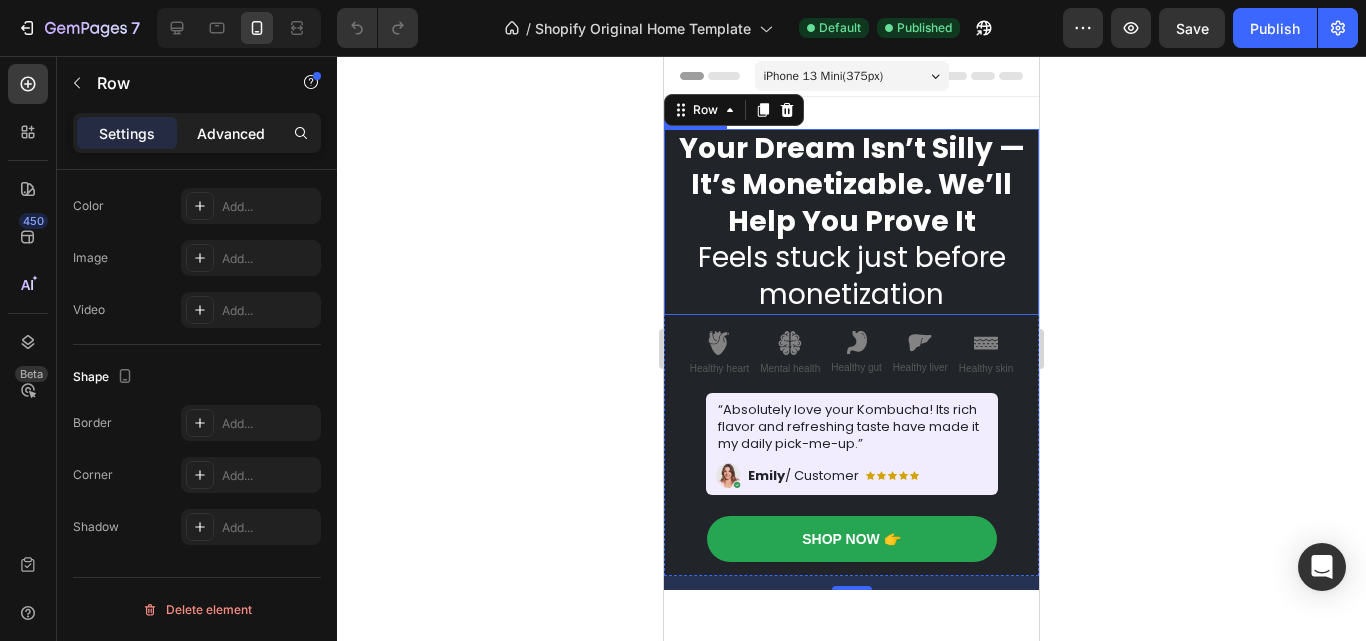 click on "Advanced" 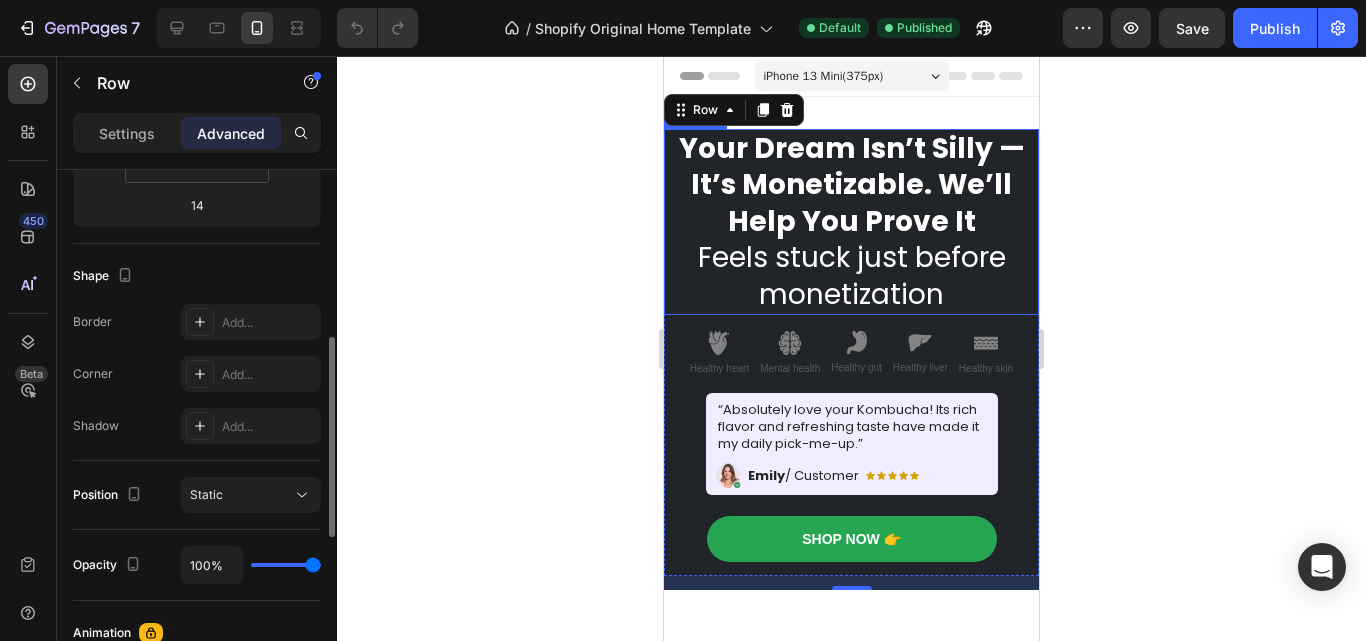 scroll, scrollTop: 240, scrollLeft: 0, axis: vertical 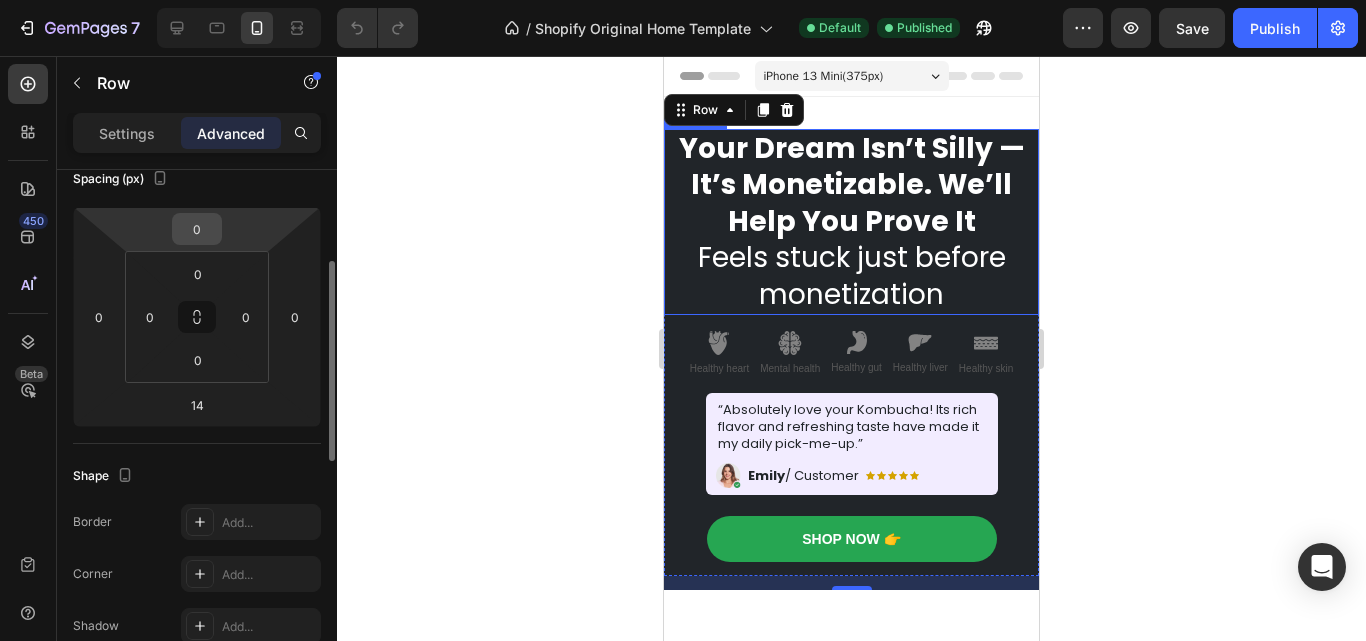 click on "0" at bounding box center (197, 229) 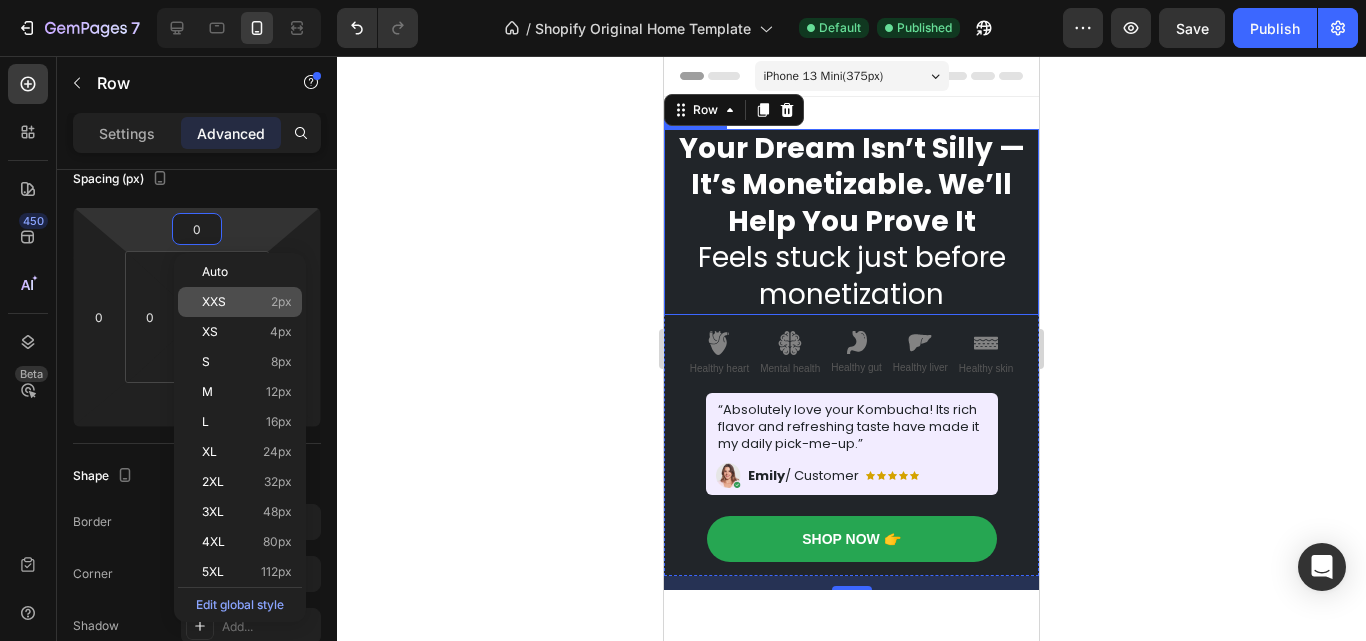 click on "XXS 2px" 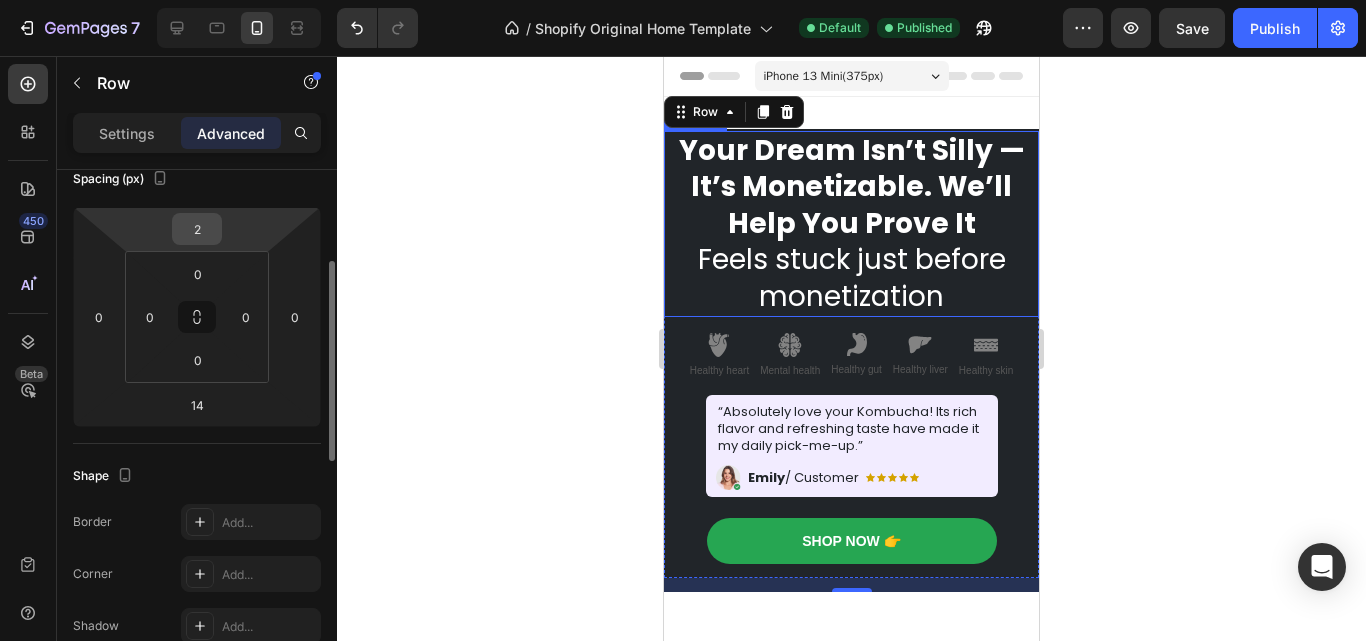 click on "2" at bounding box center [197, 229] 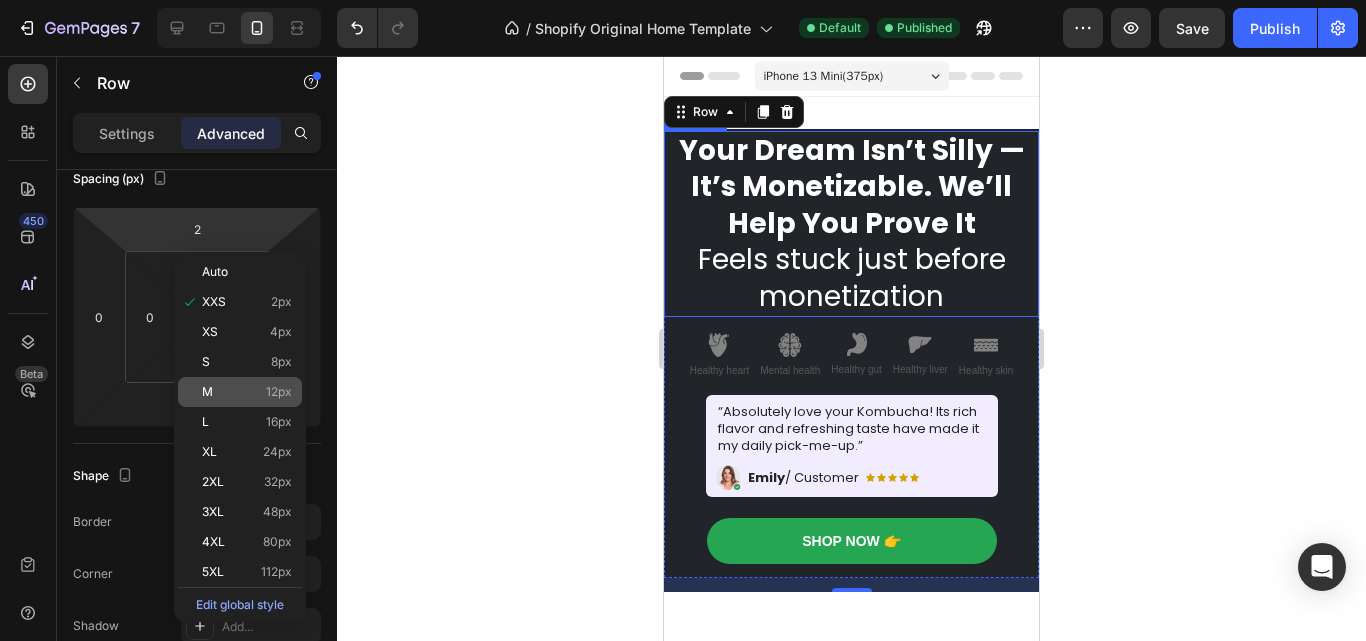 click on "M" at bounding box center (207, 392) 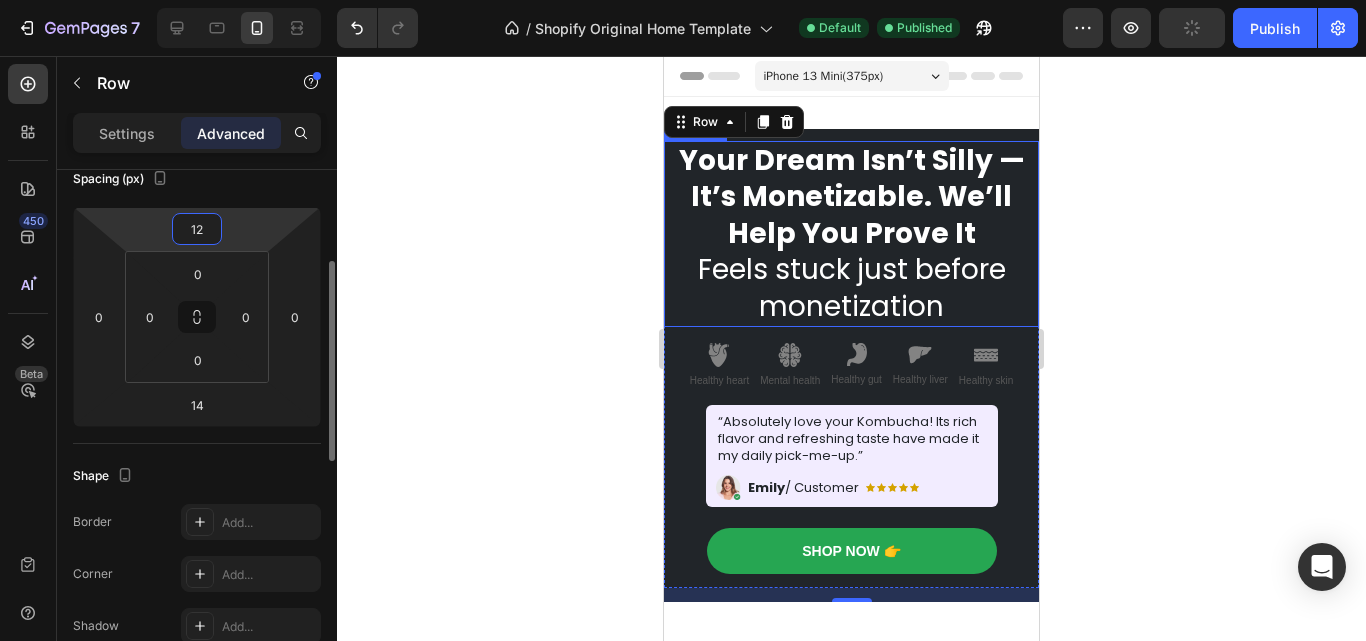 click on "12" at bounding box center [197, 229] 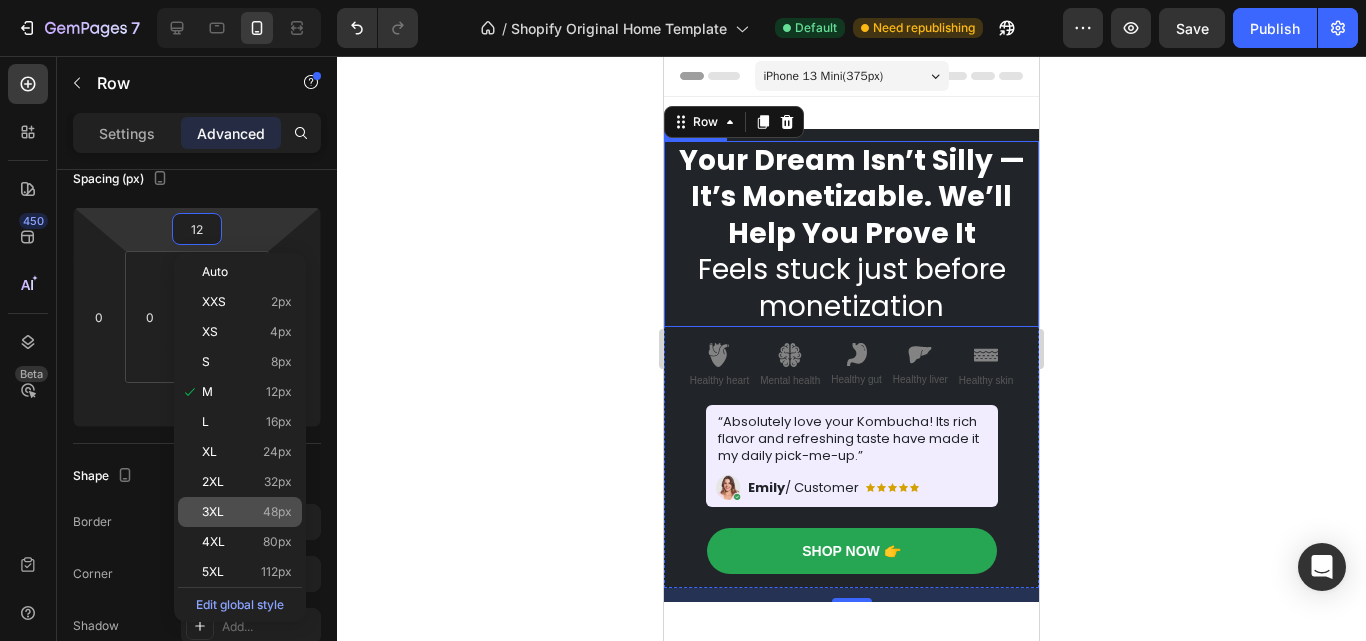 click on "3XL 48px" 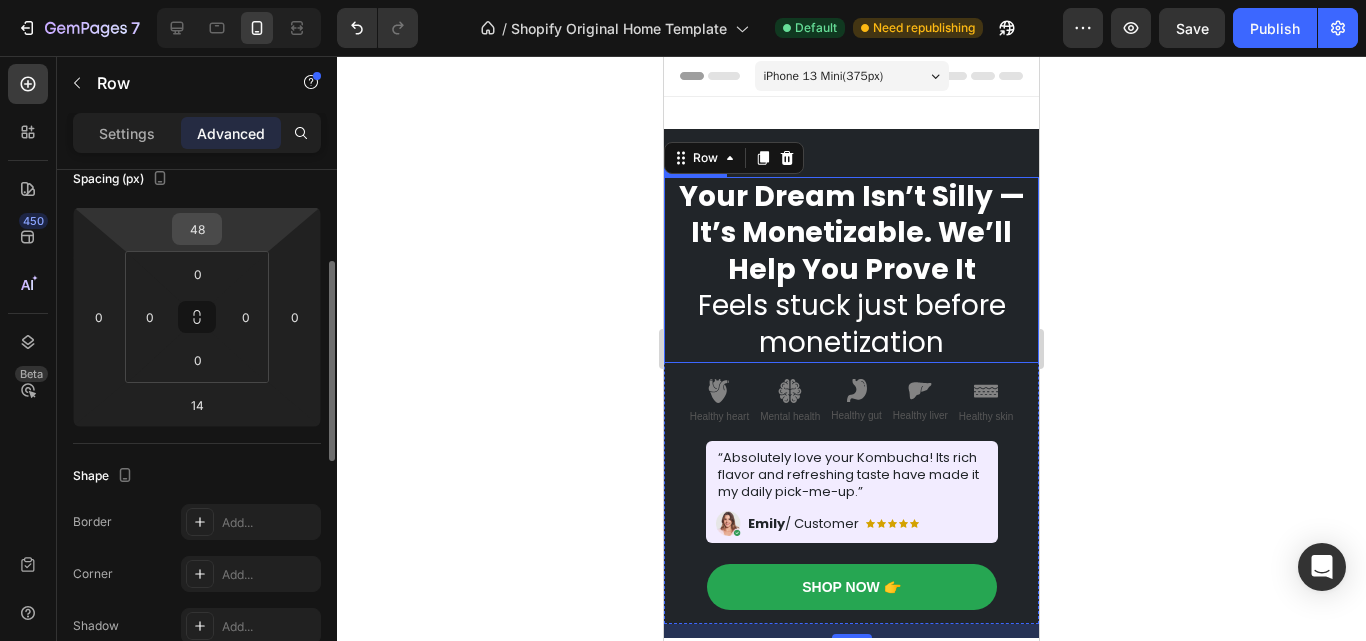 click on "48" at bounding box center (197, 229) 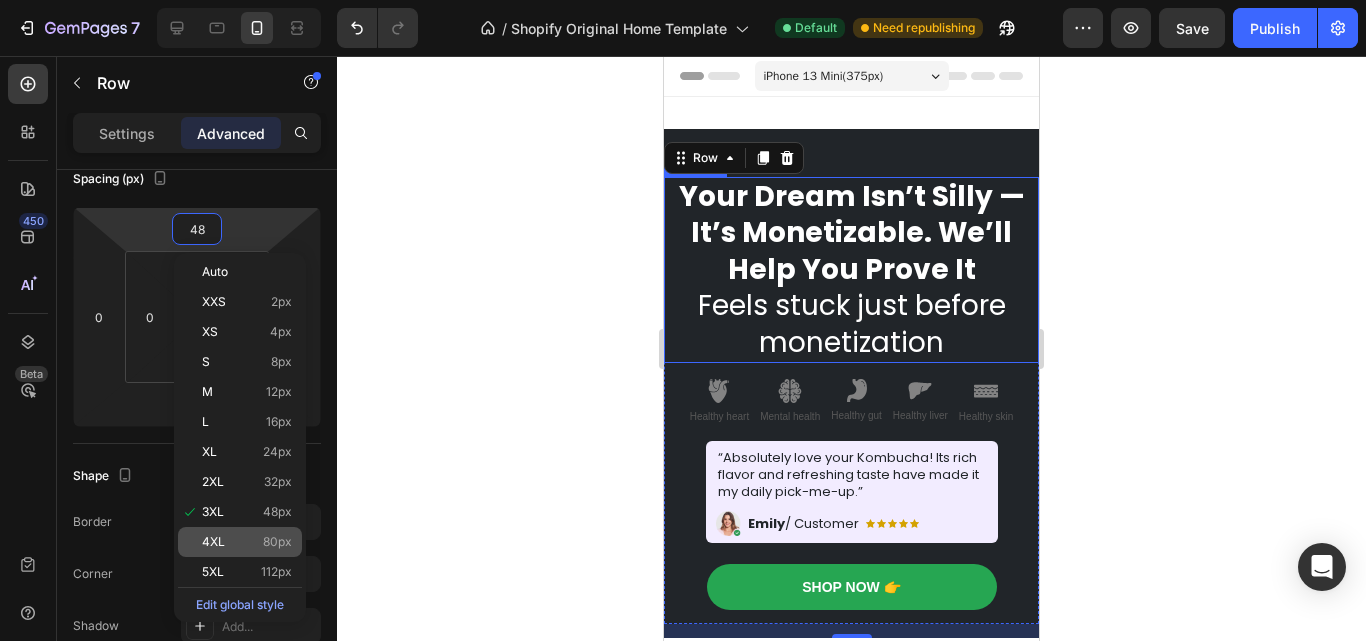 click on "4XL" at bounding box center (213, 542) 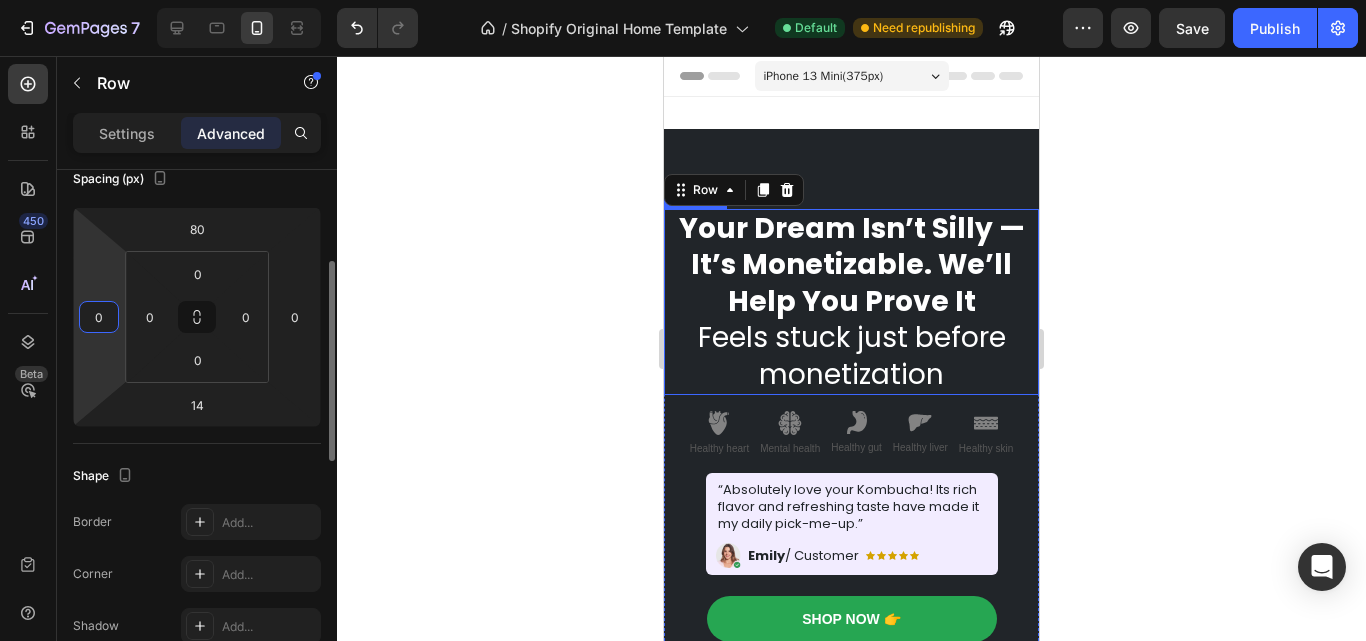 click on "0" at bounding box center [99, 317] 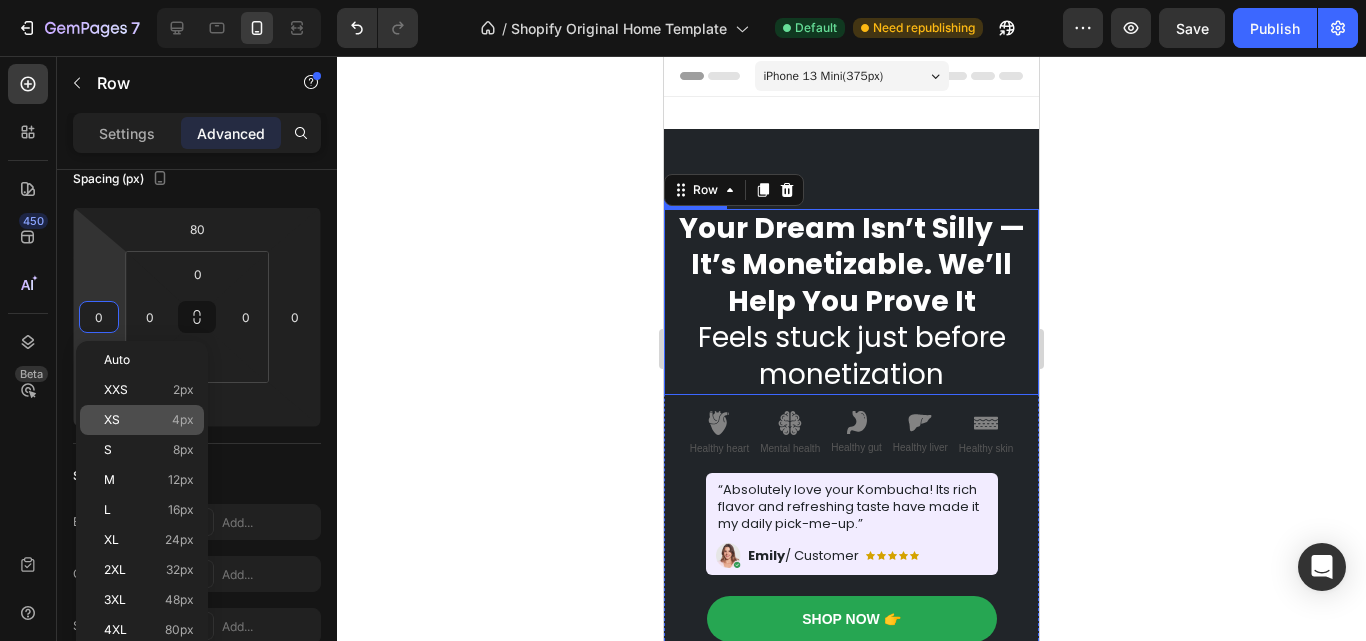 click on "XS 4px" 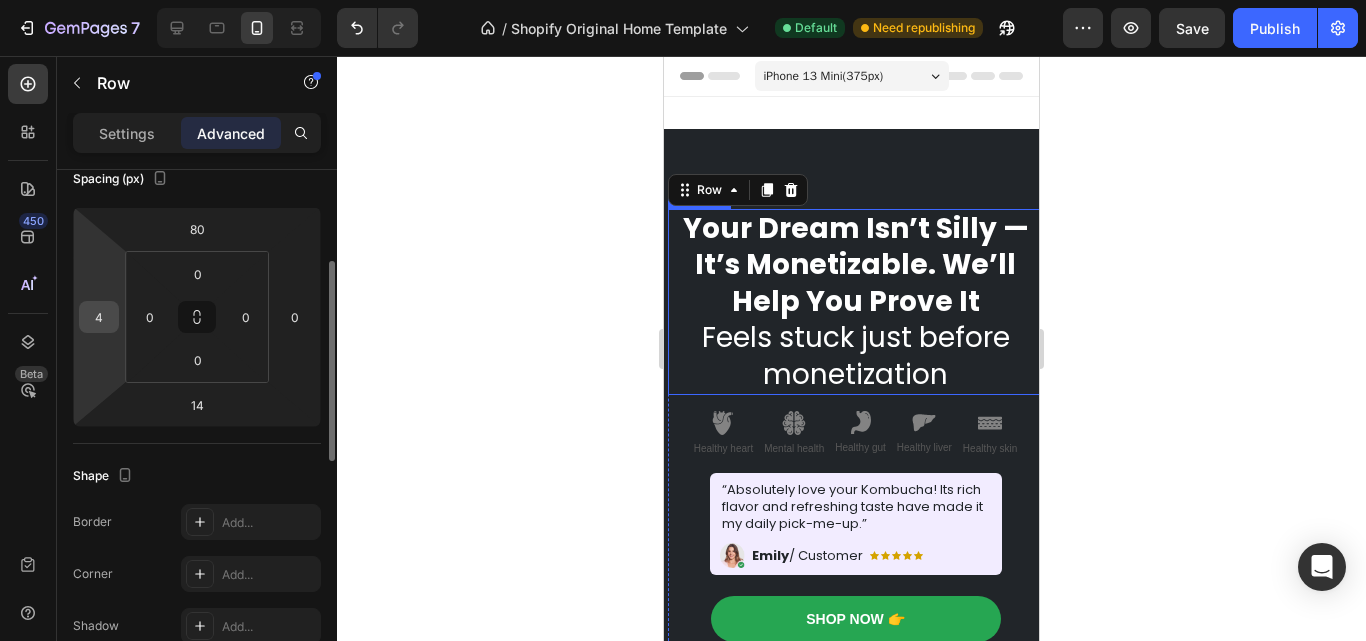 click on "4" at bounding box center (99, 317) 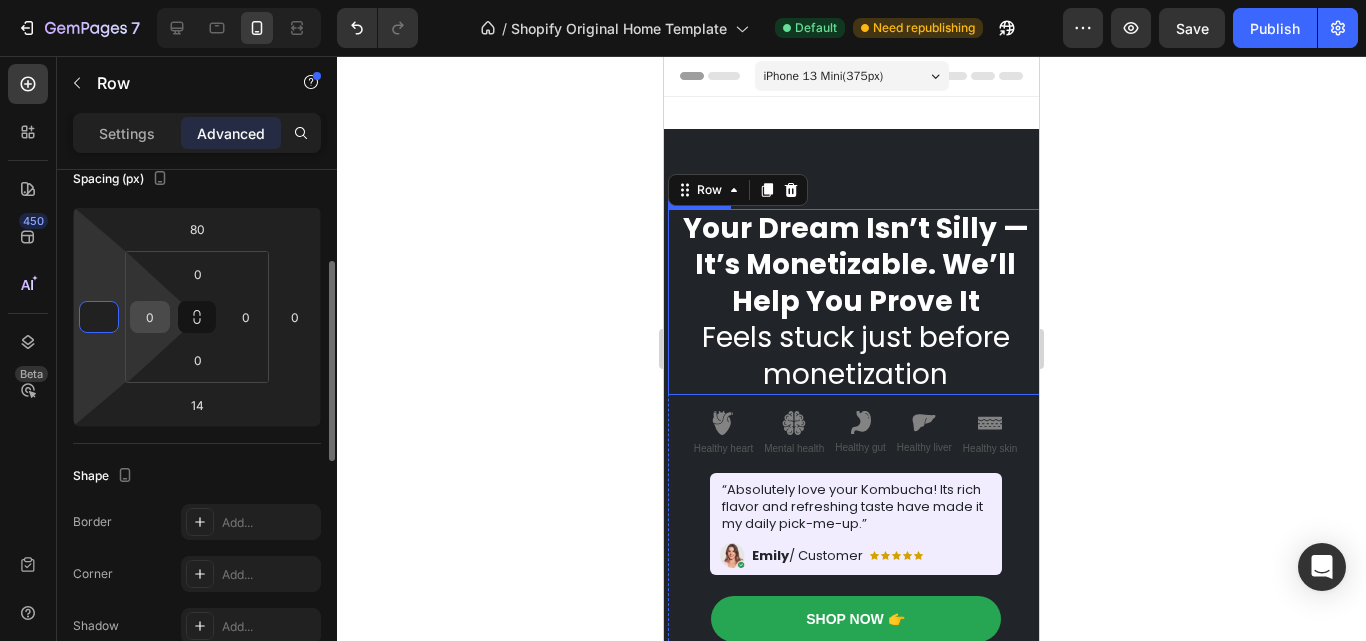 type on "0" 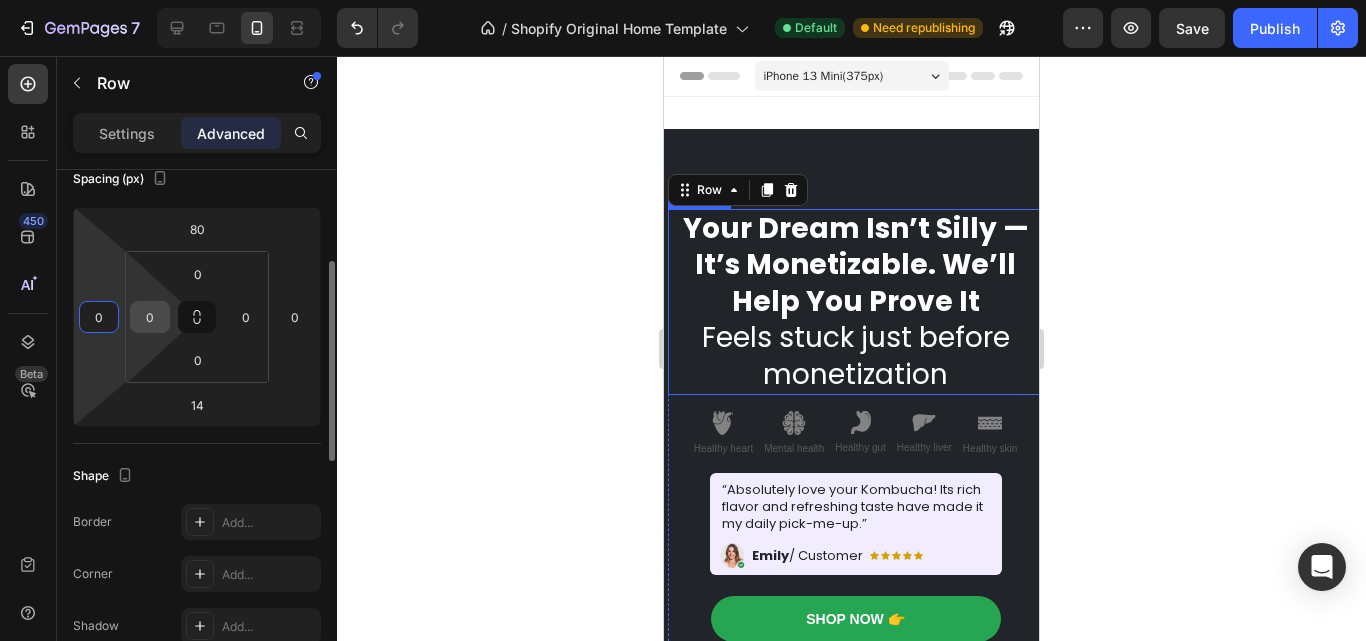 click on "0" at bounding box center [150, 317] 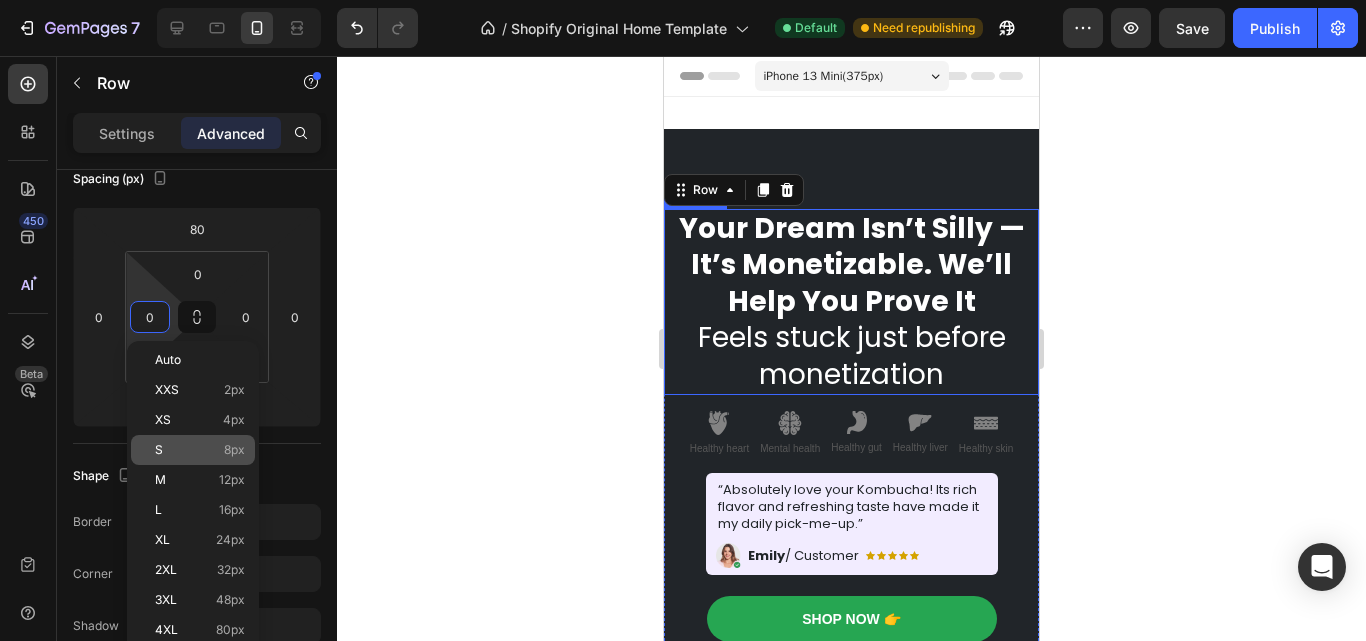 click on "S 8px" at bounding box center (200, 450) 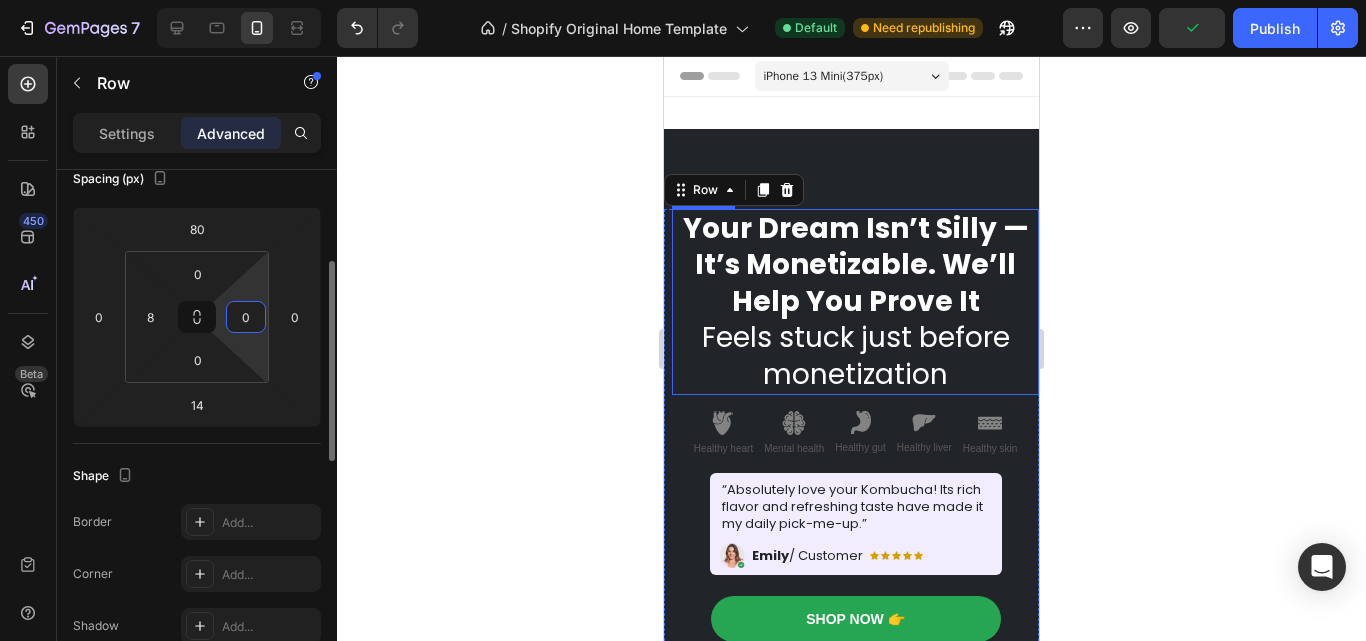 click on "0" at bounding box center [246, 317] 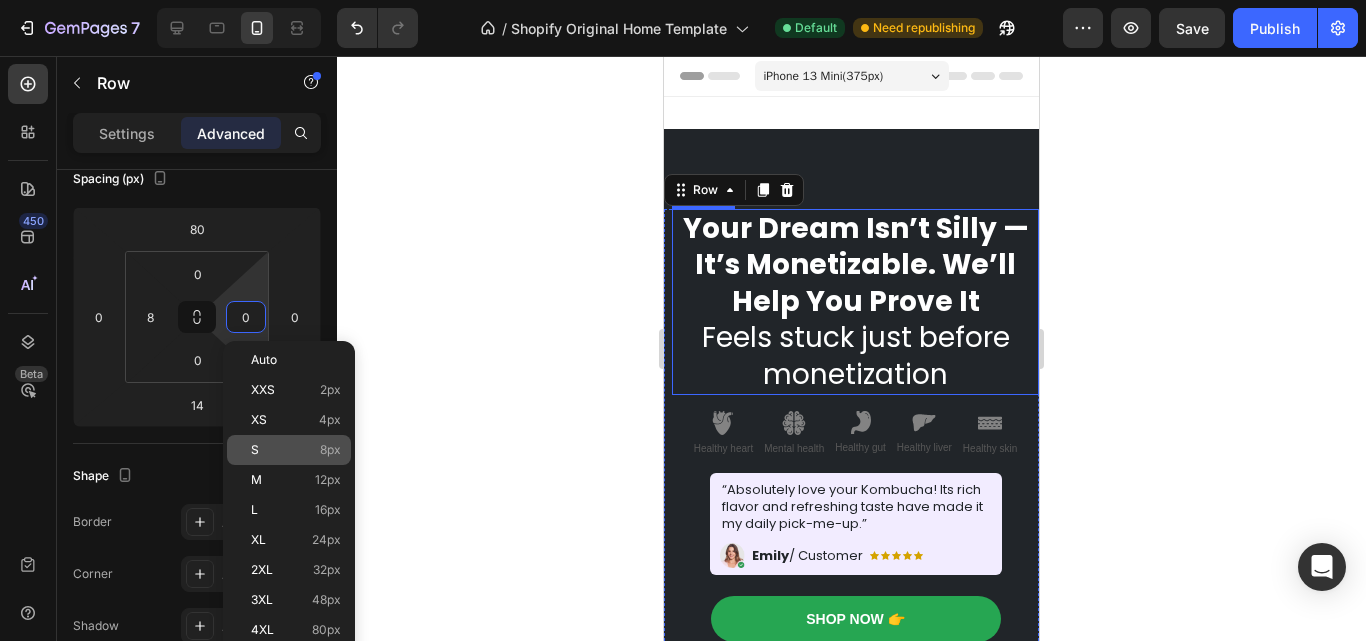 click on "S 8px" at bounding box center (296, 450) 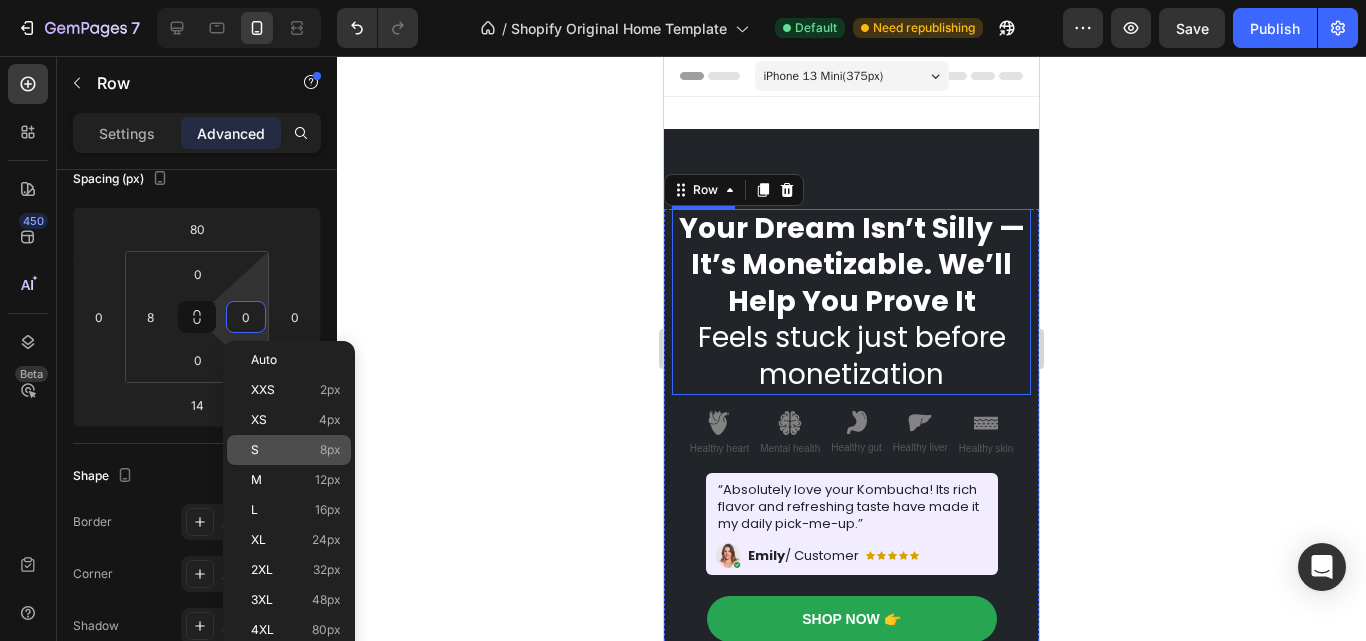 type on "8" 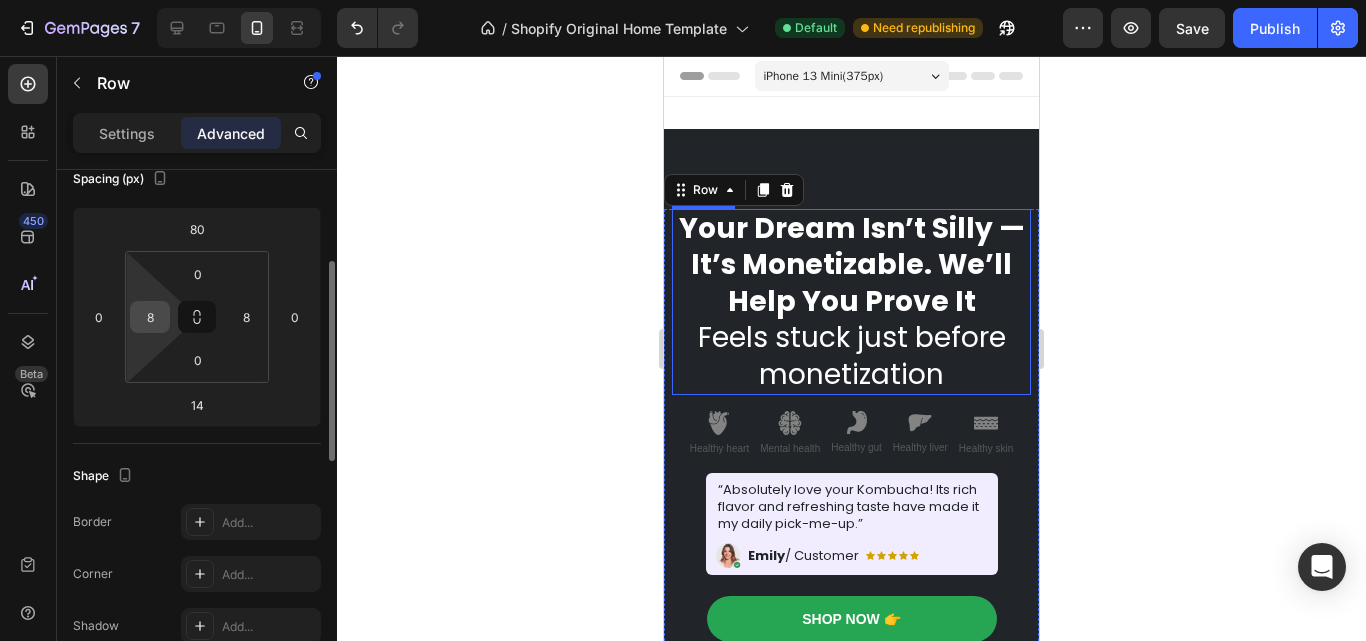 click on "8" at bounding box center (150, 317) 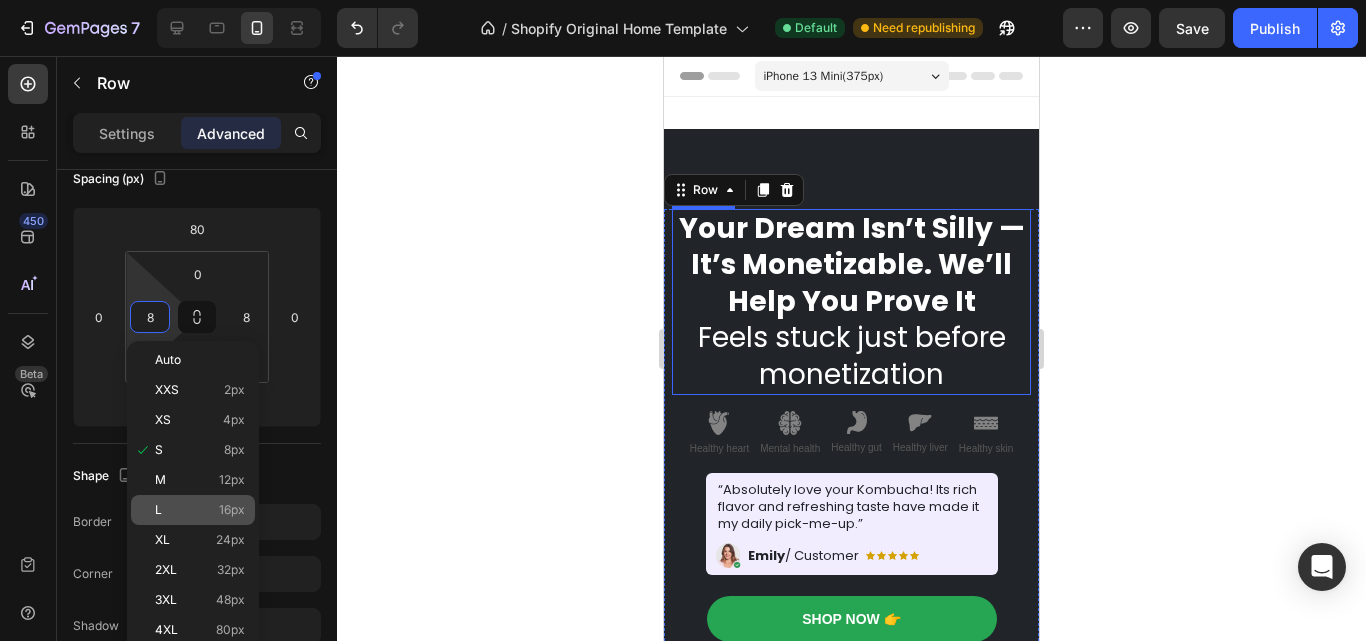 click on "L 16px" at bounding box center (200, 510) 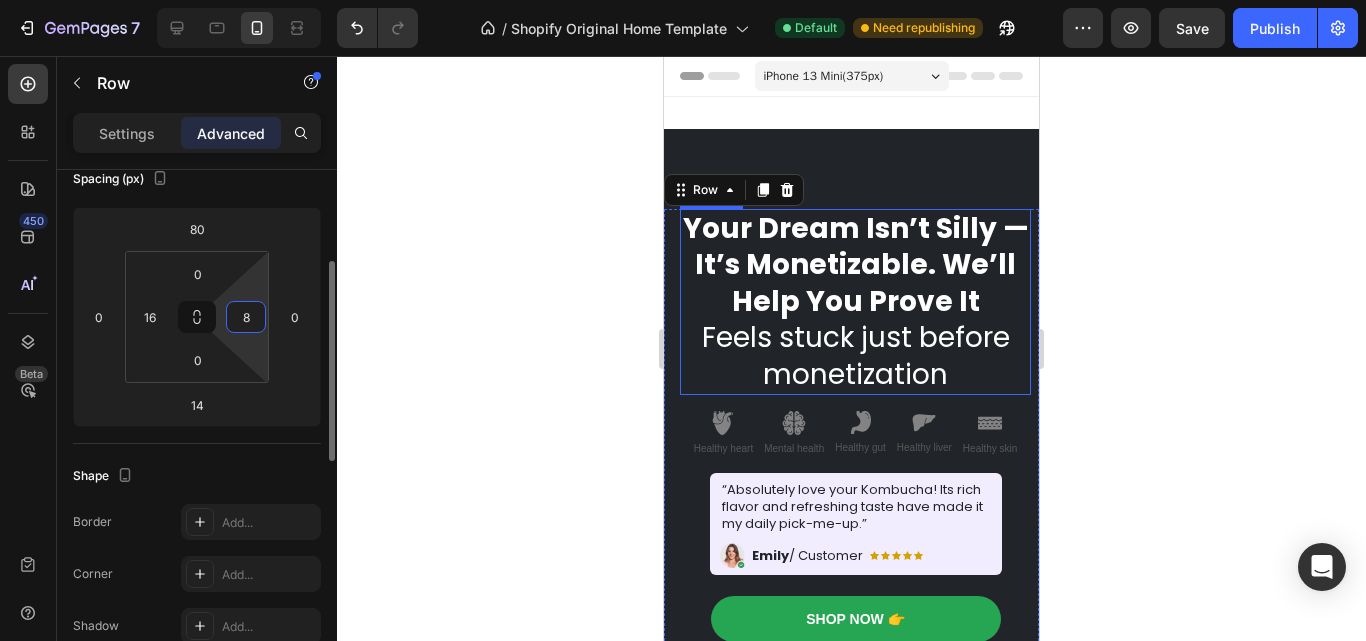 click on "8" at bounding box center (246, 317) 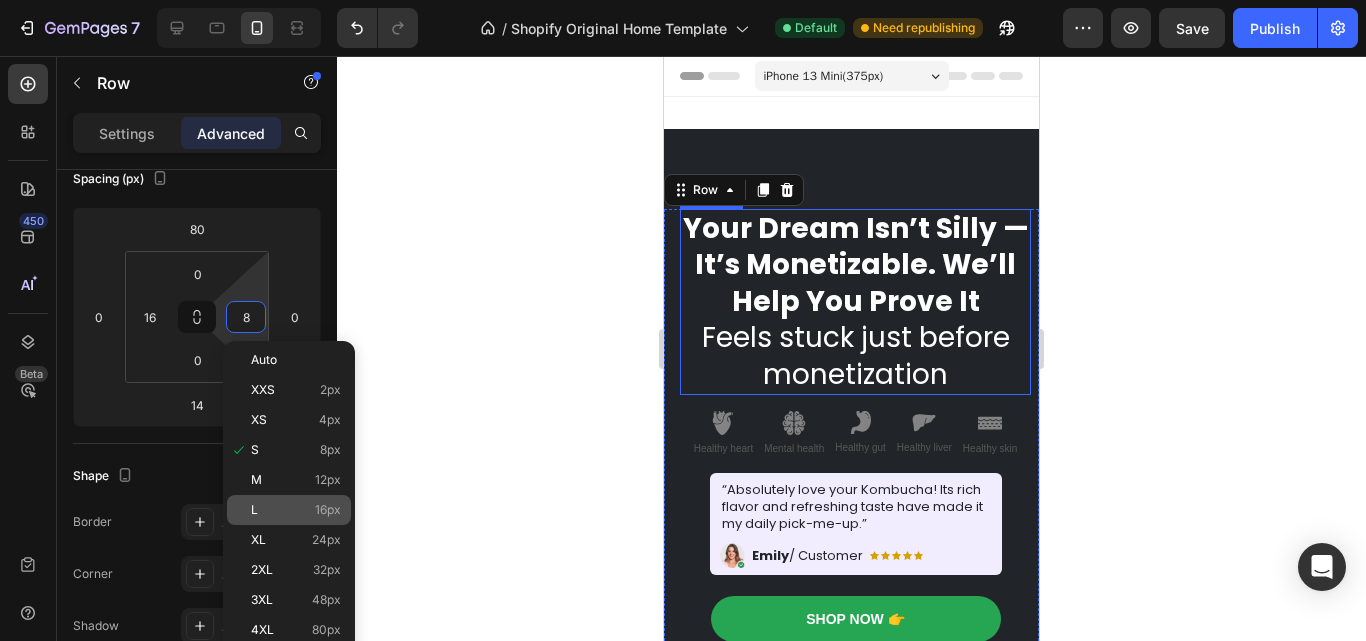 click on "L 16px" at bounding box center (296, 510) 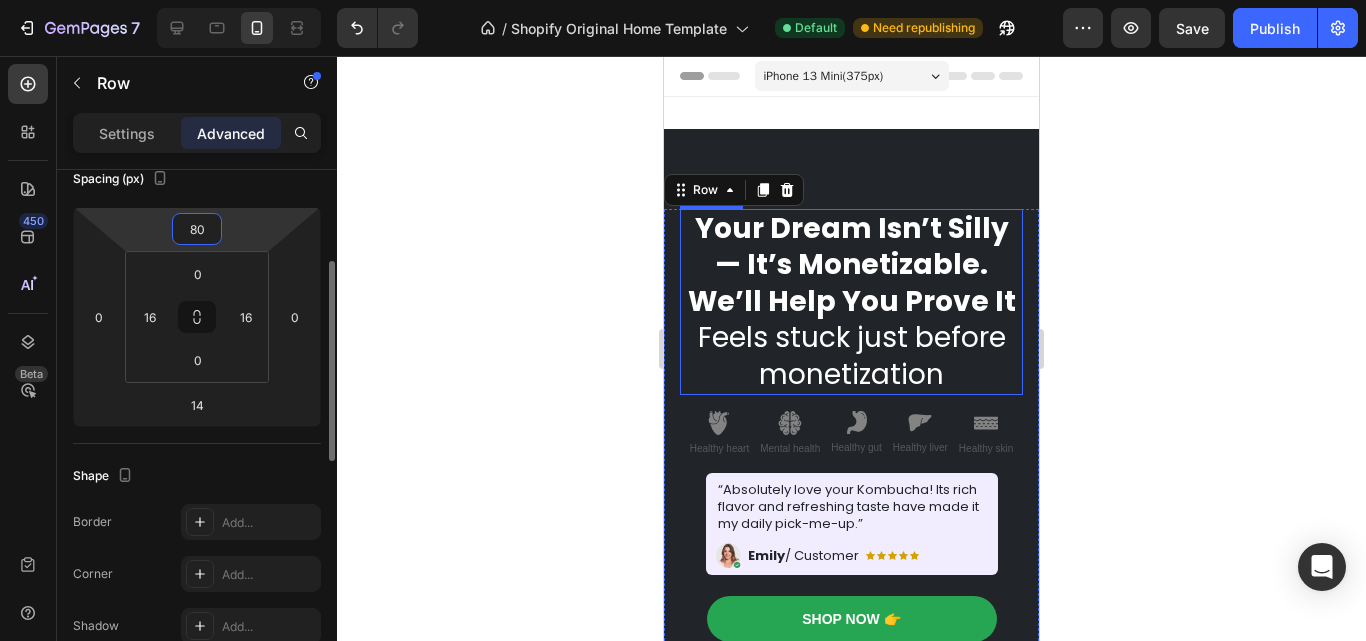click on "80" at bounding box center (197, 229) 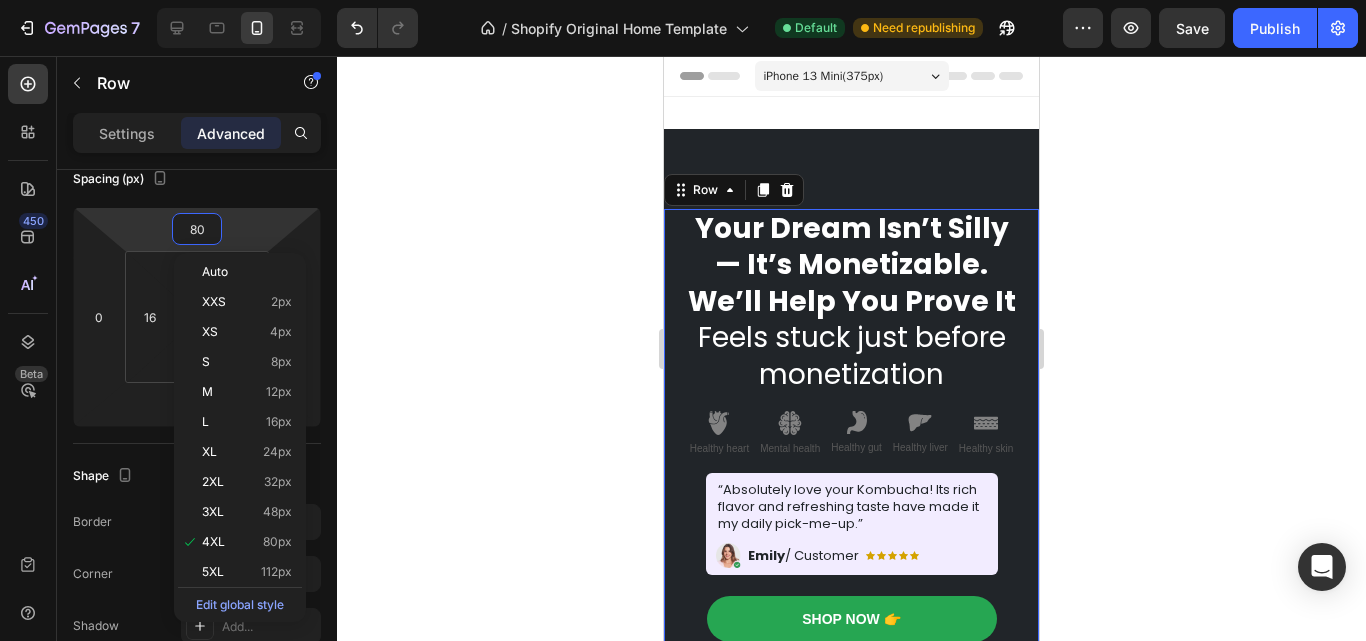 click on "7   /  Shopify Original Home Template Default Need republishing Preview  Save   Publish" 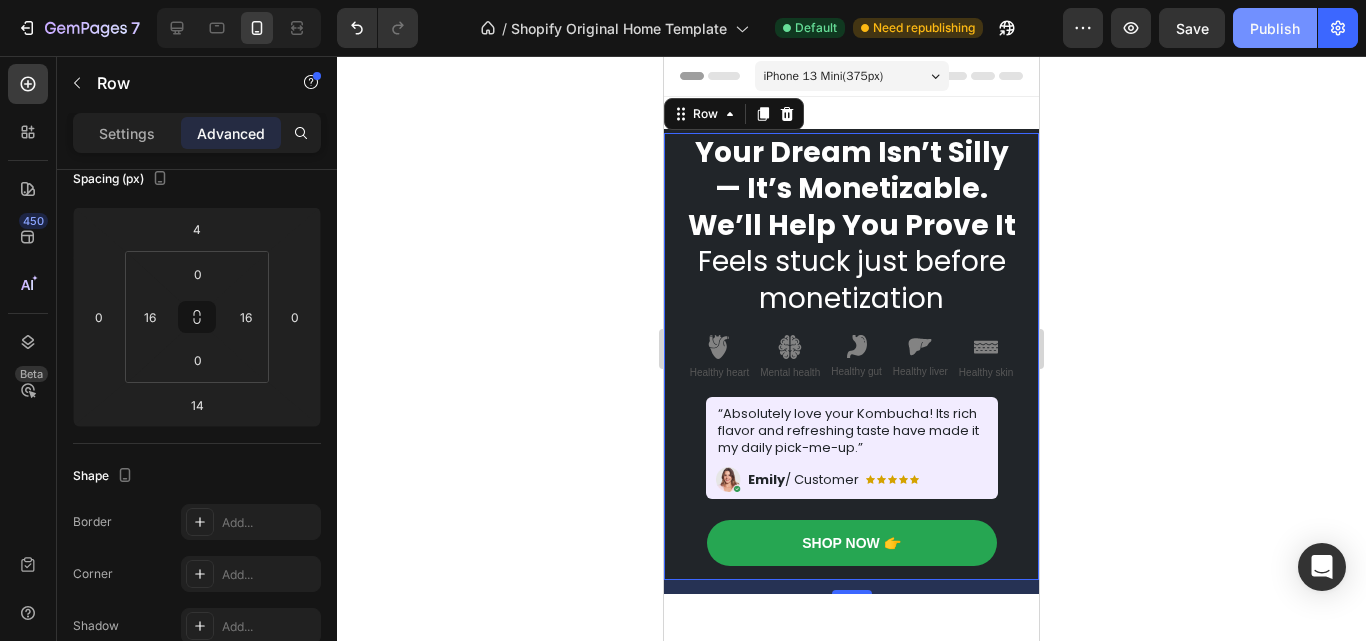 click on "Publish" at bounding box center (1275, 28) 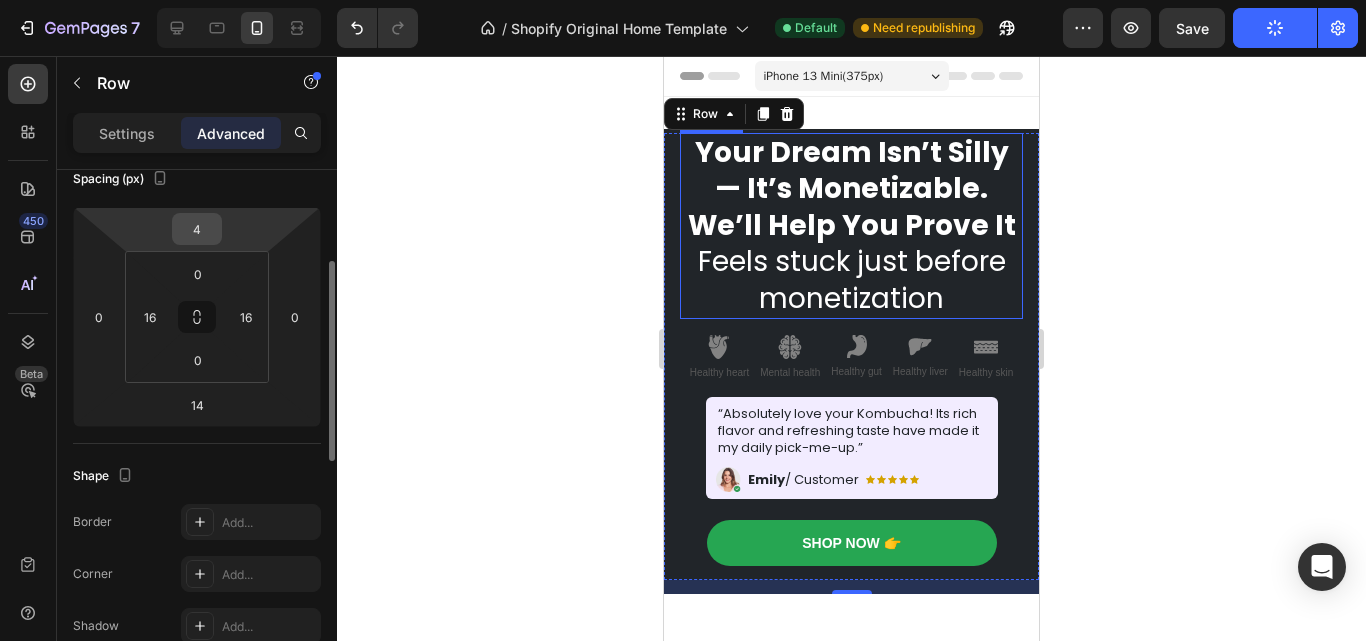 click on "4" at bounding box center (197, 229) 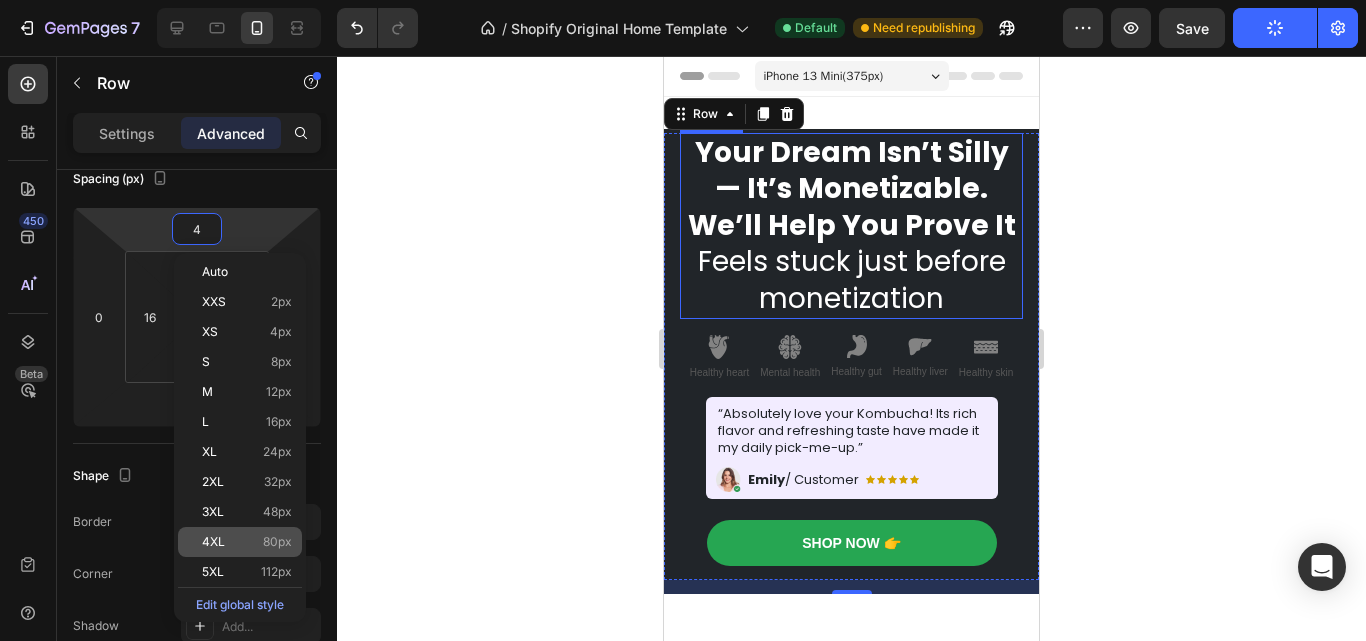 click on "4XL 80px" 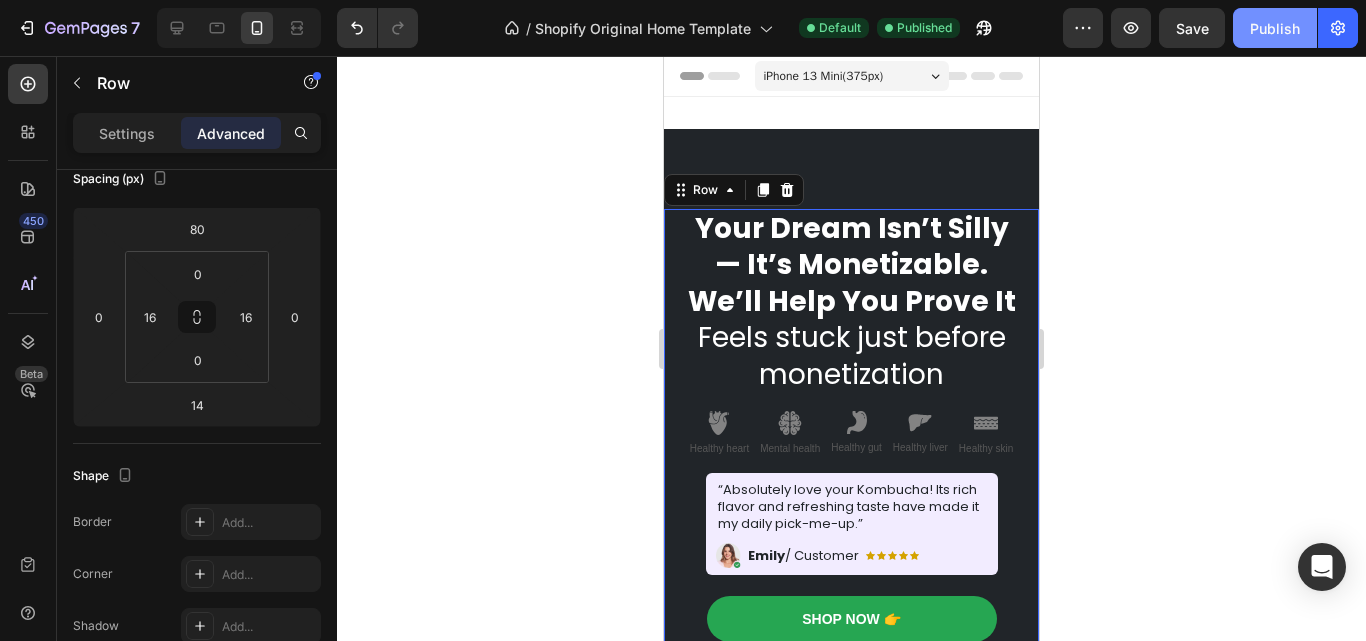 click on "Publish" at bounding box center (1275, 28) 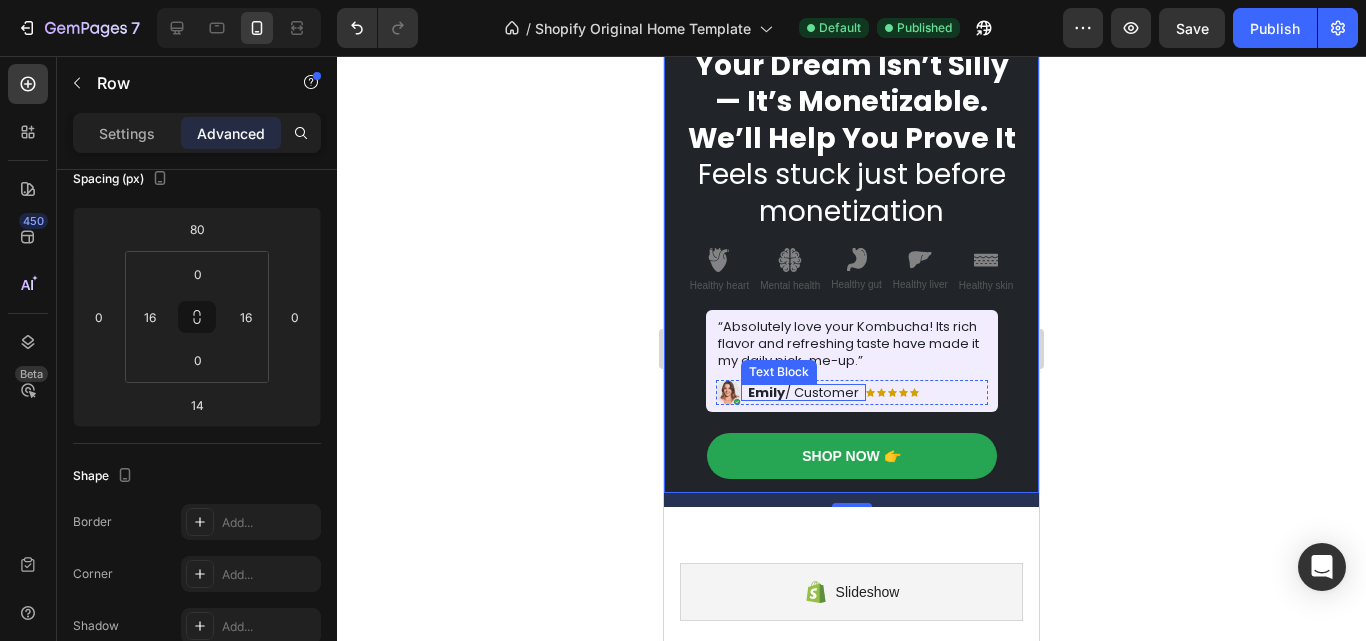 scroll, scrollTop: 200, scrollLeft: 0, axis: vertical 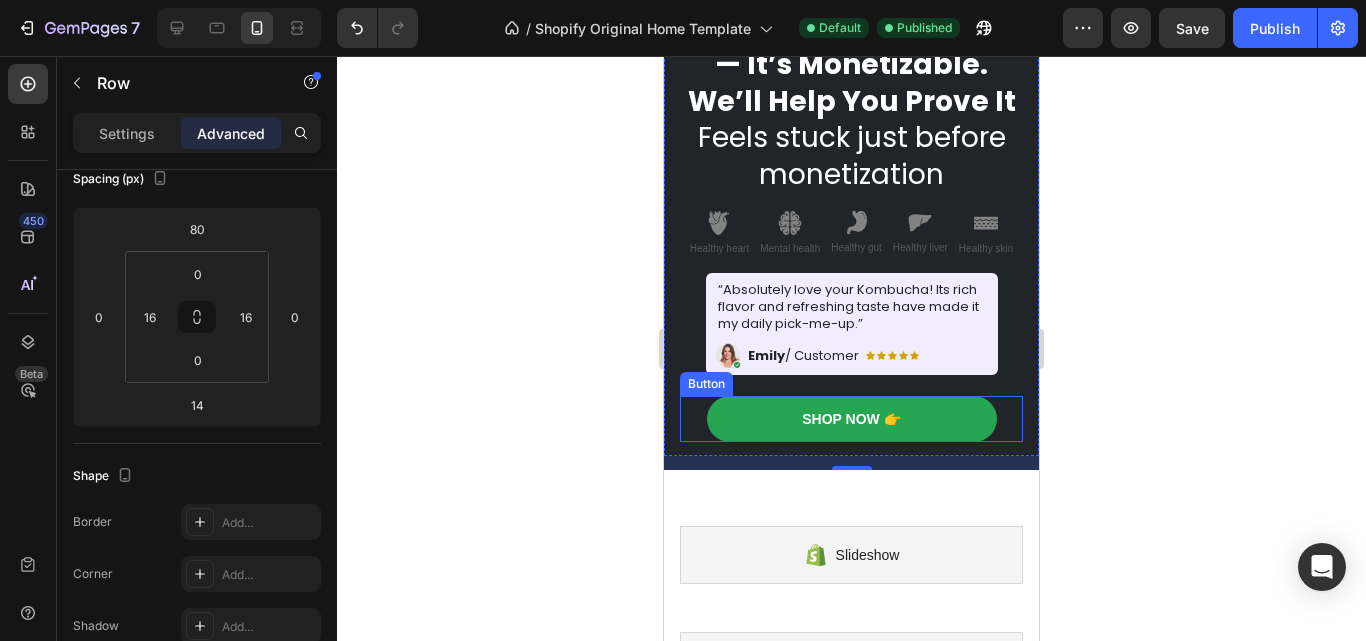 click on "Shop Now   👉    Button" at bounding box center (851, 419) 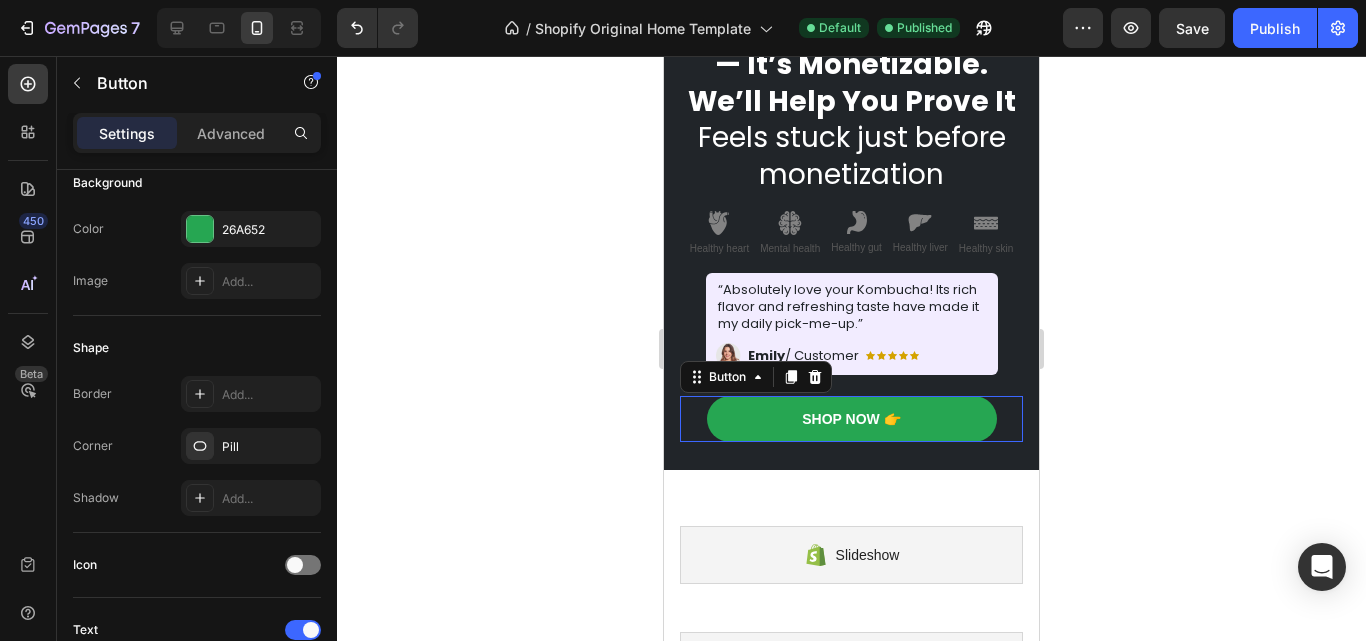 scroll, scrollTop: 0, scrollLeft: 0, axis: both 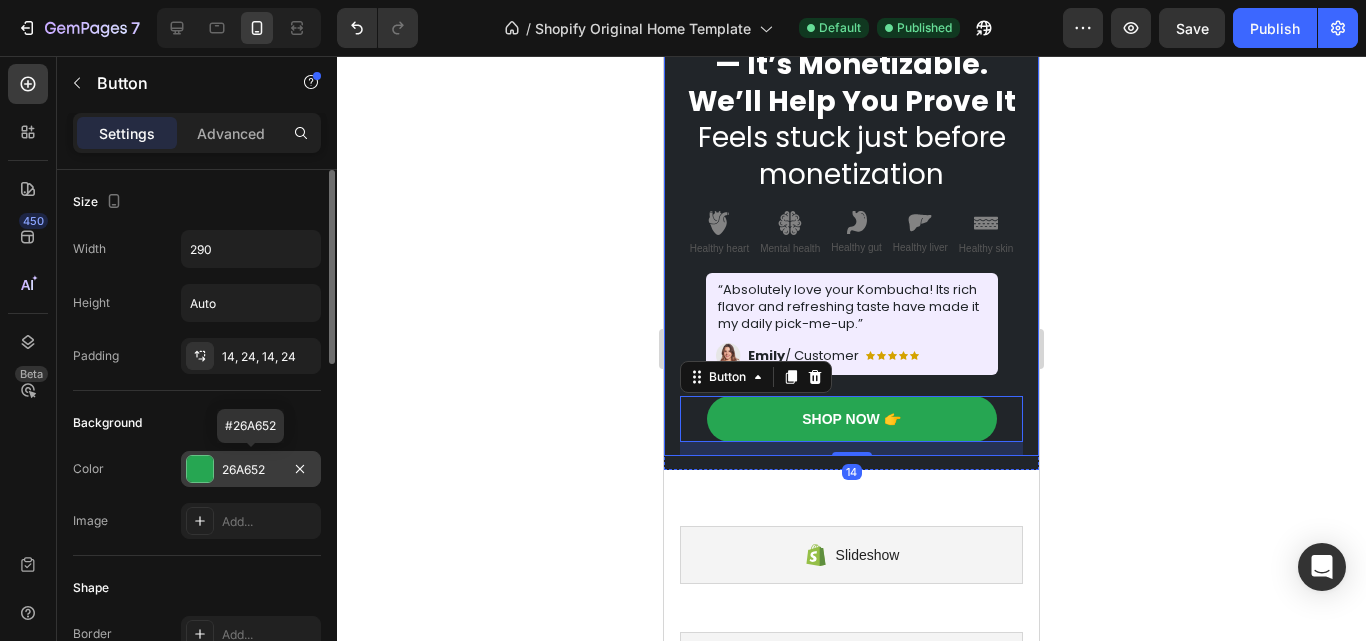 click at bounding box center [200, 469] 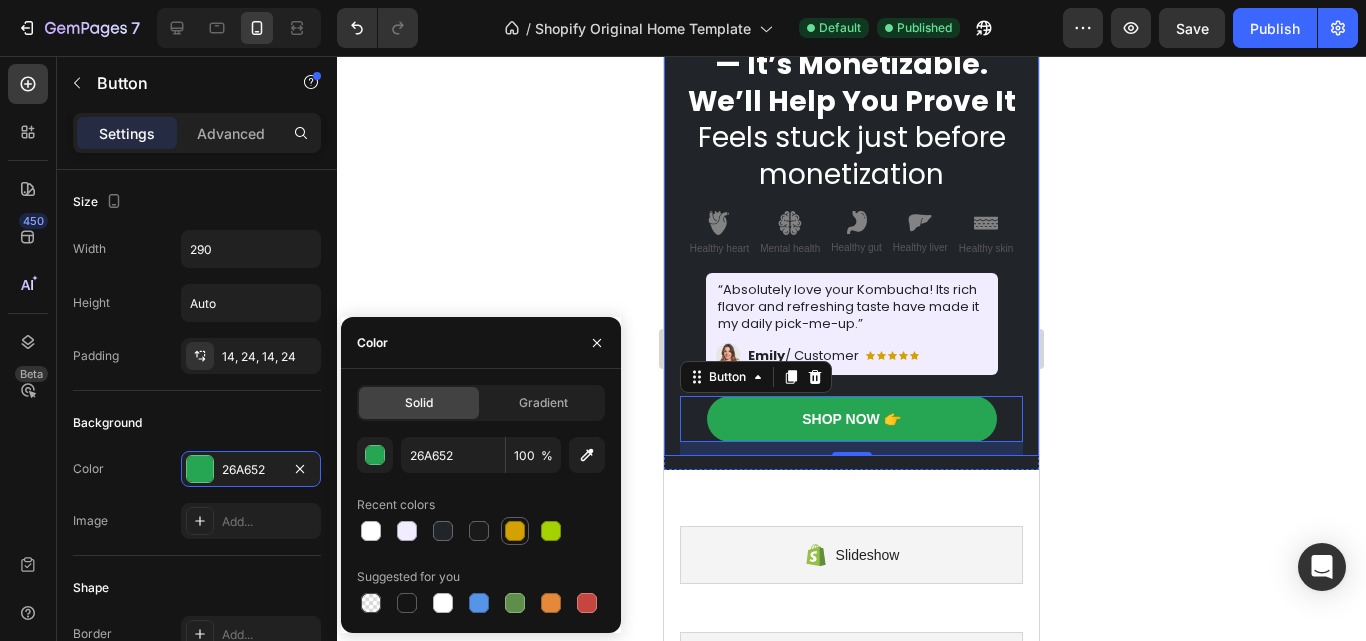 click at bounding box center [515, 531] 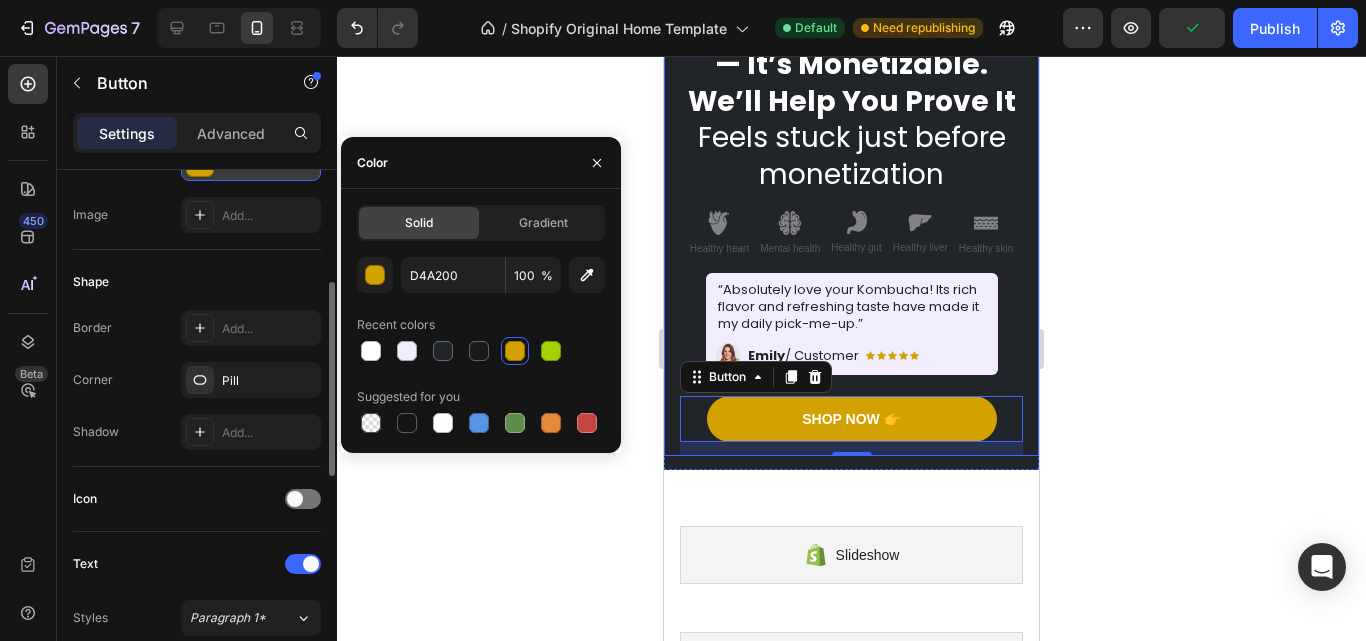 scroll, scrollTop: 406, scrollLeft: 0, axis: vertical 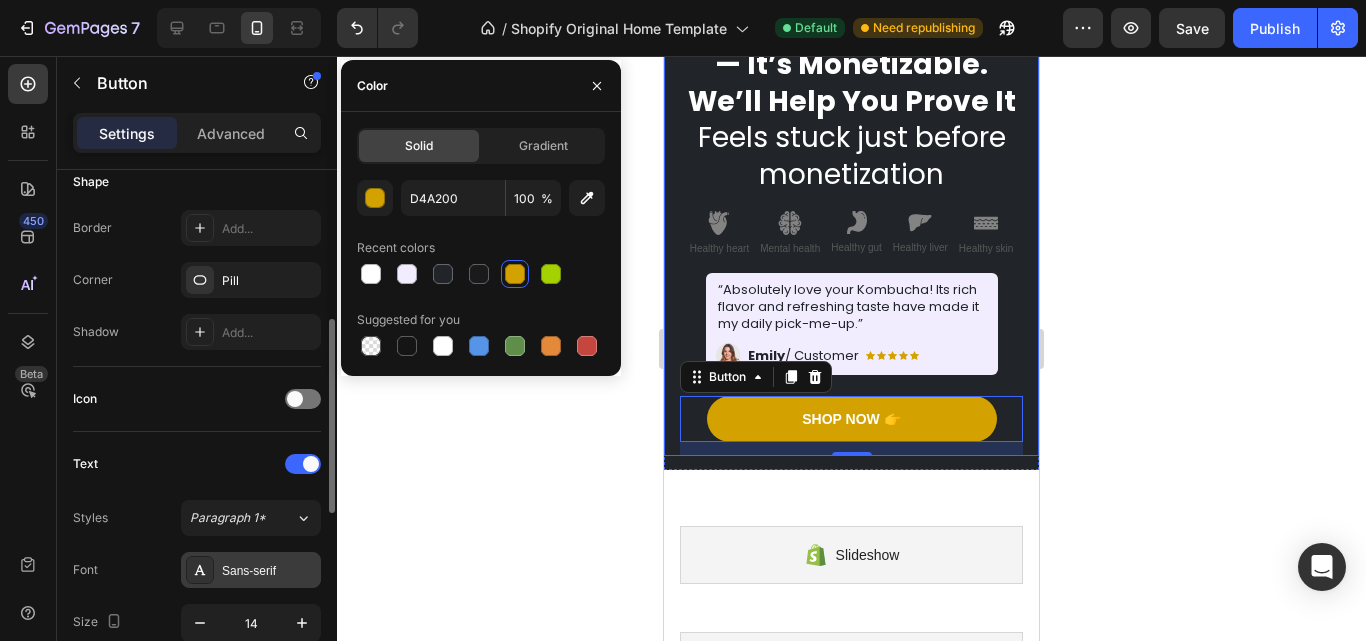 click on "Sans-serif" at bounding box center [269, 571] 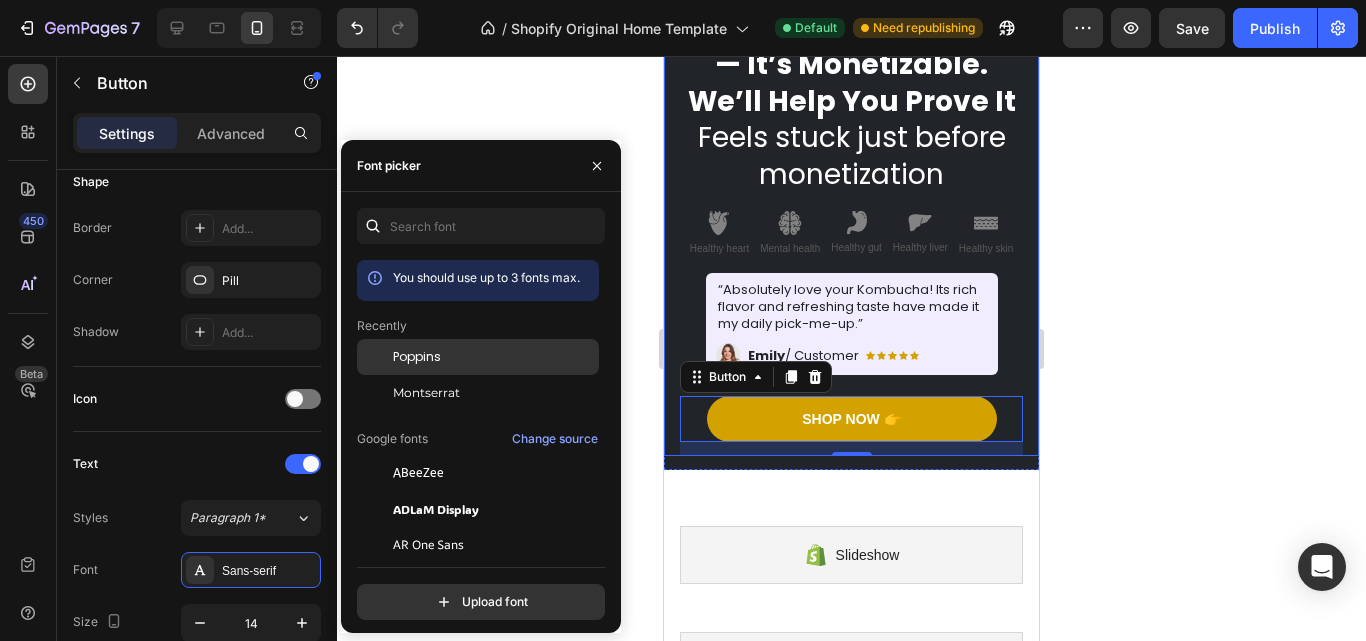 click on "Poppins" at bounding box center (417, 357) 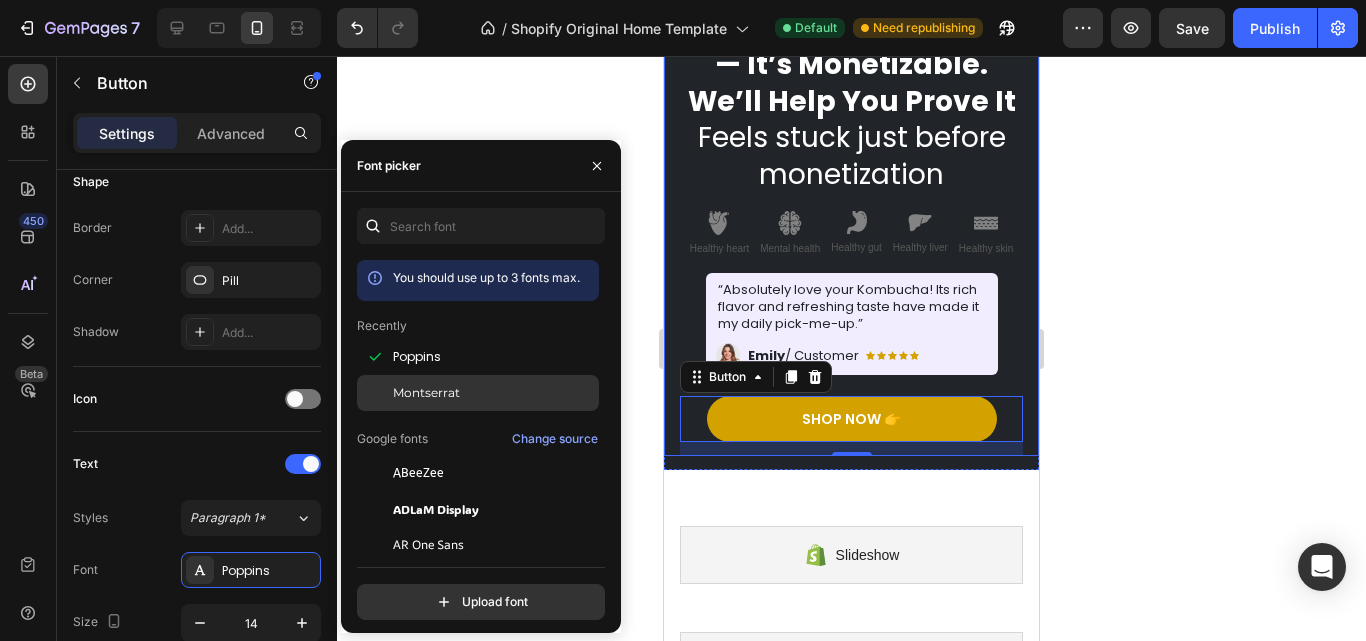 click on "Montserrat" 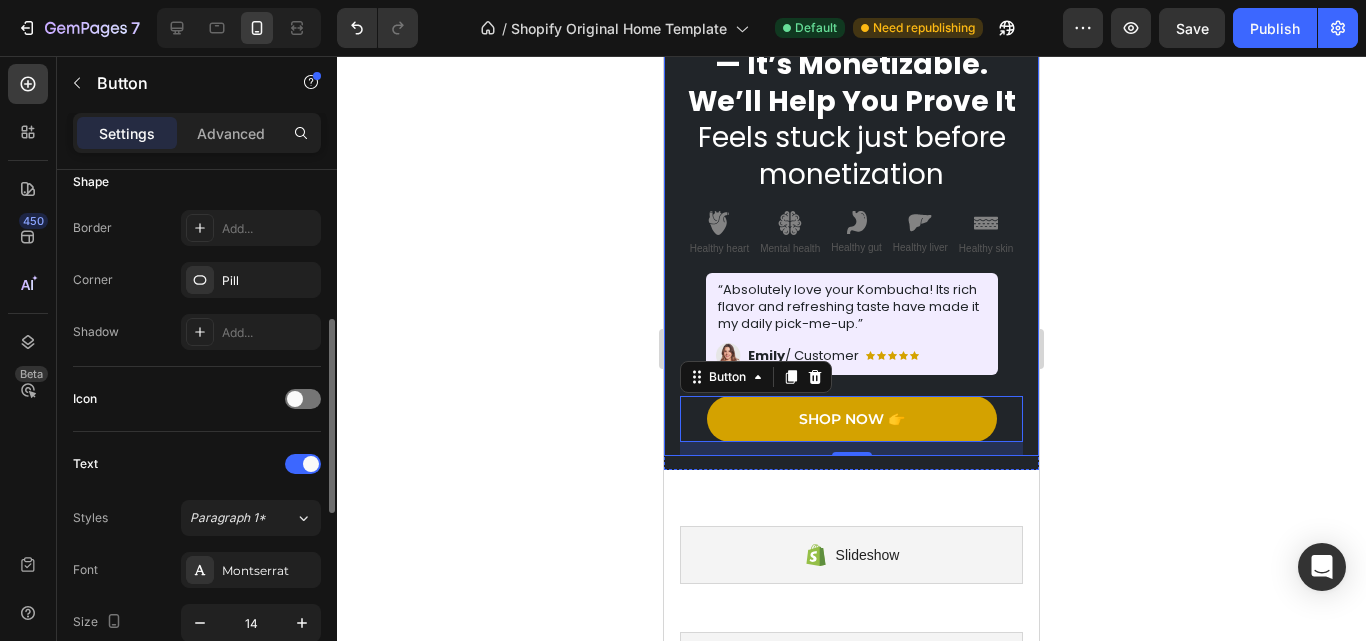 click on "Icon" at bounding box center [197, 399] 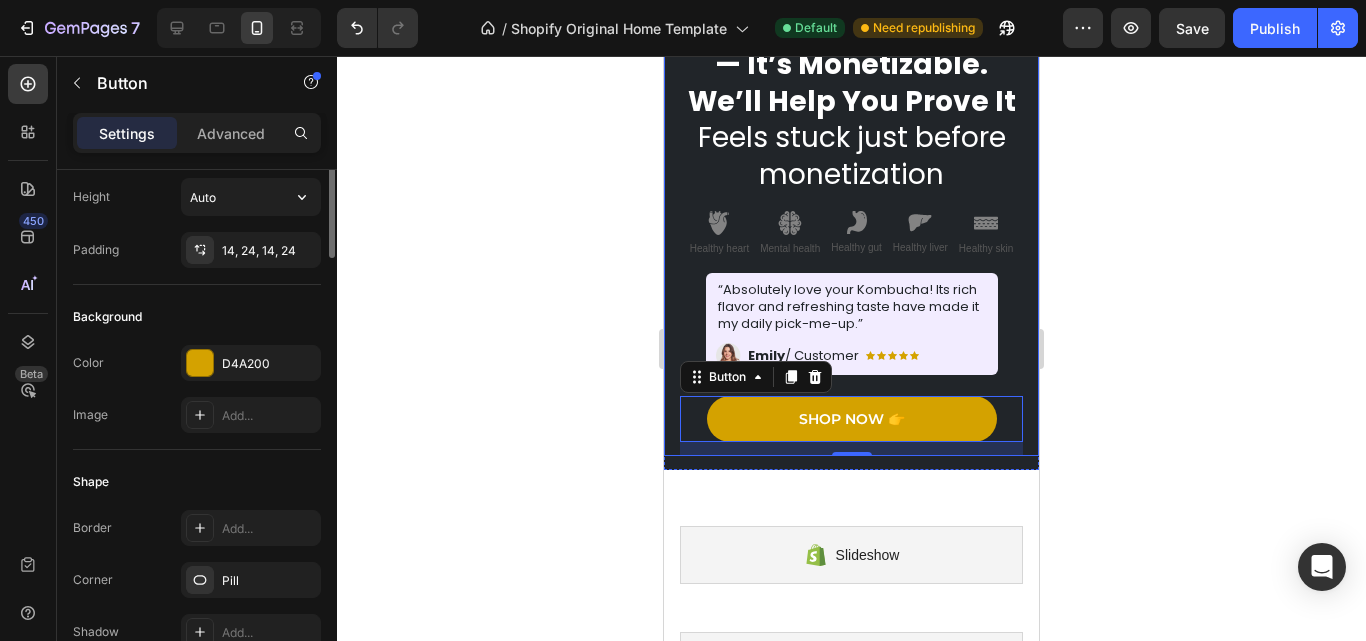scroll, scrollTop: 0, scrollLeft: 0, axis: both 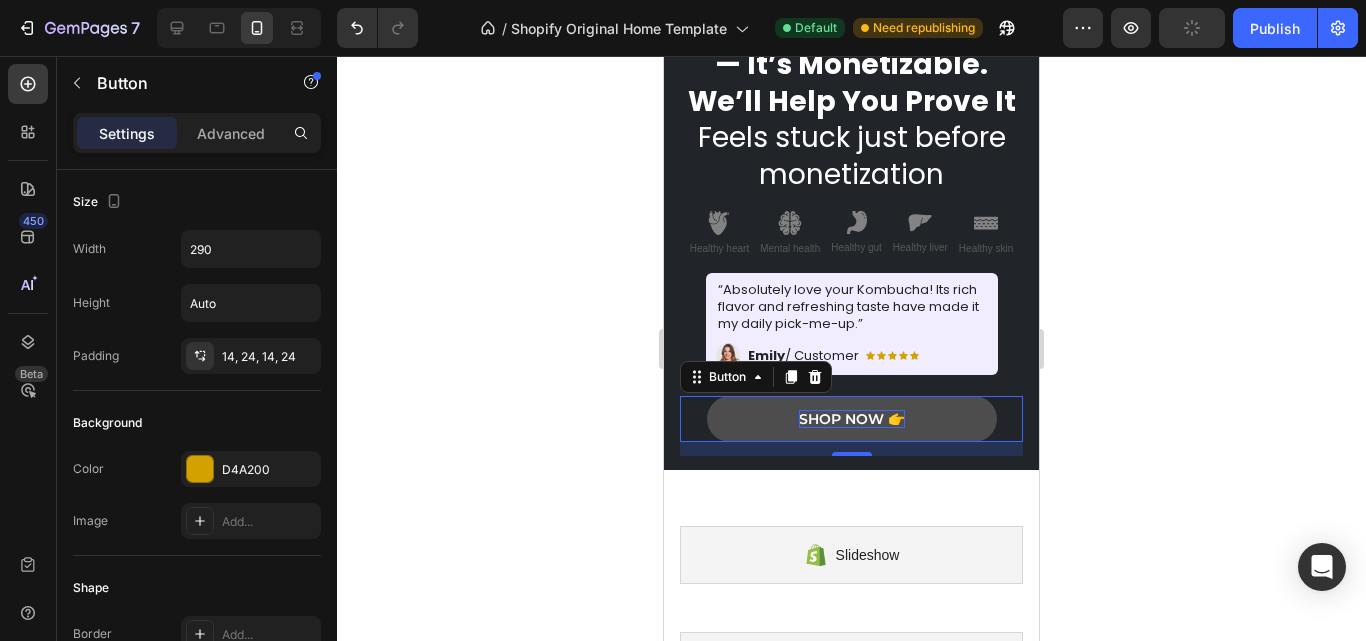click on "Shop Now   👉" at bounding box center [852, 419] 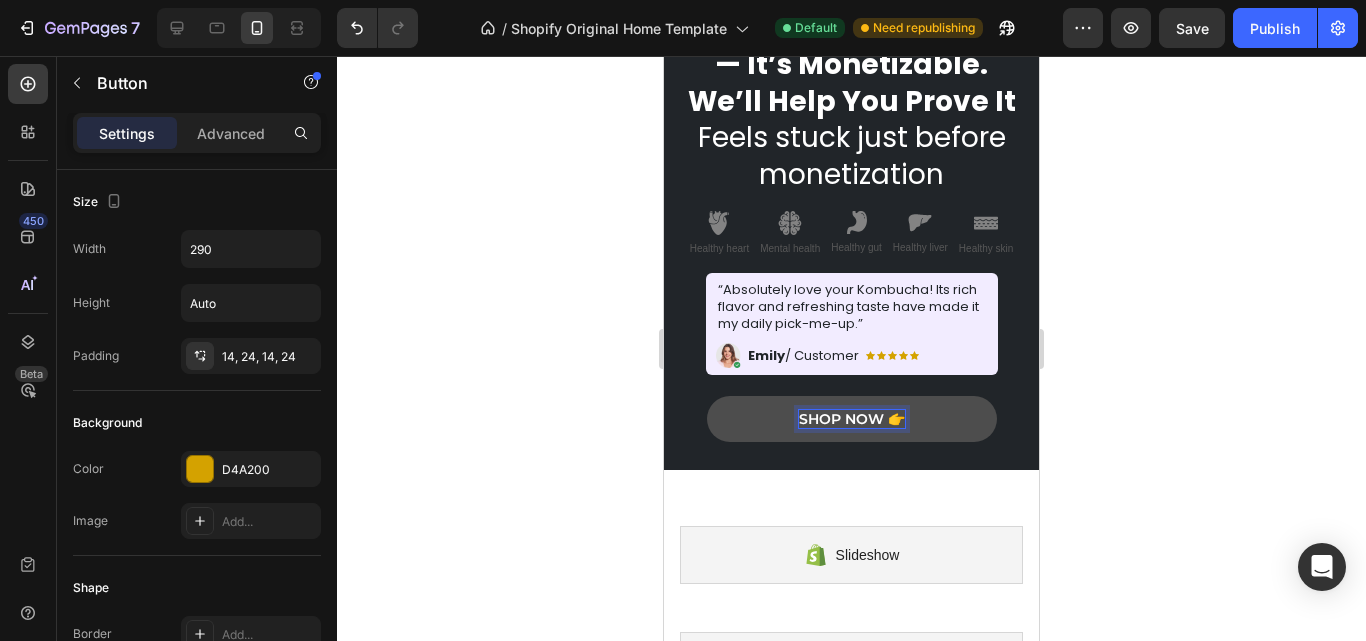 click on "Shop Now 👉" at bounding box center (852, 419) 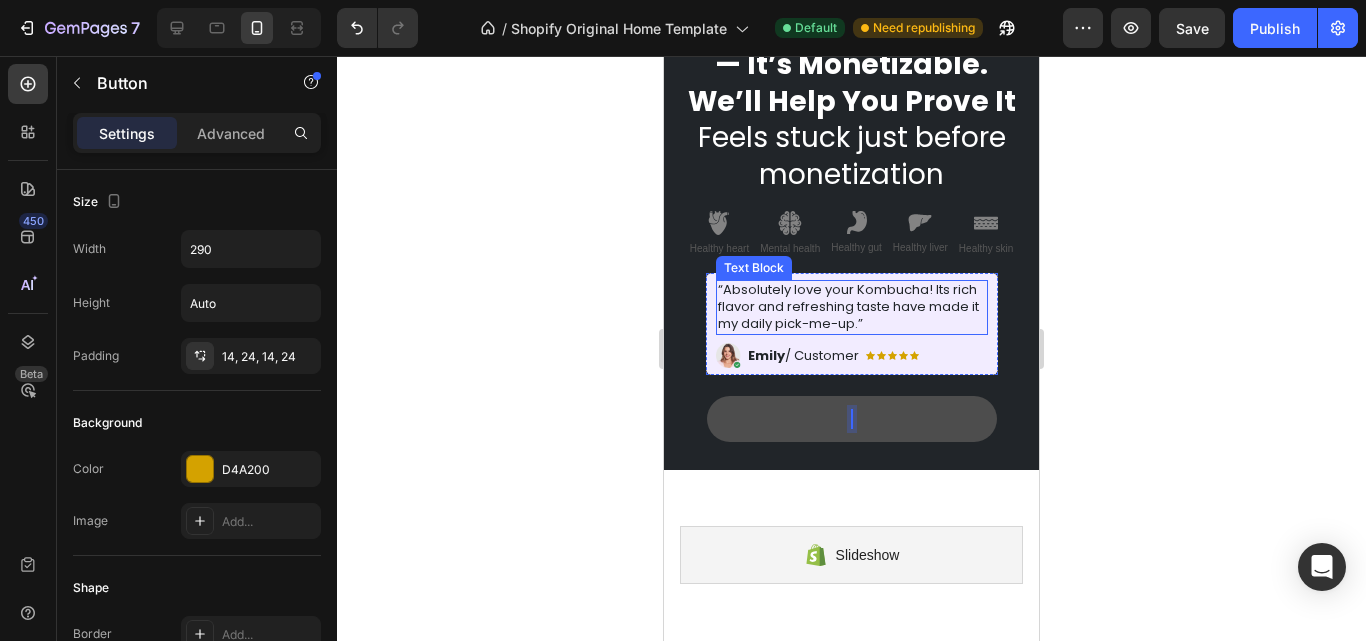 scroll, scrollTop: 100, scrollLeft: 0, axis: vertical 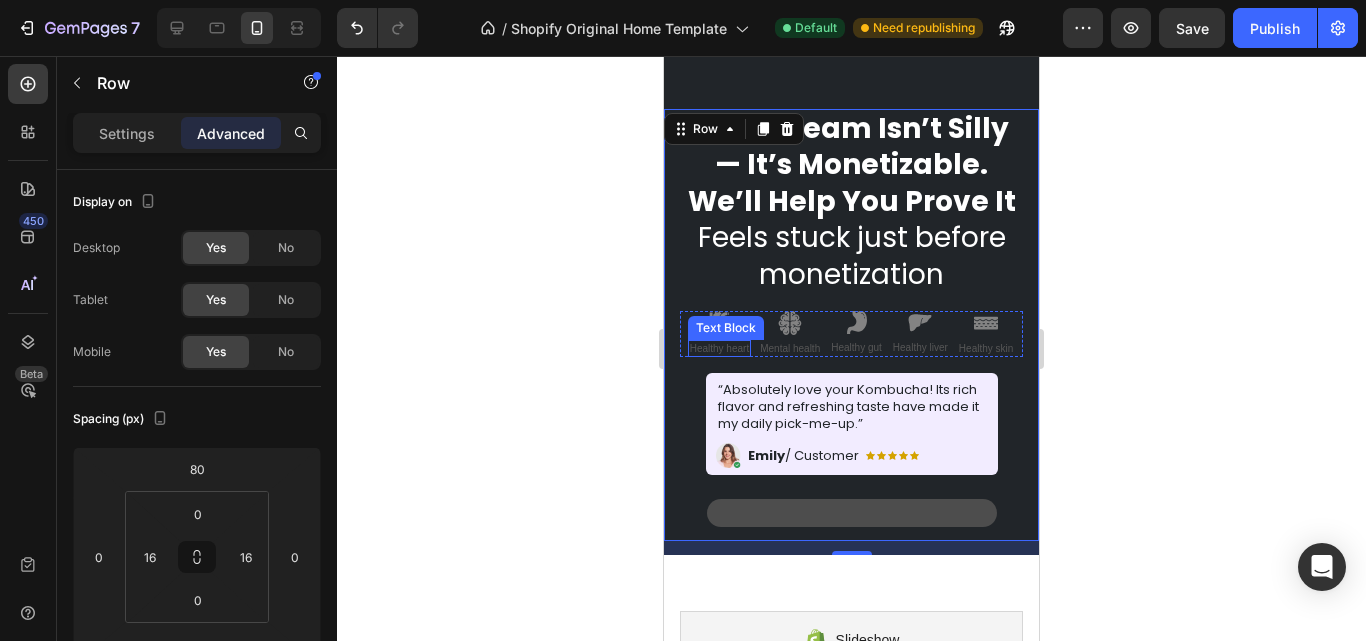 click on "Healthy heart" at bounding box center [719, 348] 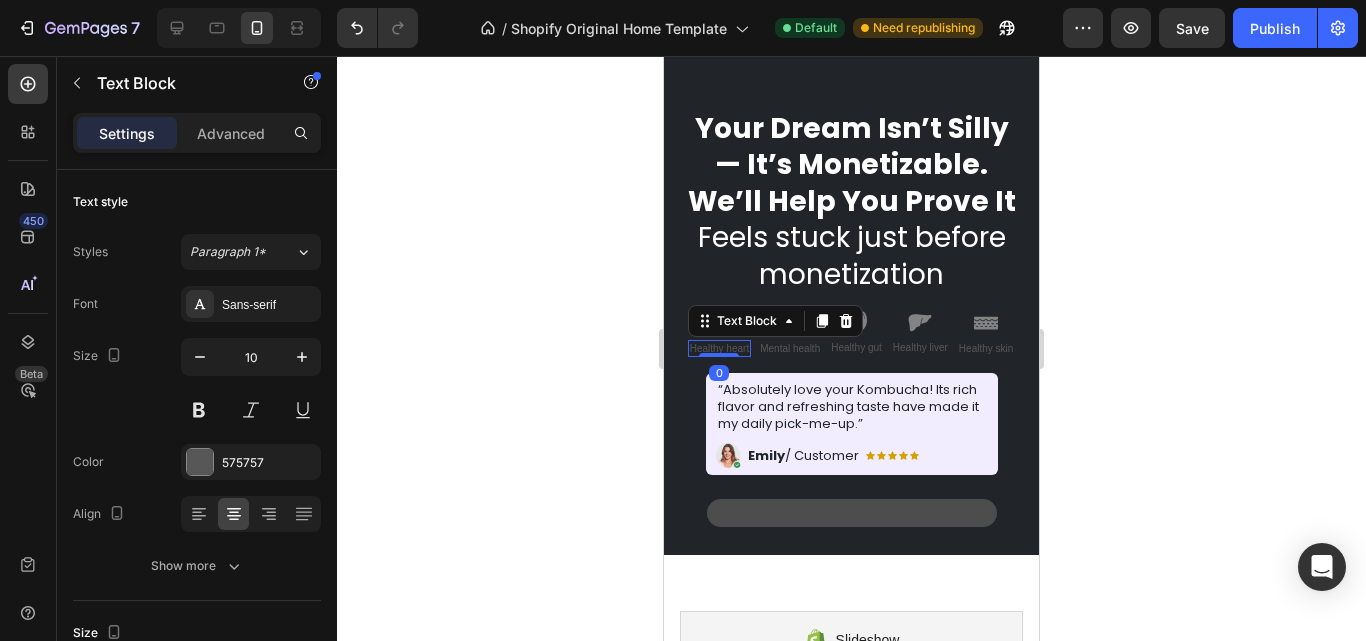 click on "Healthy heart" at bounding box center [719, 348] 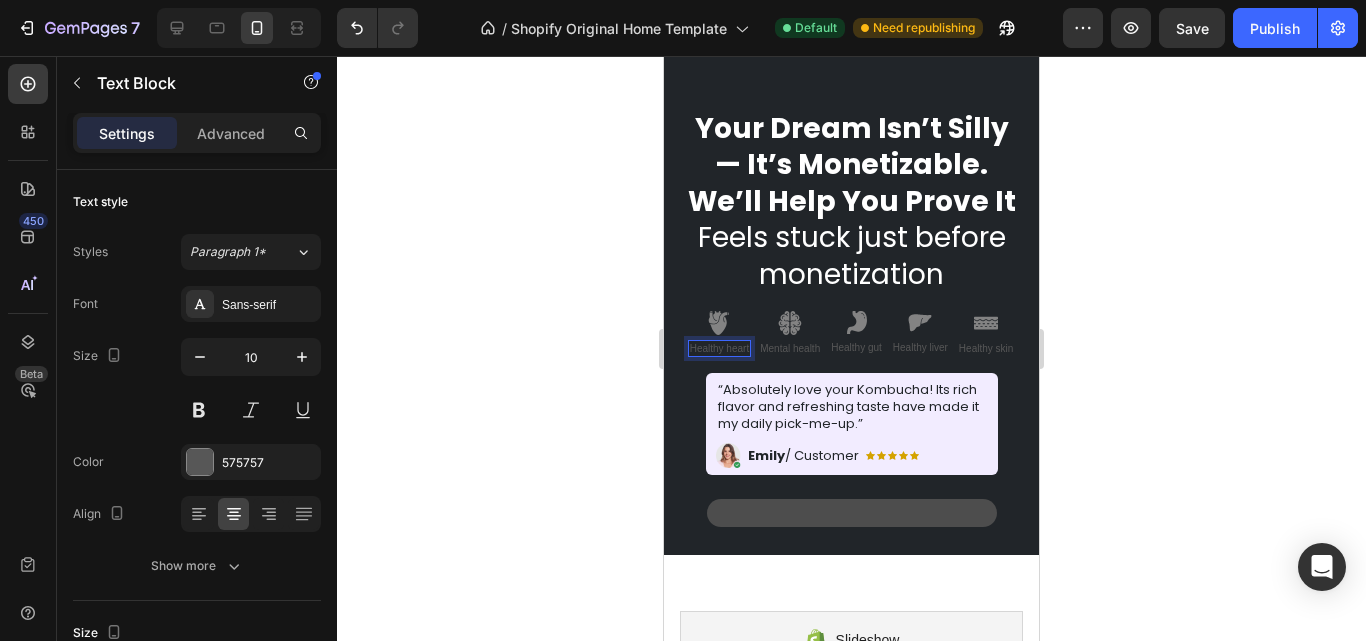 click on "Healthy heart" at bounding box center [719, 348] 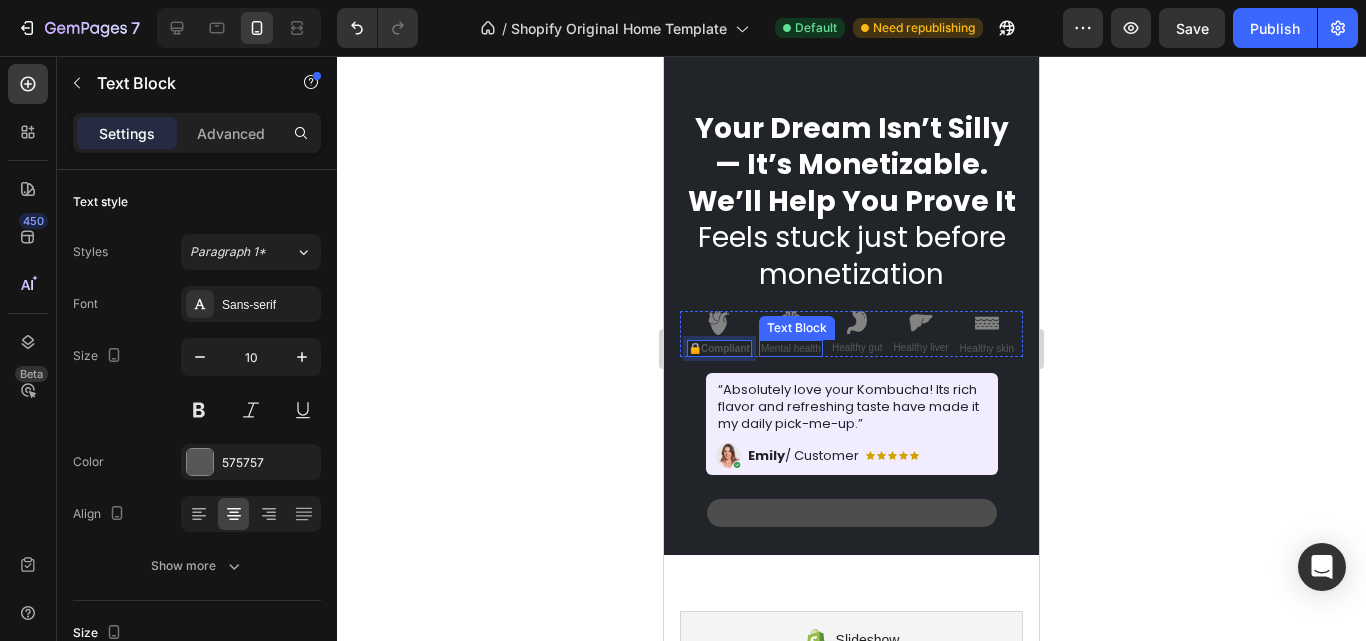 click on "Mental health" at bounding box center (791, 348) 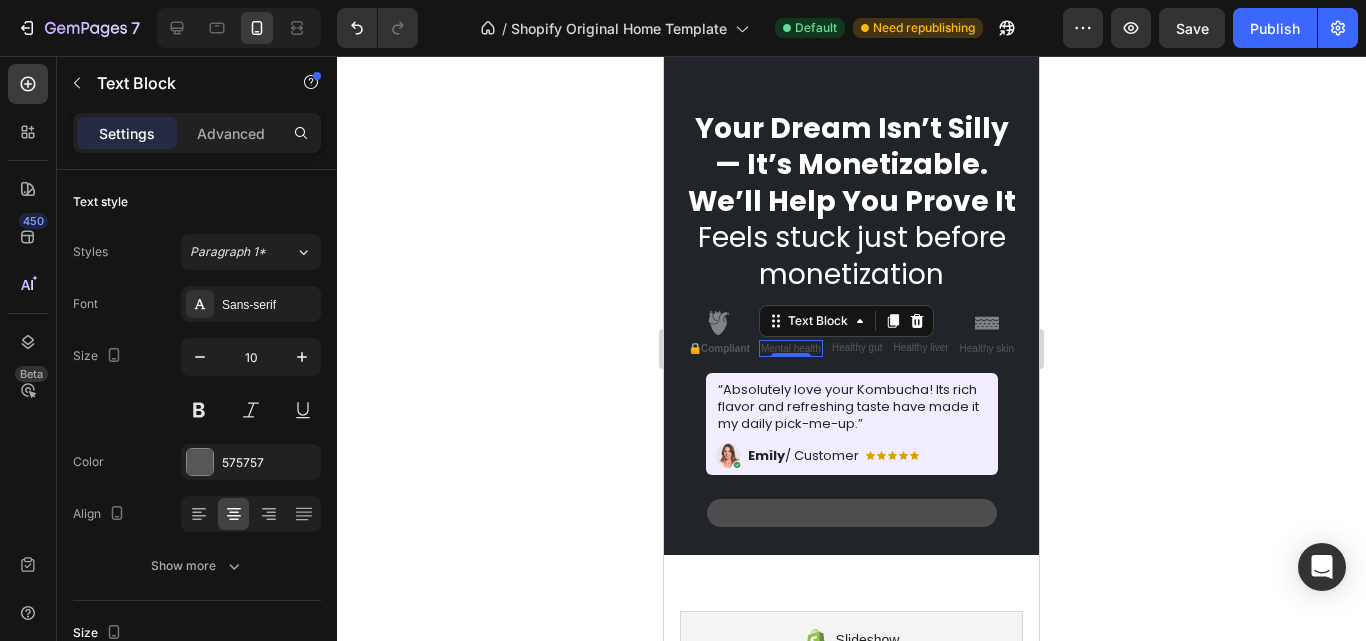 click on "Mental health" at bounding box center (791, 348) 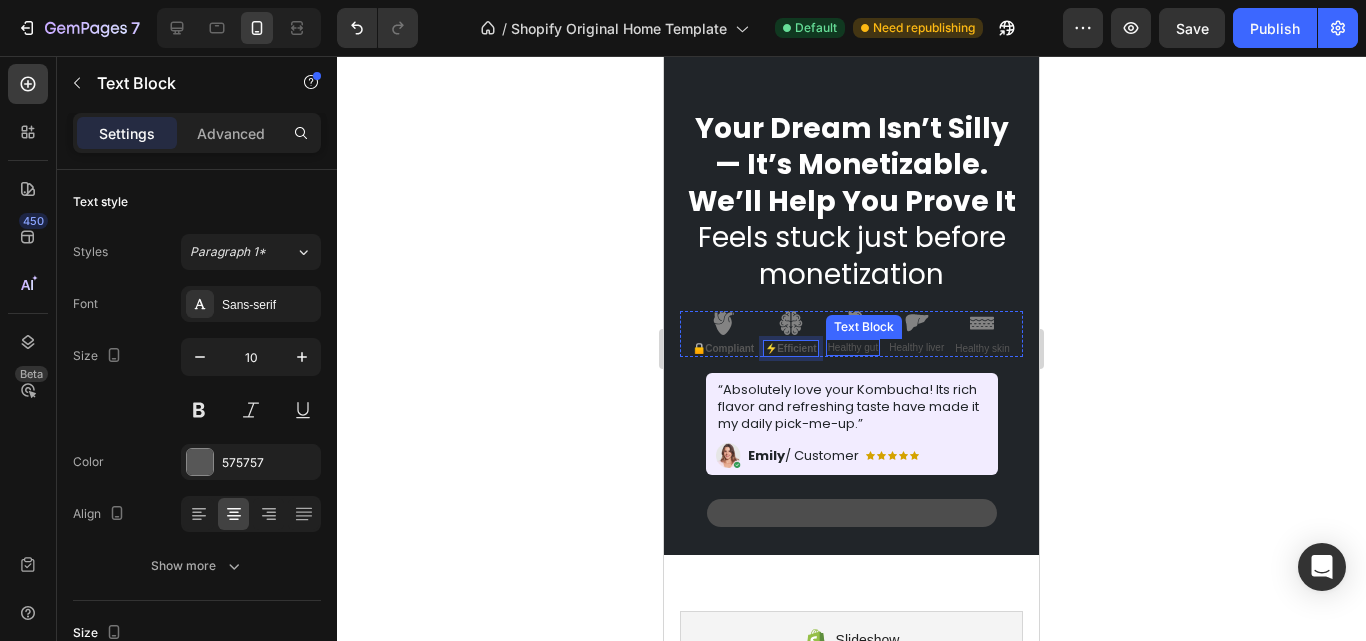 click on "Healthy gut" at bounding box center [853, 347] 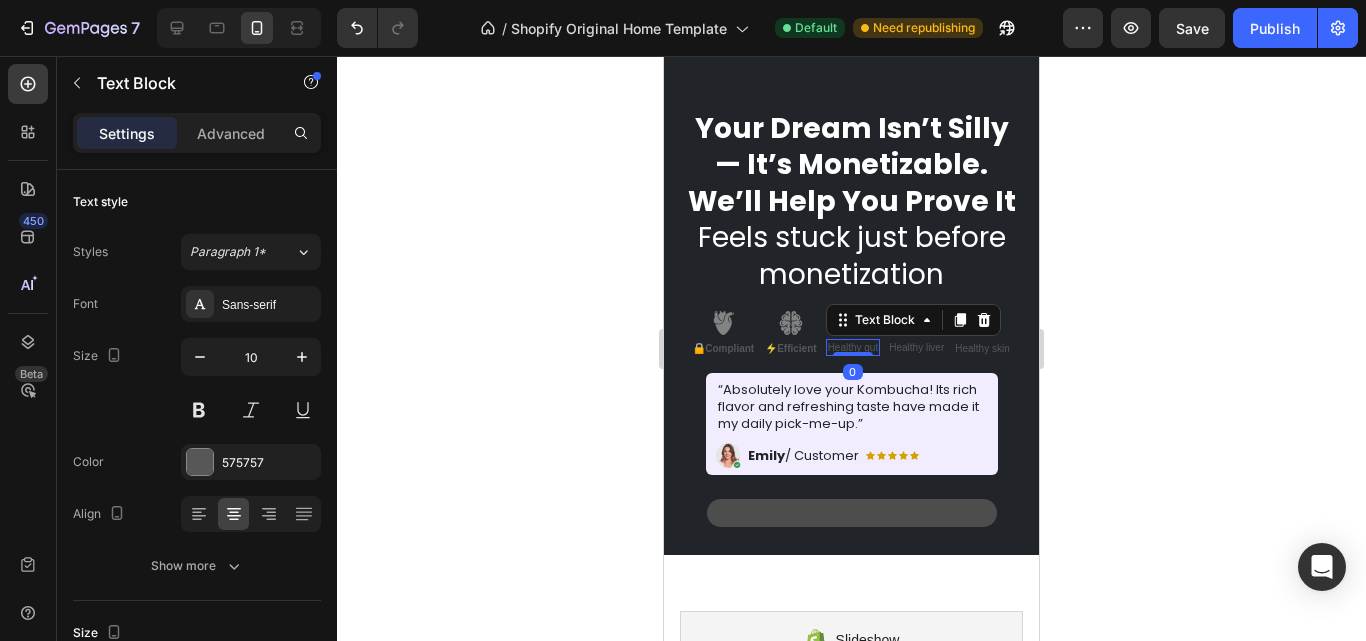 click on "Healthy gut" at bounding box center (853, 347) 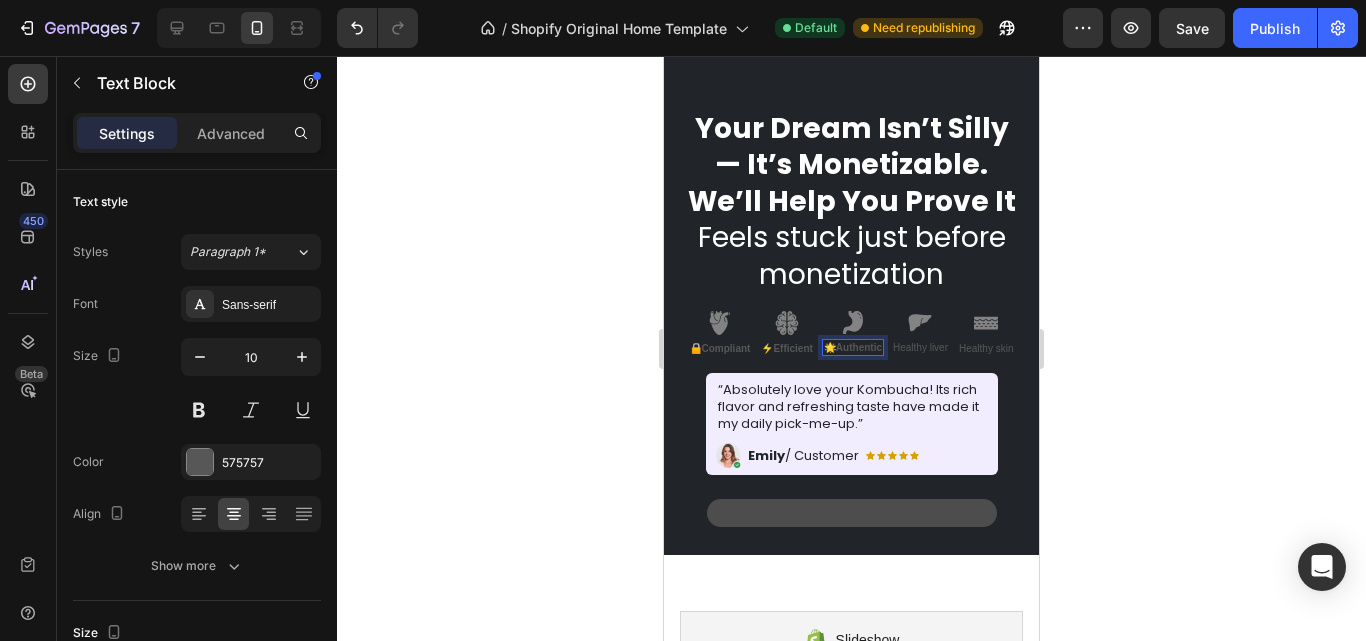 click on "Authentic" at bounding box center (859, 347) 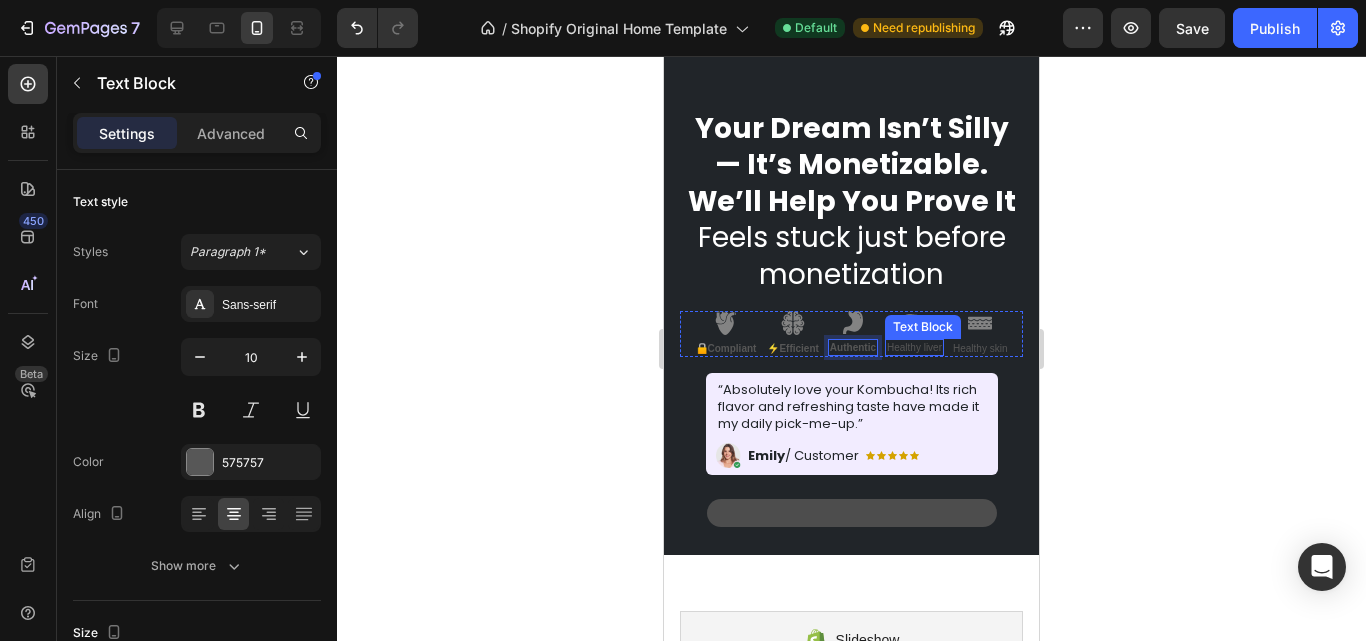 click on "Healthy liver" at bounding box center [914, 347] 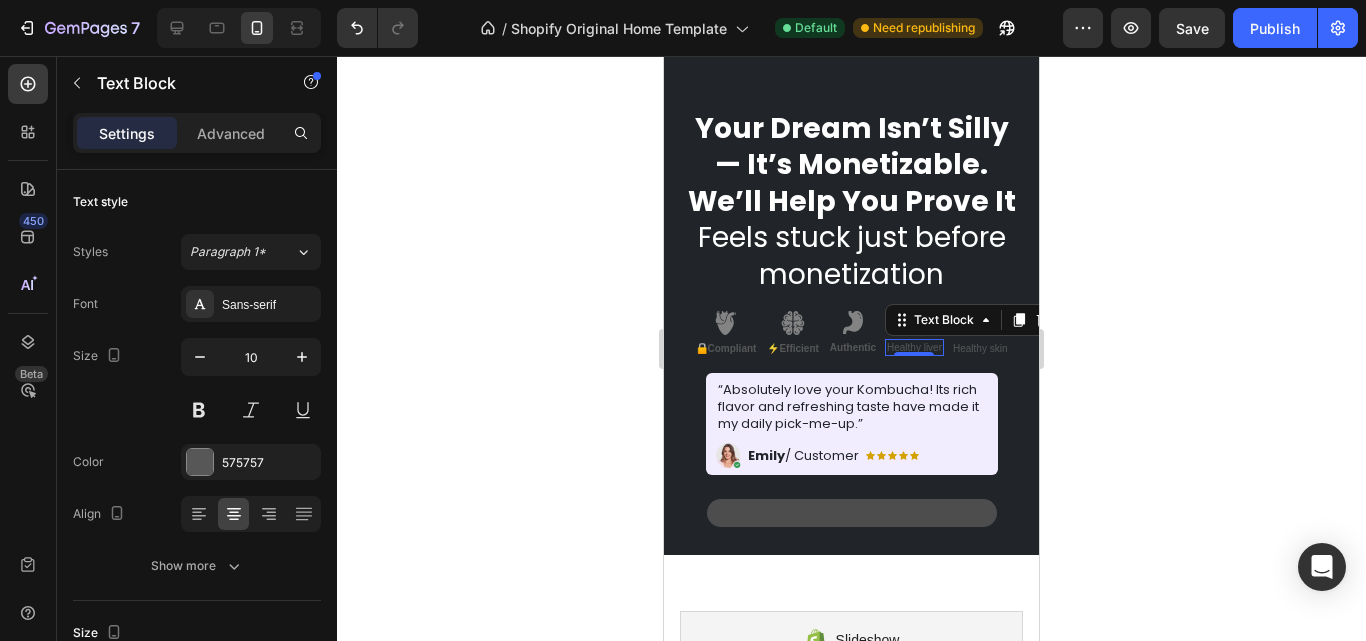 click on "Healthy liver" at bounding box center [914, 347] 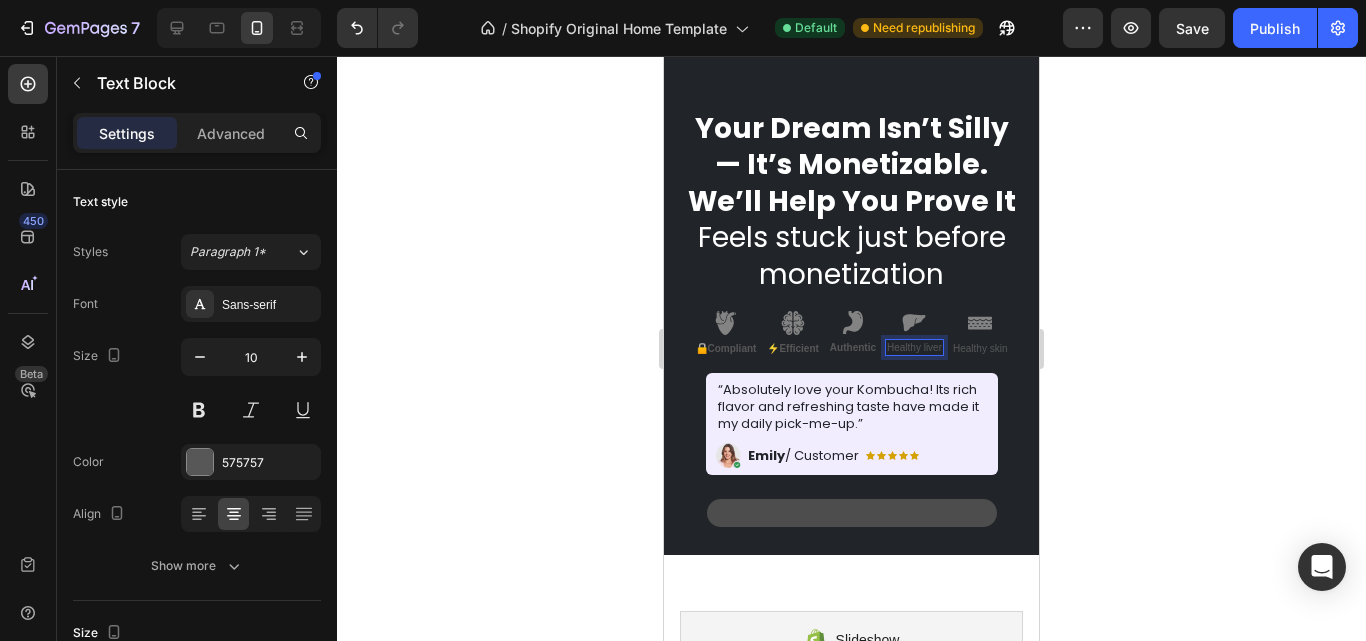 click on "Healthy liver" at bounding box center (914, 347) 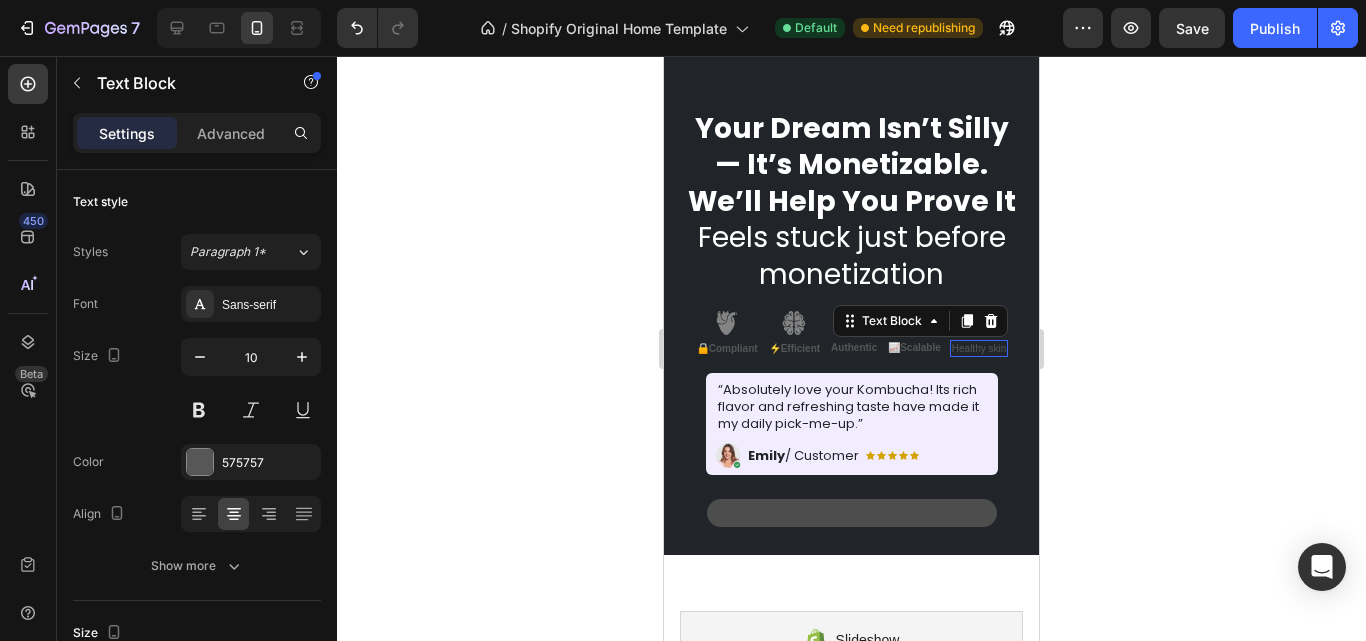 click on "Healthy skin" at bounding box center (979, 348) 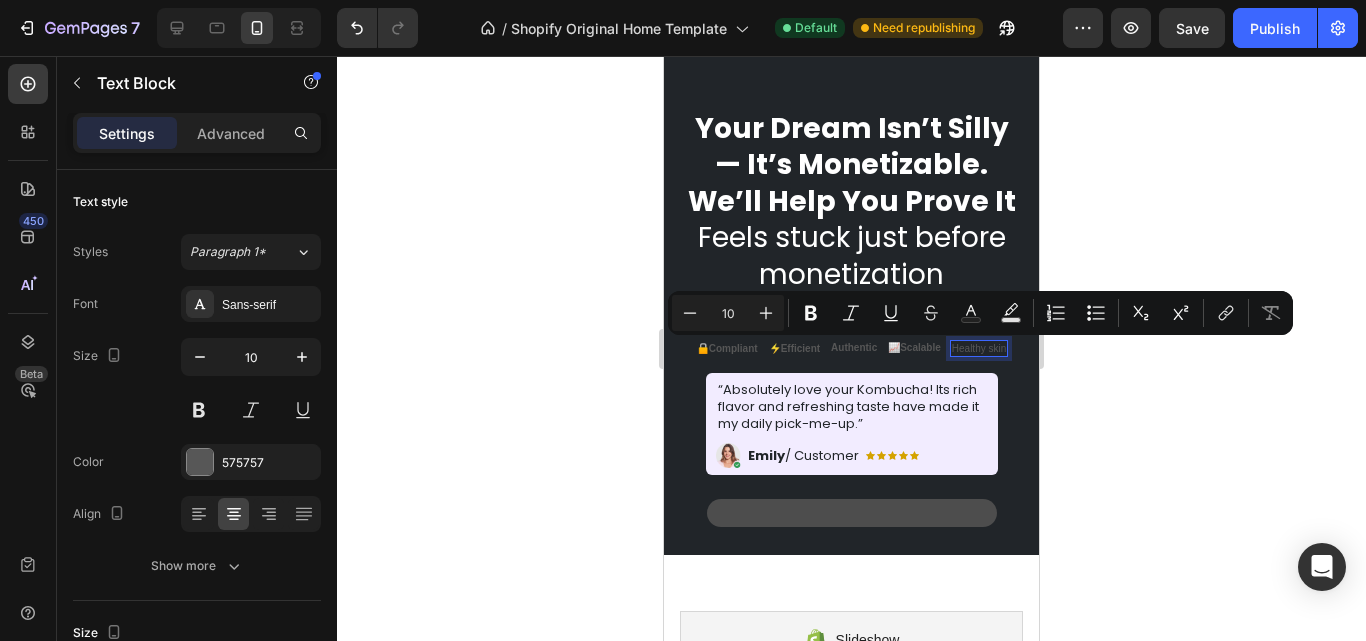 click on "Healthy skin" at bounding box center [979, 348] 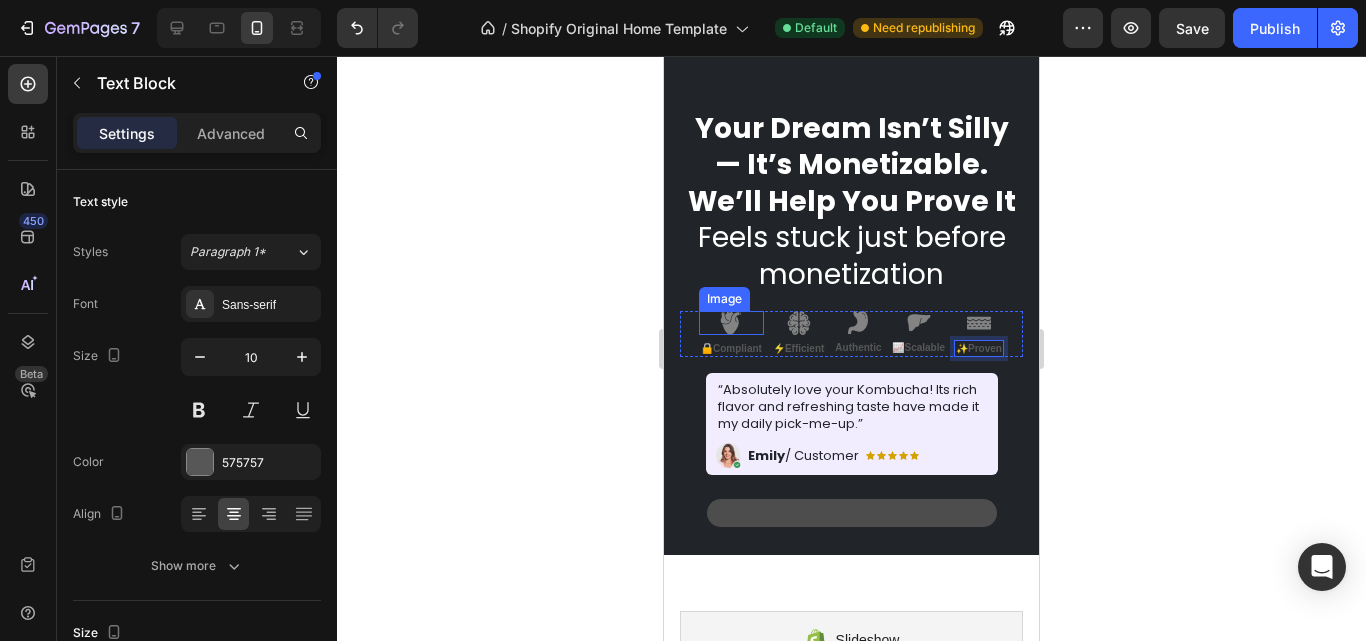 click at bounding box center (731, 323) 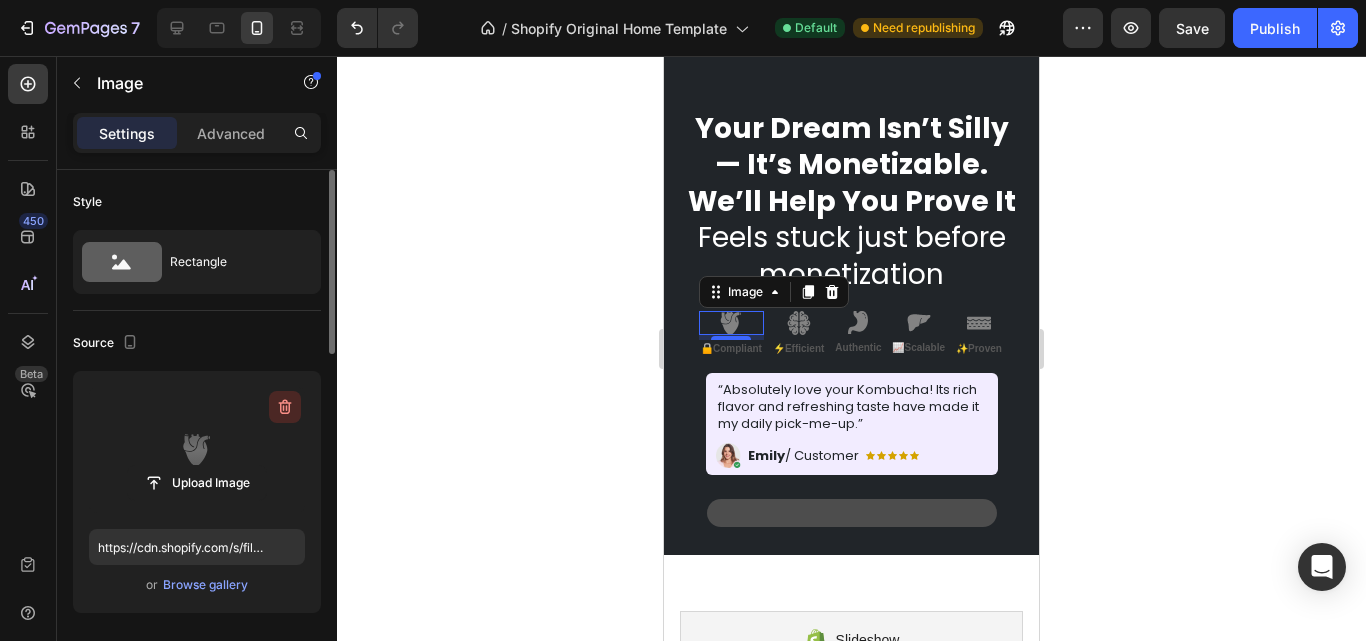 click 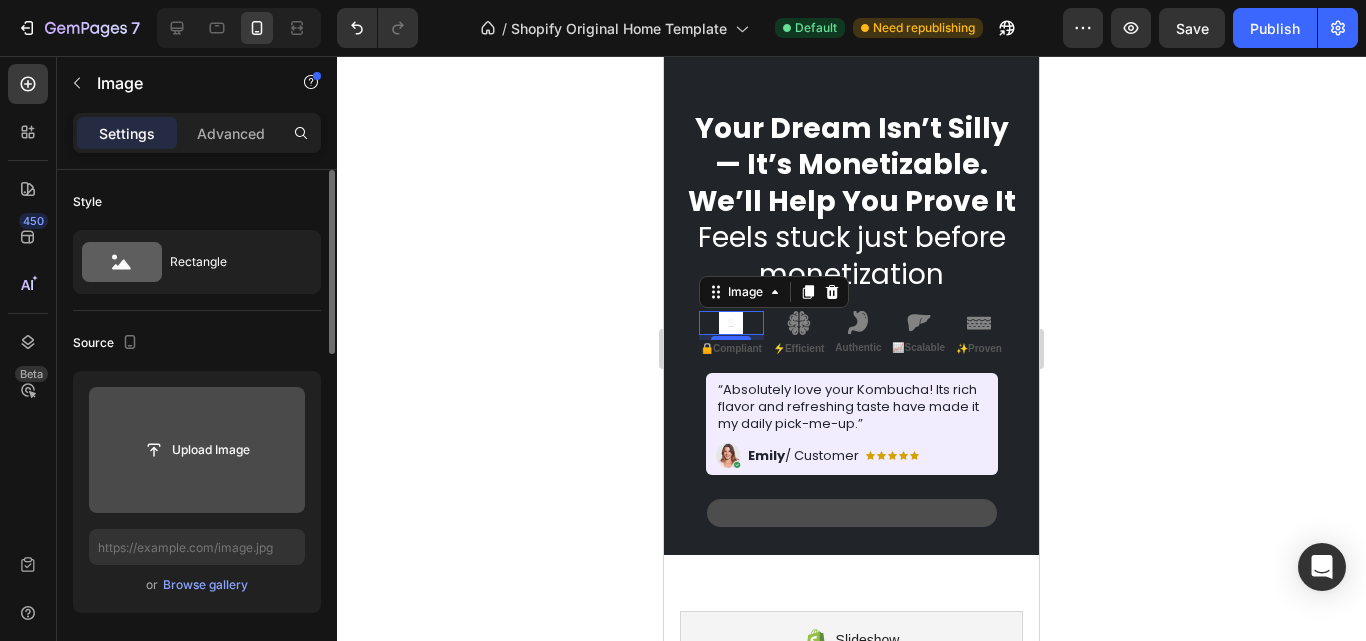 click 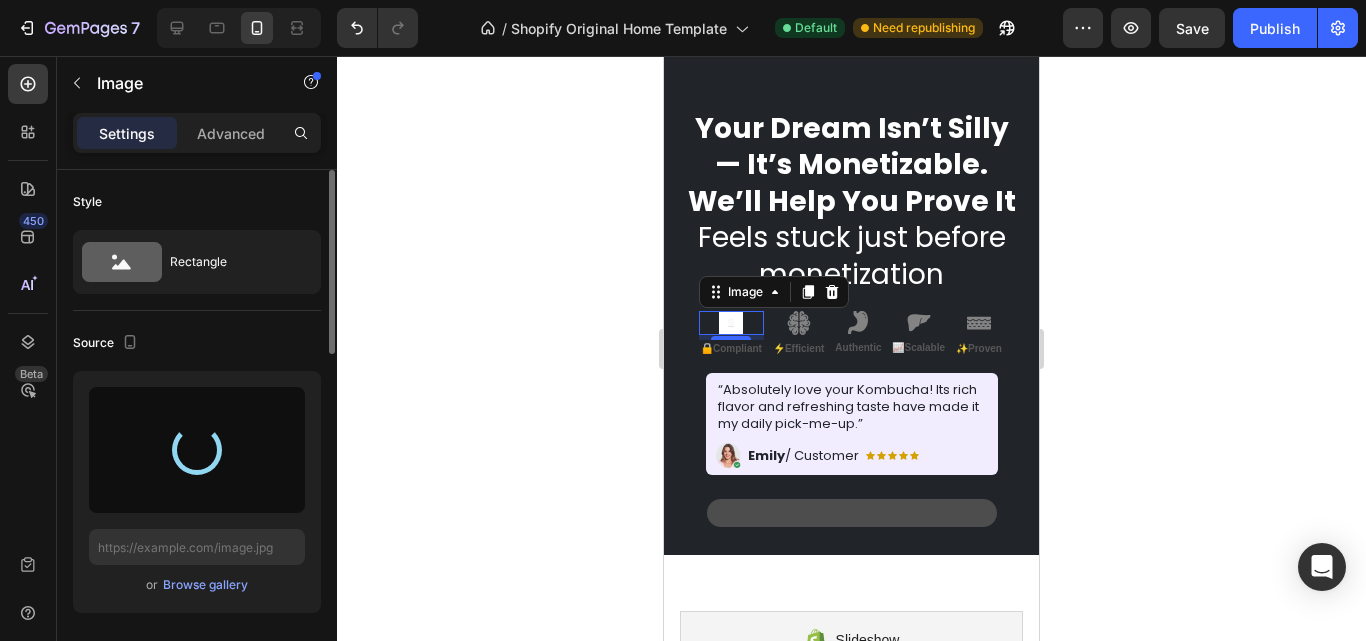 type on "https://cdn.shopify.com/s/files/1/0896/4931/6209/files/gempages_577019725788218259-23356363-163b-4450-85fa-ededa76b9e28.png" 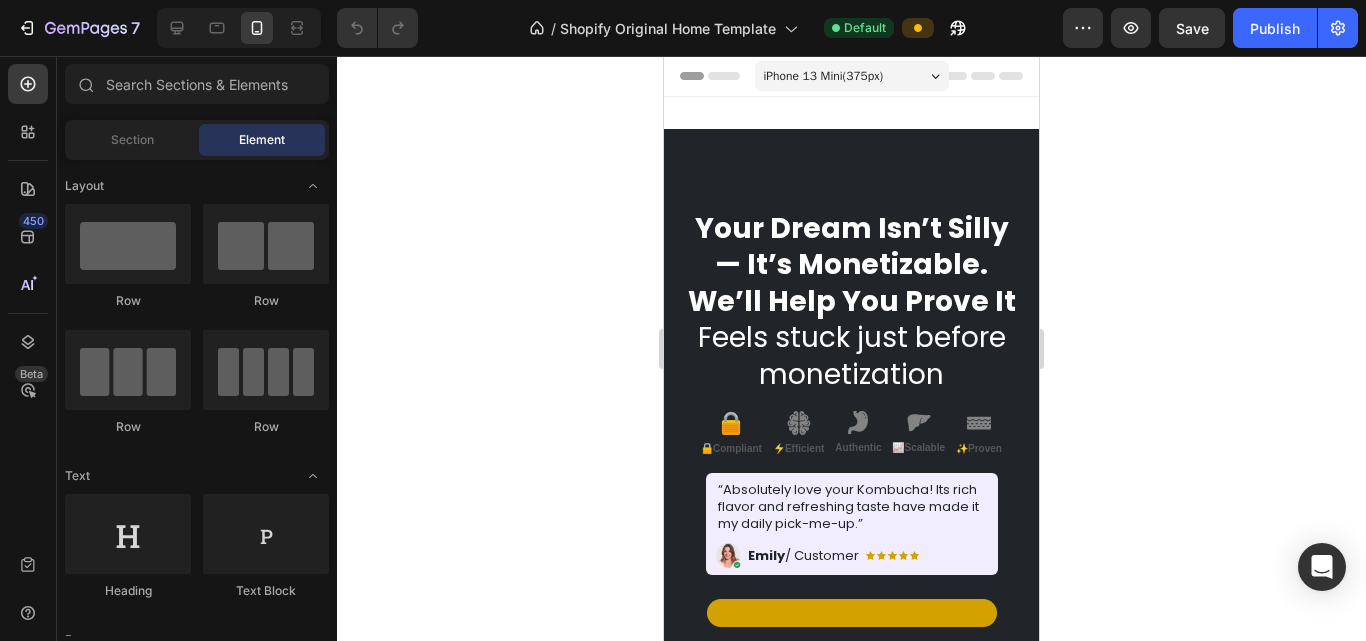 scroll, scrollTop: 0, scrollLeft: 0, axis: both 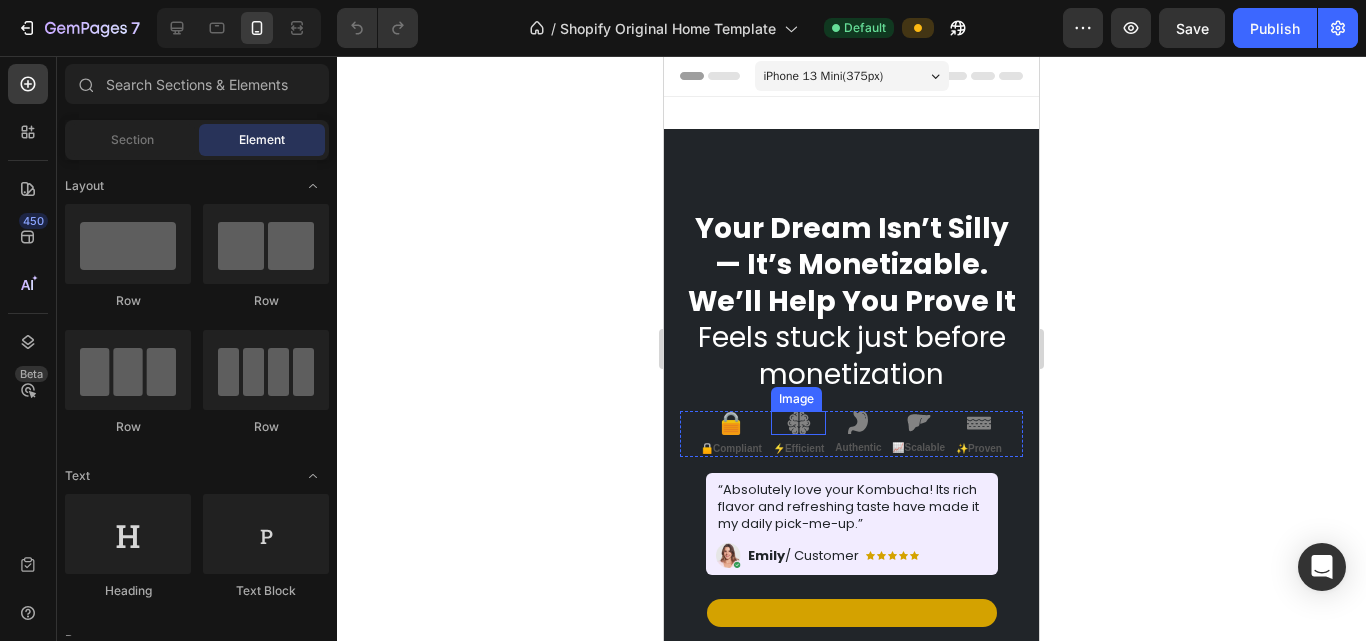 click at bounding box center (799, 423) 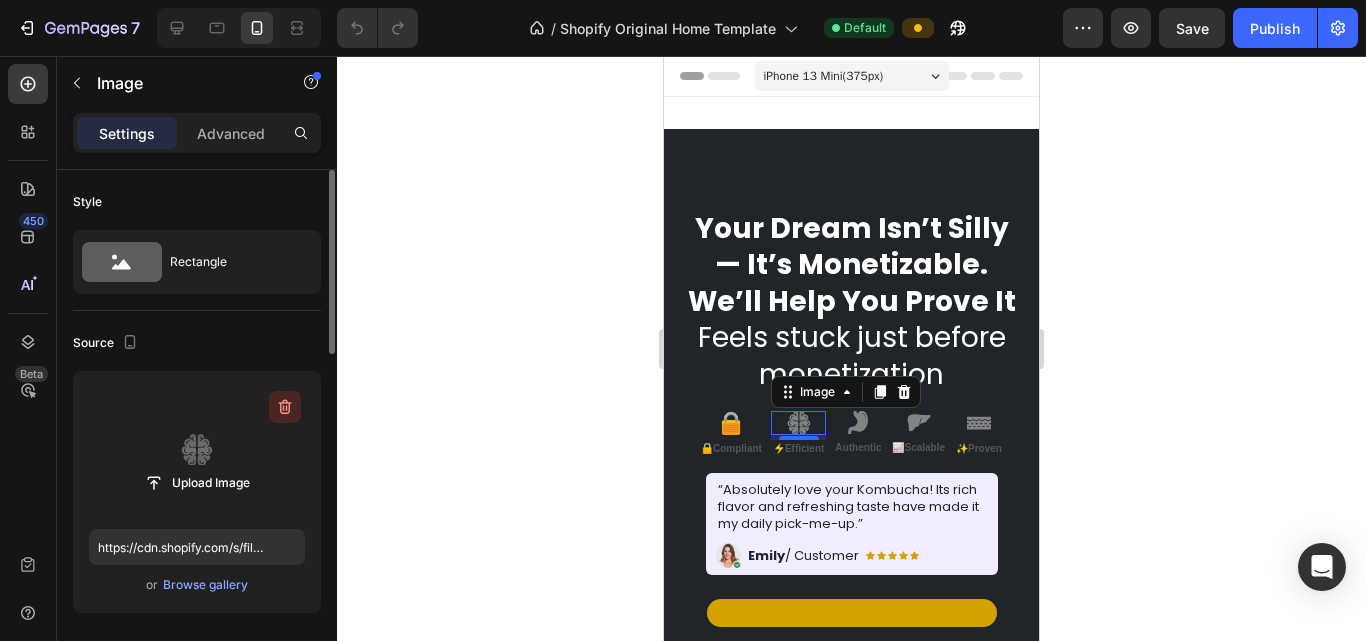 click 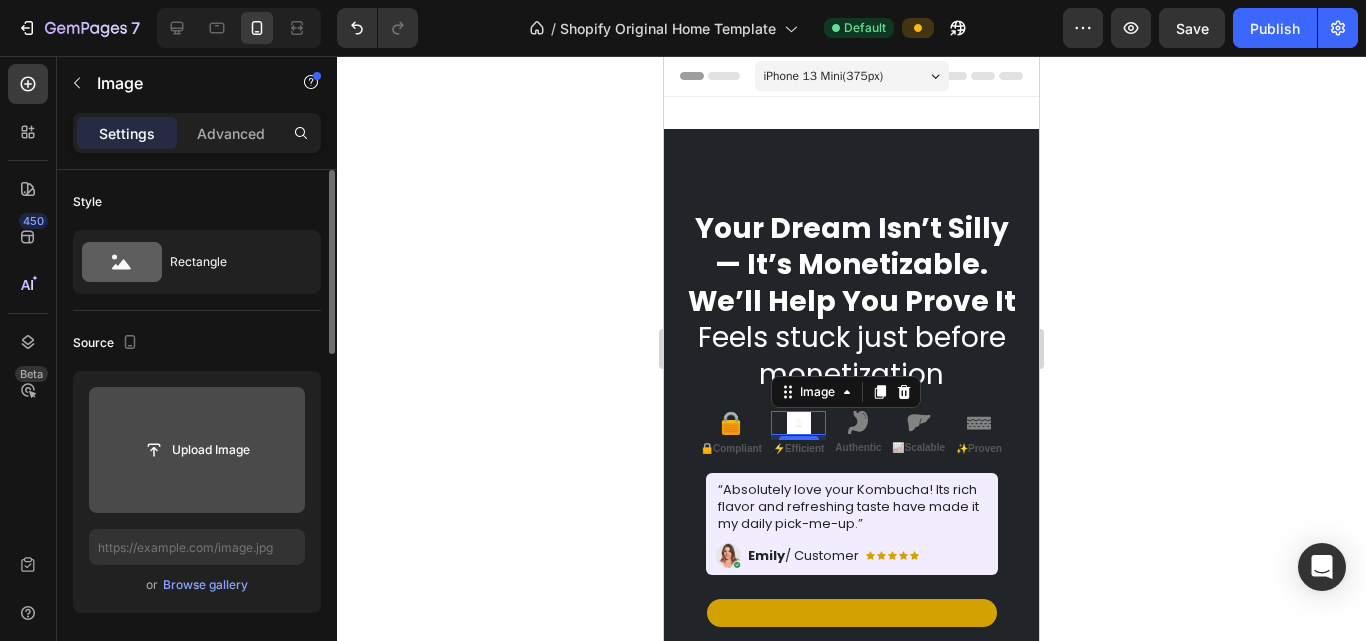 click 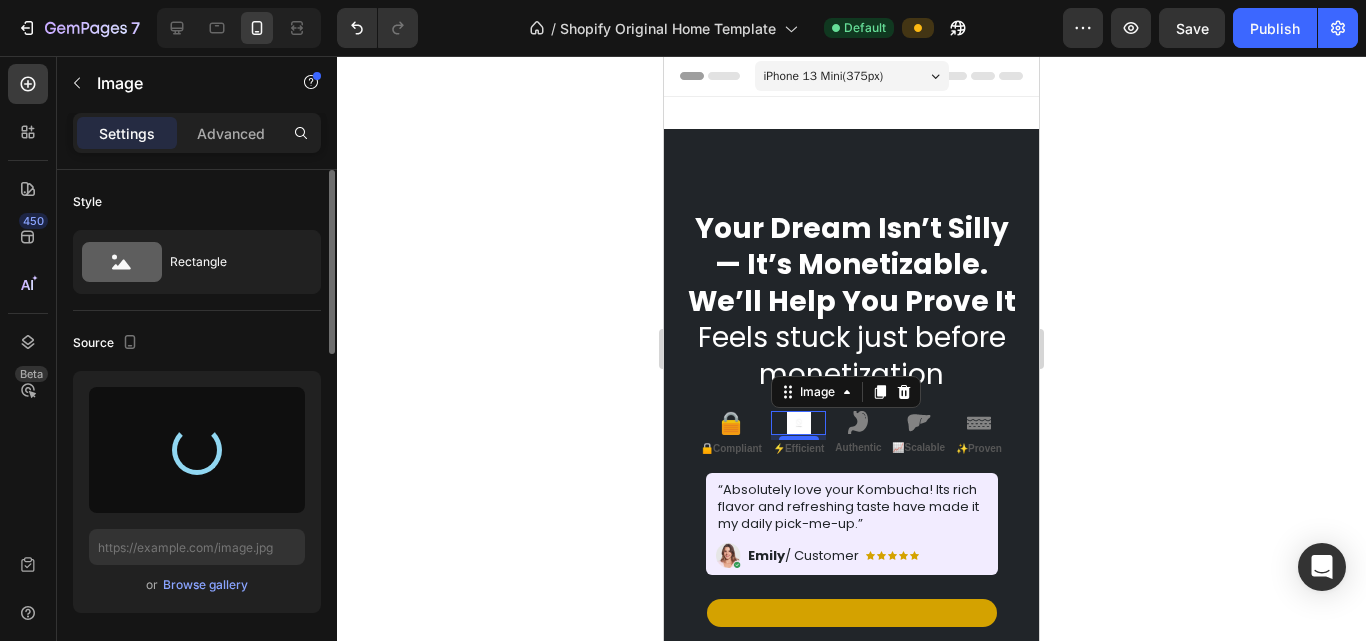 type on "https://cdn.shopify.com/s/files/1/0896/4931/6209/files/gempages_577019725788218259-eb24e15e-2ef8-41b4-8d8f-1686d15d6a19.jpg" 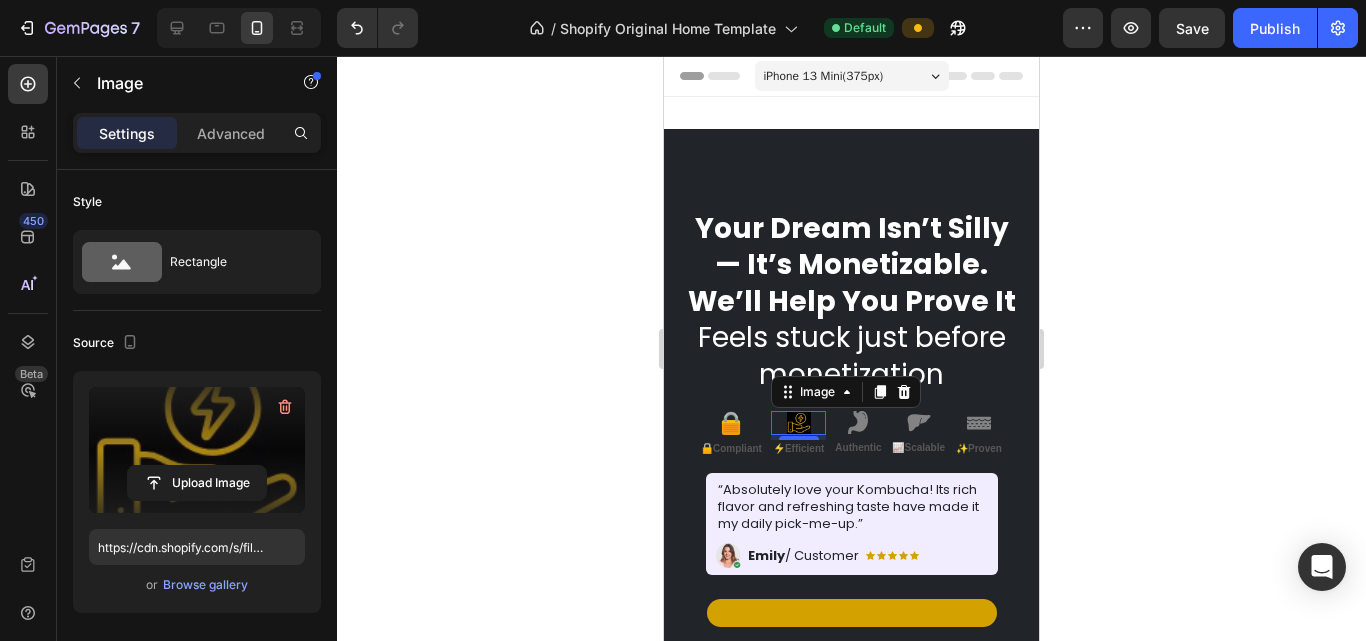 click at bounding box center [799, 423] 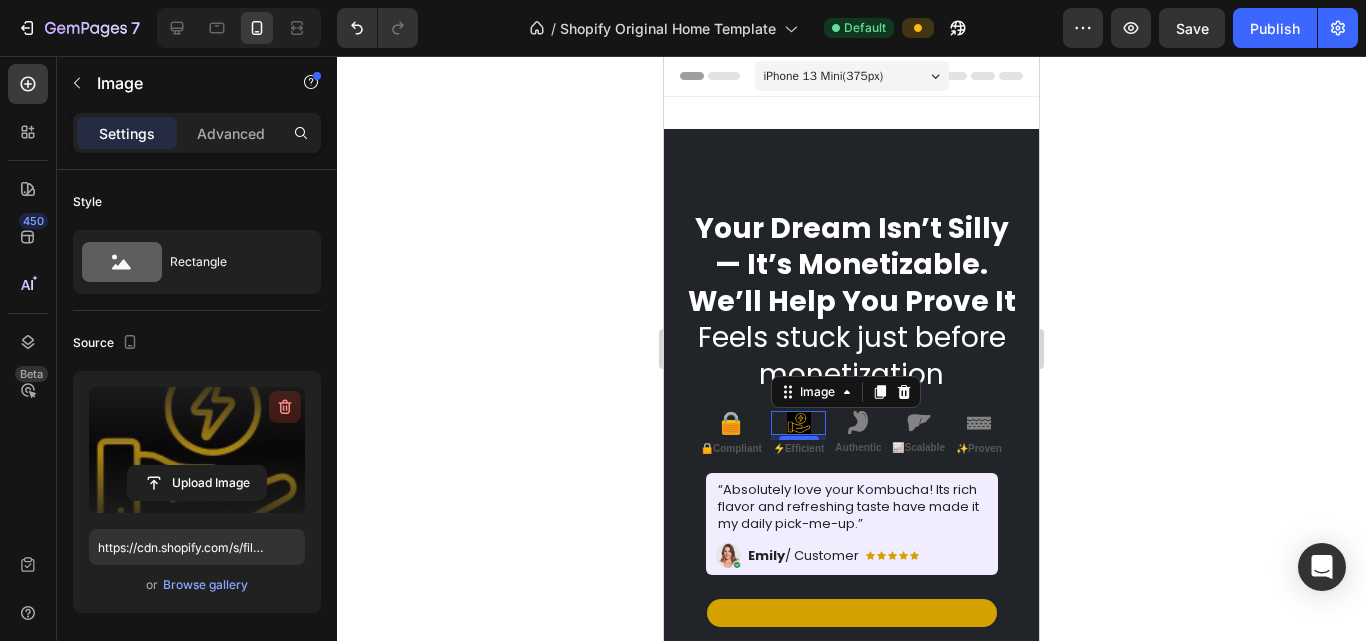 click 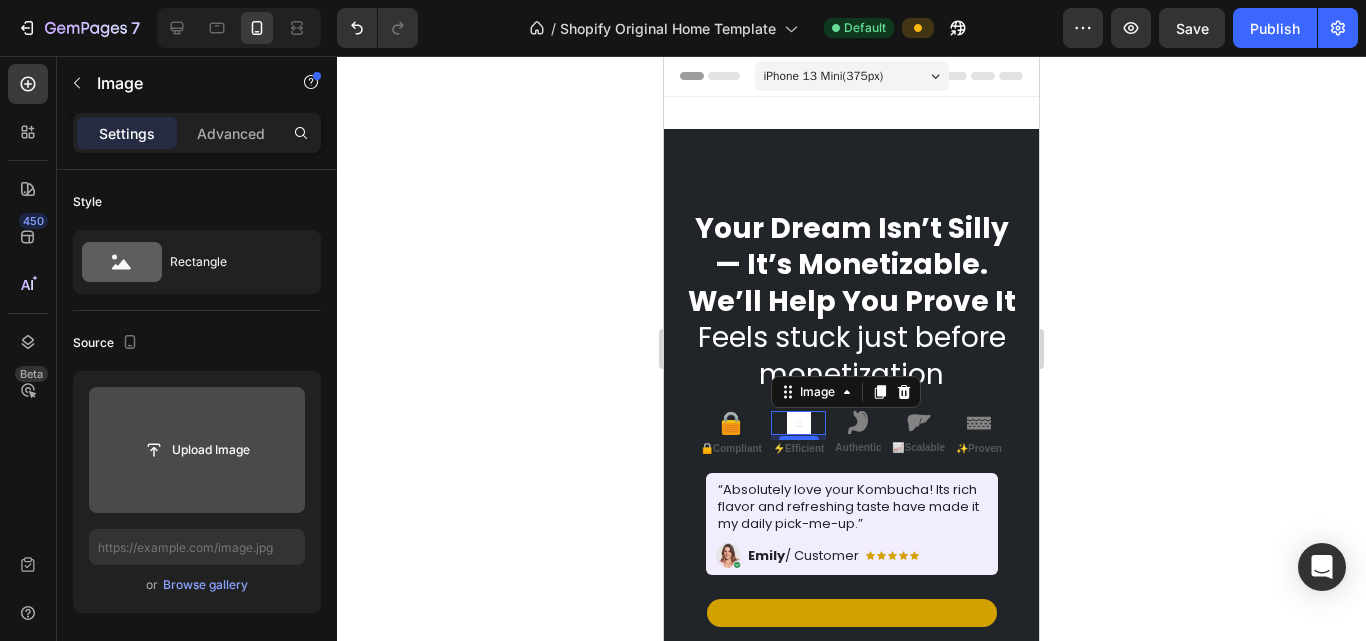 click 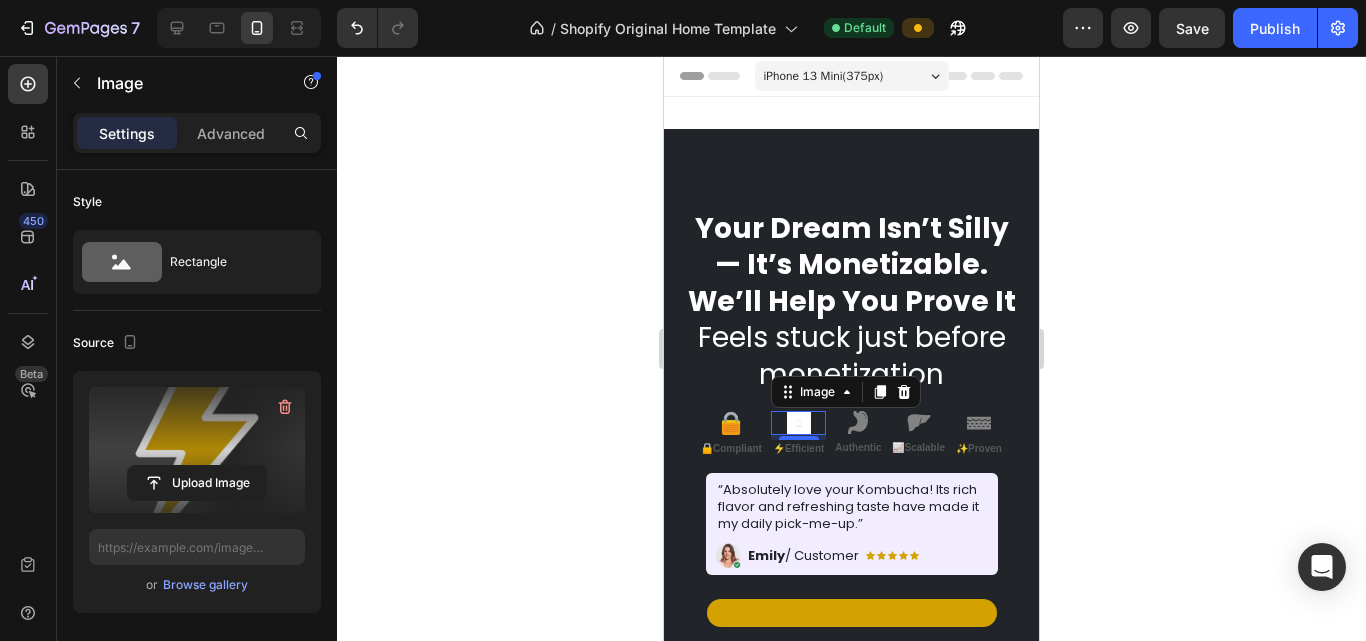 type on "https://cdn.shopify.com/s/files/1/0896/4931/6209/files/gempages_577019725788218259-ad896ba1-f0eb-4a59-9a85-e48169b548ed.png" 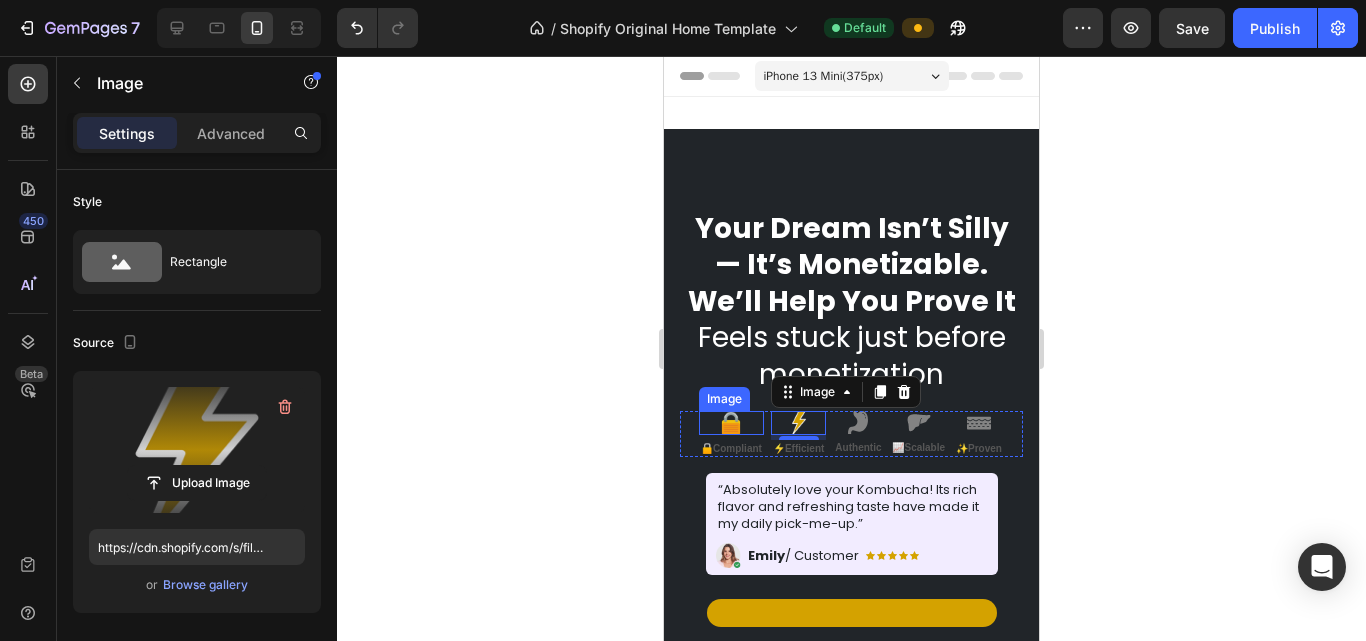 click at bounding box center (731, 423) 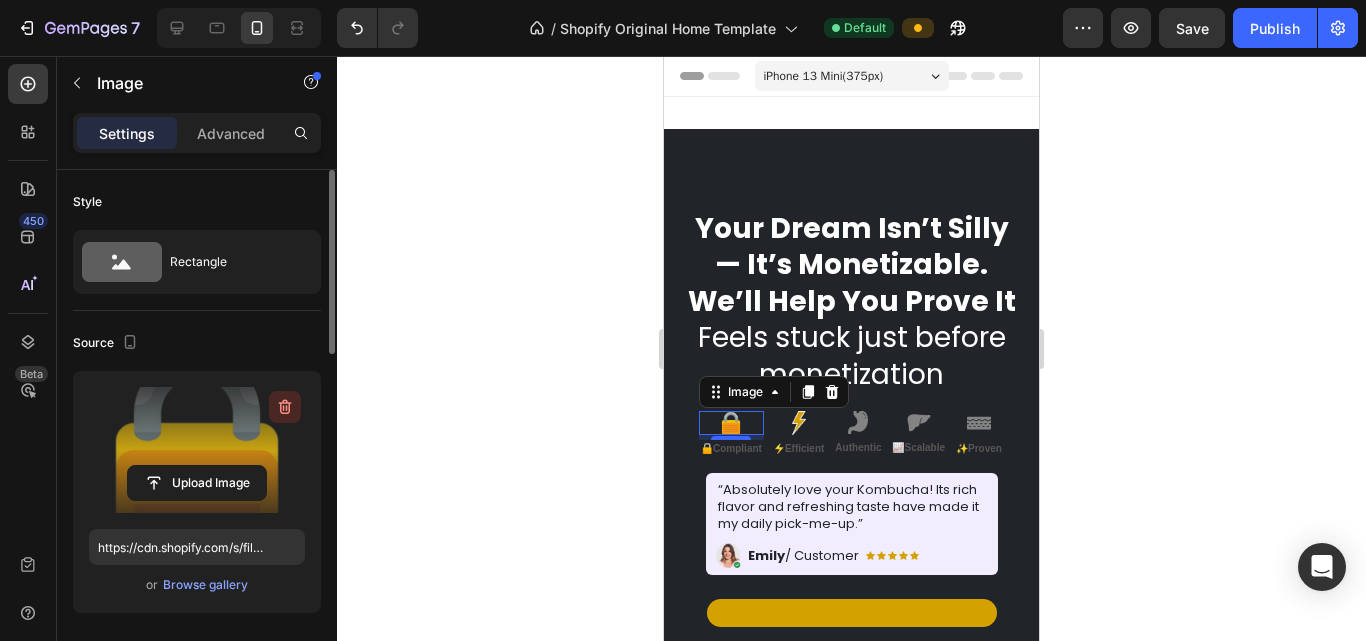 click 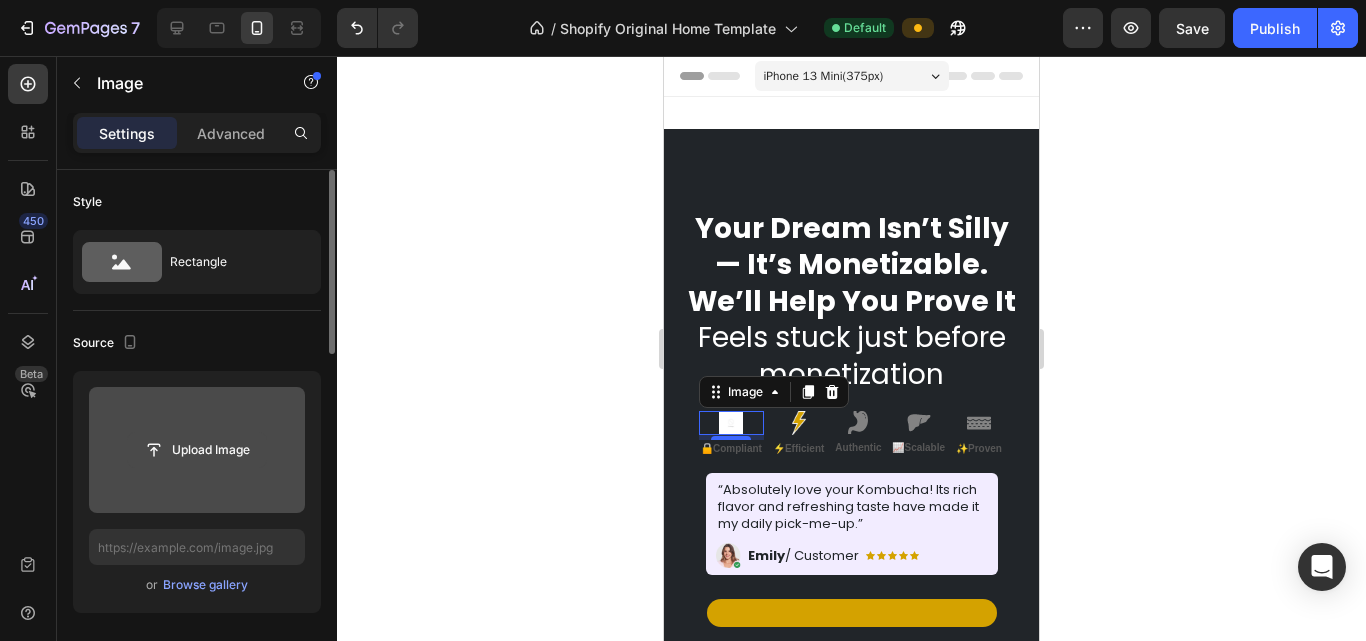 click 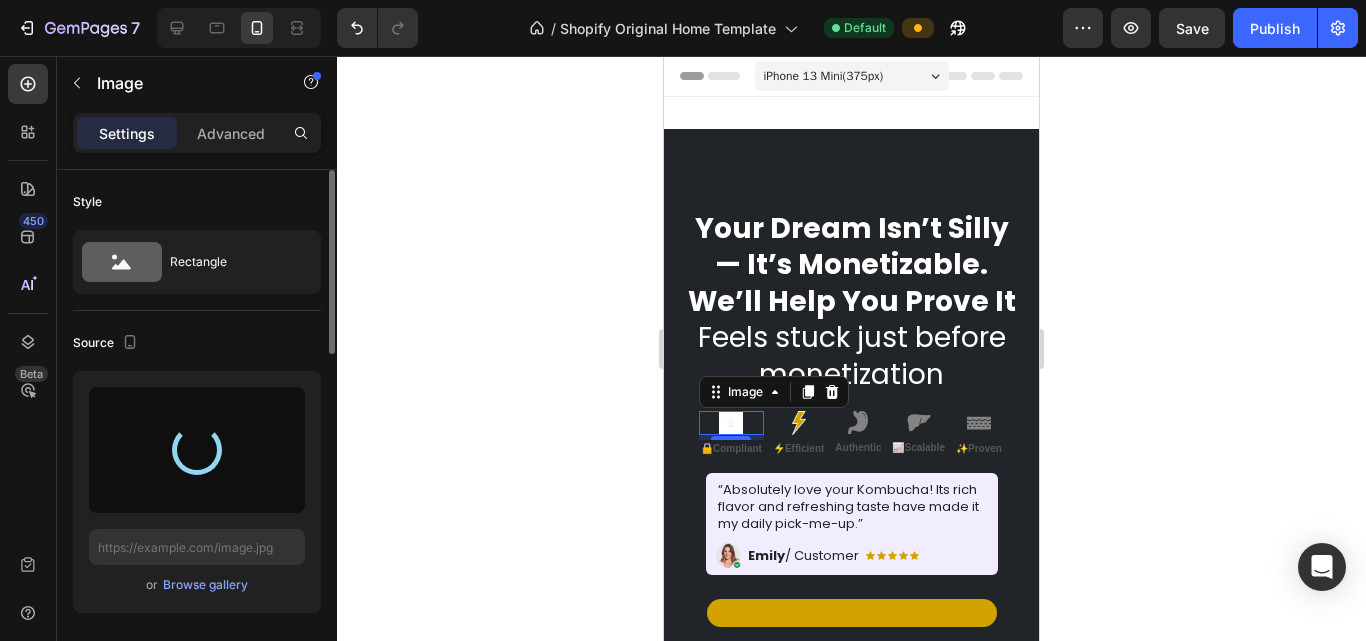 type on "https://cdn.shopify.com/s/files/1/0896/4931/6209/files/gempages_577019725788218259-2bb872e7-47b0-484e-b3cb-a2fed0b9c11b.png" 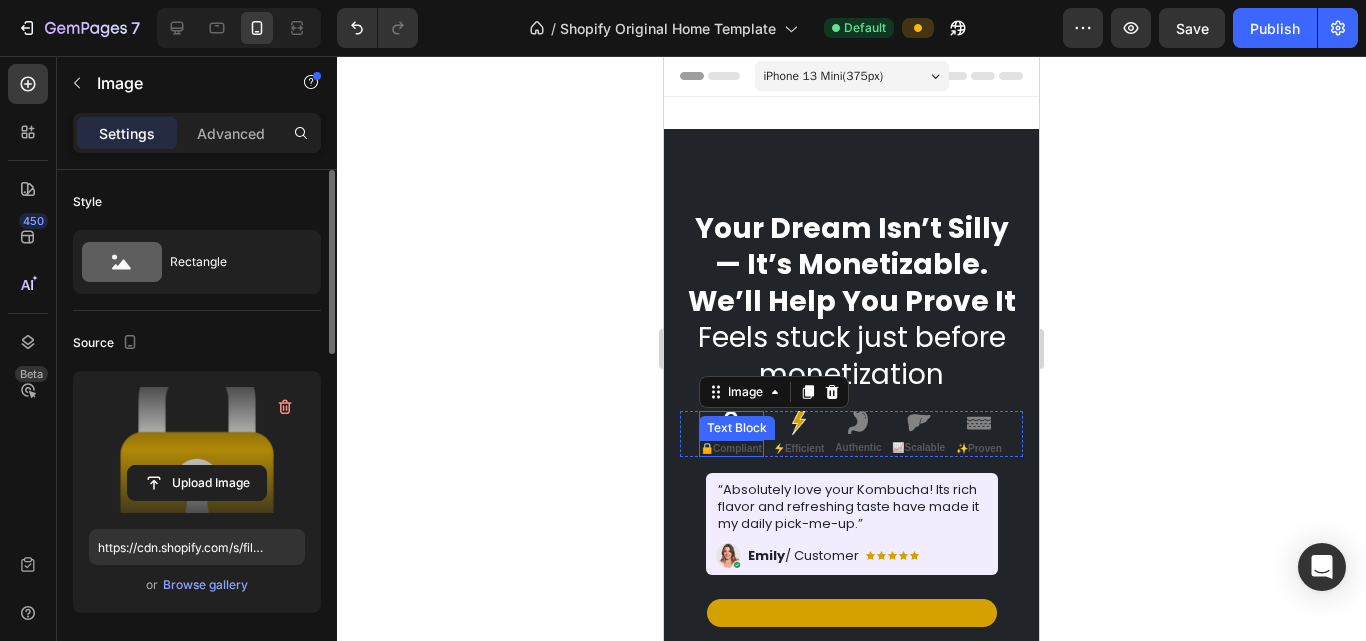 click on "Compliant" at bounding box center [737, 448] 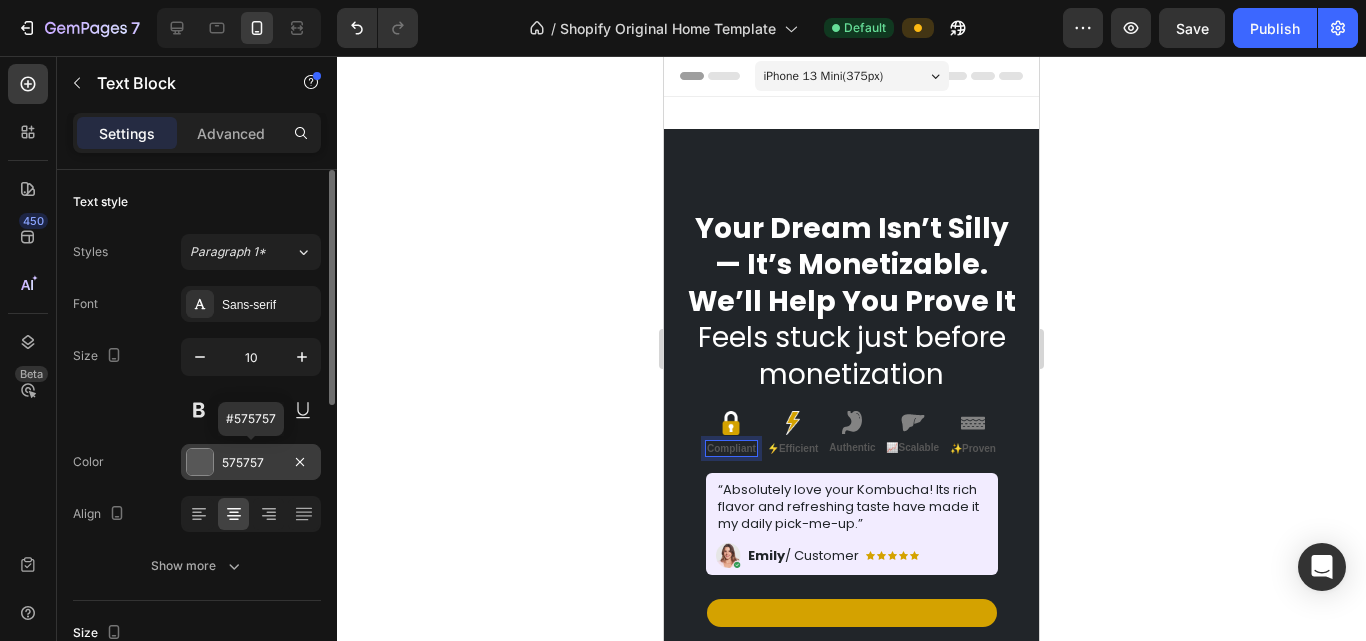 click at bounding box center (200, 462) 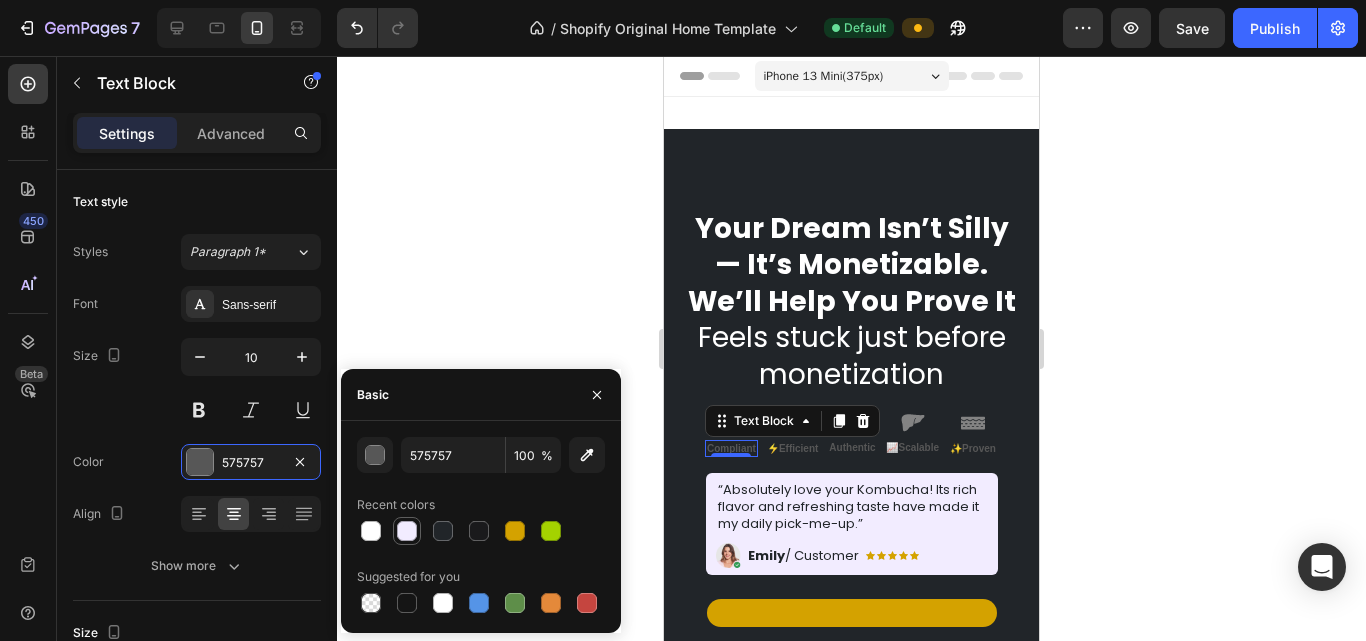 click at bounding box center (407, 531) 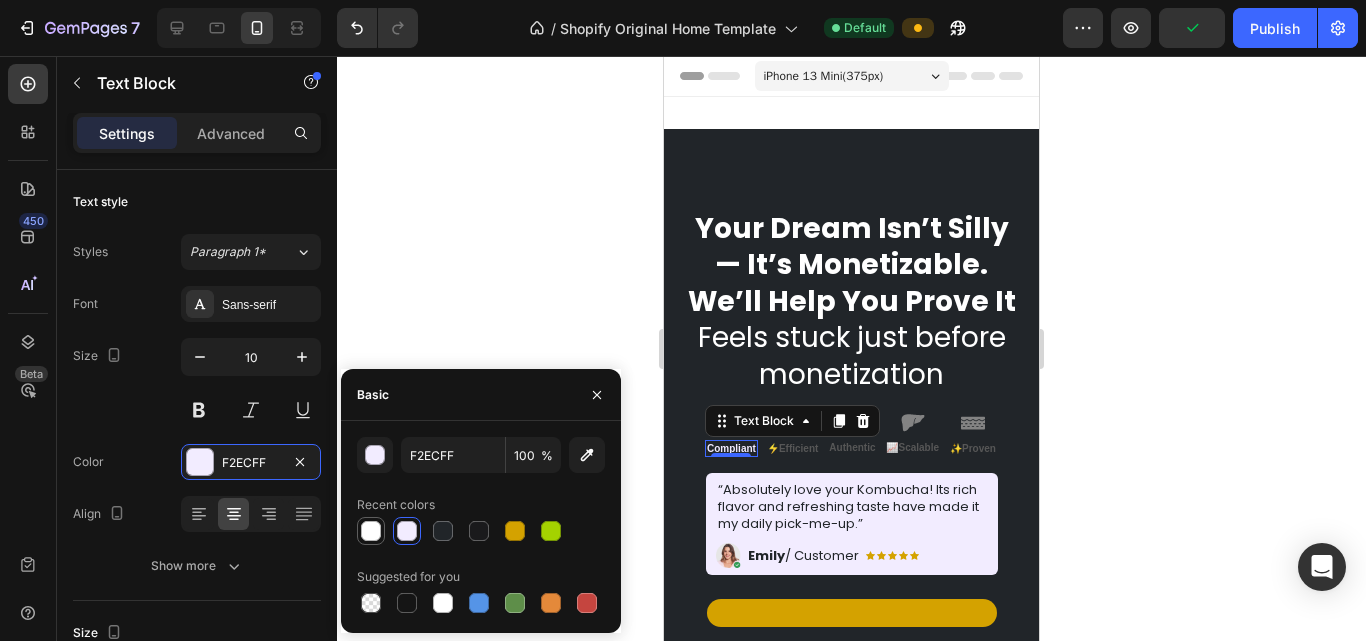 click at bounding box center (371, 531) 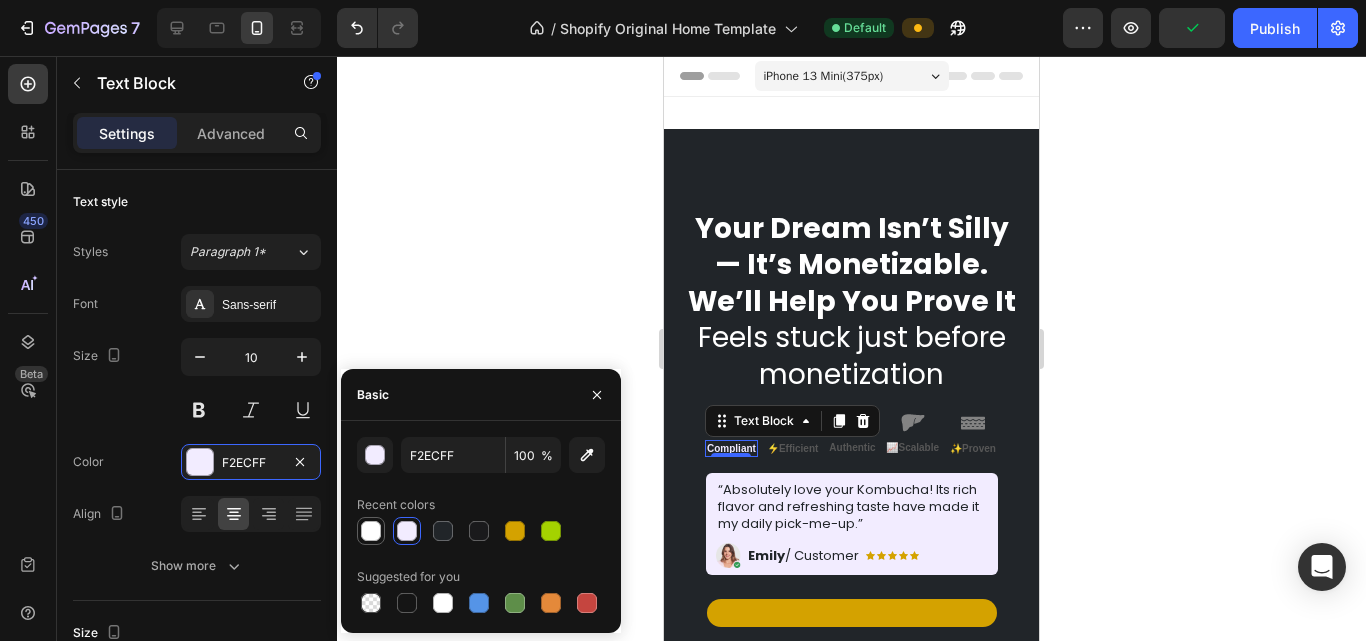 type on "FFFFFF" 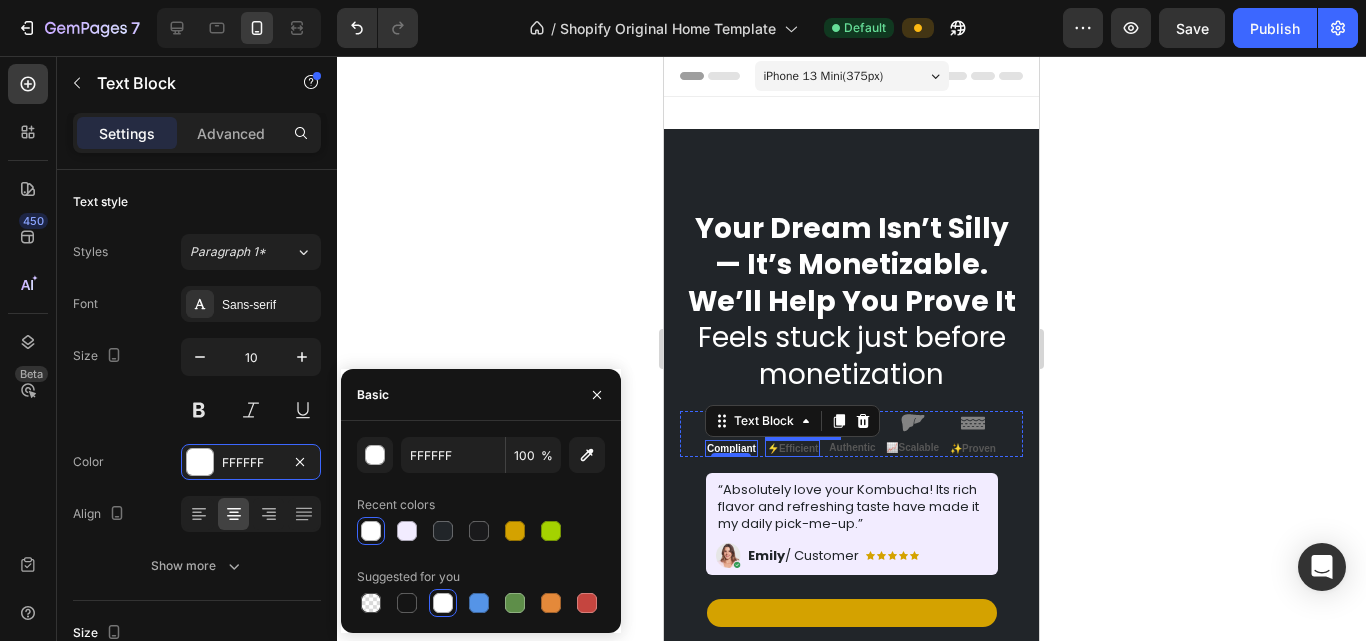 click on "Efficient" at bounding box center [798, 448] 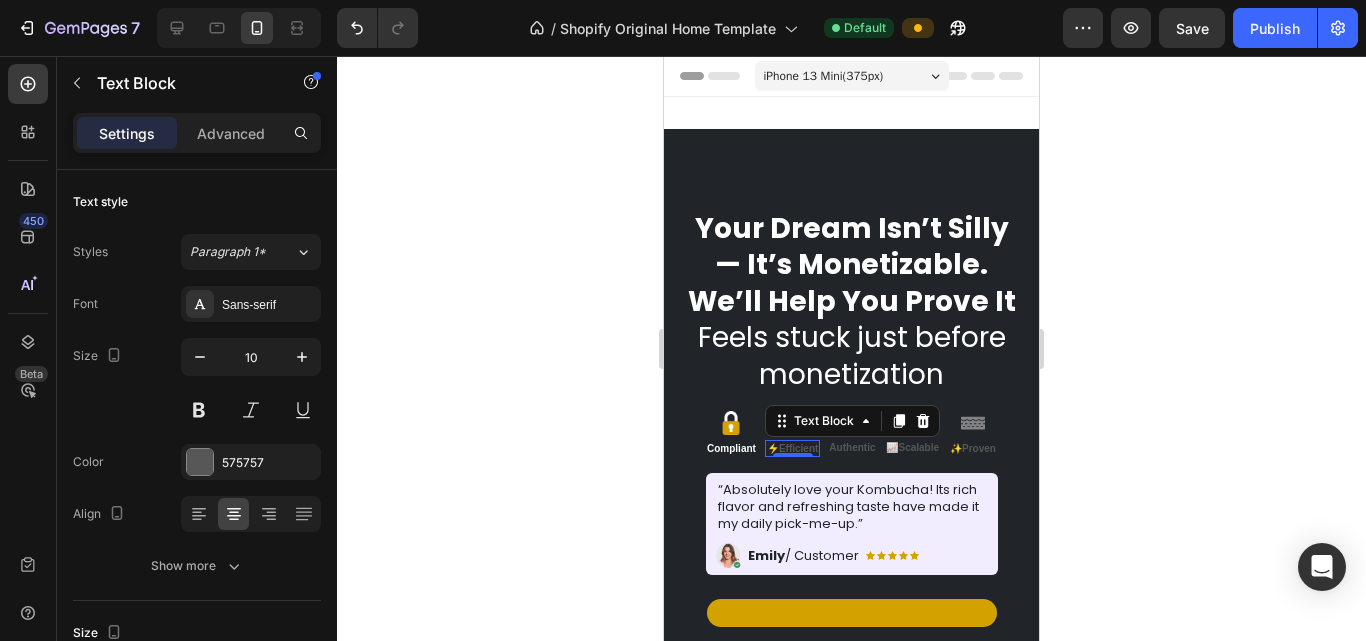 click on "Efficient" at bounding box center [798, 448] 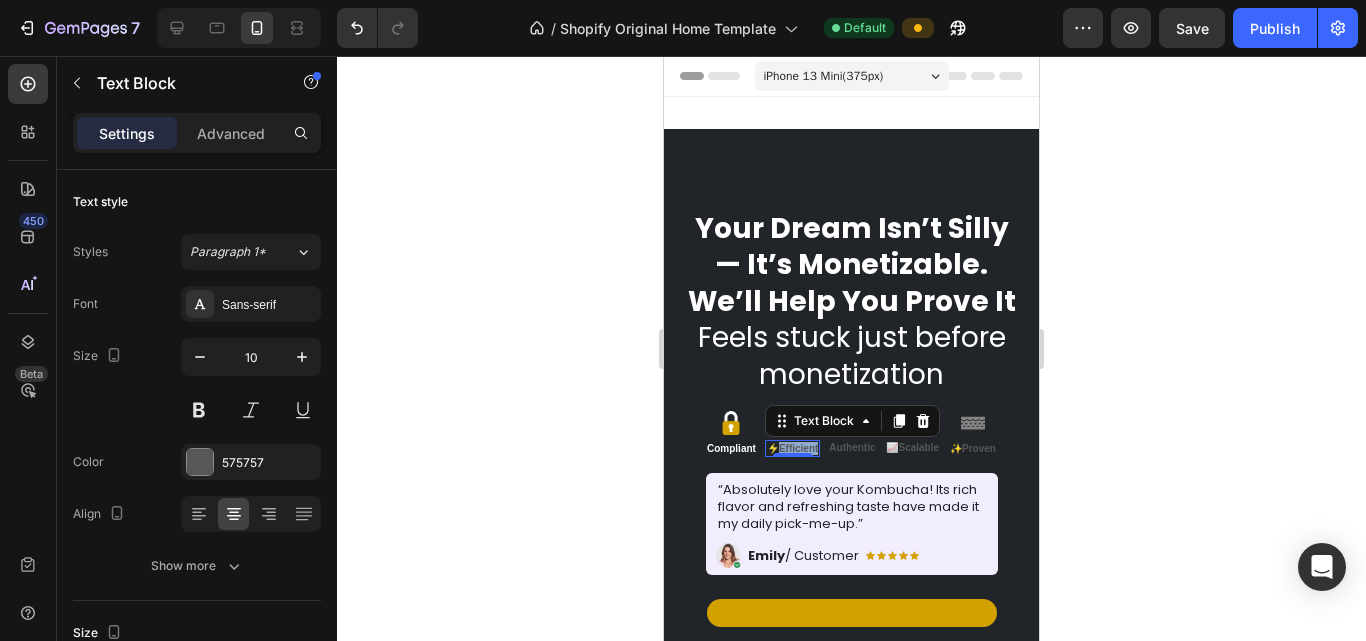 click on "Efficient" at bounding box center [798, 448] 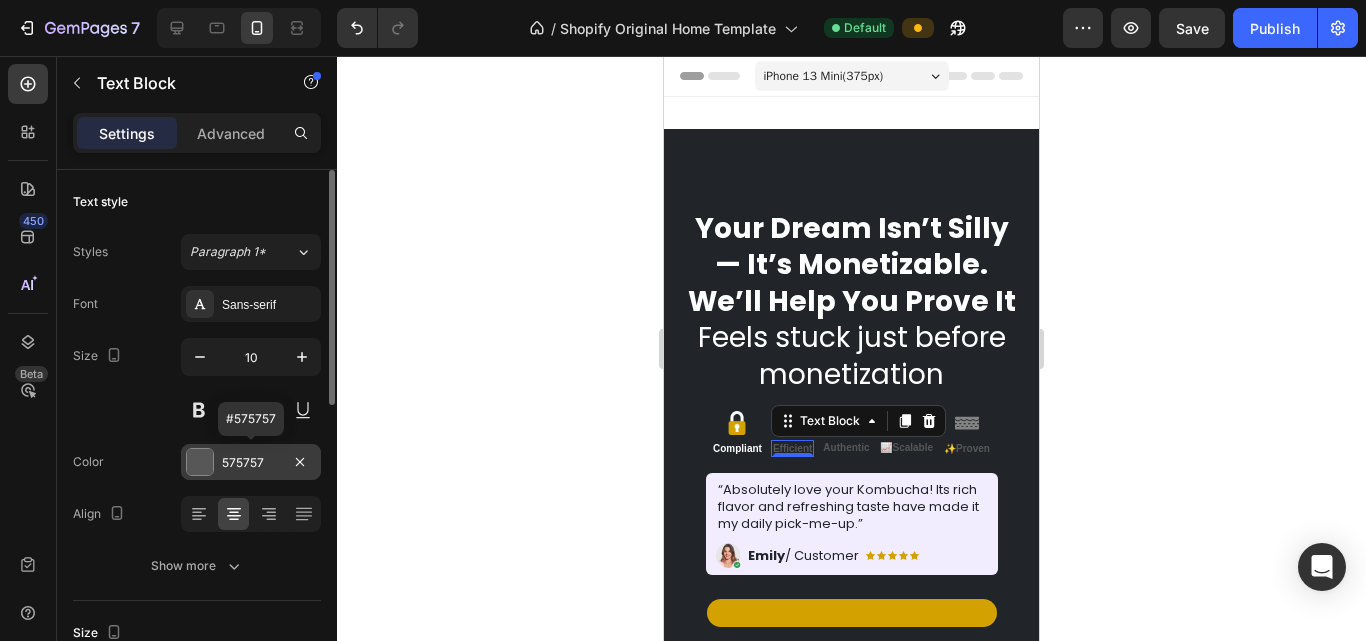 click at bounding box center (200, 462) 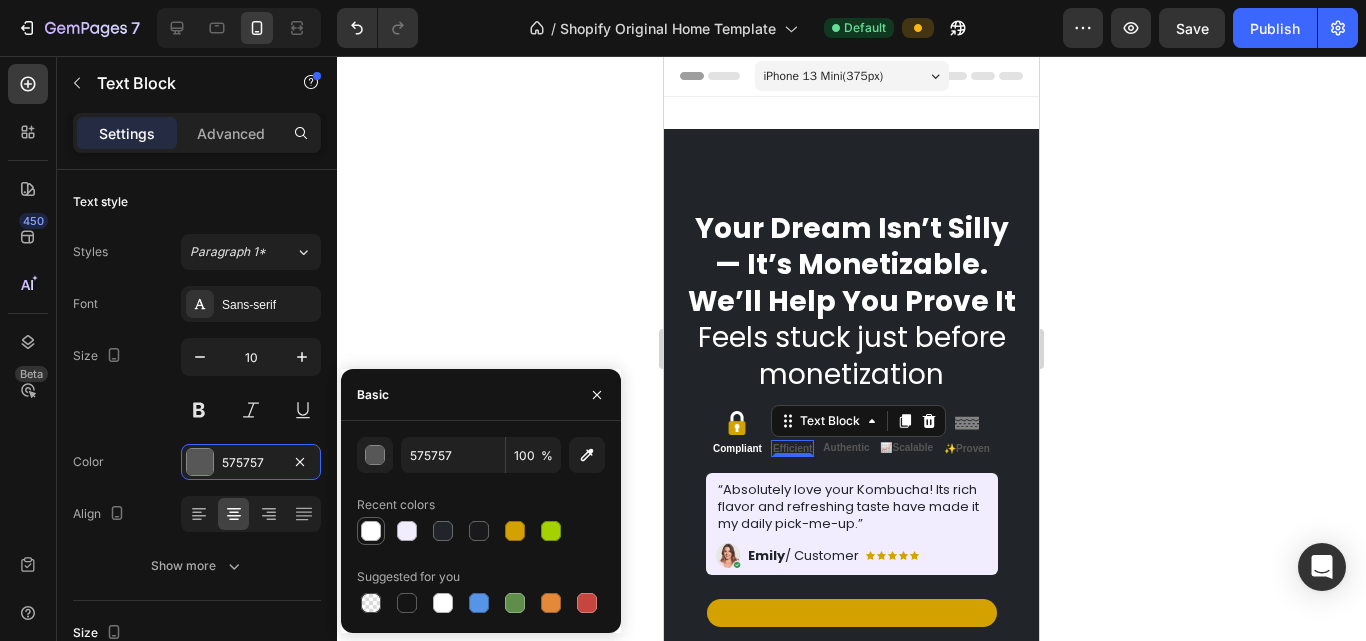 click at bounding box center [371, 531] 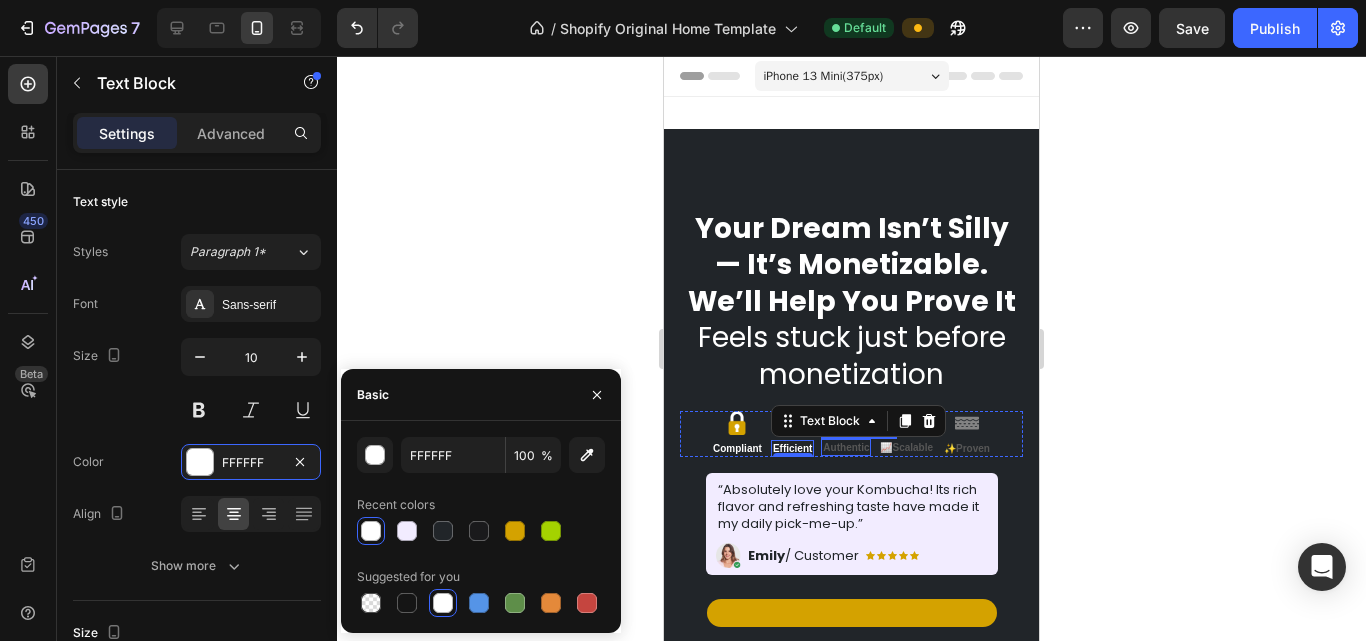 click on "Authentic" at bounding box center [846, 447] 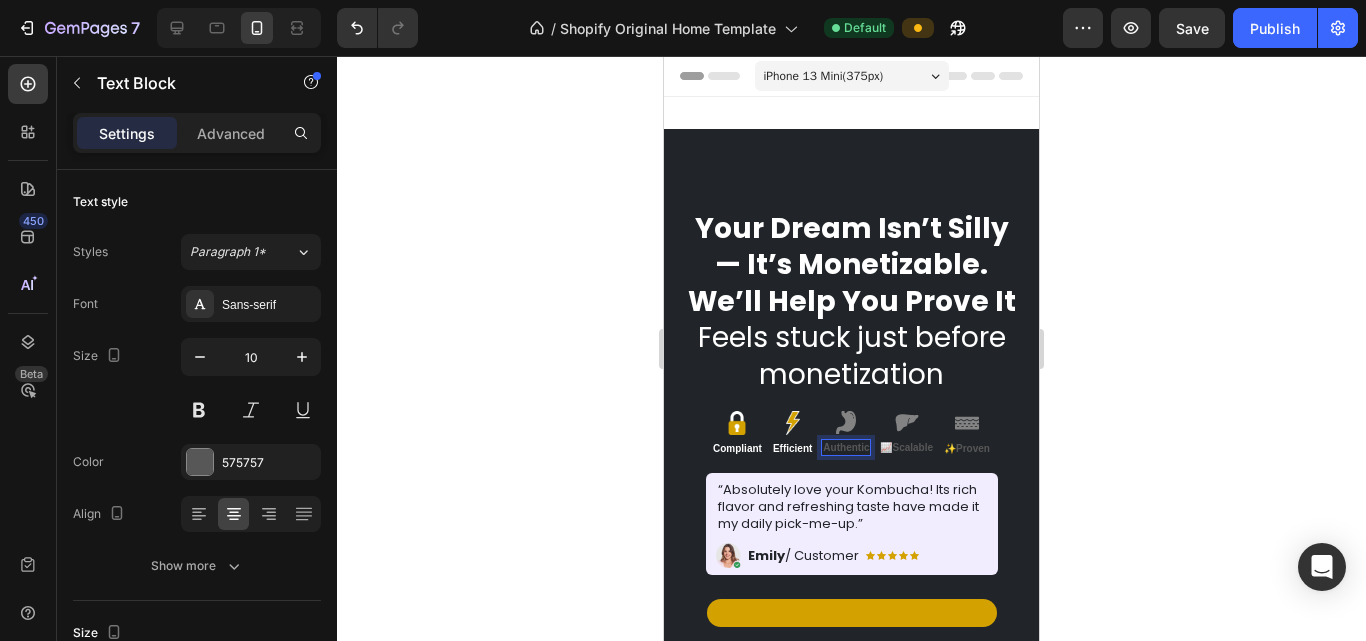 click on "Authentic" at bounding box center (846, 447) 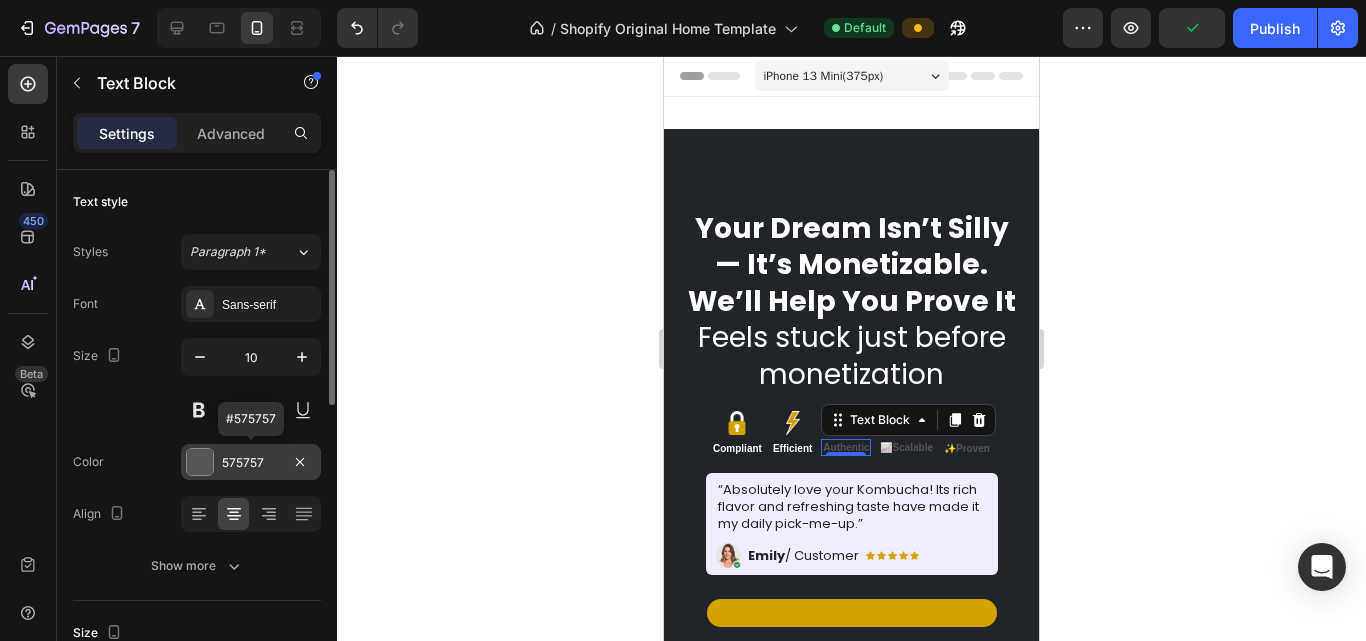 click at bounding box center (200, 462) 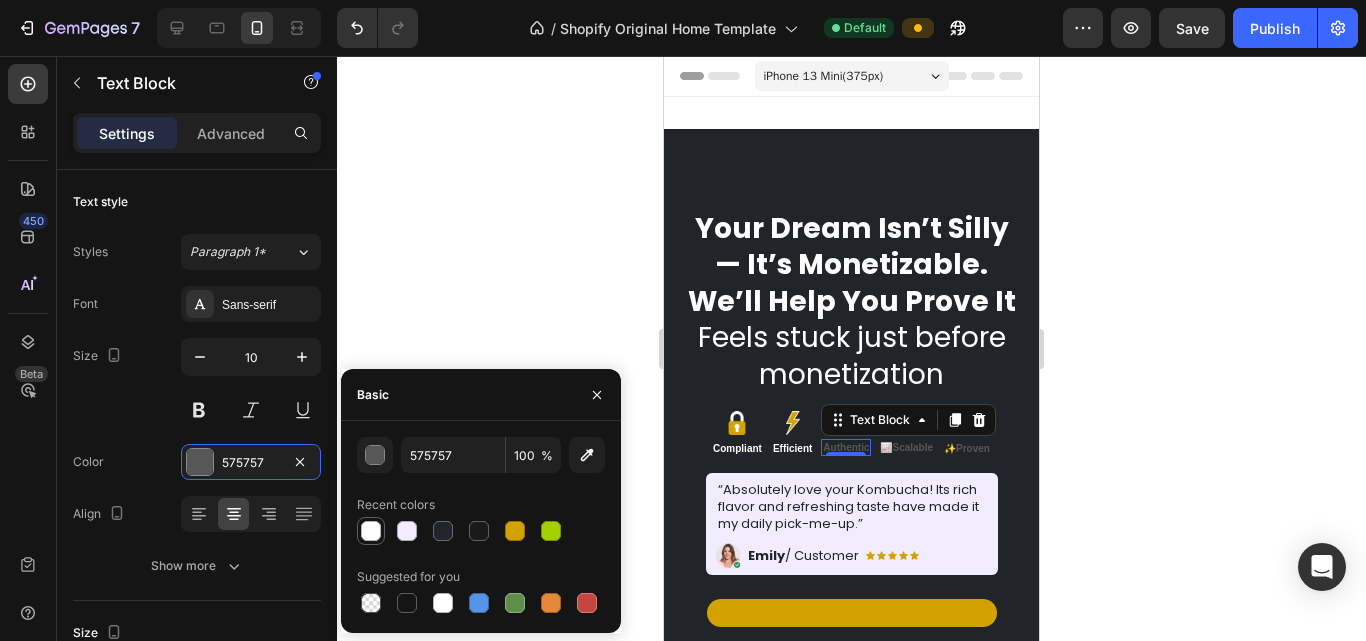 click at bounding box center [371, 531] 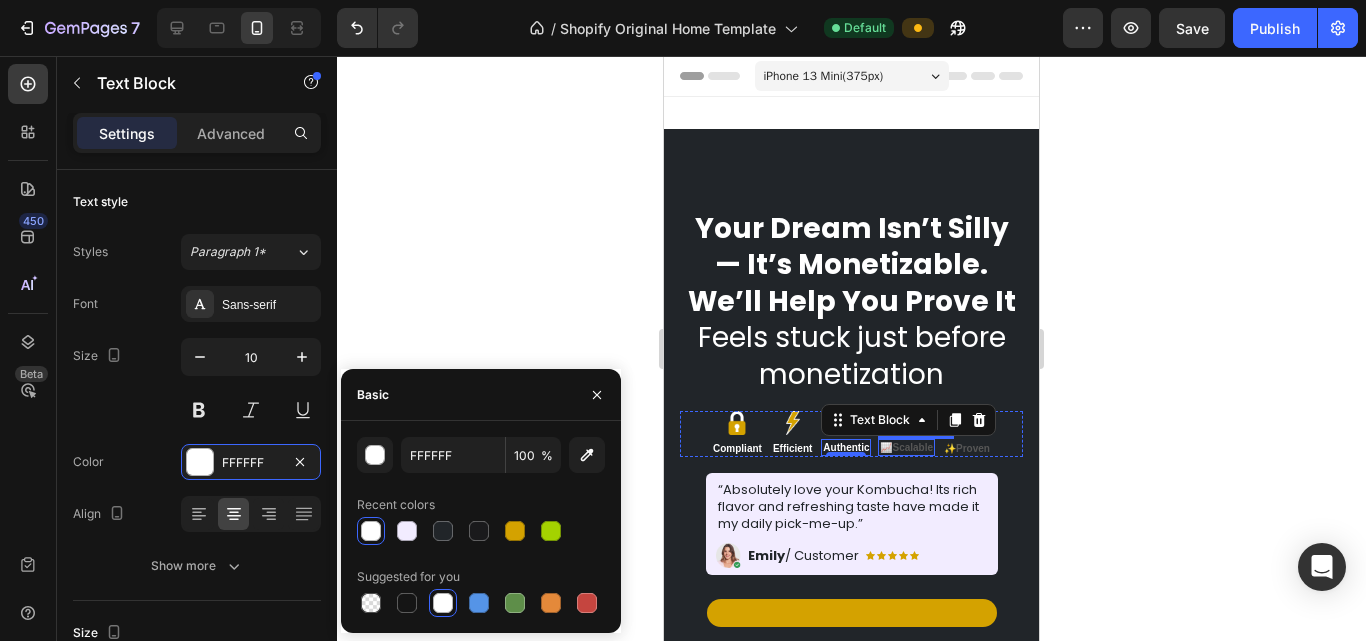 click on "Scalable" at bounding box center [912, 447] 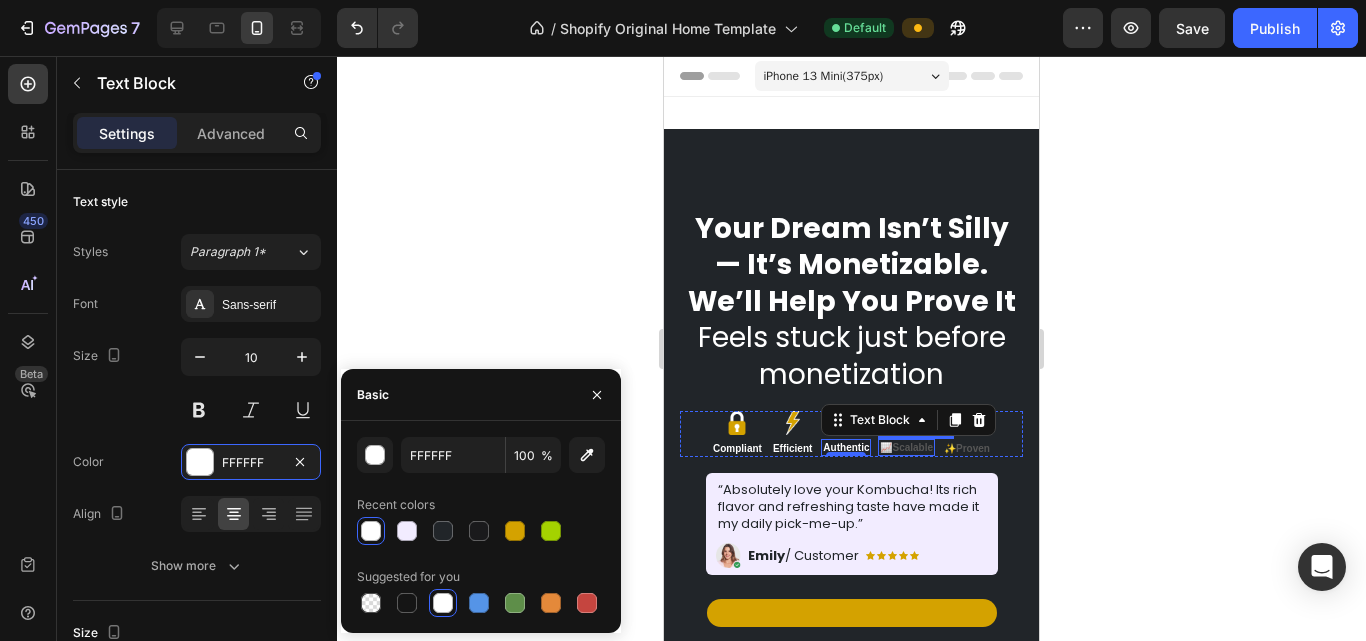 click on "Scalable" at bounding box center [912, 447] 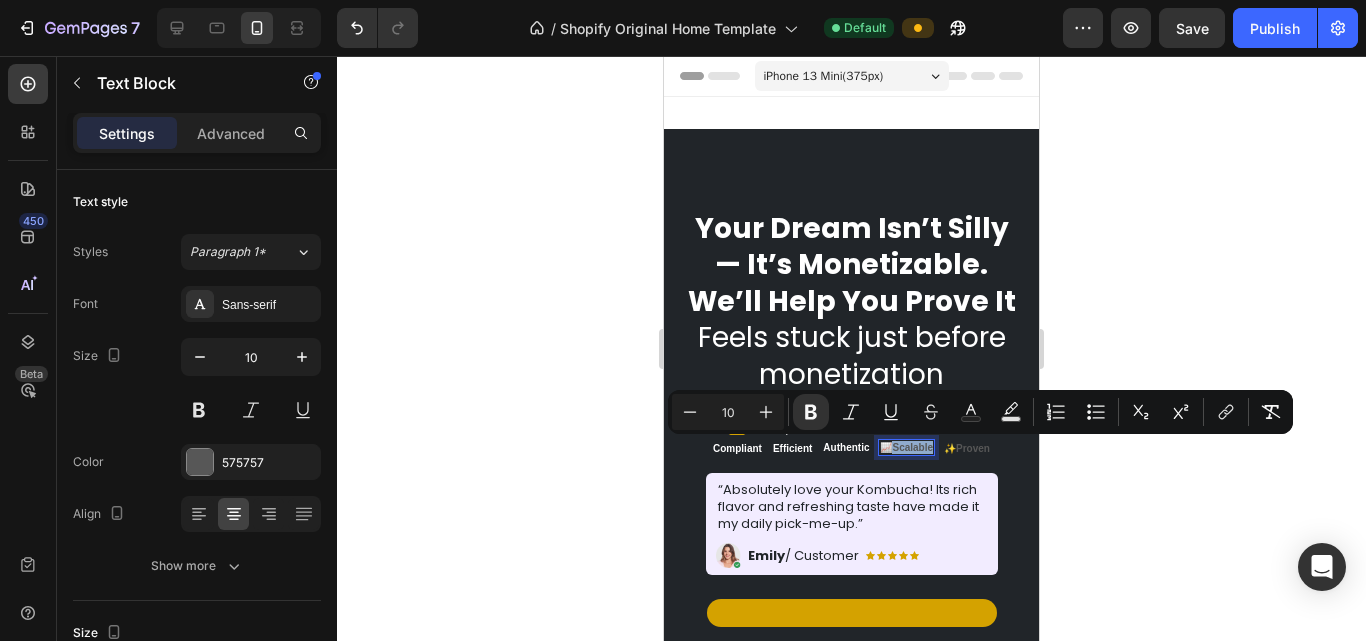 click on "Scalable" at bounding box center (912, 447) 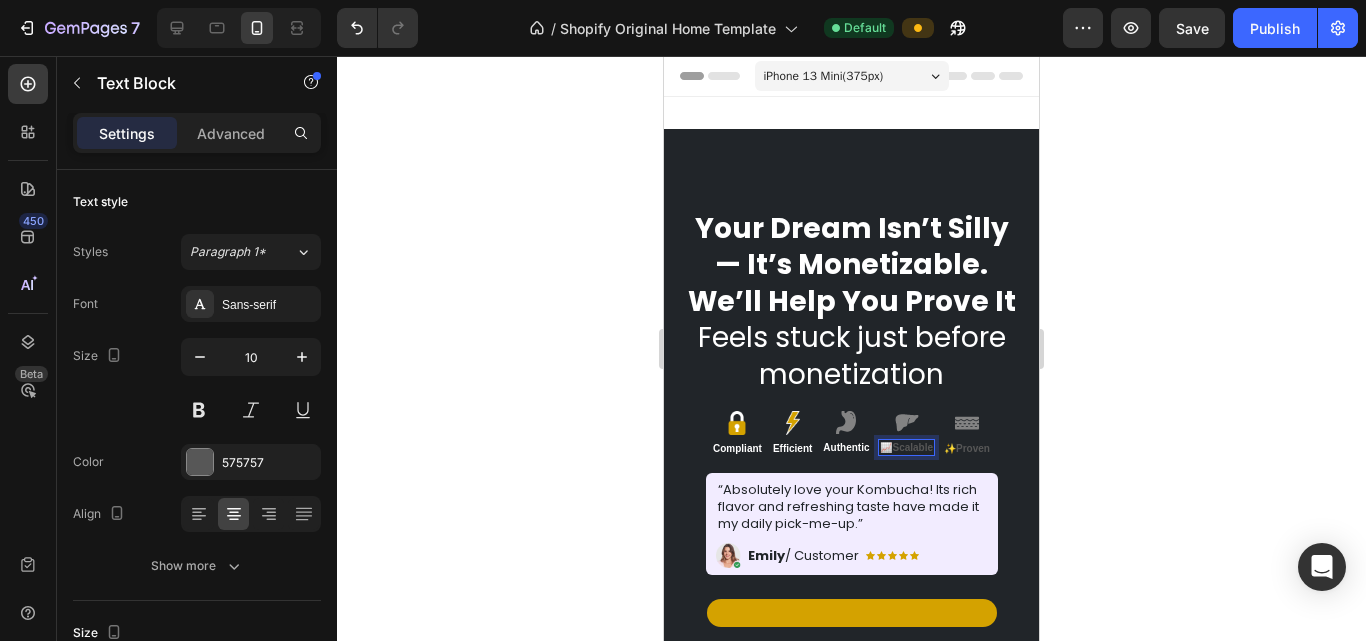 click on "Scalable" at bounding box center [912, 447] 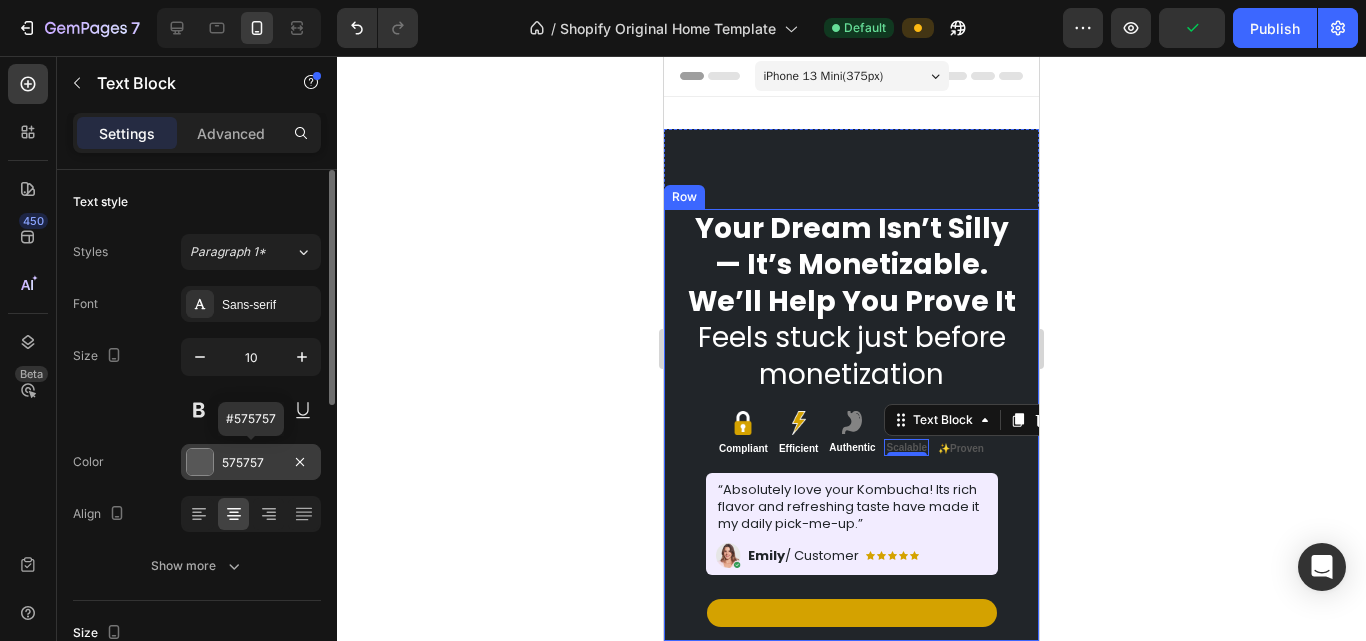 click at bounding box center [200, 462] 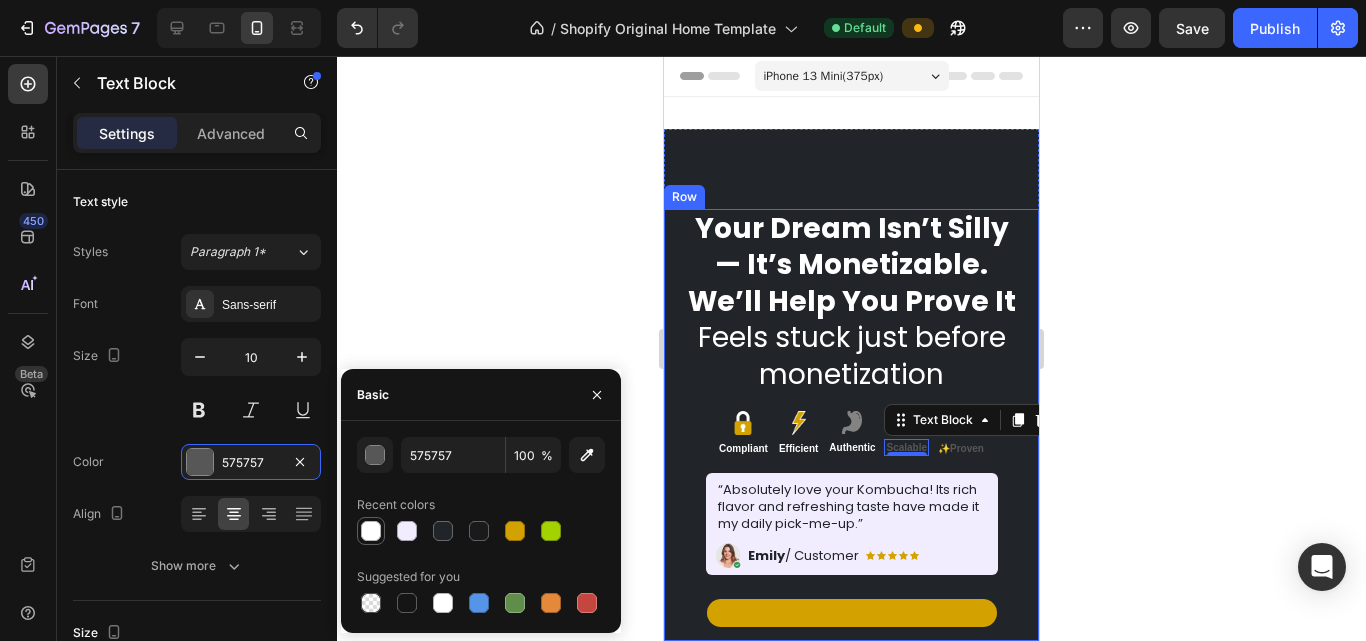 click at bounding box center (371, 531) 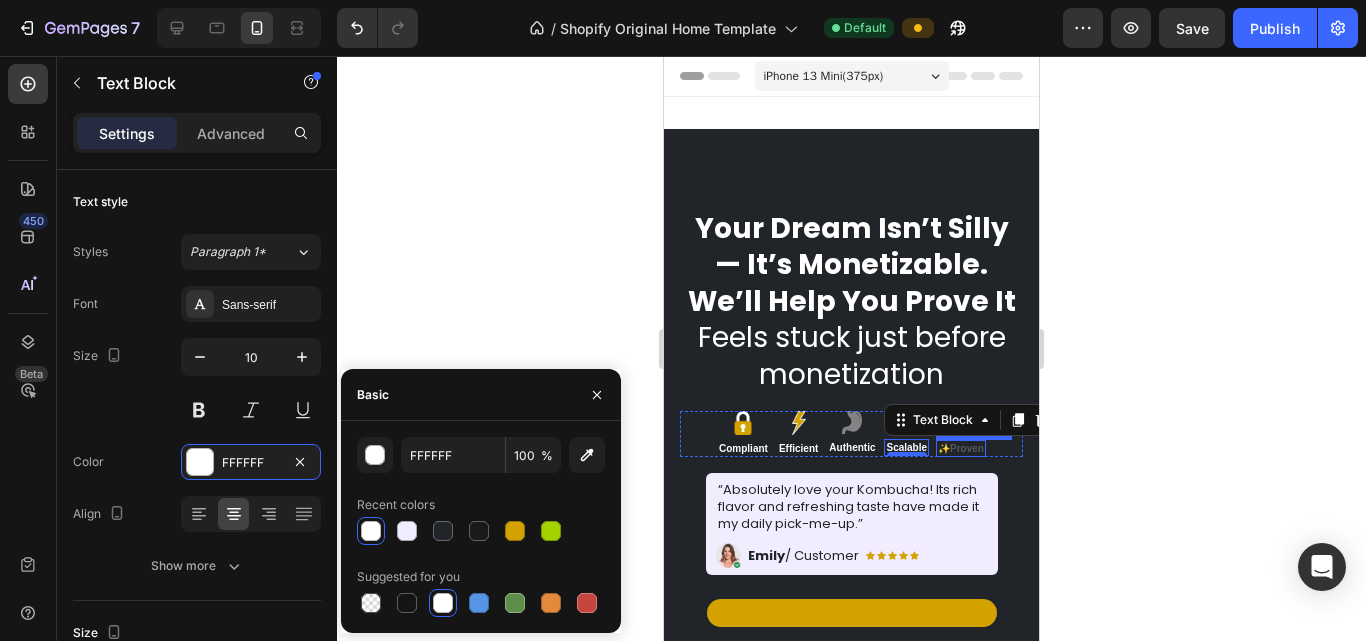 click on "Proven" at bounding box center [967, 448] 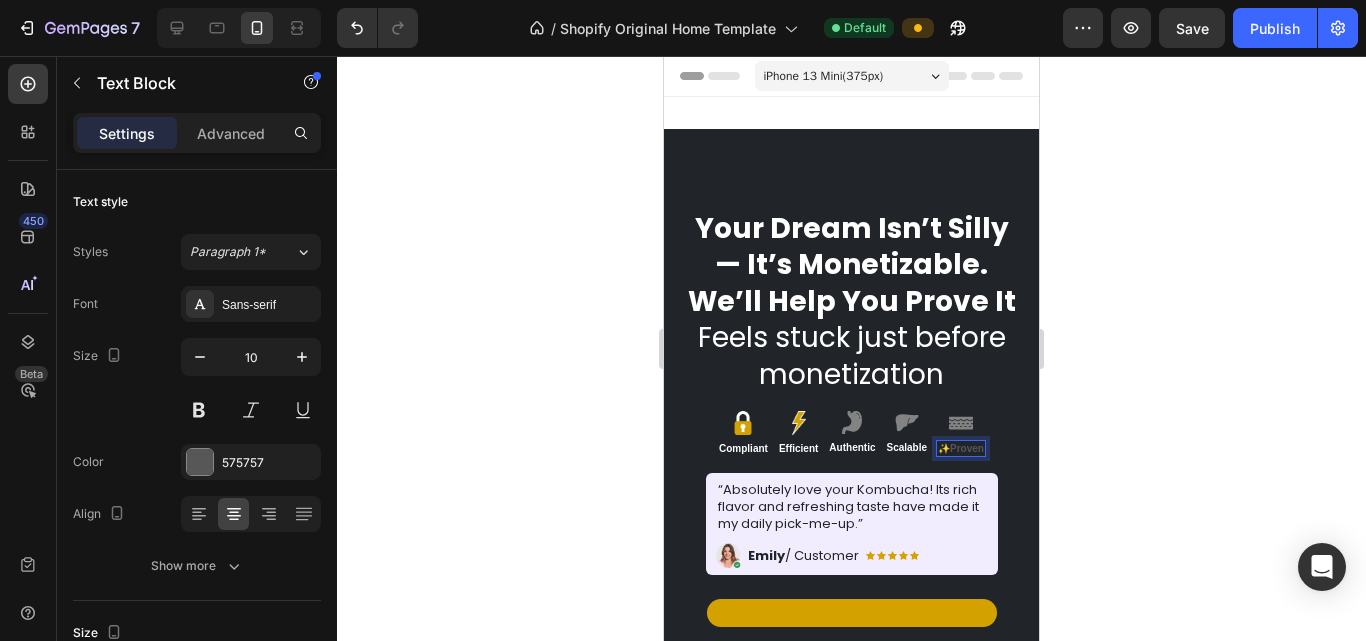 click on "Proven" at bounding box center [967, 448] 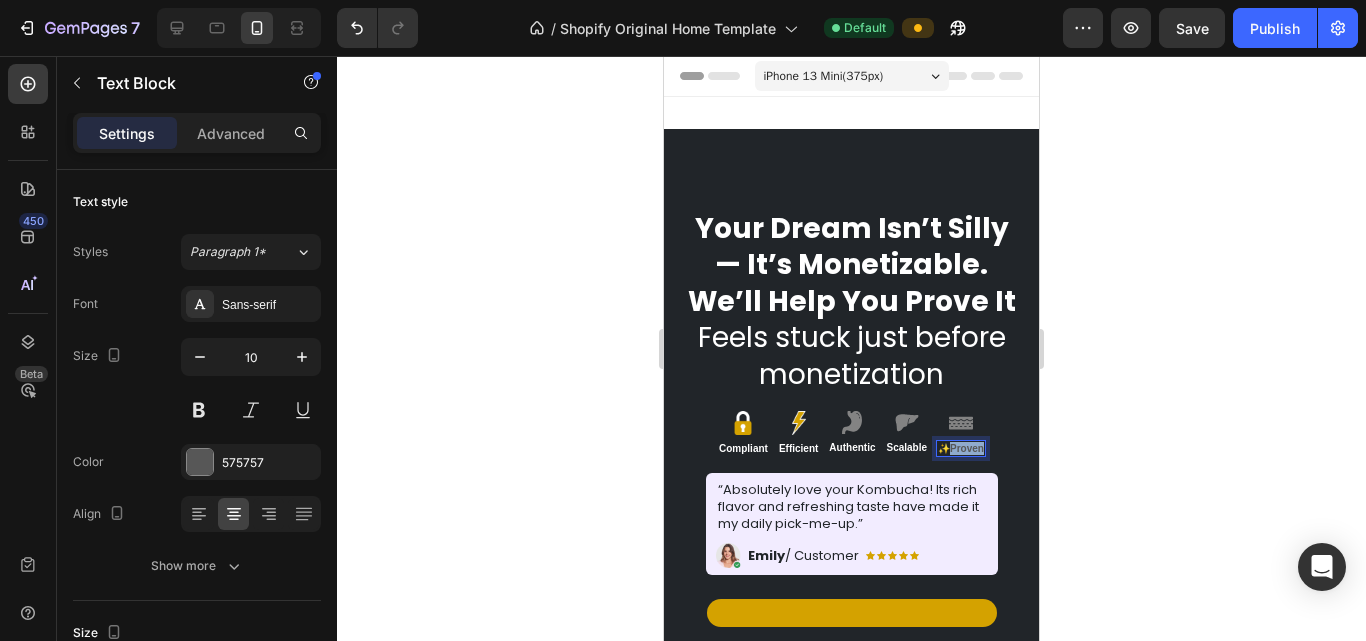click on "✨  Proven" at bounding box center [961, 448] 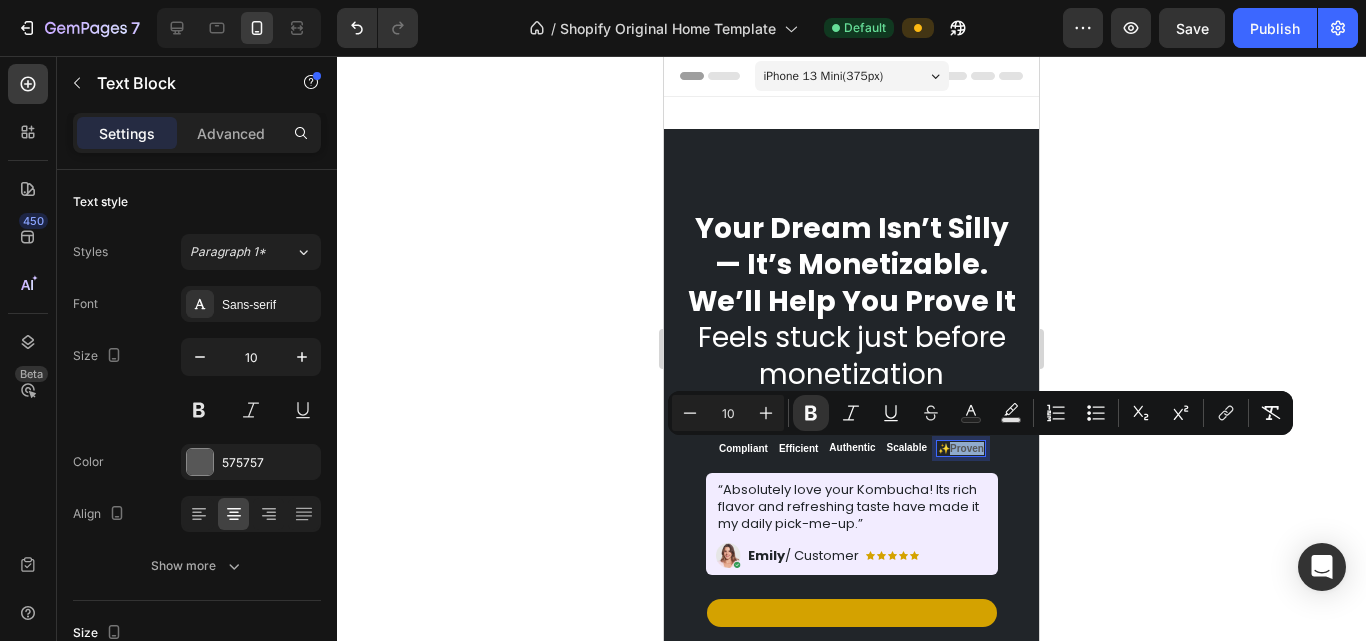 click on "✨  Proven" at bounding box center [961, 448] 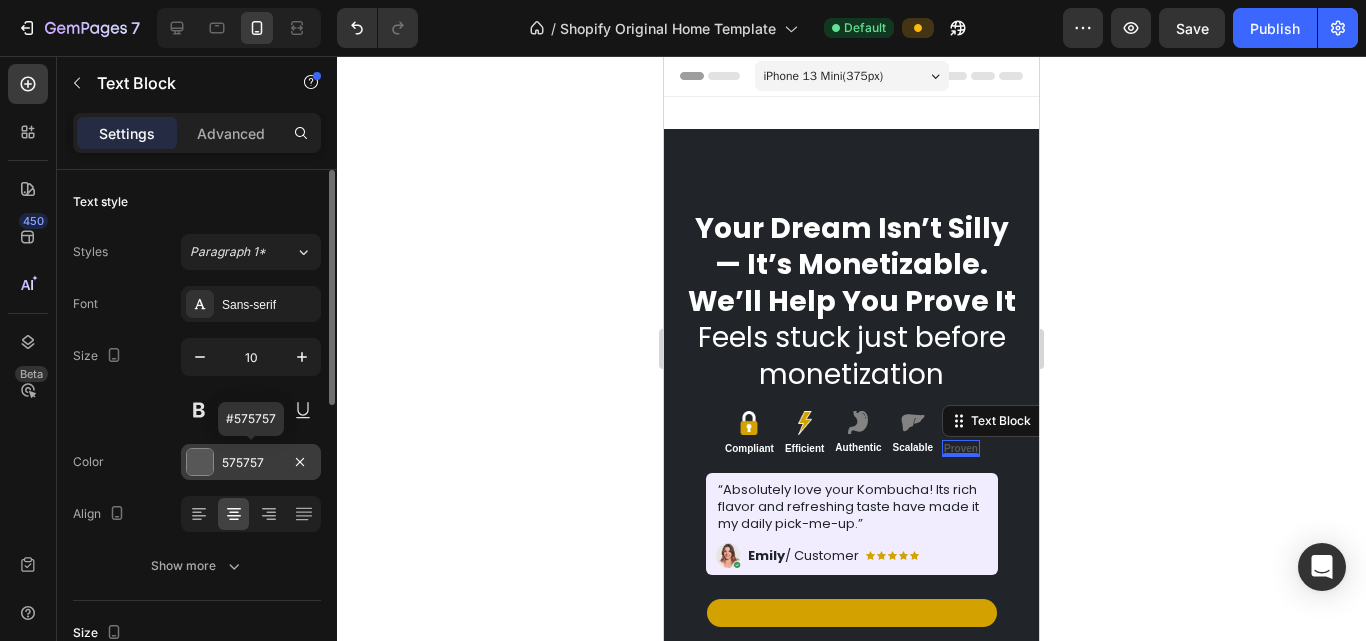 click at bounding box center (200, 462) 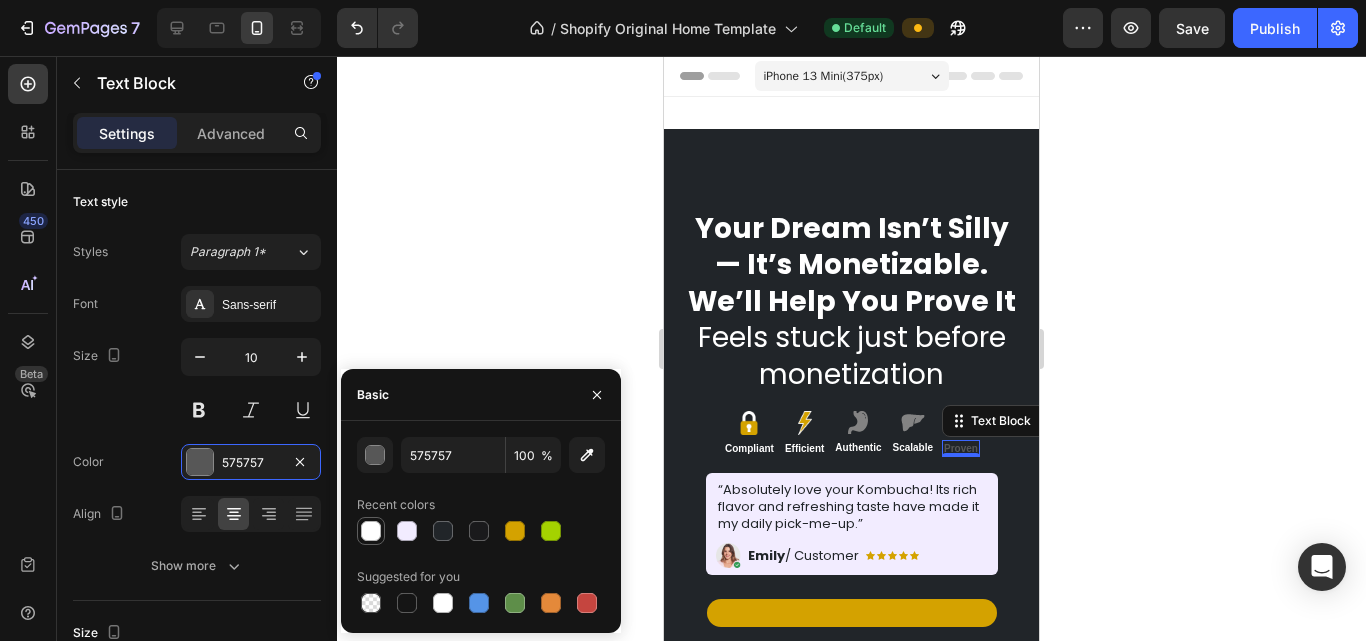 click at bounding box center [371, 531] 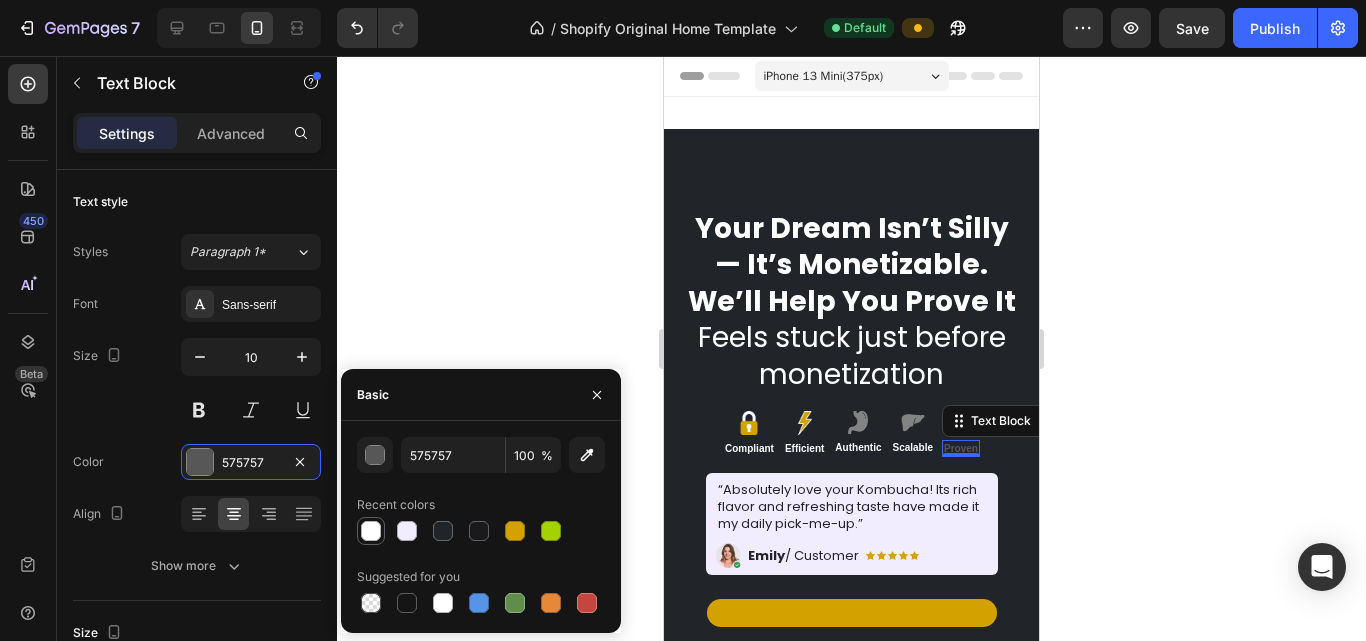type on "FFFFFF" 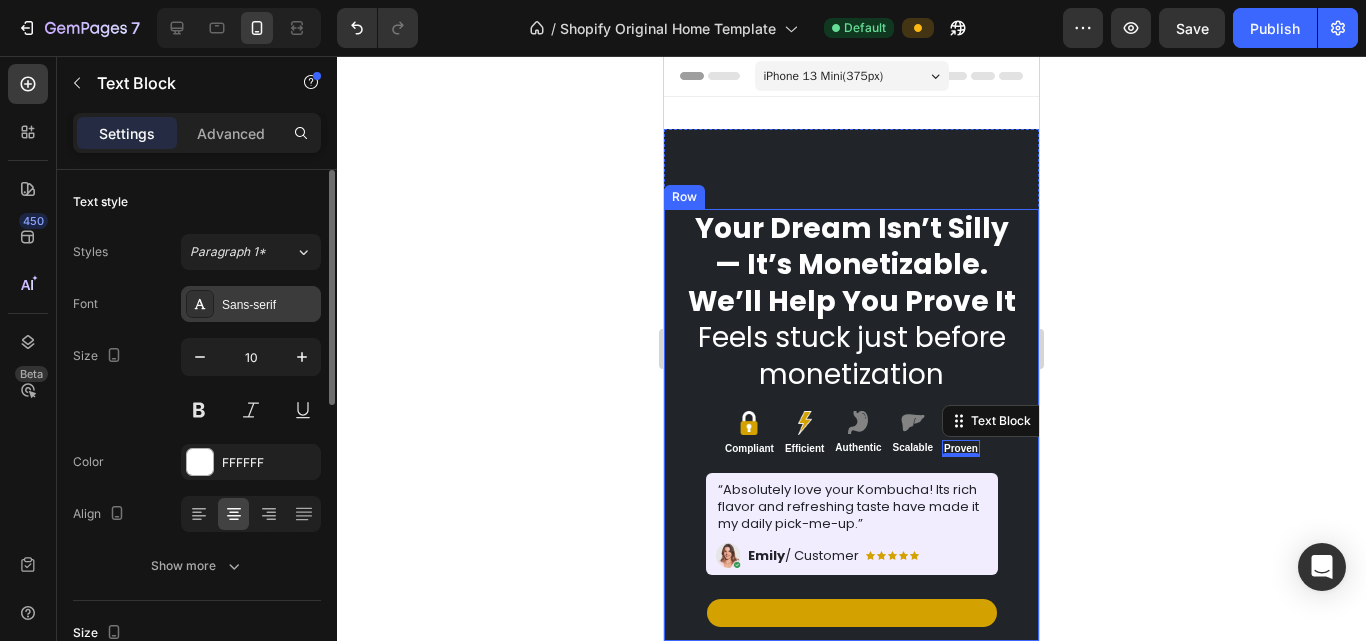 click on "Sans-serif" at bounding box center (269, 305) 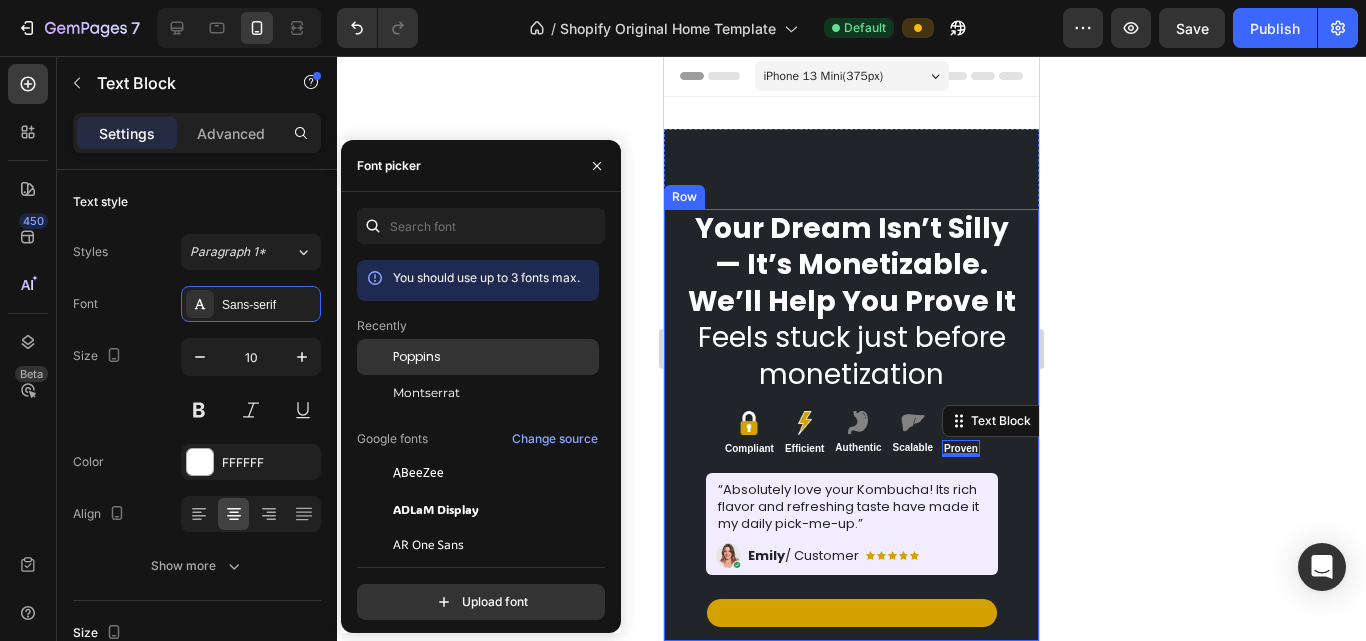 click on "Poppins" at bounding box center [417, 357] 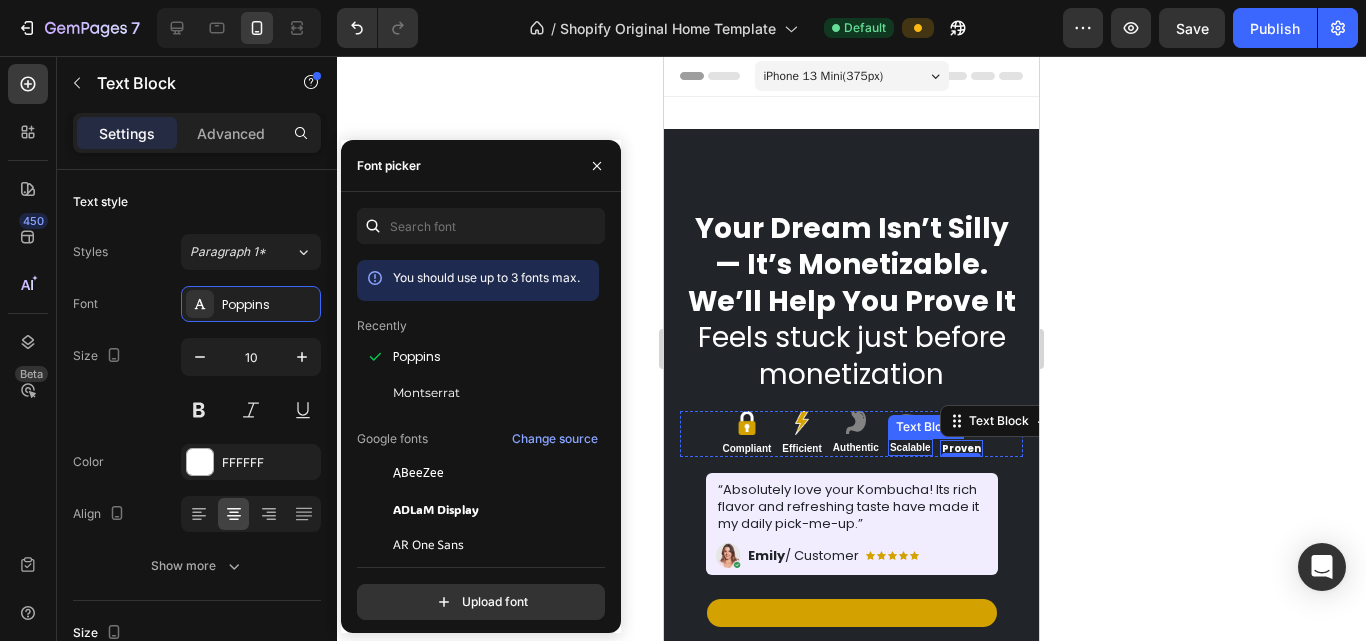 click on "Scalable" at bounding box center (910, 447) 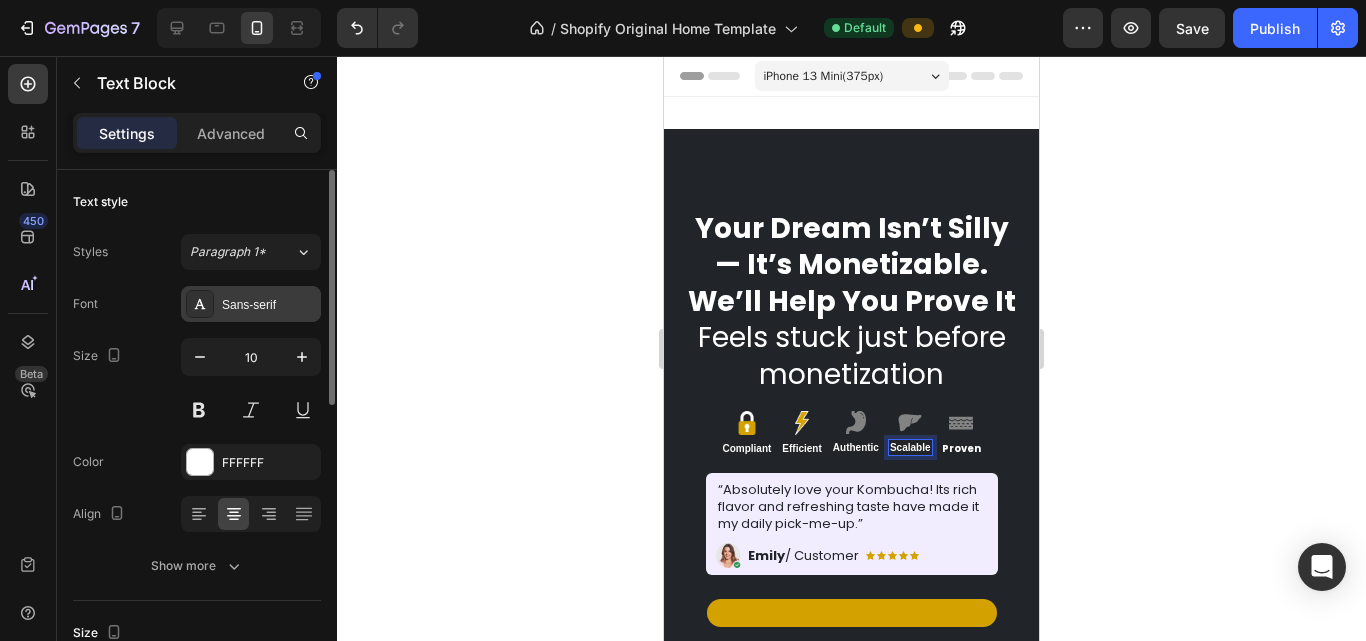 click on "Sans-serif" at bounding box center (269, 305) 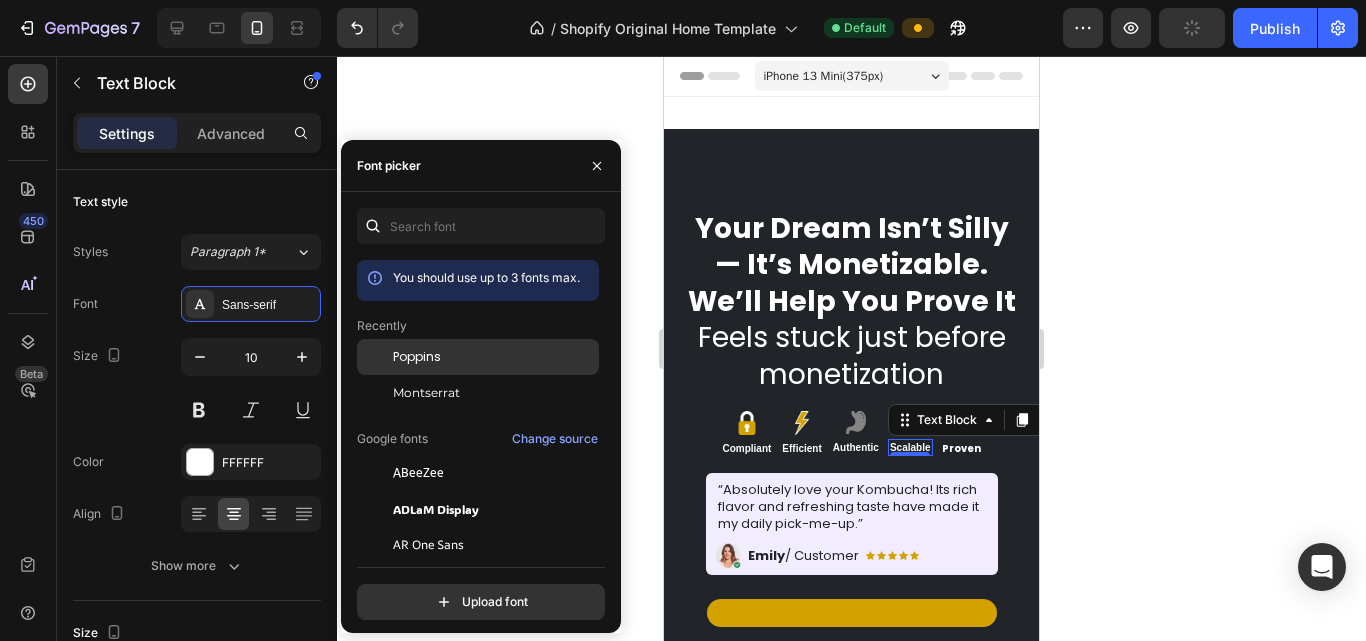 drag, startPoint x: 388, startPoint y: 361, endPoint x: 486, endPoint y: 370, distance: 98.4124 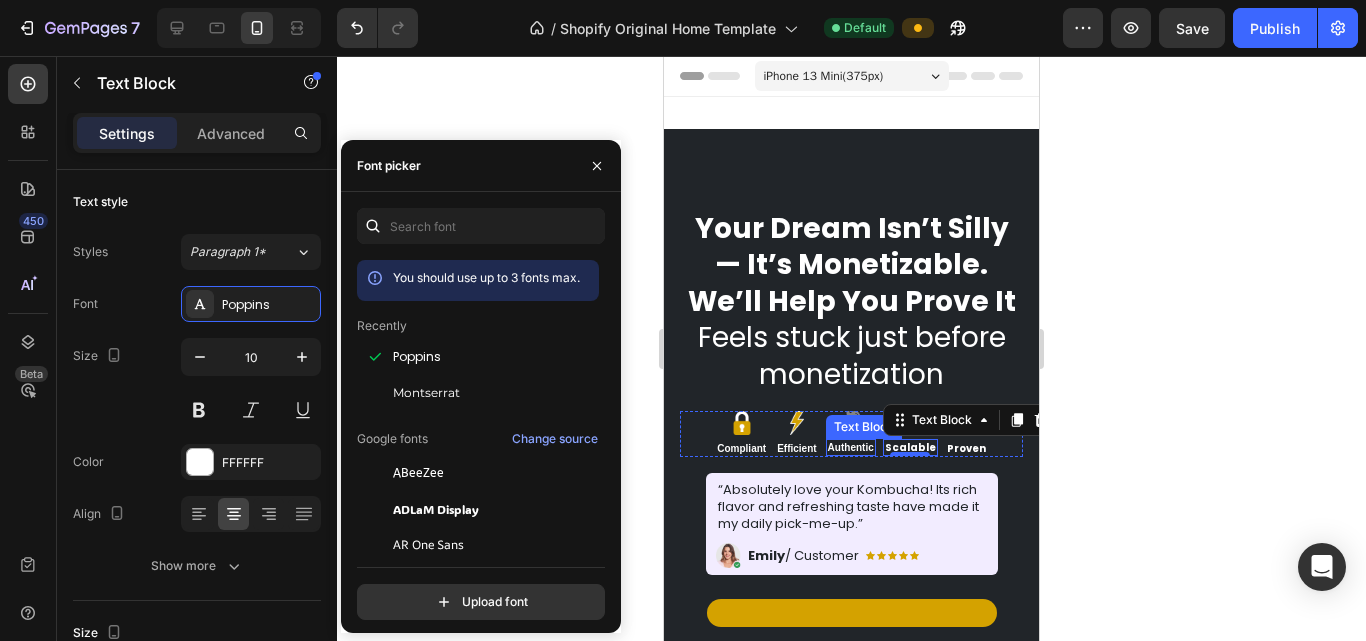 click on "Authentic" at bounding box center (851, 447) 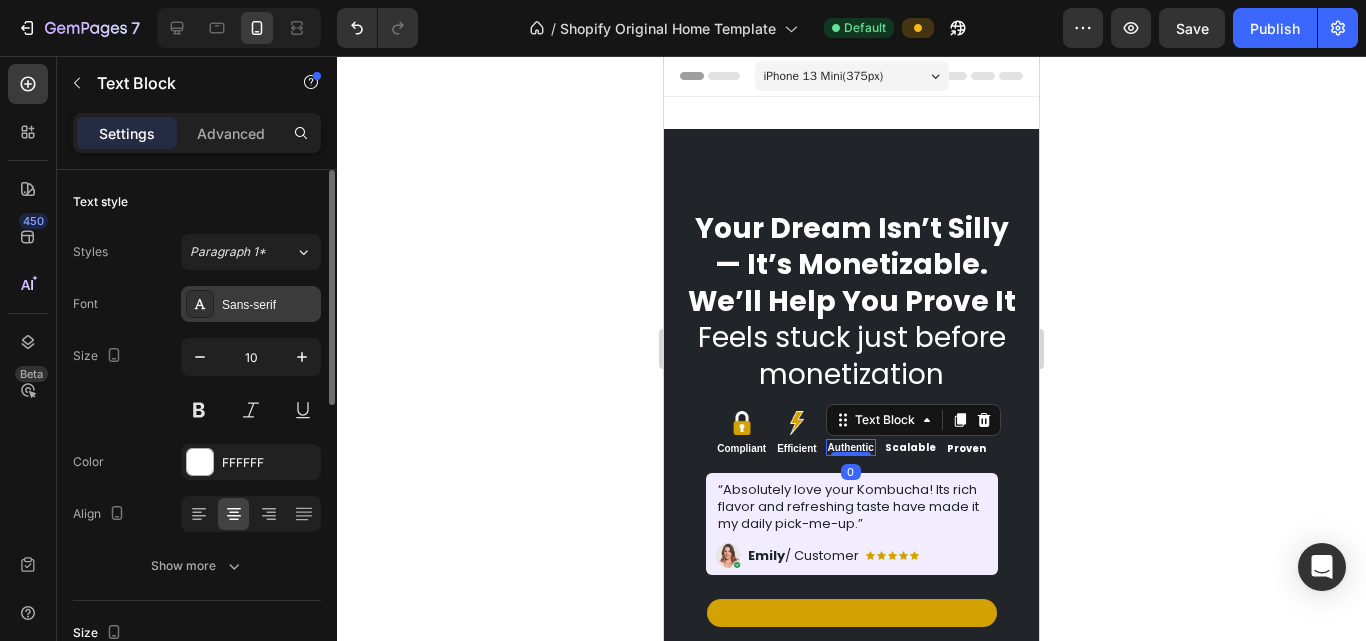 click on "Sans-serif" at bounding box center [269, 305] 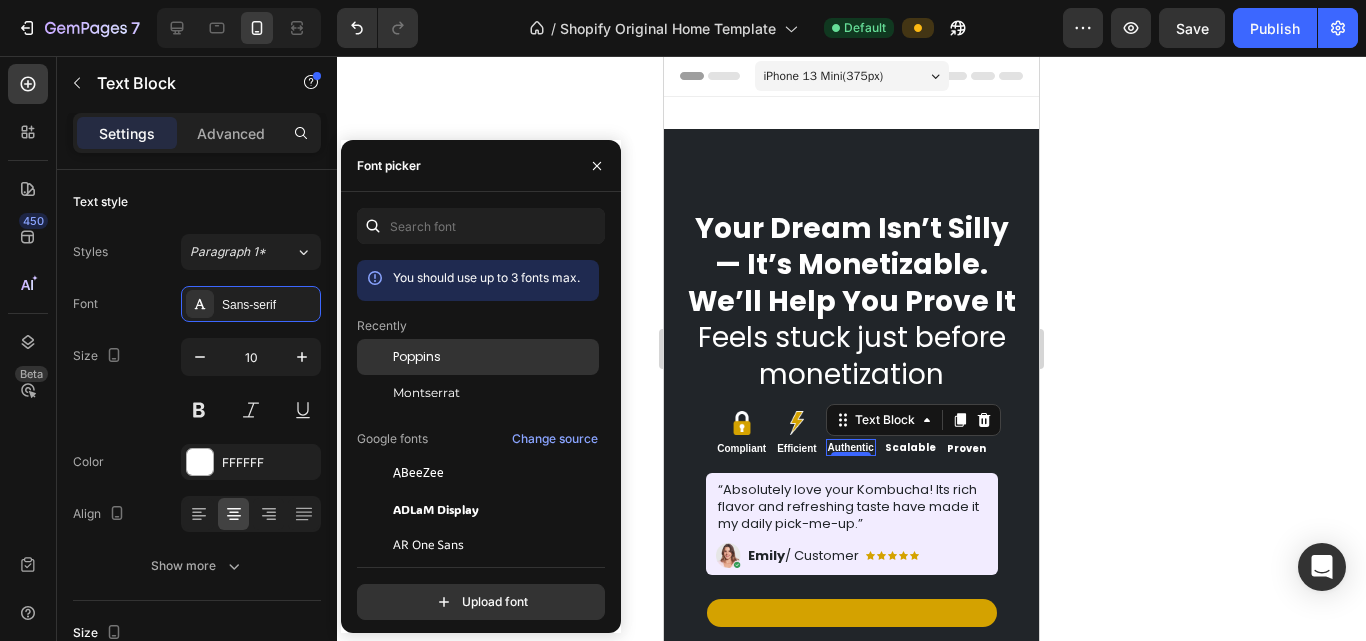 click on "Poppins" at bounding box center [417, 357] 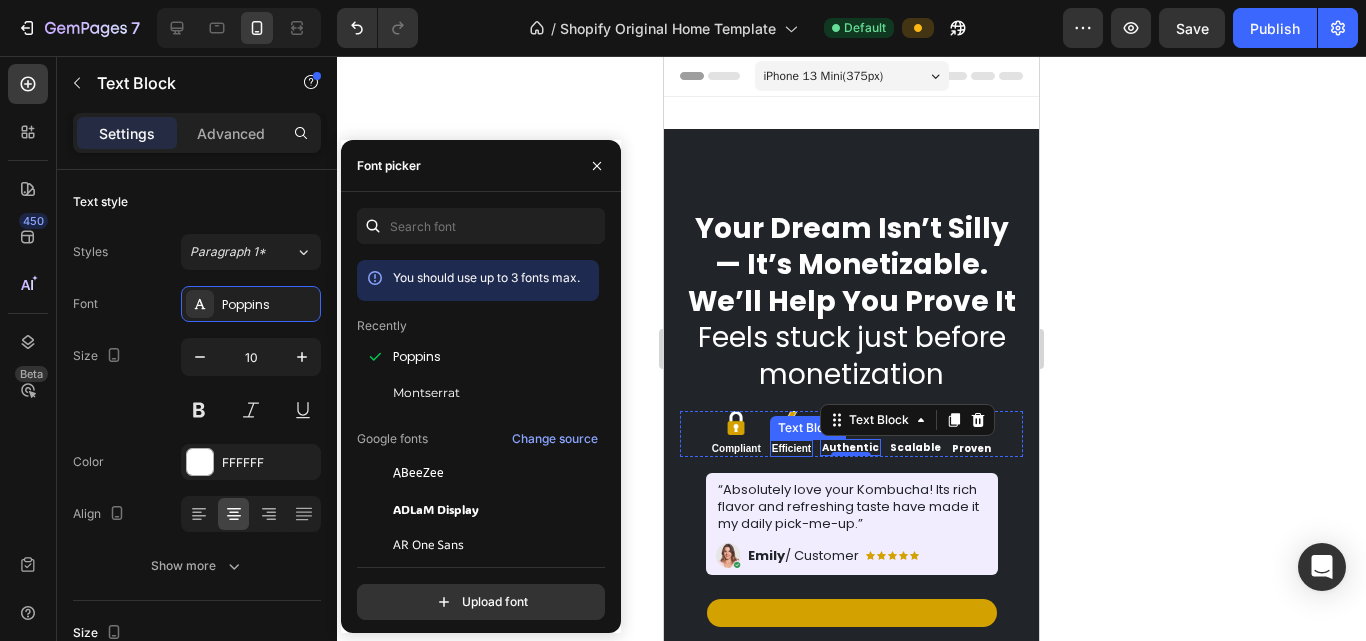 click on "Efficient" at bounding box center [791, 448] 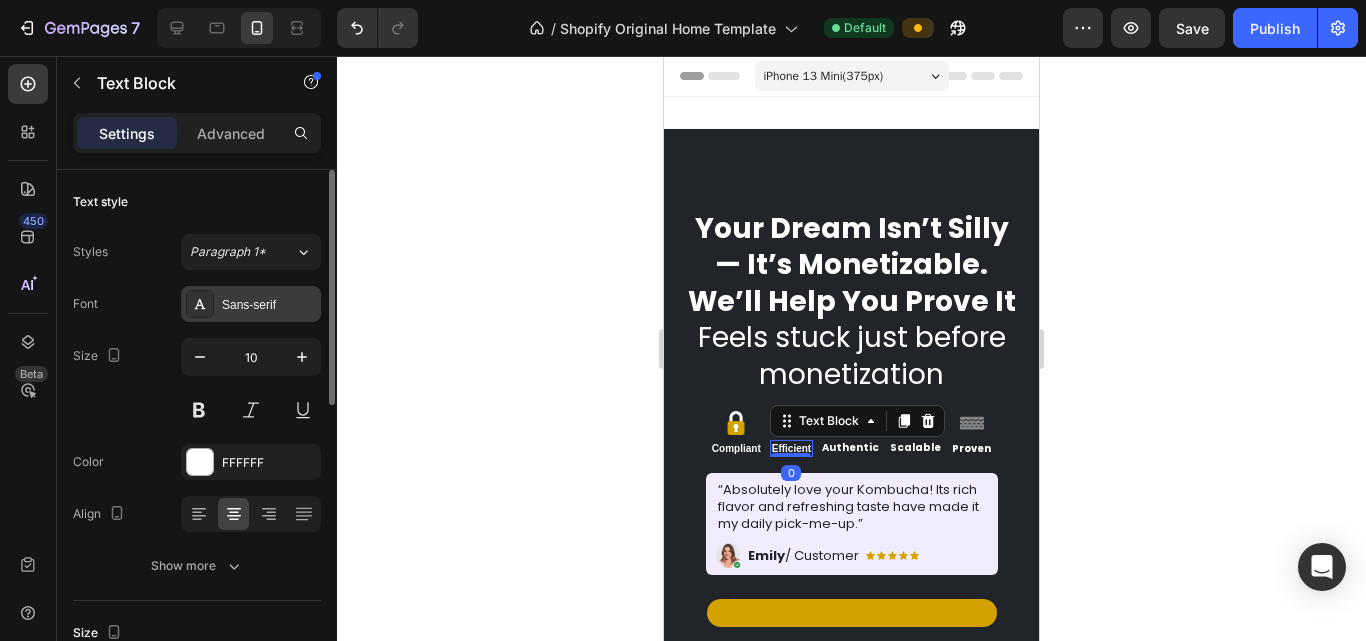 click on "Sans-serif" at bounding box center [251, 304] 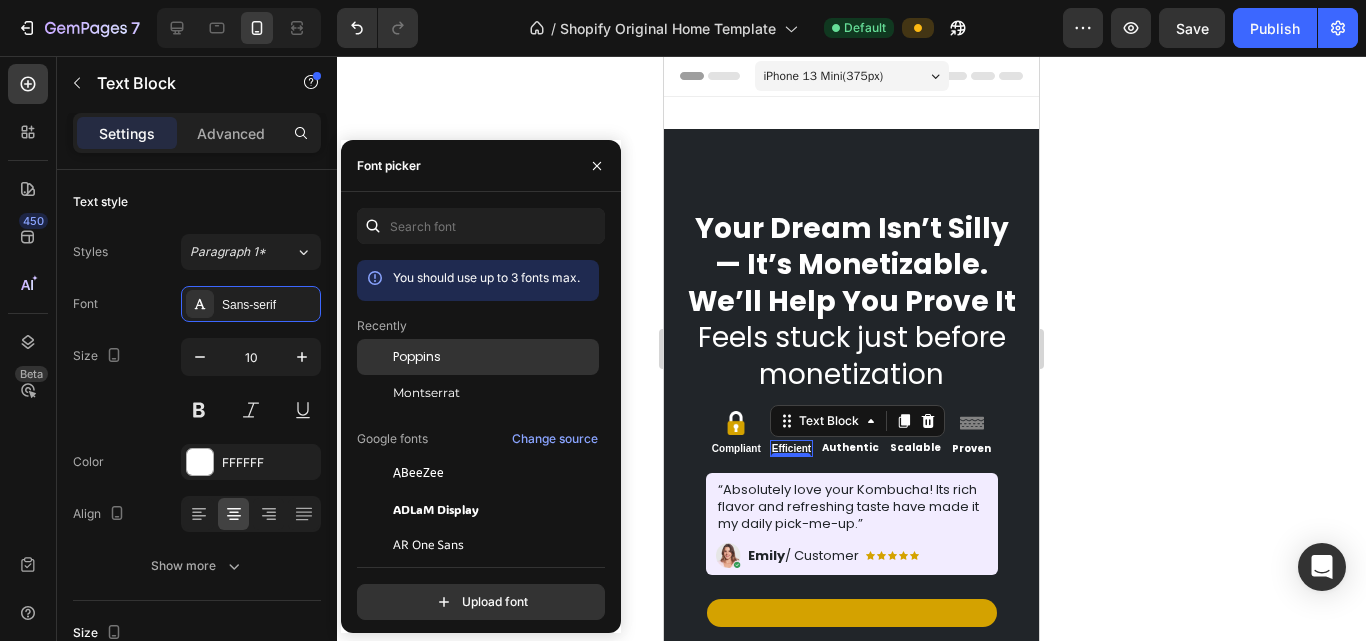 click on "Poppins" at bounding box center [417, 357] 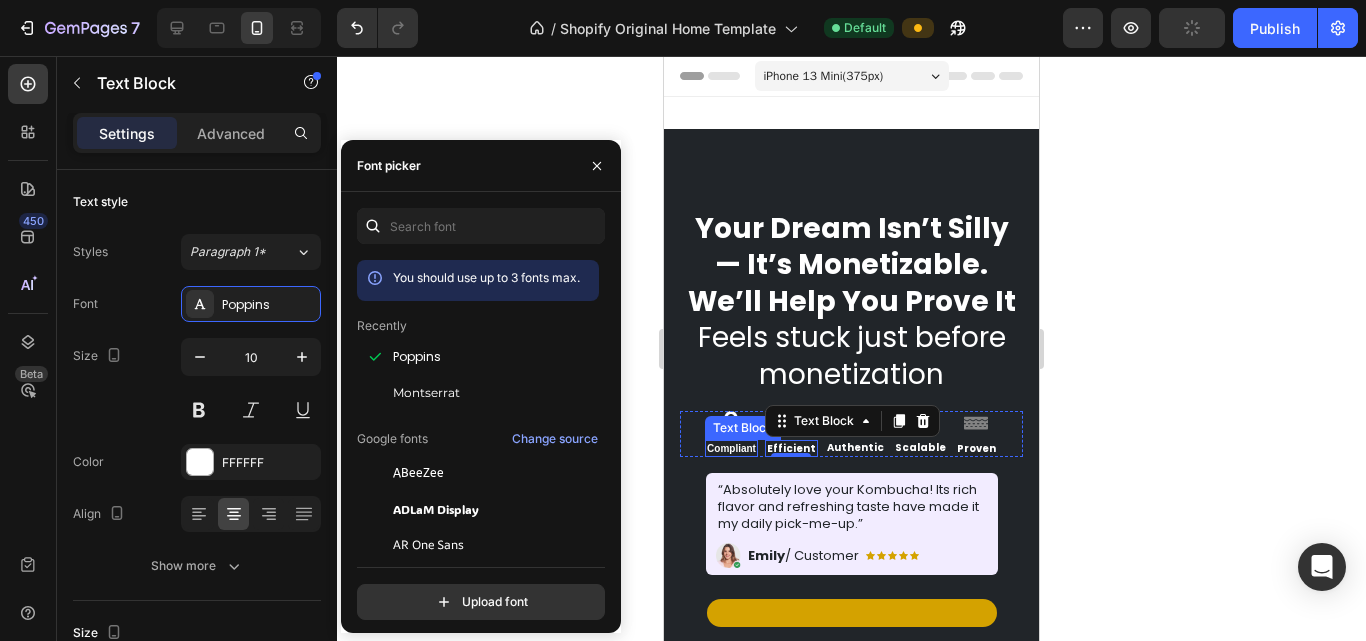 click on "Compliant" at bounding box center [731, 448] 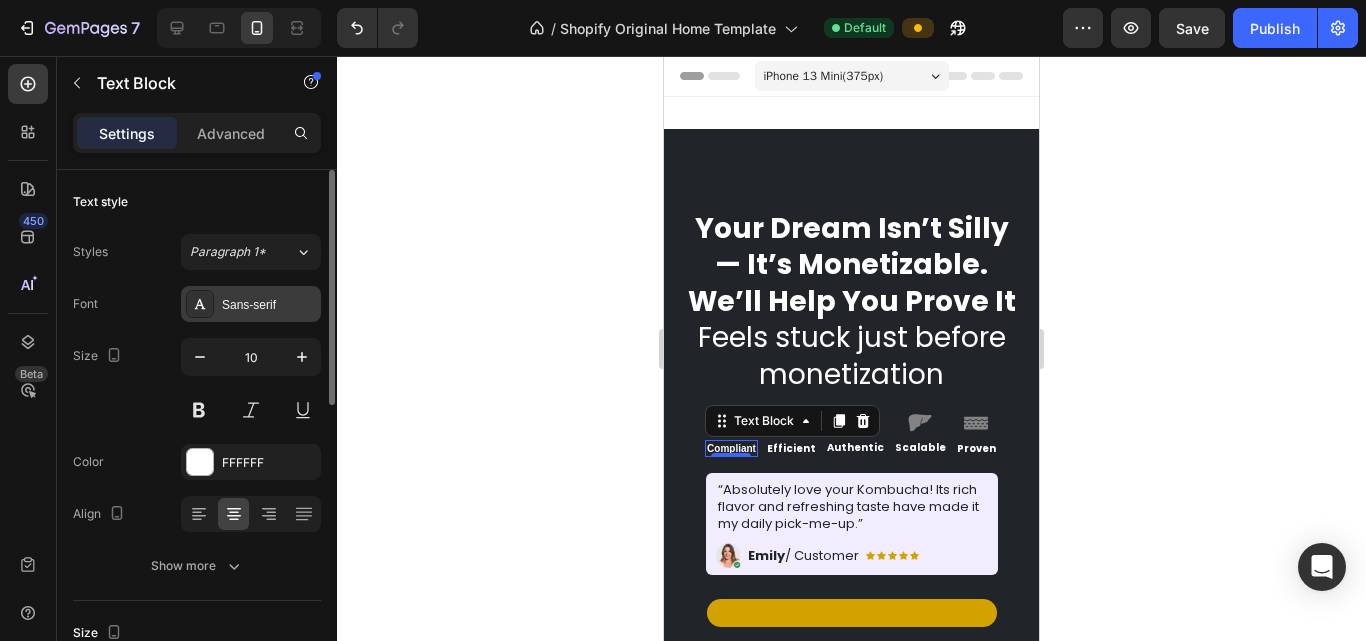 click on "Sans-serif" at bounding box center [269, 305] 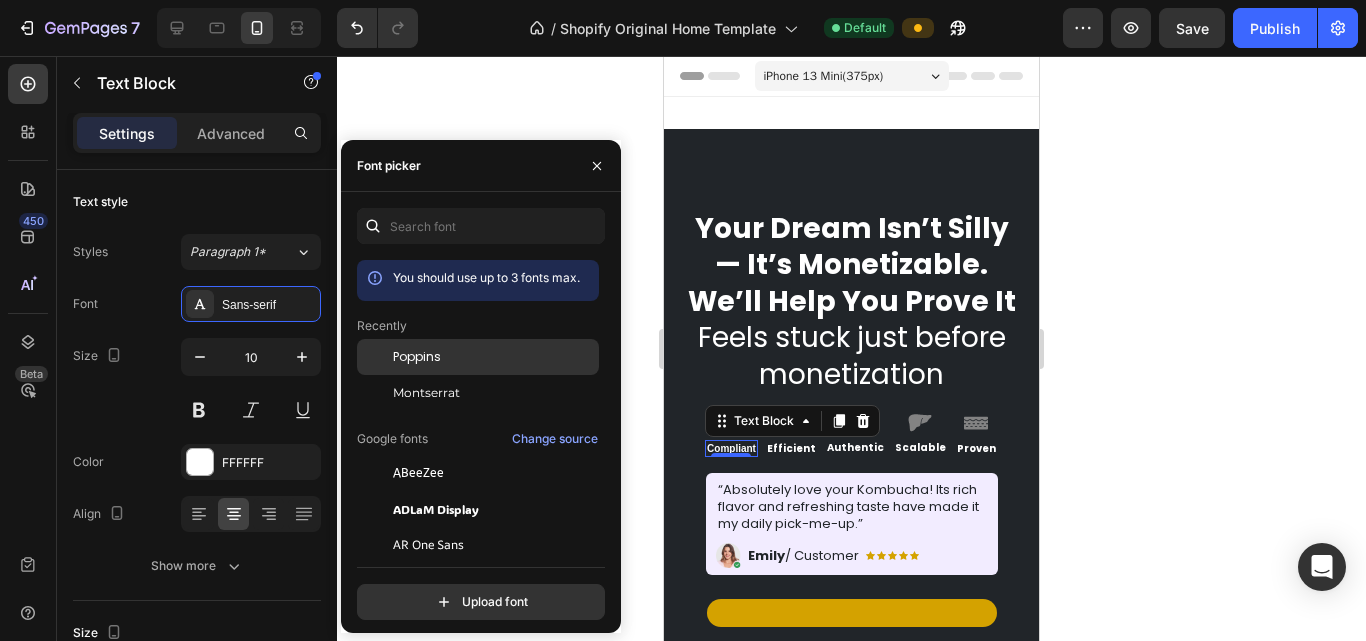 click on "Poppins" at bounding box center [417, 357] 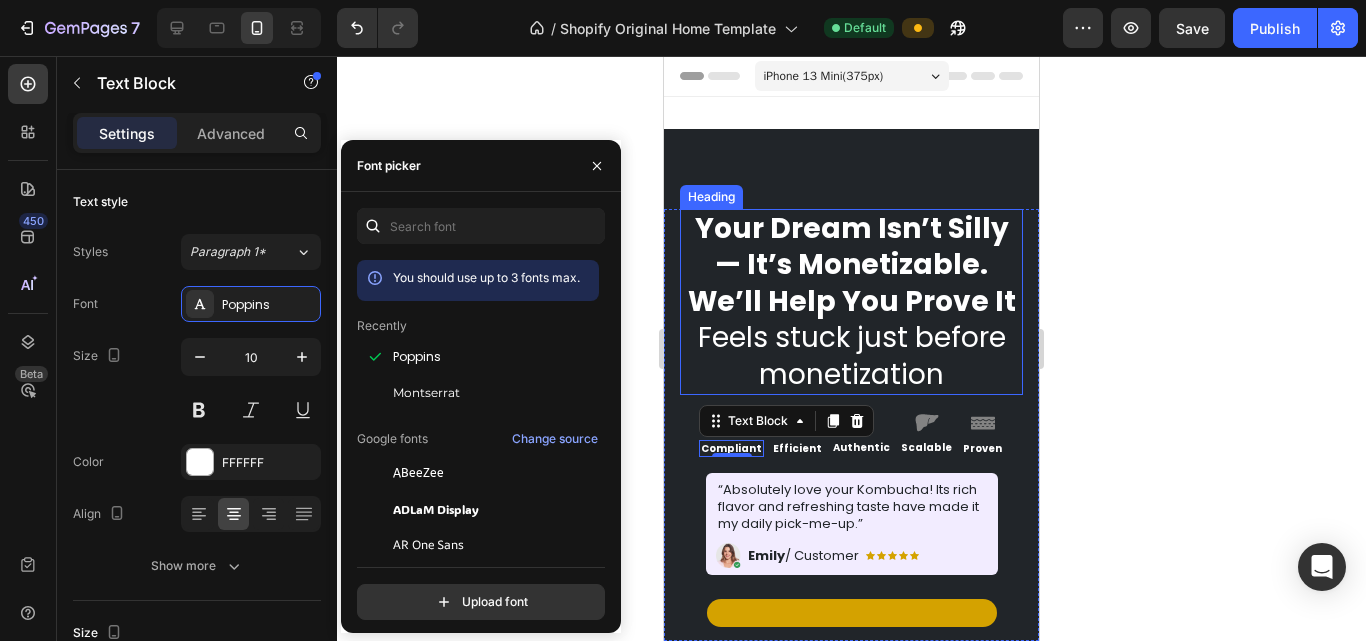 click on "Your Dream Isn’t Silly — It’s Monetizable. We’ll Help You Prove It Feels stuck just before monetization" at bounding box center [851, 302] 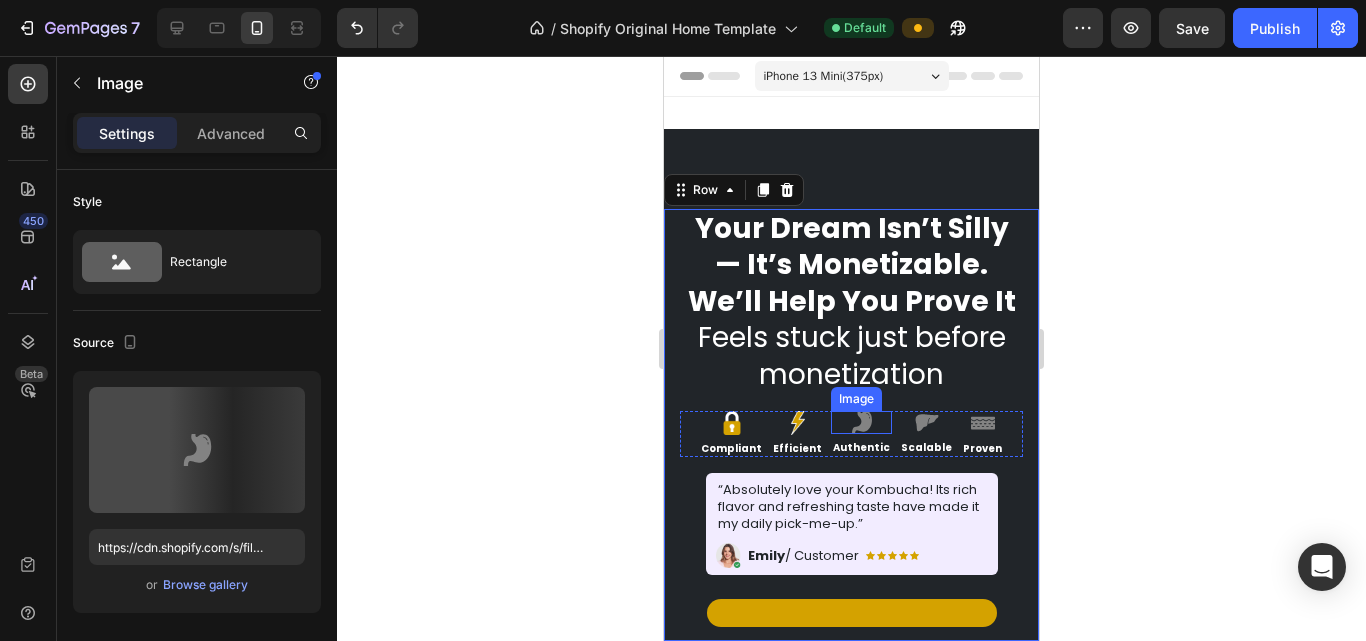 click at bounding box center (862, 422) 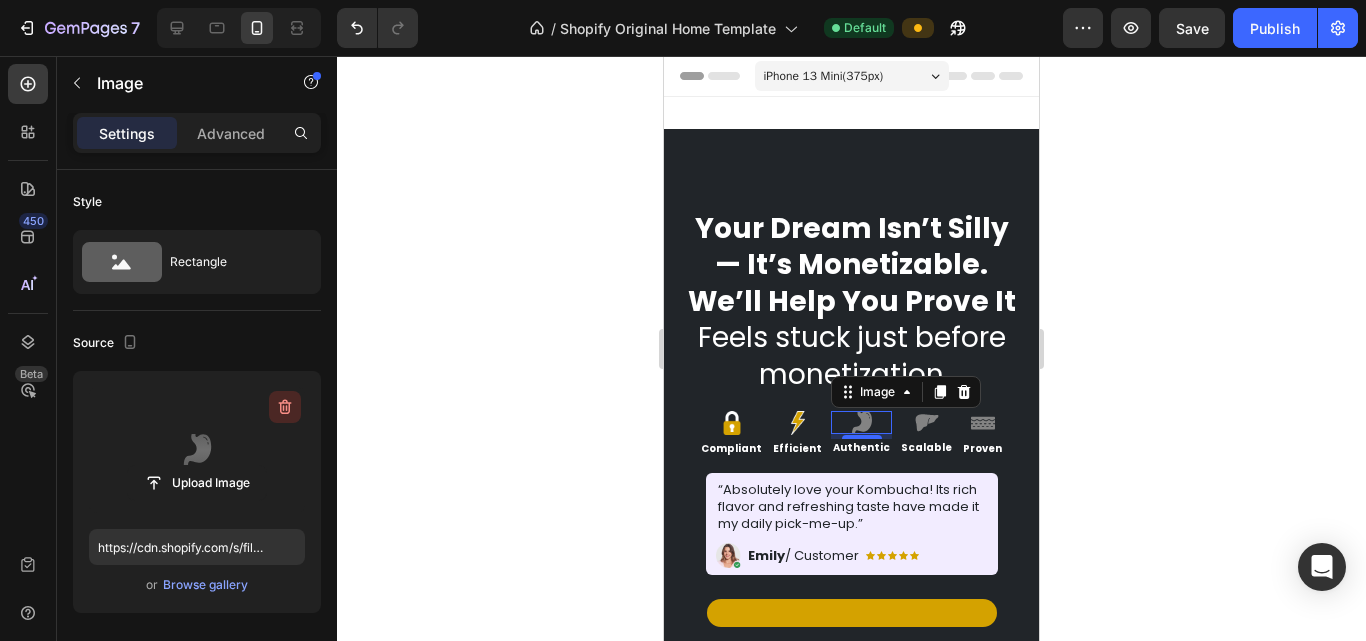 drag, startPoint x: 281, startPoint y: 402, endPoint x: 330, endPoint y: 348, distance: 72.91776 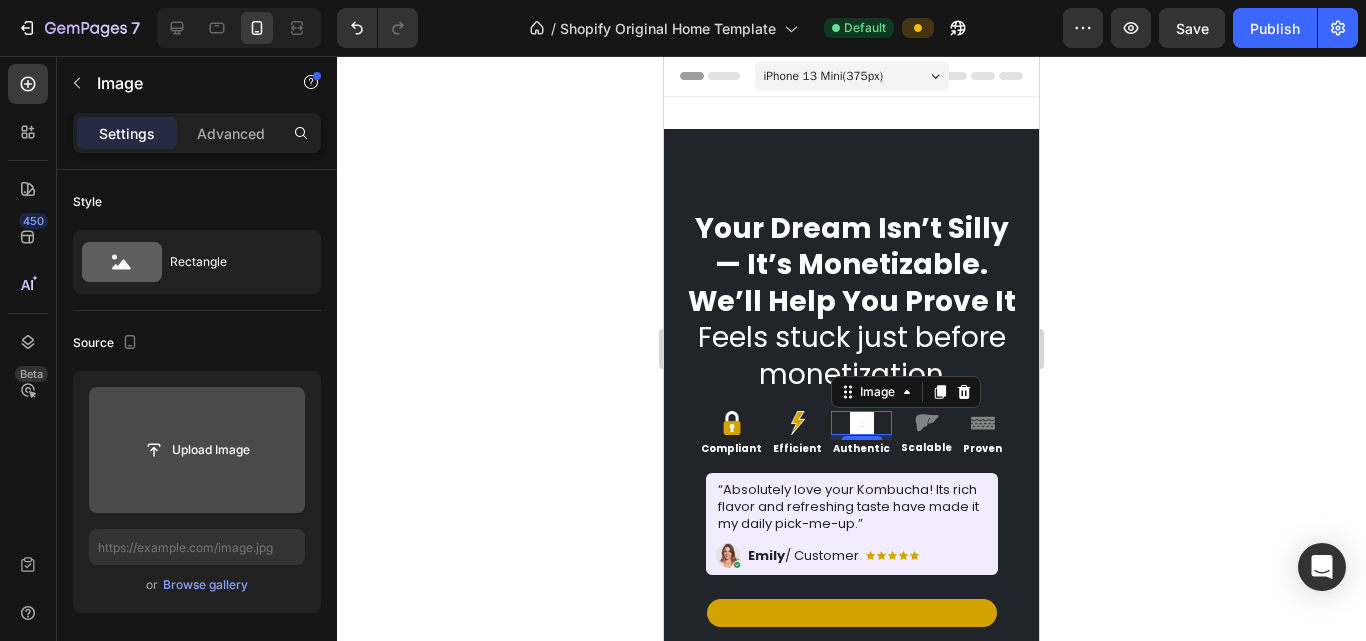 click 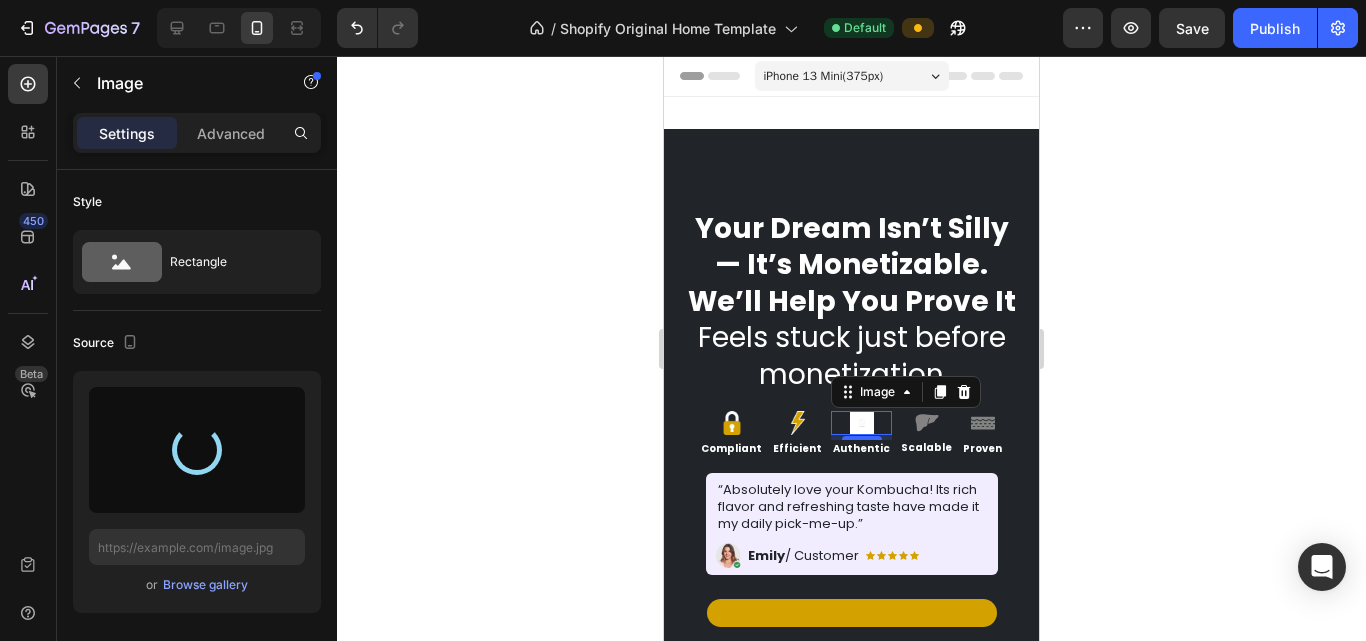 type on "https://cdn.shopify.com/s/files/1/0896/4931/6209/files/gempages_577019725788218259-b3c40d2d-8510-4eb3-b0cc-6f4c19b59638.png" 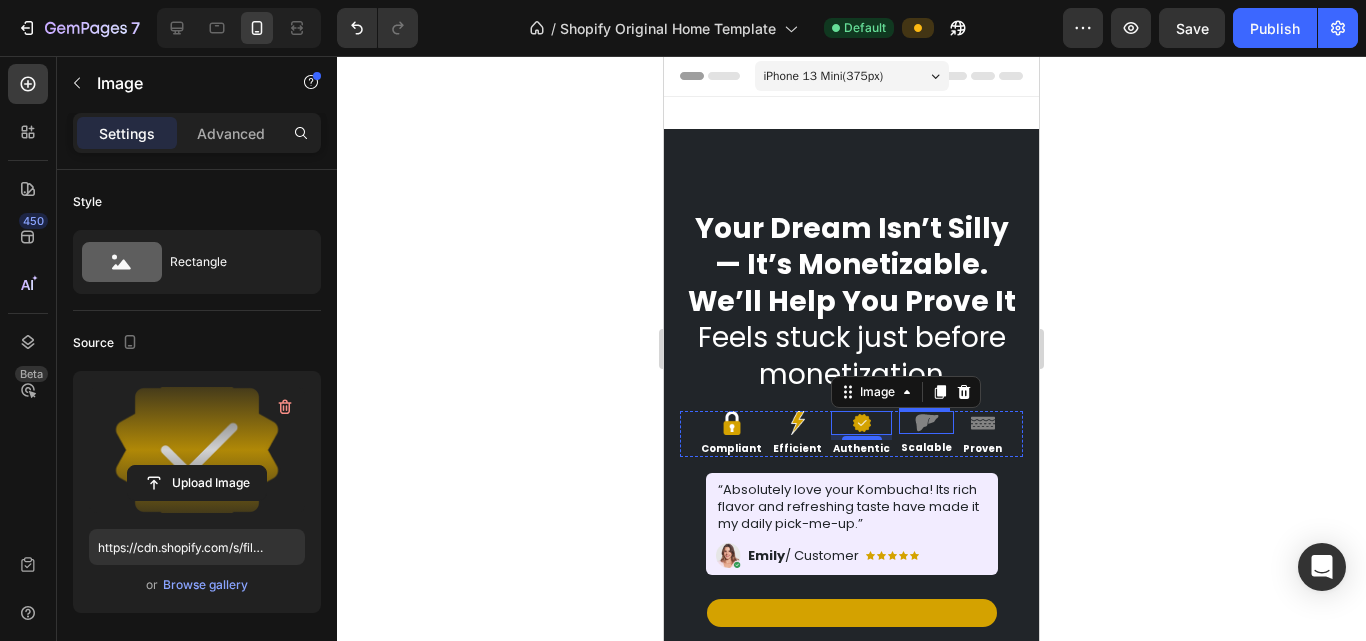 click at bounding box center [927, 422] 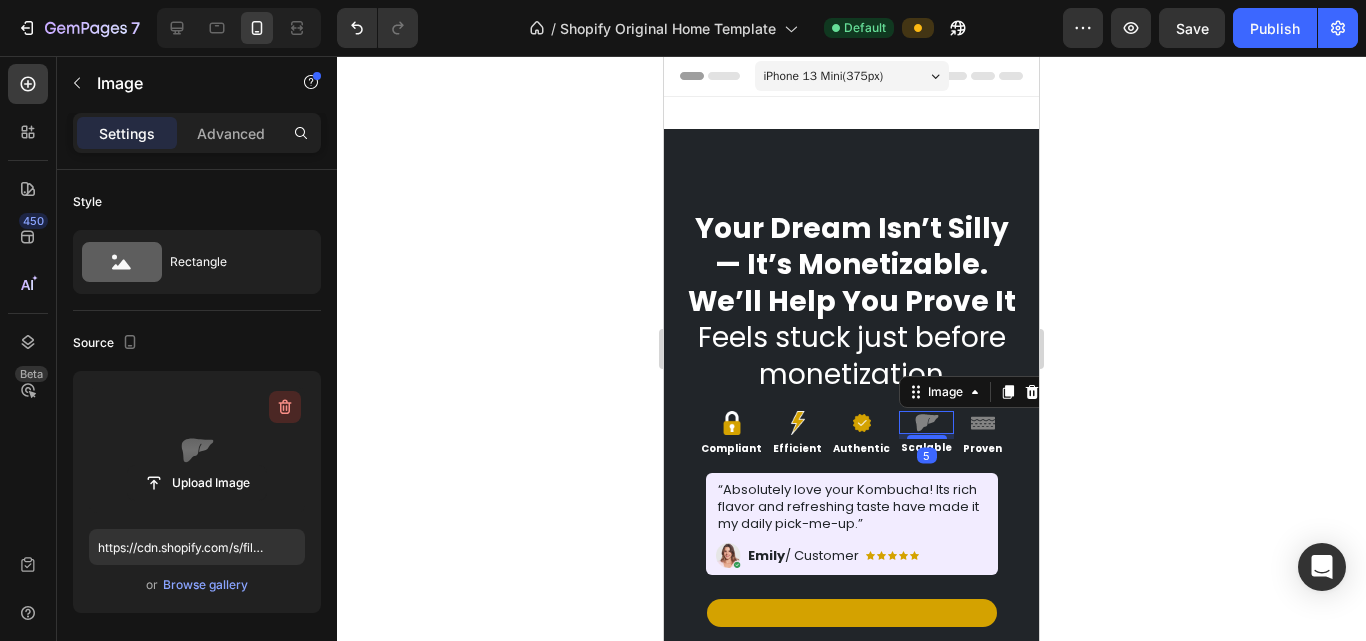 click 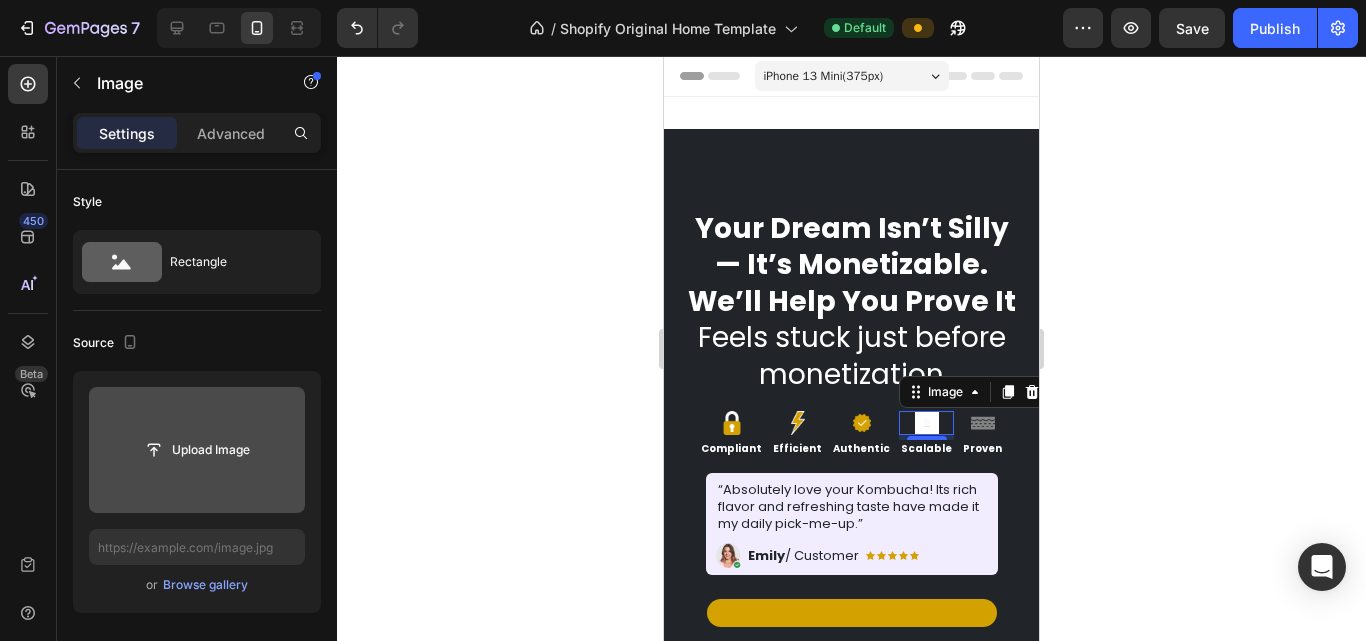 click 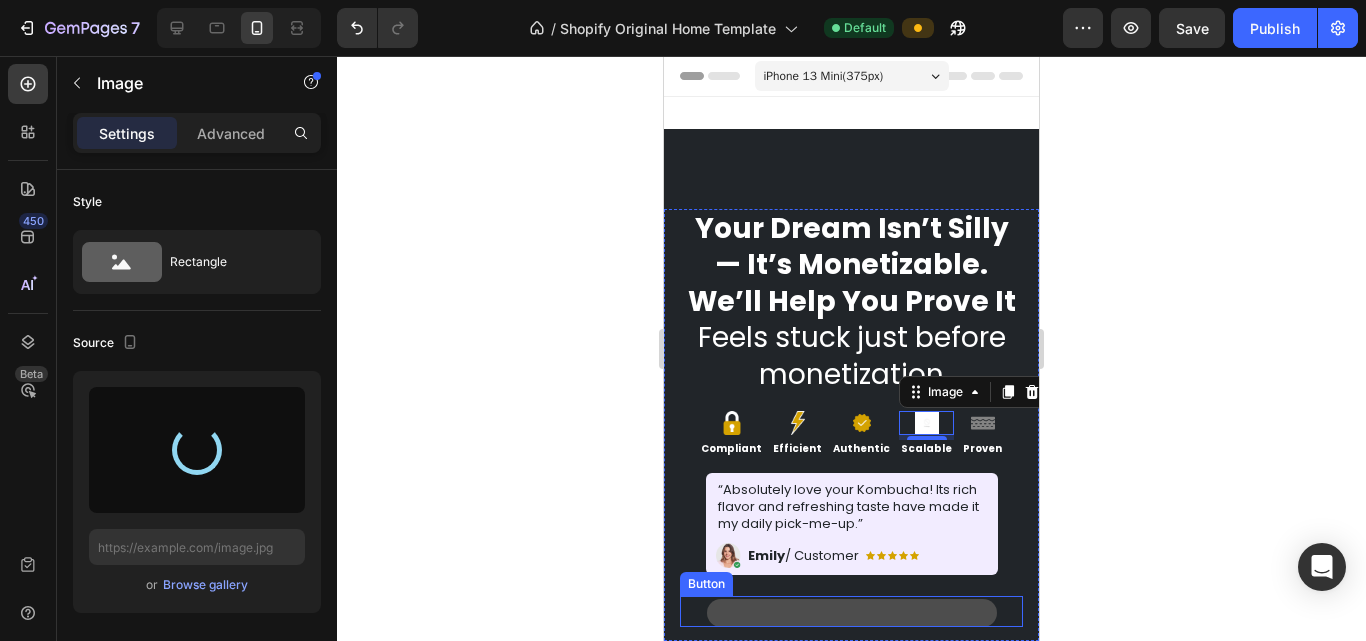 type on "https://cdn.shopify.com/s/files/1/0896/4931/6209/files/gempages_577019725788218259-62e718eb-96d0-40ec-b51b-b563feb862a8.png" 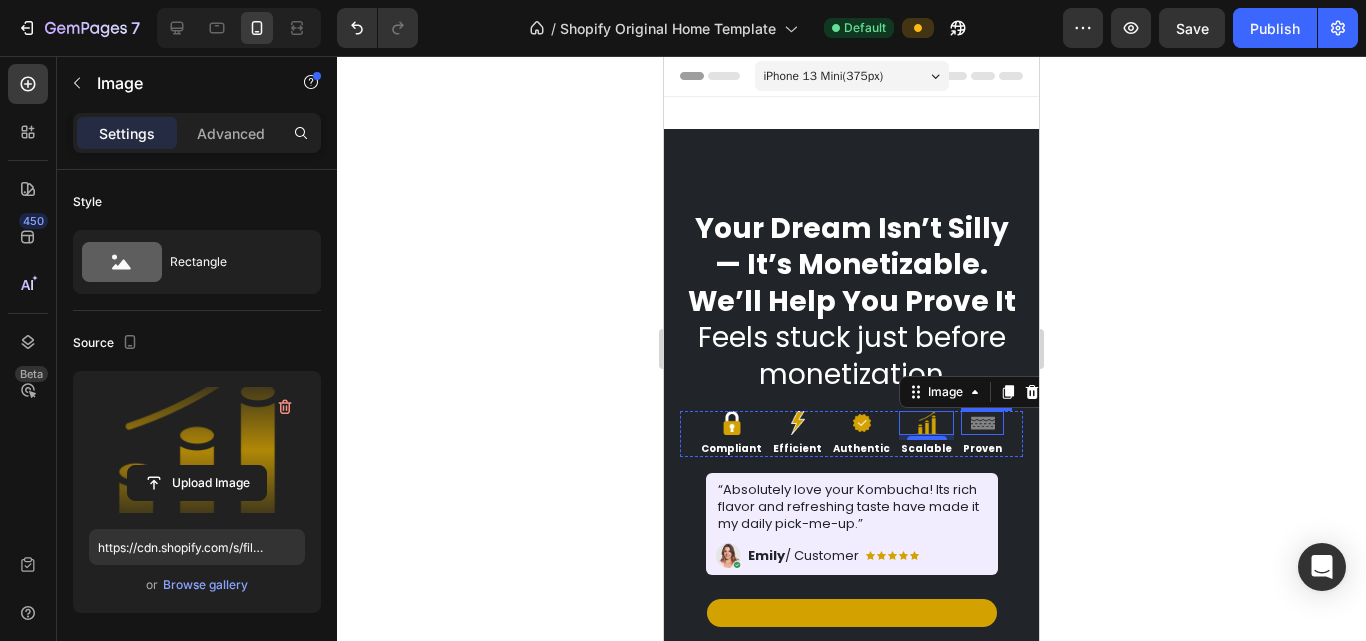 click at bounding box center [983, 423] 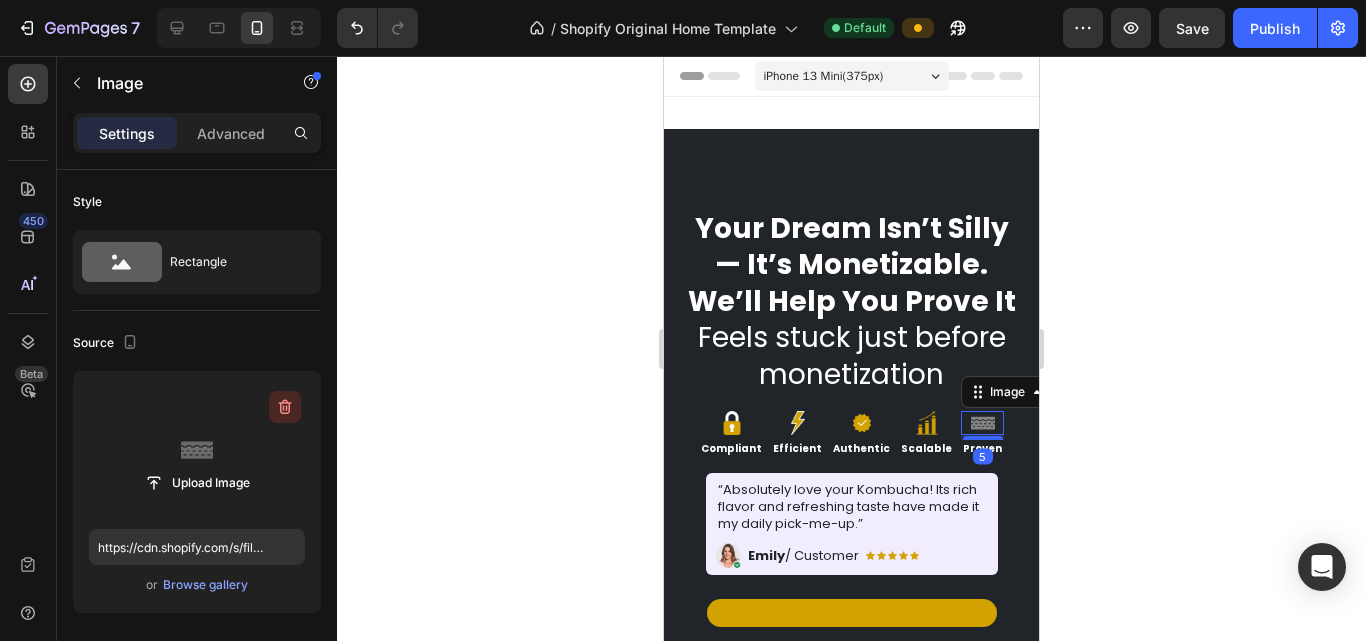 click 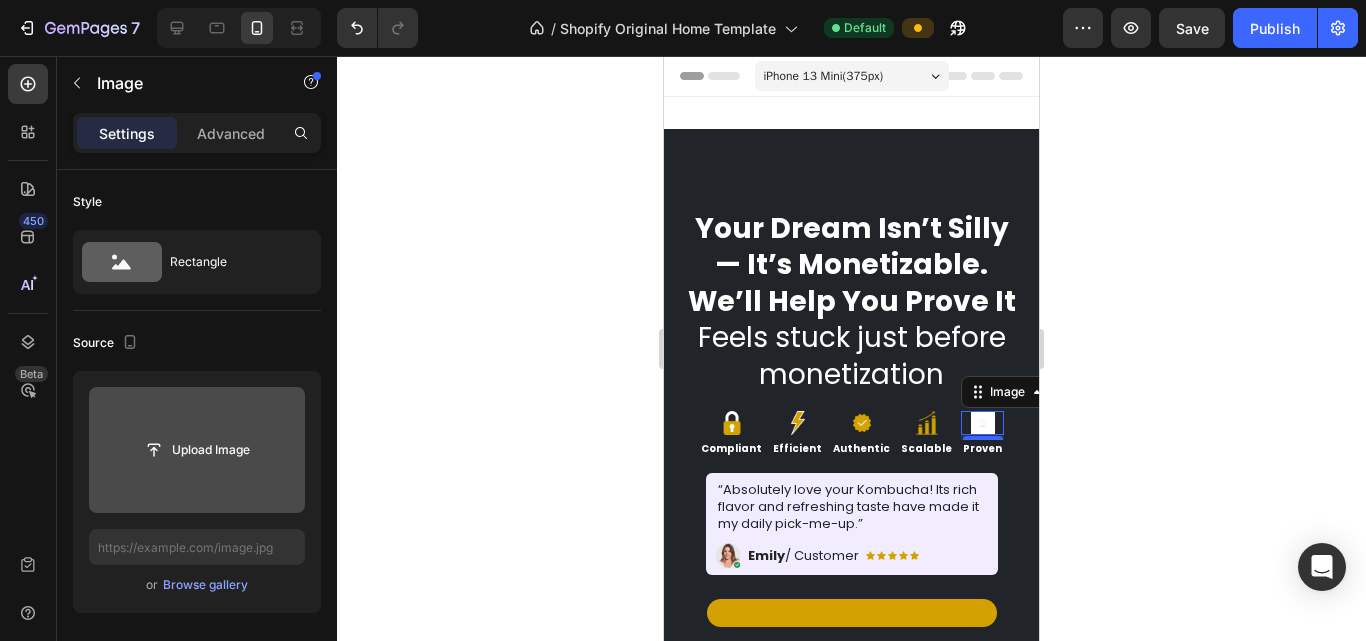click 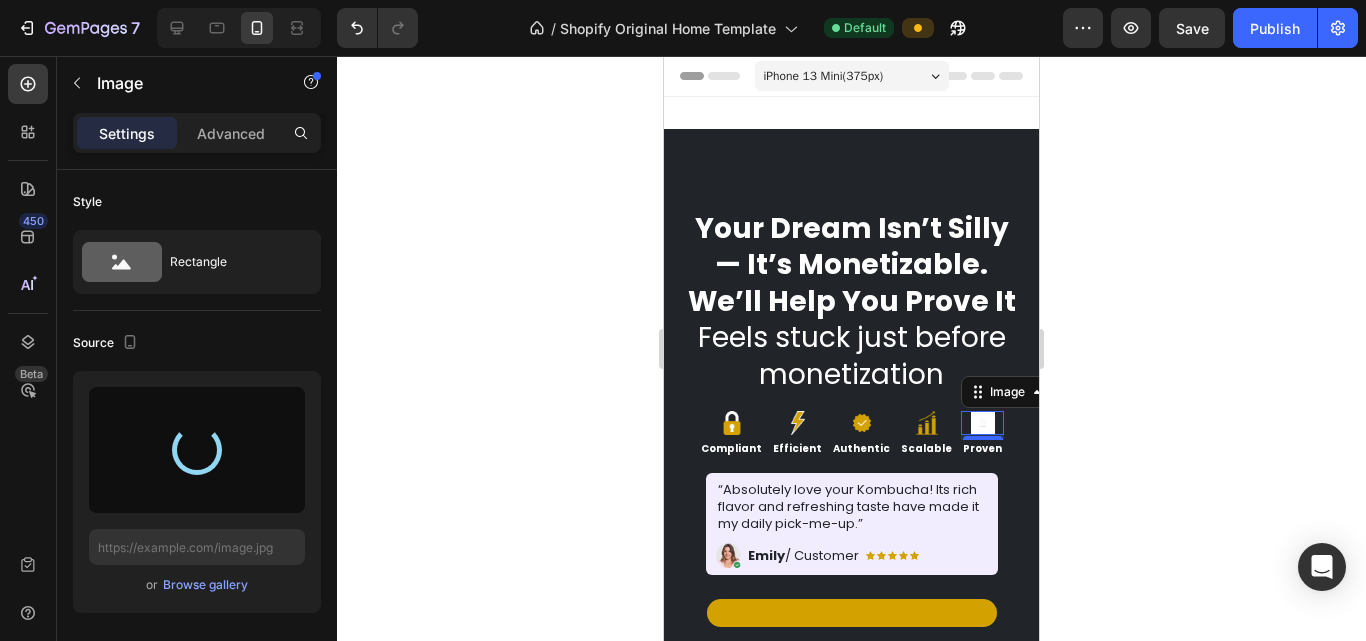 type on "https://cdn.shopify.com/s/files/1/0896/4931/6209/files/gempages_577019725788218259-49f99809-91a6-42c0-af0e-53aa5715fc45.png" 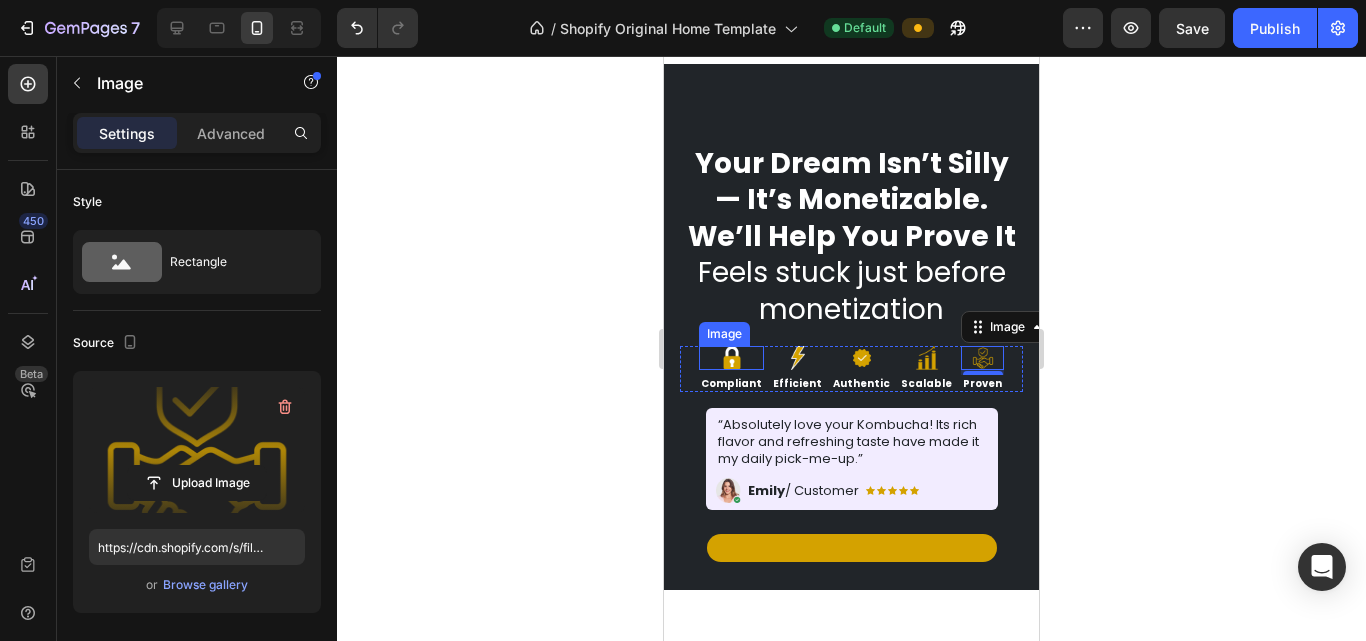 scroll, scrollTop: 100, scrollLeft: 0, axis: vertical 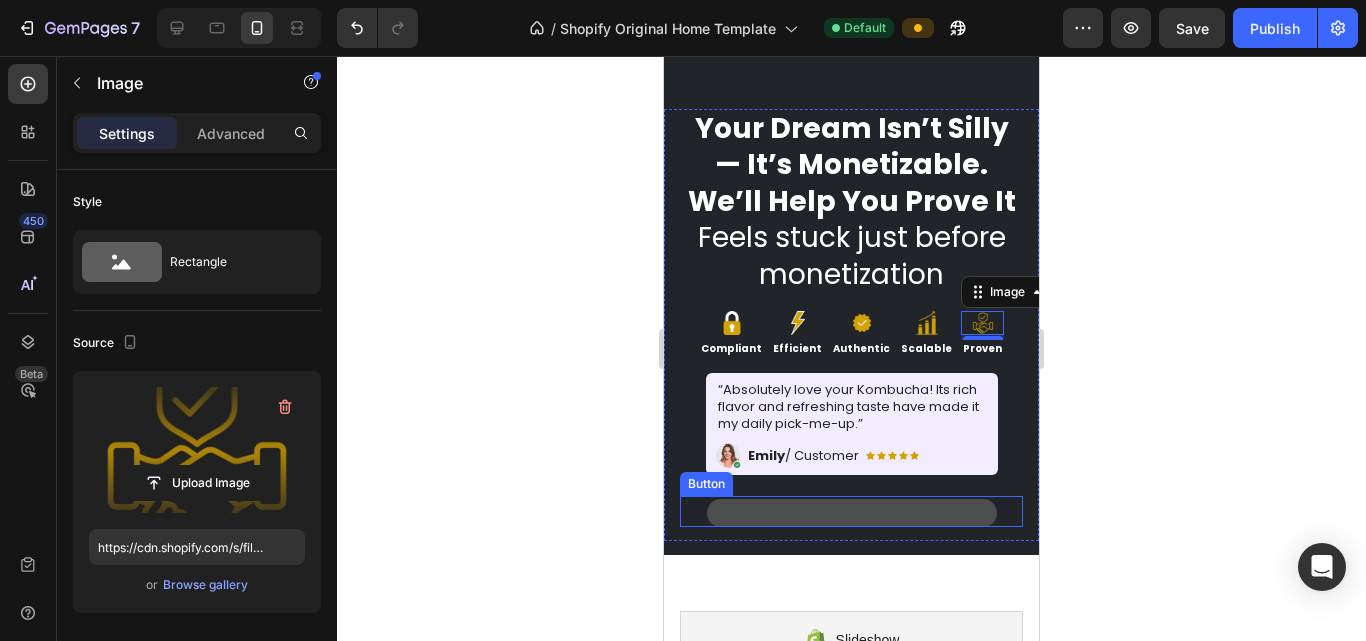 click at bounding box center [852, 513] 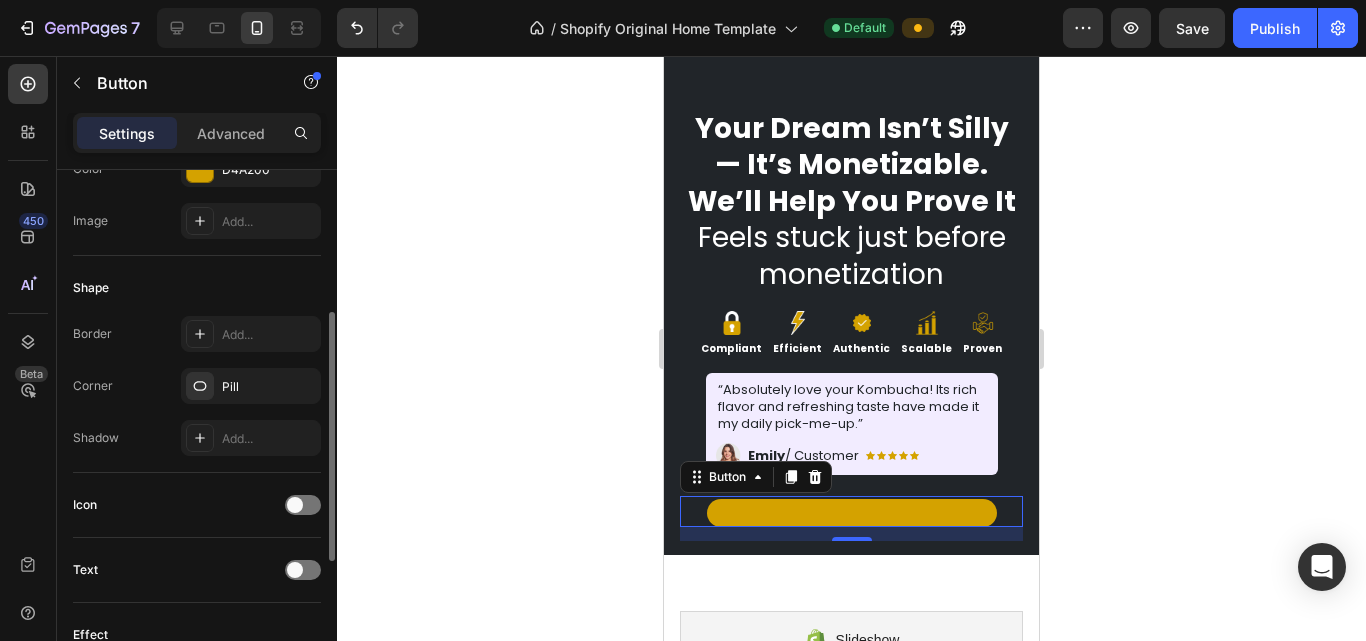scroll, scrollTop: 0, scrollLeft: 0, axis: both 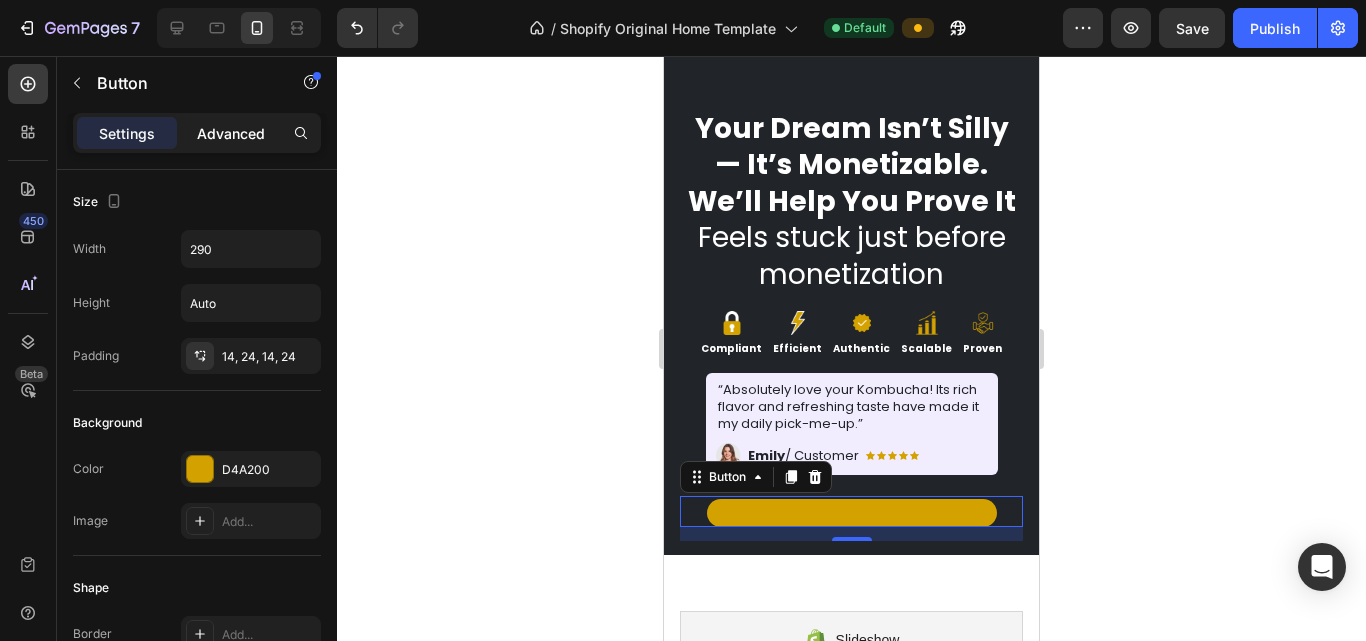 click on "Advanced" at bounding box center (231, 133) 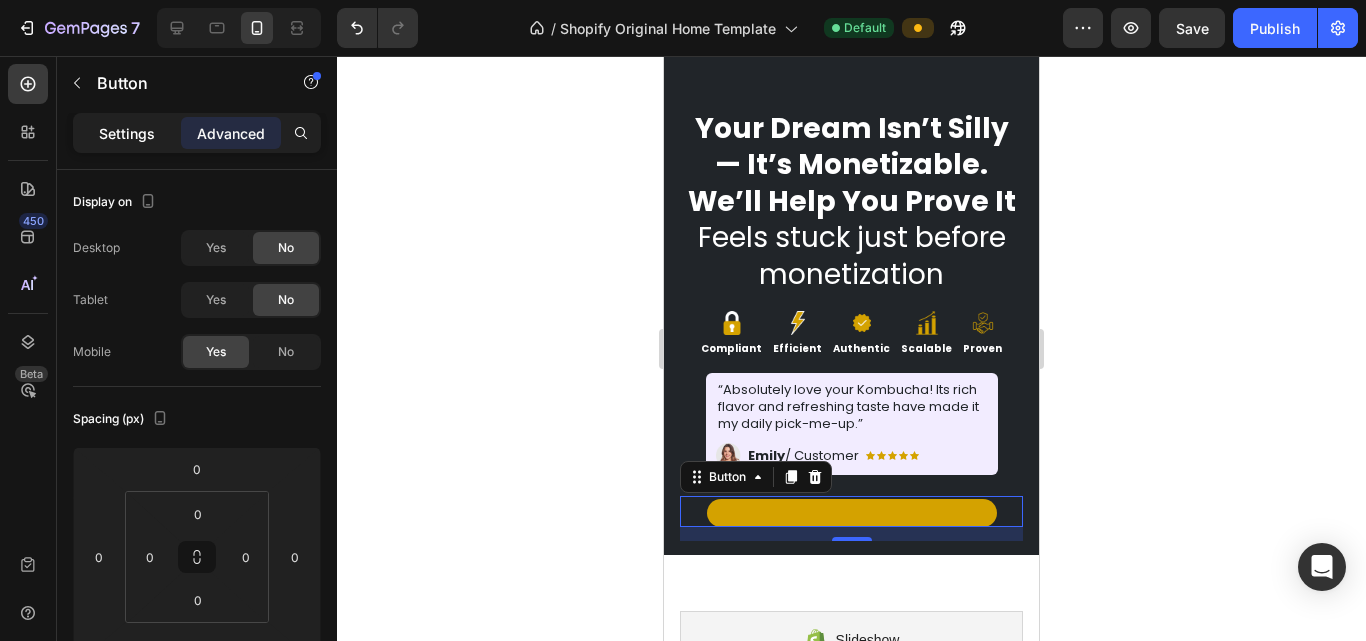 click on "Settings" at bounding box center (127, 133) 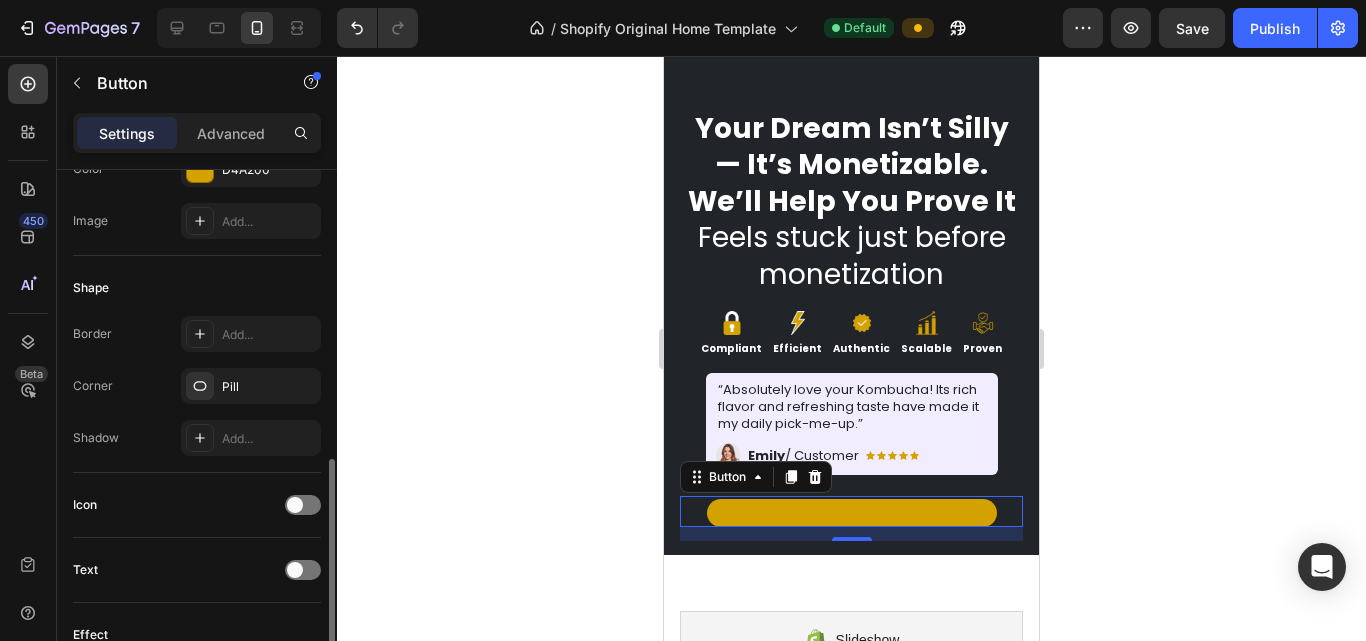 scroll, scrollTop: 588, scrollLeft: 0, axis: vertical 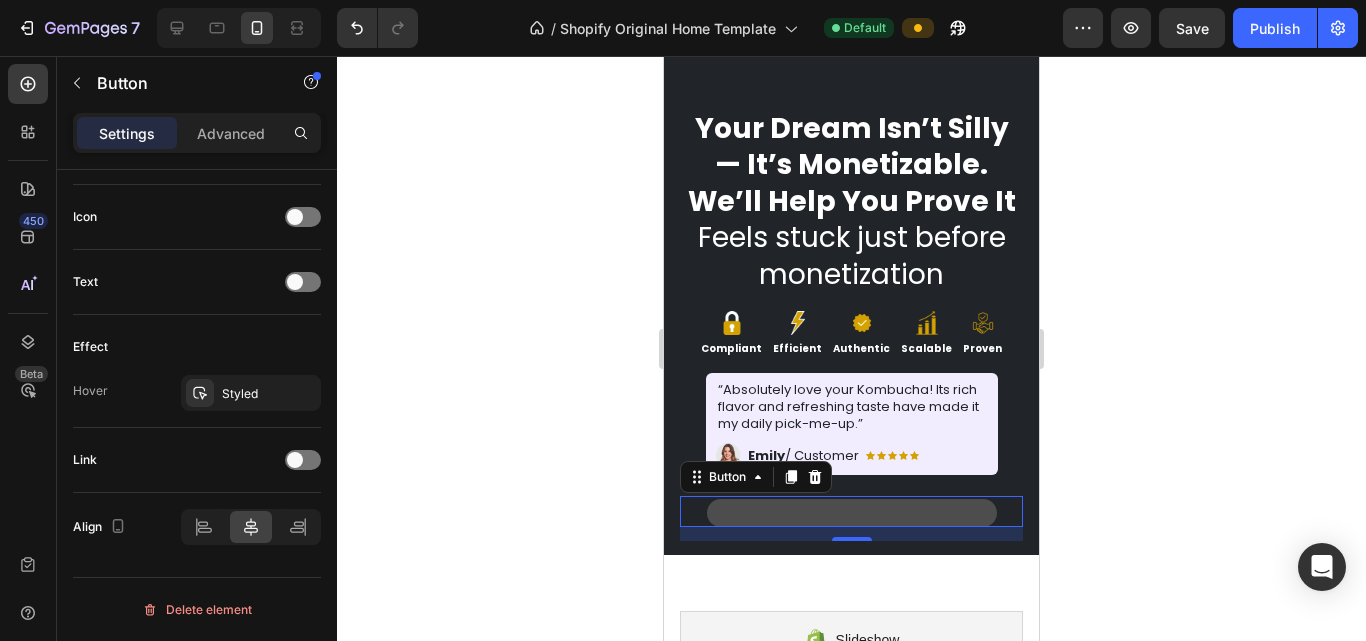 click at bounding box center (852, 513) 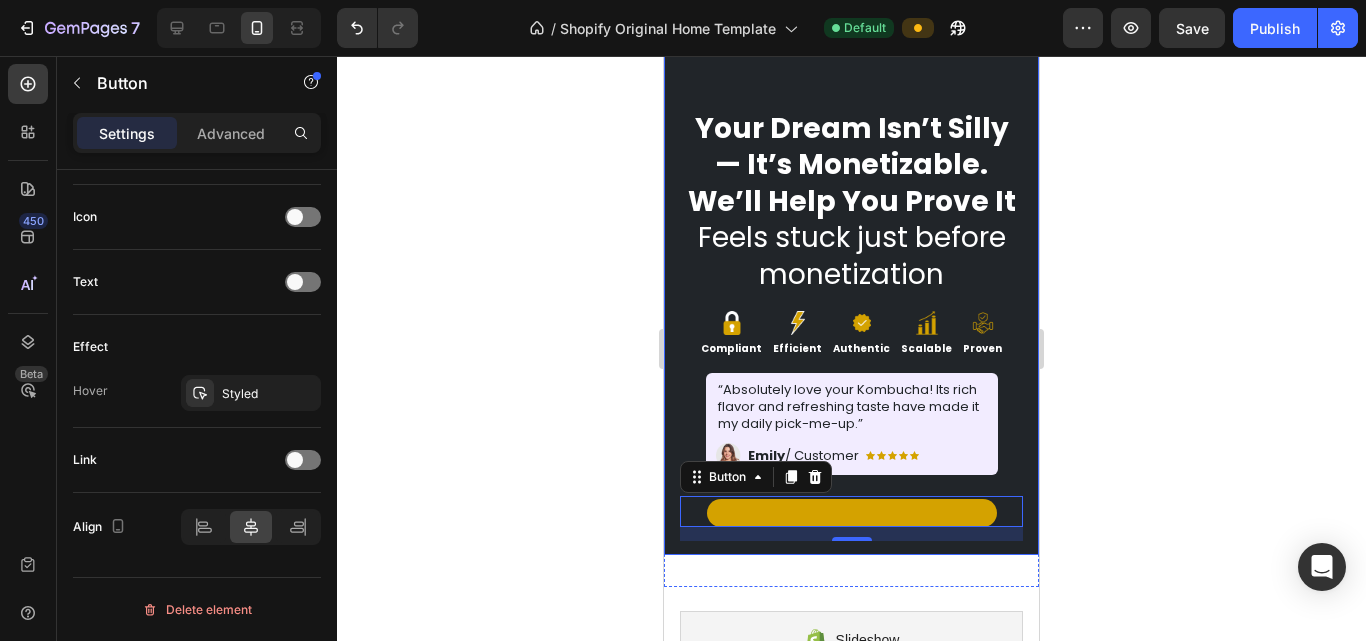 type 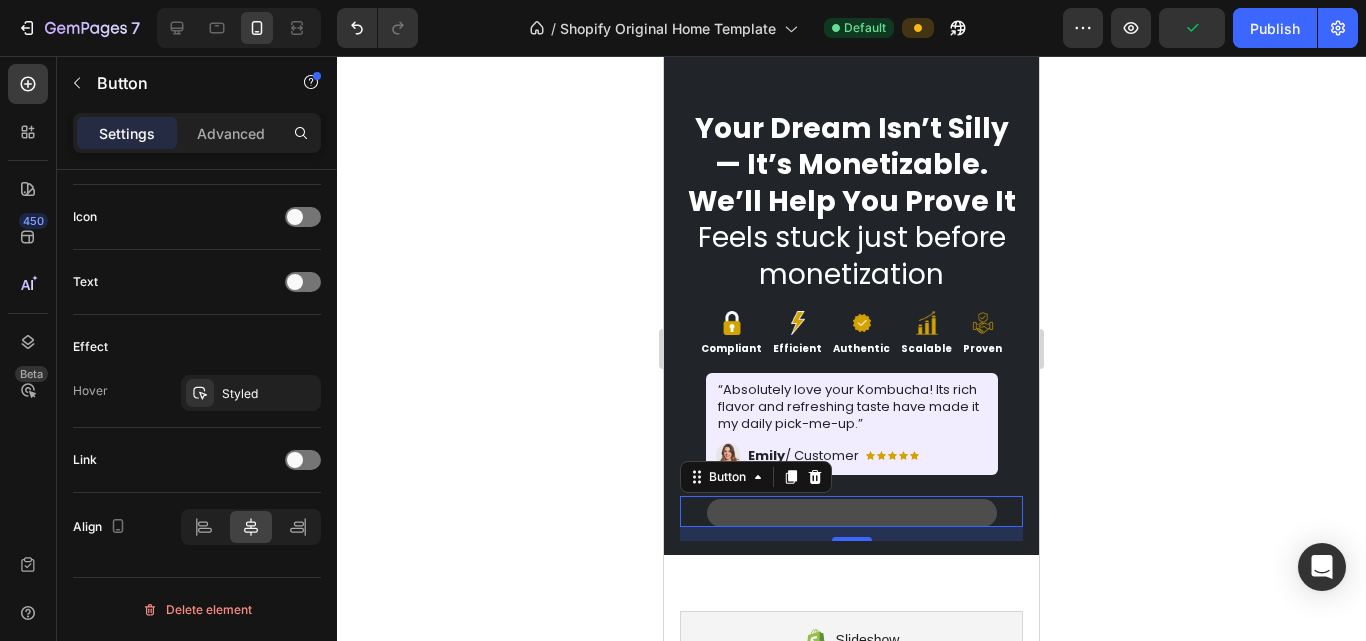 click at bounding box center (852, 513) 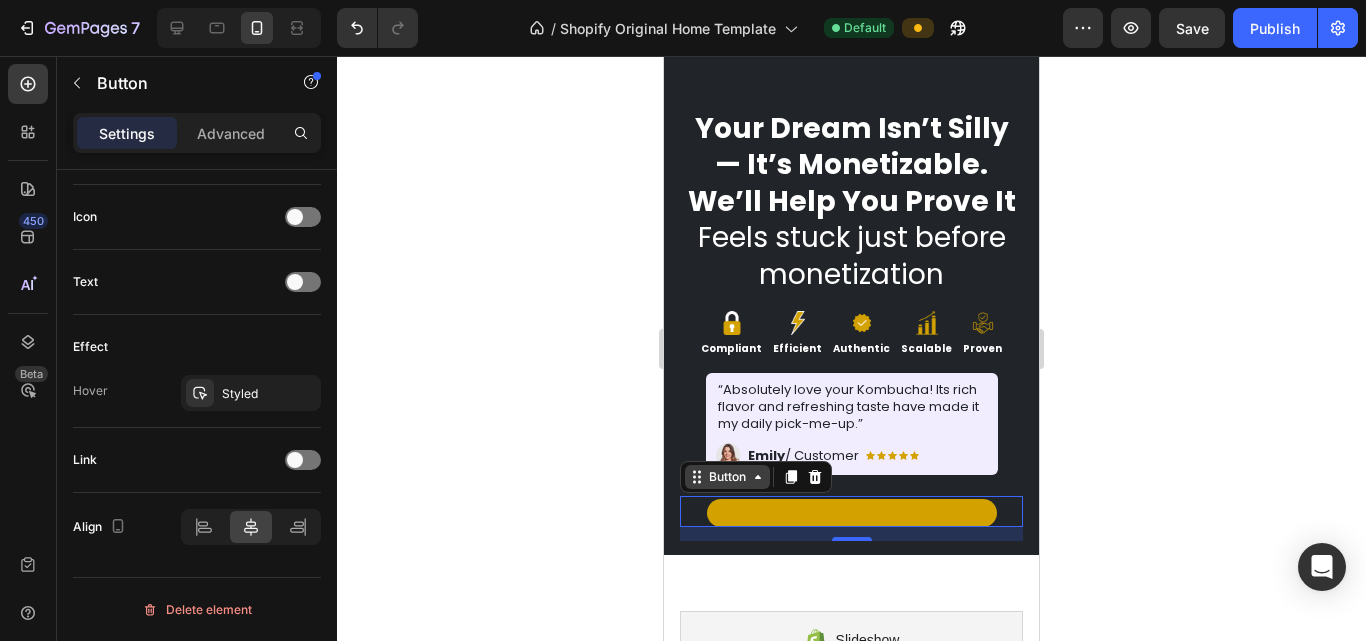 click 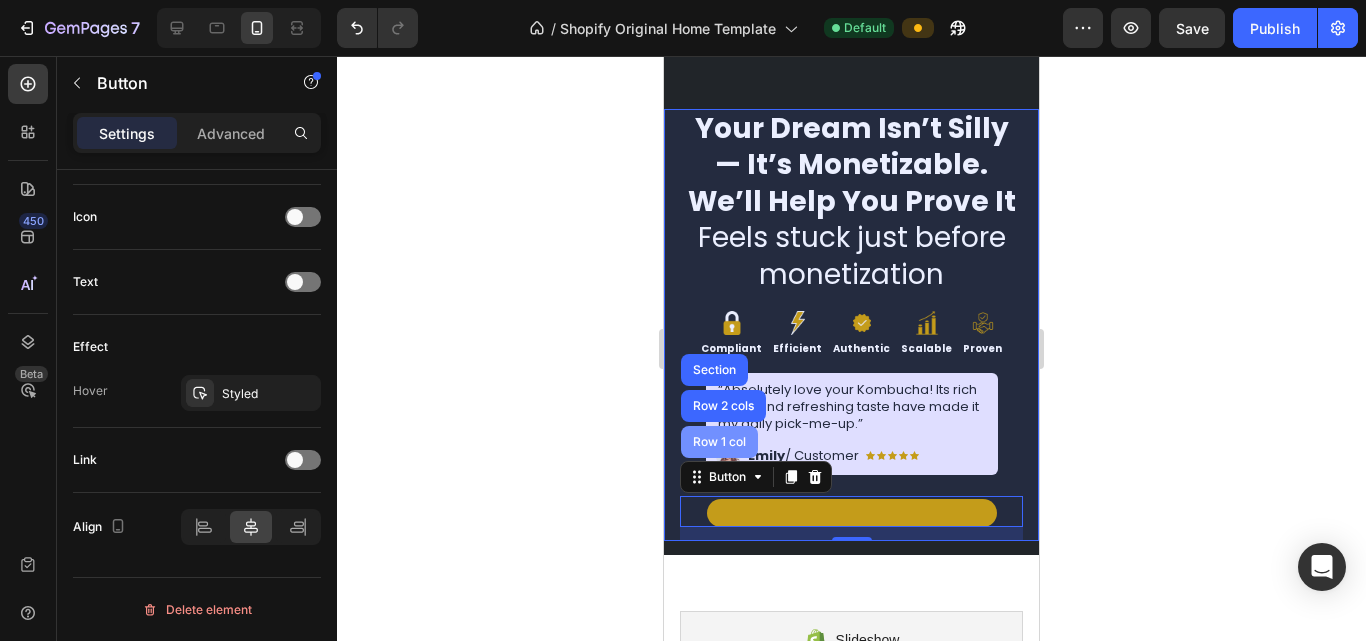 click on "Row 1 col" at bounding box center (719, 442) 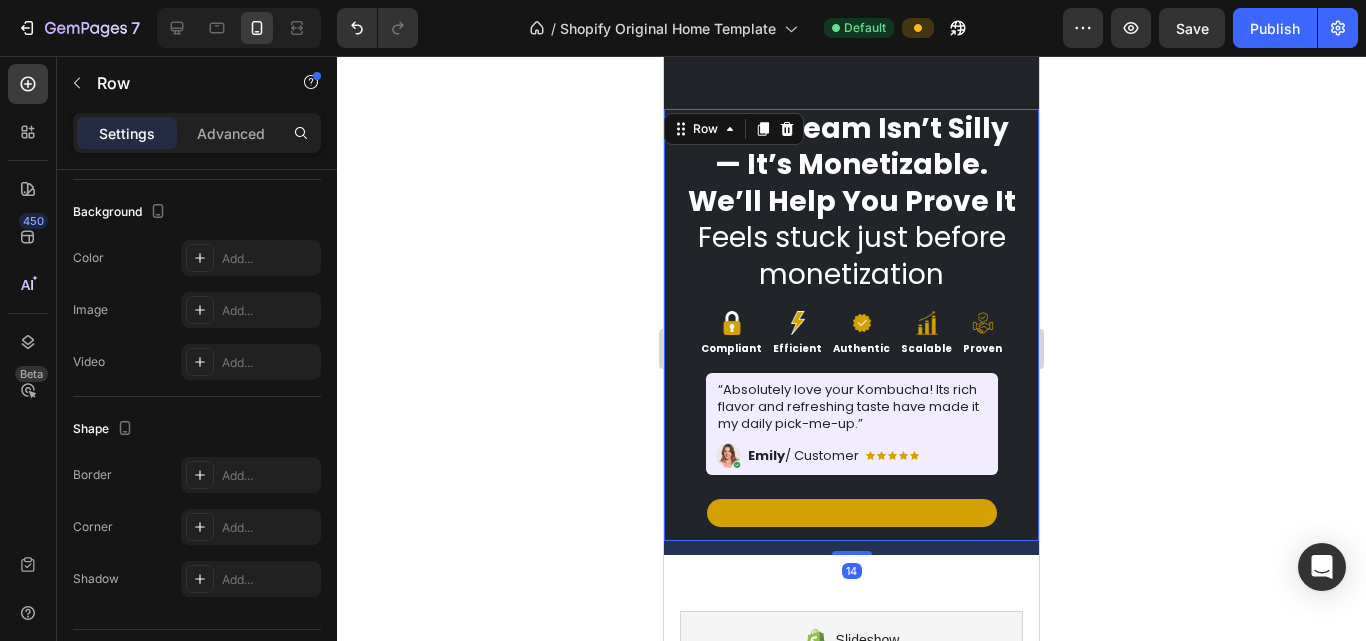 scroll, scrollTop: 0, scrollLeft: 0, axis: both 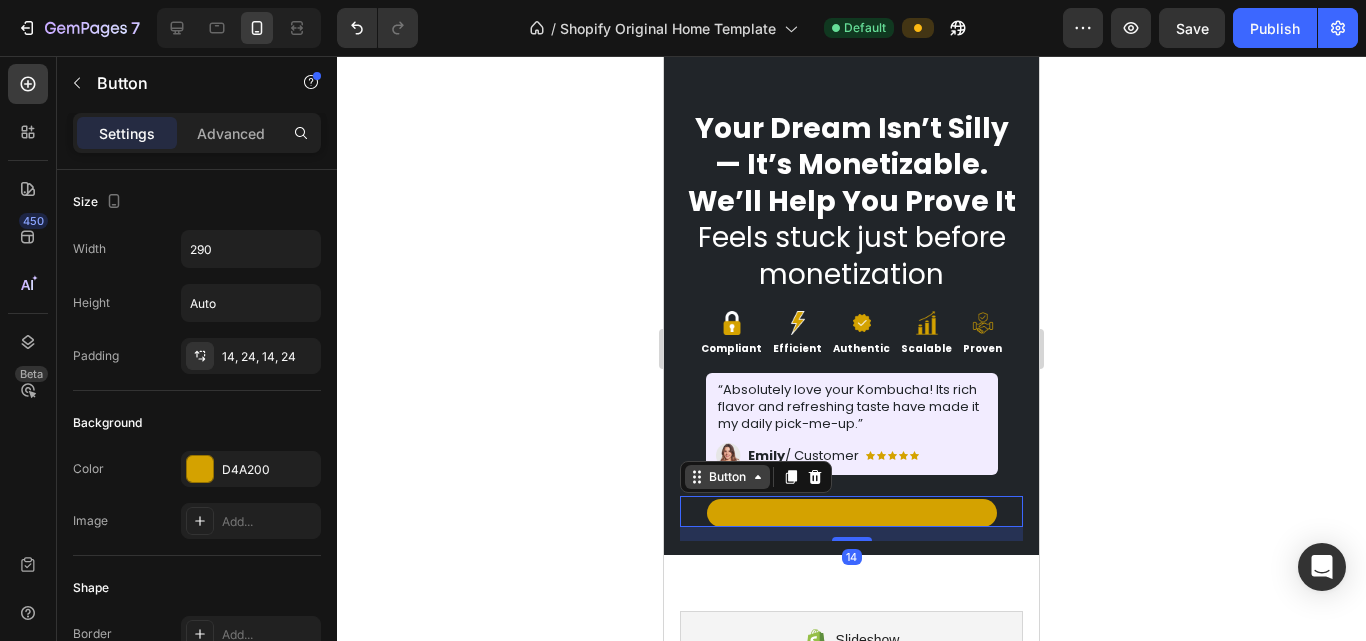 click 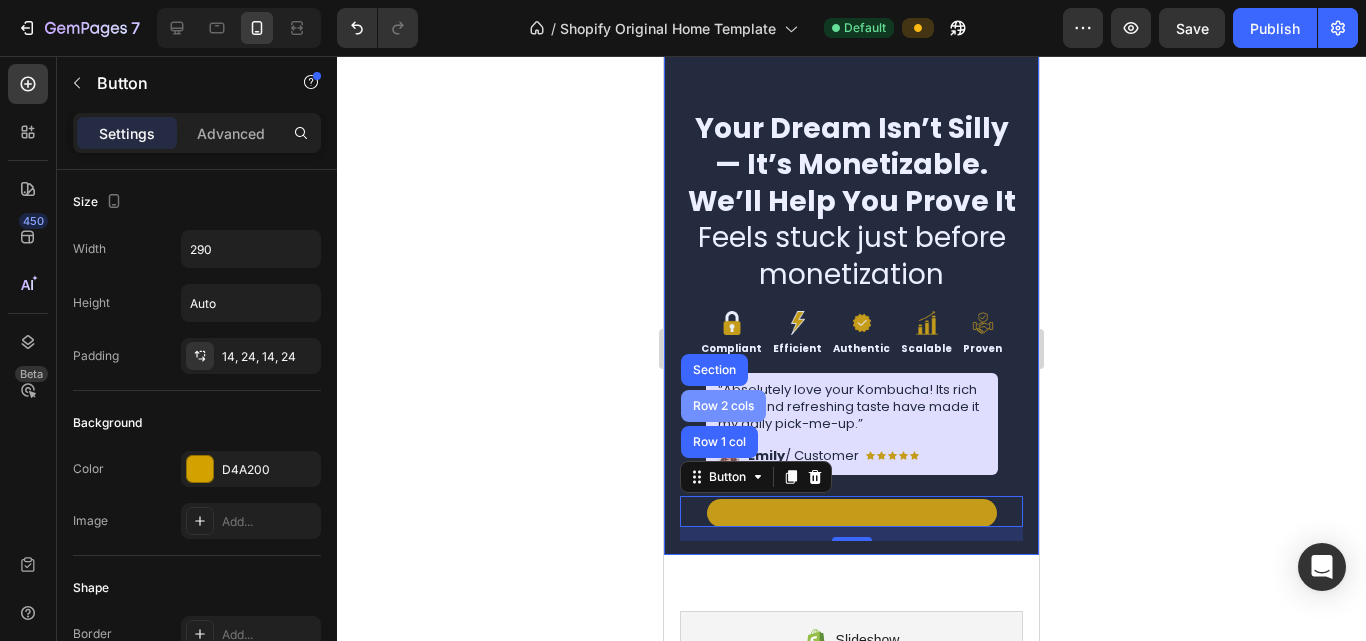 click on "Row 2 cols" at bounding box center (723, 406) 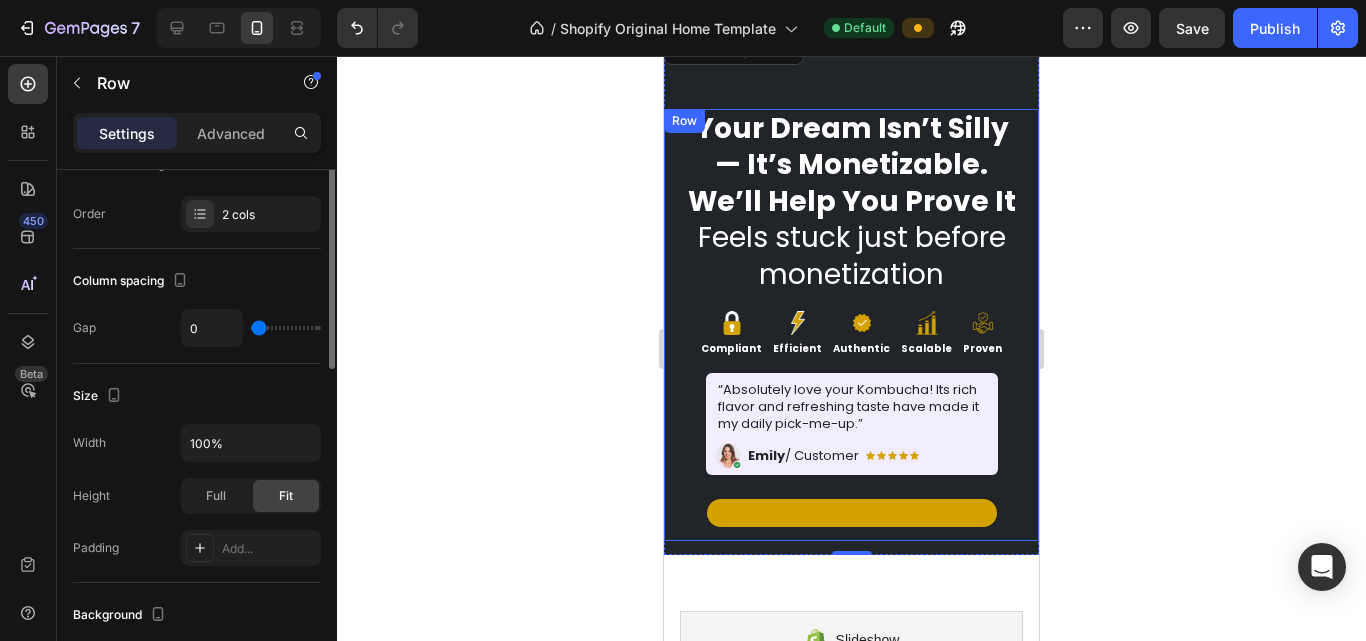 scroll, scrollTop: 100, scrollLeft: 0, axis: vertical 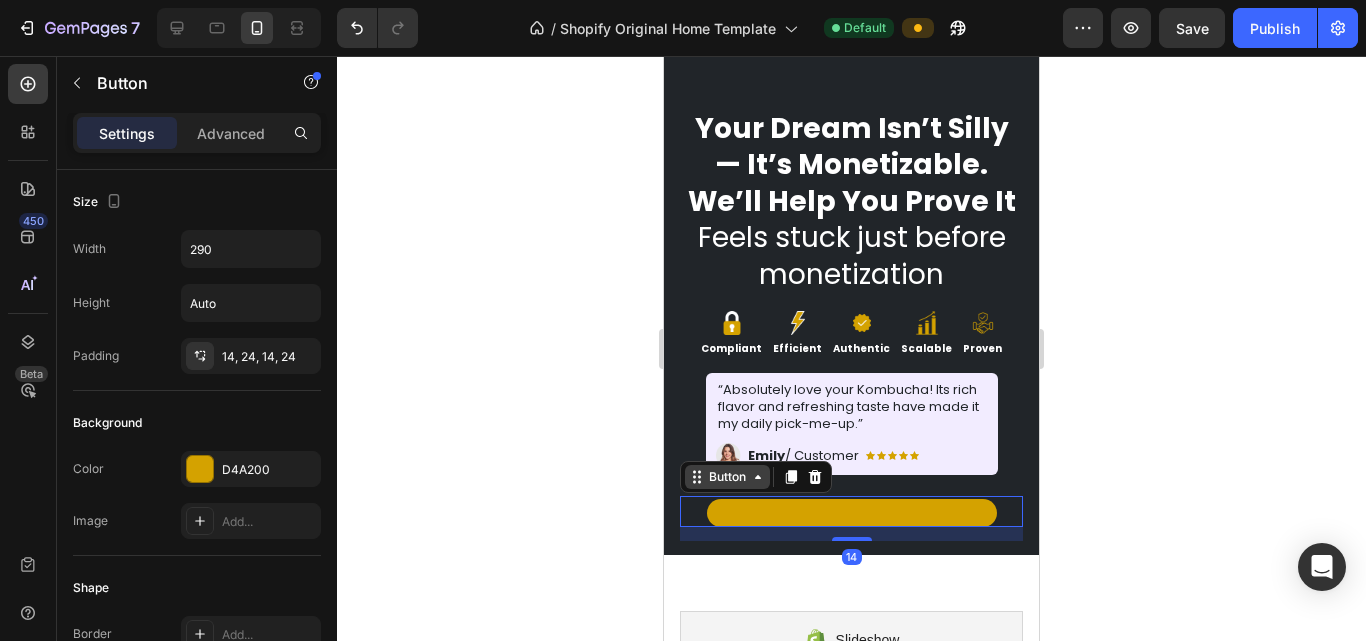 click 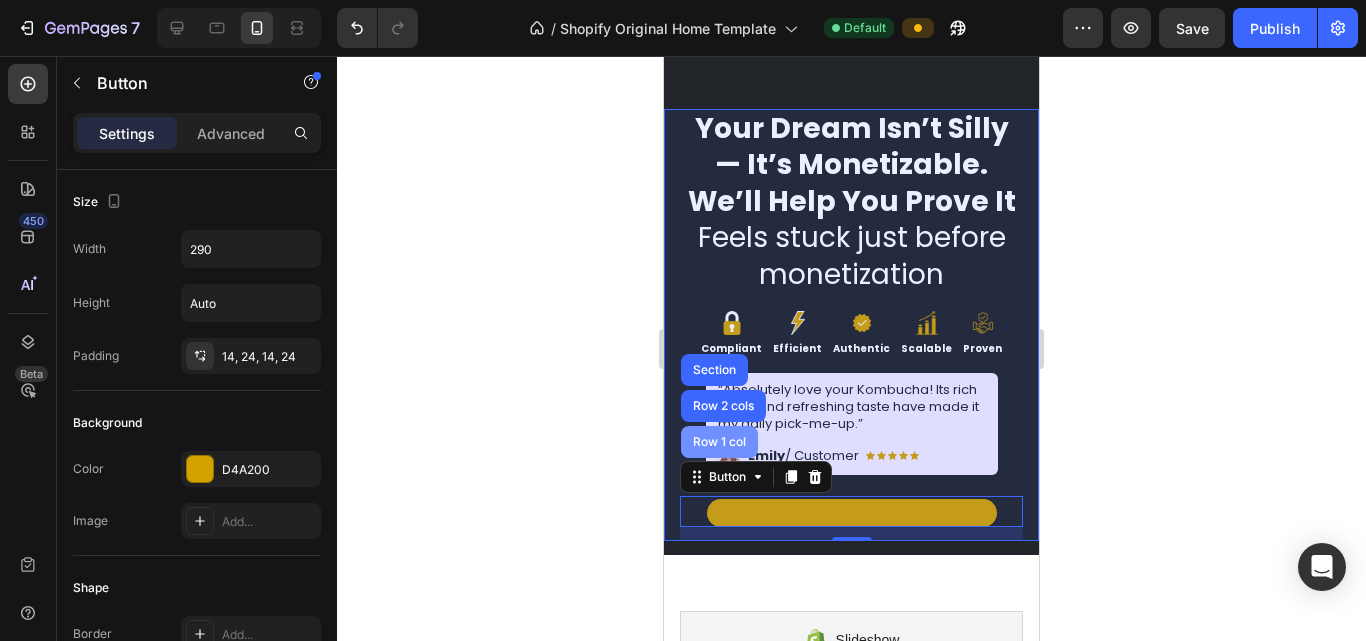 click on "Row 1 col" at bounding box center [719, 442] 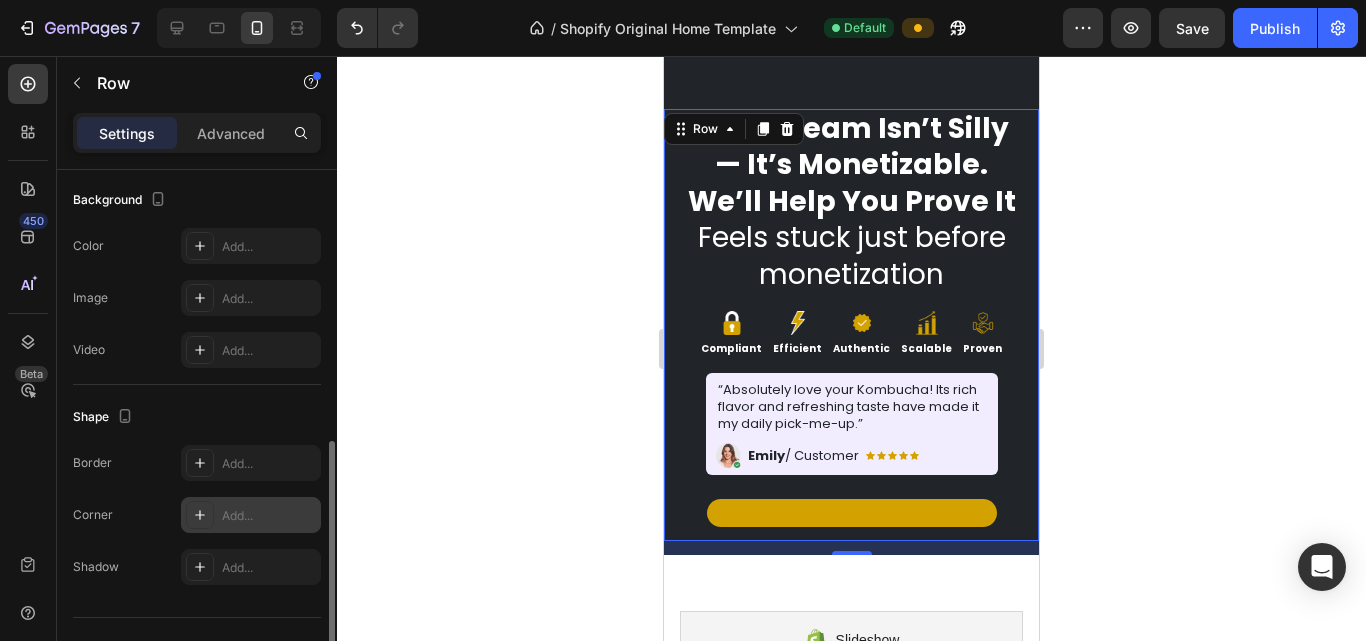 scroll, scrollTop: 640, scrollLeft: 0, axis: vertical 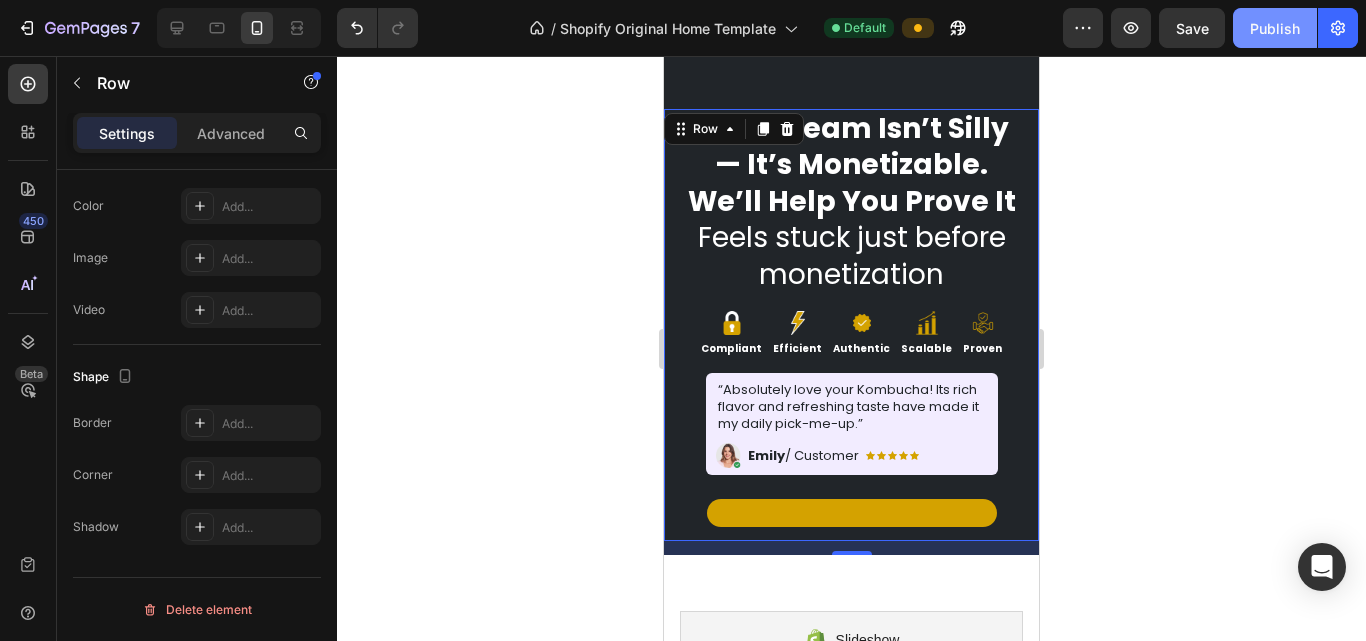 click on "Publish" at bounding box center (1275, 28) 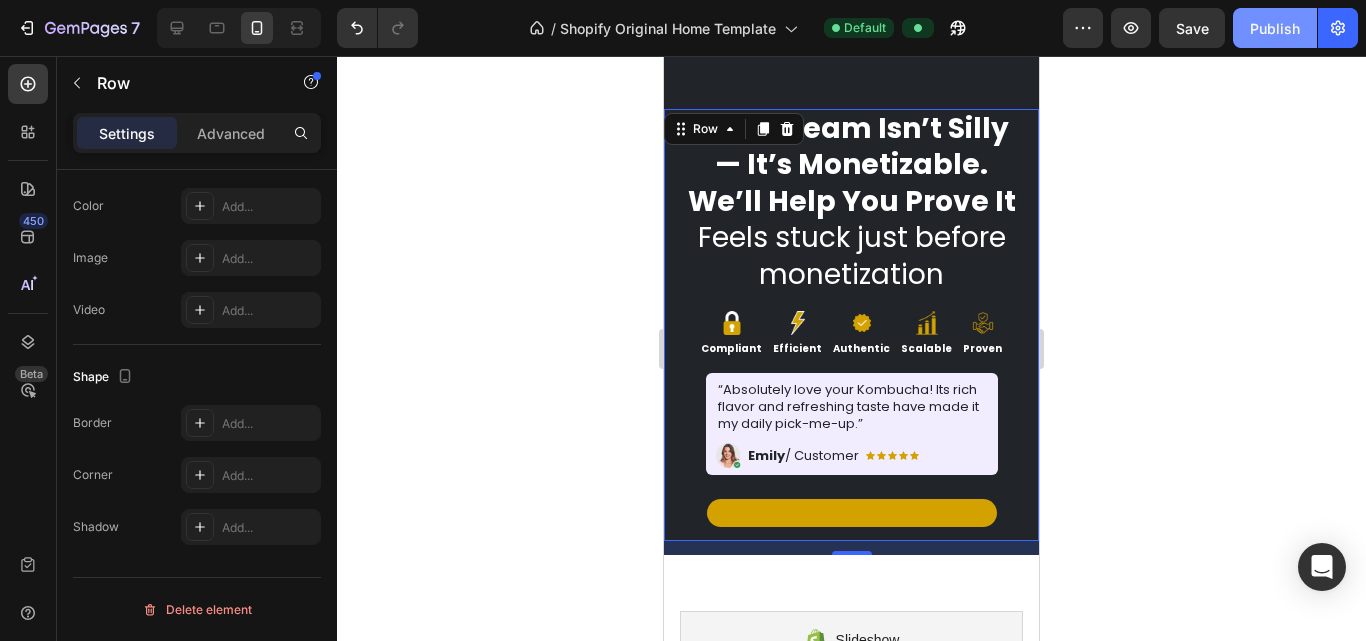 click on "Publish" at bounding box center (1275, 28) 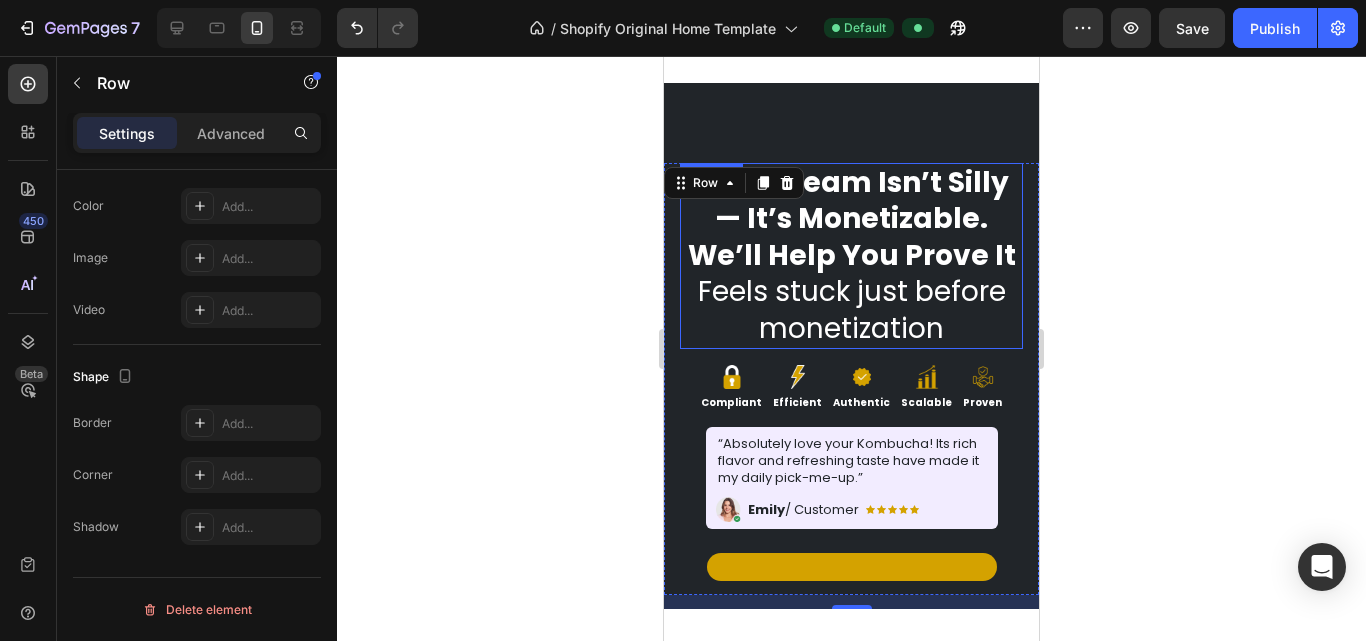 scroll, scrollTop: 0, scrollLeft: 0, axis: both 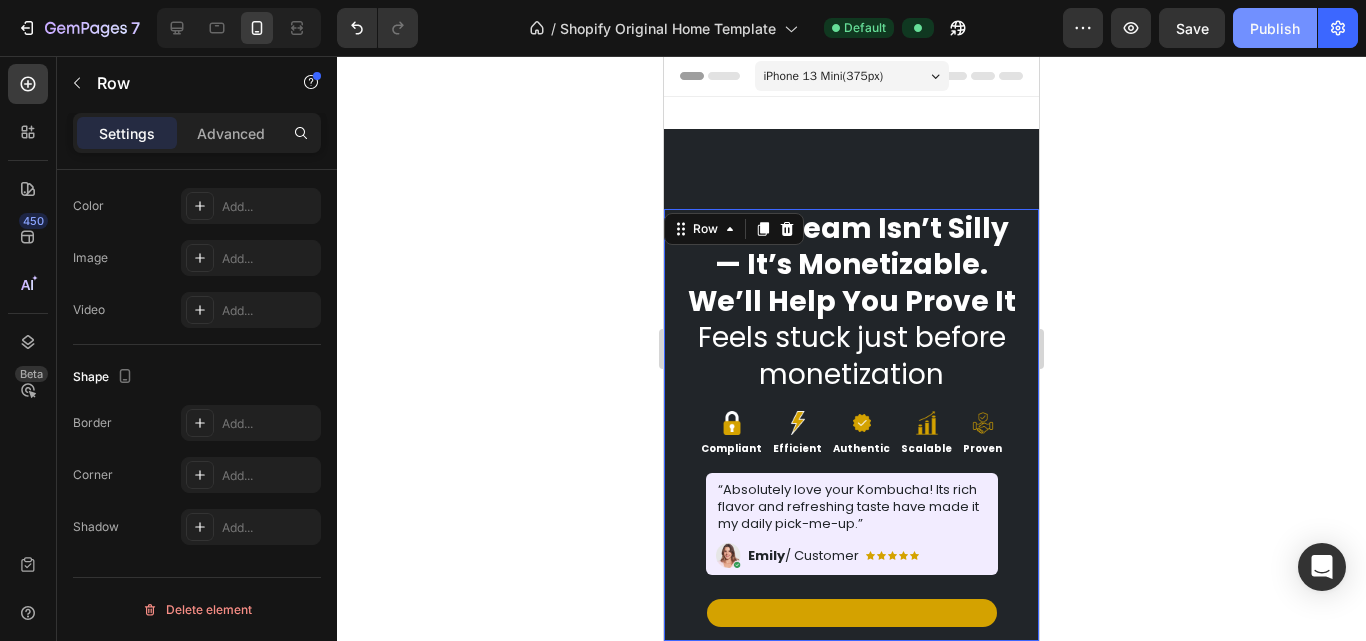 click on "Publish" 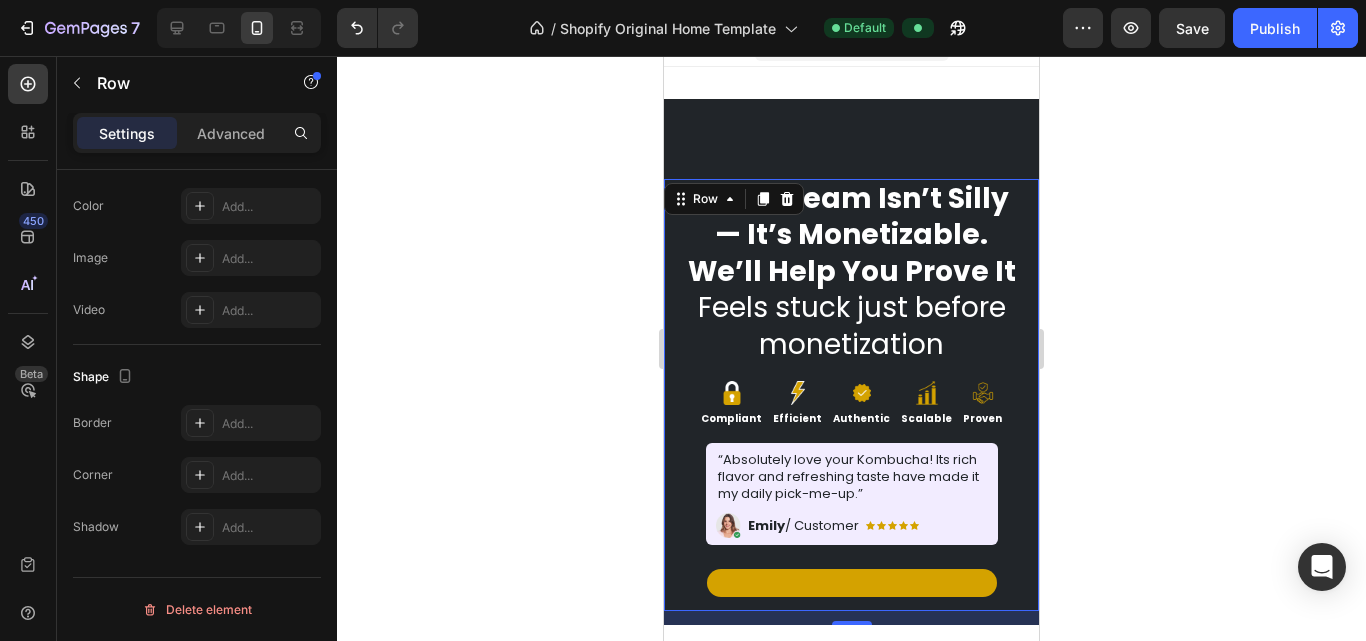 scroll, scrollTop: 0, scrollLeft: 0, axis: both 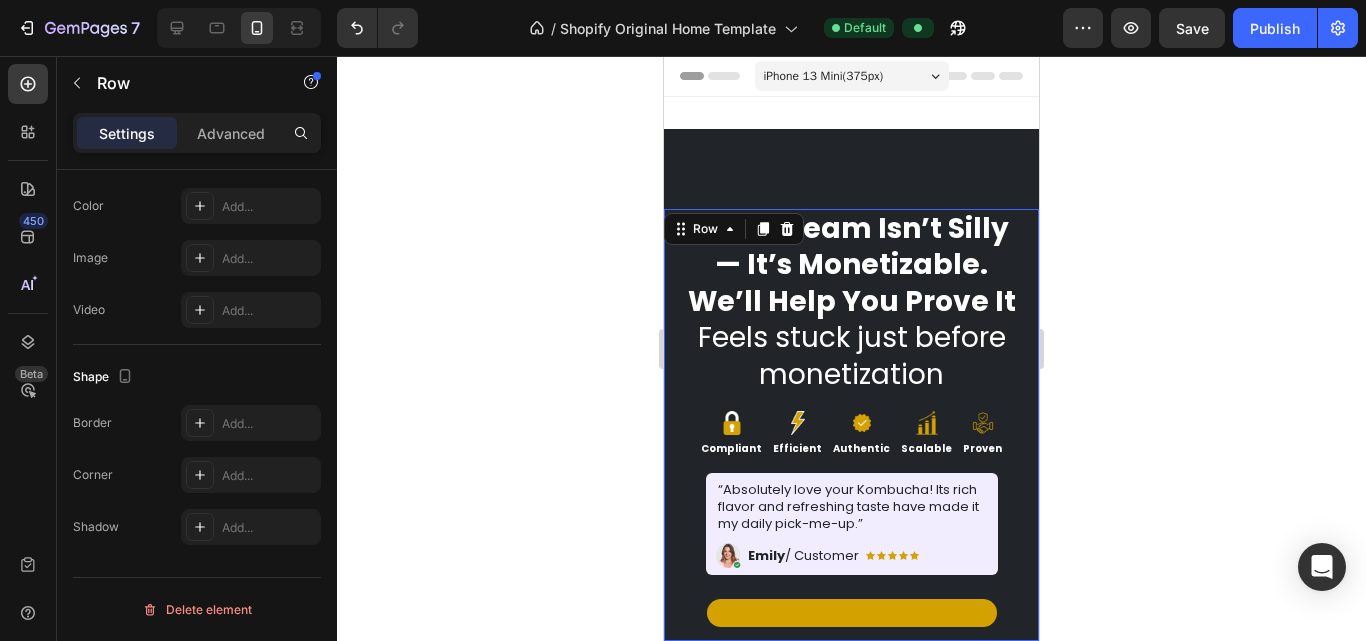 click on "iPhone 13 Mini  ( 375 px)" at bounding box center (852, 76) 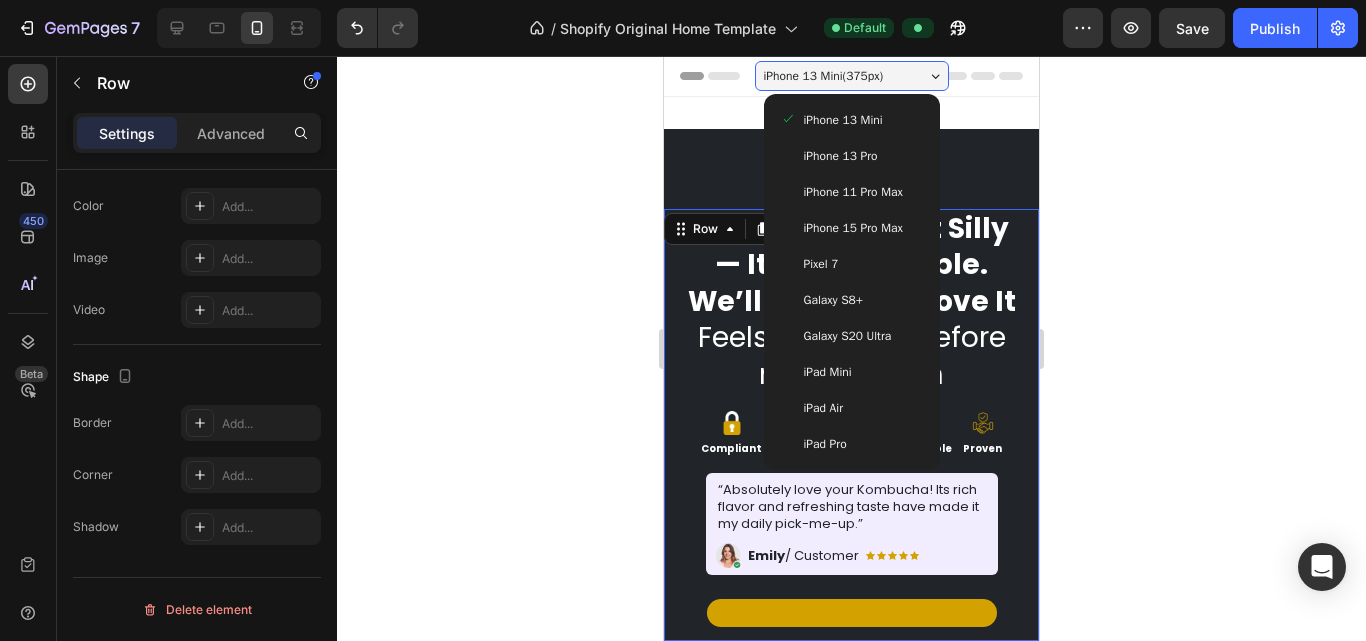 click on "iPhone 13 Mini  ( 375 px)" at bounding box center [852, 76] 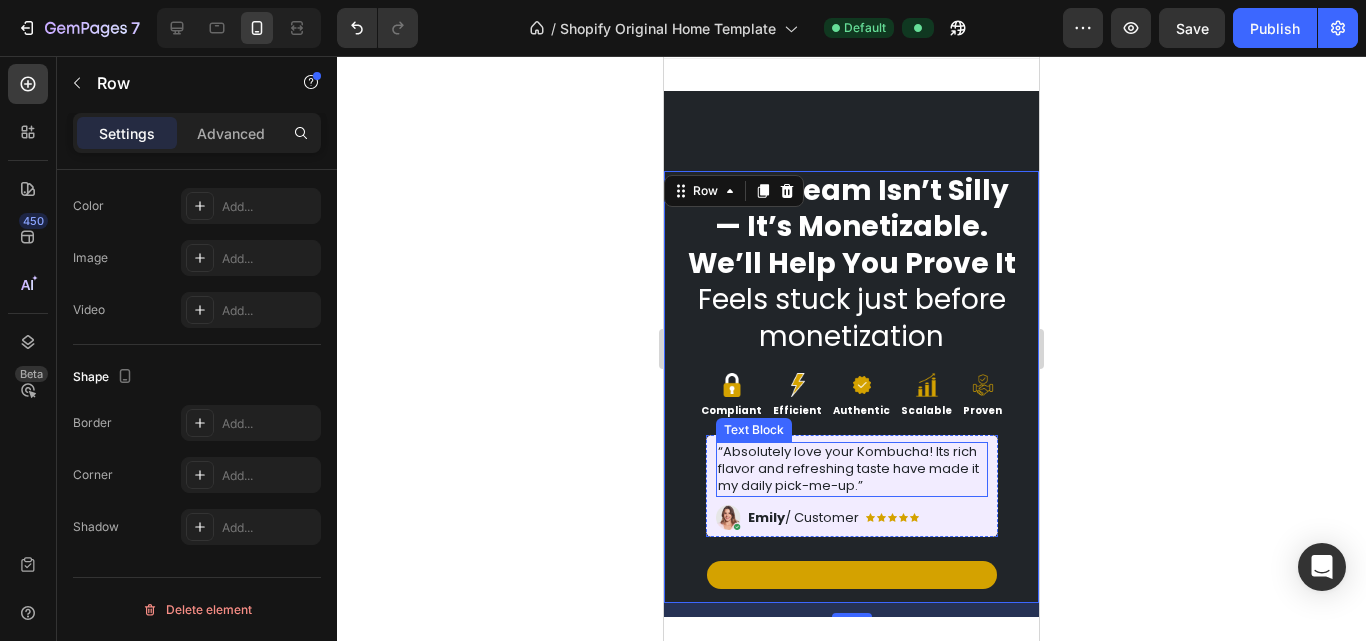 scroll, scrollTop: 100, scrollLeft: 0, axis: vertical 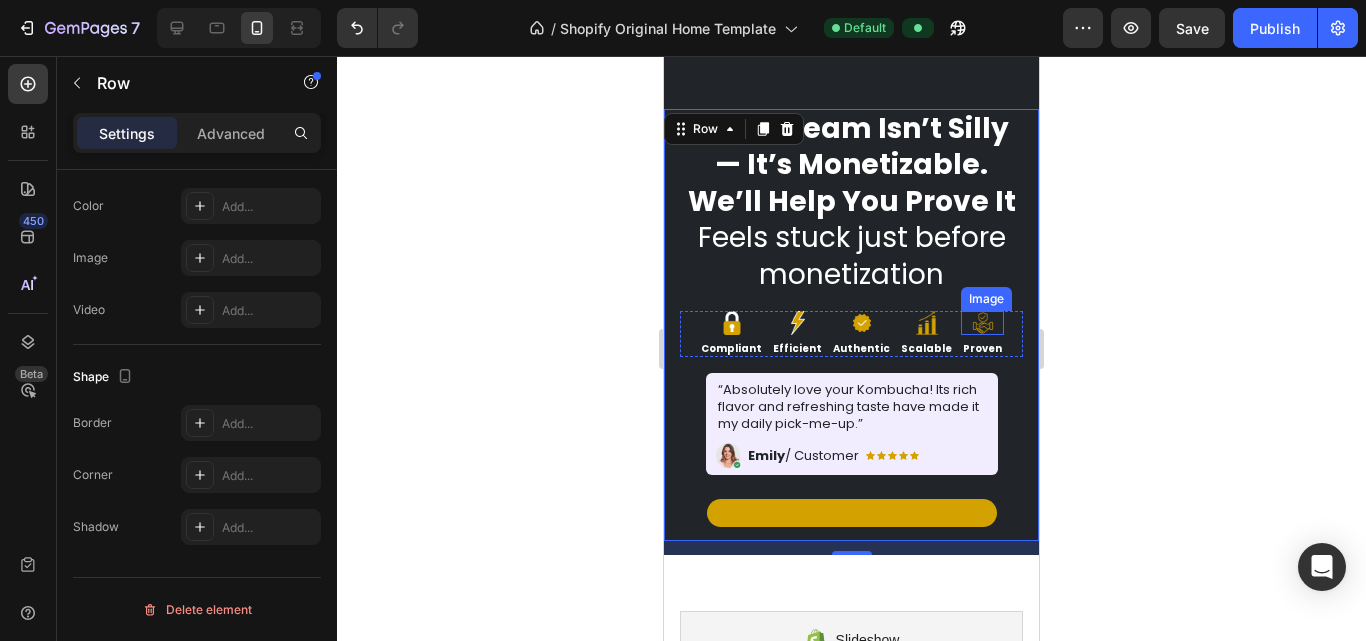 click at bounding box center (983, 323) 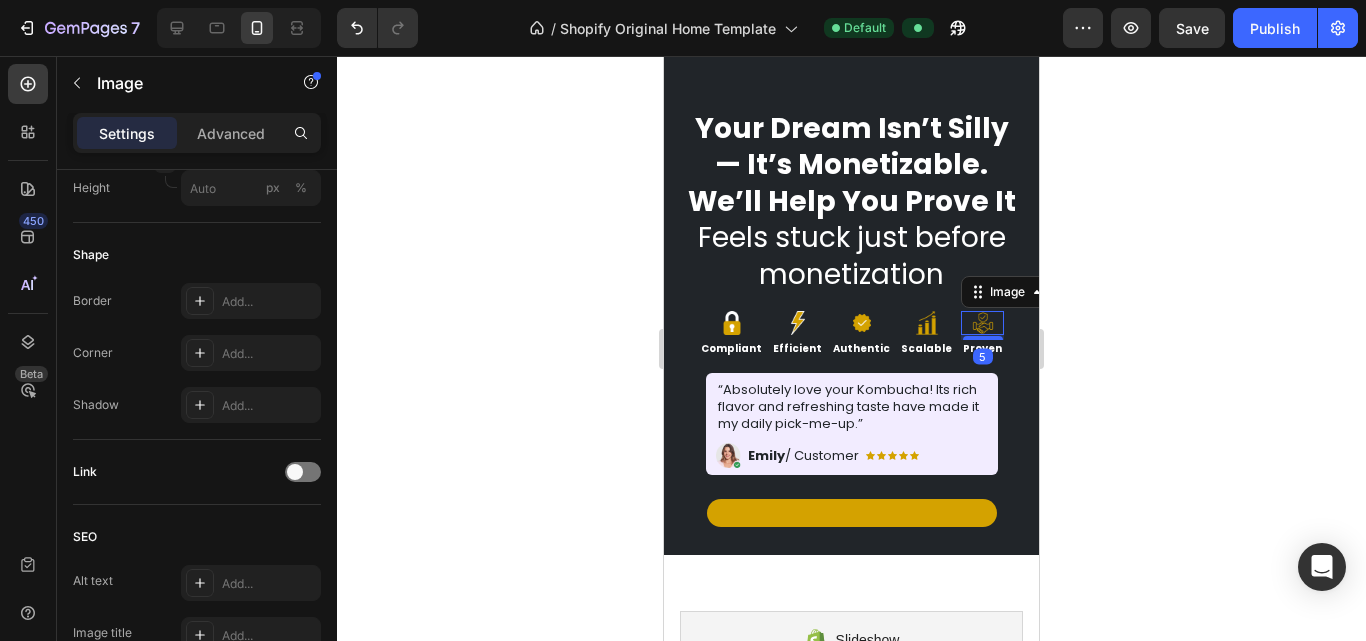 scroll, scrollTop: 0, scrollLeft: 0, axis: both 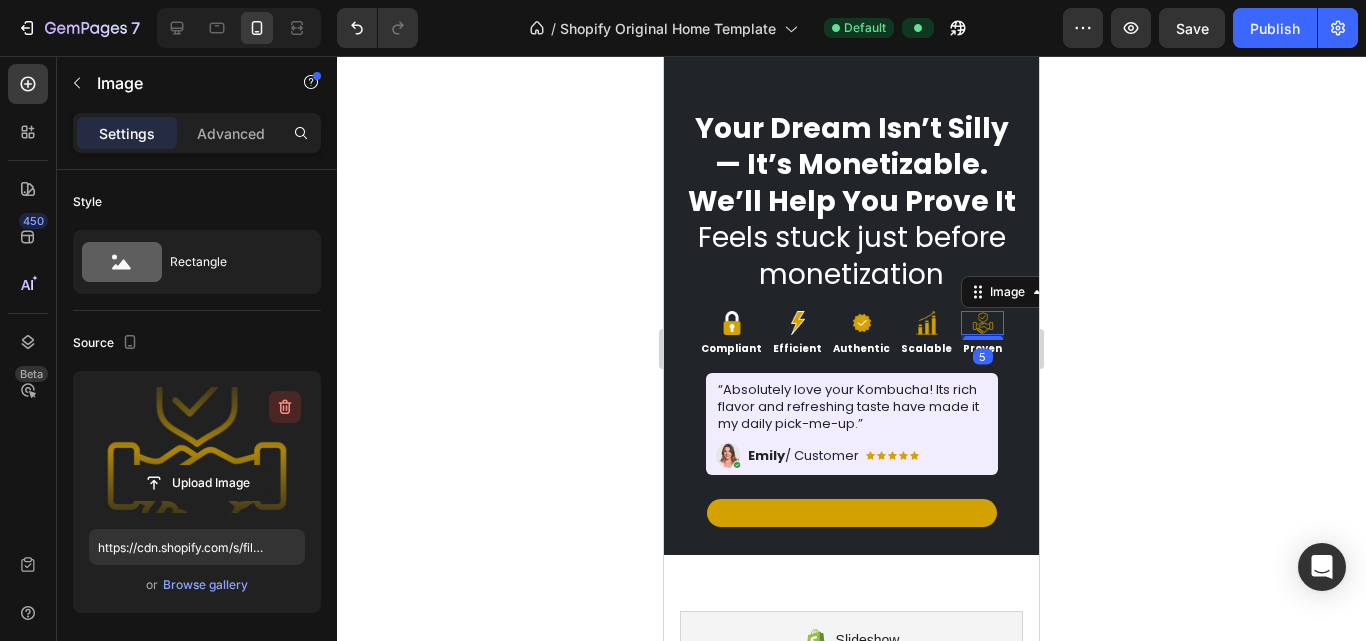 click 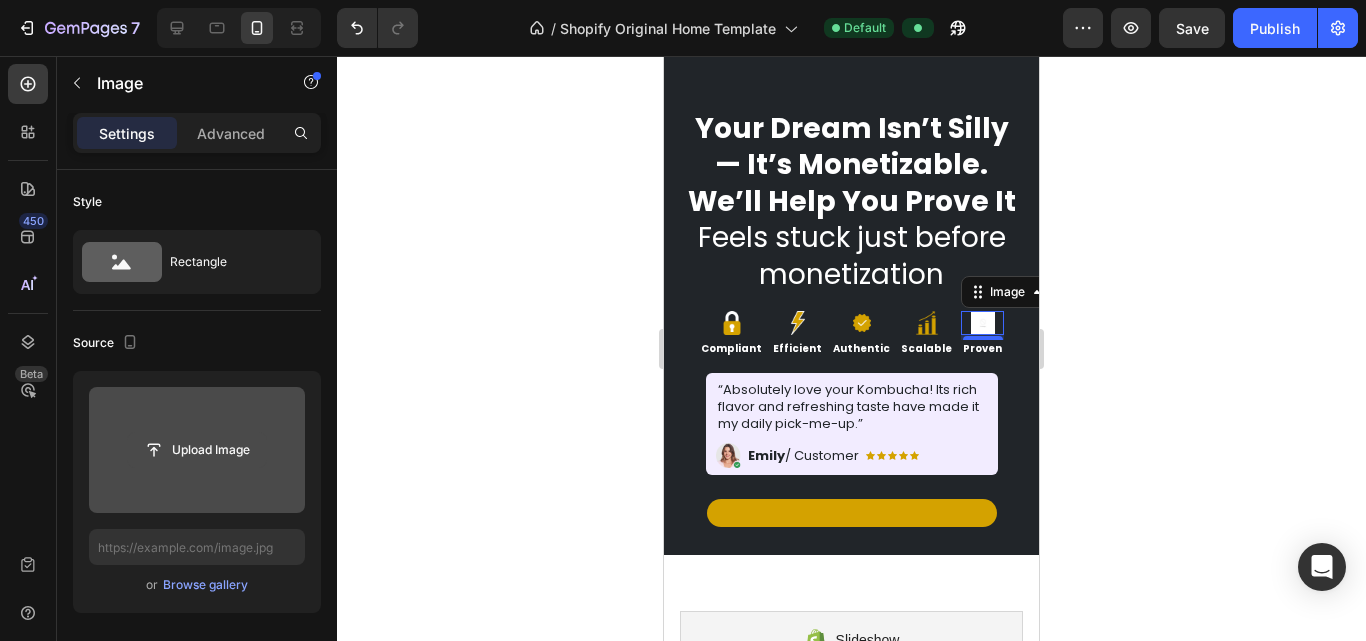 click 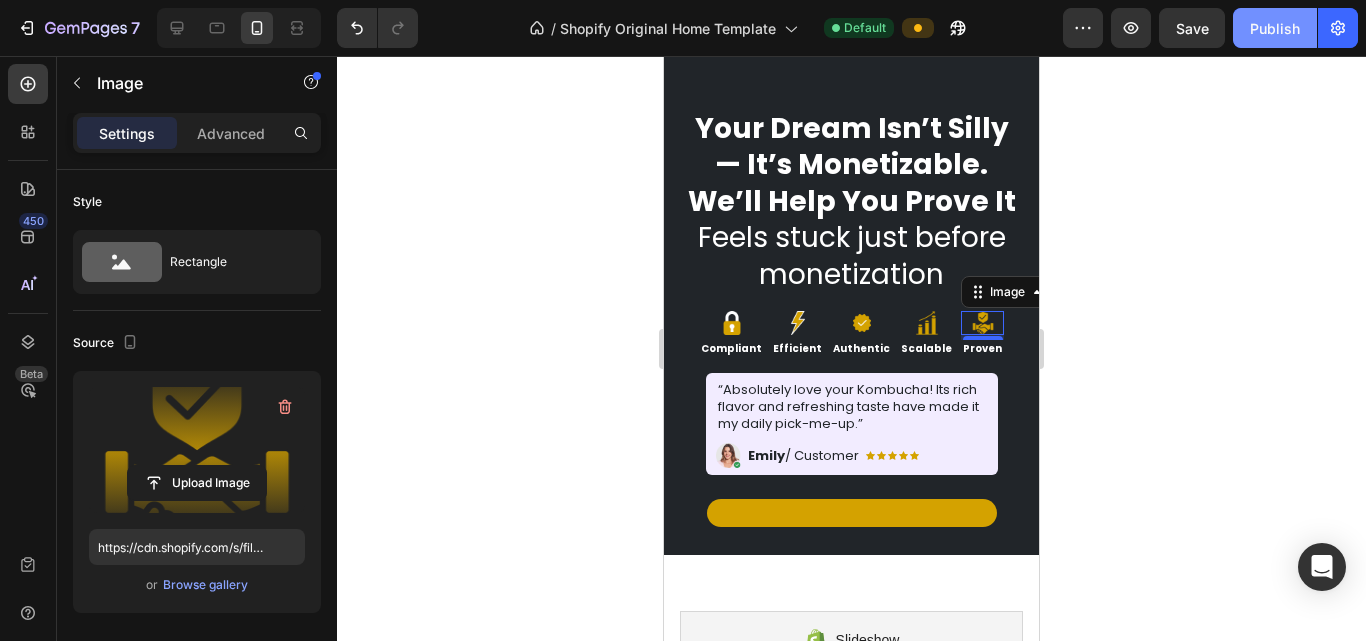 click on "Publish" at bounding box center (1275, 28) 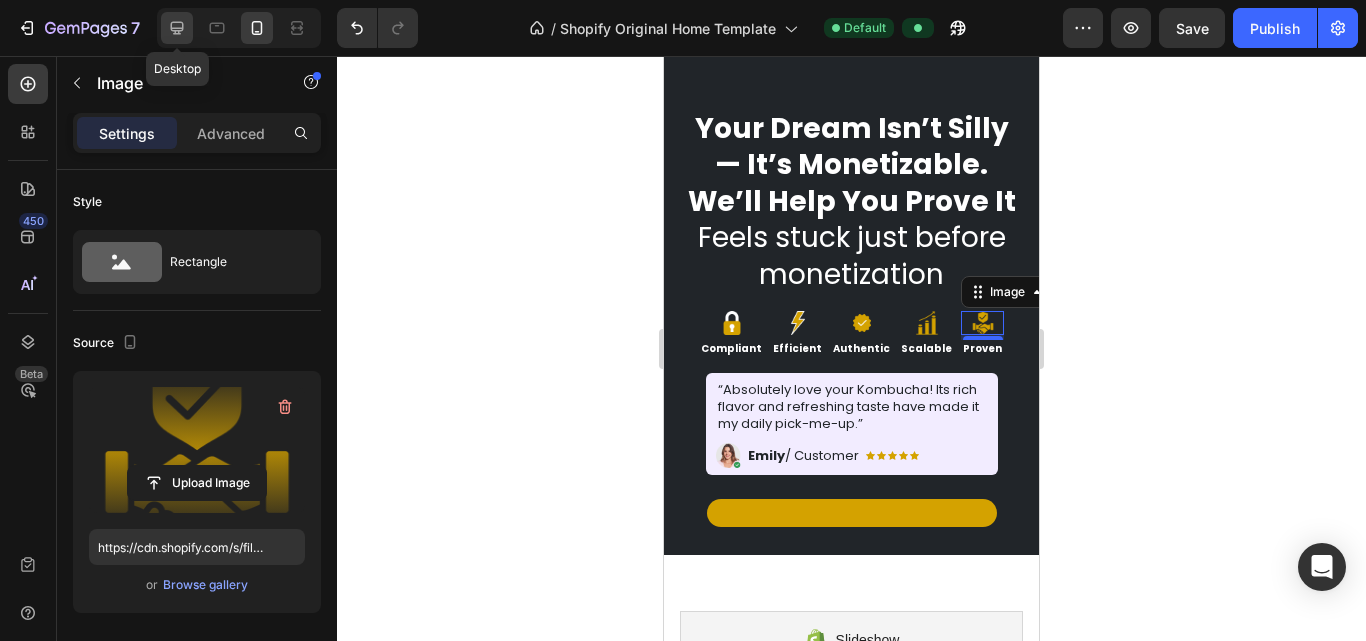 click 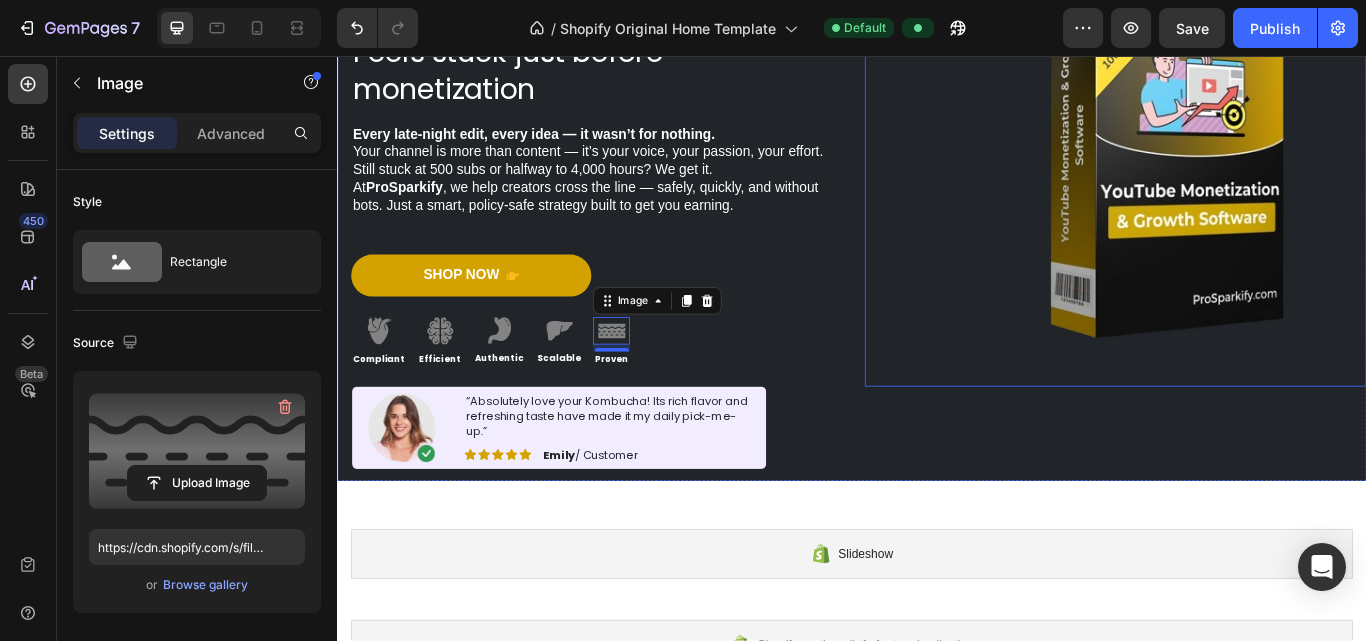 scroll, scrollTop: 264, scrollLeft: 0, axis: vertical 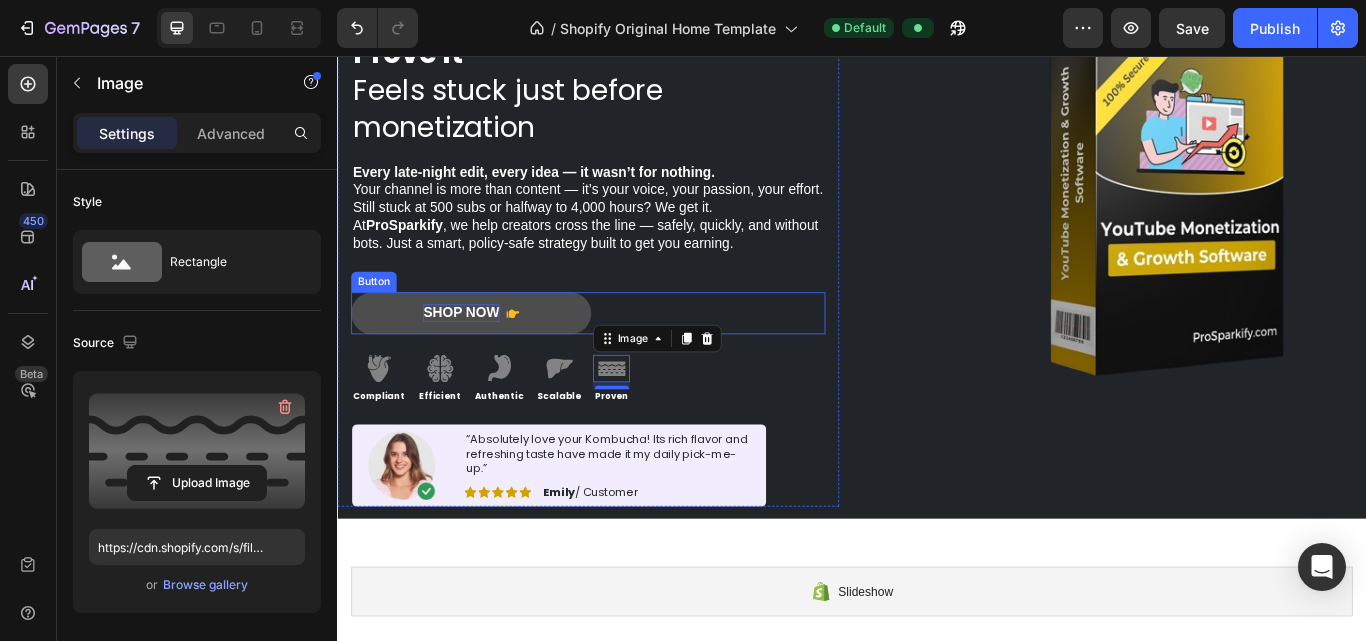 click on "Shop Now" at bounding box center (481, 356) 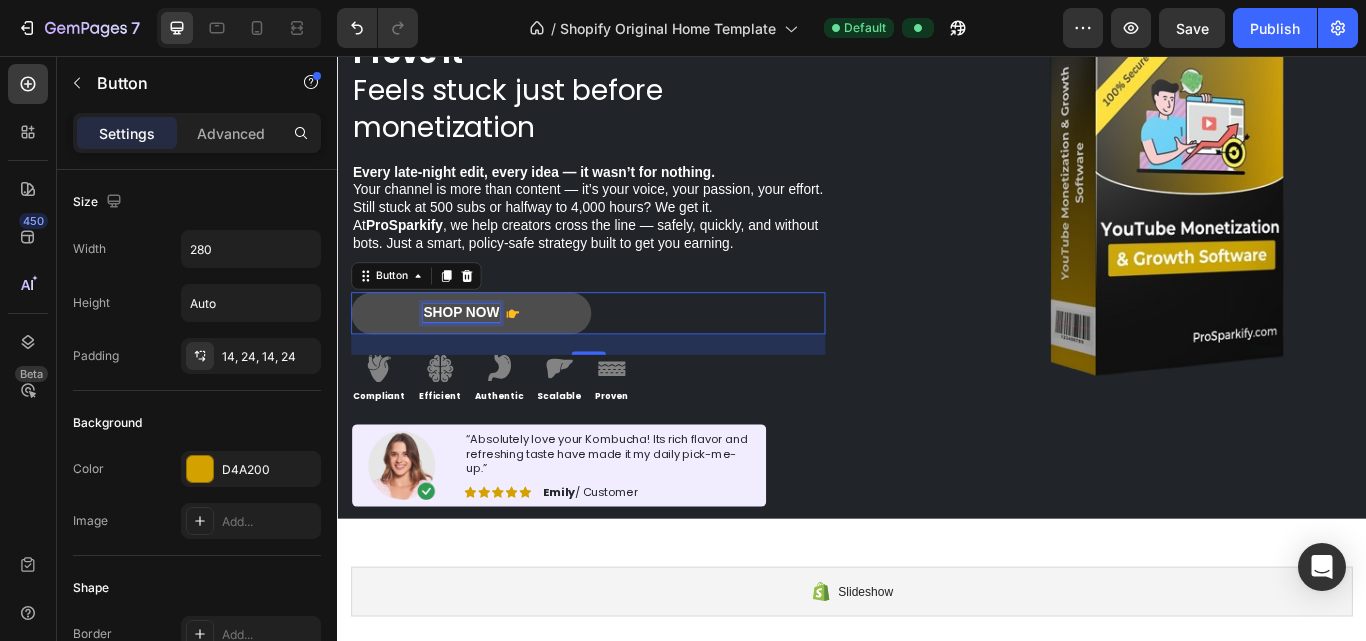 click on "Shop Now" at bounding box center (481, 356) 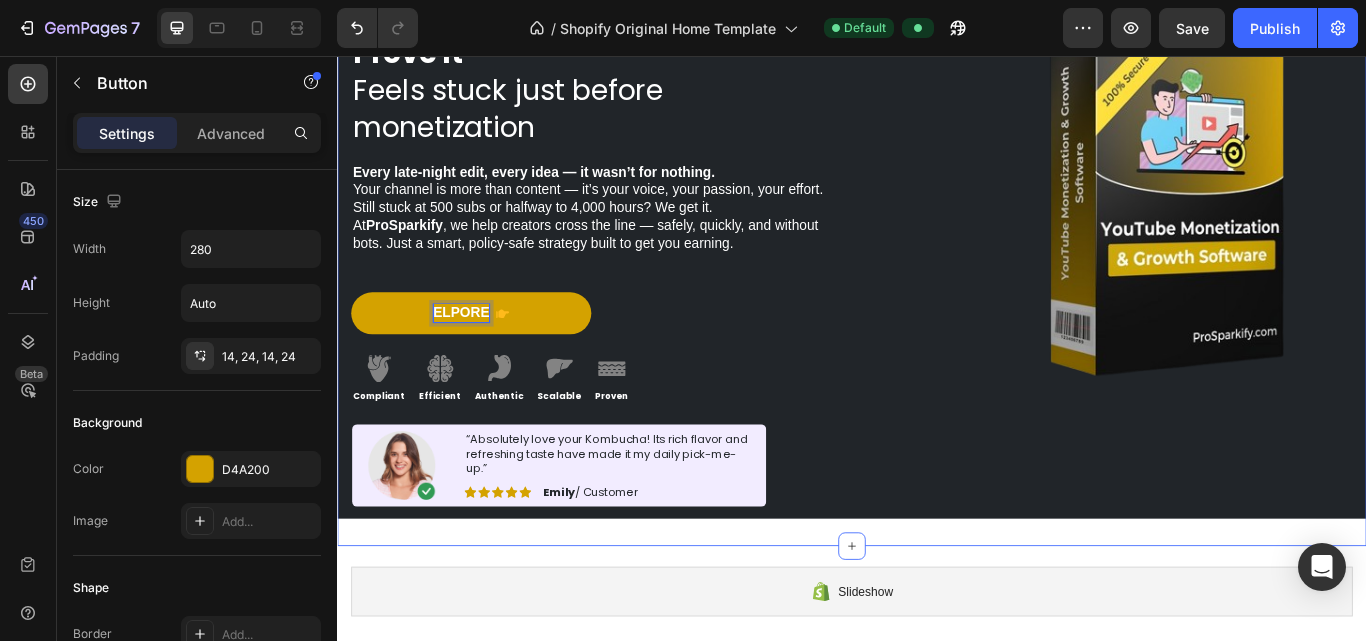 click on "Elpore" at bounding box center [493, 356] 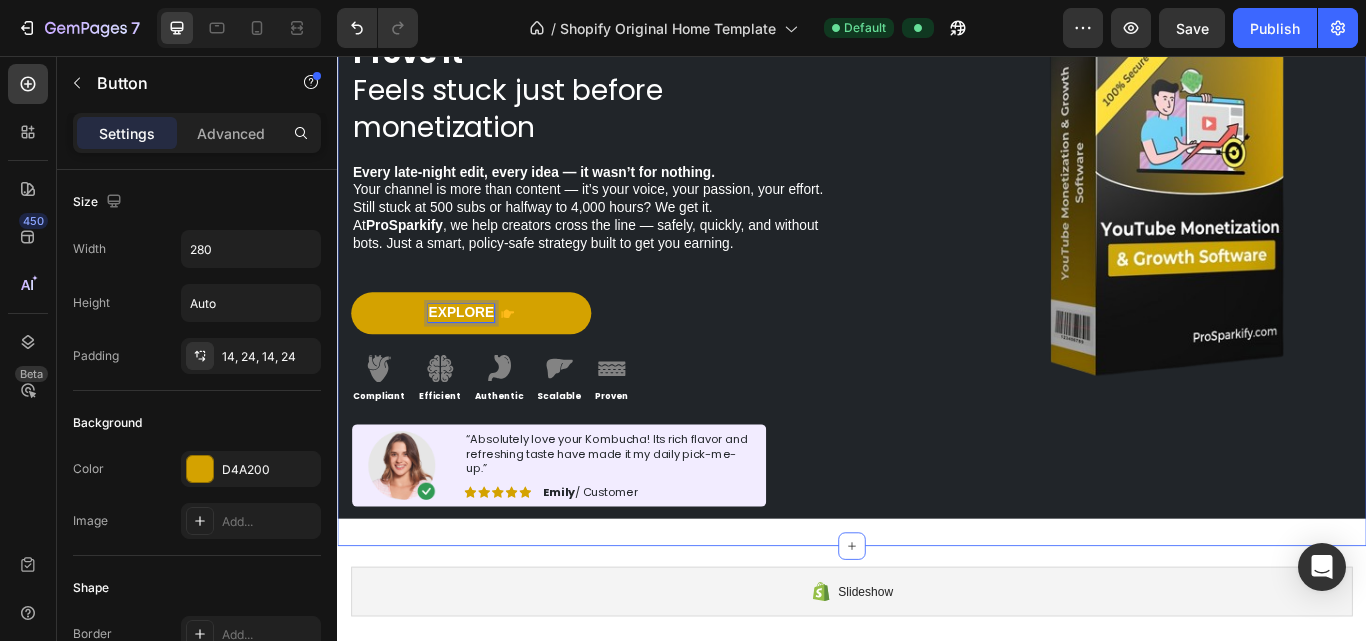click on "Explore" at bounding box center (493, 356) 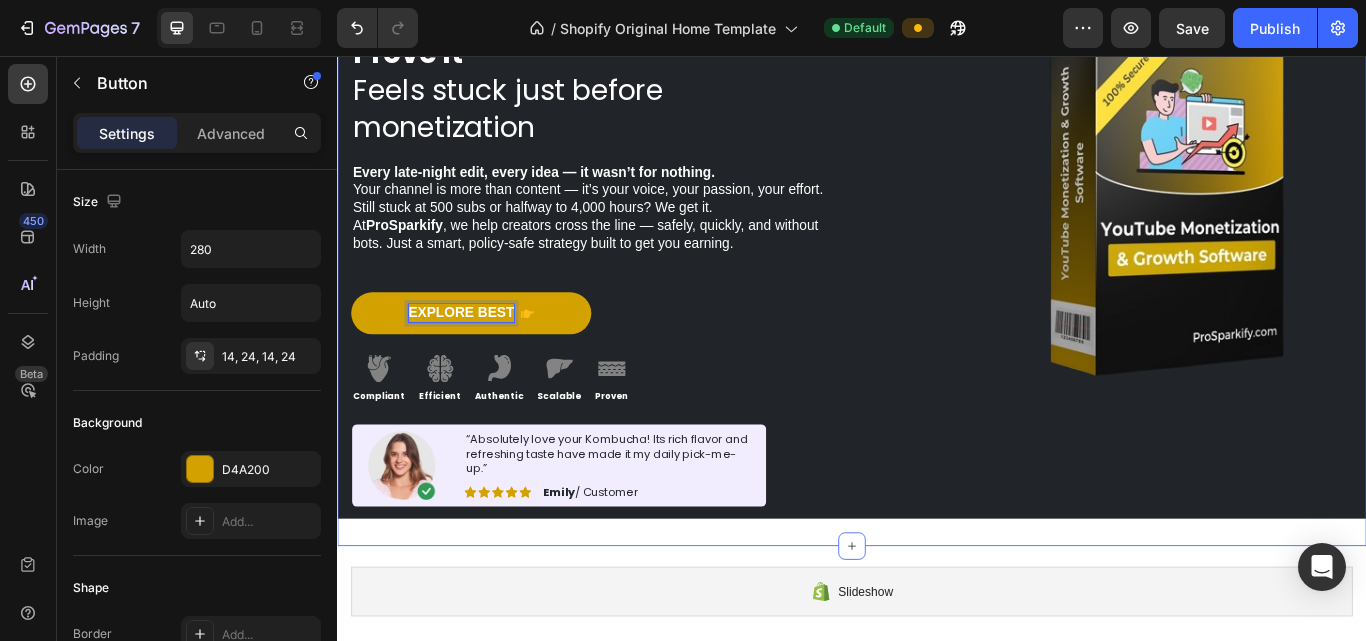 click on "Explore best" at bounding box center [493, 356] 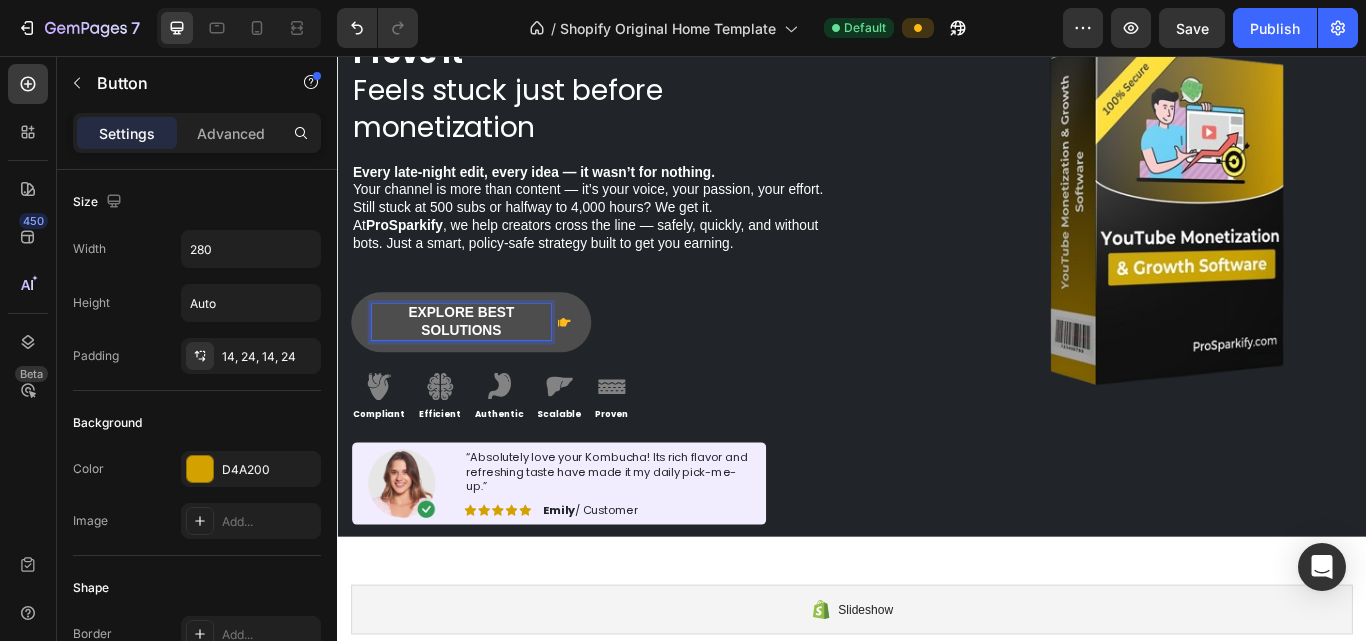 click 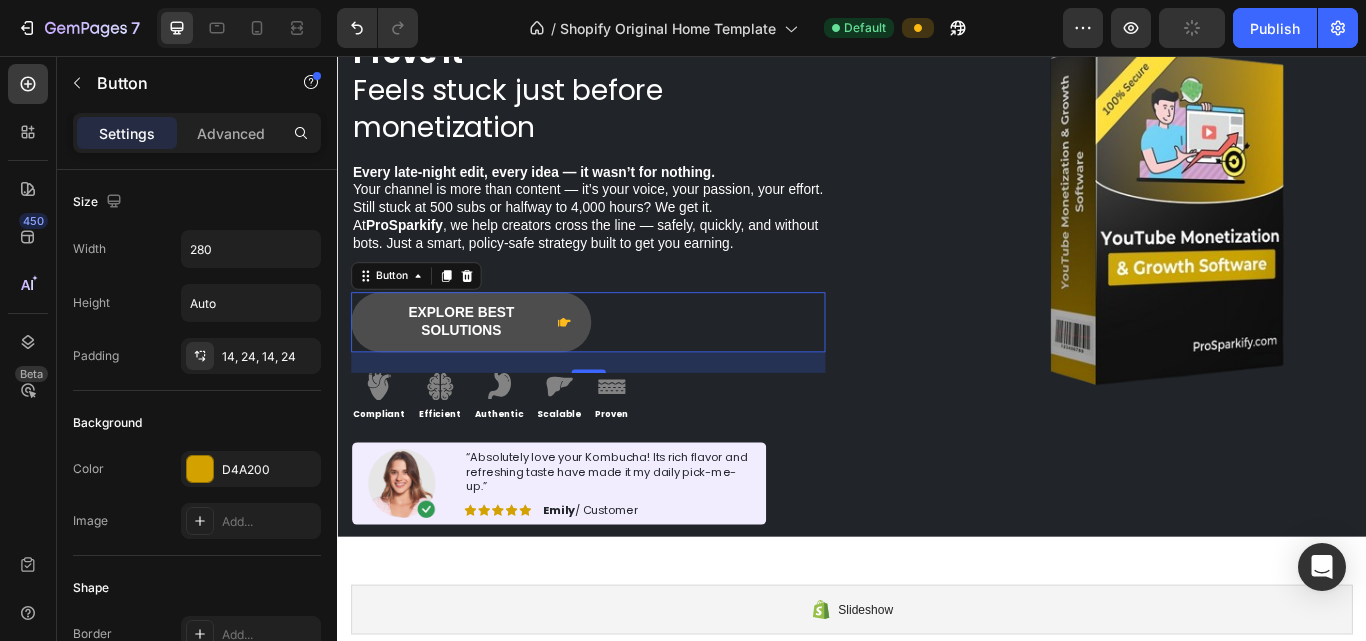 click 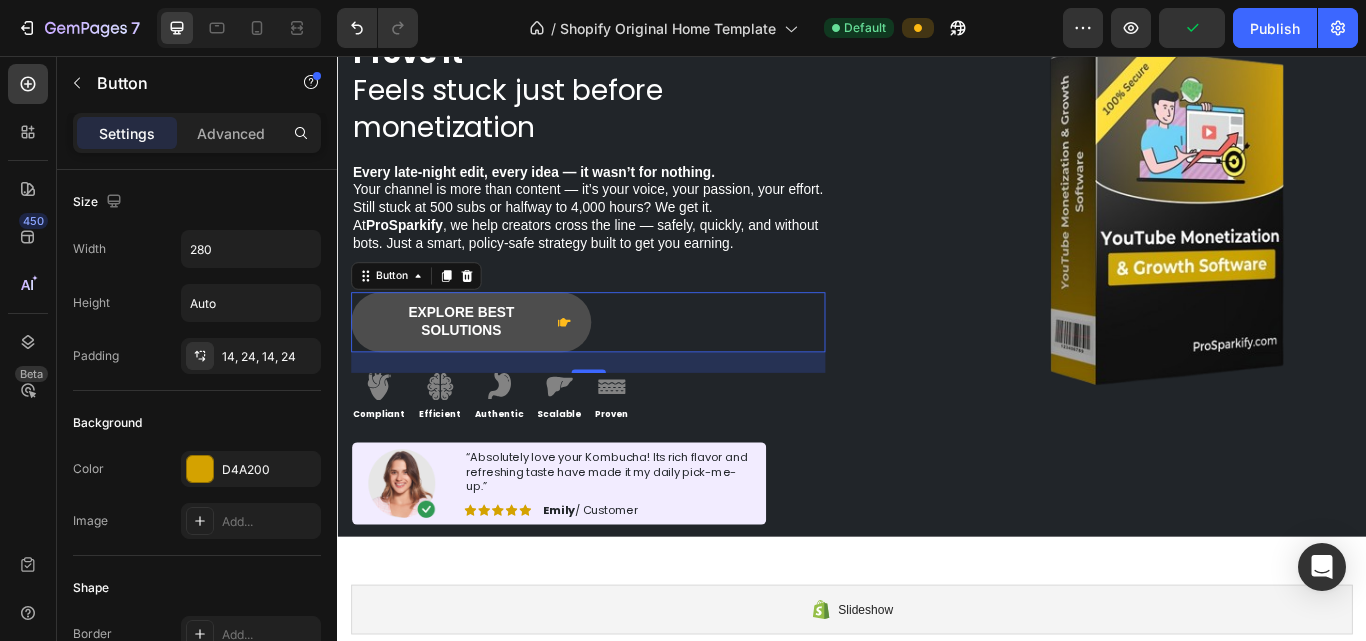 click 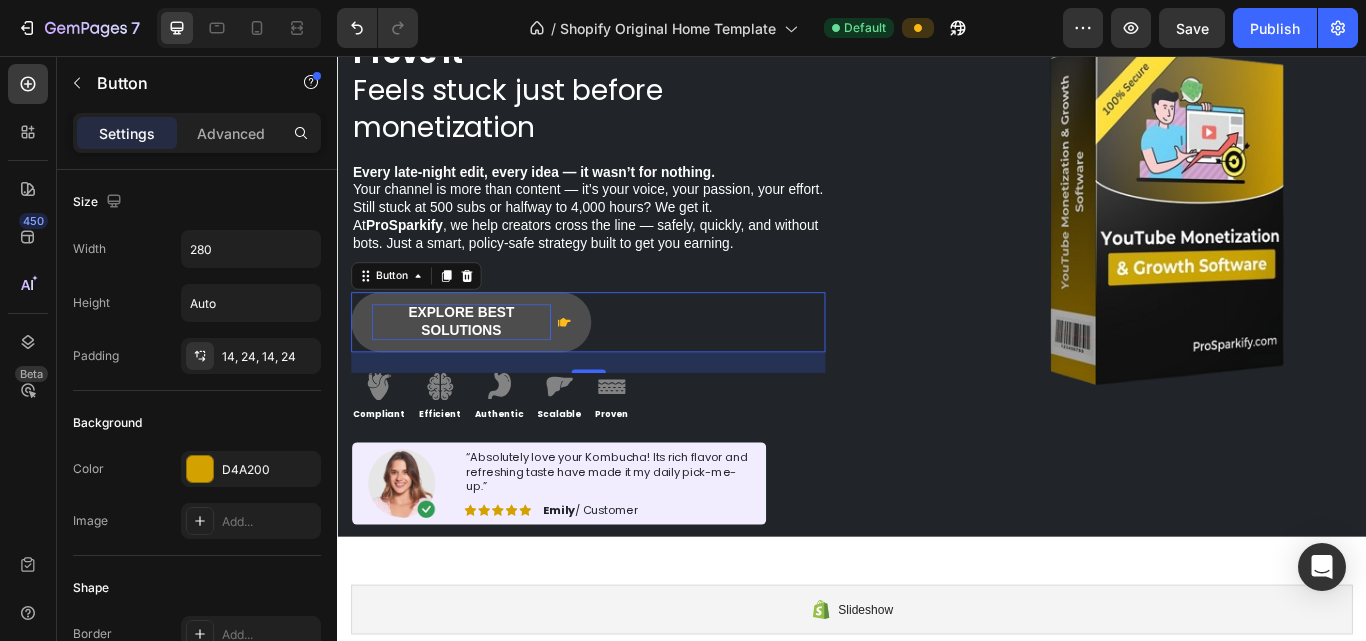 click on "Explore best solutions" at bounding box center (481, 367) 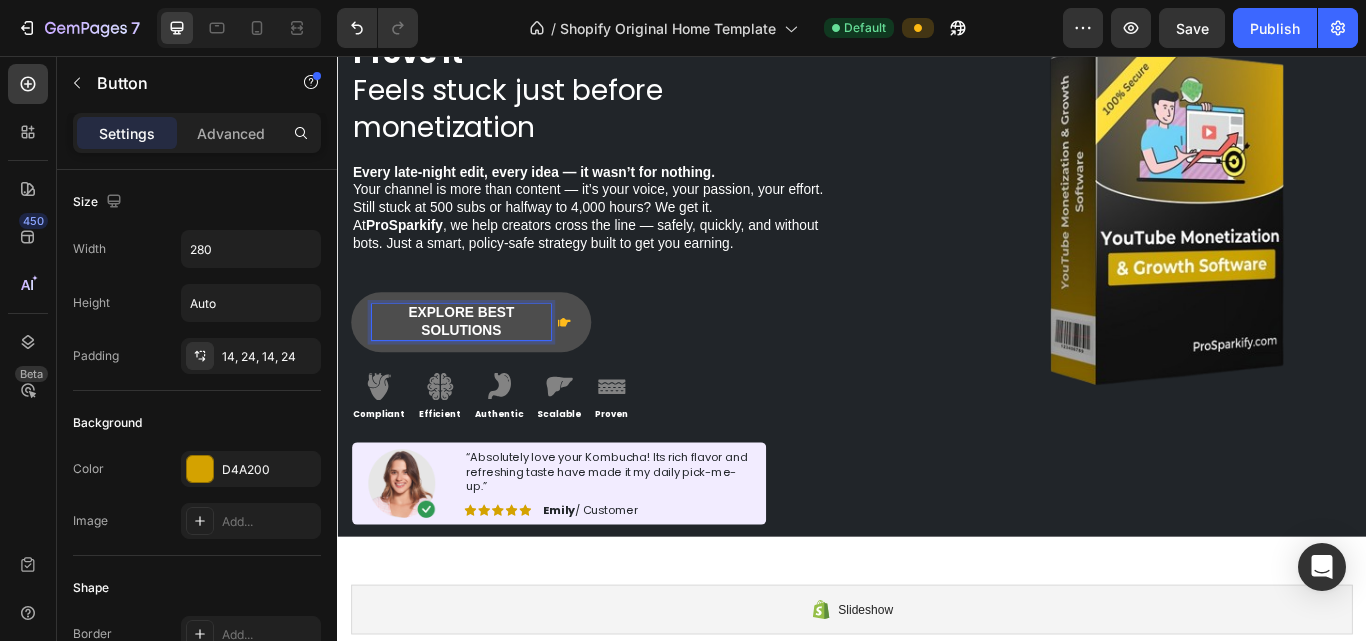 click 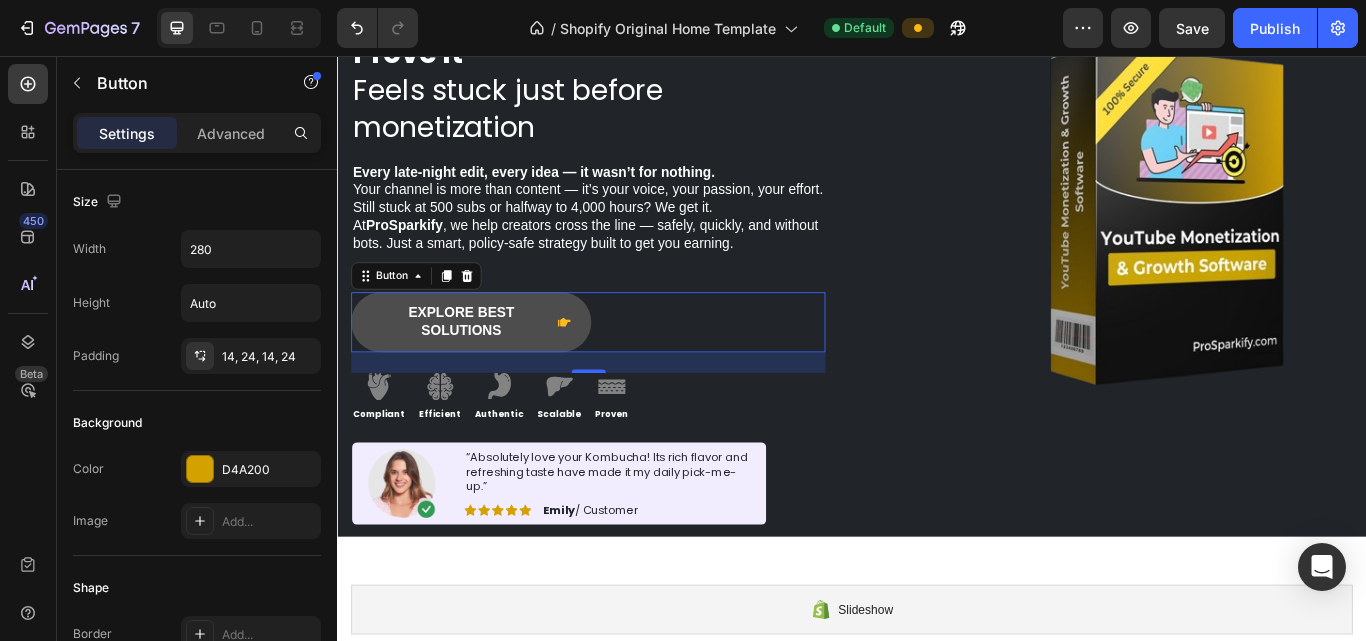 click on "Explore best solutions" at bounding box center [493, 367] 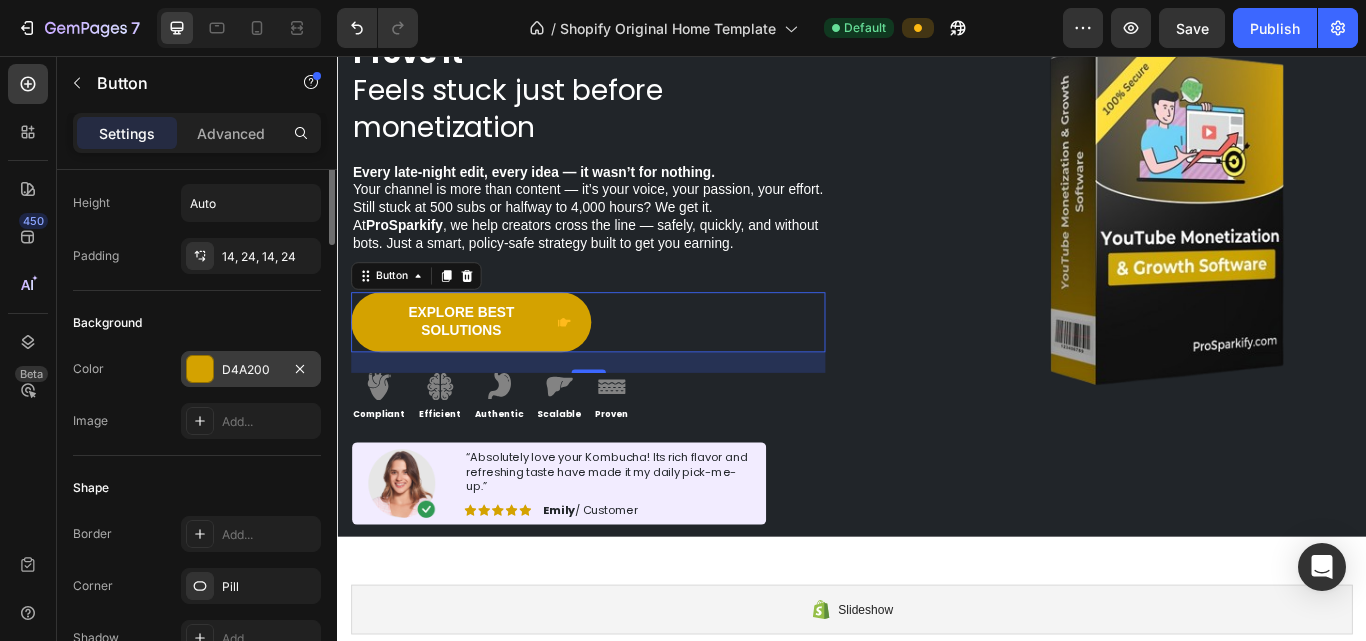 scroll, scrollTop: 0, scrollLeft: 0, axis: both 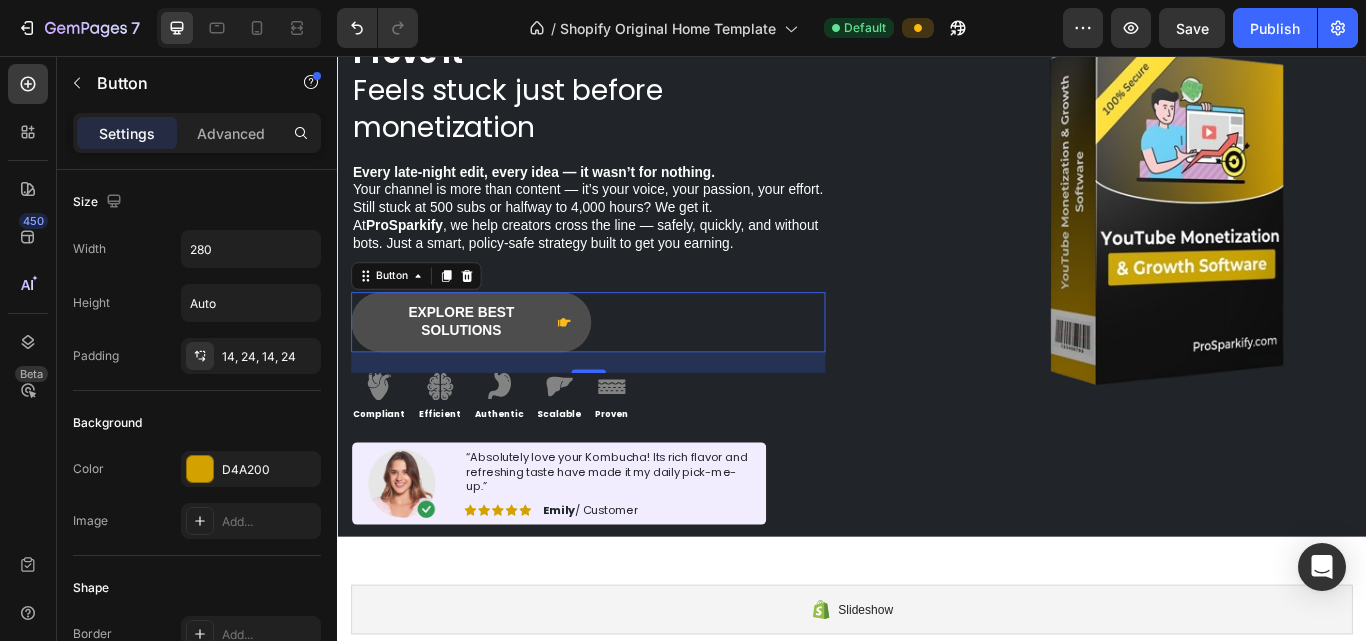 click 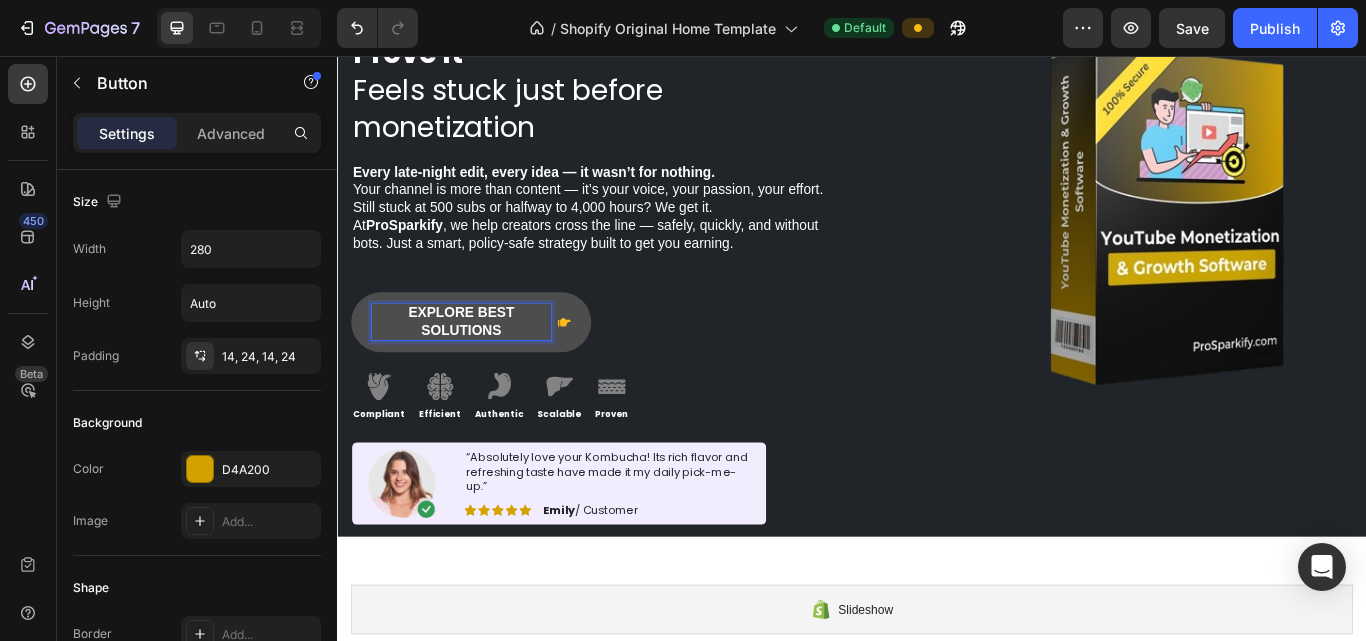 click on "Explore best solutions" at bounding box center (481, 367) 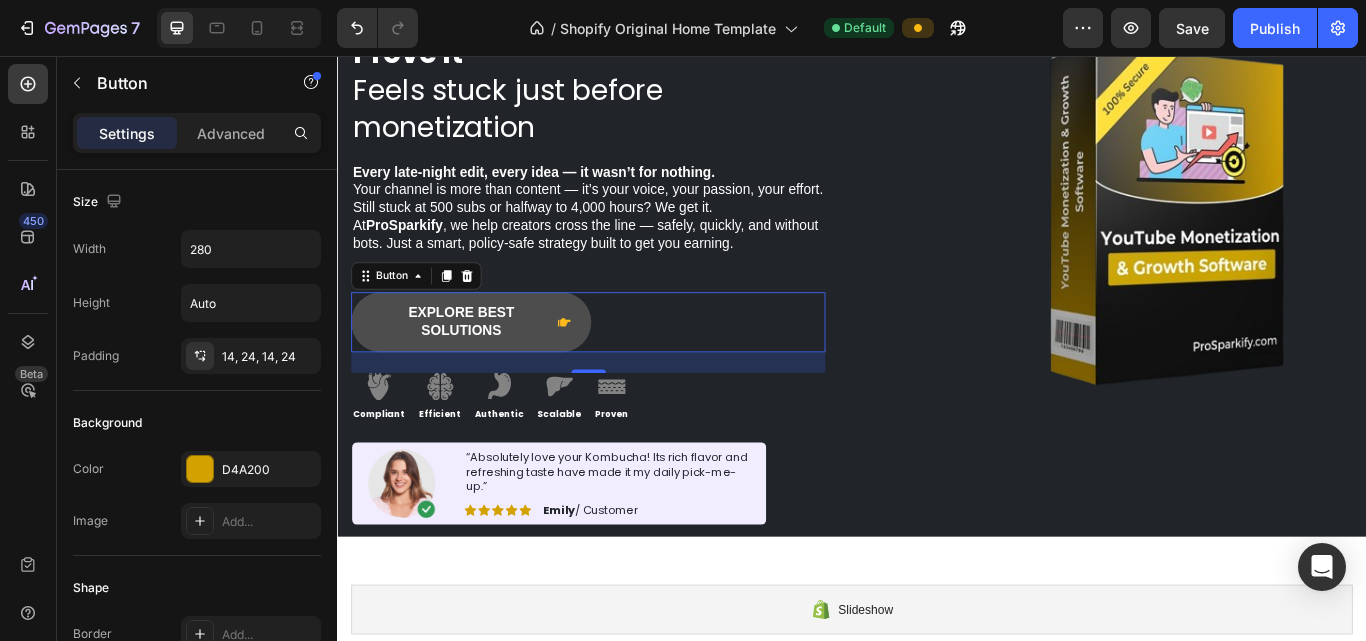 click 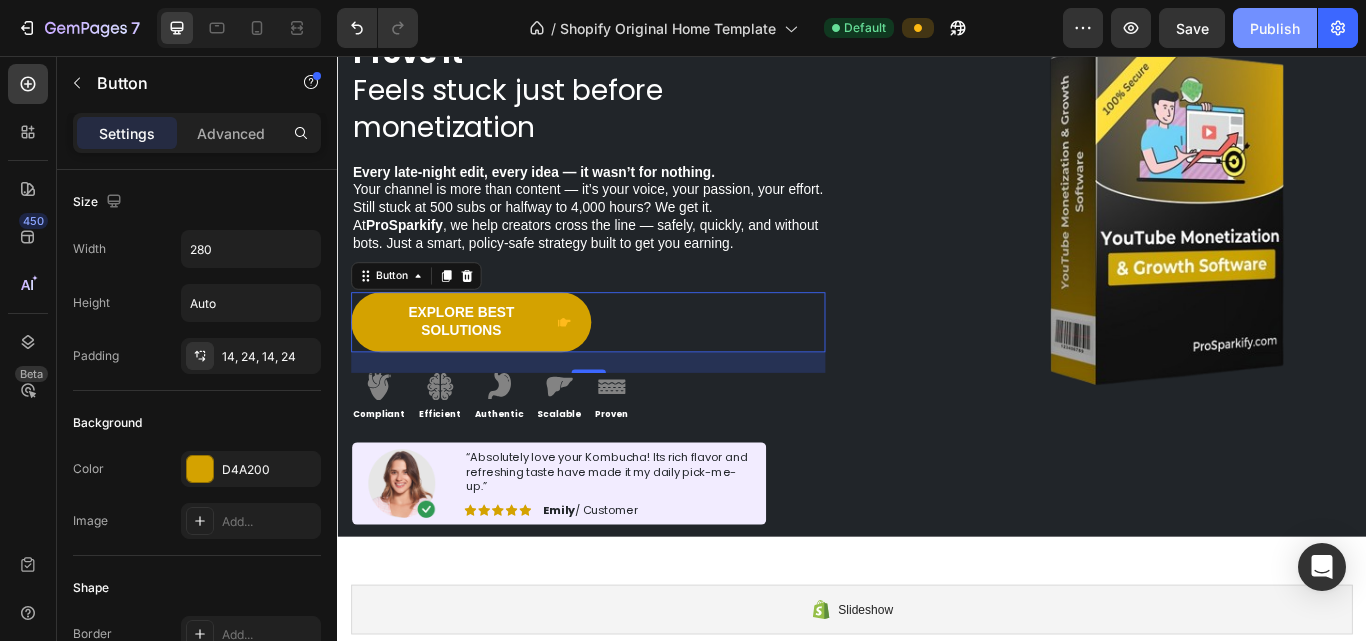 click on "Publish" 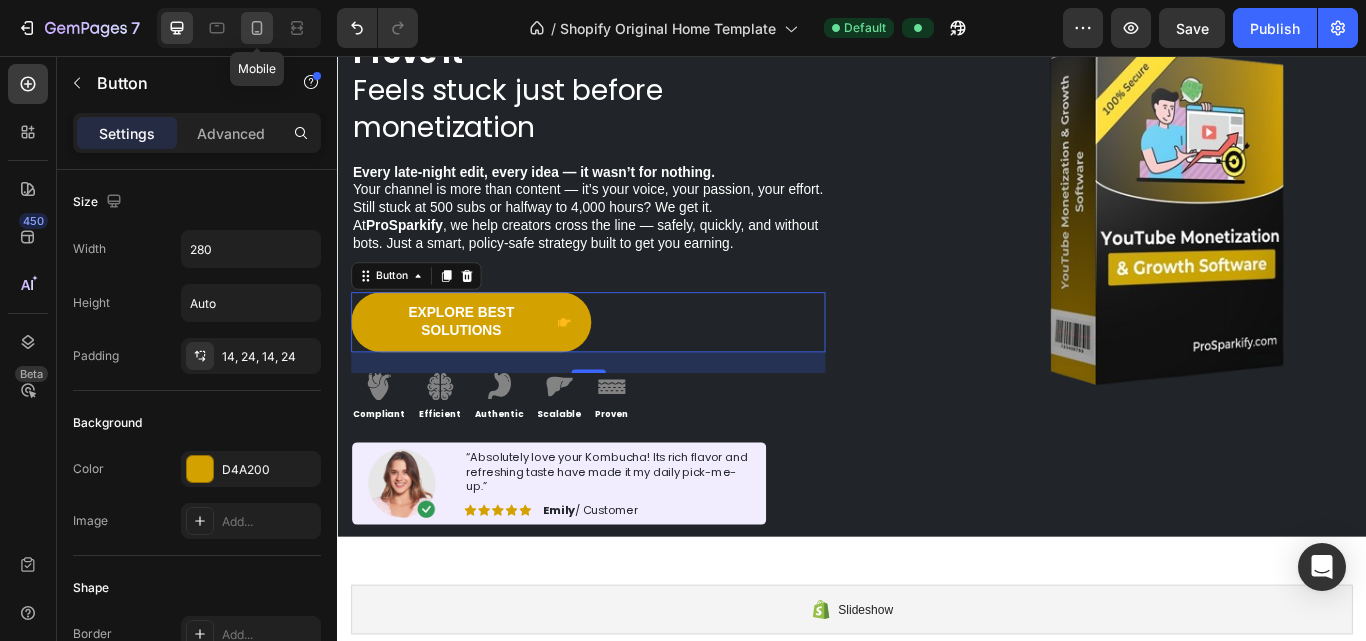 click 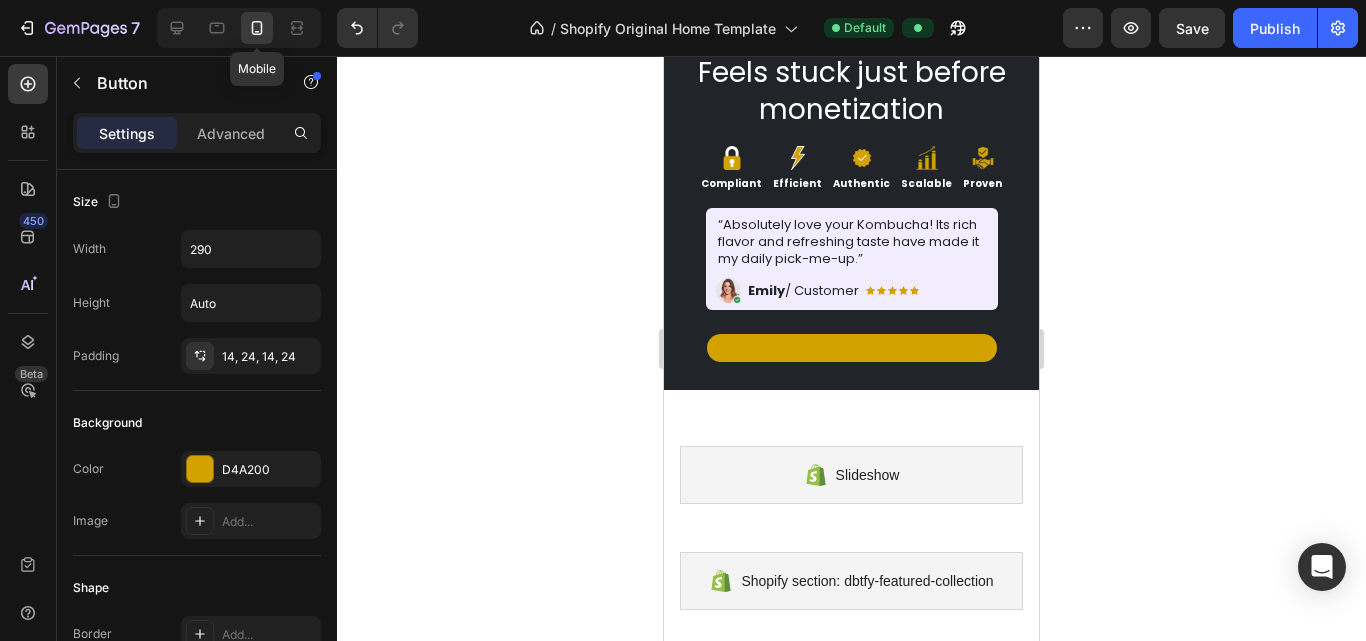 scroll, scrollTop: 195, scrollLeft: 0, axis: vertical 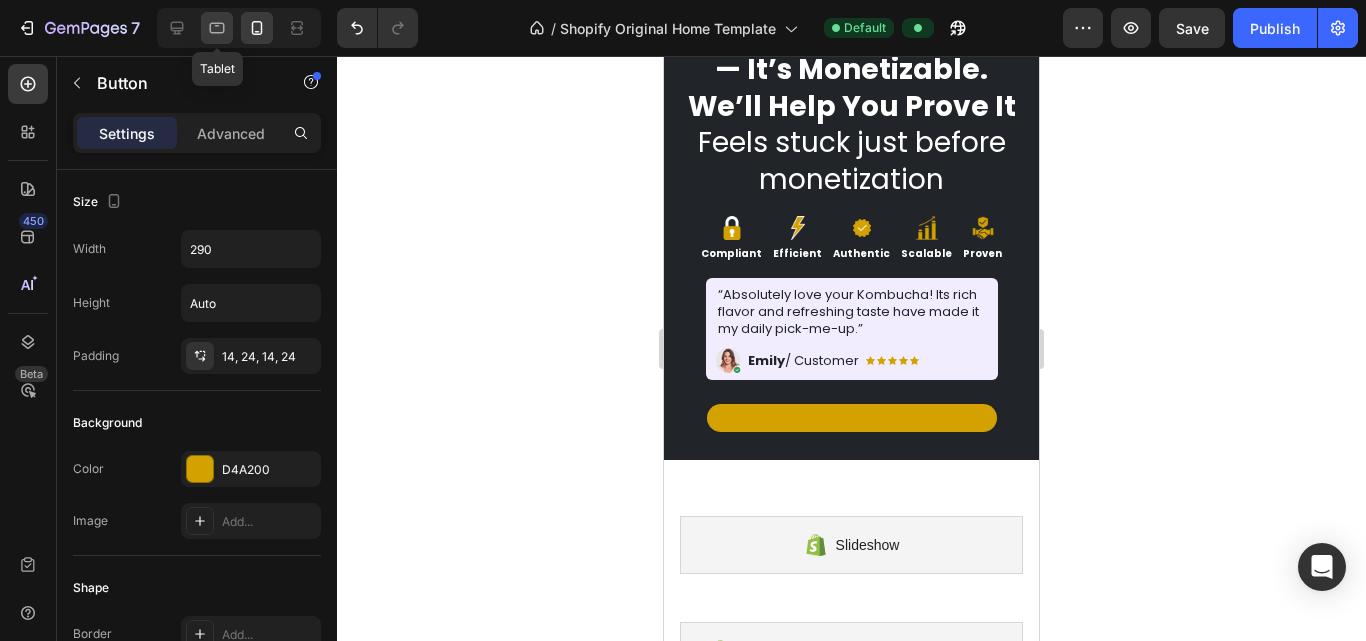 click 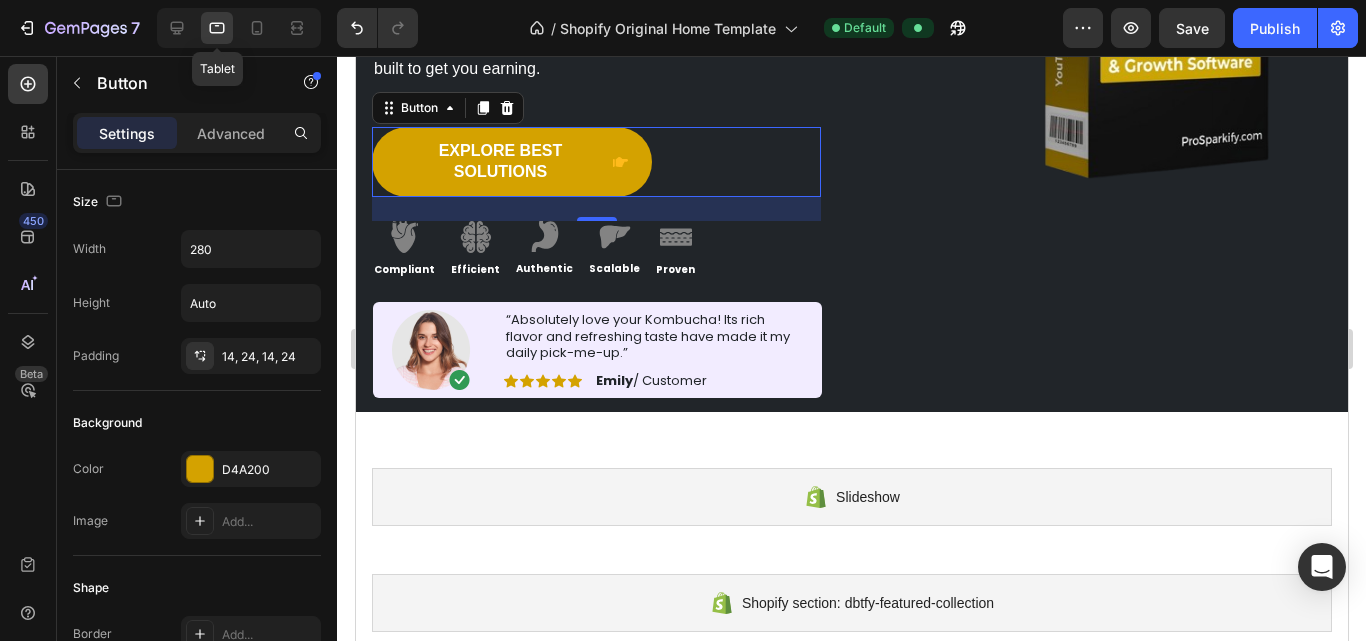 scroll, scrollTop: 512, scrollLeft: 0, axis: vertical 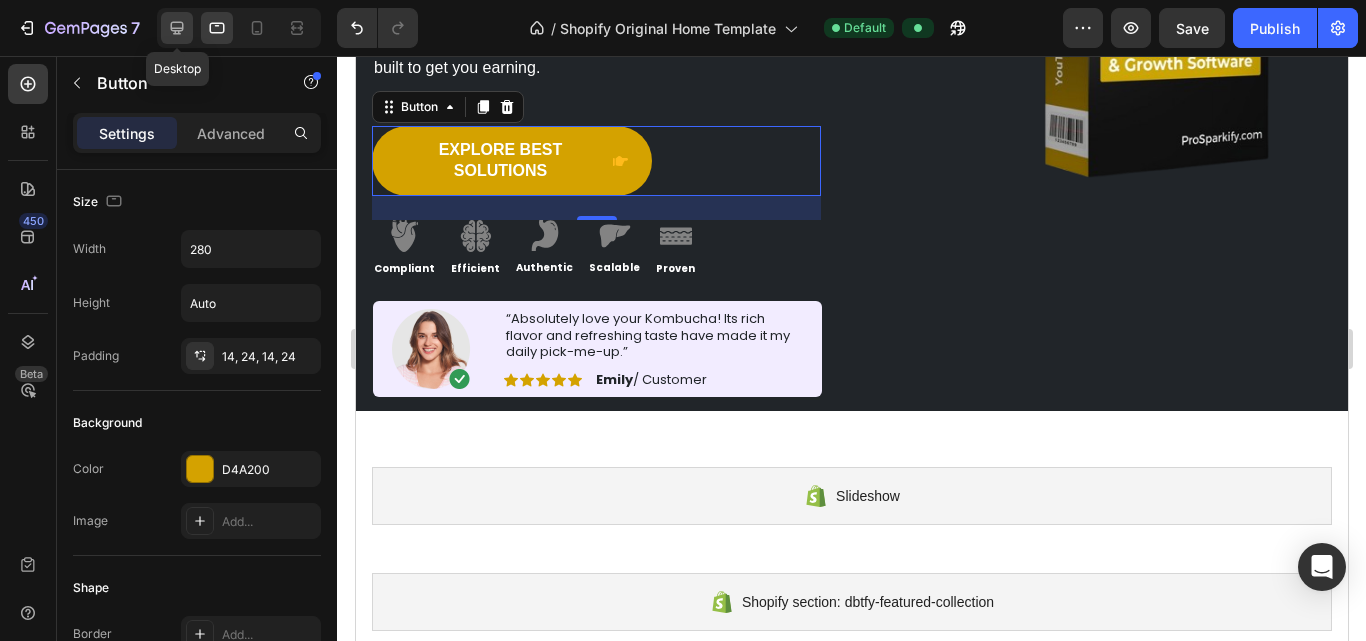 click 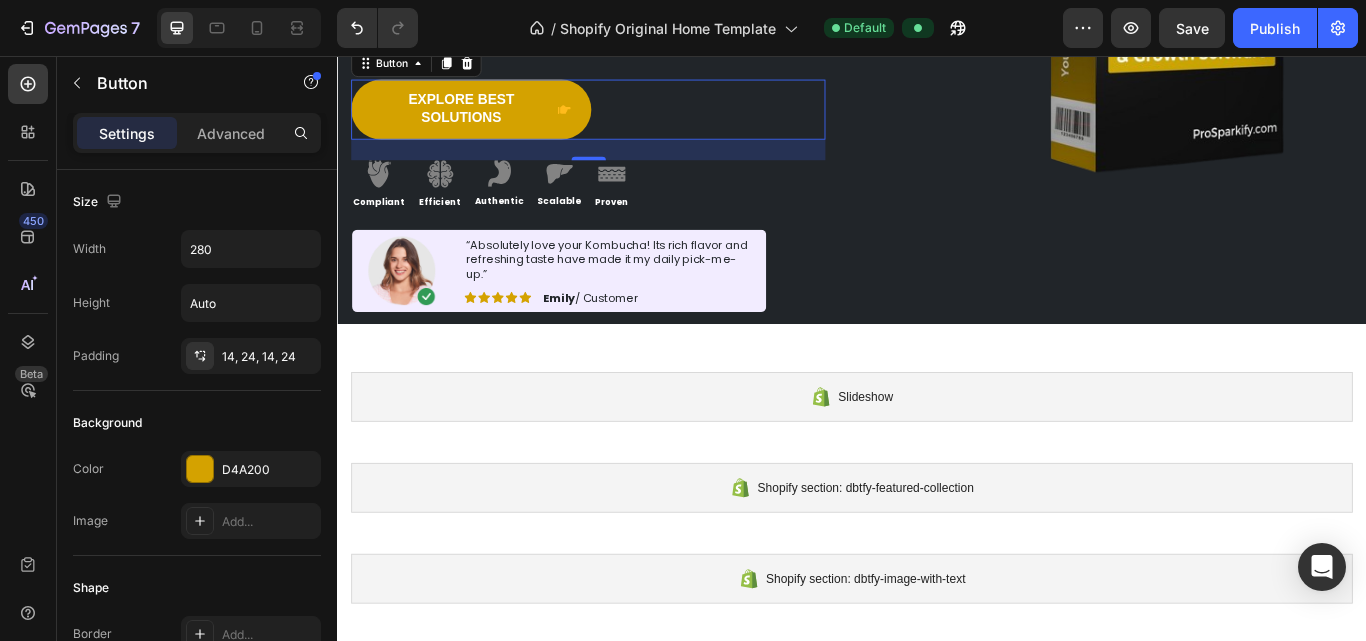 scroll, scrollTop: 491, scrollLeft: 0, axis: vertical 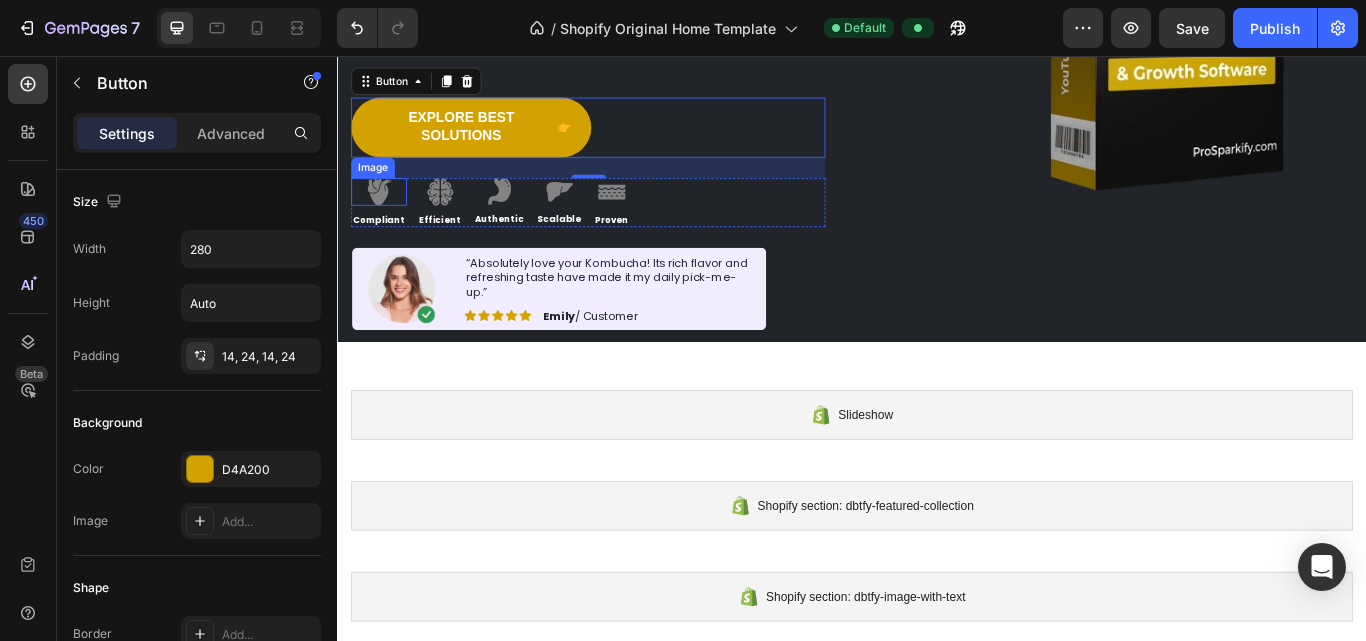 click at bounding box center [385, 215] 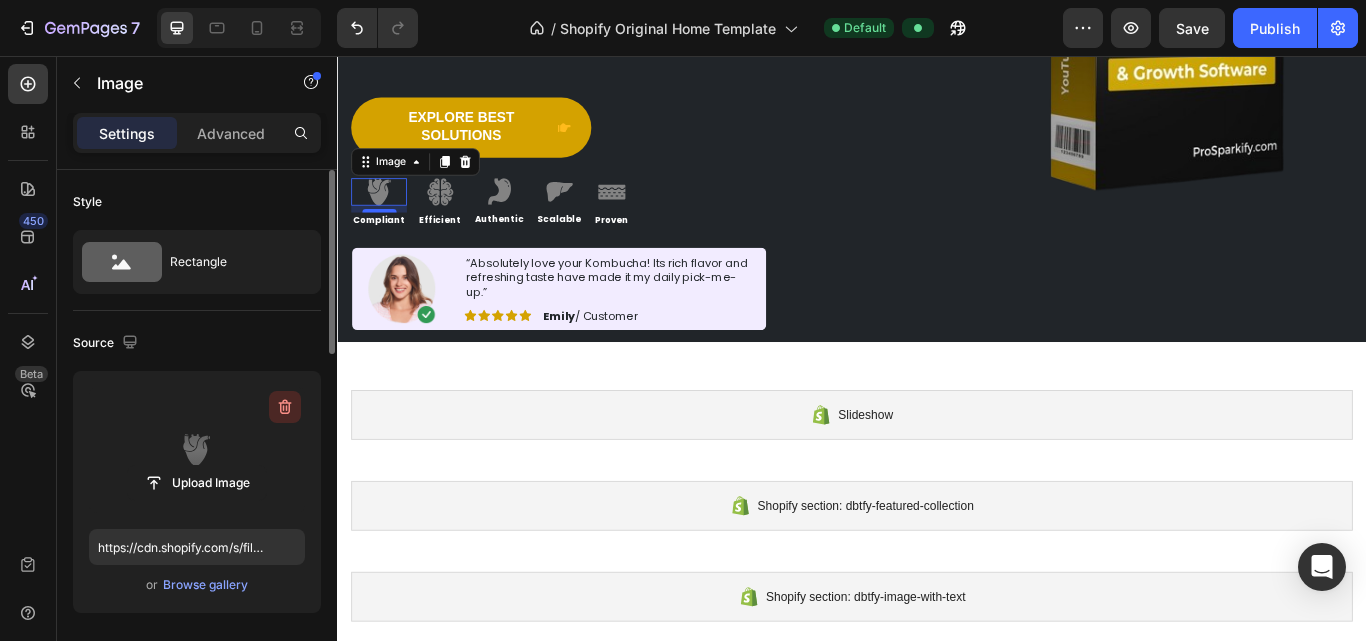 click 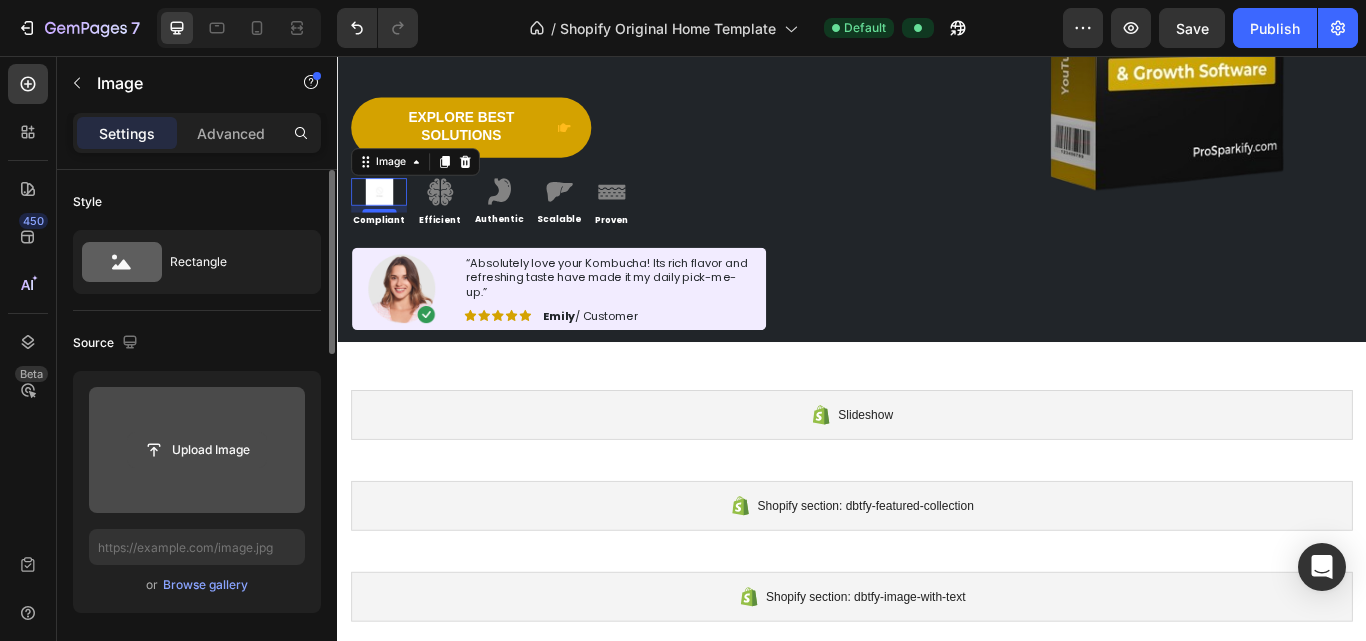 click 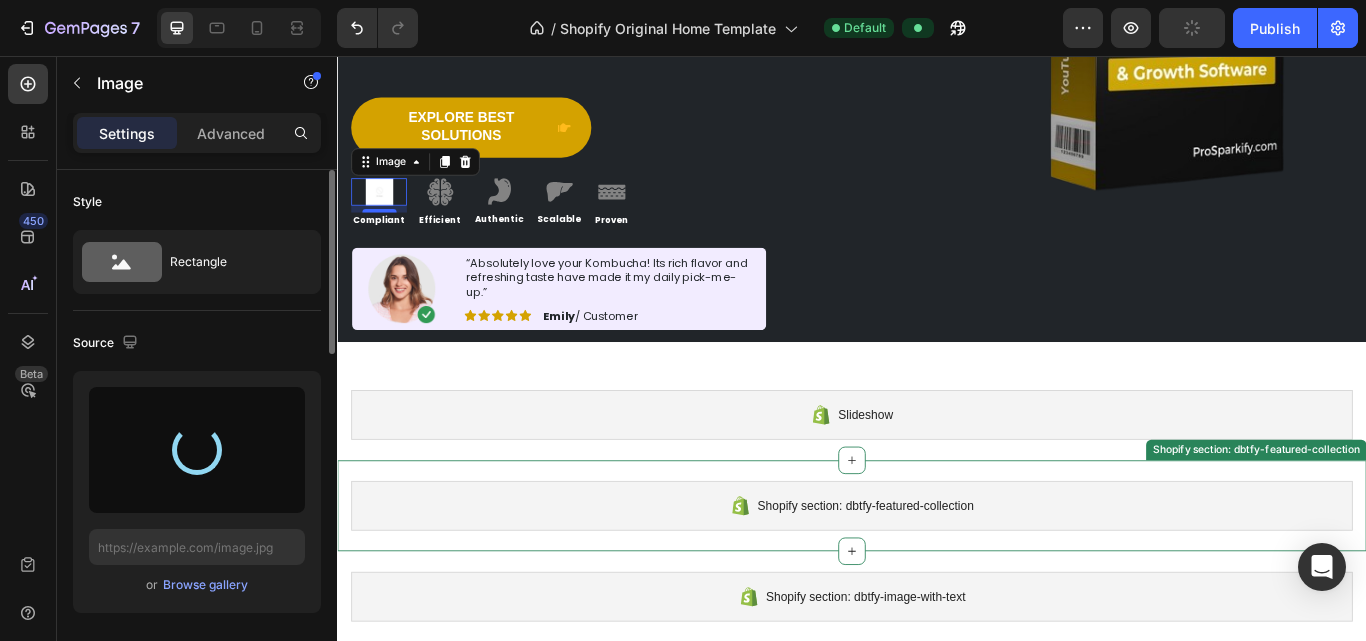 type on "https://cdn.shopify.com/s/files/1/0896/4931/6209/files/gempages_577019725788218259-2bb872e7-47b0-484e-b3cb-a2fed0b9c11b.png" 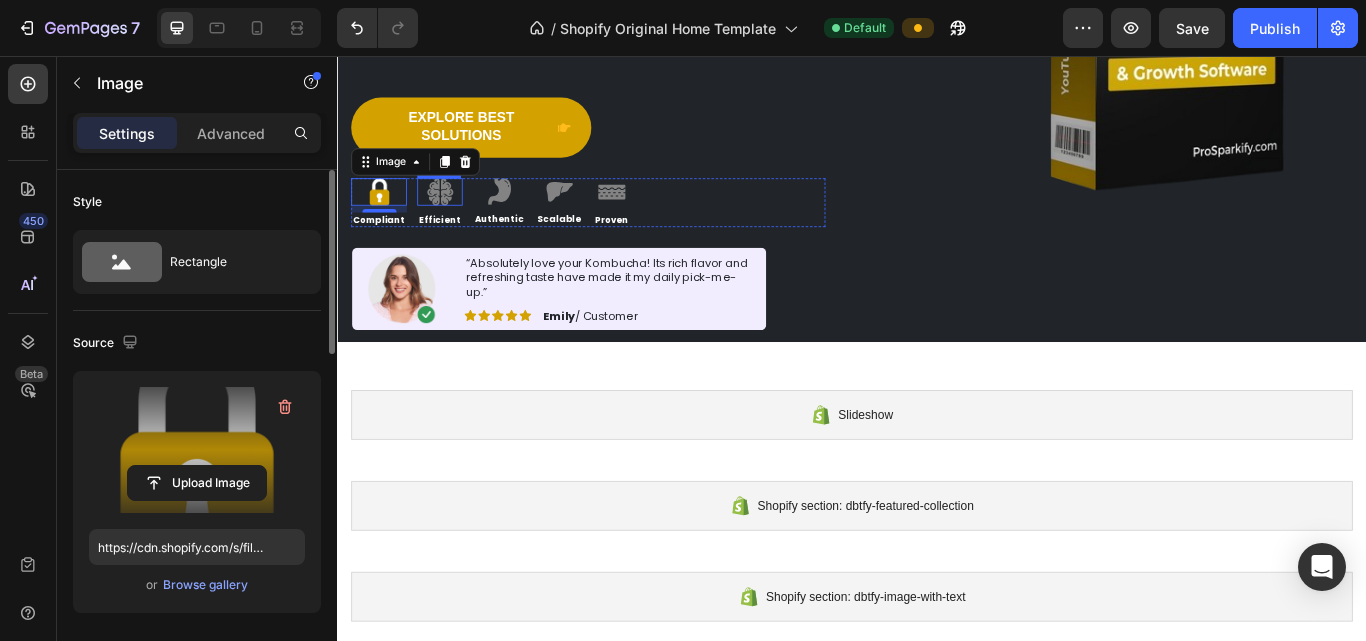 click at bounding box center (457, 215) 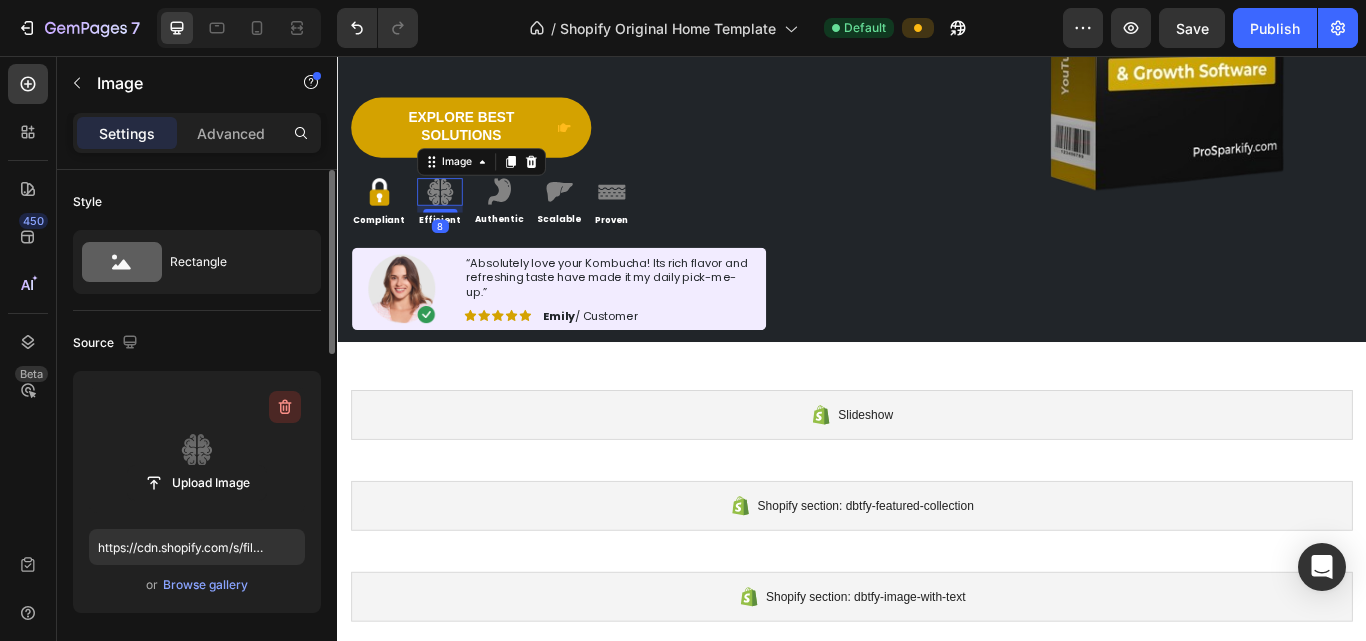 click 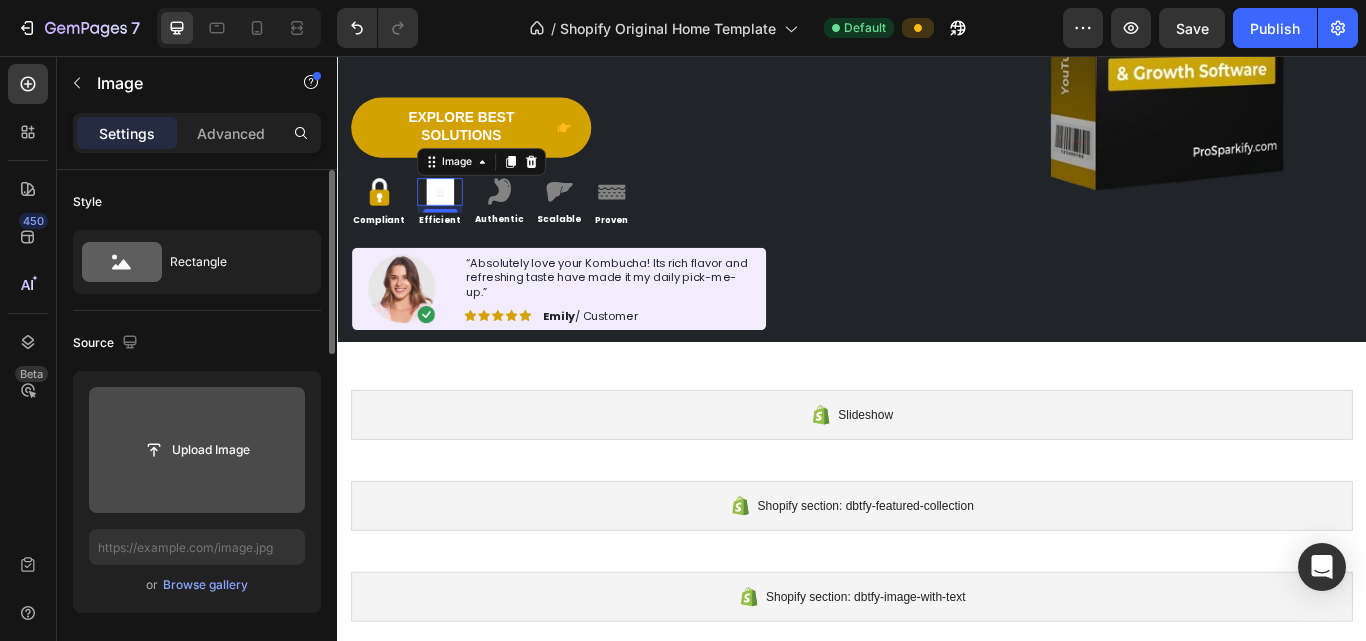 click 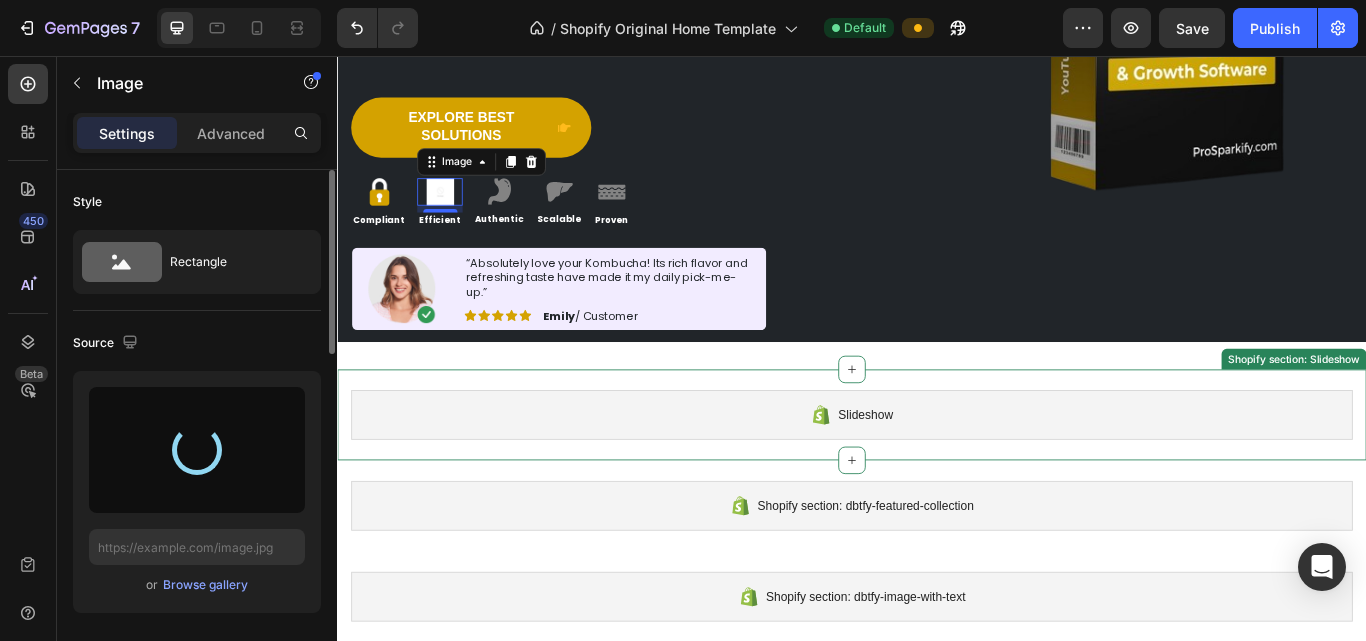 type on "https://cdn.shopify.com/s/files/1/0896/4931/6209/files/gempages_577019725788218259-ad896ba1-f0eb-4a59-9a85-e48169b548ed.png" 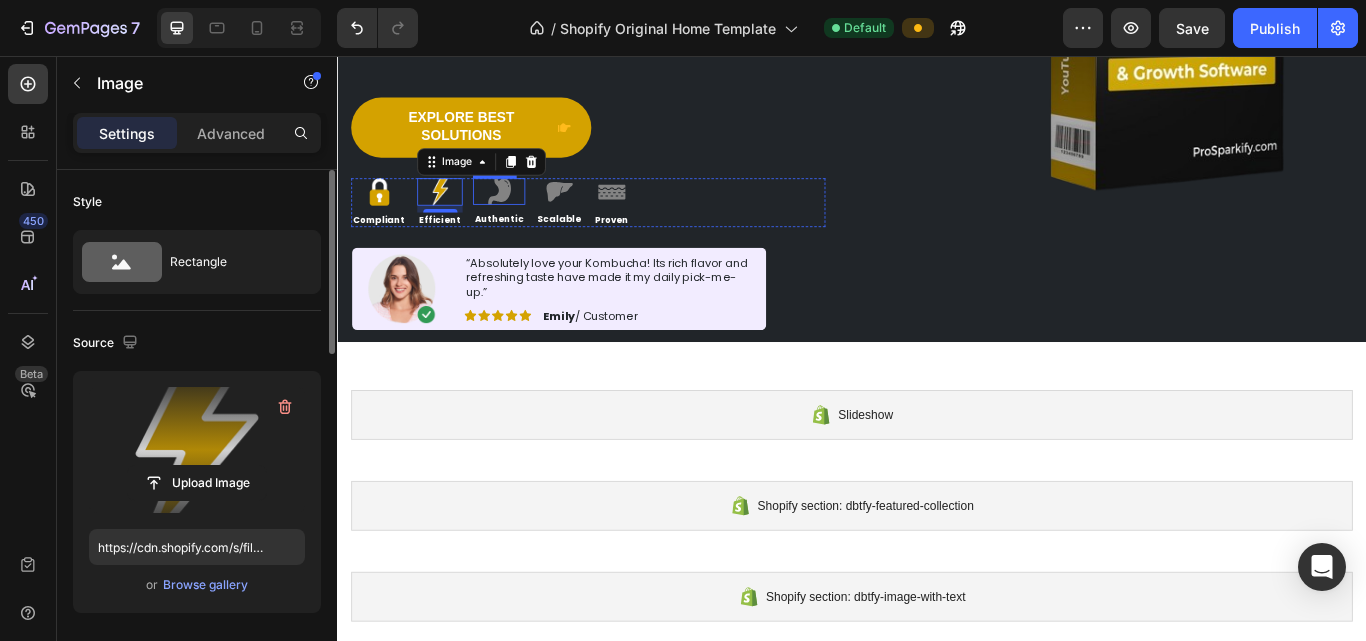 click at bounding box center [526, 214] 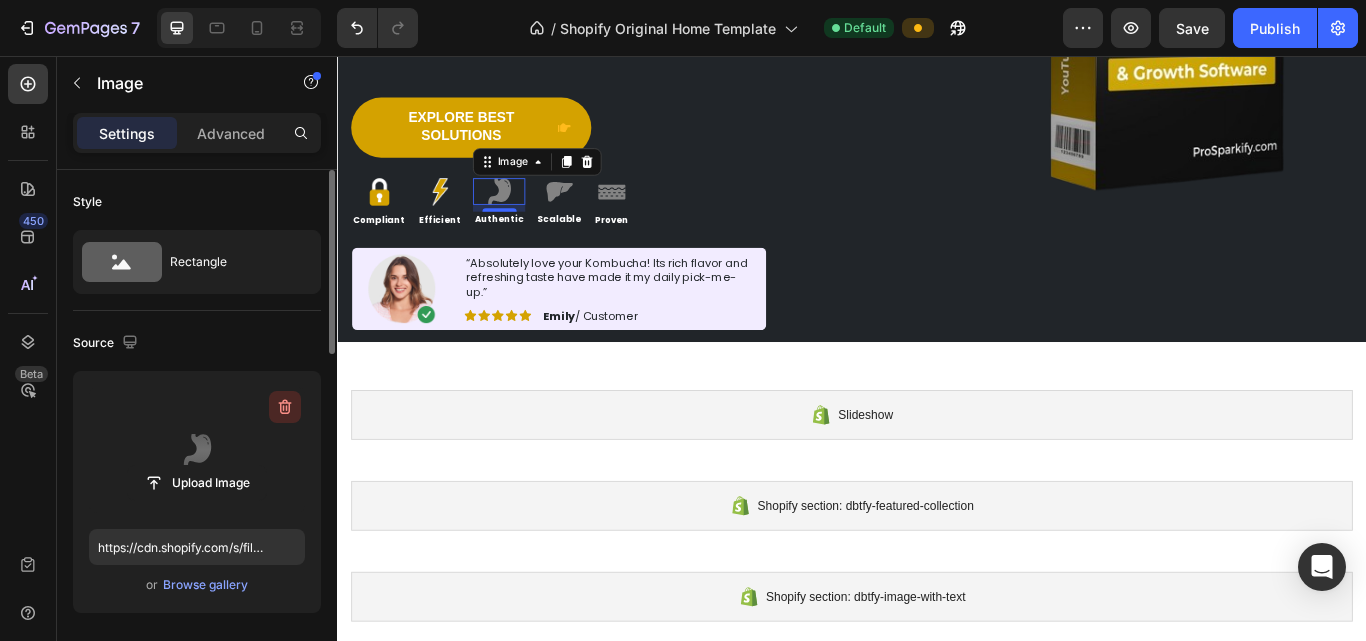 click 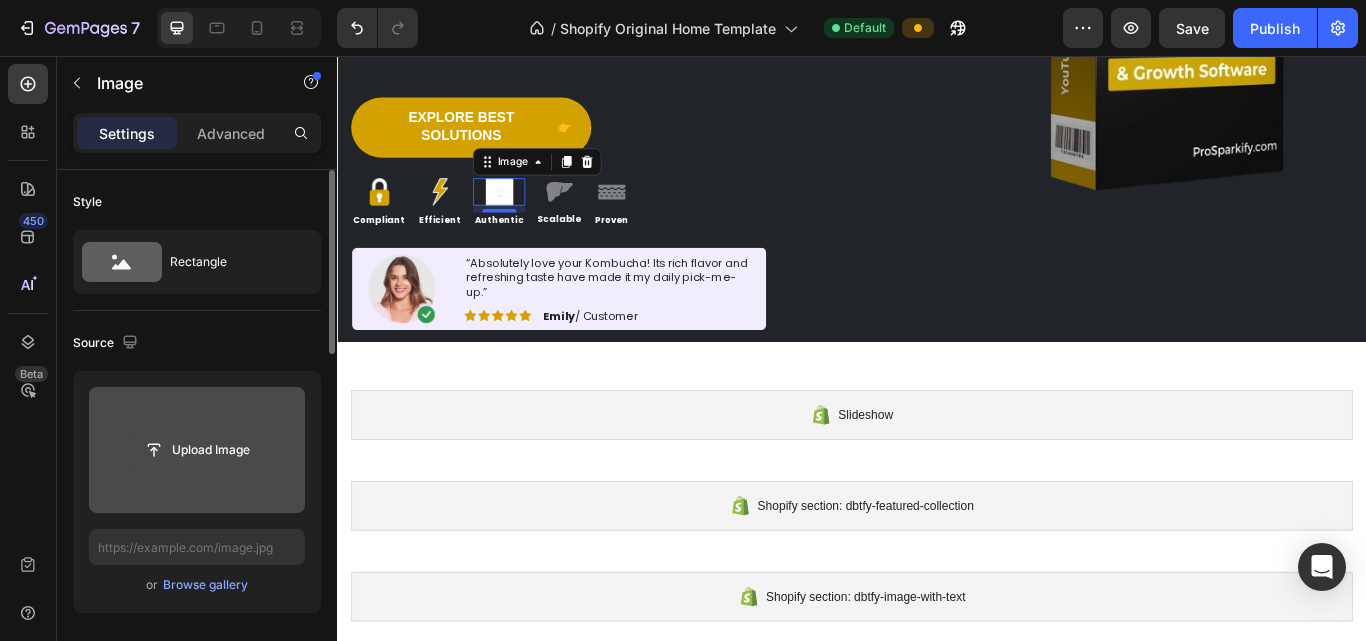 click 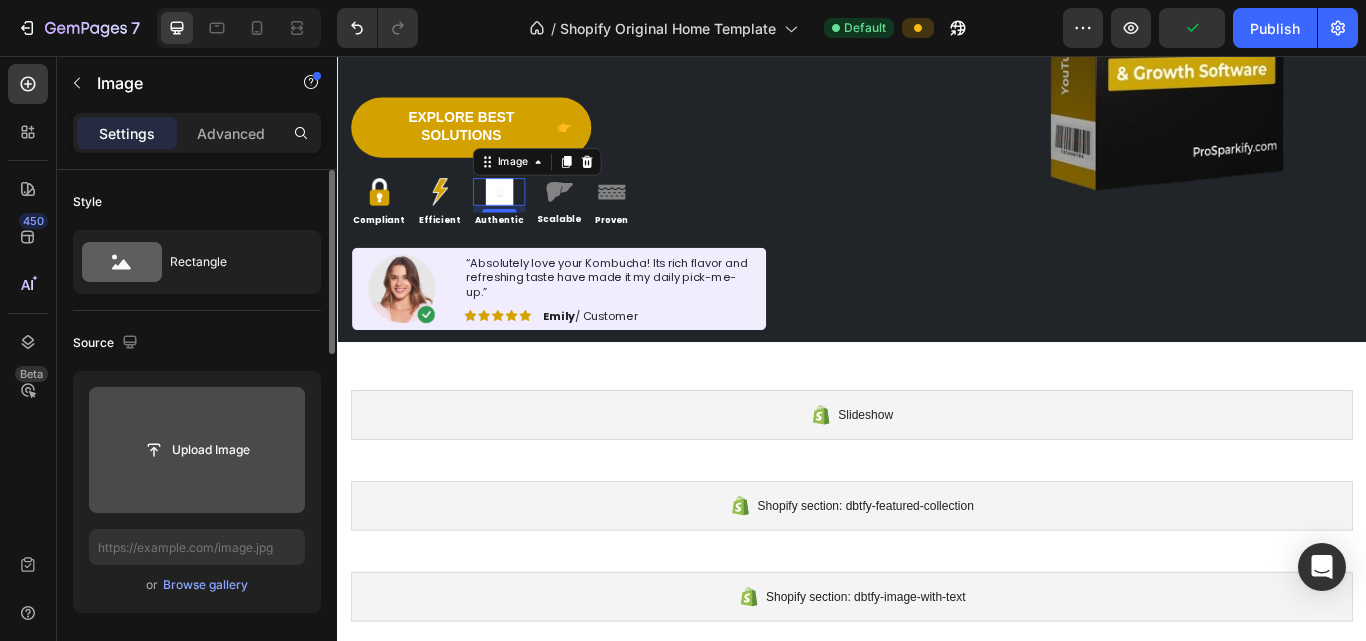 click 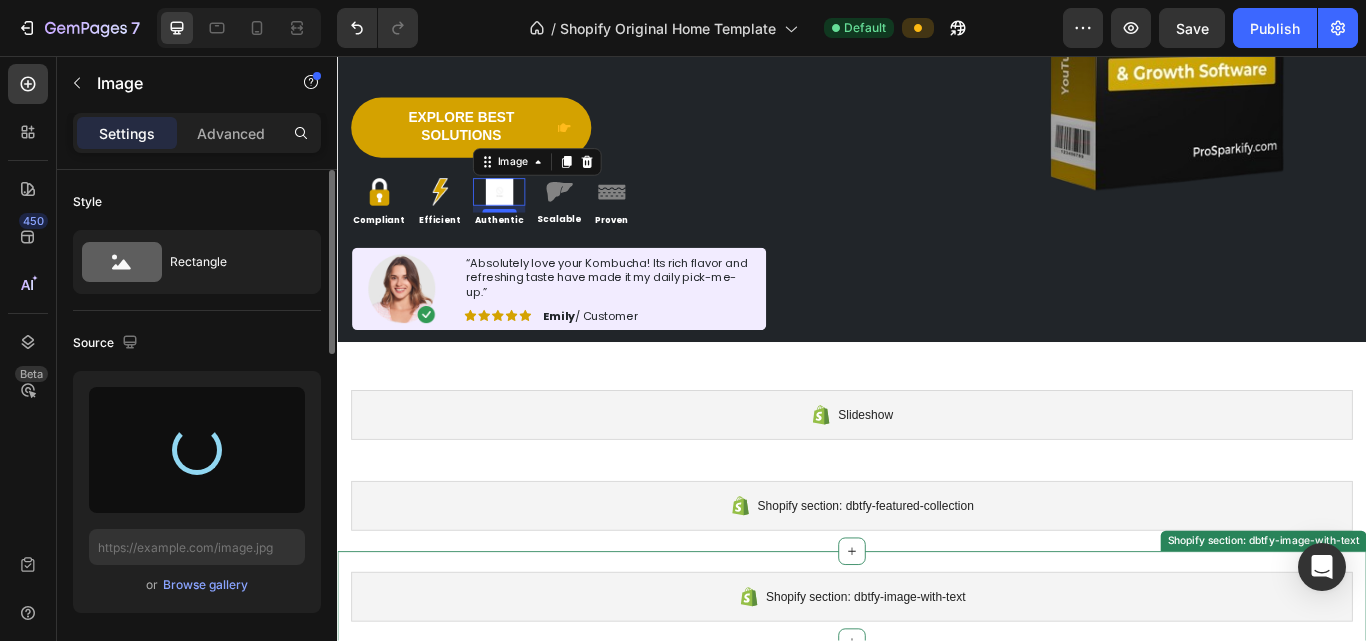 type on "https://cdn.shopify.com/s/files/1/0896/4931/6209/files/gempages_577019725788218259-b3c40d2d-8510-4eb3-b0cc-6f4c19b59638.png" 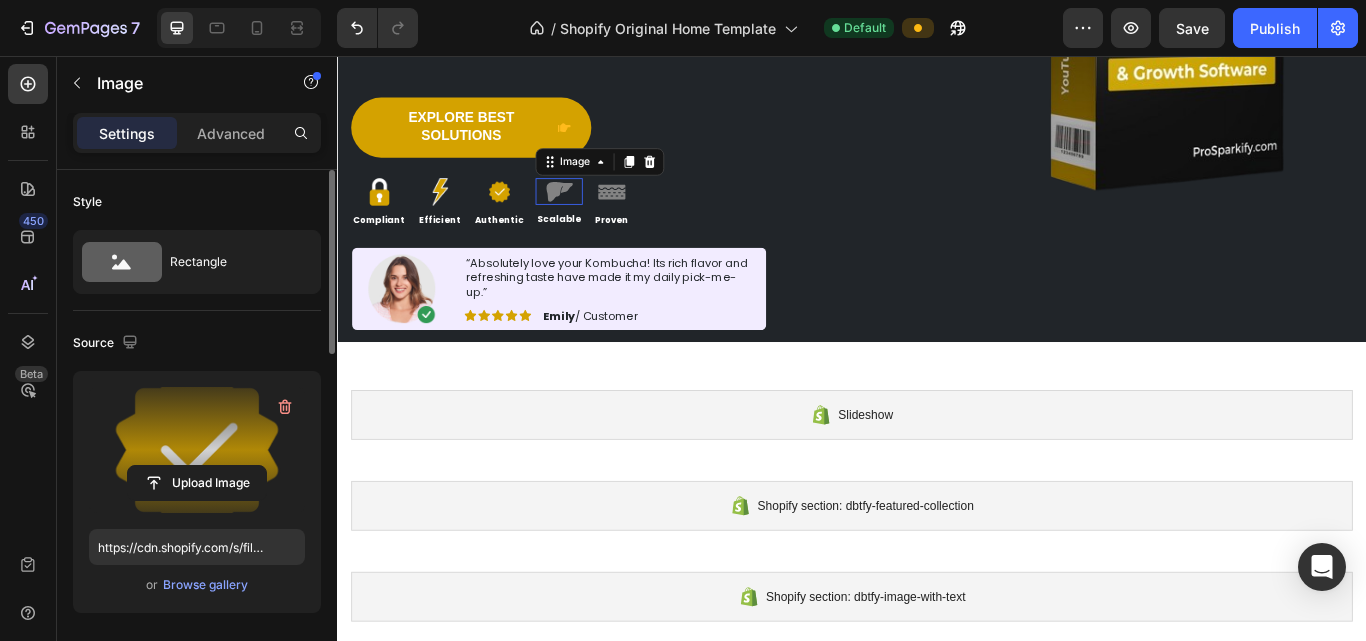 click at bounding box center [596, 214] 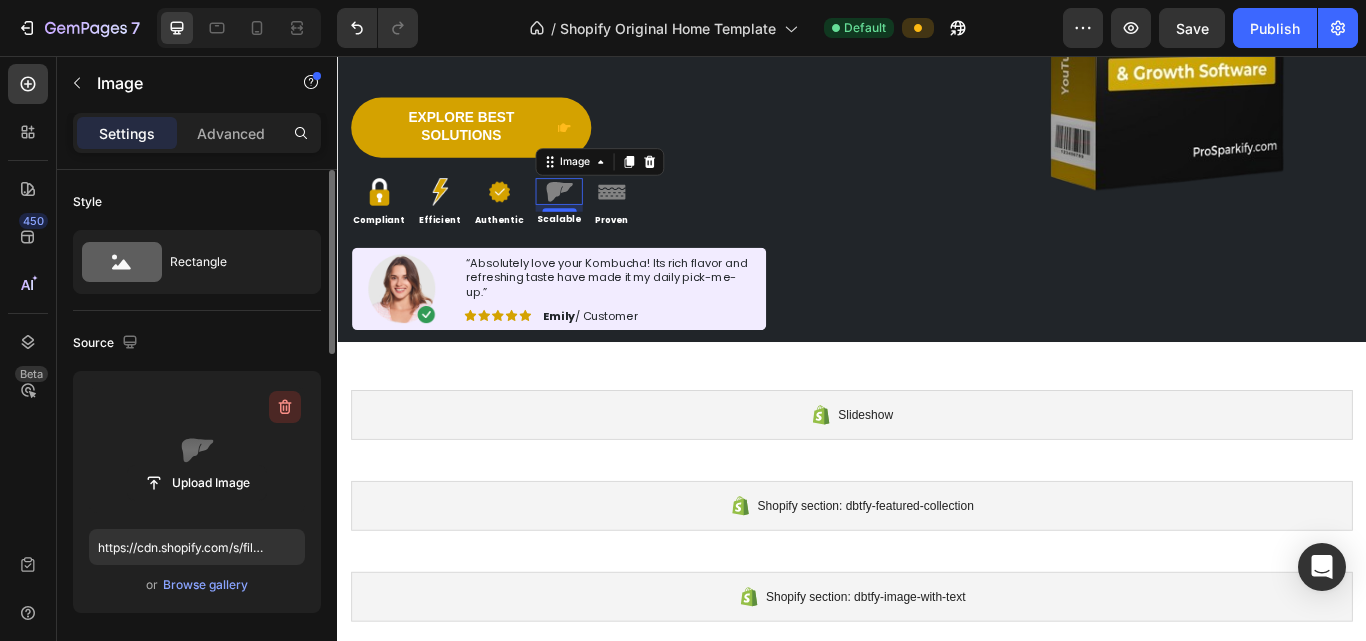click 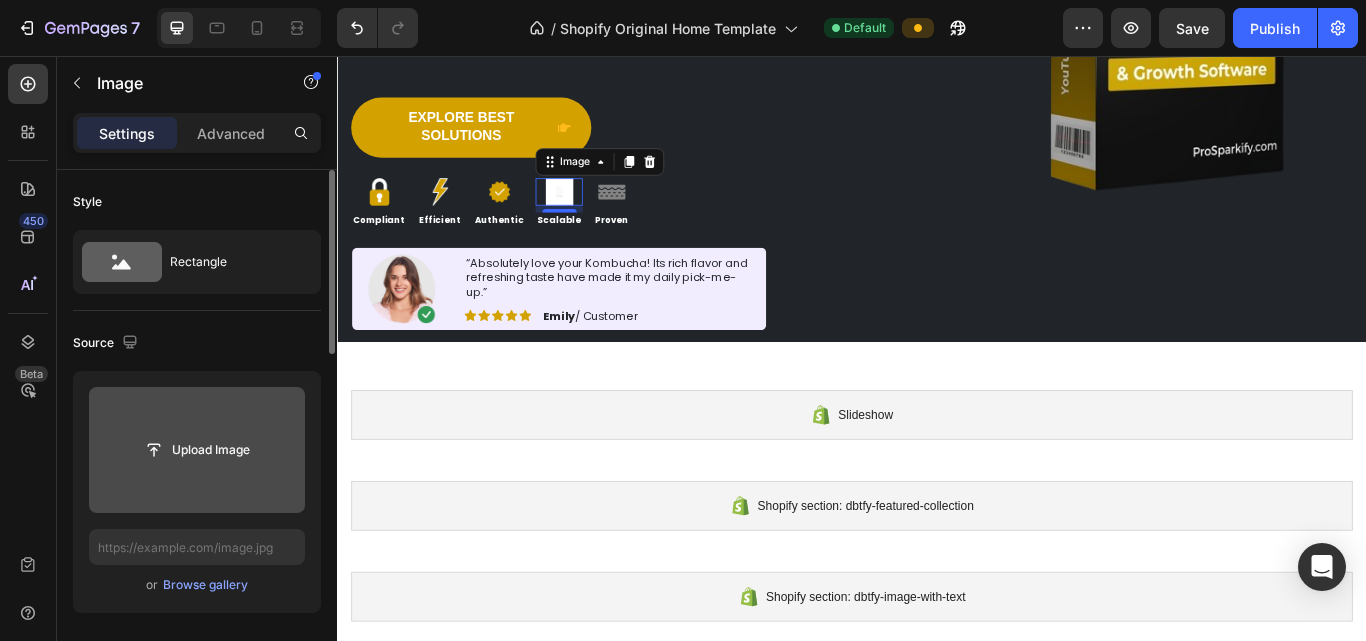 click 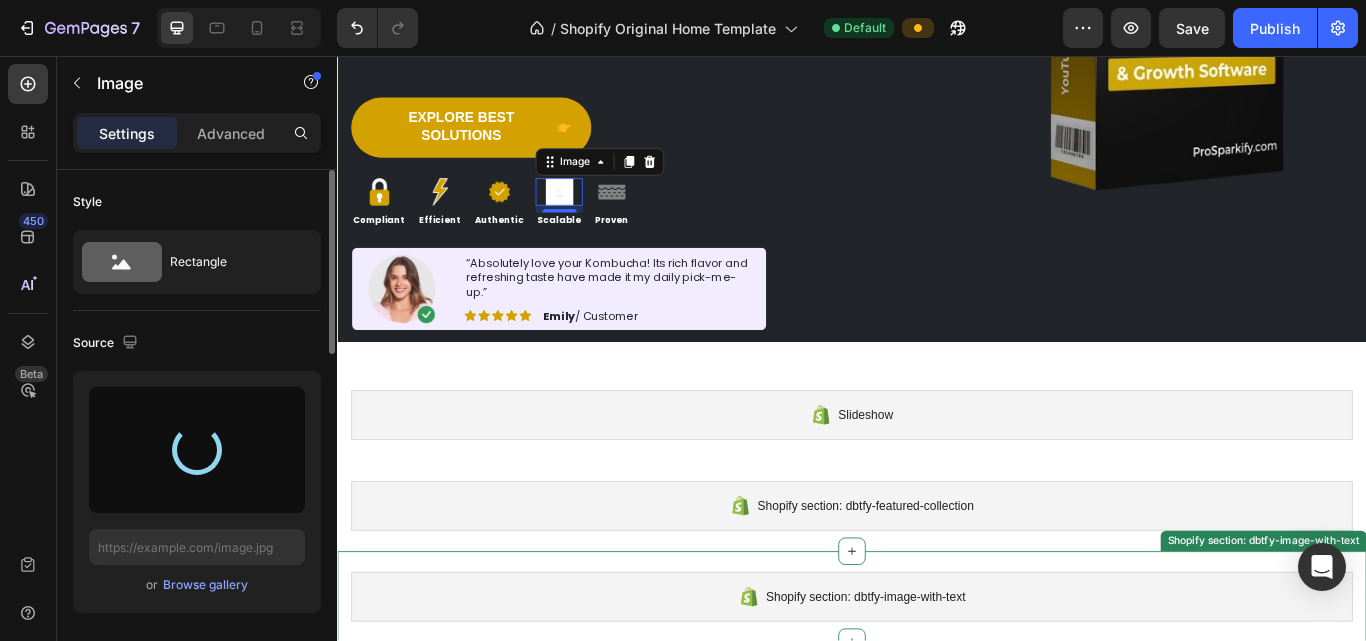 type on "https://cdn.shopify.com/s/files/1/0896/4931/6209/files/gempages_577019725788218259-62e718eb-96d0-40ec-b51b-b563feb862a8.png" 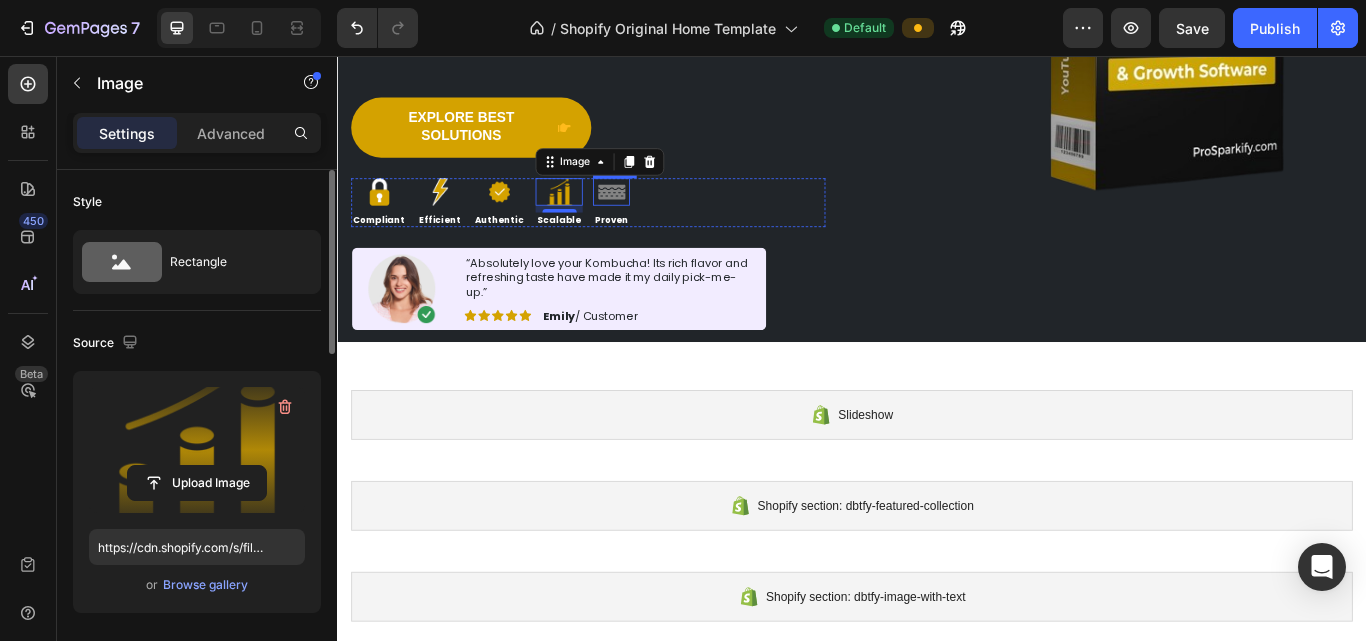 click at bounding box center [657, 215] 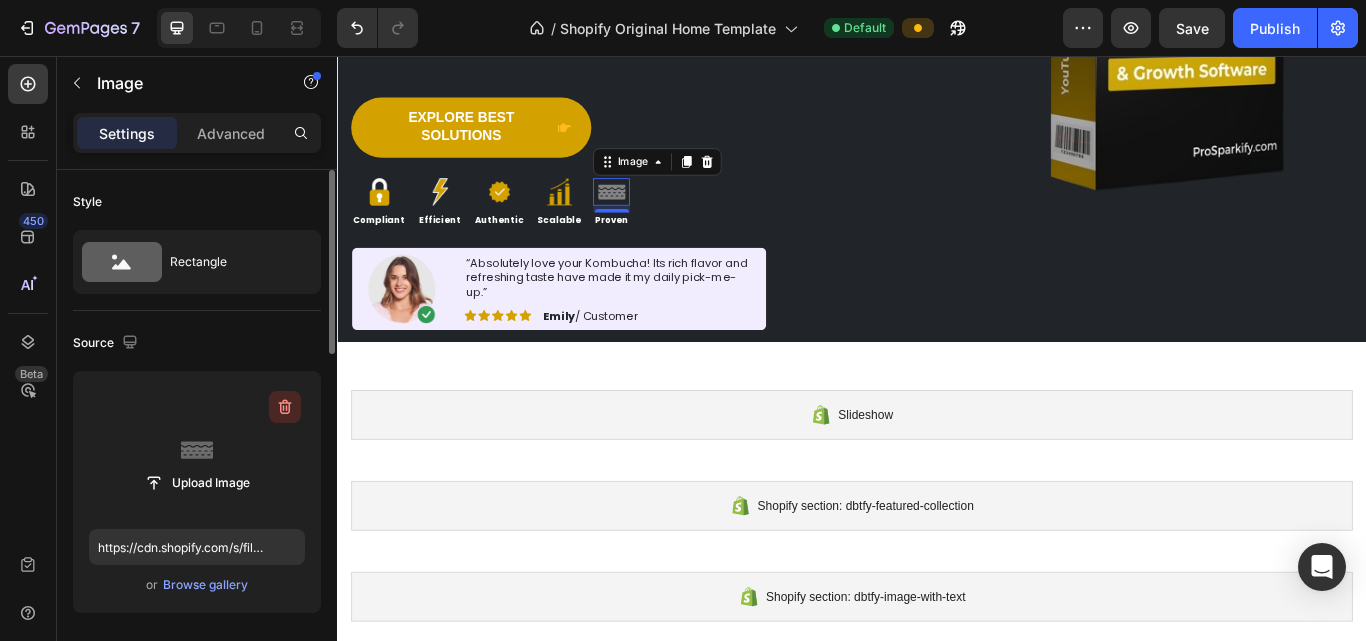 click at bounding box center (285, 407) 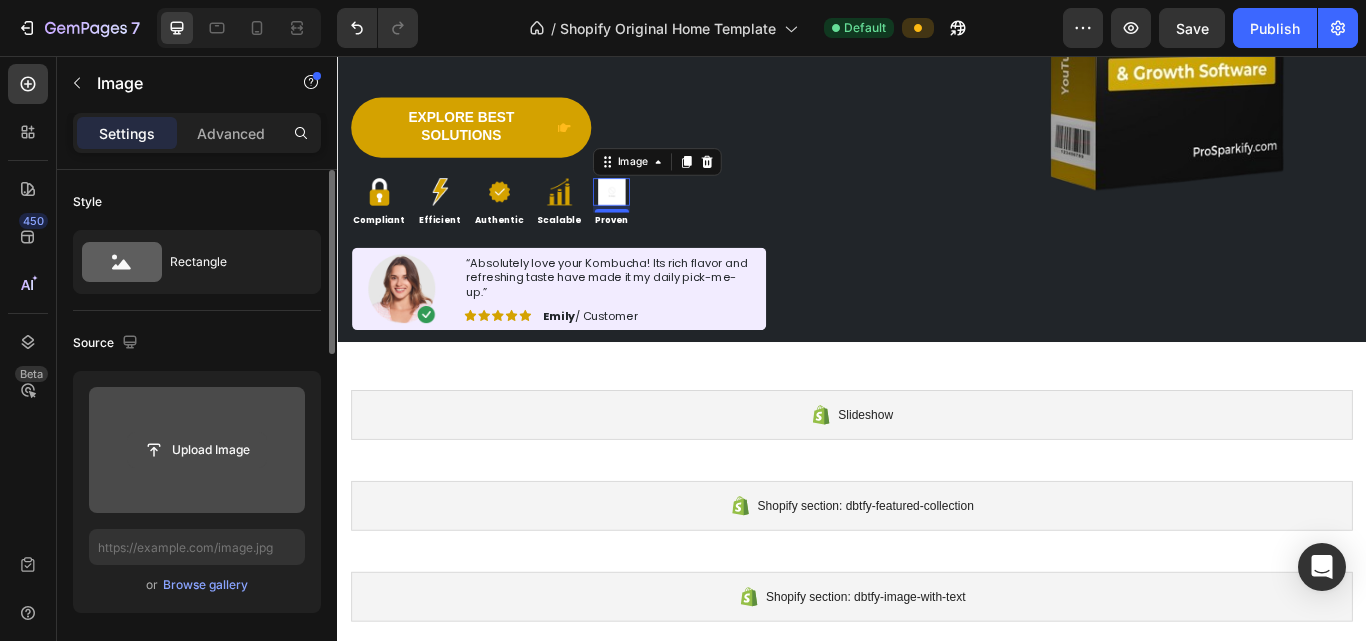 click 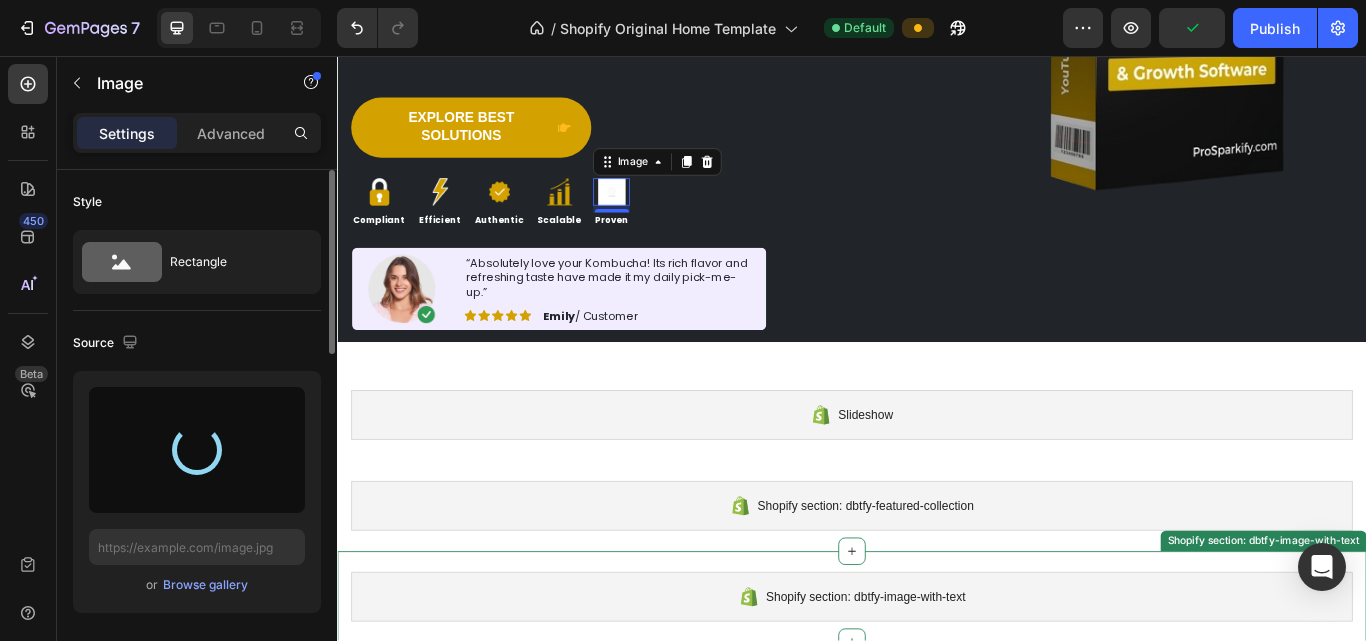 type on "https://cdn.shopify.com/s/files/1/0896/4931/6209/files/gempages_577019725788218259-16c54615-a22b-4970-b72b-57ebc27ab6a4.png" 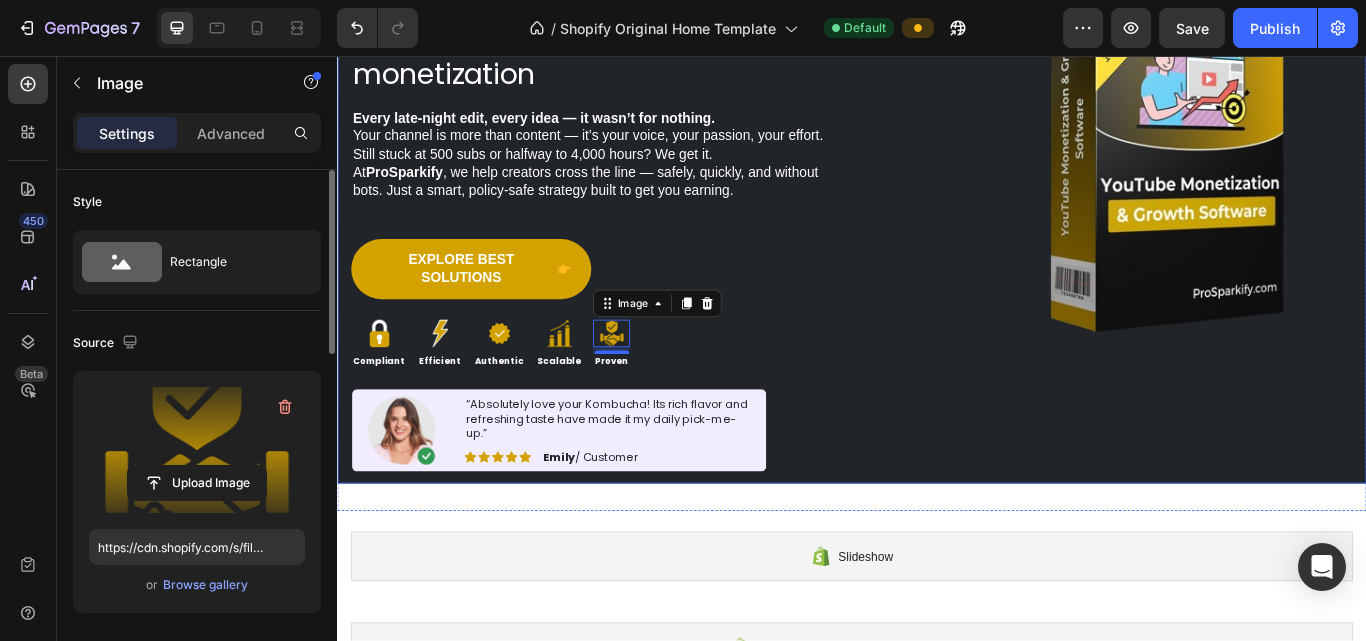 scroll, scrollTop: 291, scrollLeft: 0, axis: vertical 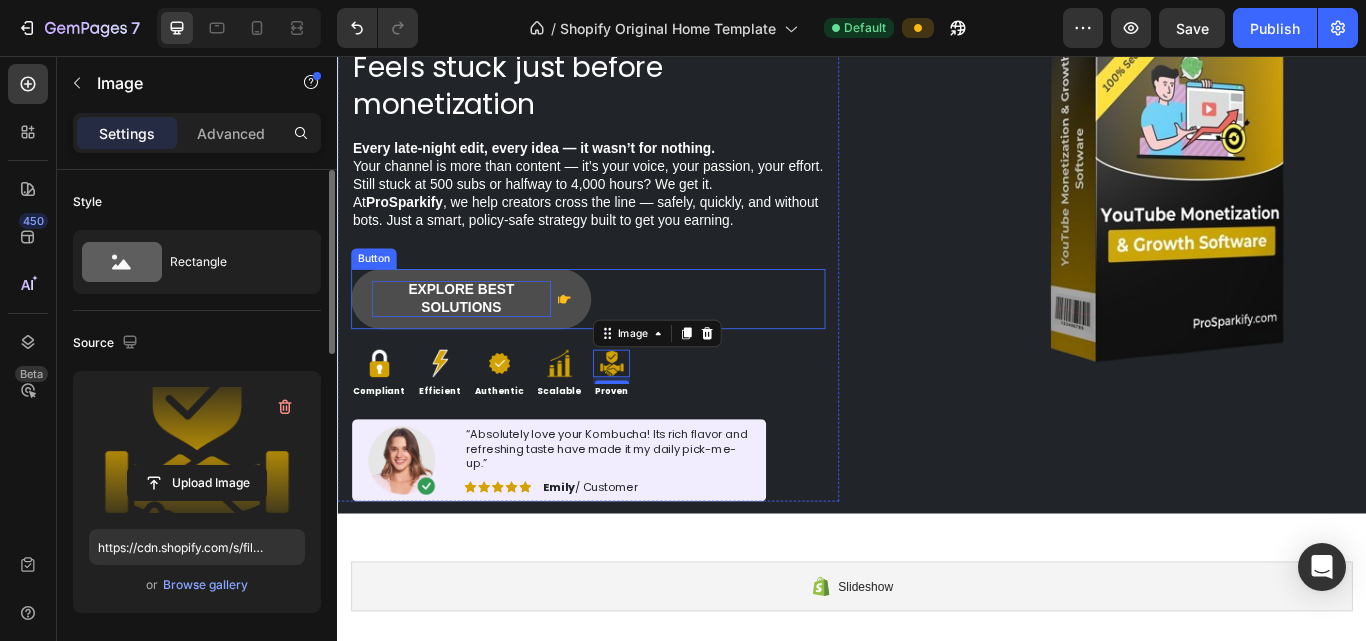 click on "Explore best solutions" at bounding box center [481, 340] 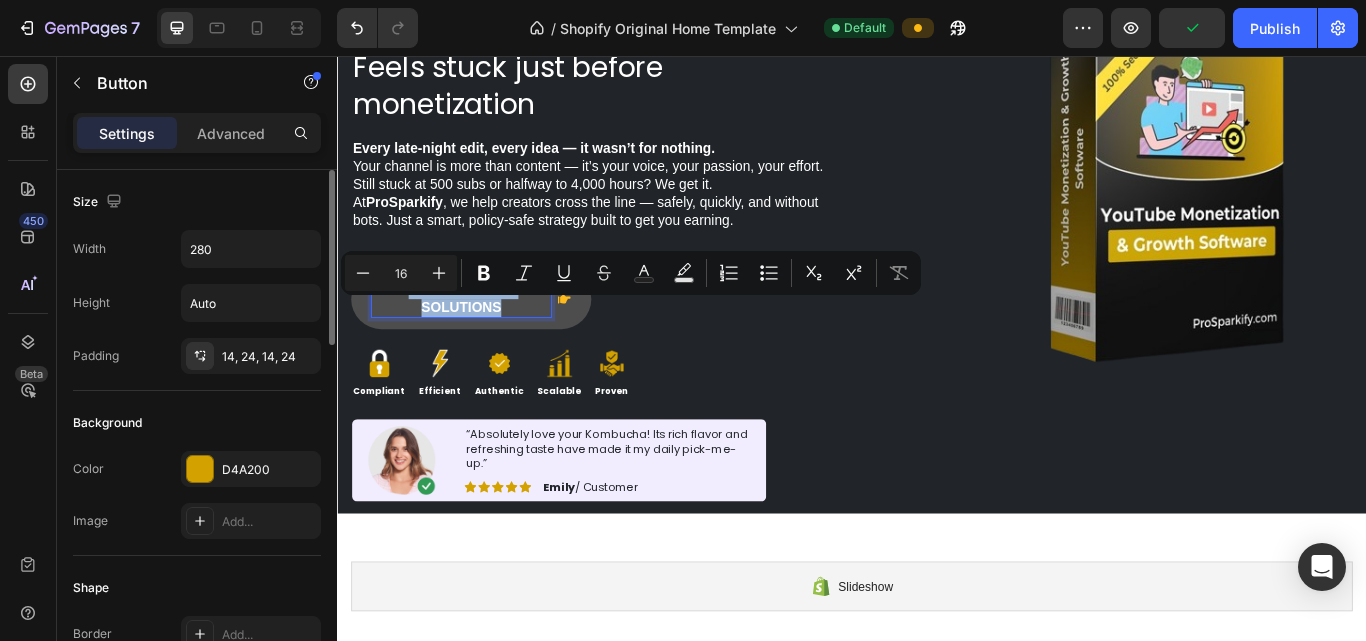 copy on "Explore best solutions" 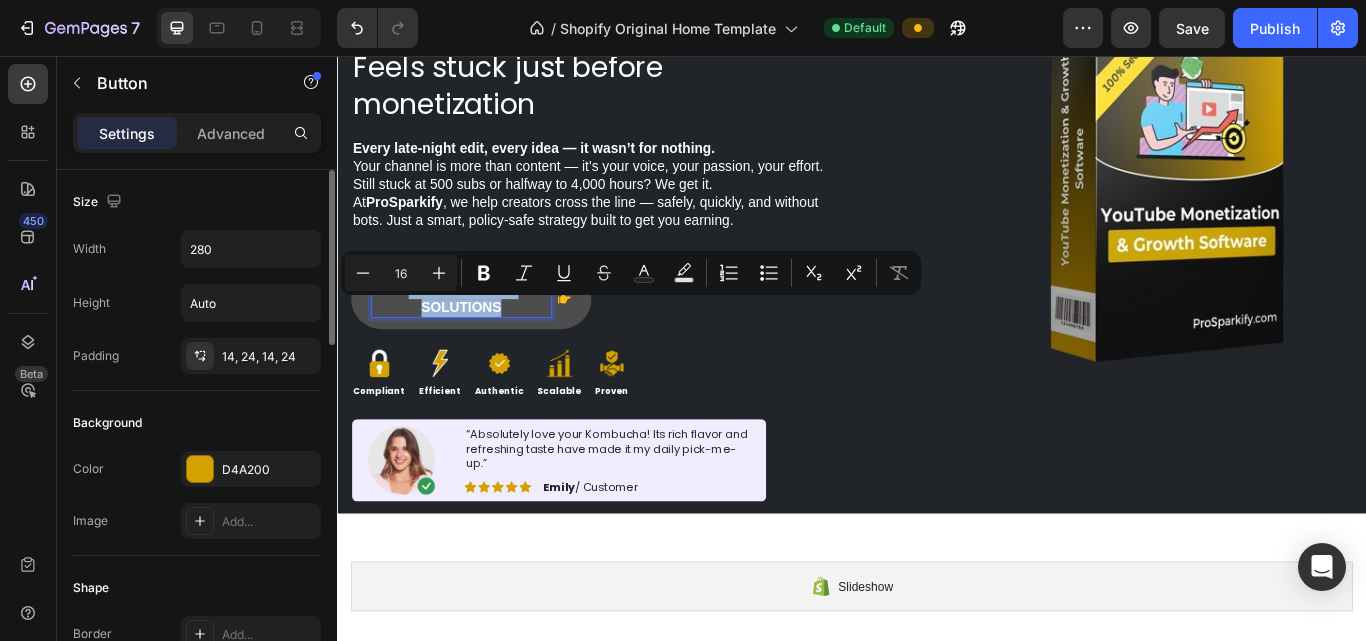 click 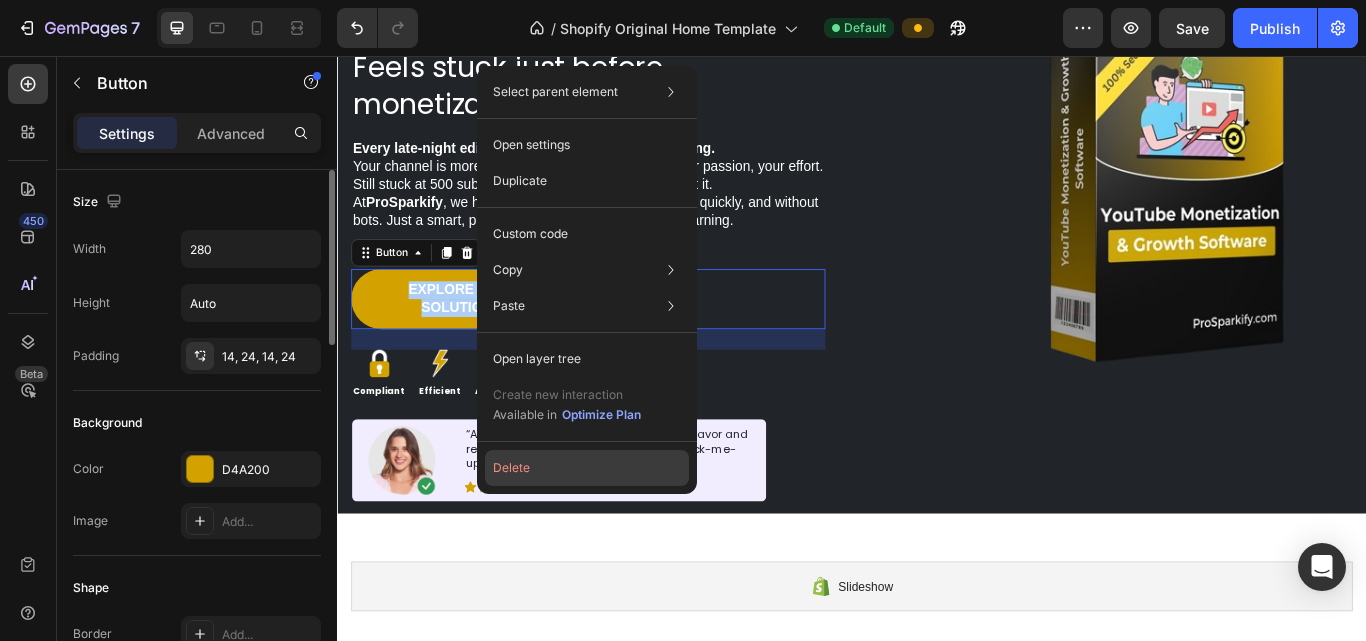 drag, startPoint x: 513, startPoint y: 473, endPoint x: 202, endPoint y: 487, distance: 311.31494 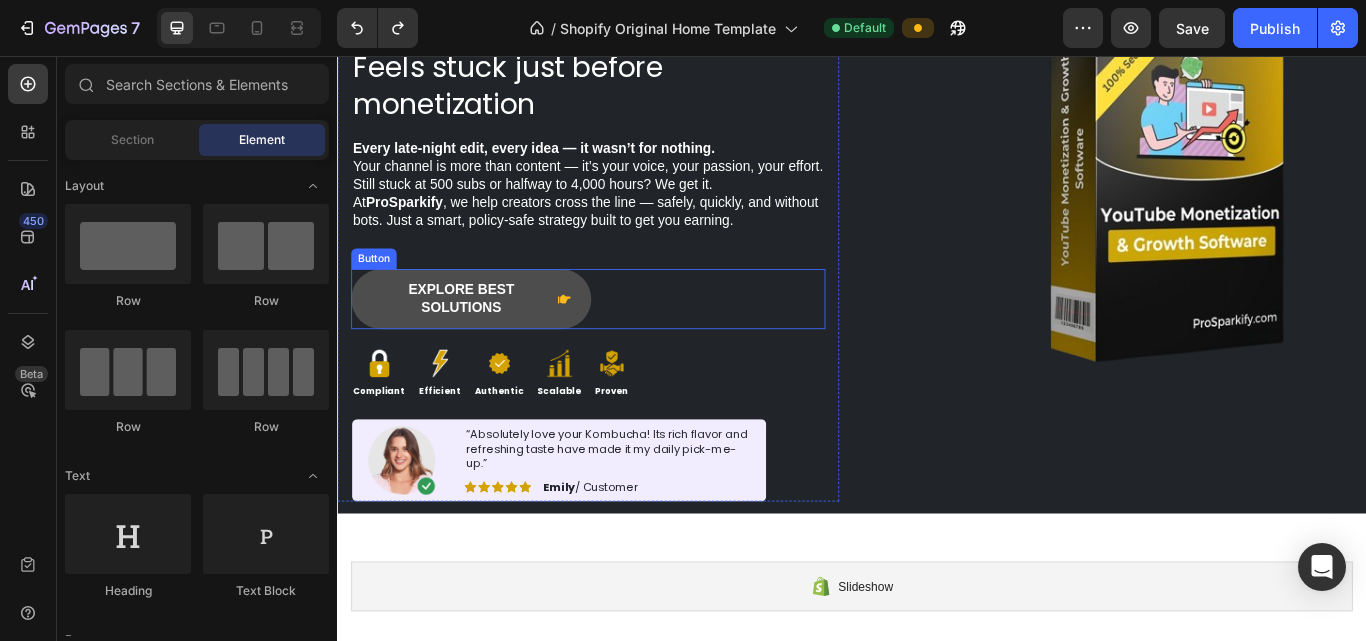 click 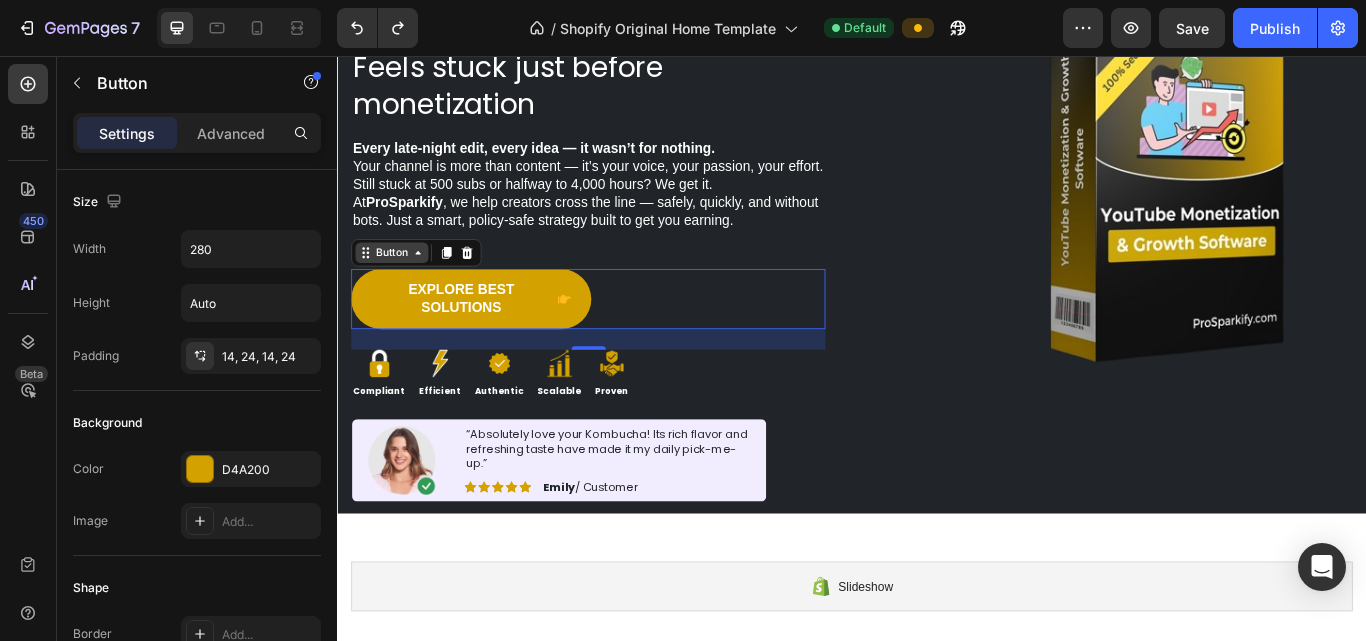 click on "Button" at bounding box center (400, 286) 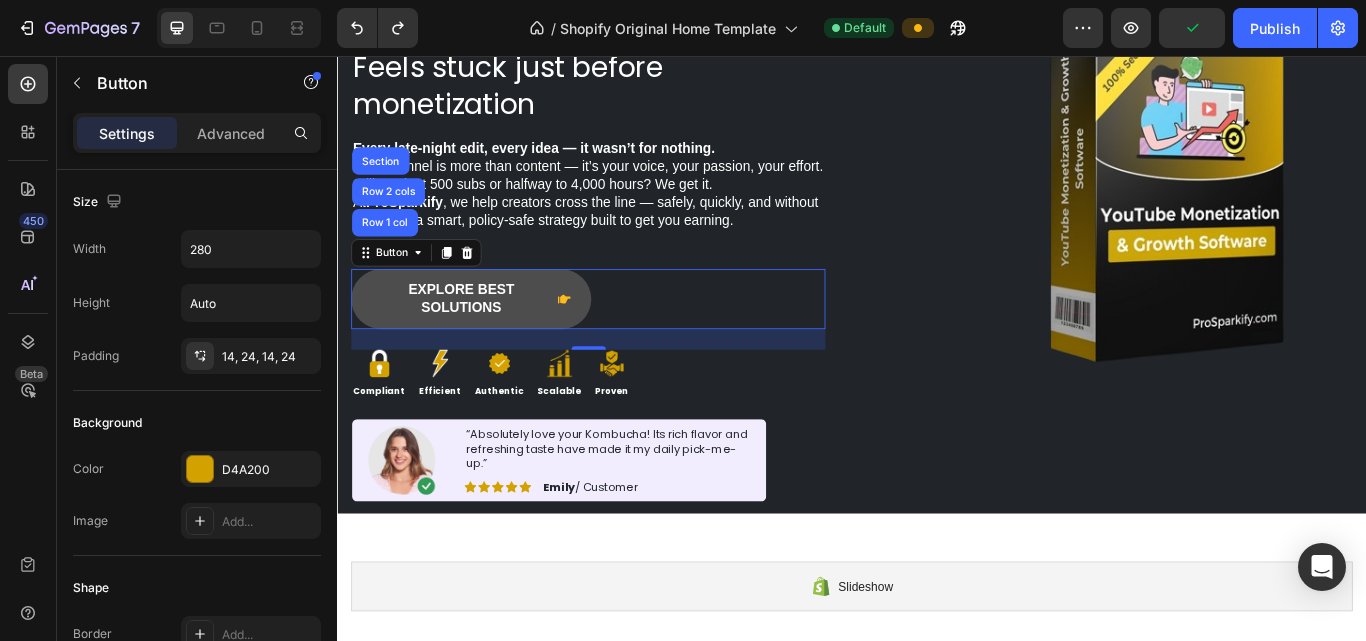 click 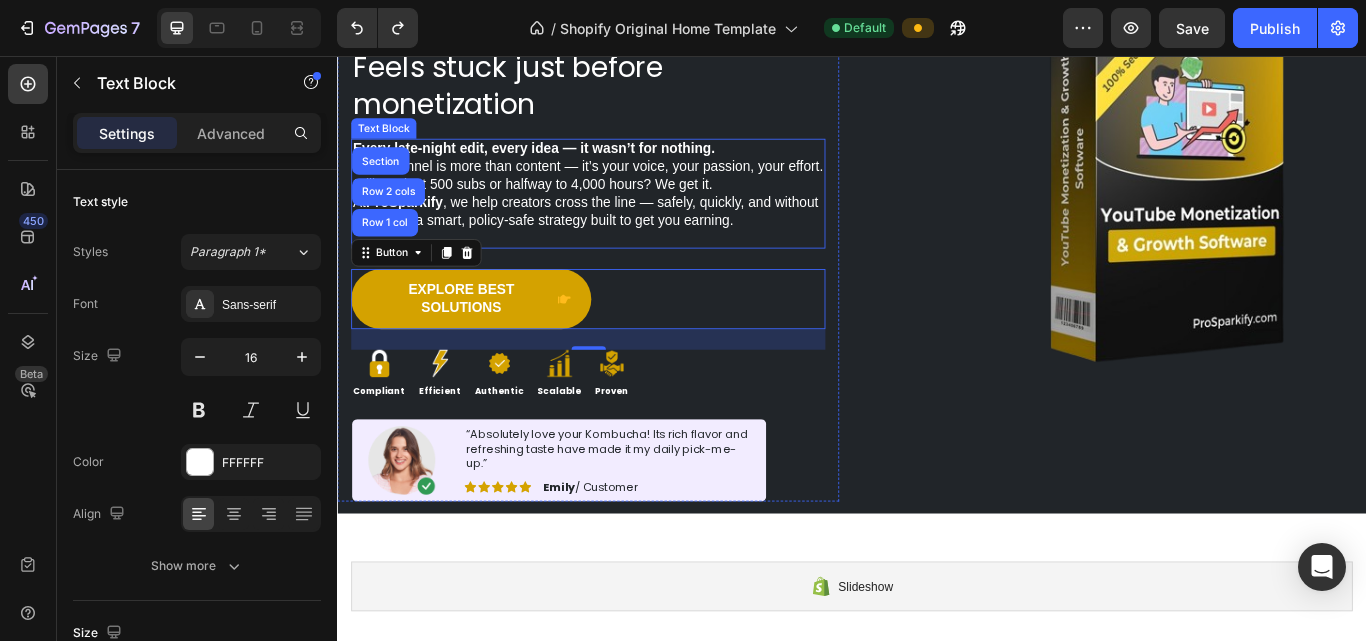 click at bounding box center (629, 269) 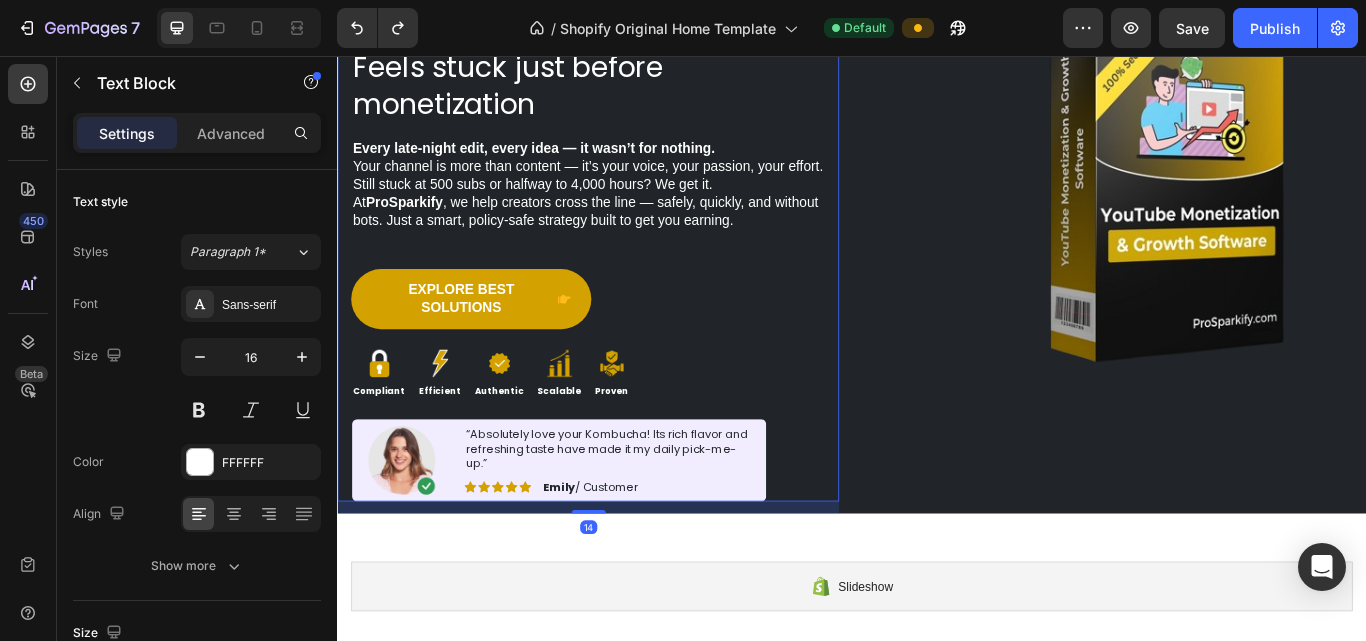 click on "Explore best solutions Button" at bounding box center [629, 352] 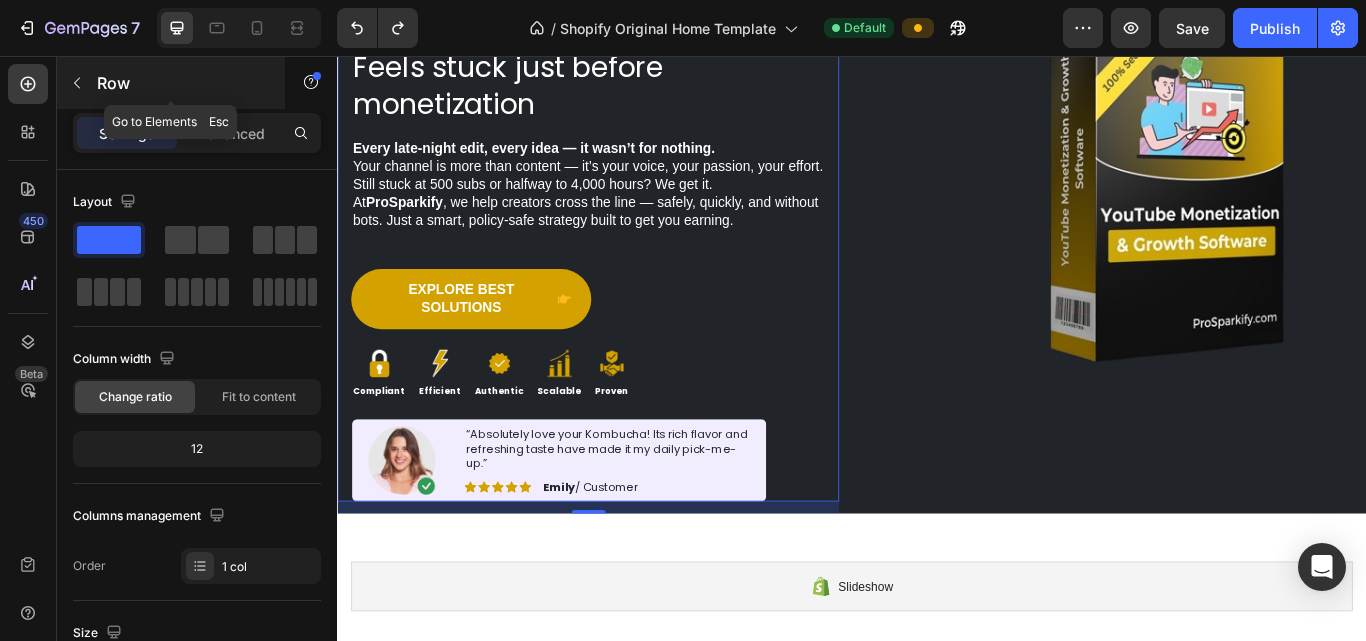 click 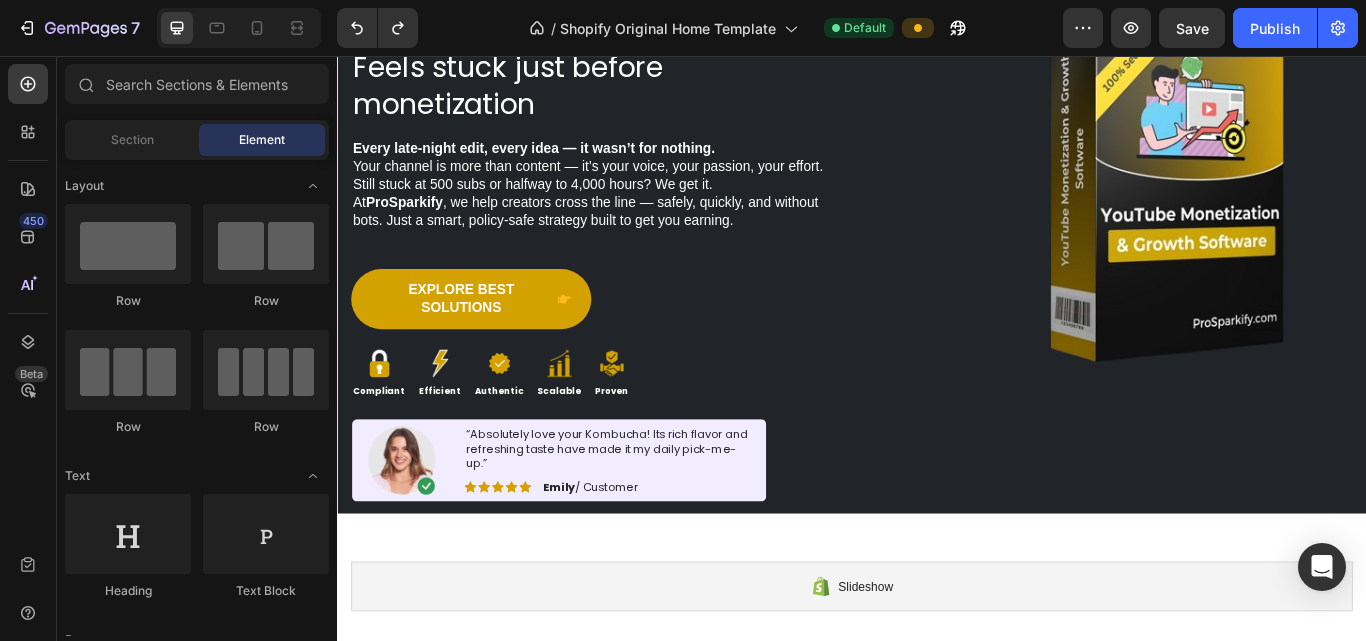 click on "Element" at bounding box center (262, 140) 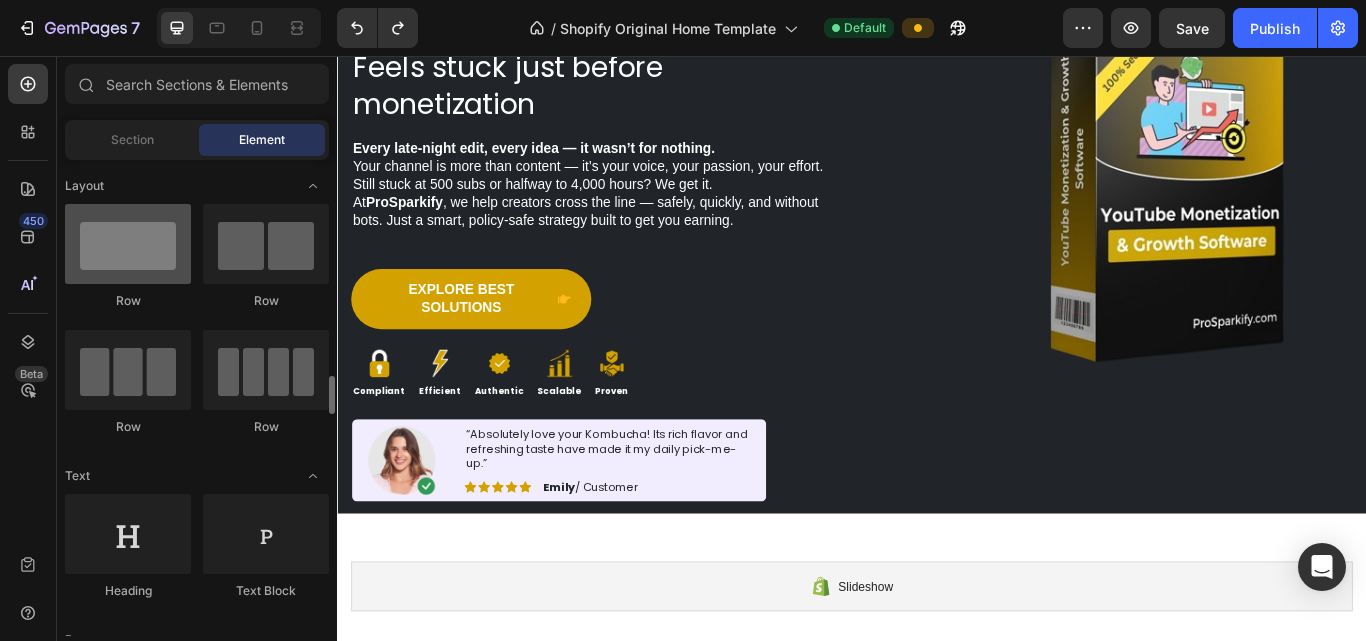 scroll, scrollTop: 300, scrollLeft: 0, axis: vertical 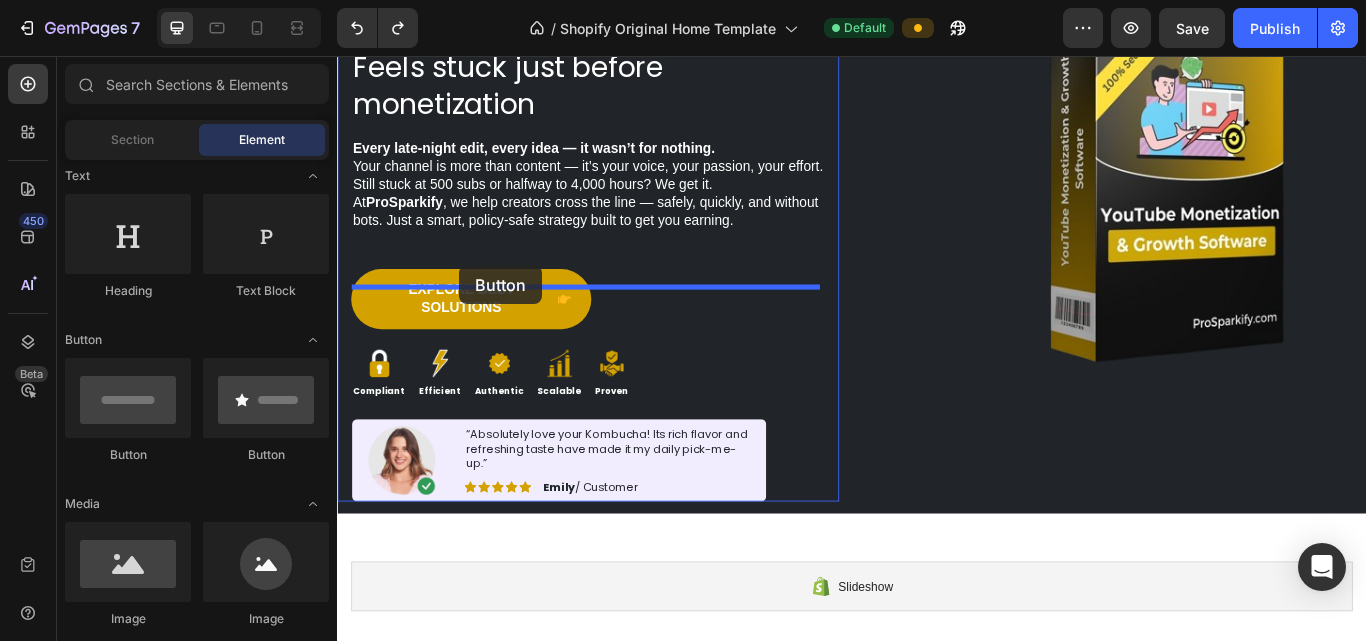 drag, startPoint x: 459, startPoint y: 467, endPoint x: 479, endPoint y: 300, distance: 168.19334 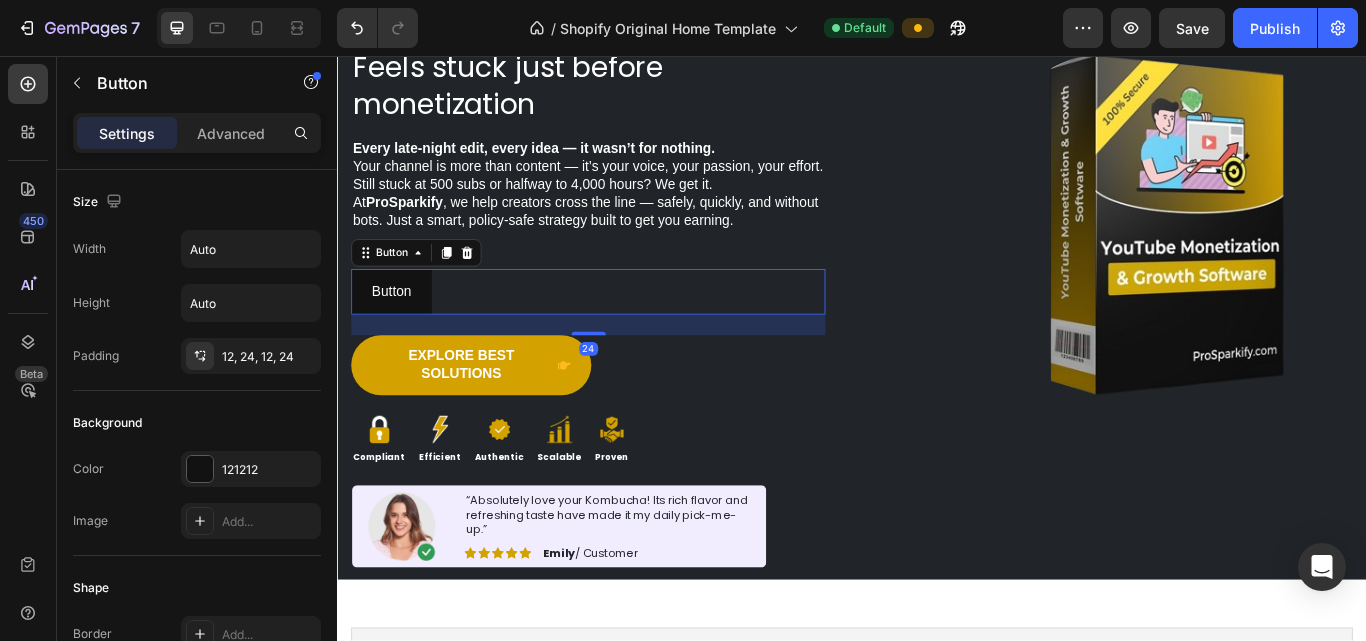 click on "Button Button   24" at bounding box center [629, 331] 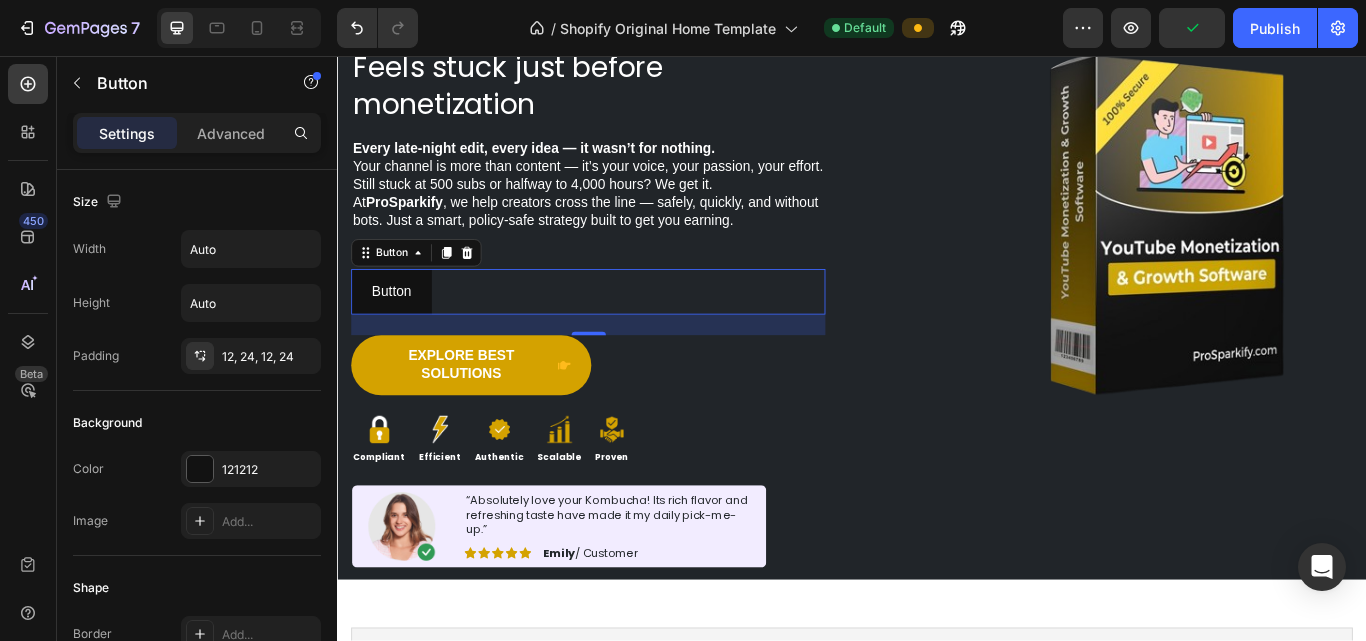 click 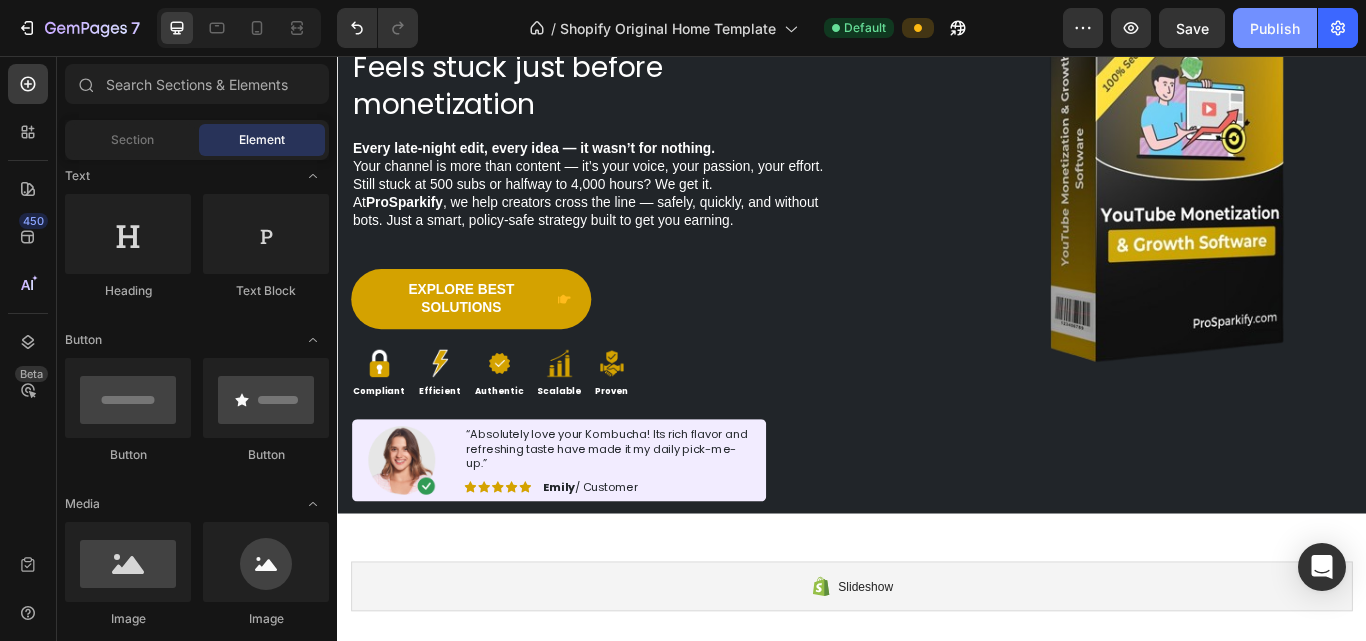 click on "Publish" at bounding box center (1275, 28) 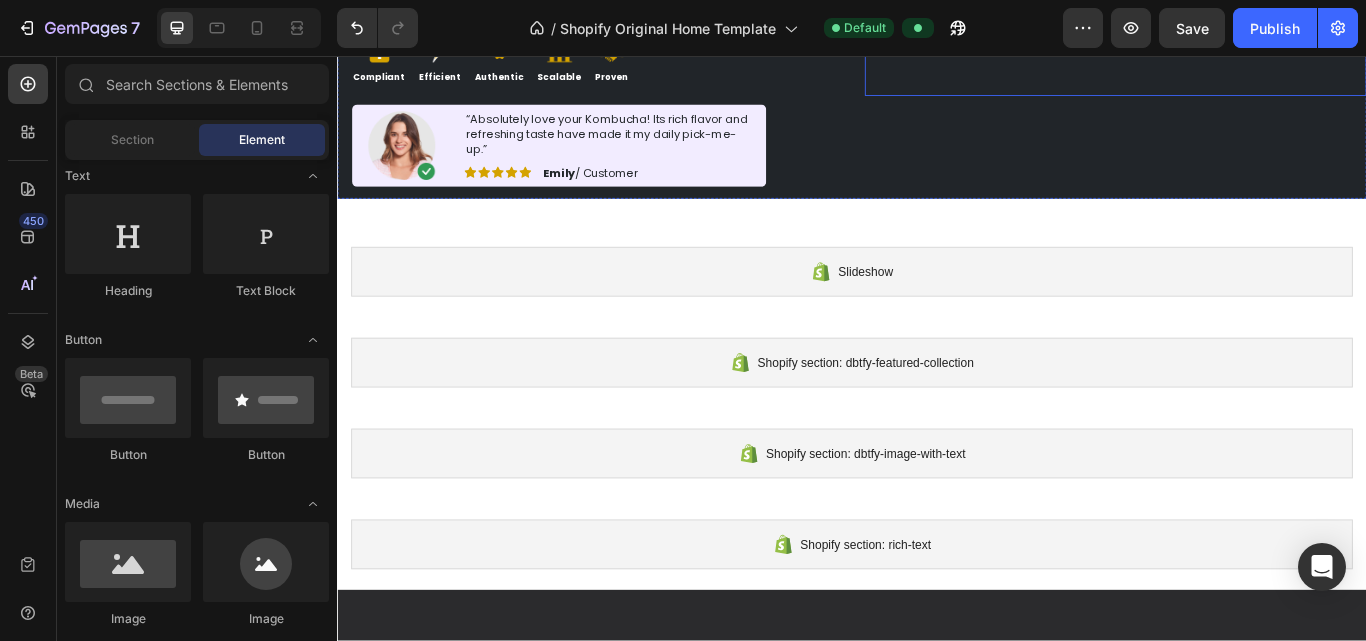 scroll, scrollTop: 591, scrollLeft: 0, axis: vertical 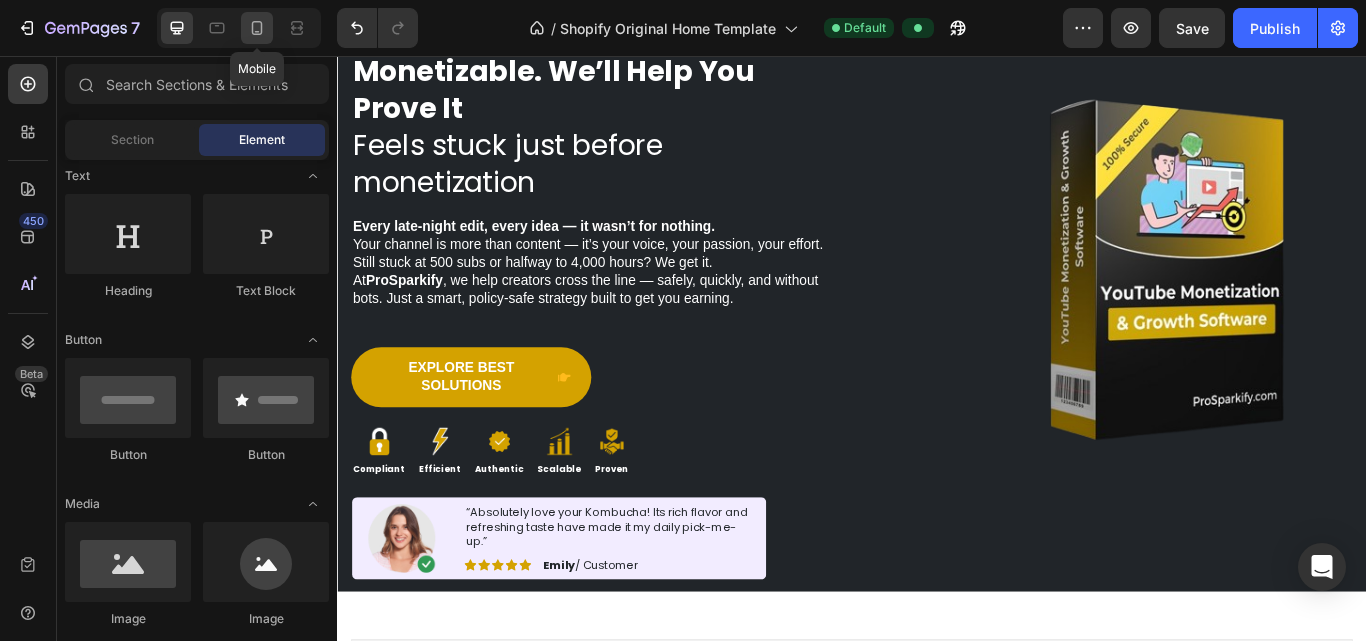 click 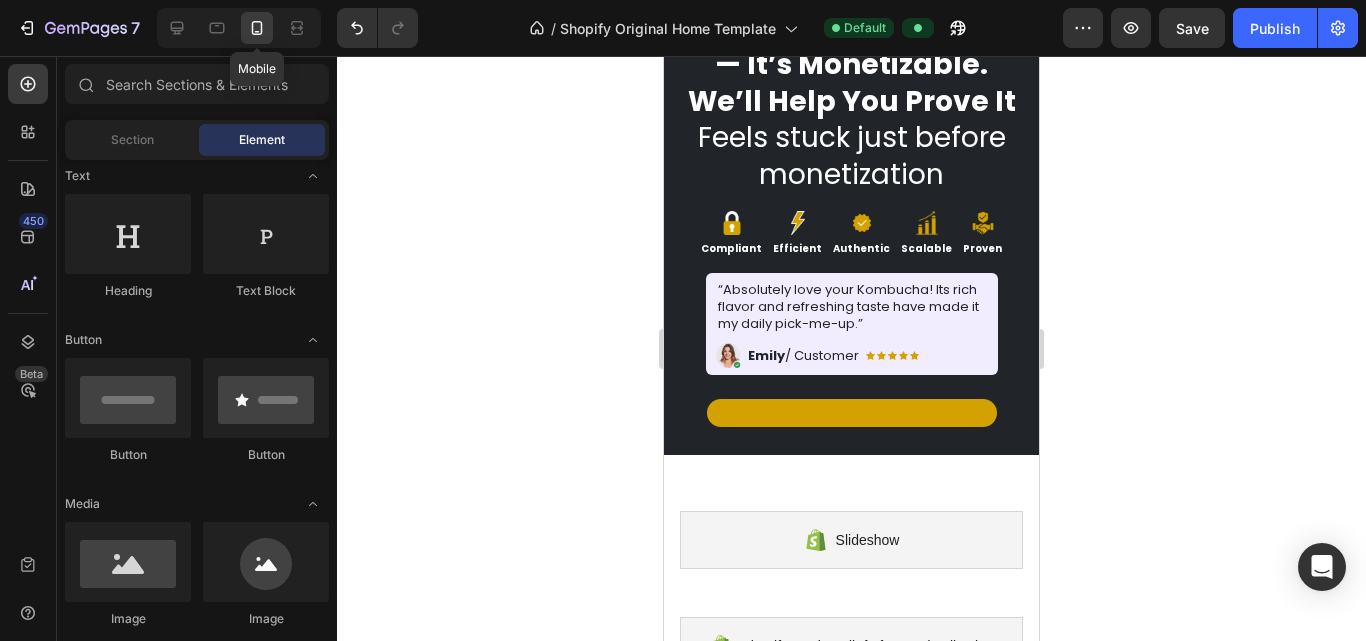 scroll, scrollTop: 201, scrollLeft: 0, axis: vertical 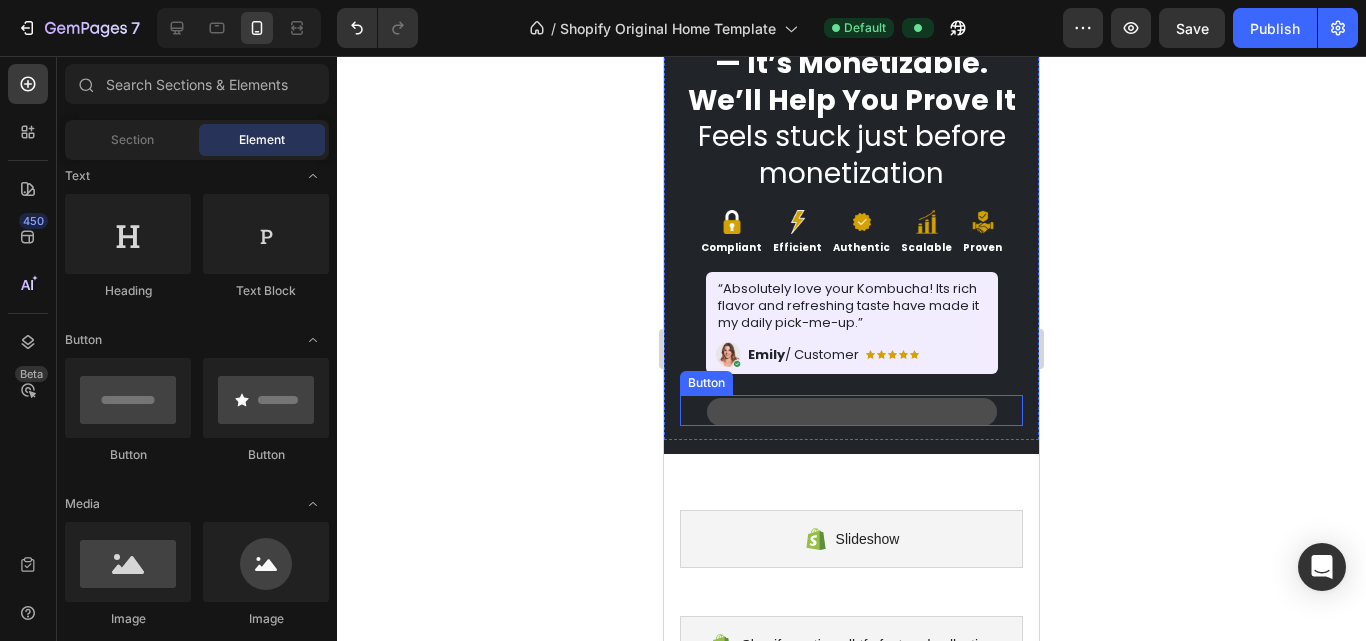 click at bounding box center (852, 412) 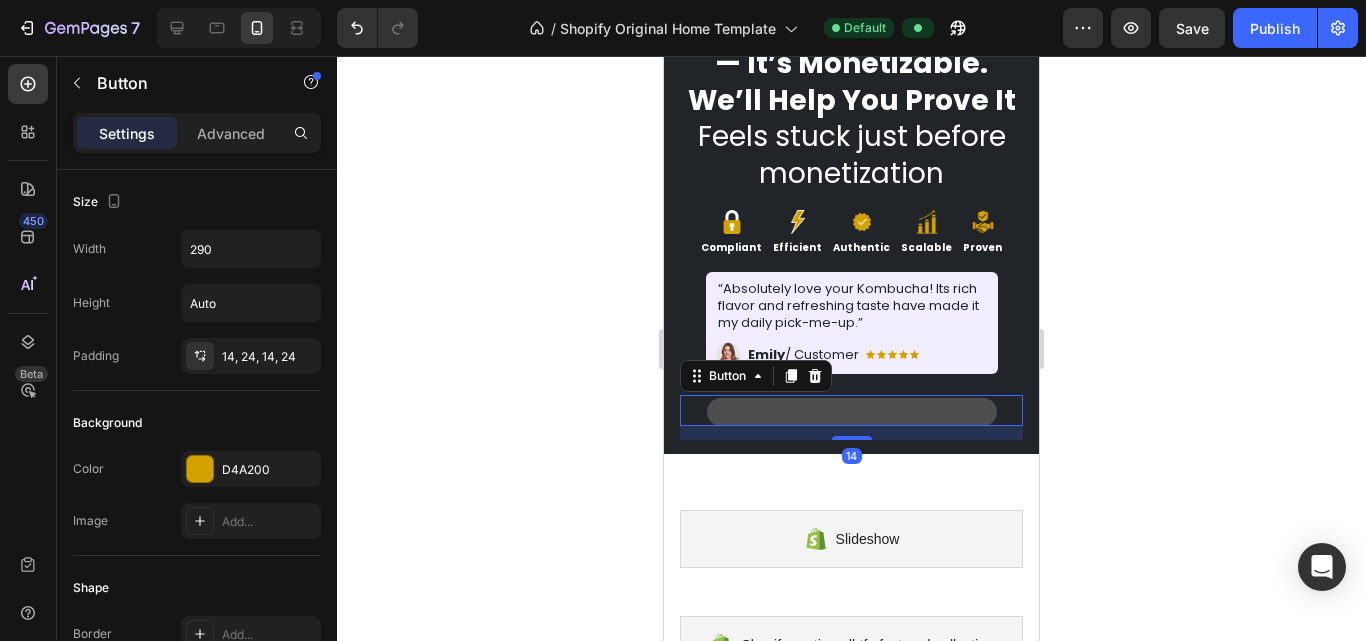 click at bounding box center [852, 412] 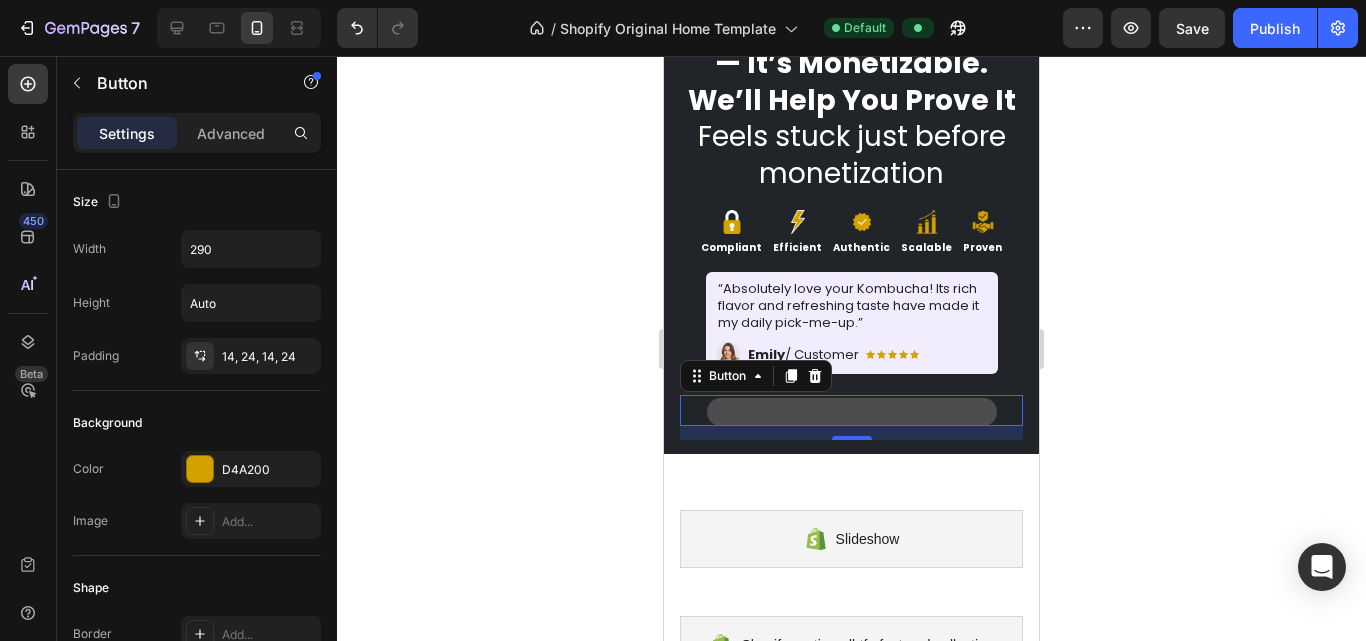 click at bounding box center [852, 412] 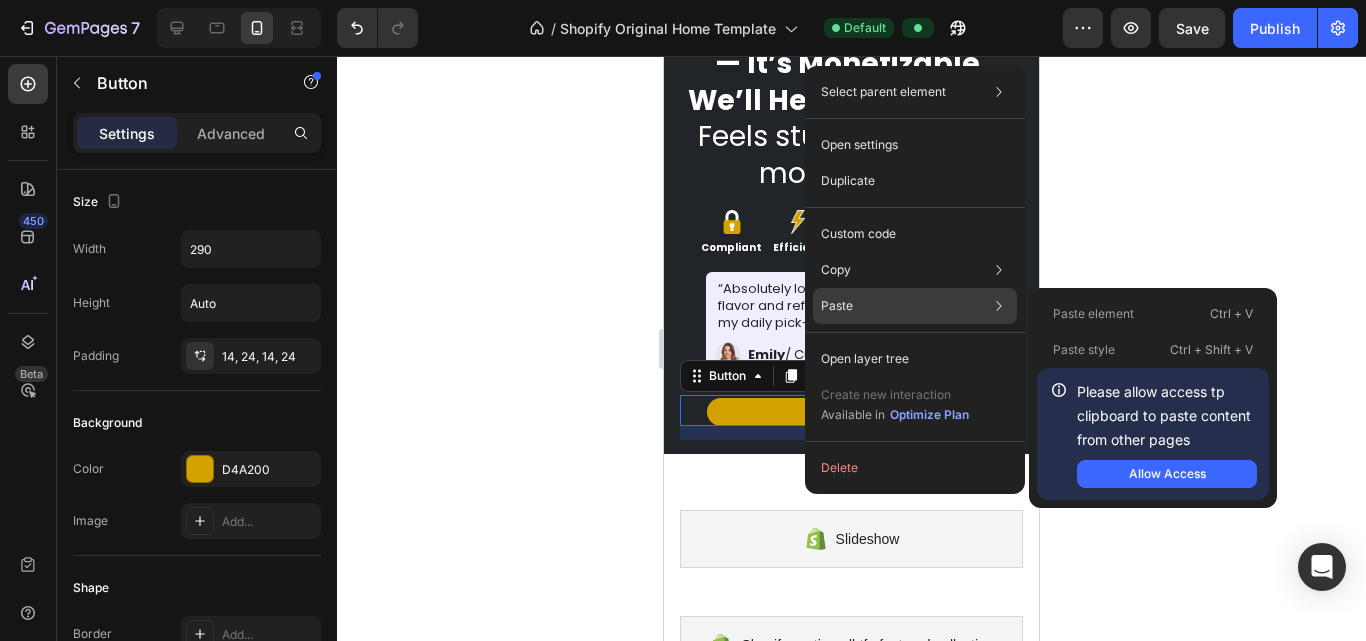 click on "Paste" at bounding box center [837, 306] 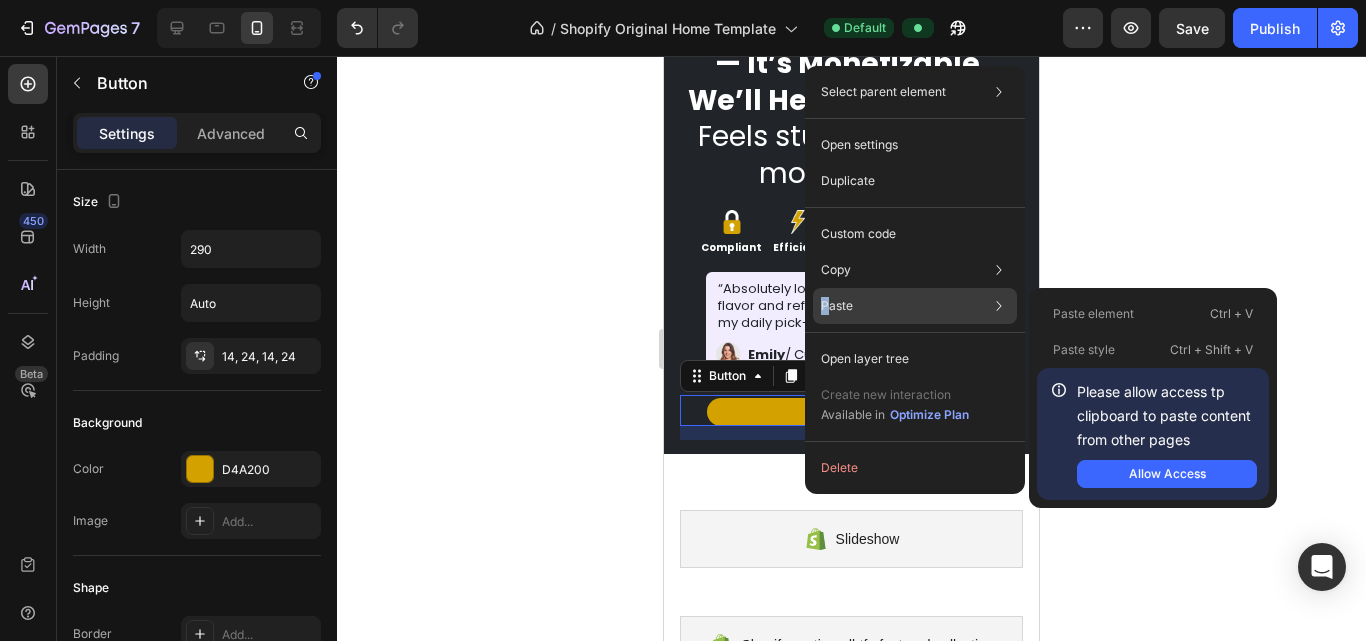 click on "Paste" at bounding box center (837, 306) 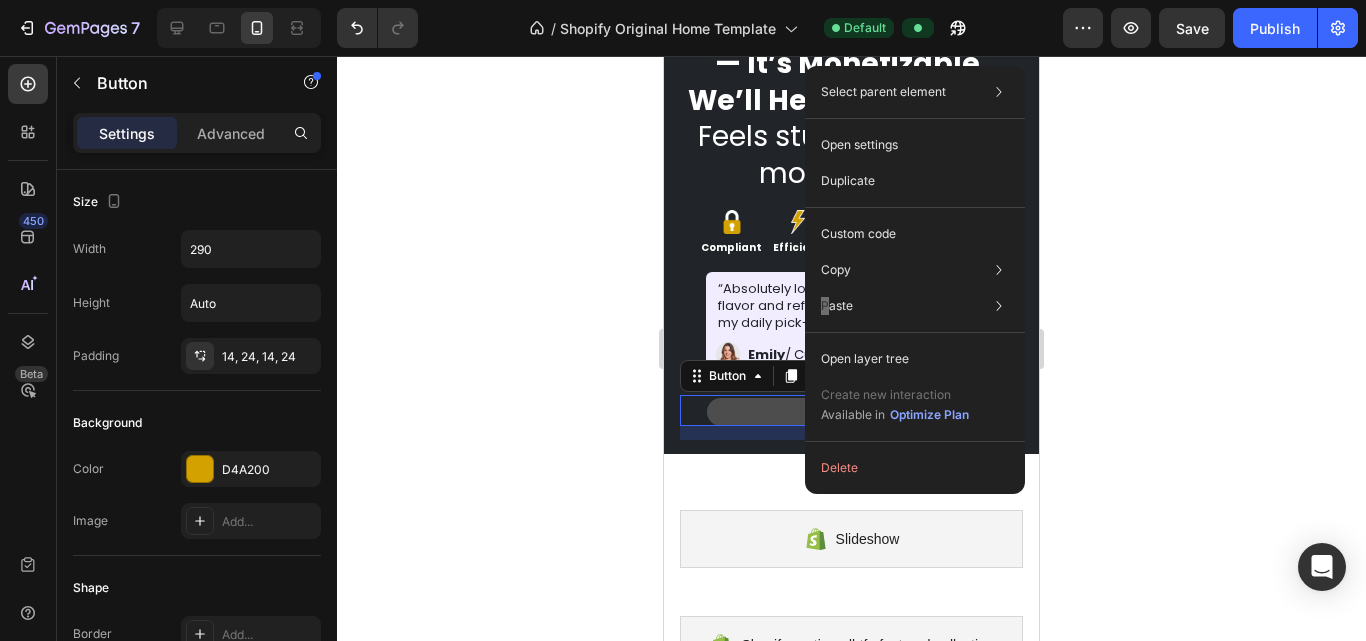 click at bounding box center [852, 412] 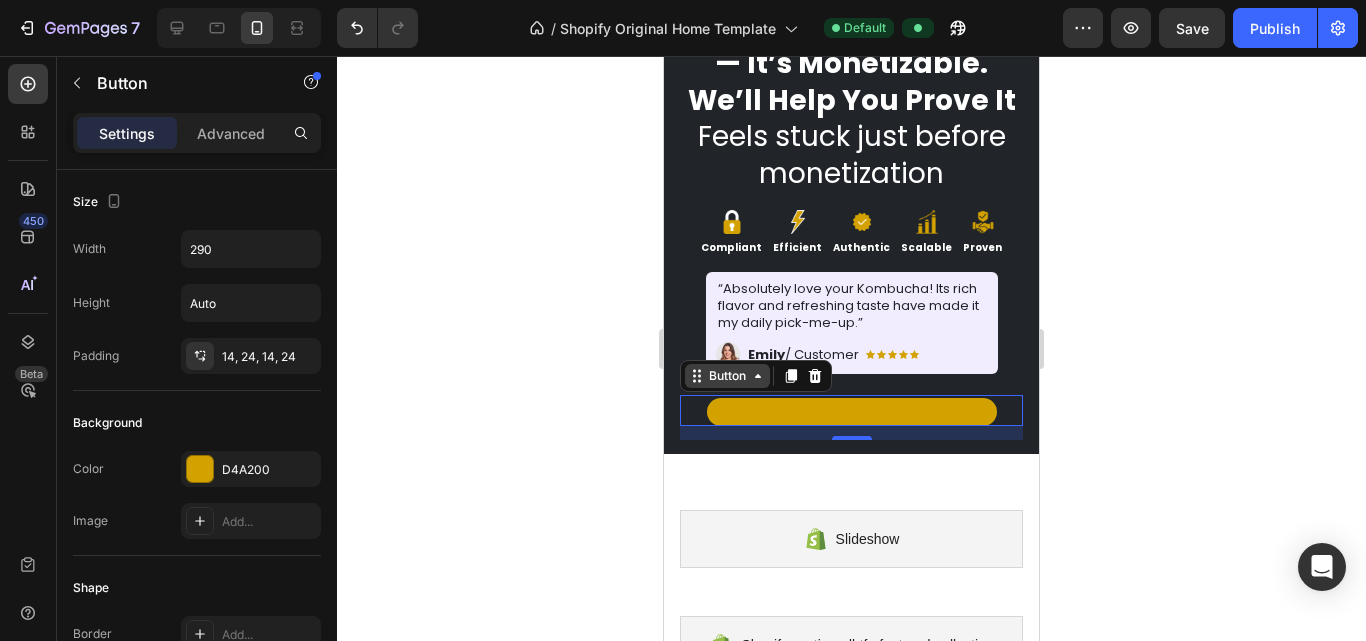 click 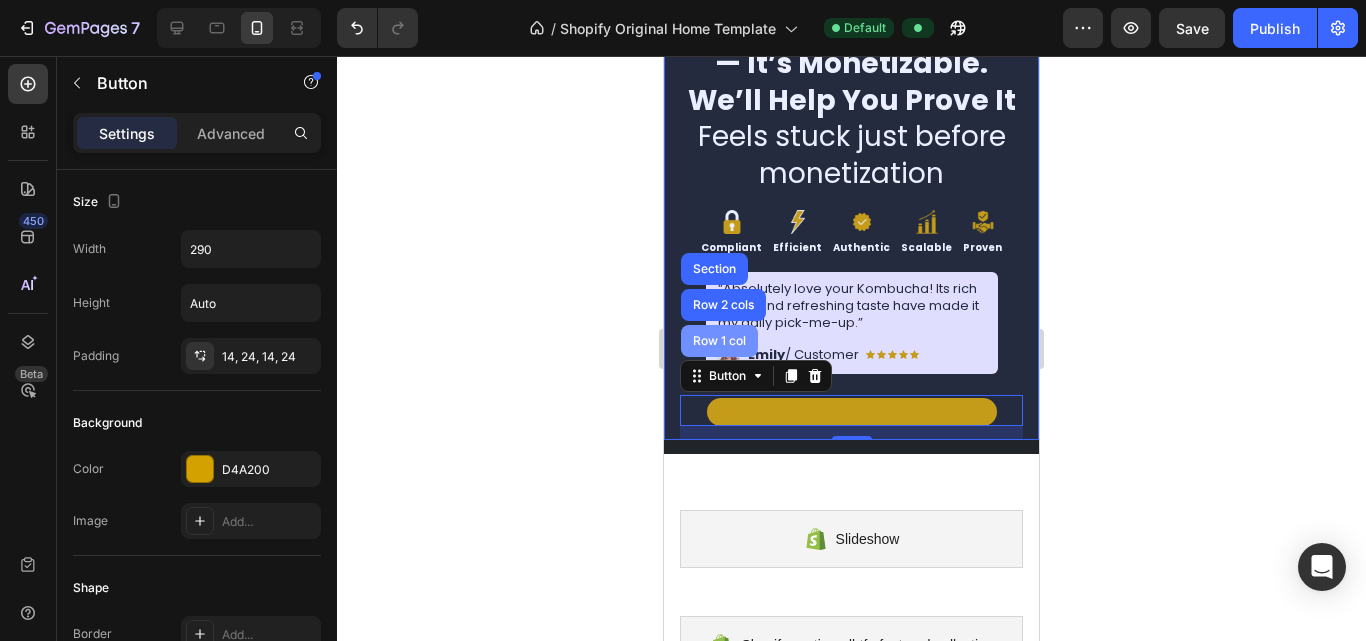 click on "Row 1 col" at bounding box center (719, 341) 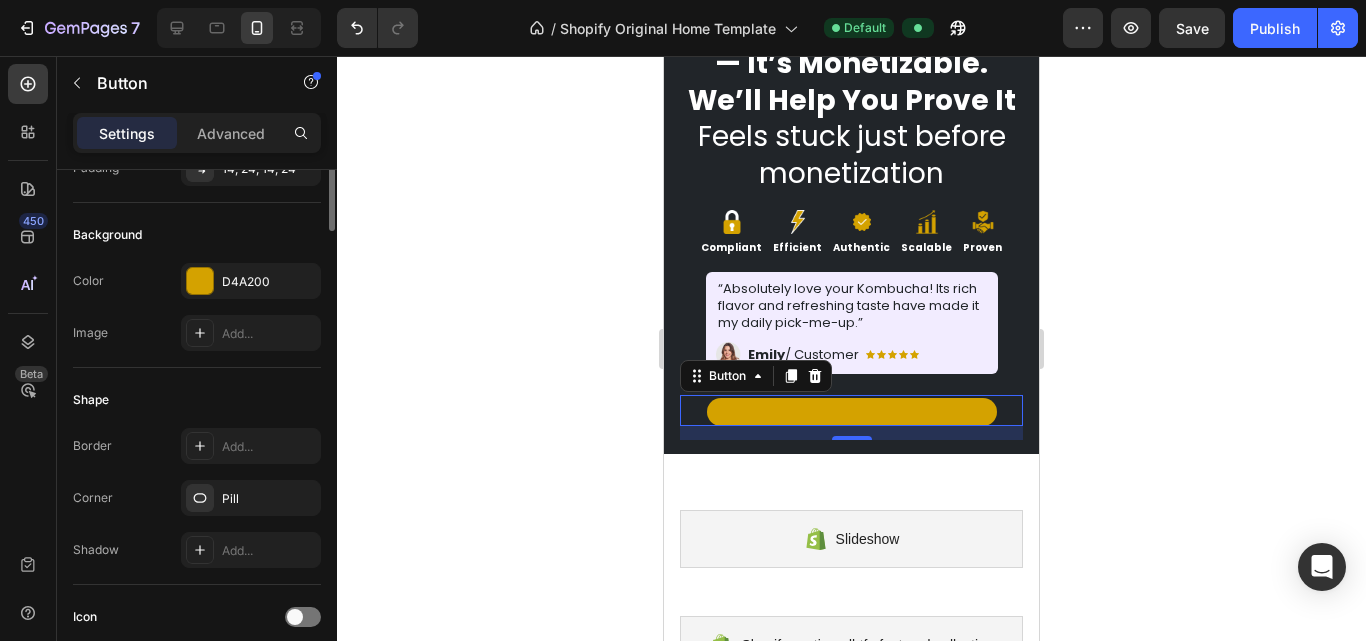 scroll, scrollTop: 0, scrollLeft: 0, axis: both 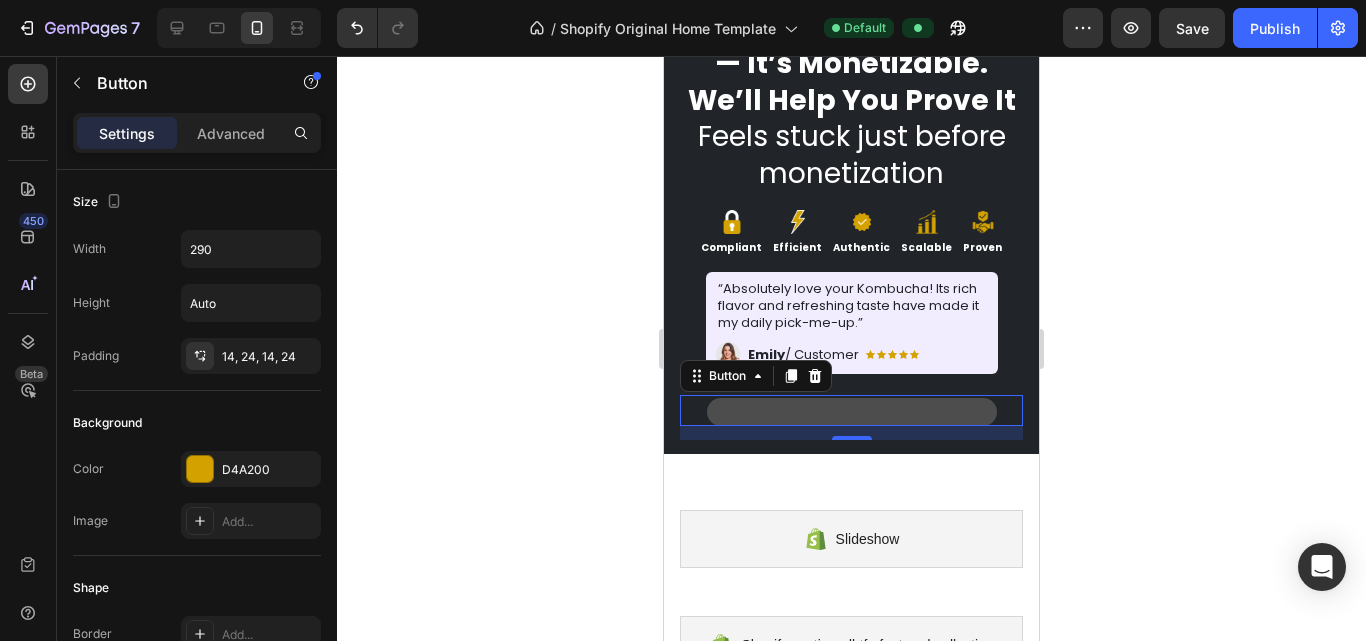 click at bounding box center [852, 412] 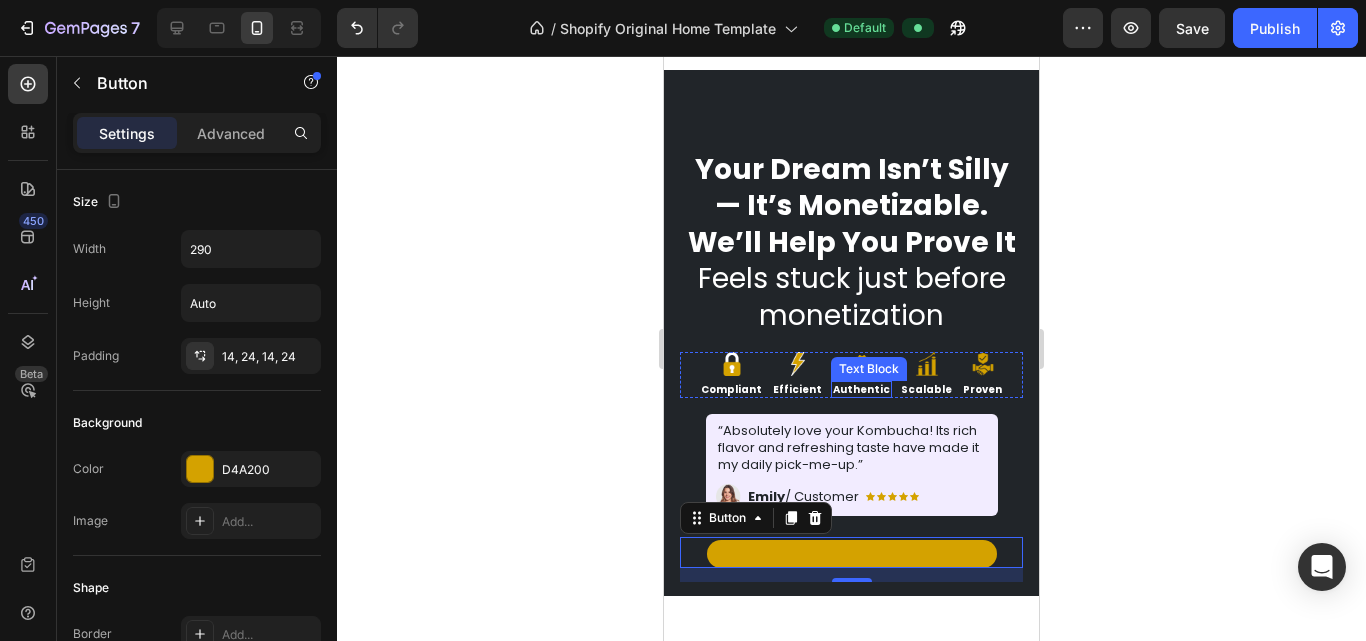 scroll, scrollTop: 100, scrollLeft: 0, axis: vertical 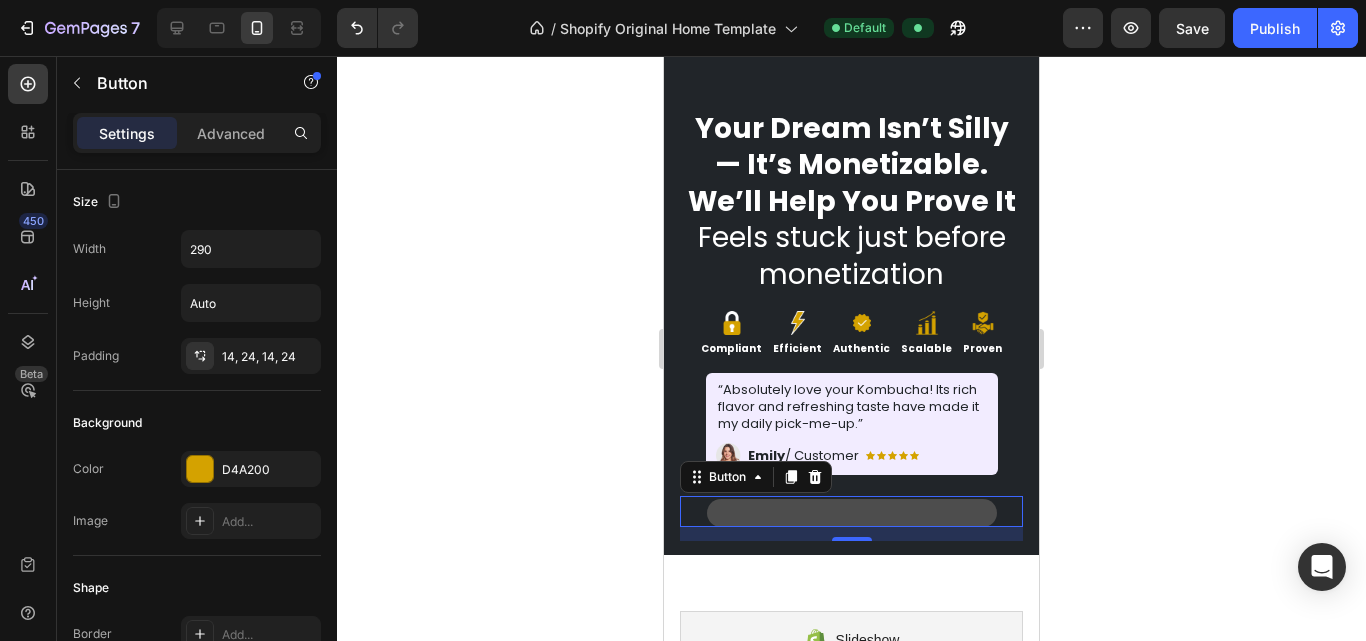 click at bounding box center (852, 513) 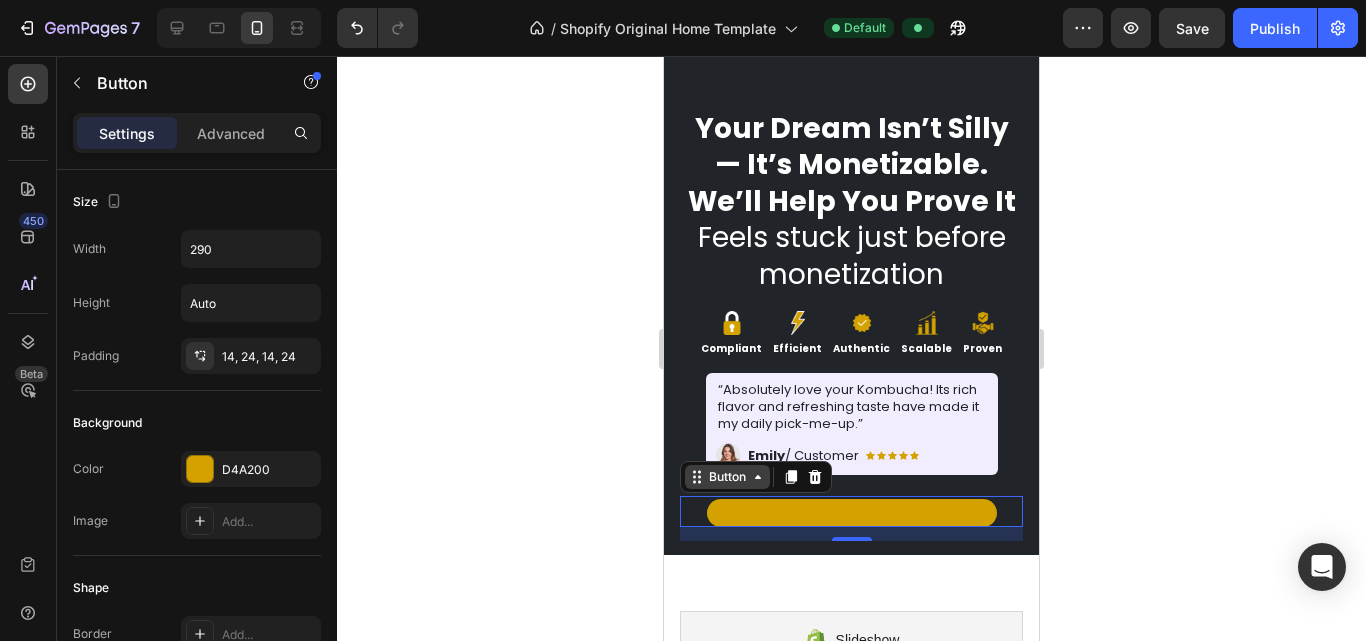 click 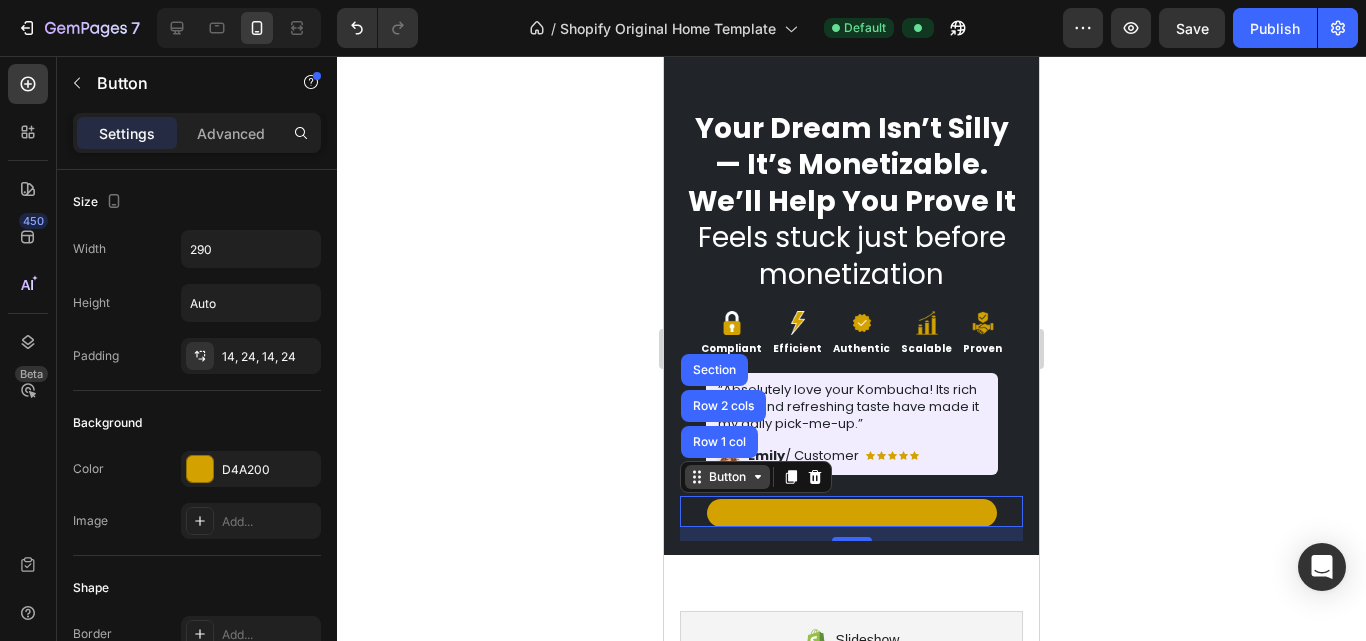 click 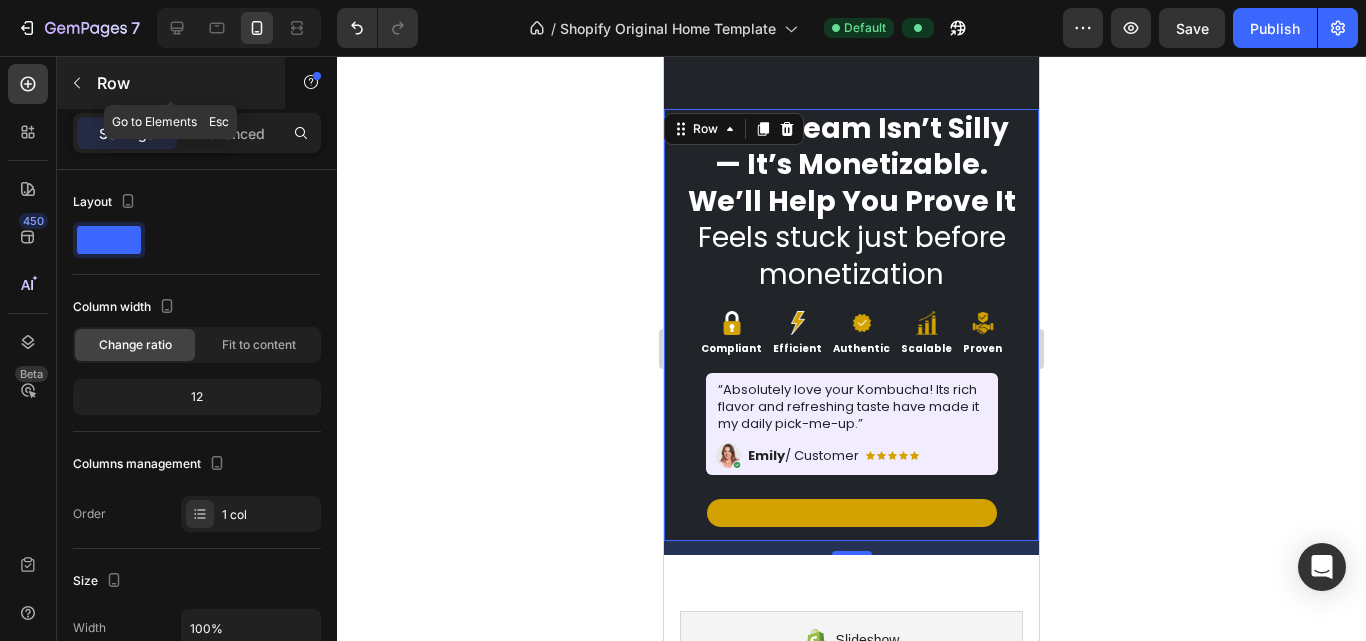 click 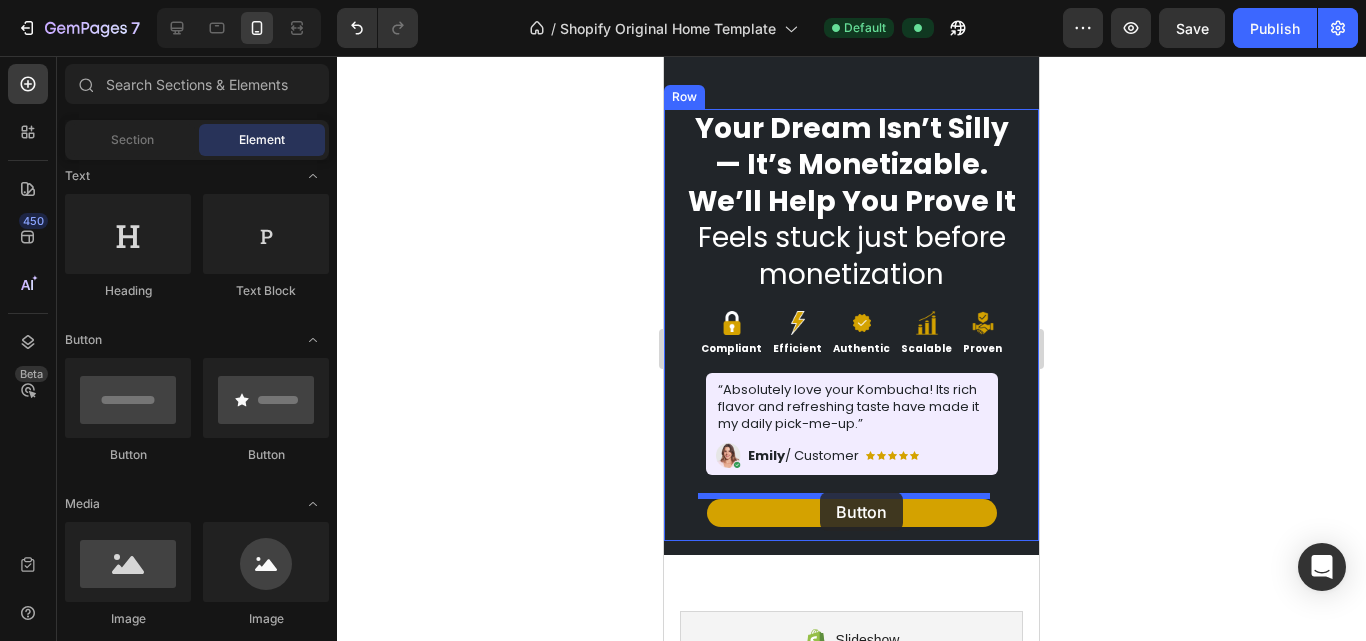 drag, startPoint x: 778, startPoint y: 463, endPoint x: 820, endPoint y: 492, distance: 51.0392 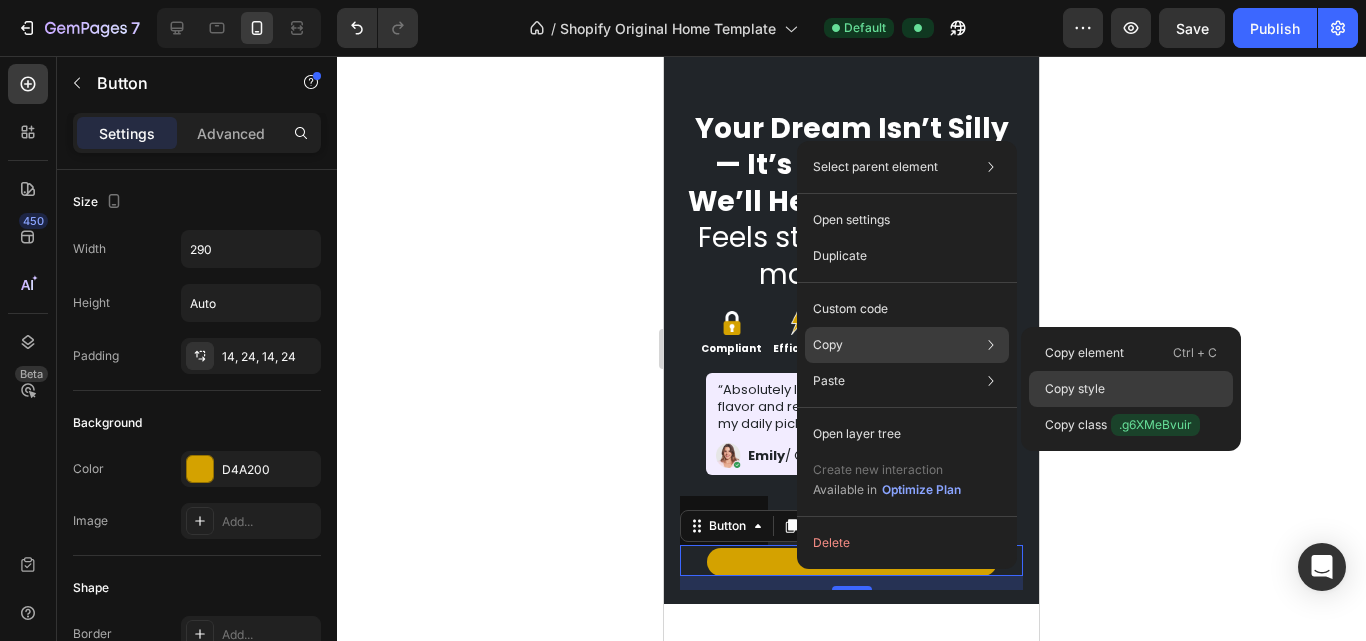click on "Copy style" at bounding box center (1075, 389) 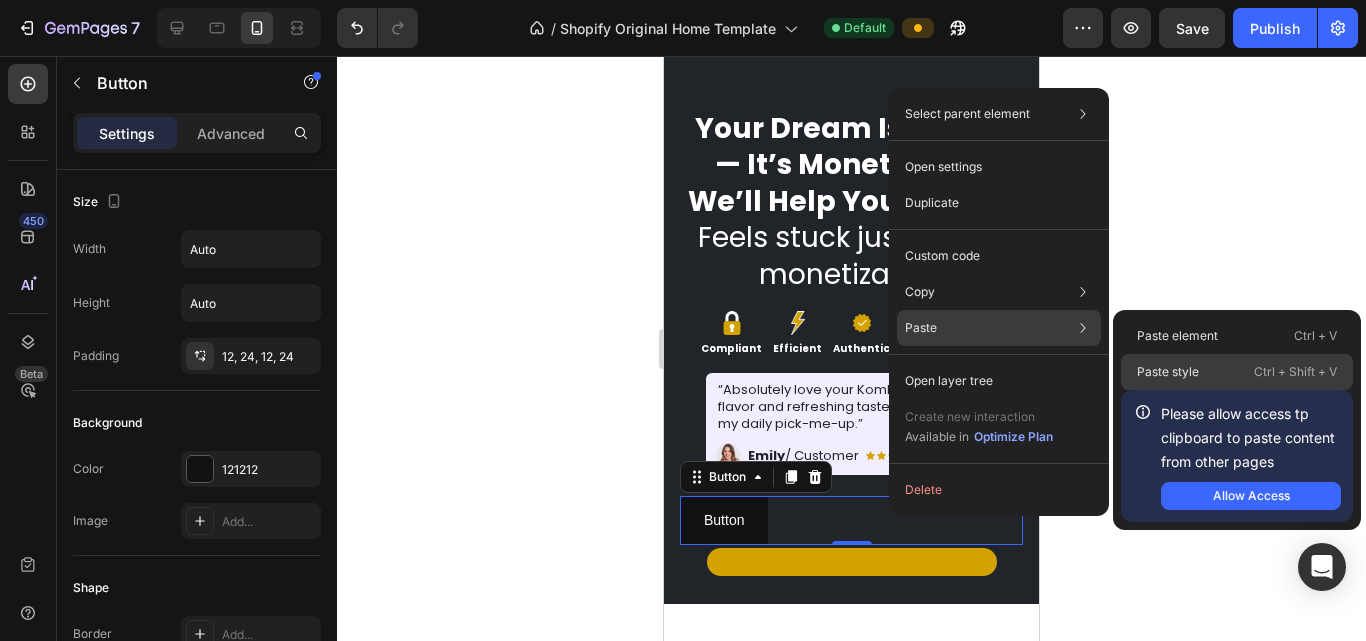 click on "Paste style" at bounding box center [1168, 372] 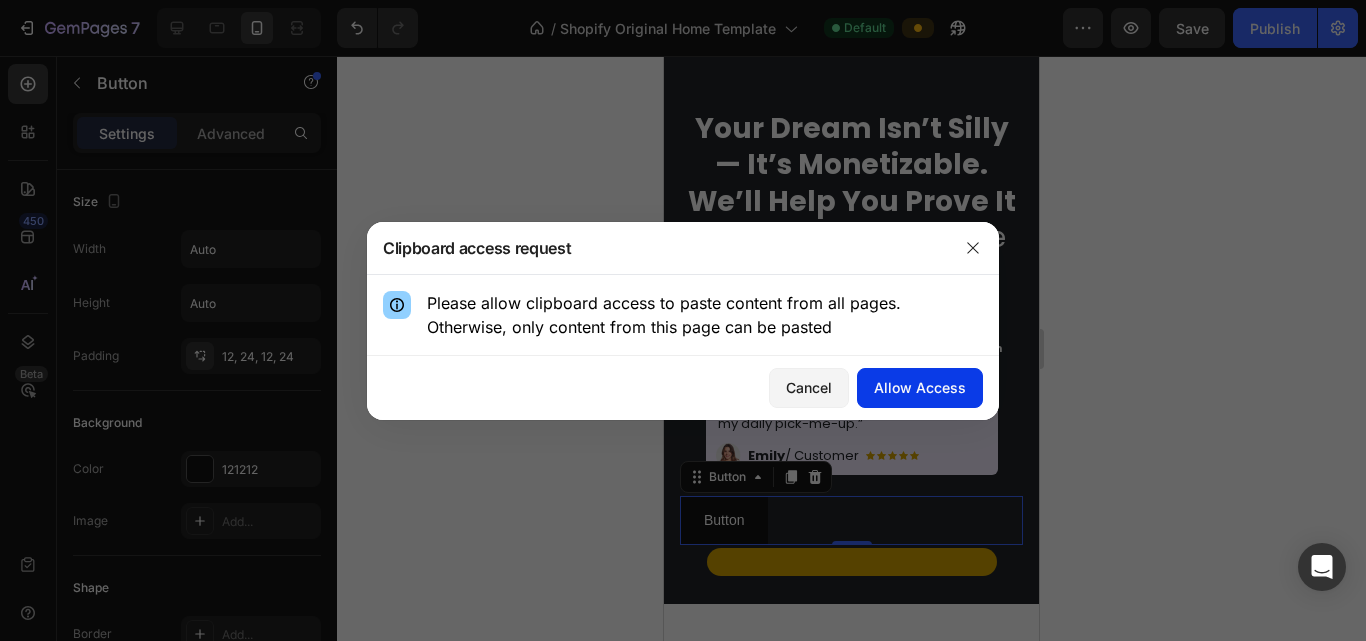 click on "Allow Access" at bounding box center (920, 387) 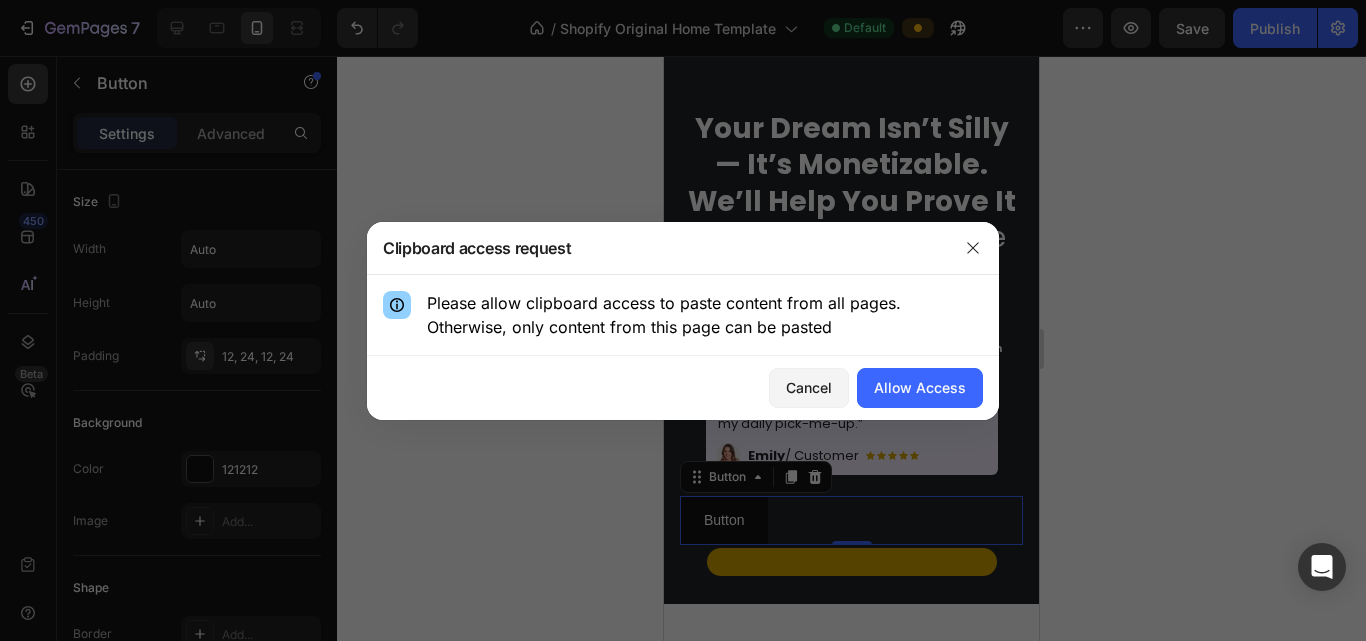 type on "290" 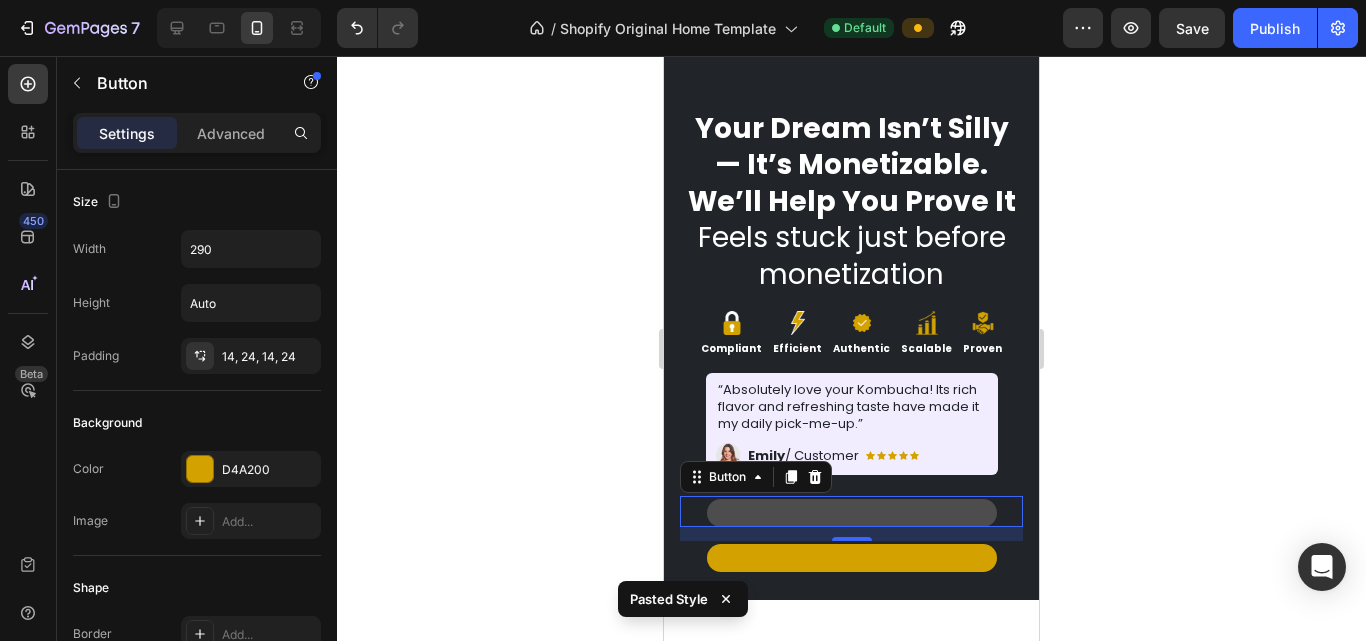 click at bounding box center [852, 513] 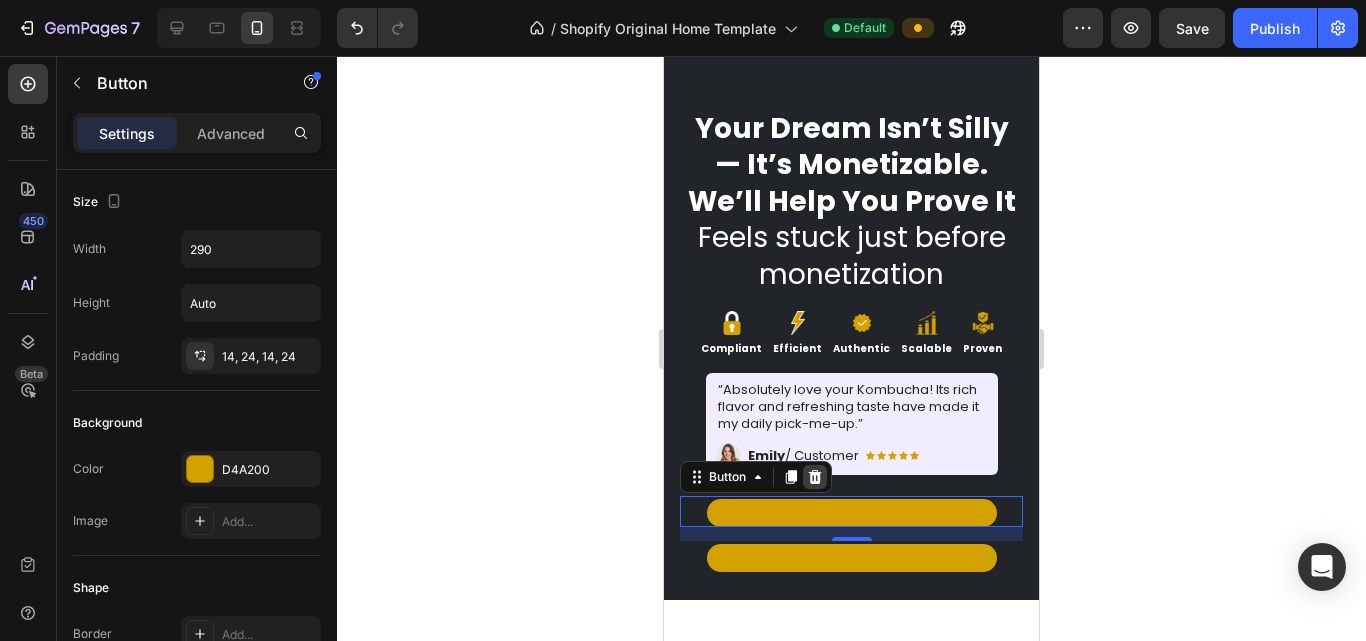 click 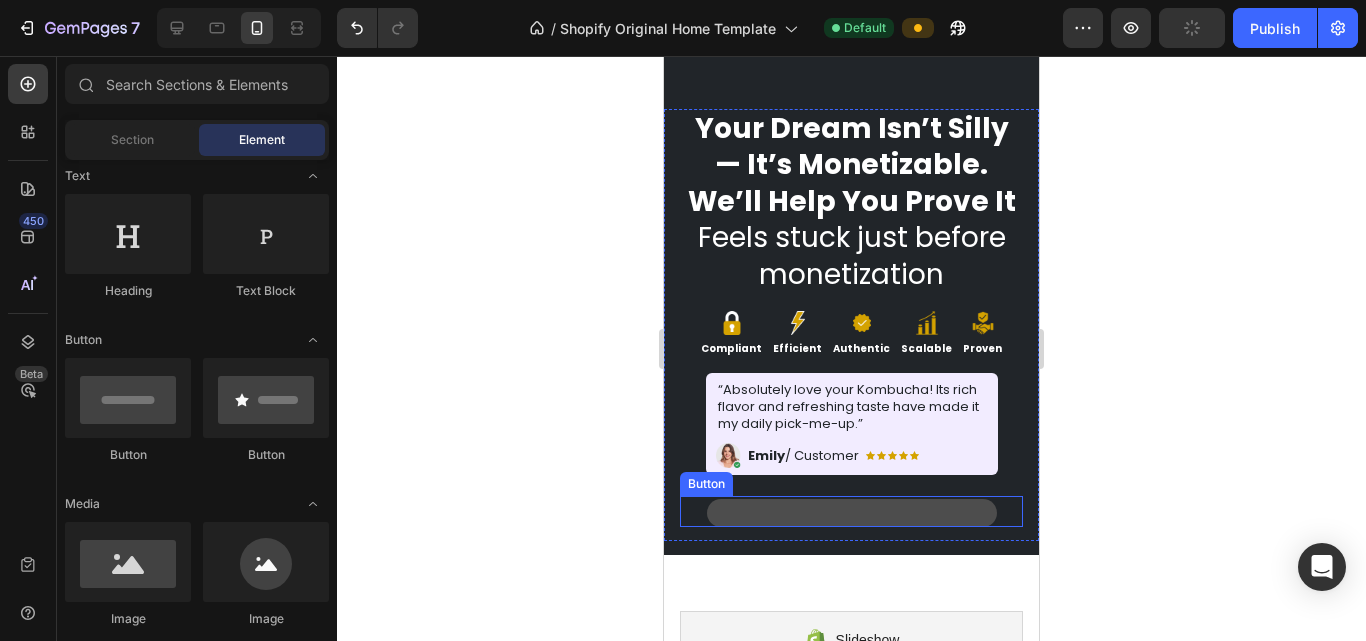 click at bounding box center (852, 513) 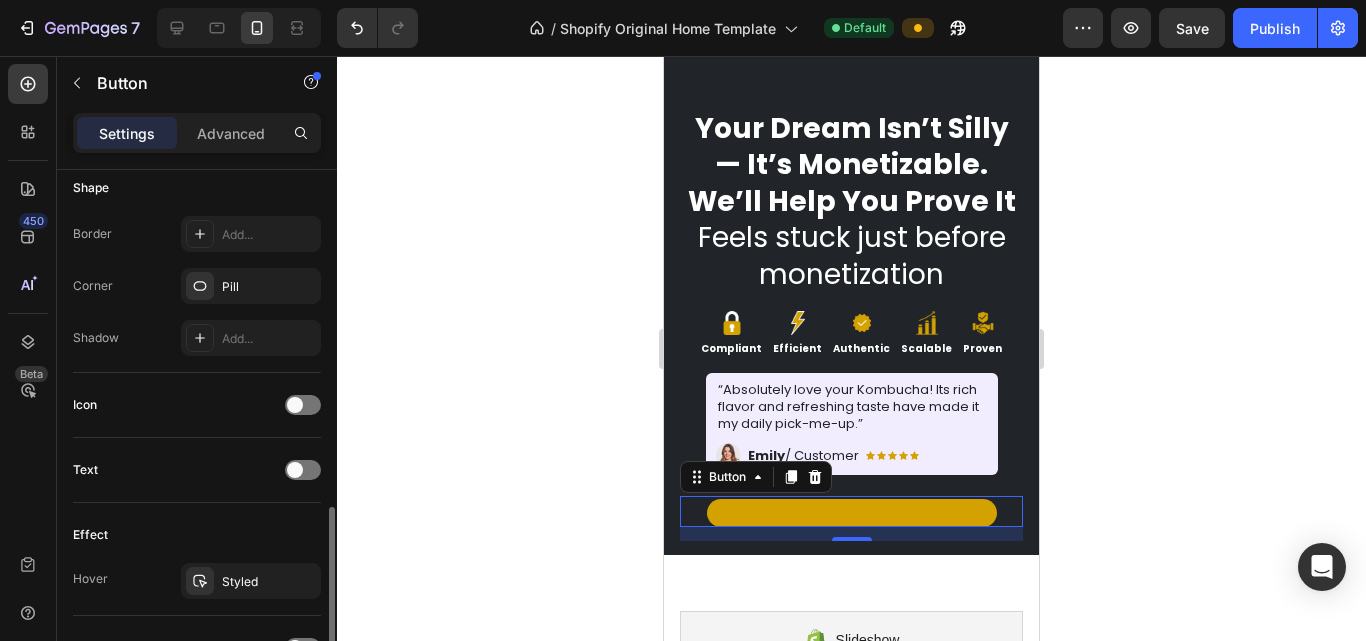 scroll, scrollTop: 500, scrollLeft: 0, axis: vertical 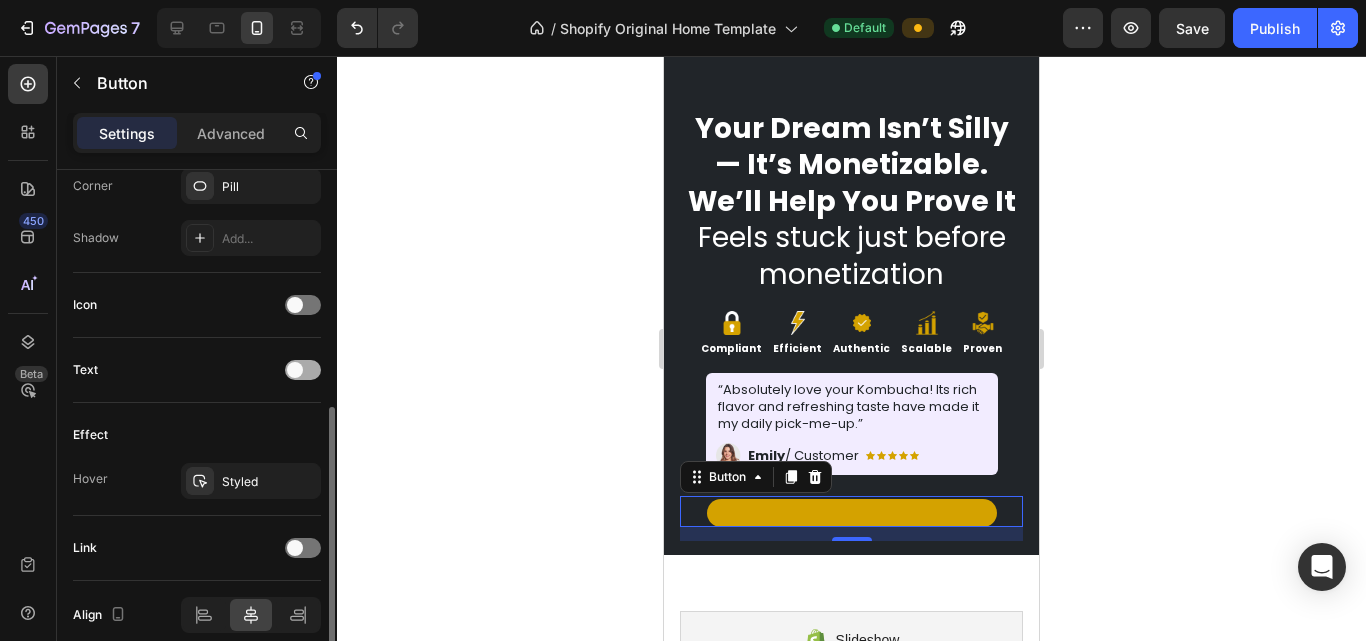 click at bounding box center [303, 370] 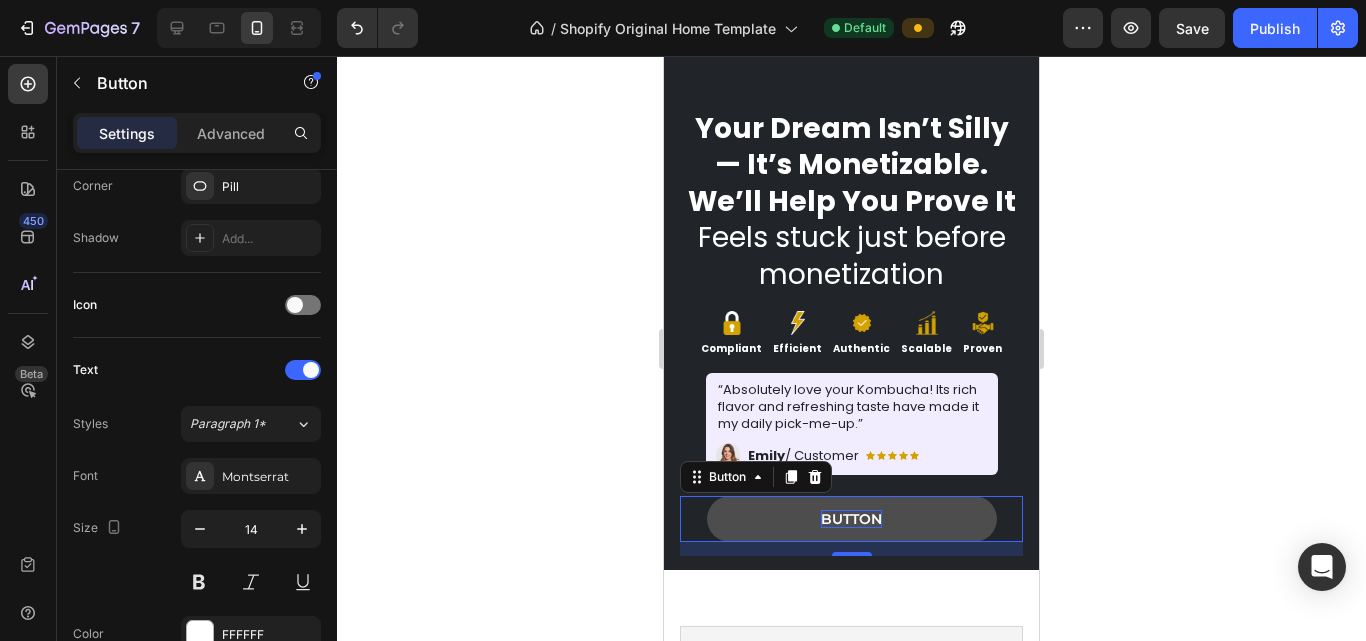 click on "Button" at bounding box center [851, 519] 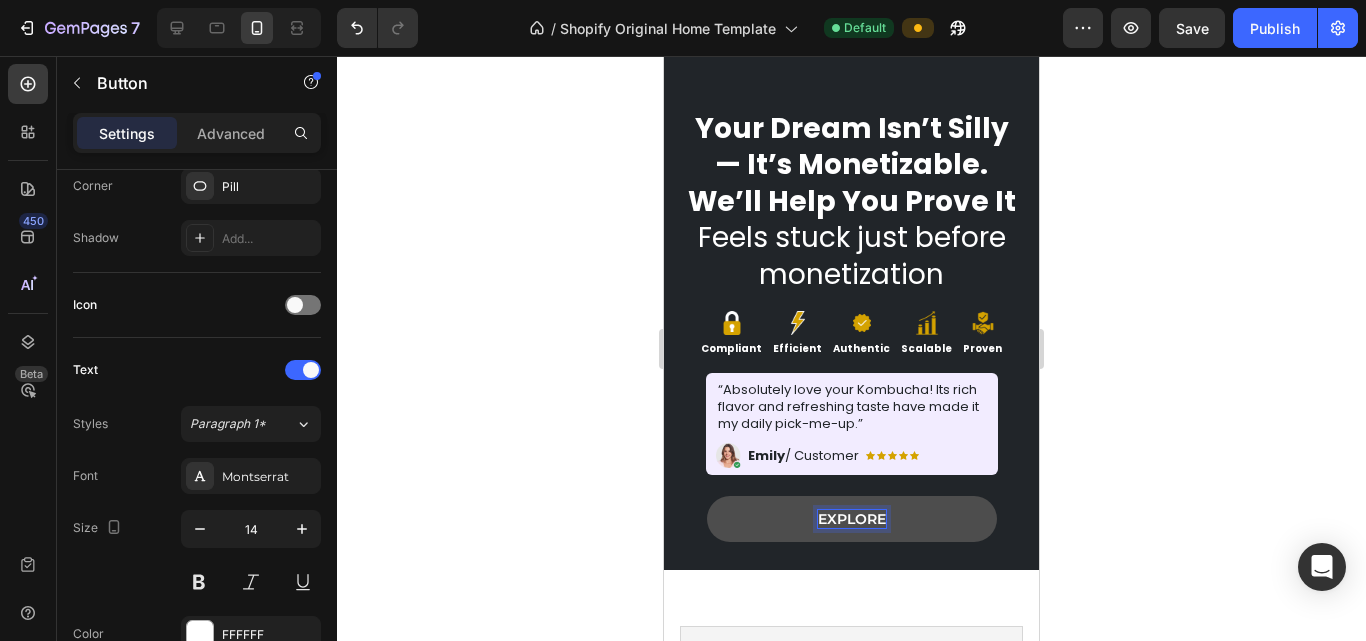 click on "Explore" at bounding box center (852, 519) 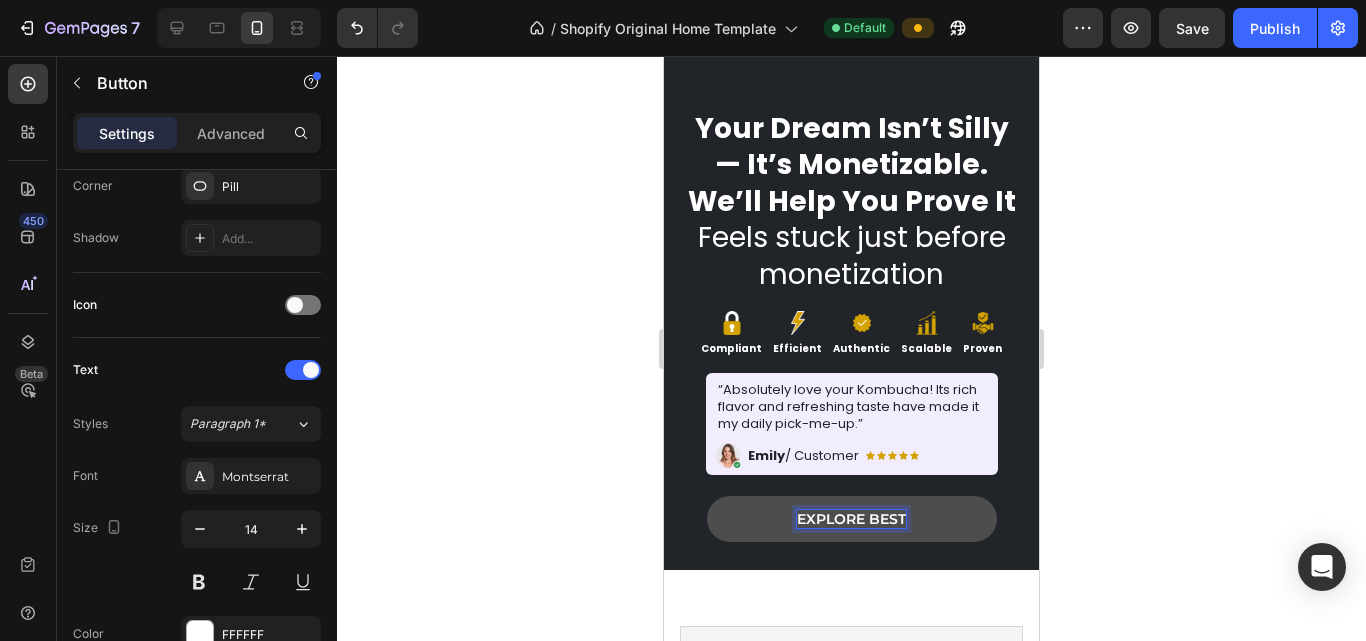 click on "Explore Best" at bounding box center (852, 519) 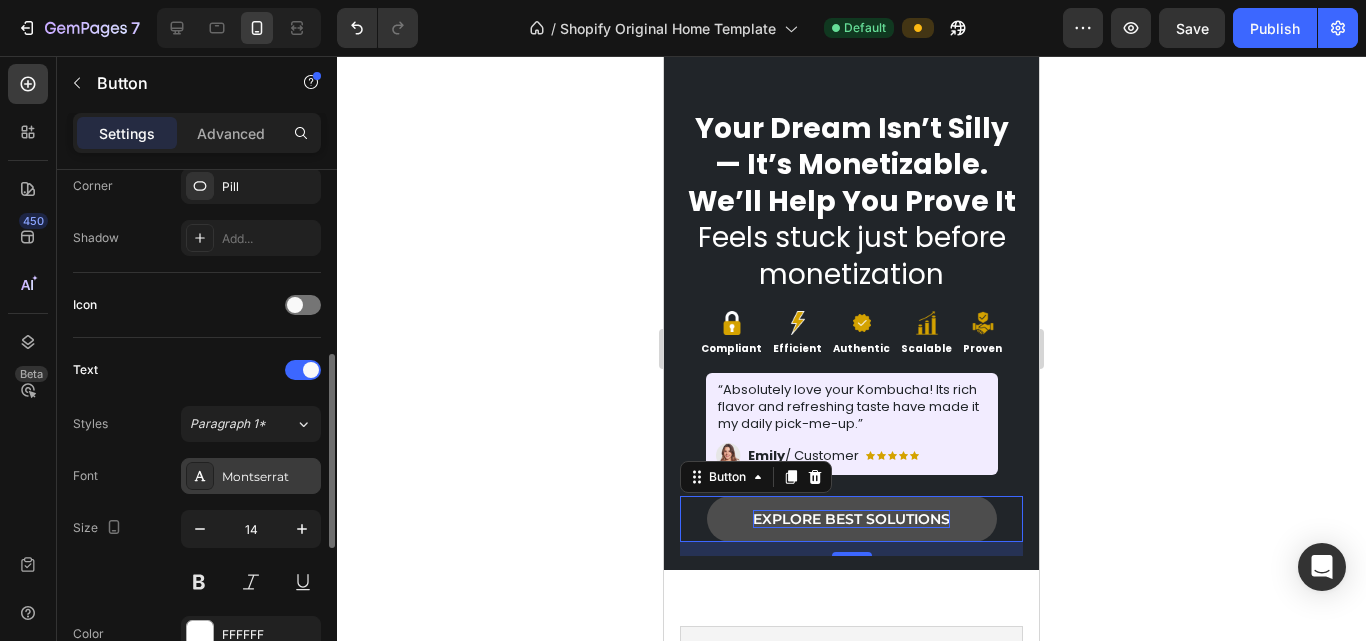 click on "Montserrat" at bounding box center (269, 477) 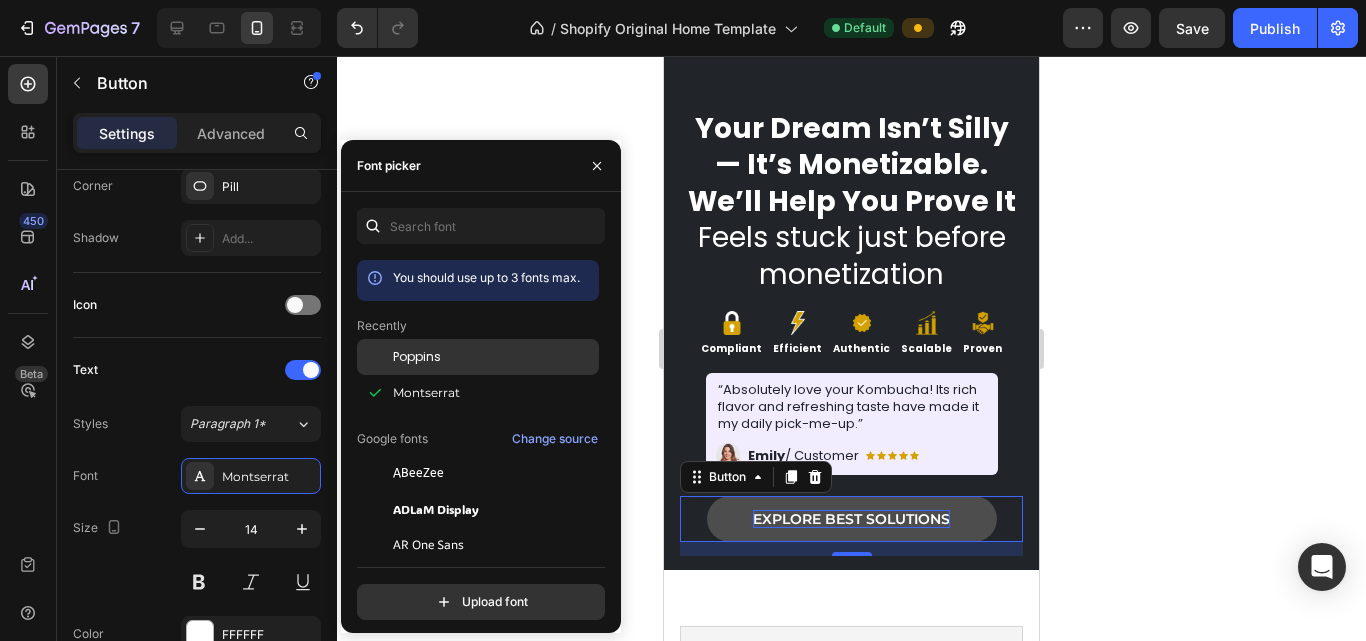 click on "Poppins" at bounding box center [417, 357] 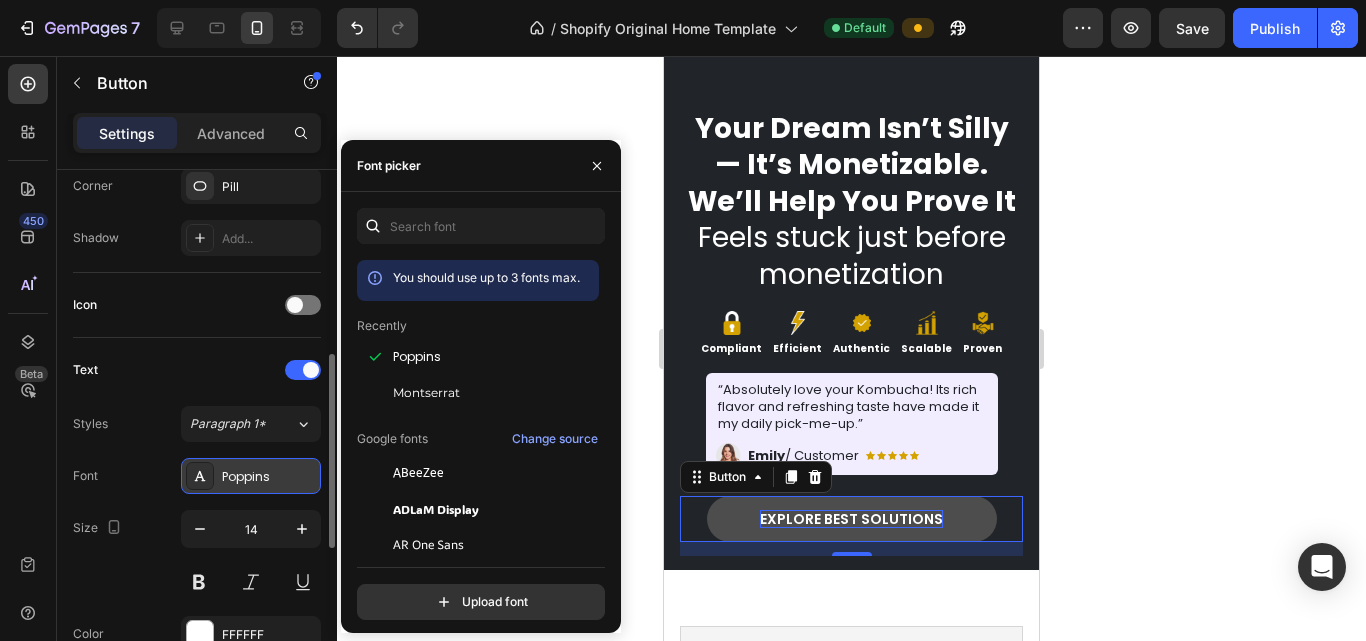 click on "Poppins" at bounding box center [269, 477] 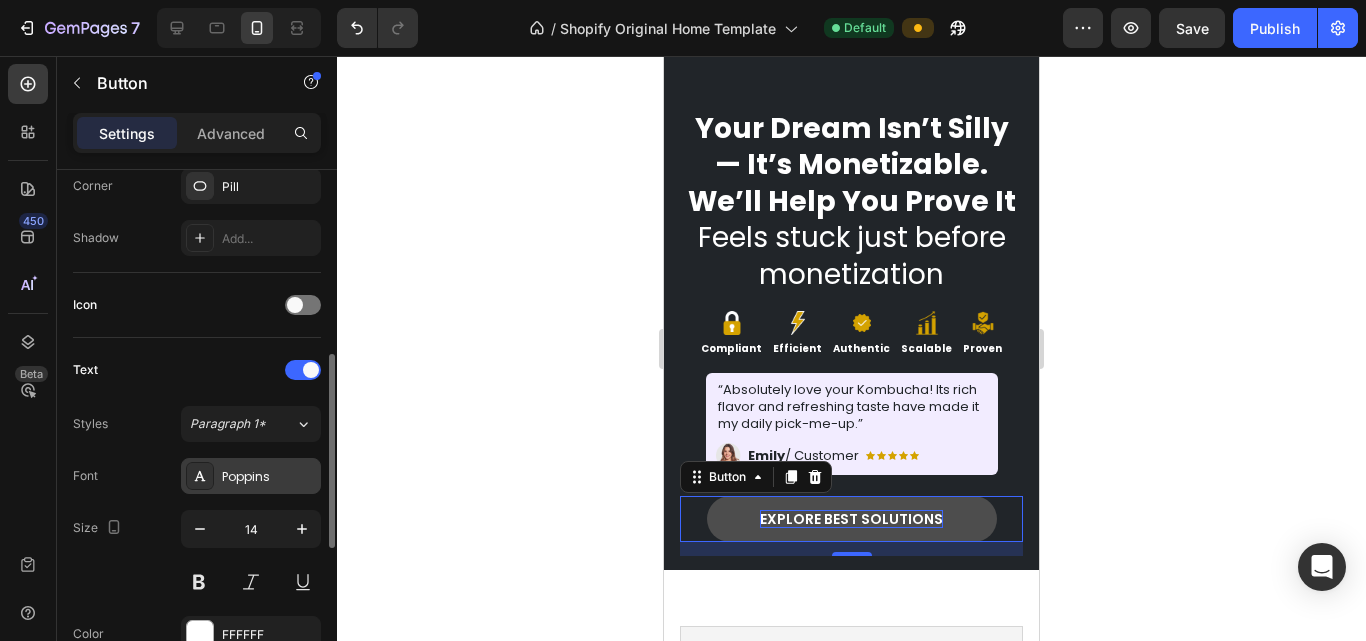 click on "Poppins" at bounding box center [251, 476] 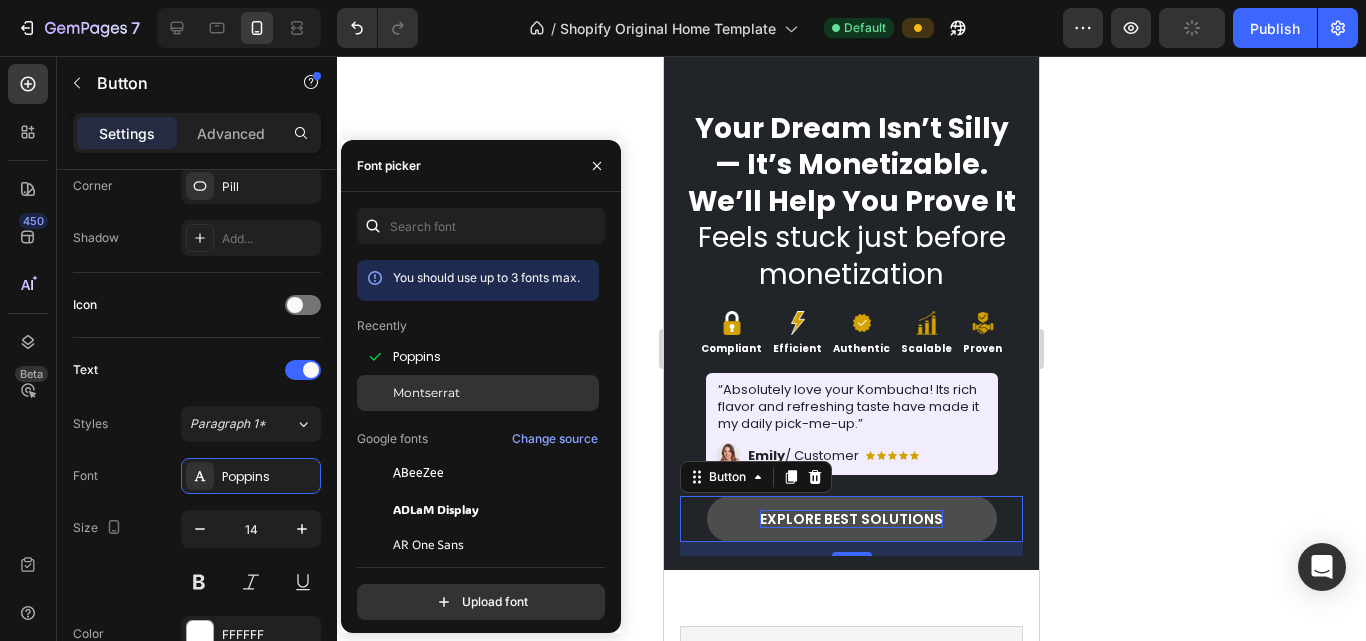 click on "Montserrat" 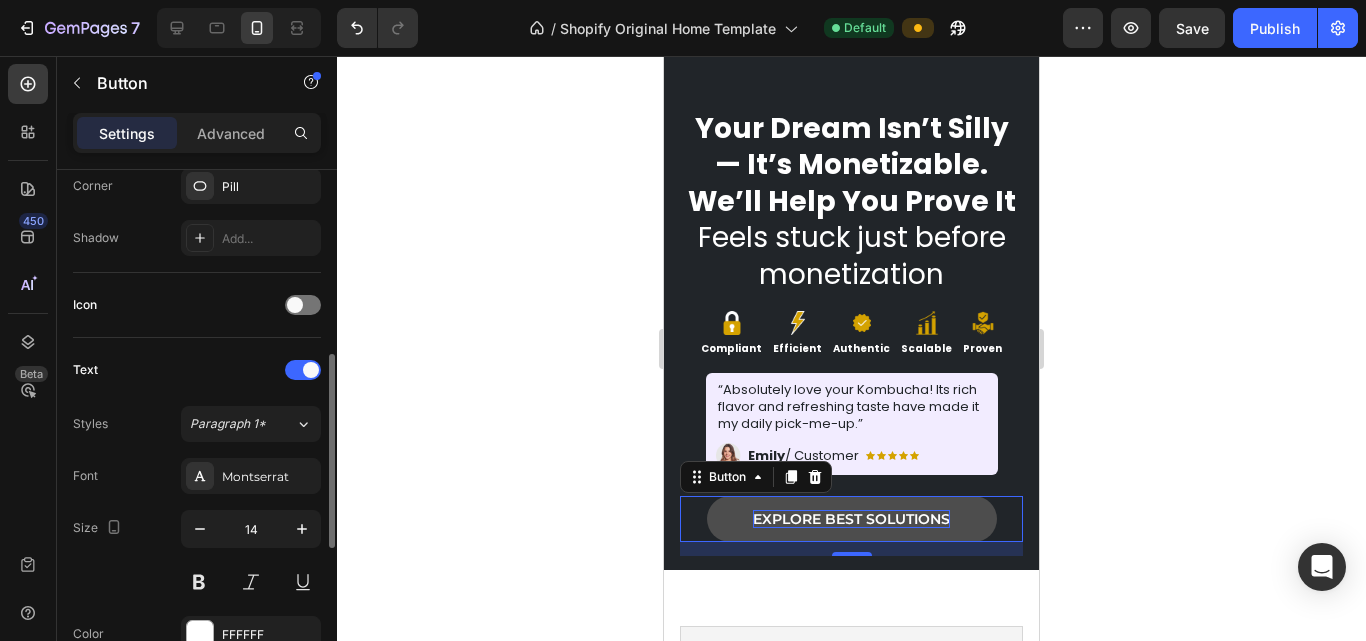 click on "Text" at bounding box center (197, 370) 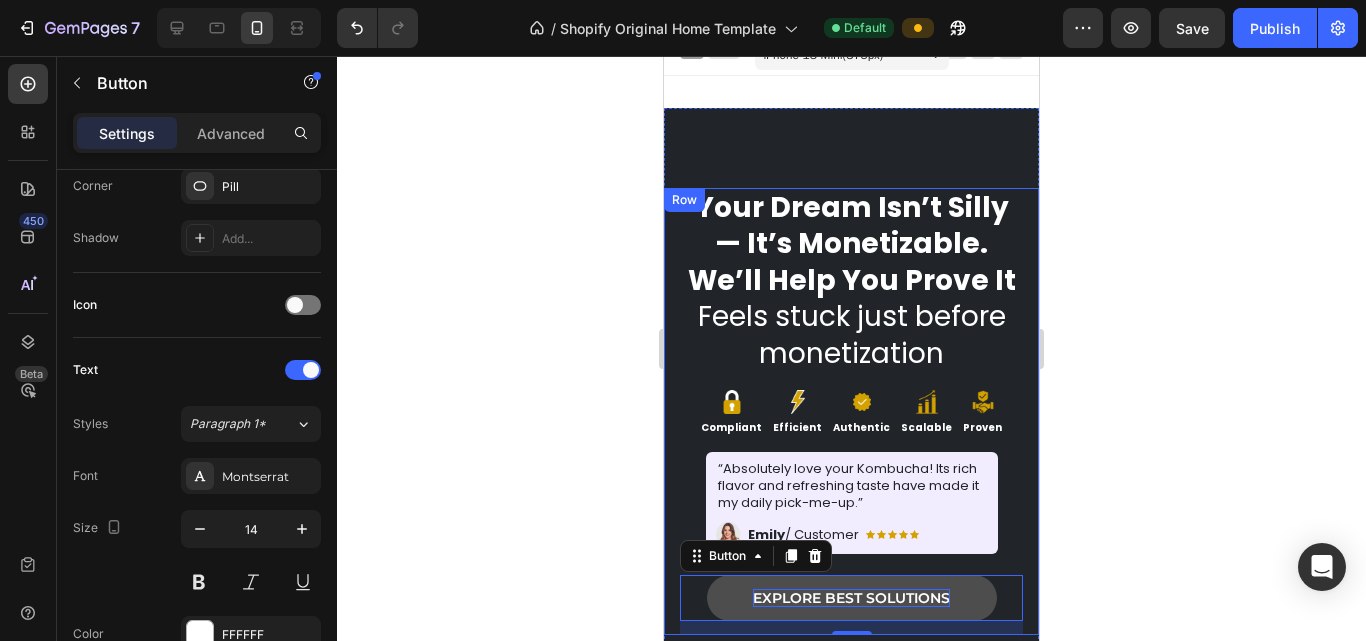 scroll, scrollTop: 0, scrollLeft: 0, axis: both 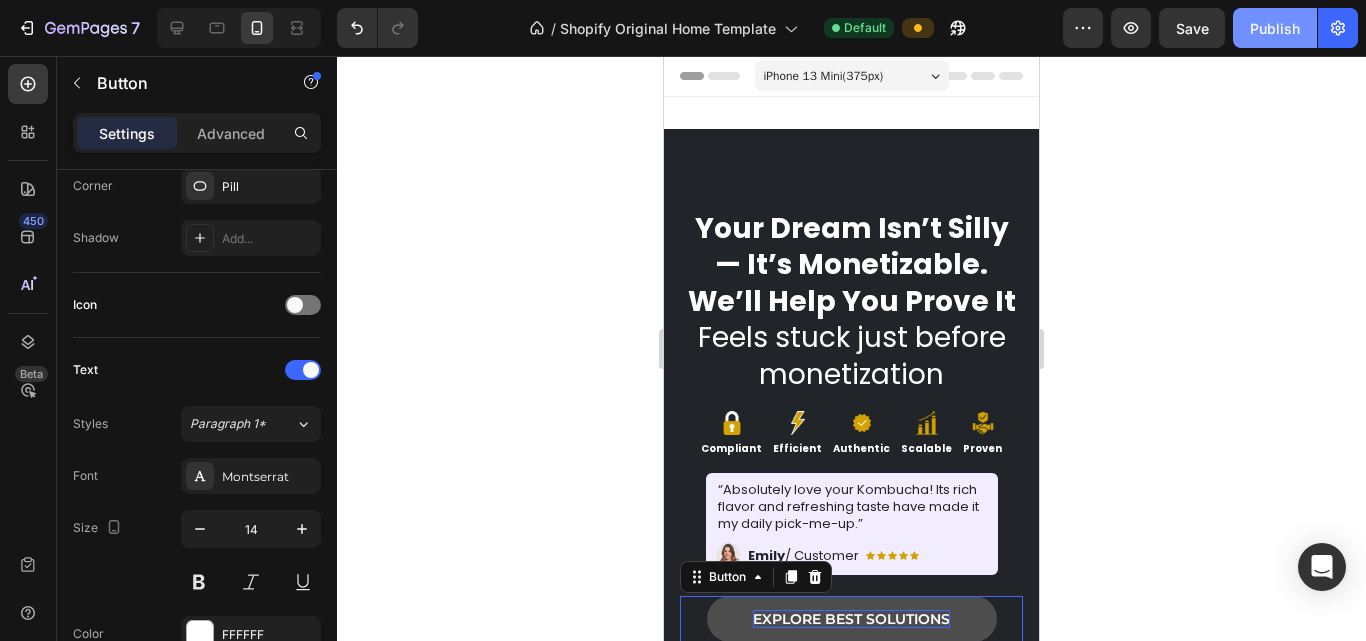 click on "Publish" at bounding box center [1275, 28] 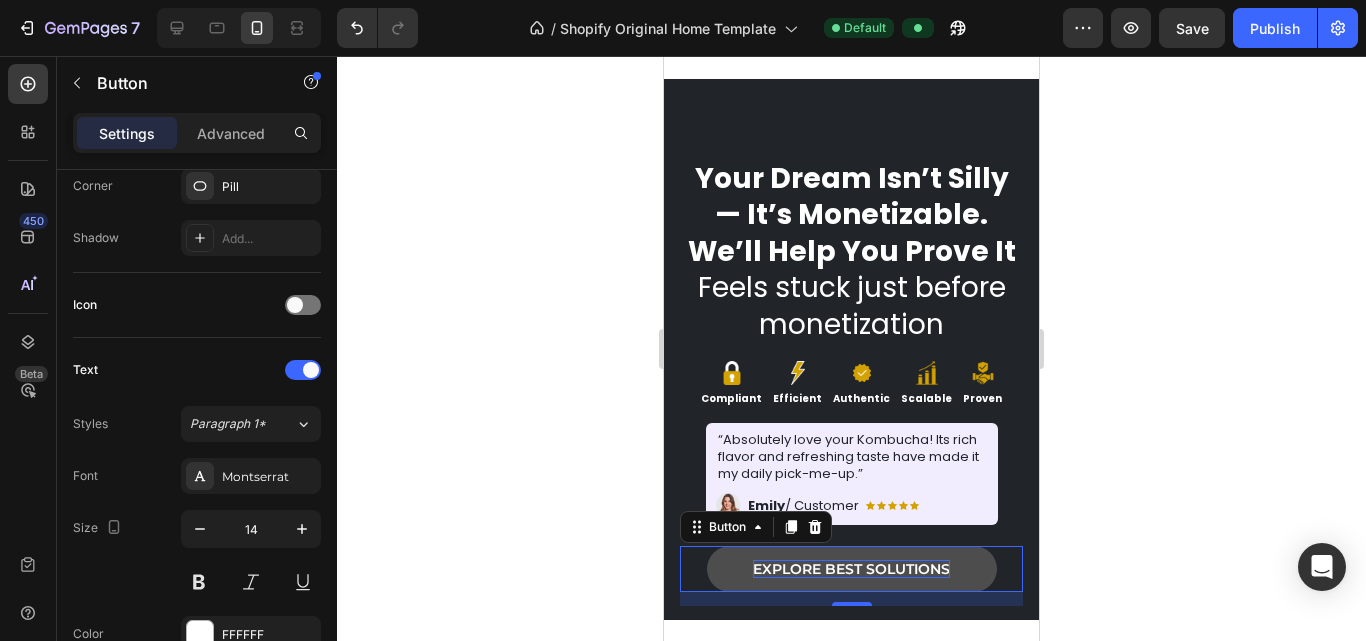 scroll, scrollTop: 100, scrollLeft: 0, axis: vertical 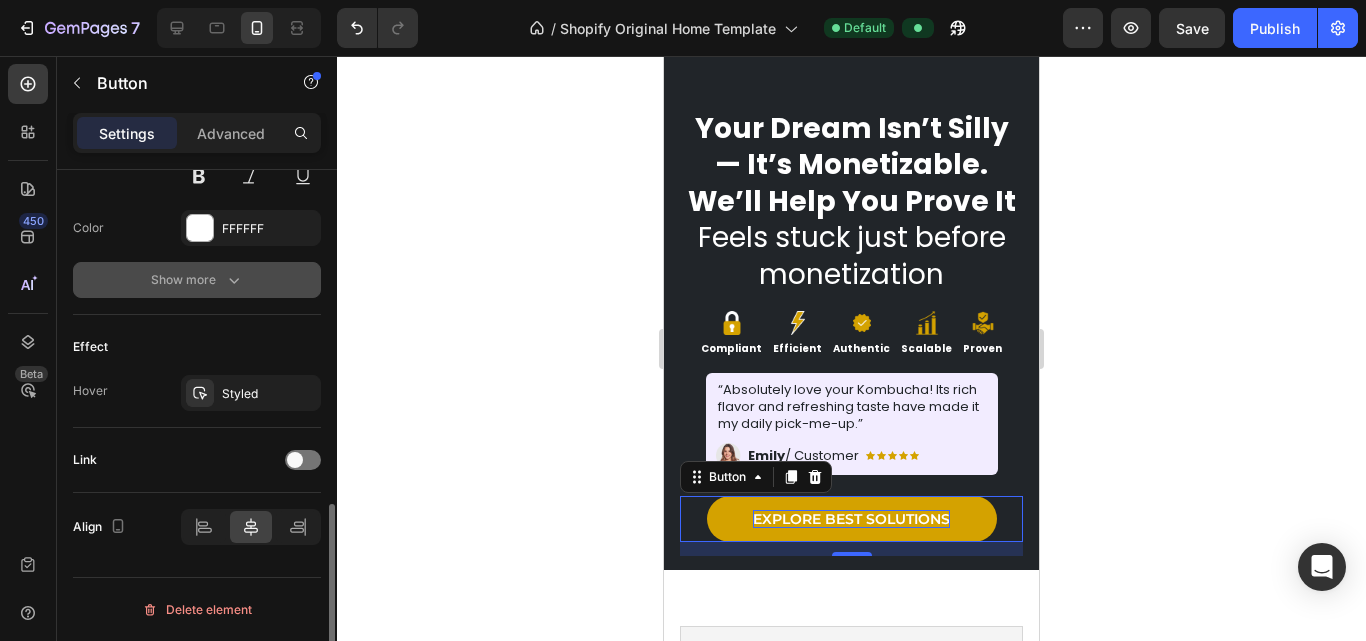 click on "Show more" at bounding box center [197, 280] 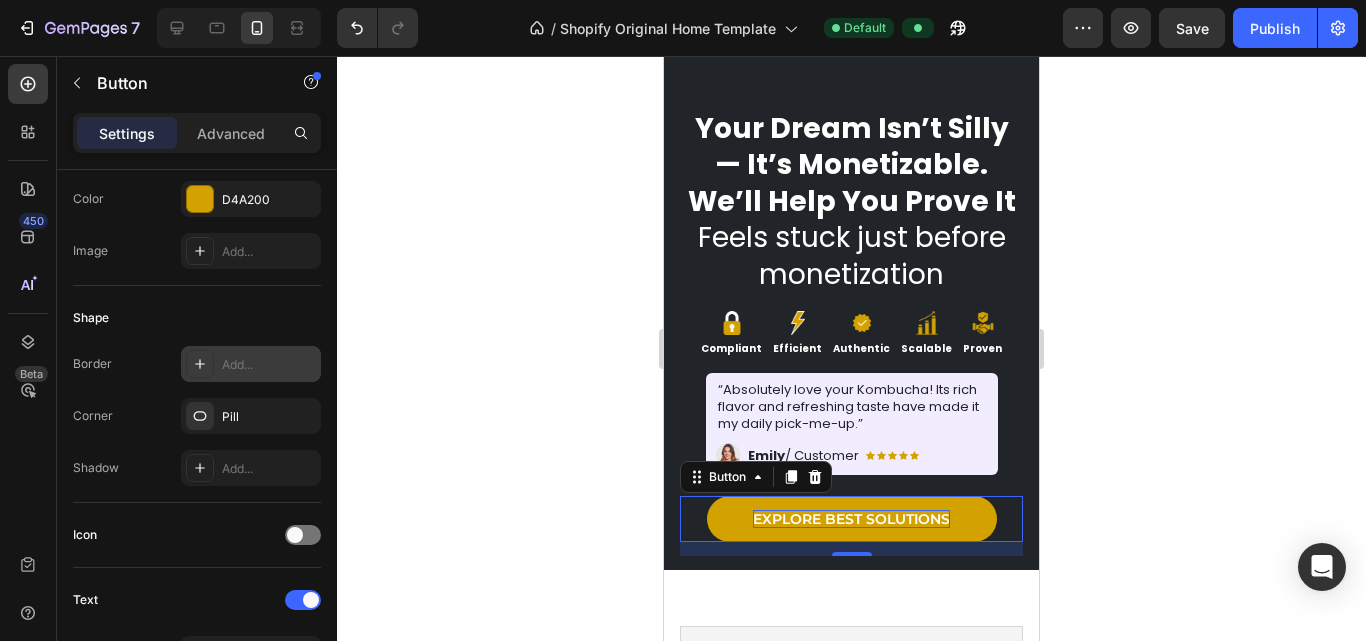 scroll, scrollTop: 0, scrollLeft: 0, axis: both 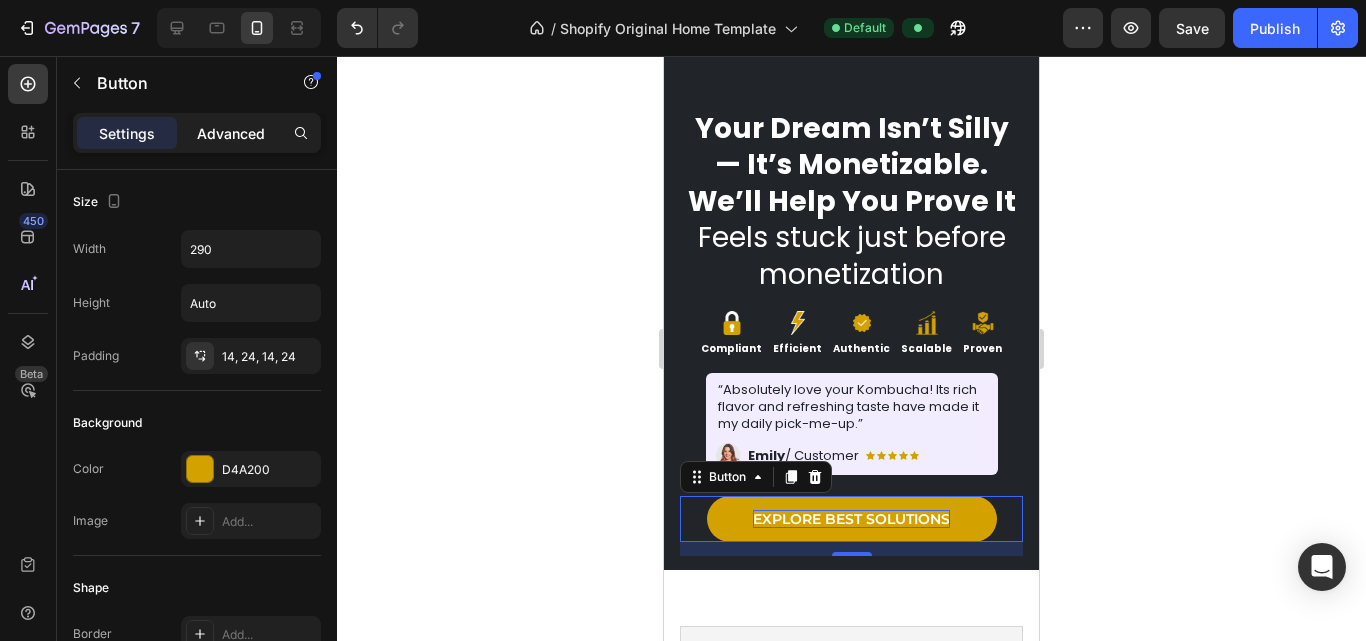 click on "Advanced" at bounding box center [231, 133] 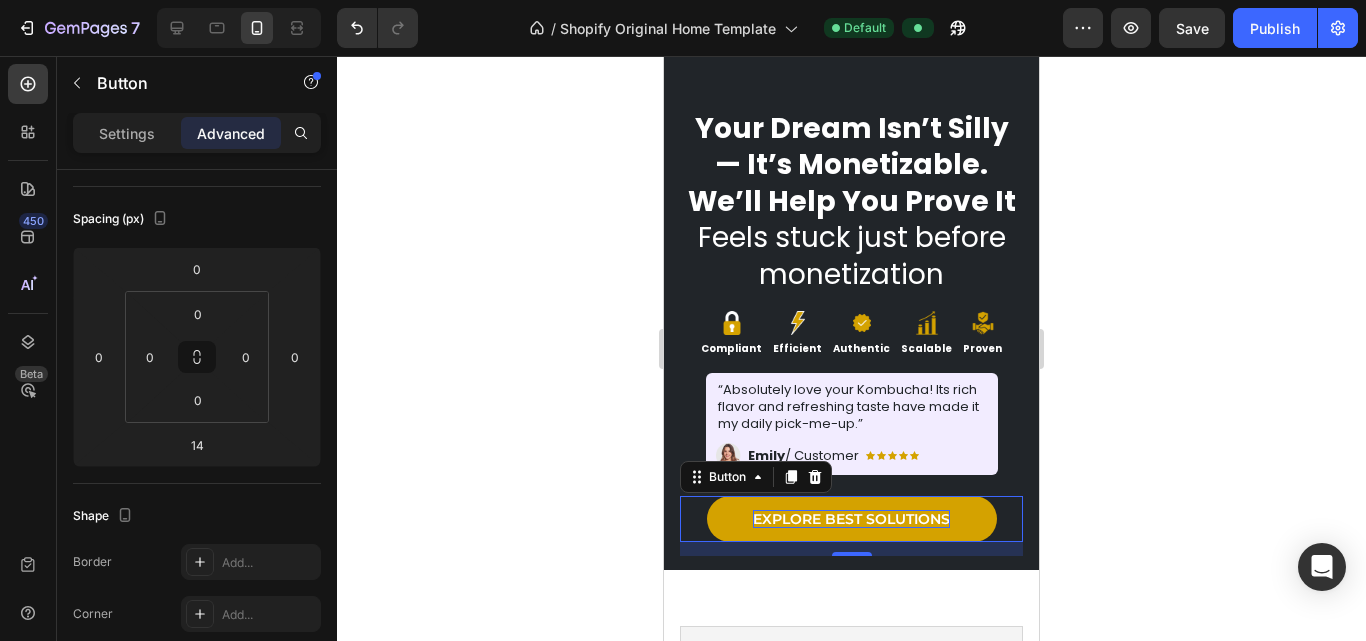scroll, scrollTop: 0, scrollLeft: 0, axis: both 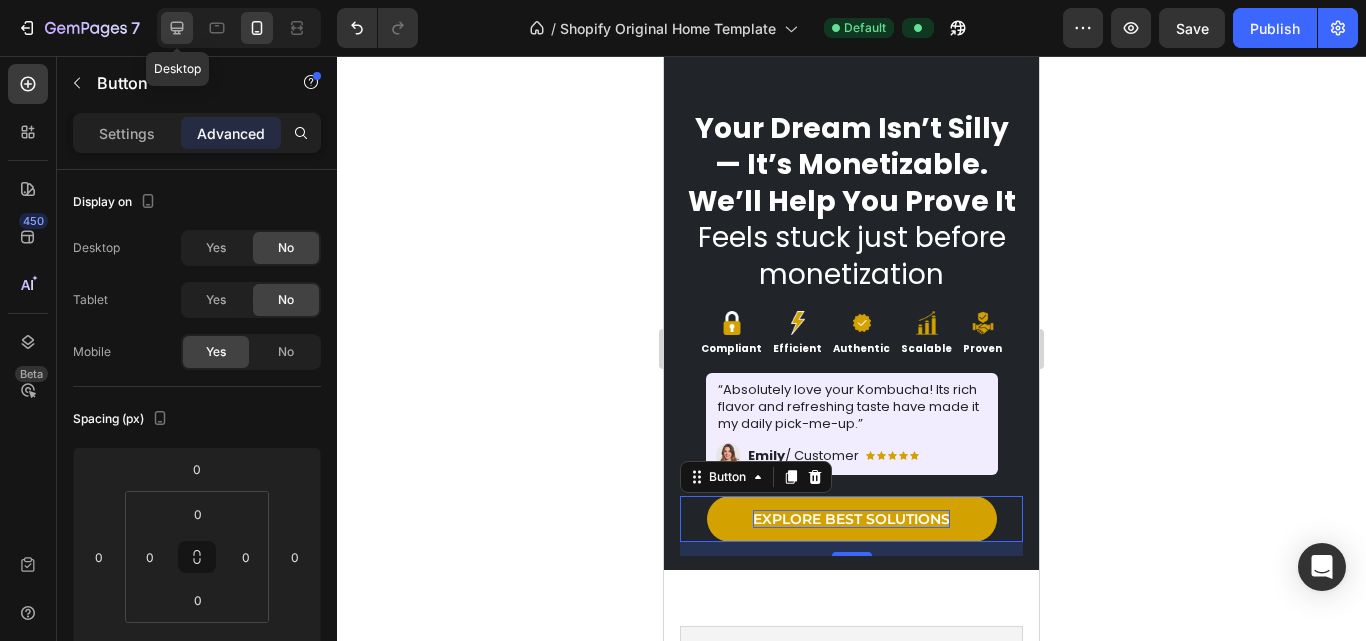 click 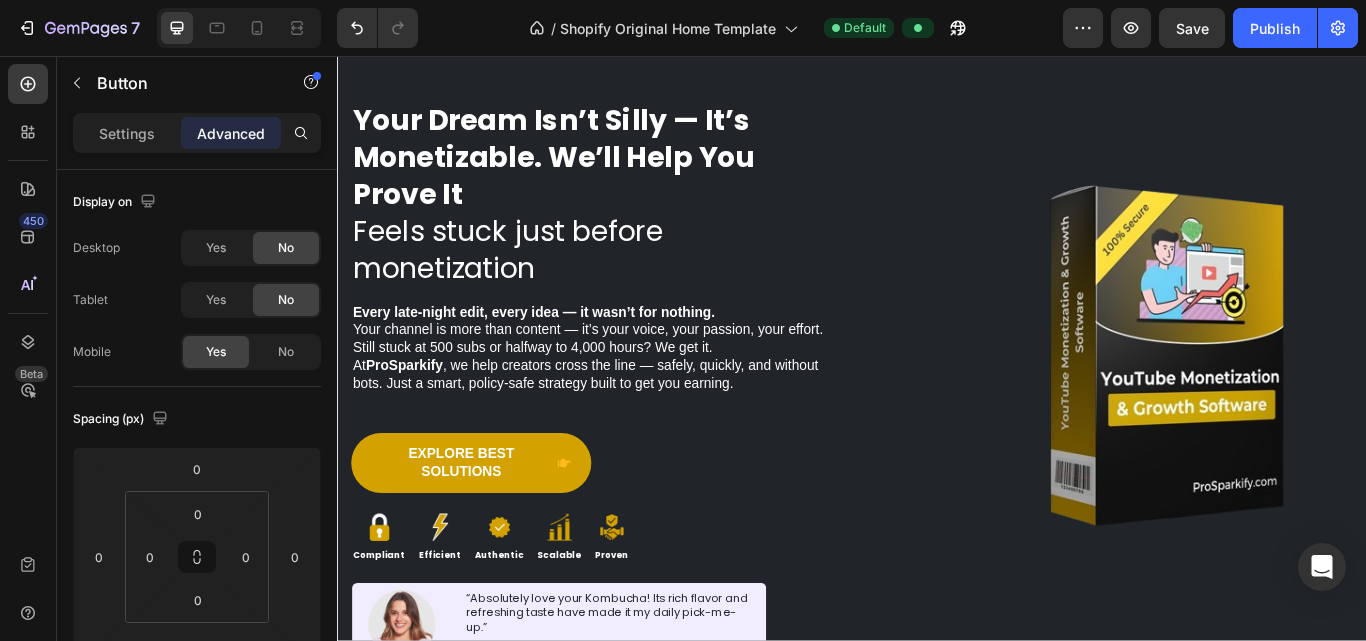 scroll, scrollTop: 30, scrollLeft: 0, axis: vertical 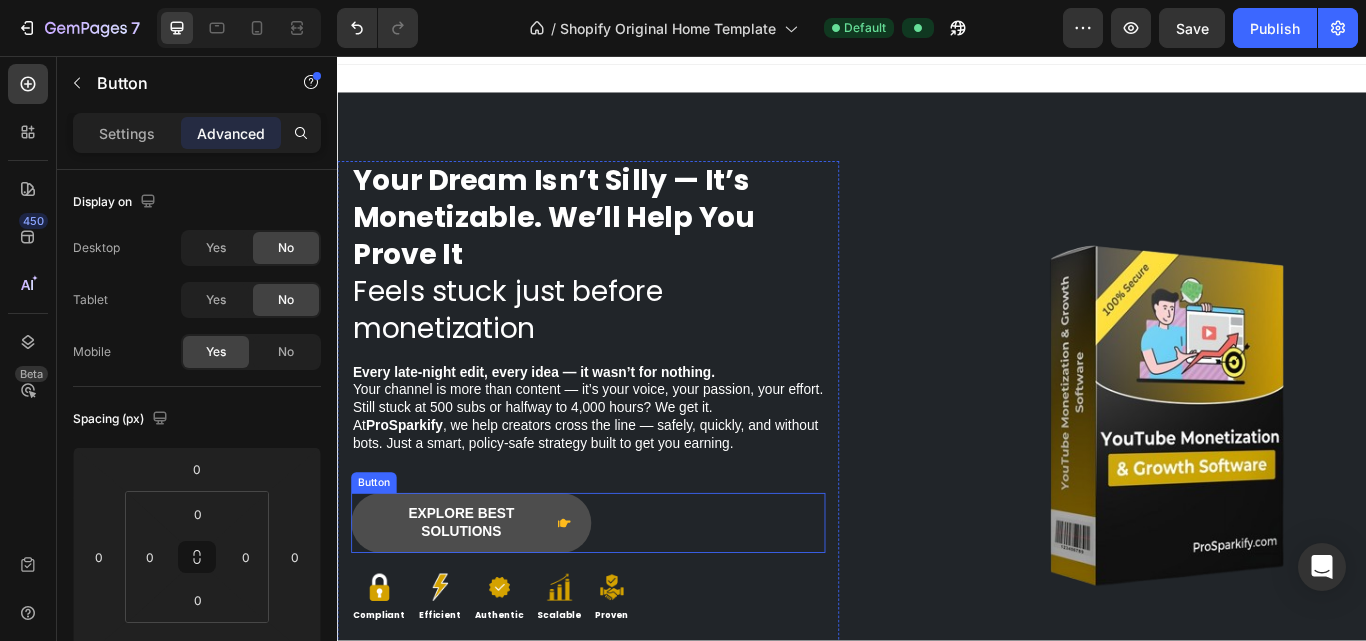 click on "Explore best solutions" at bounding box center (493, 601) 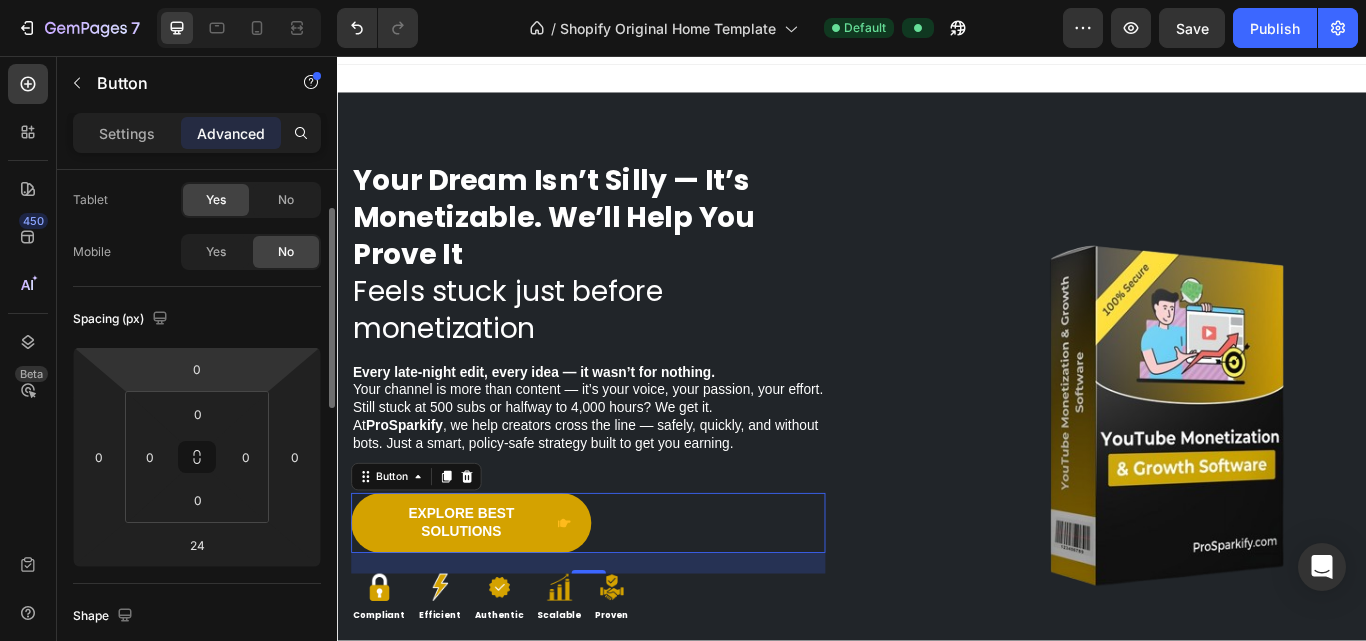 scroll, scrollTop: 0, scrollLeft: 0, axis: both 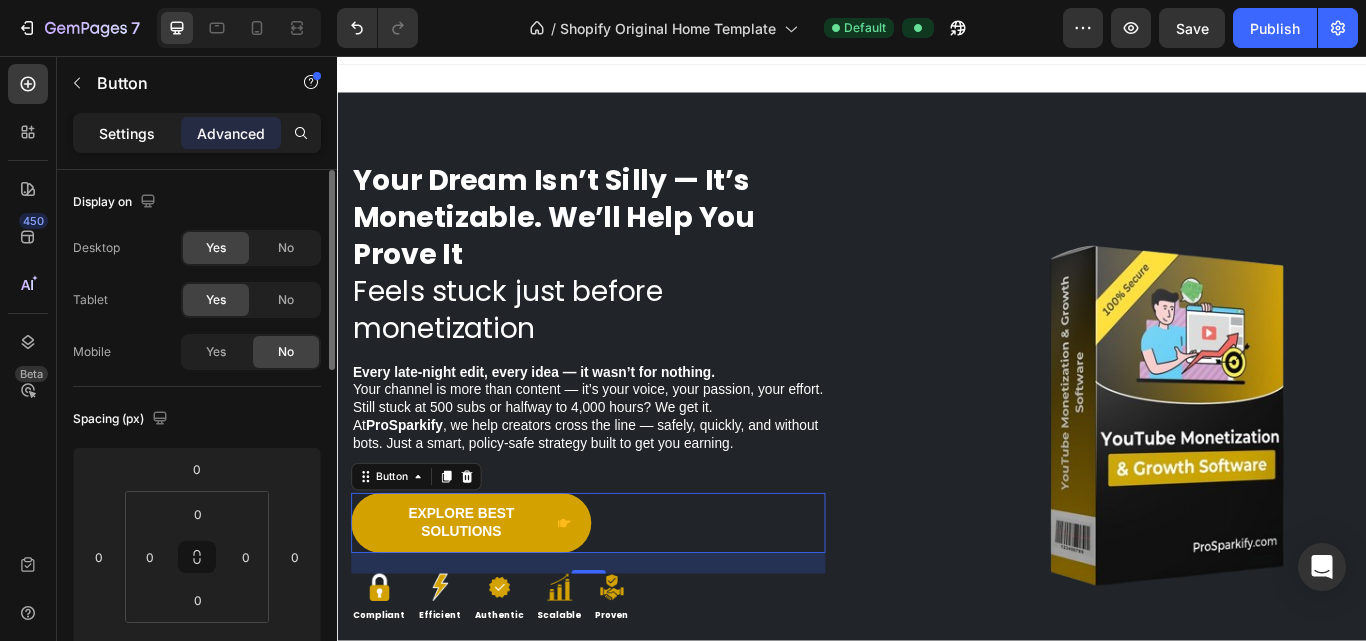 click on "Settings" at bounding box center (127, 133) 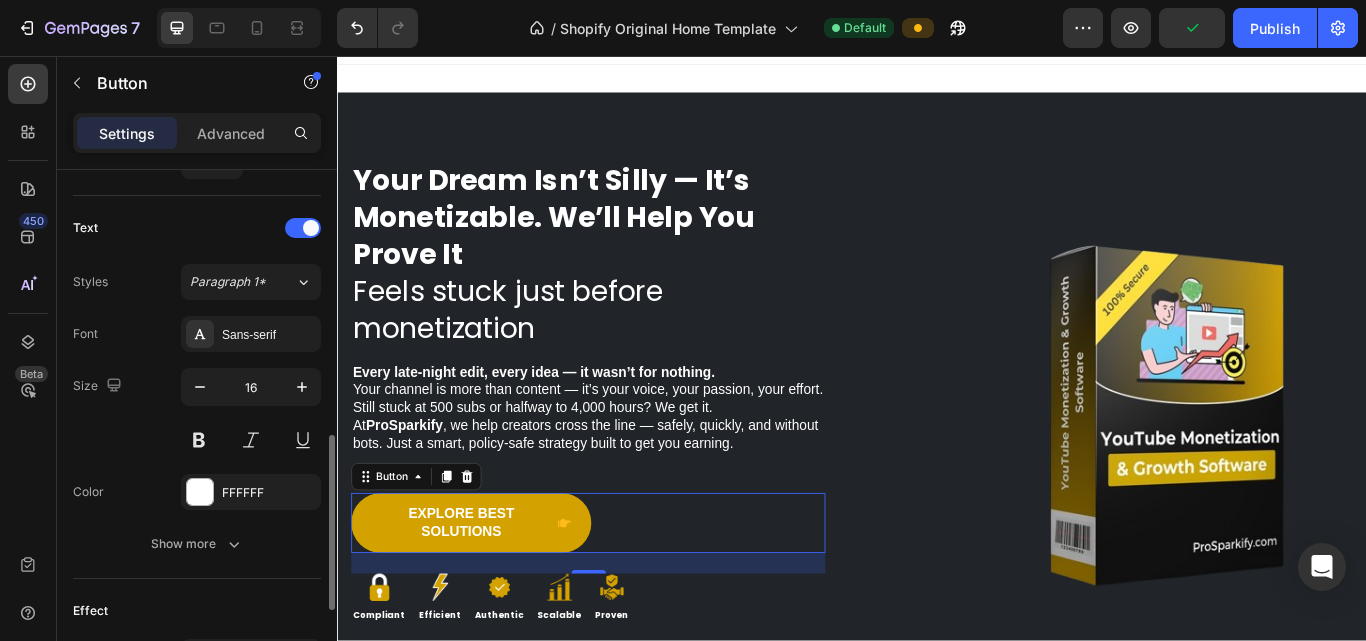 scroll, scrollTop: 900, scrollLeft: 0, axis: vertical 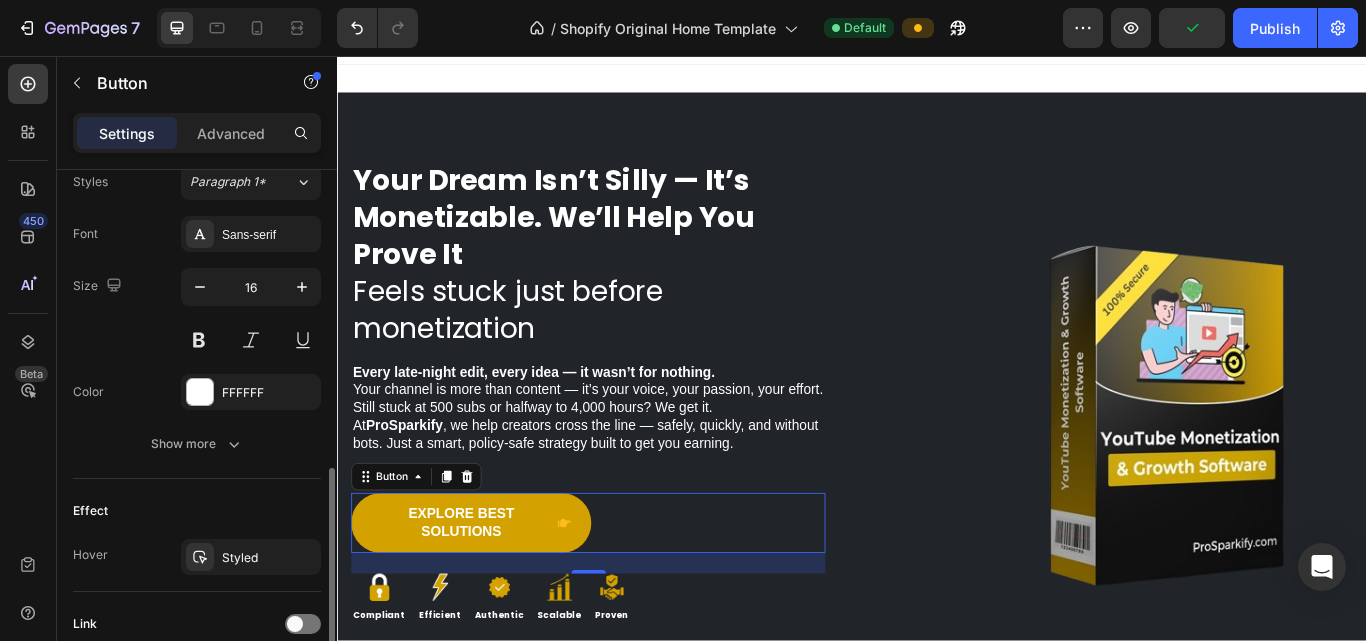 click on "Show more" at bounding box center (197, 444) 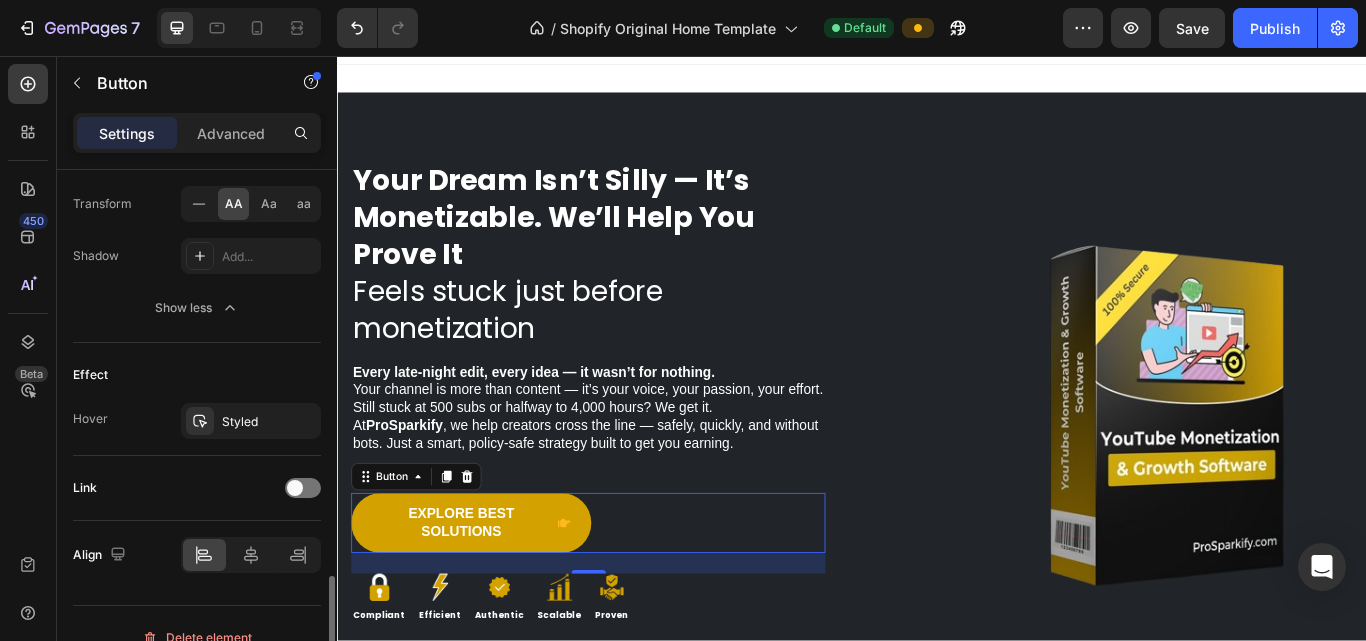 scroll, scrollTop: 1328, scrollLeft: 0, axis: vertical 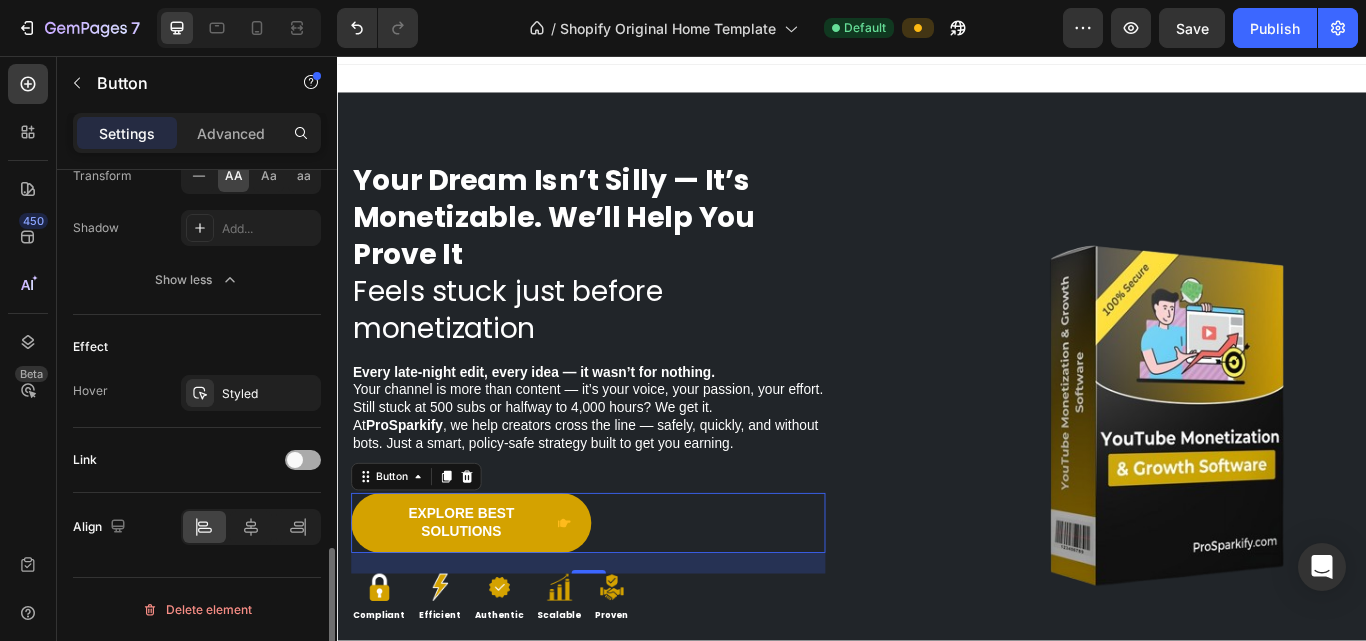 click at bounding box center [303, 460] 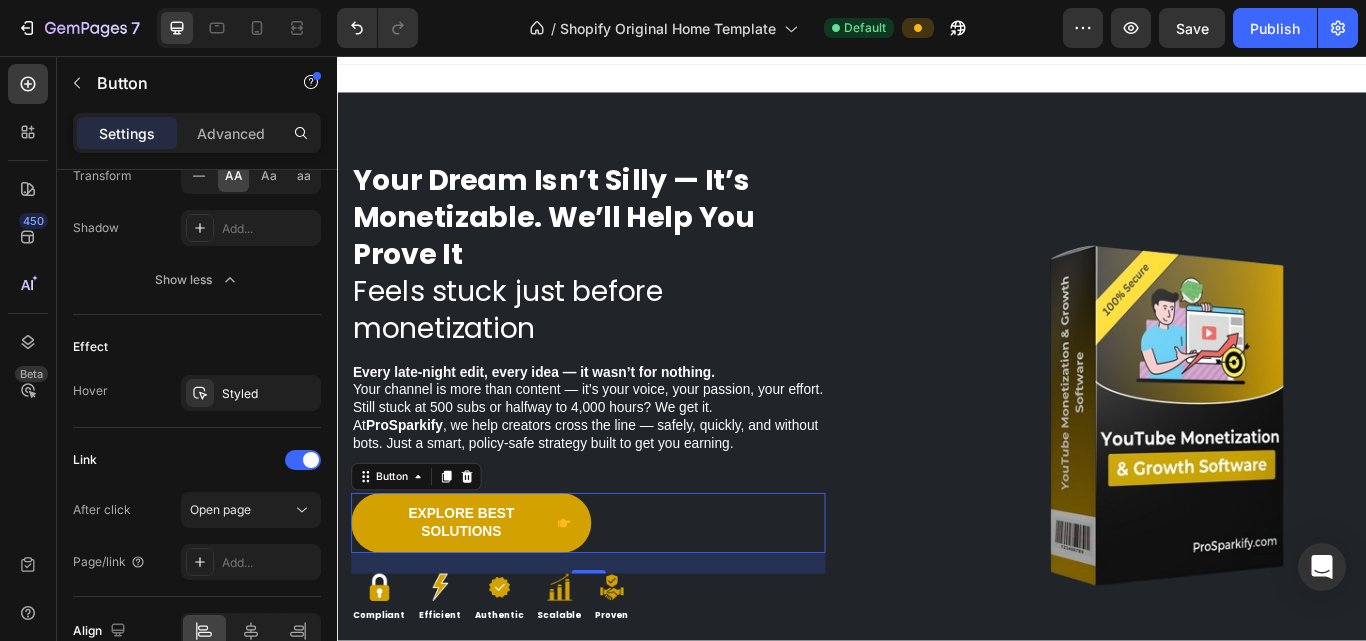 scroll, scrollTop: 1428, scrollLeft: 0, axis: vertical 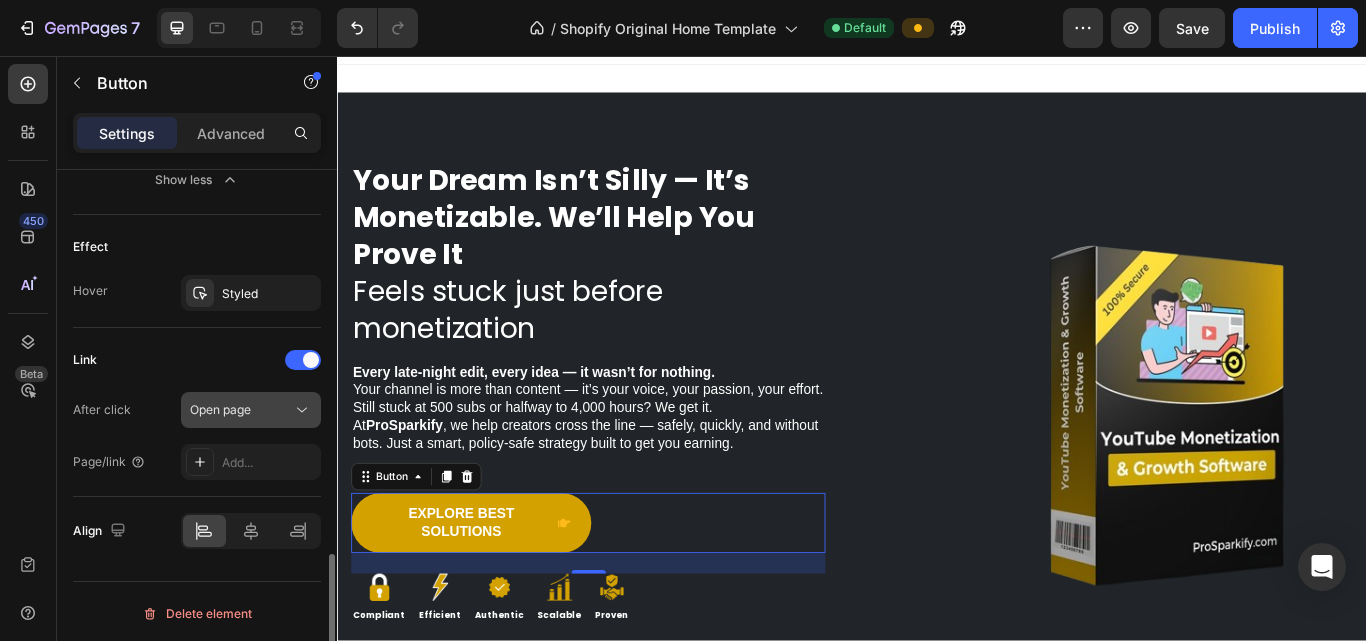 click on "Open page" at bounding box center [241, 410] 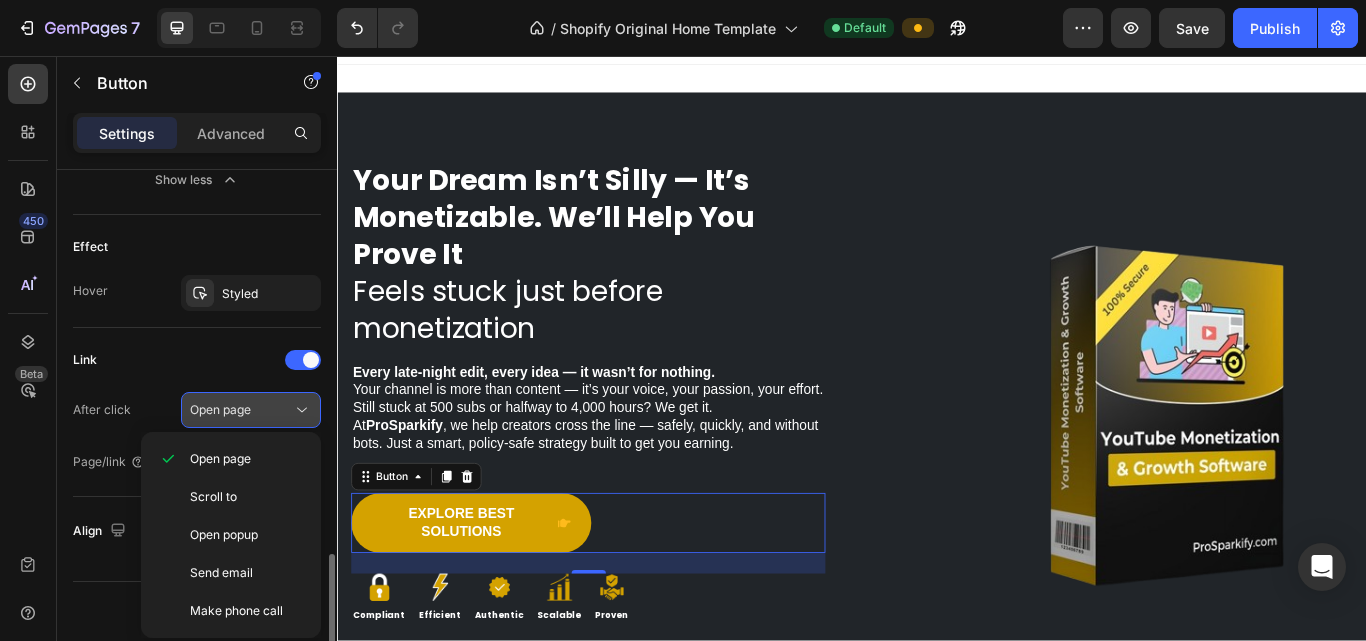 click on "Open page" at bounding box center (241, 410) 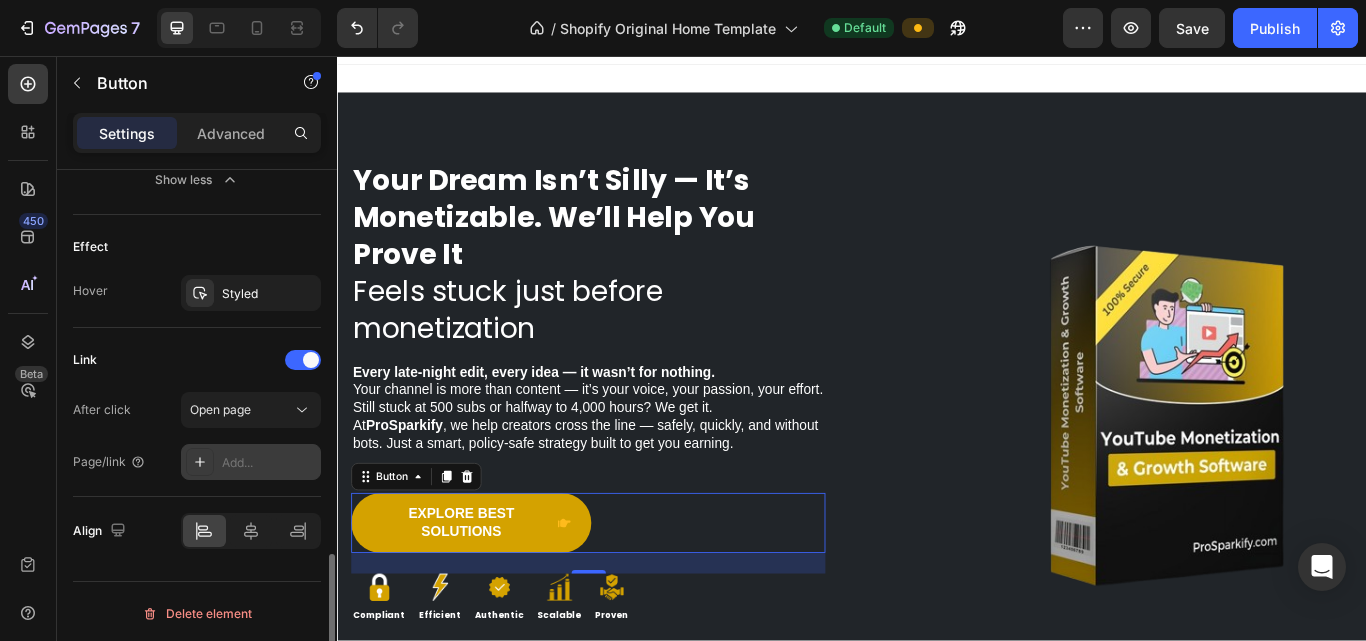 click on "Add..." at bounding box center (269, 463) 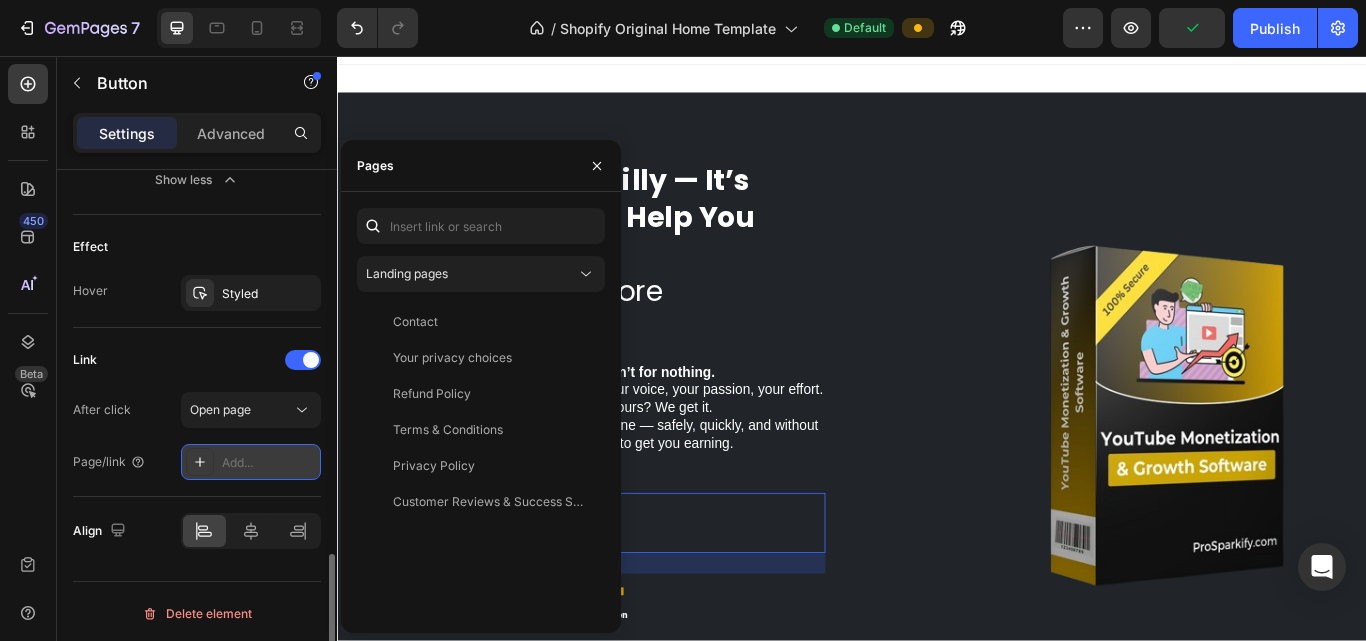 click 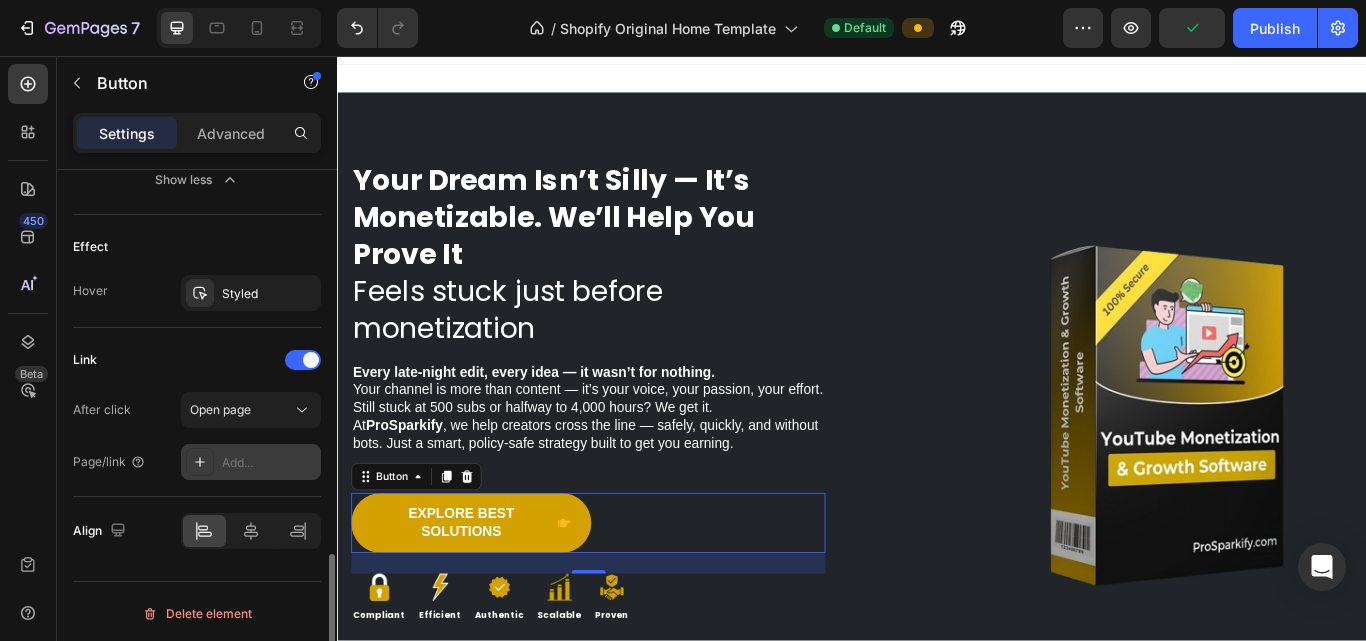 click 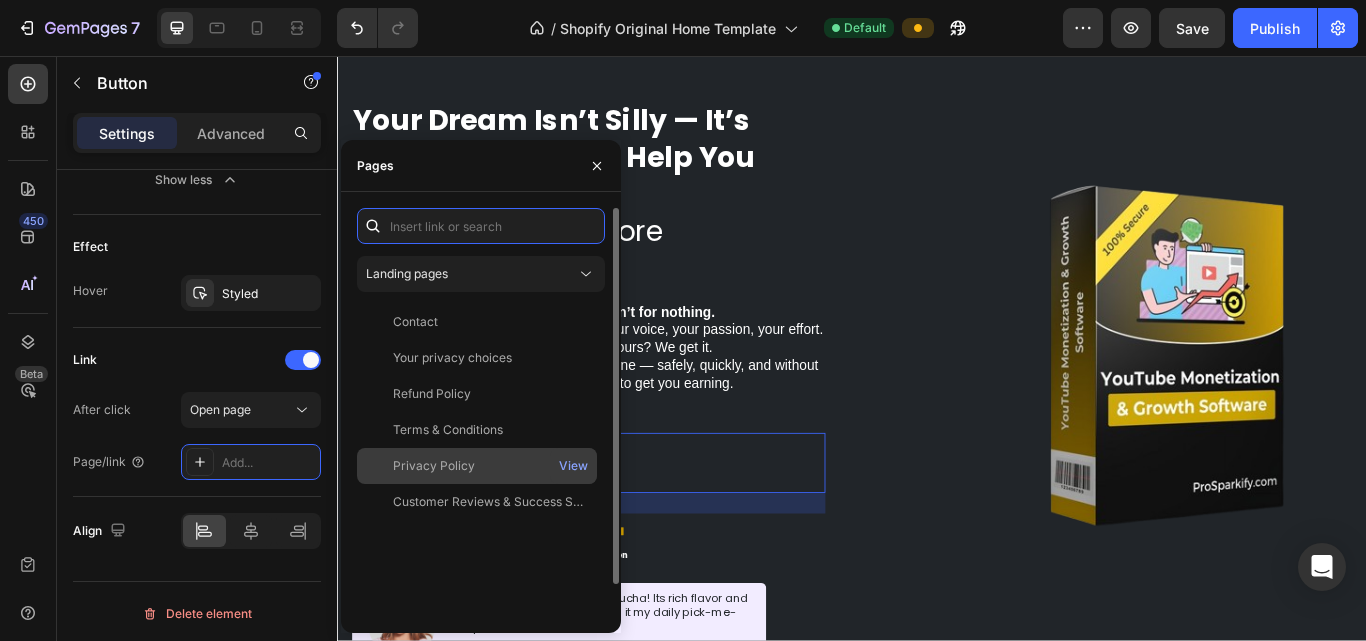 scroll, scrollTop: 35, scrollLeft: 0, axis: vertical 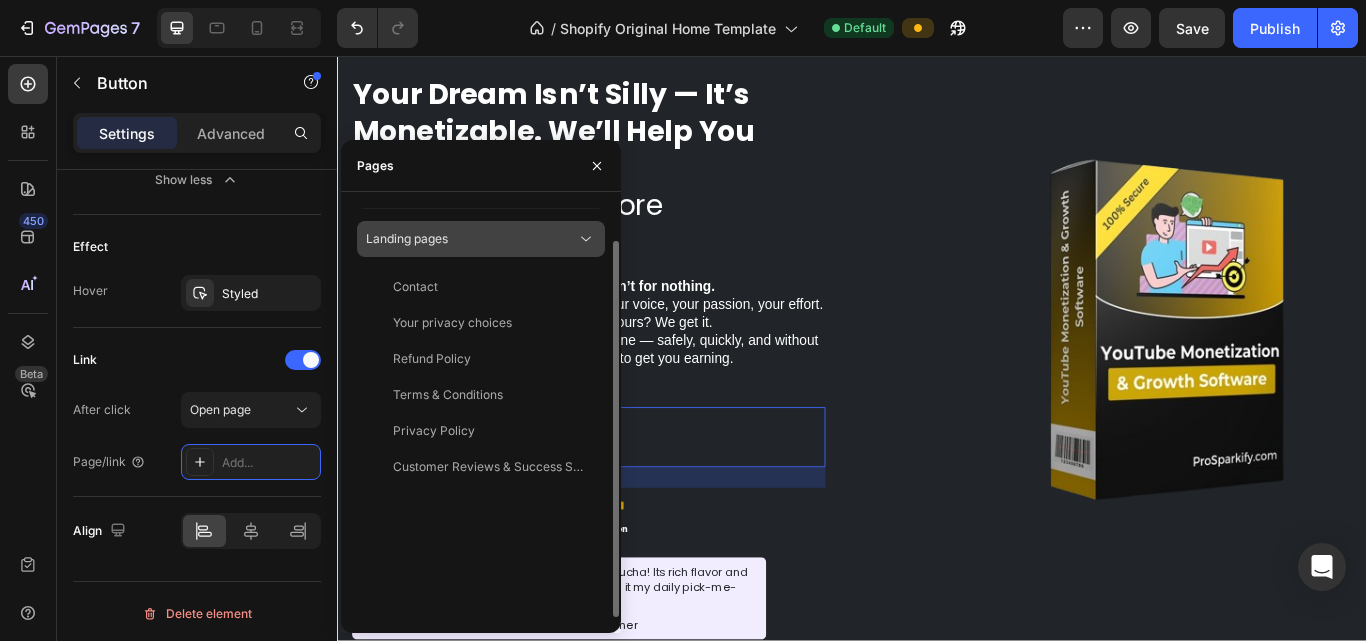 click 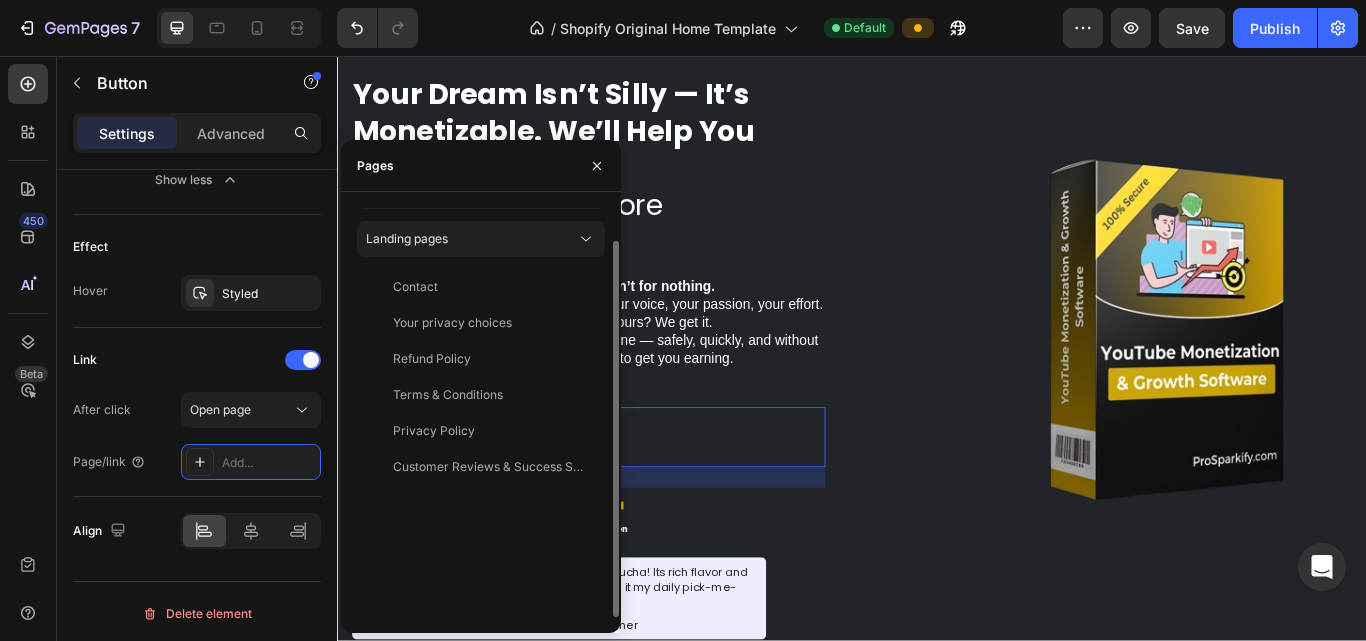 click on "Contact   View Your privacy choices   View Refund Policy   View Terms & Conditions   View Privacy Policy   View Customer Reviews & Success Stories   View" at bounding box center (481, 443) 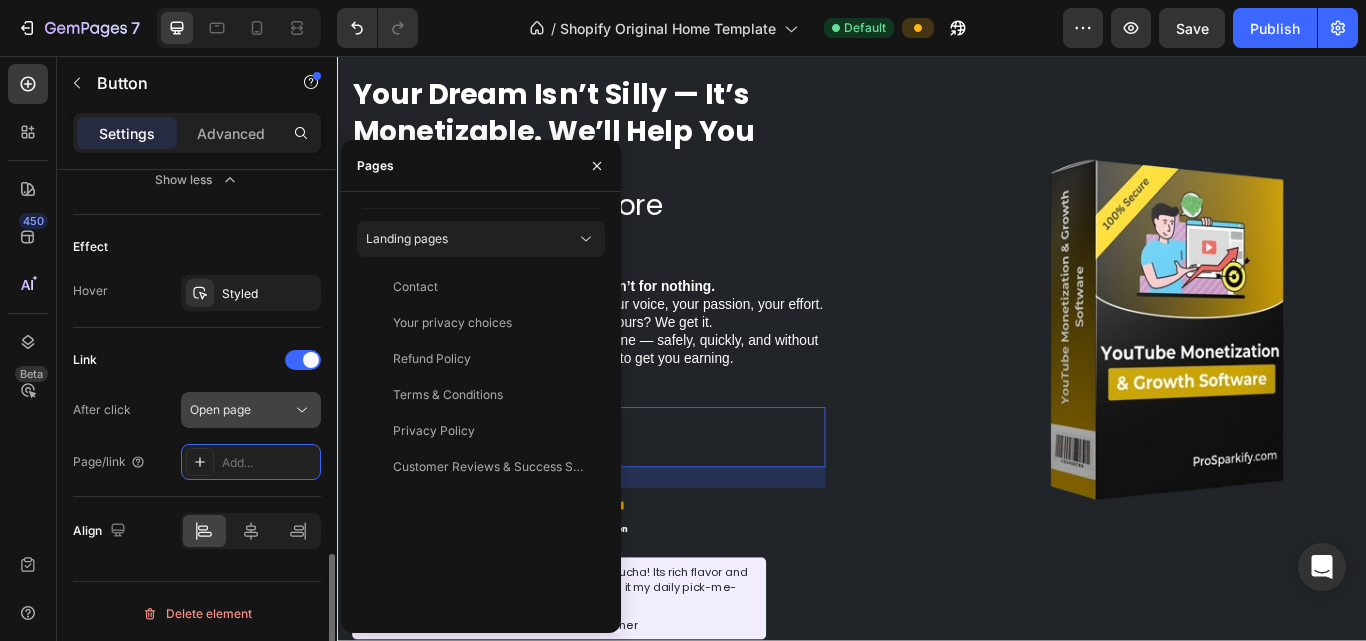 click on "Open page" at bounding box center (241, 410) 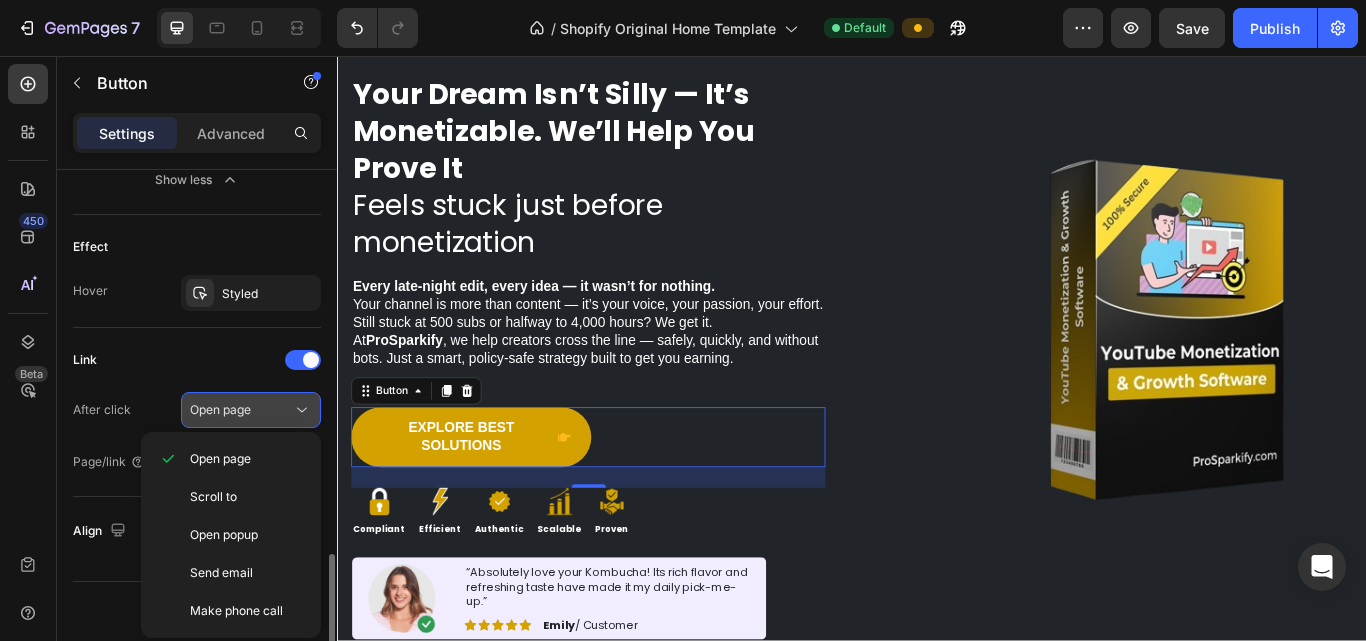 click on "Open page" 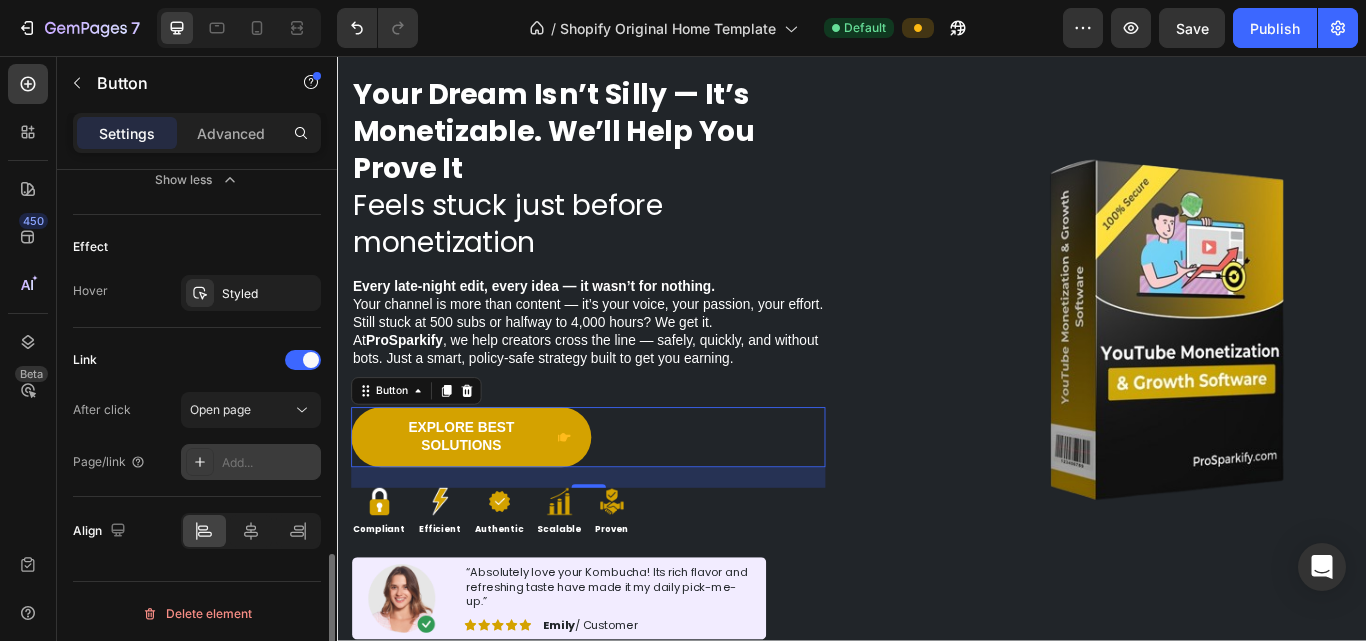 click 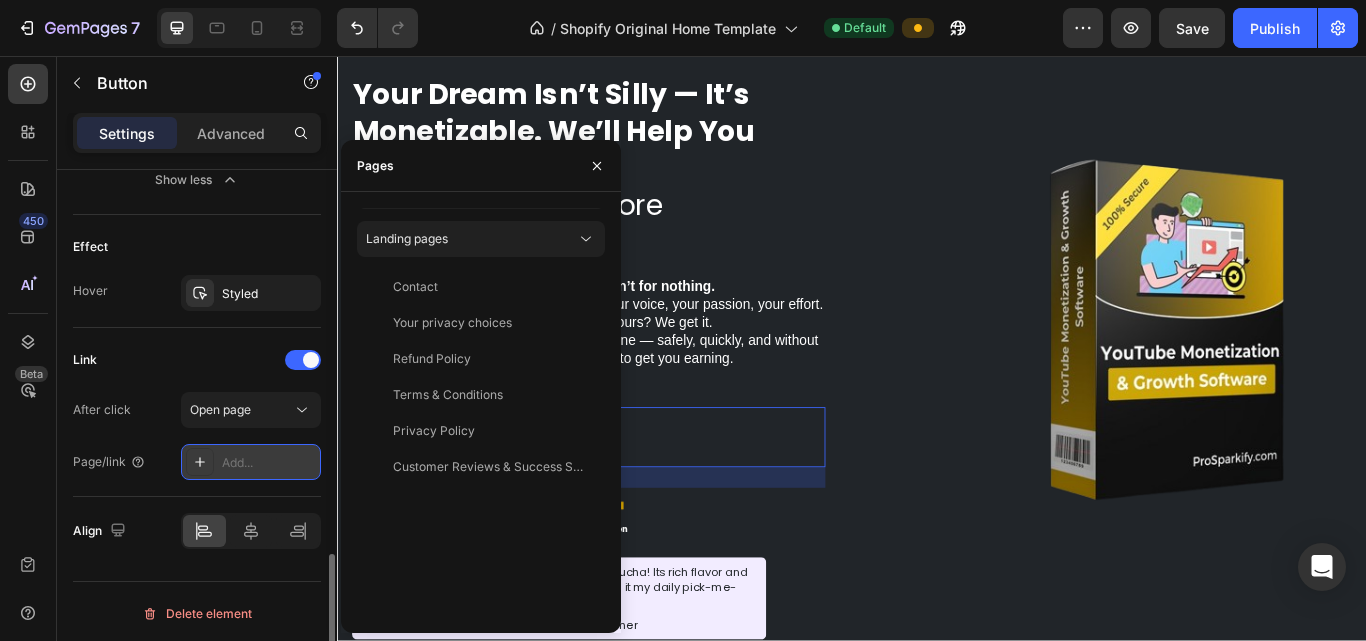click on "Add..." at bounding box center [269, 463] 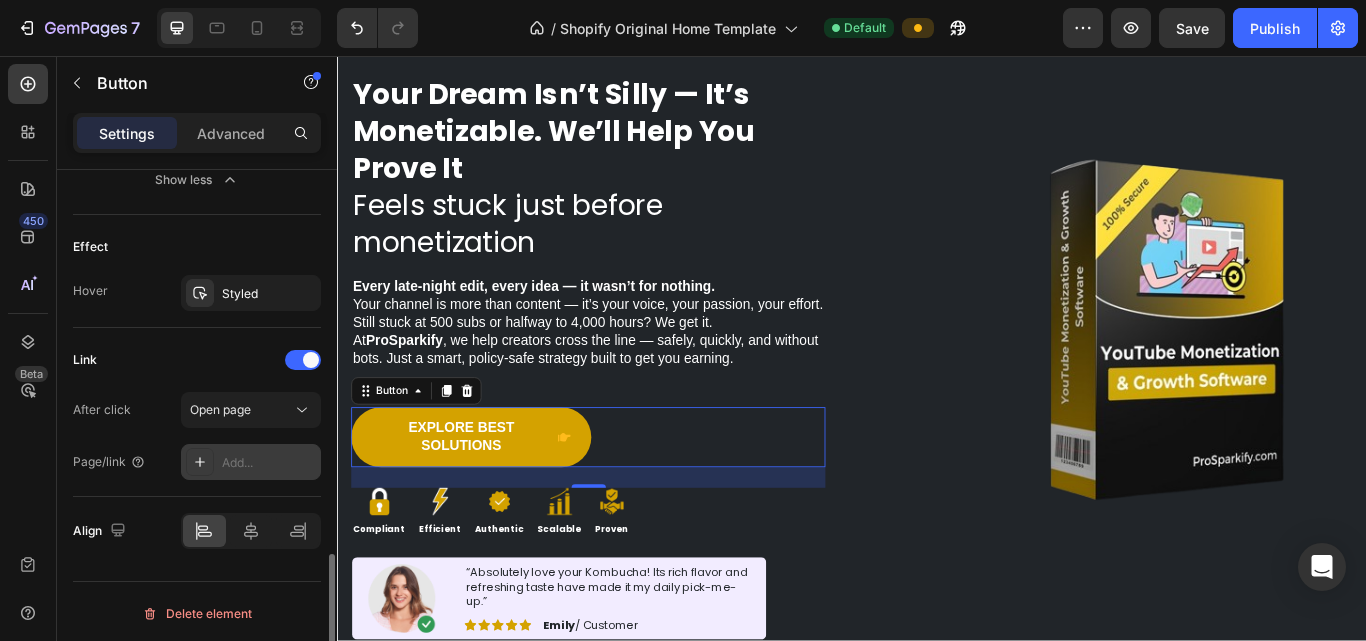 click 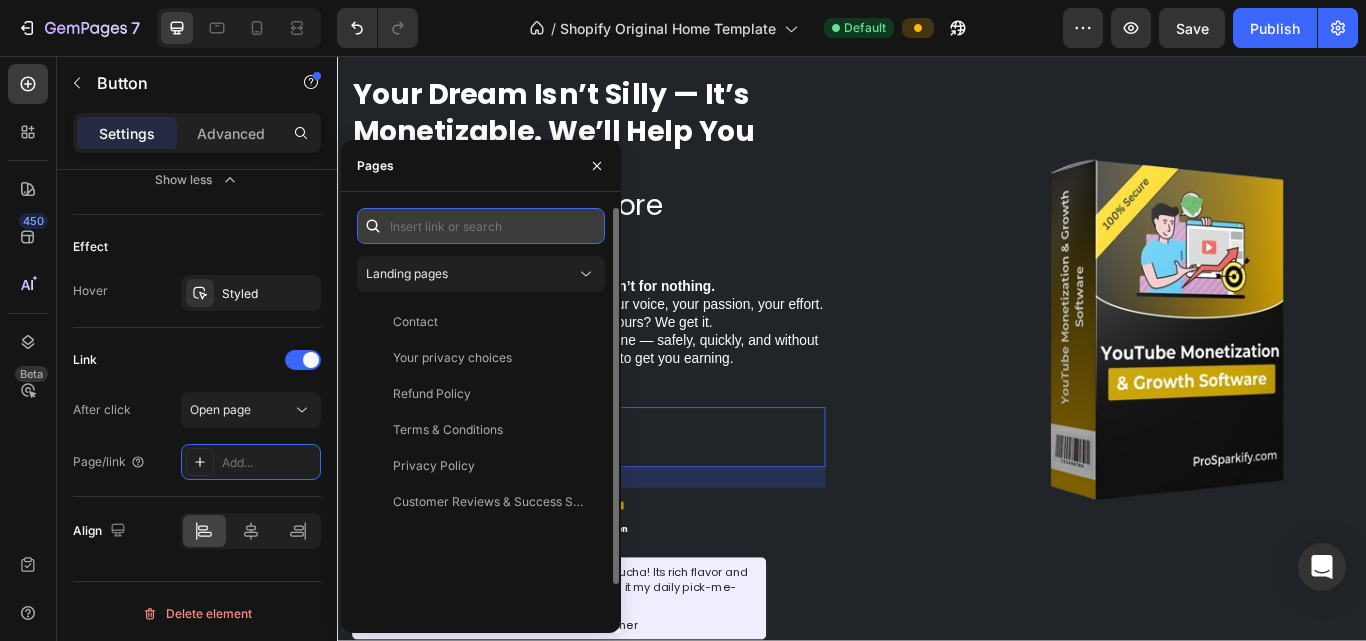 paste on "https://prosparkify.com/products/youtube-monetization-services-100-guaranteed-watch-time" 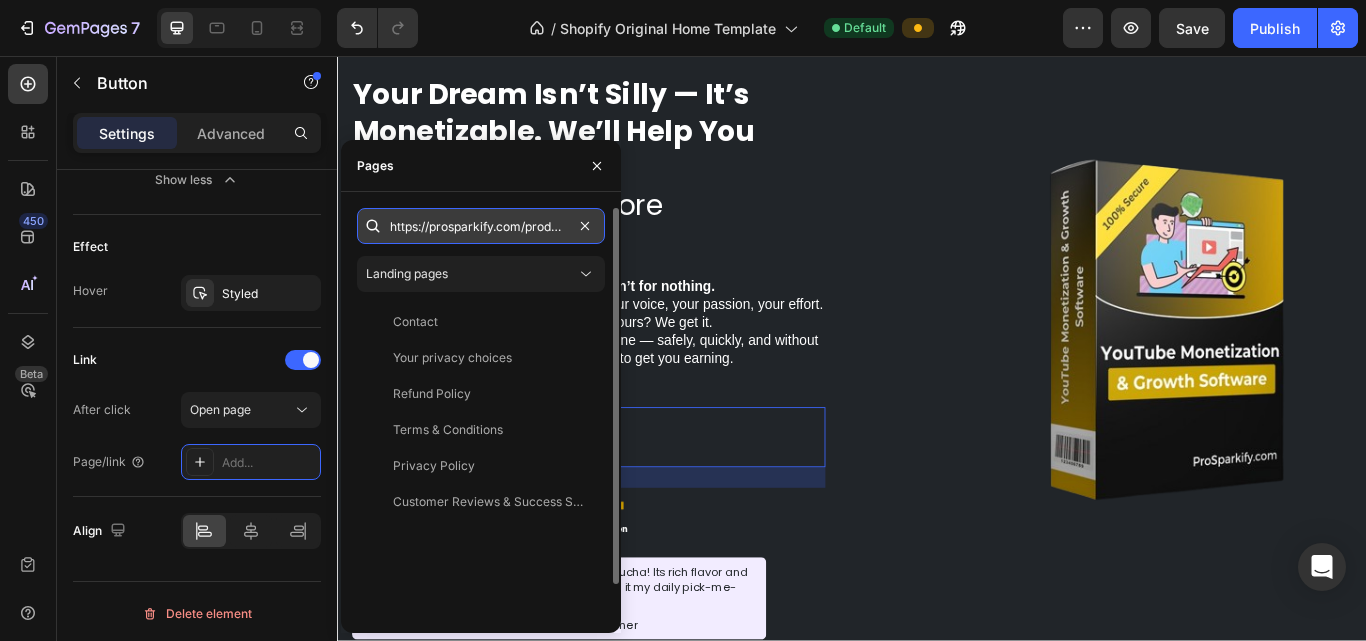scroll, scrollTop: 0, scrollLeft: 361, axis: horizontal 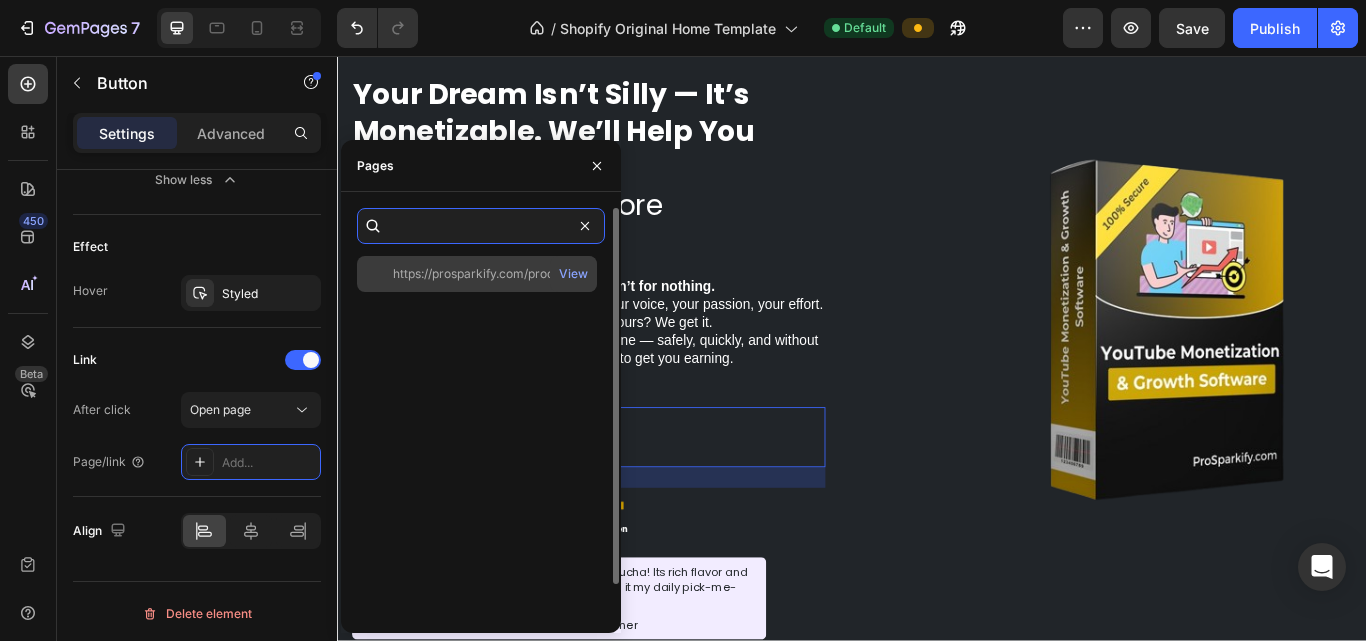 type on "https://prosparkify.com/products/youtube-monetization-services-100-guaranteed-watch-time" 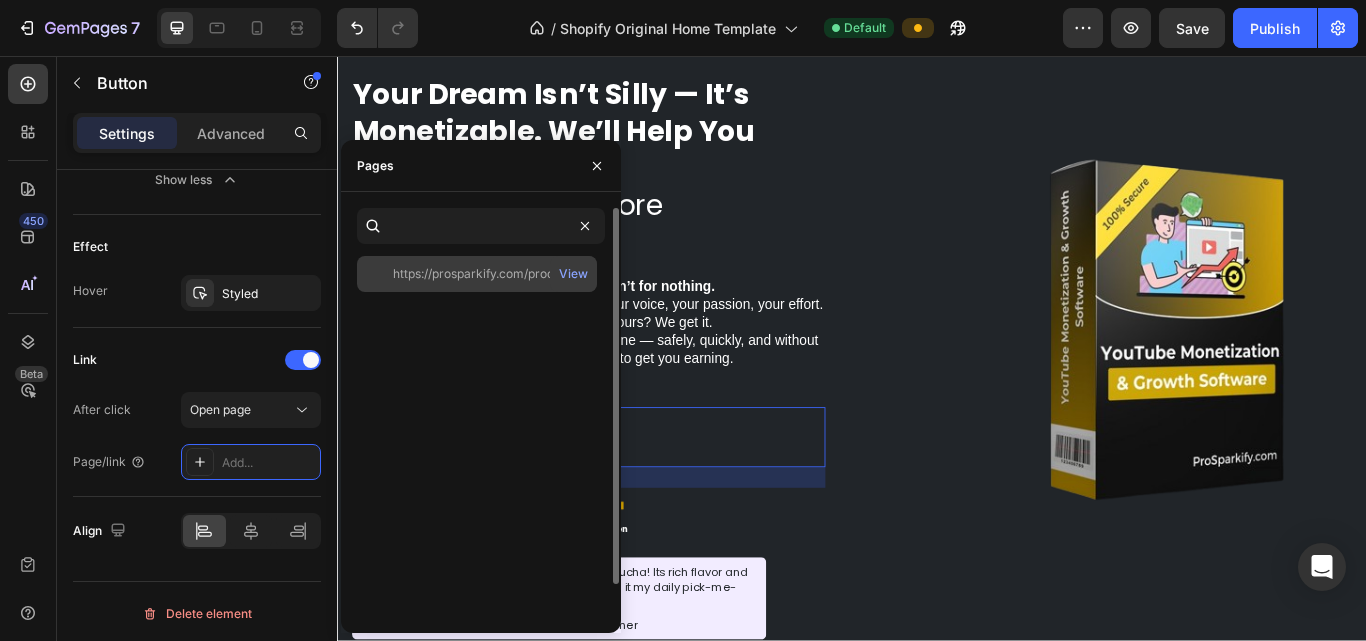click on "https://prosparkify.com/products/youtube-monetization-services-100-guaranteed-watch-time" 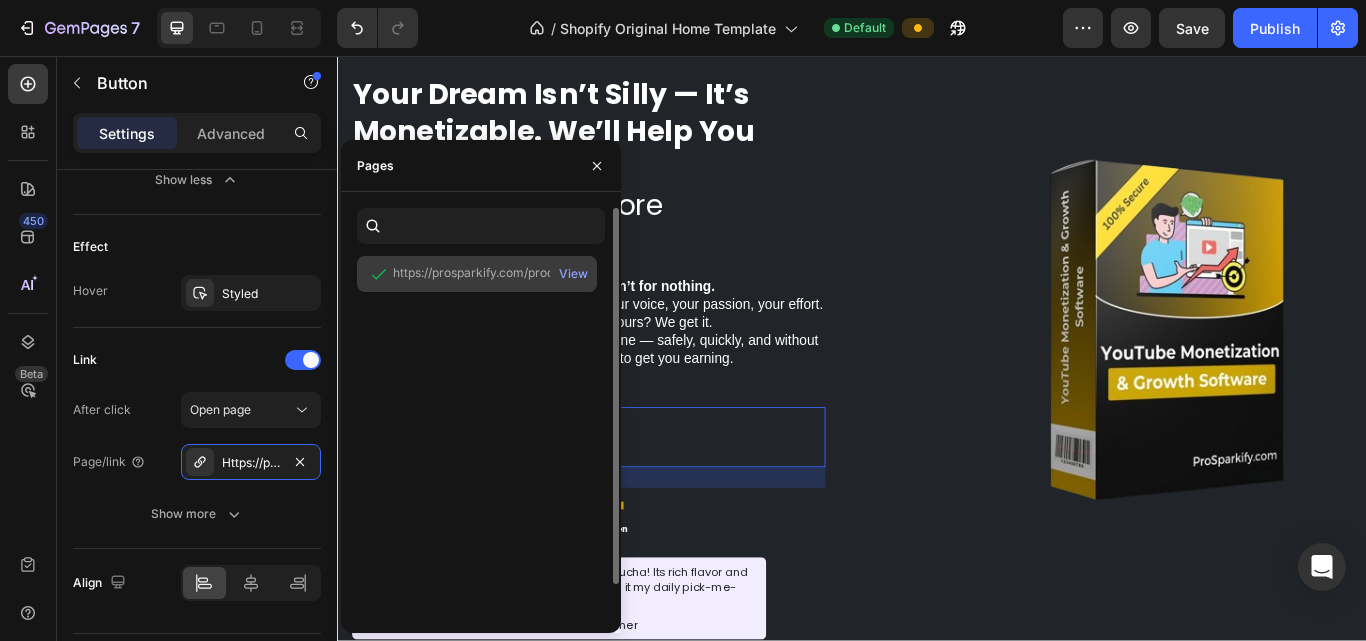 scroll, scrollTop: 0, scrollLeft: 0, axis: both 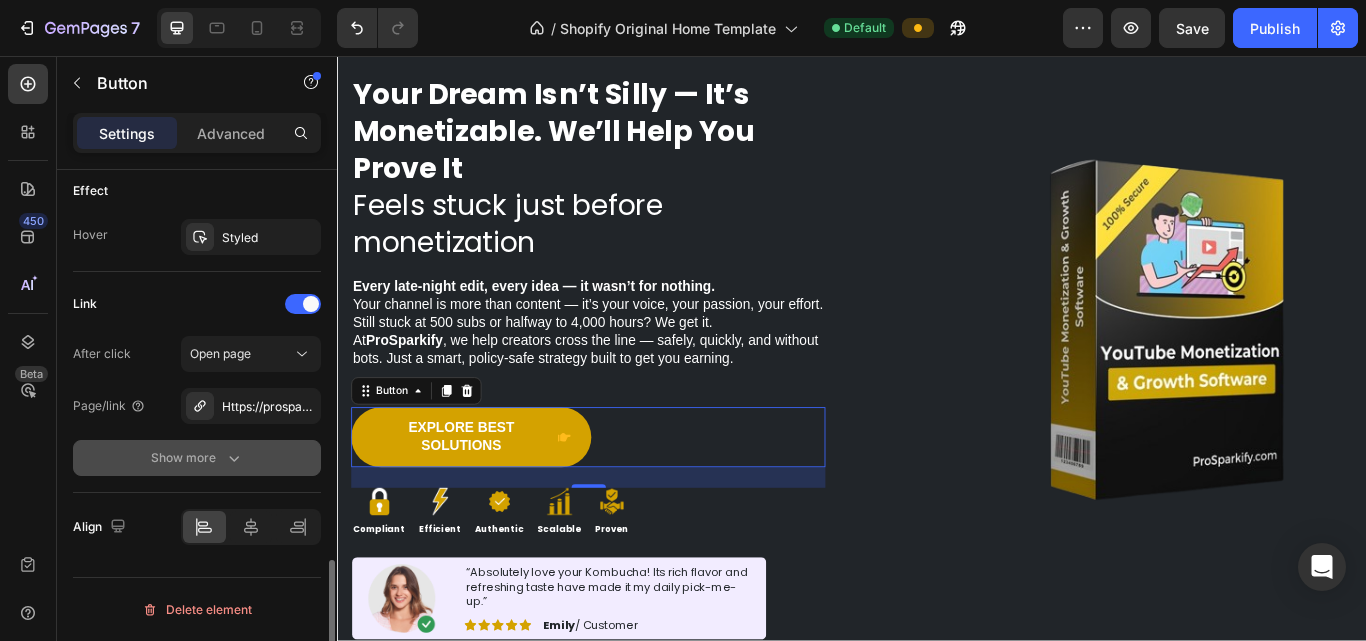 click on "Show more" at bounding box center (197, 458) 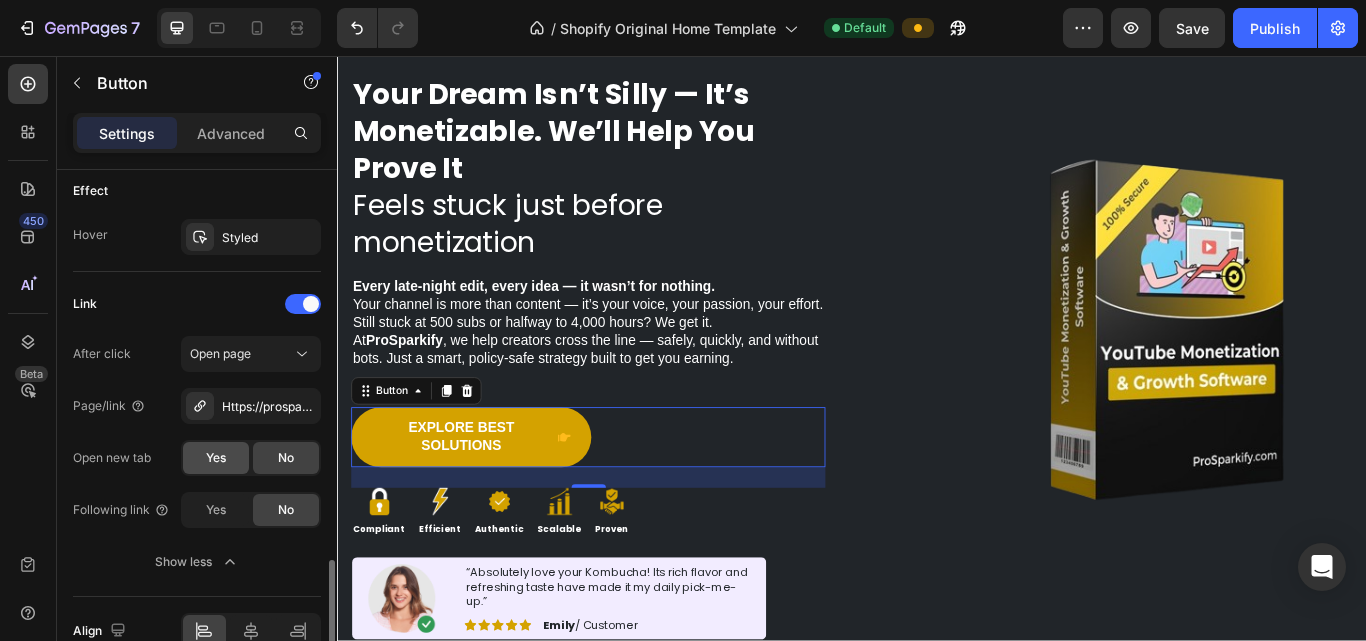 click on "Yes" 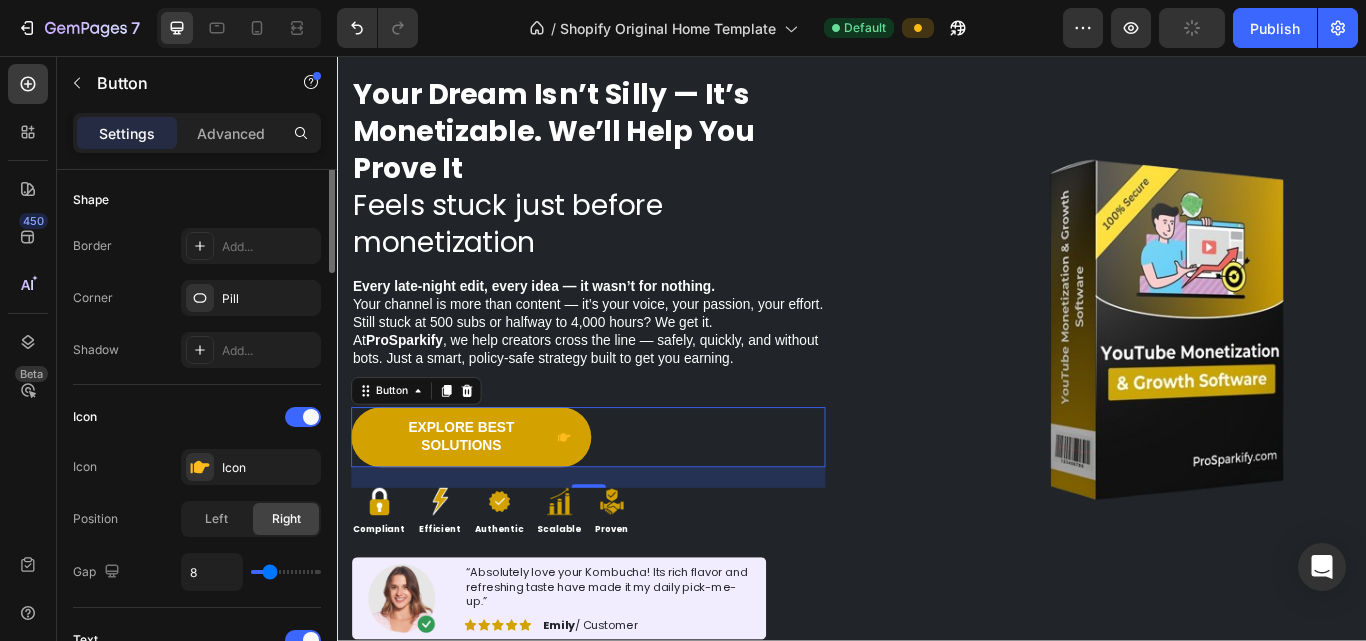 scroll, scrollTop: 0, scrollLeft: 0, axis: both 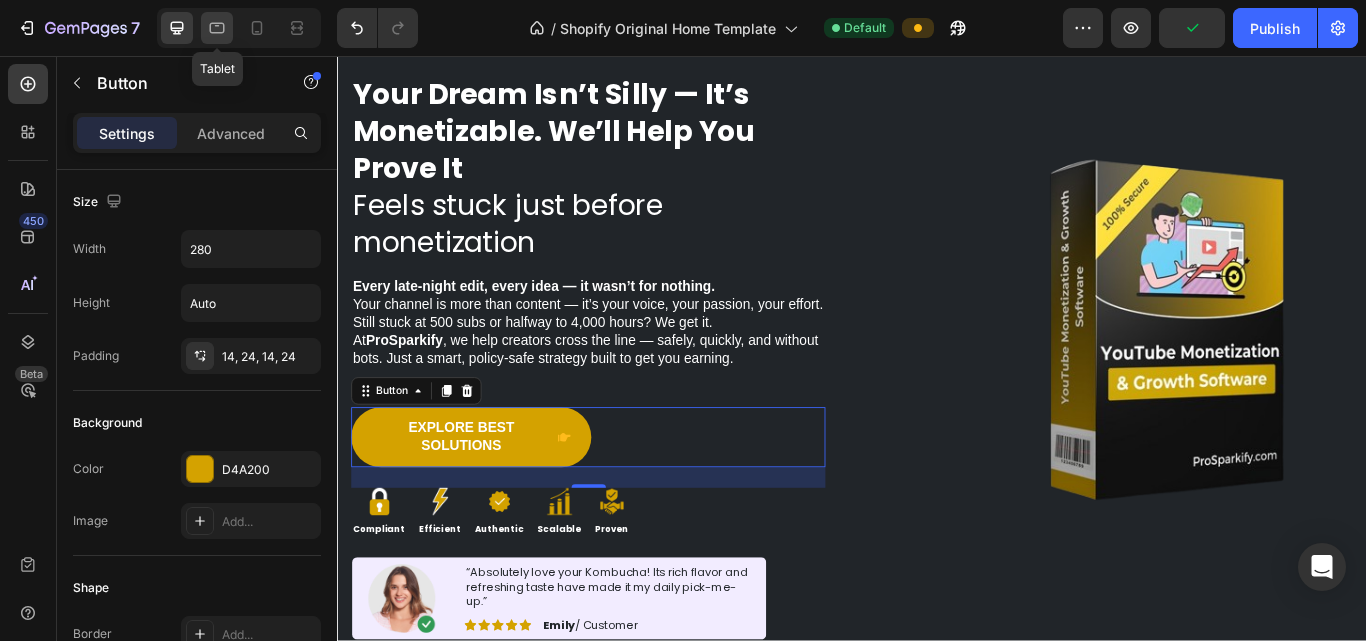 click 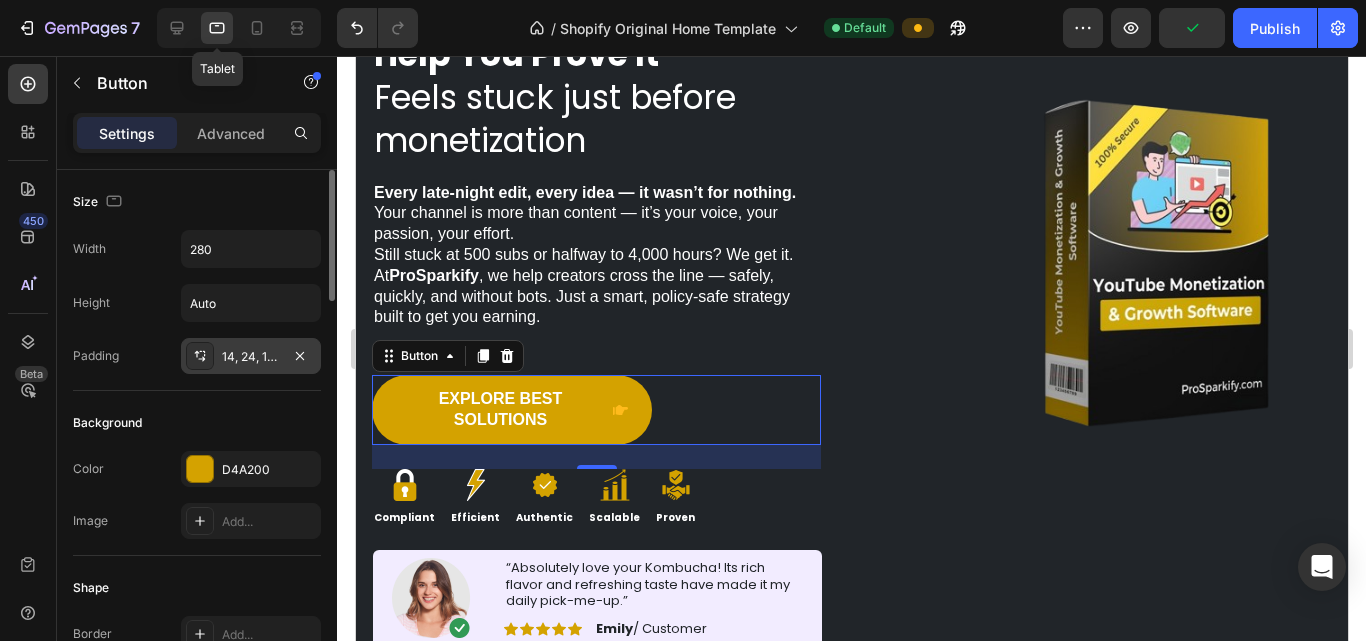scroll, scrollTop: 512, scrollLeft: 0, axis: vertical 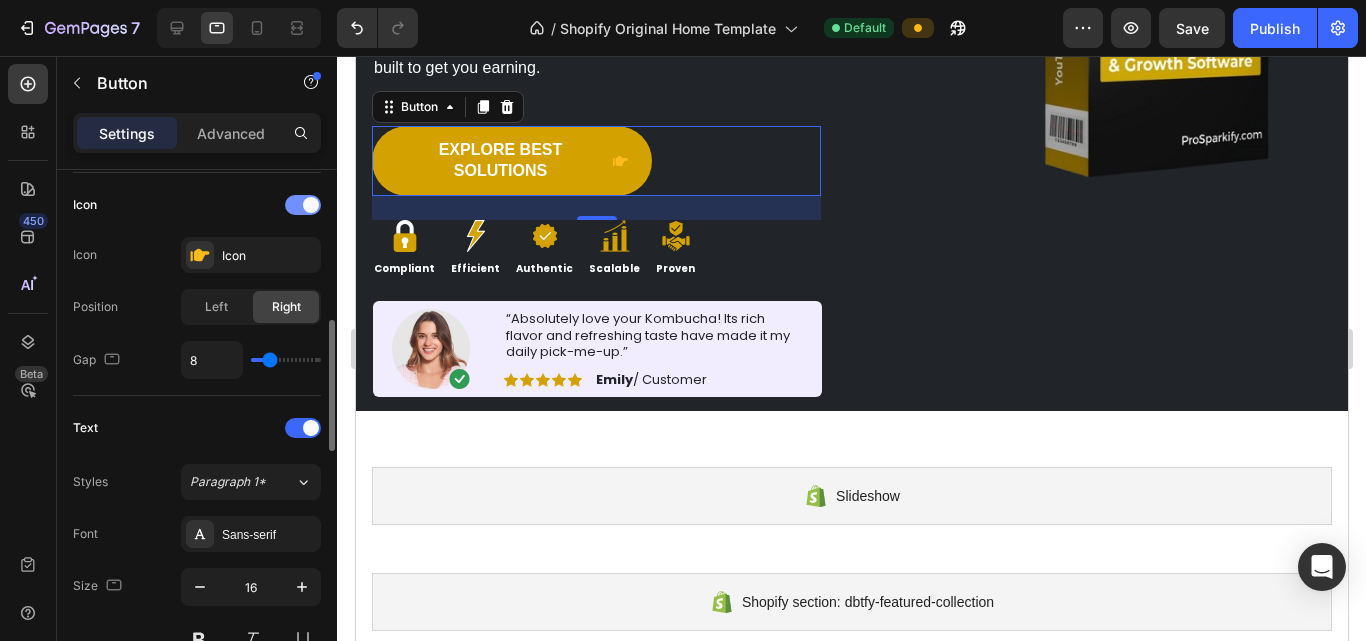 click at bounding box center [303, 205] 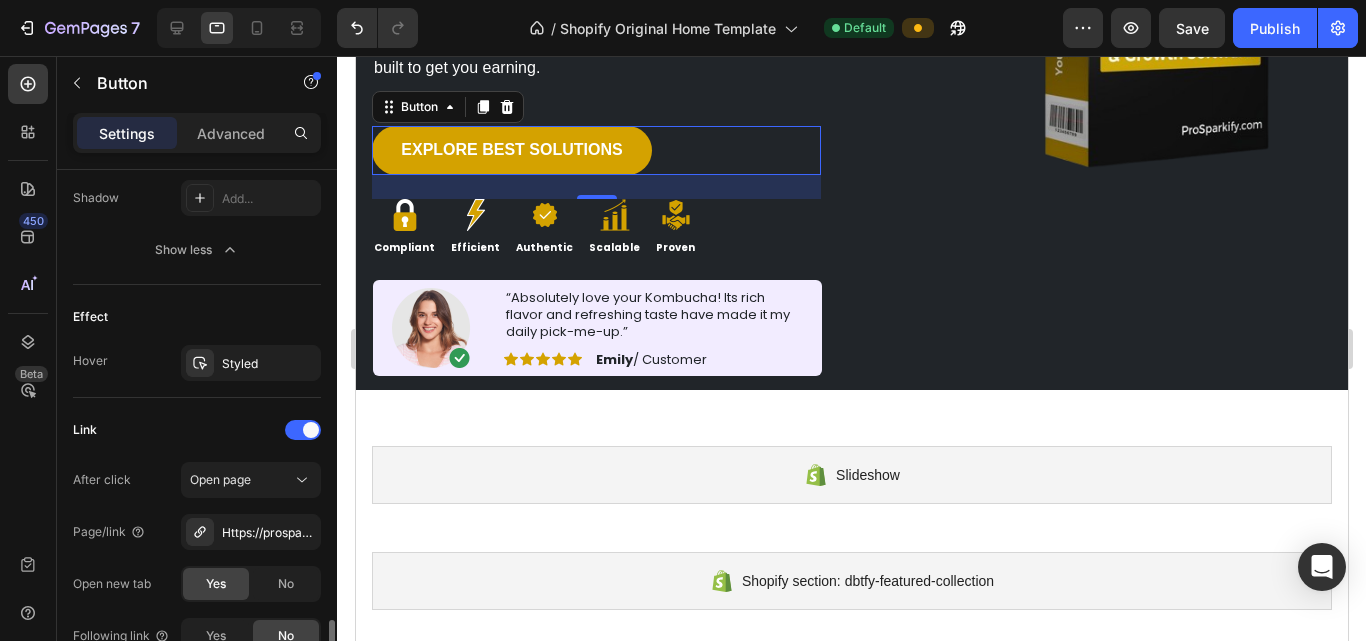 scroll, scrollTop: 1100, scrollLeft: 0, axis: vertical 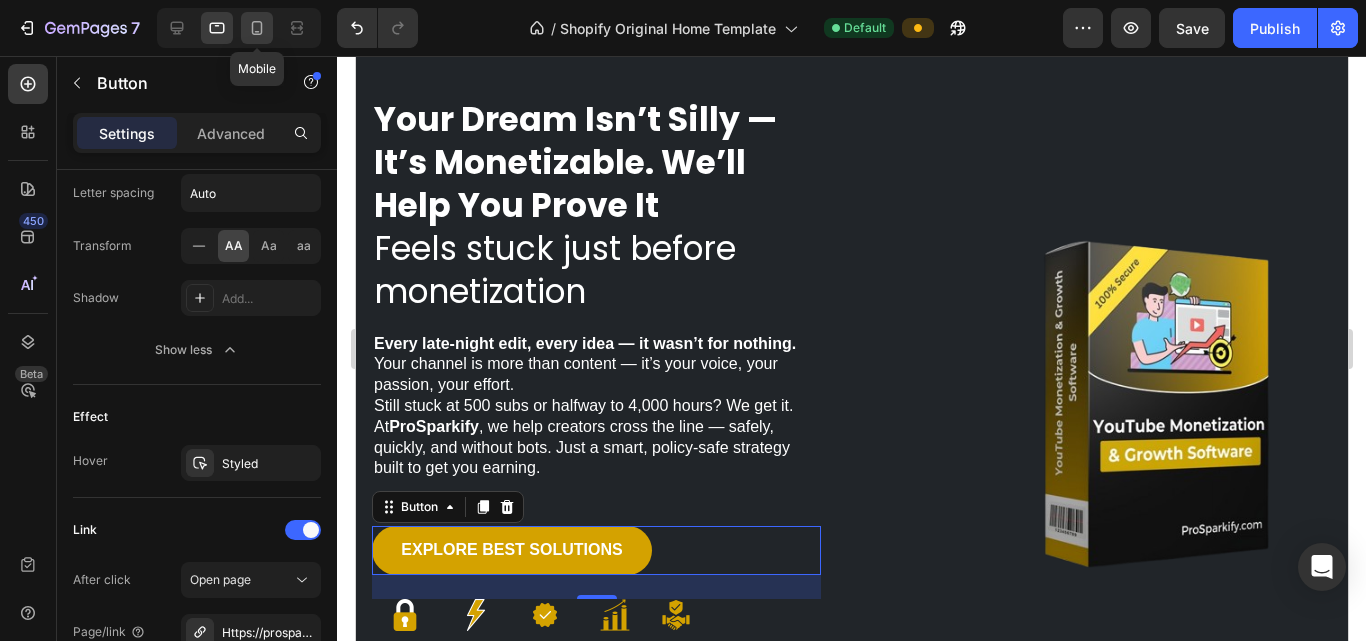 click 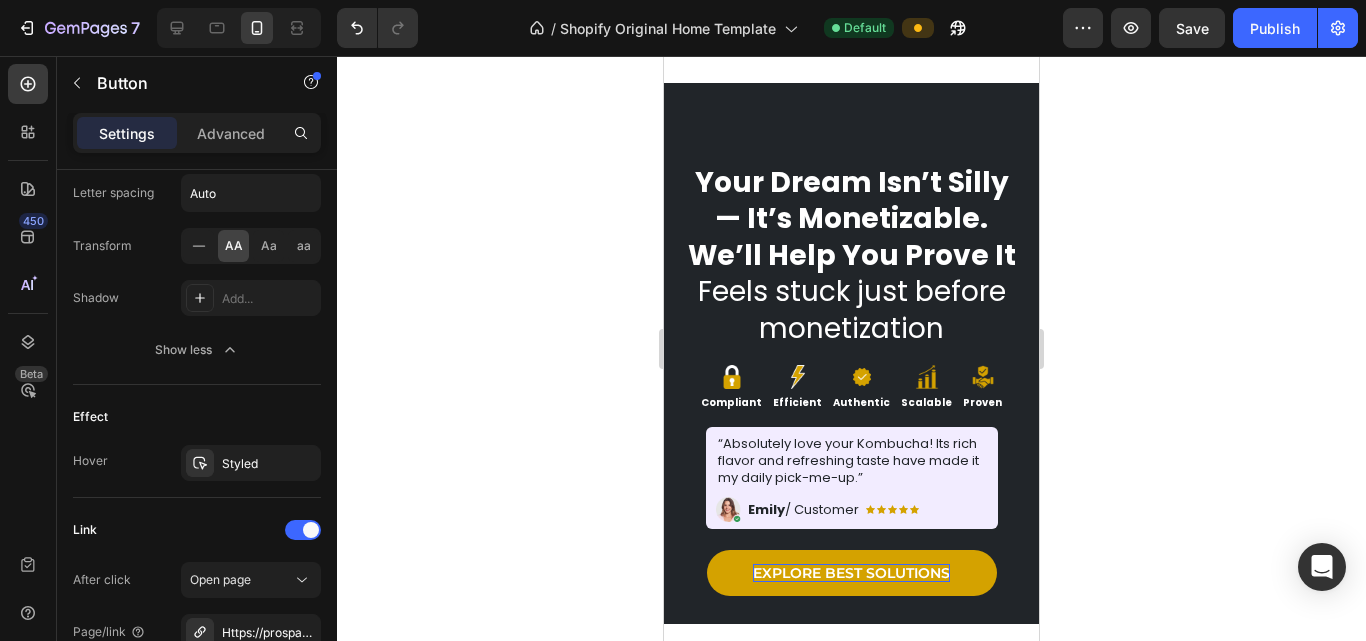 scroll, scrollTop: 42, scrollLeft: 0, axis: vertical 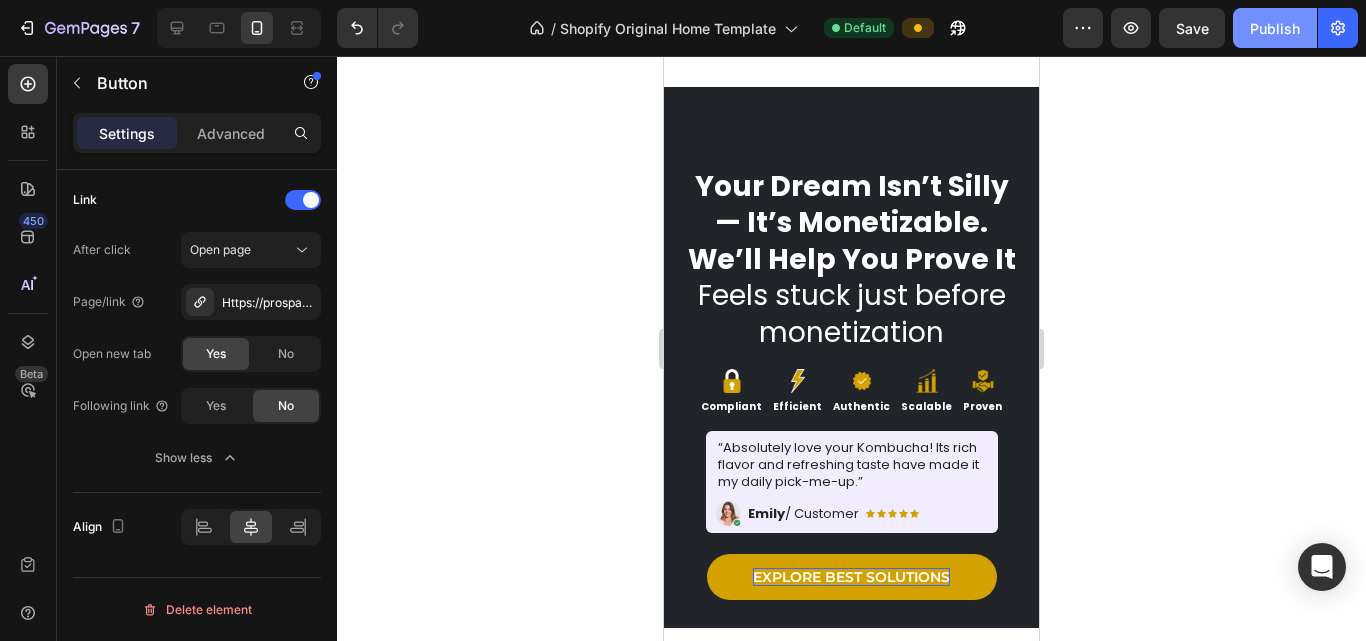 click on "Publish" at bounding box center [1275, 28] 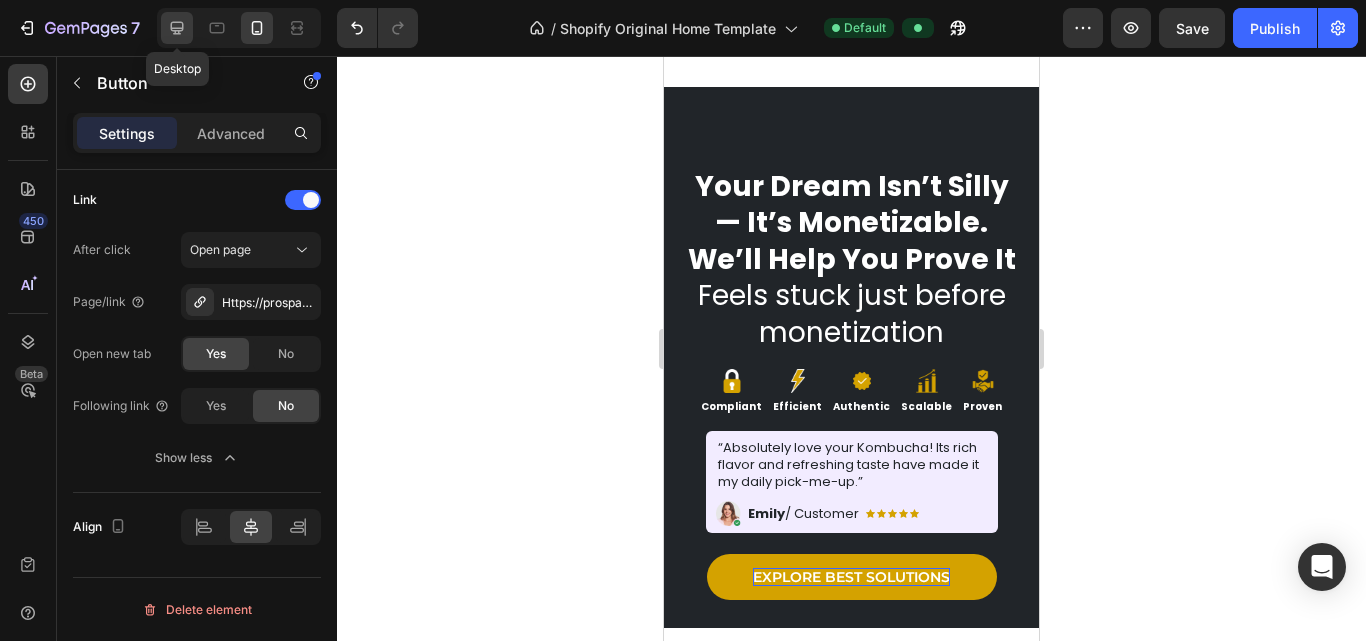 click 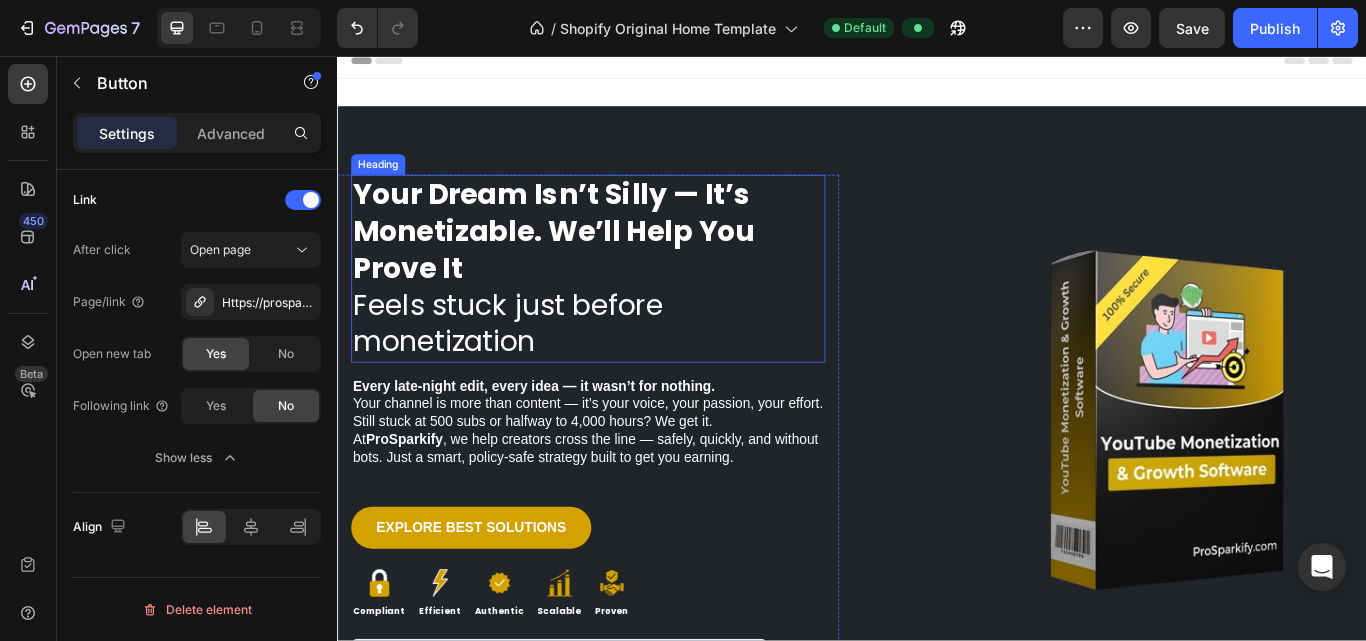 scroll, scrollTop: 0, scrollLeft: 0, axis: both 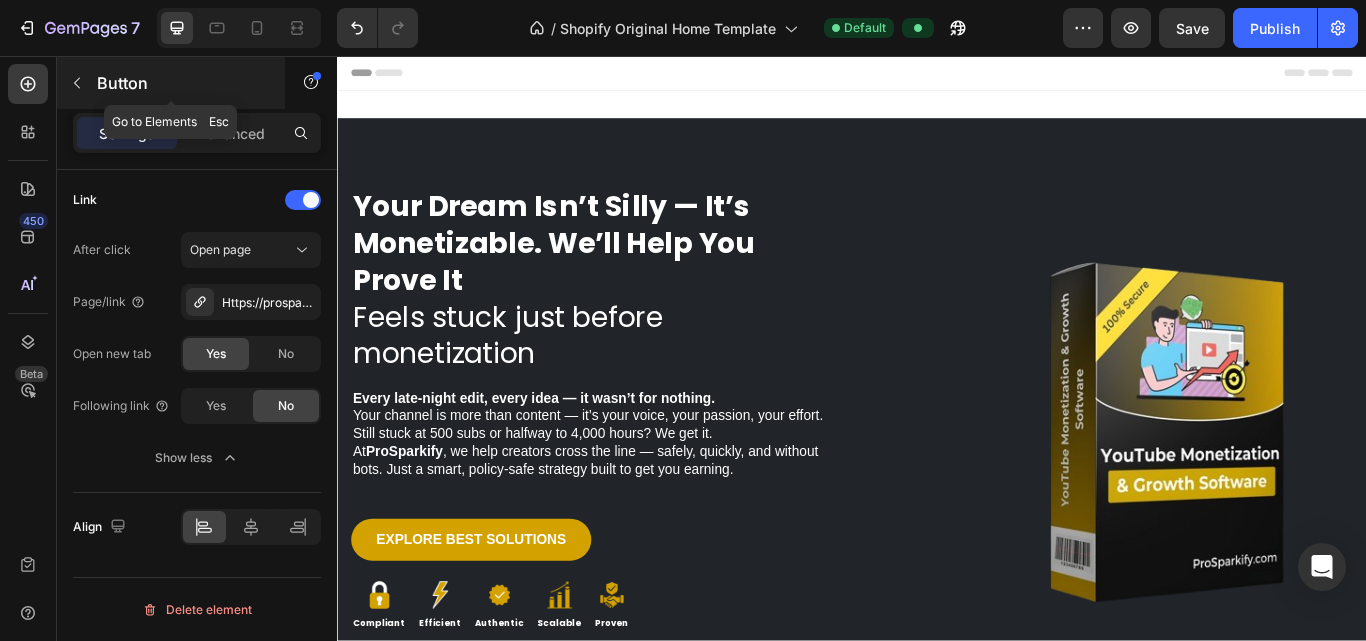 click 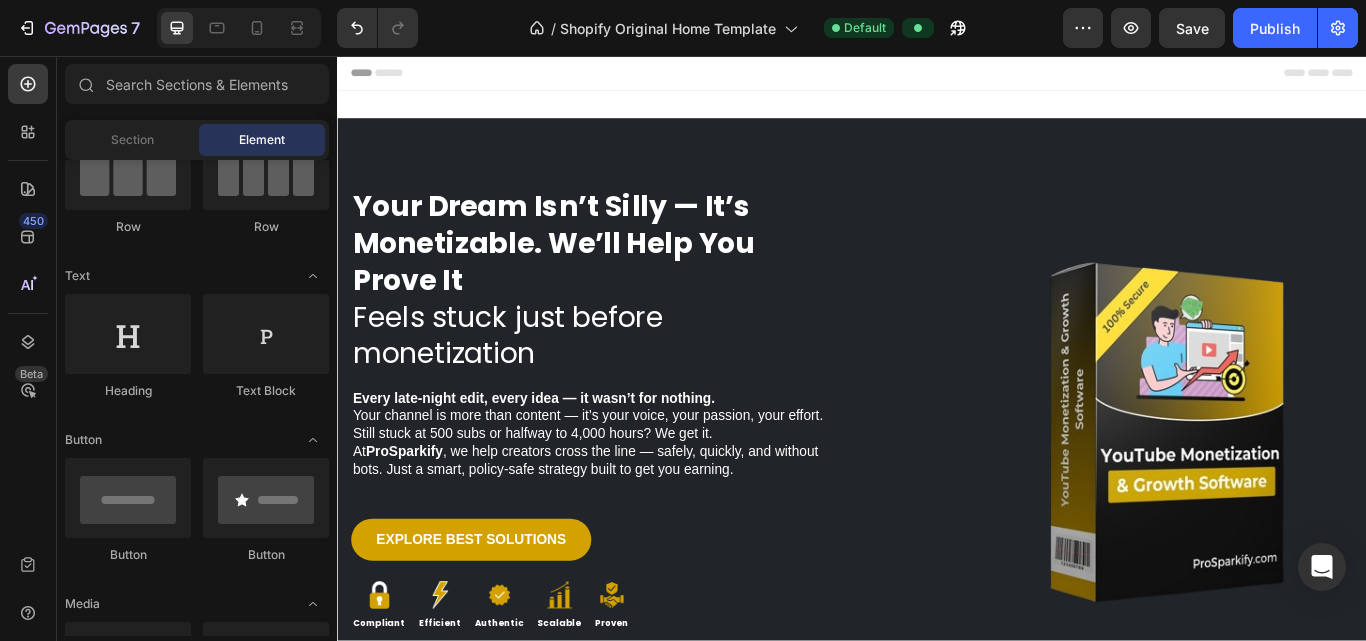 scroll, scrollTop: 0, scrollLeft: 0, axis: both 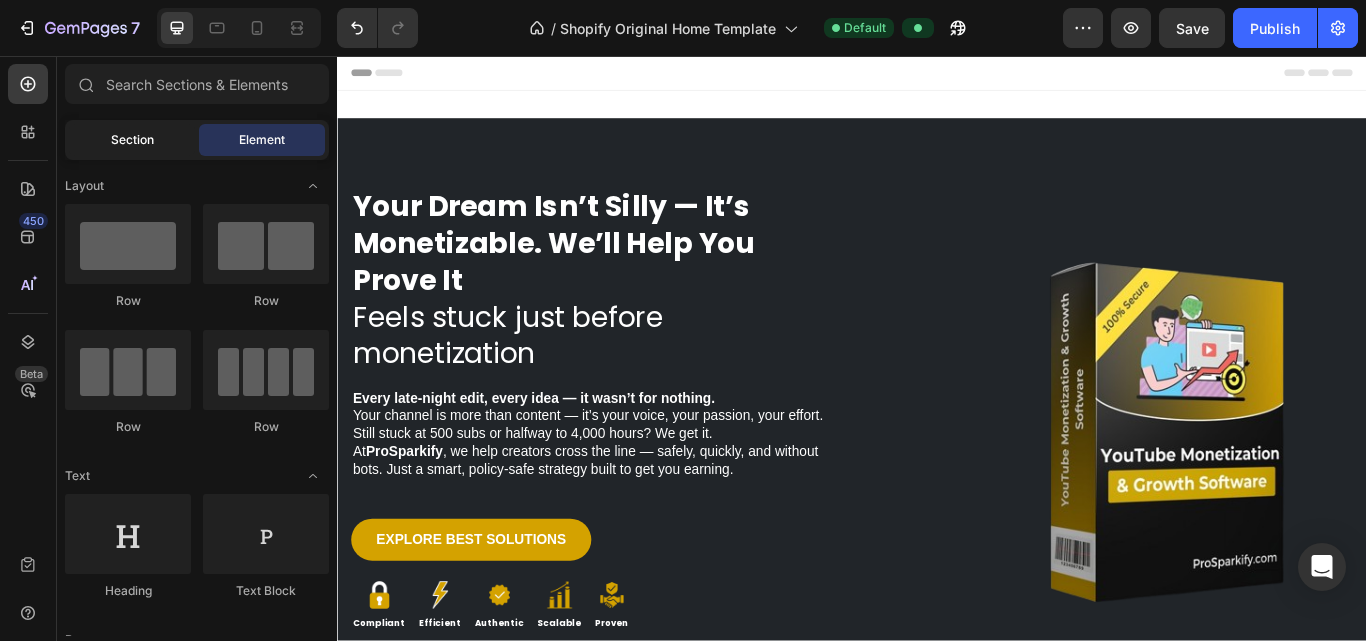 click on "Section" 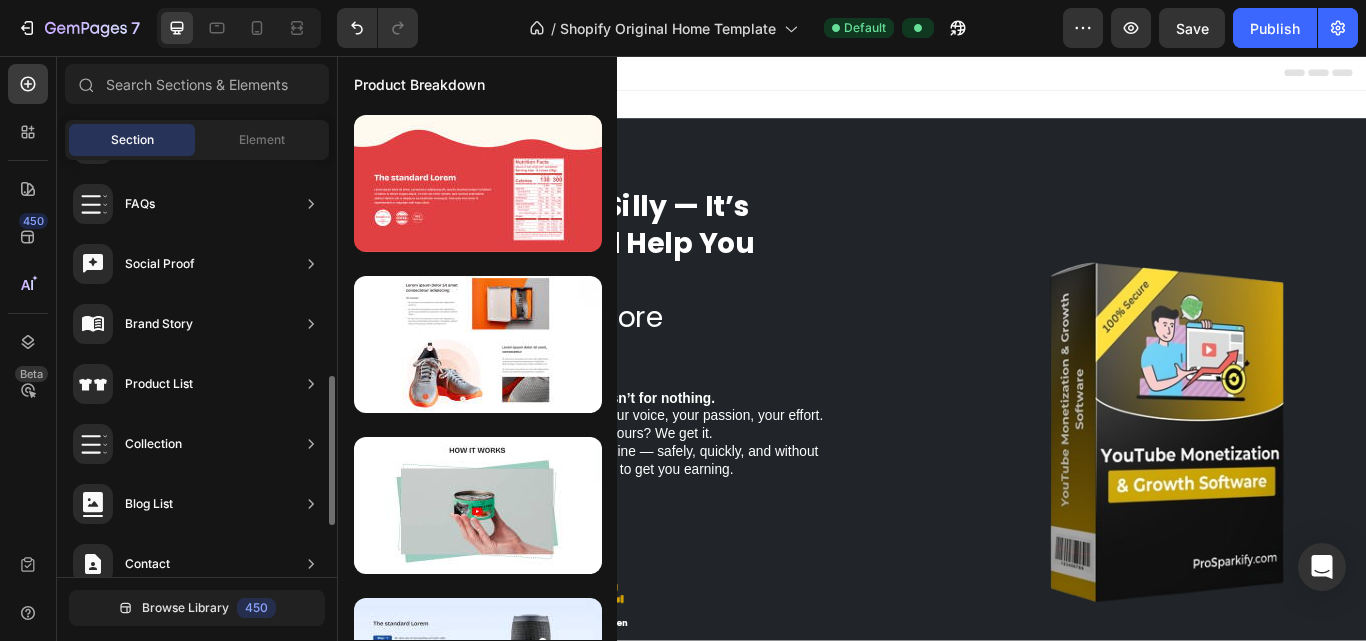 scroll, scrollTop: 700, scrollLeft: 0, axis: vertical 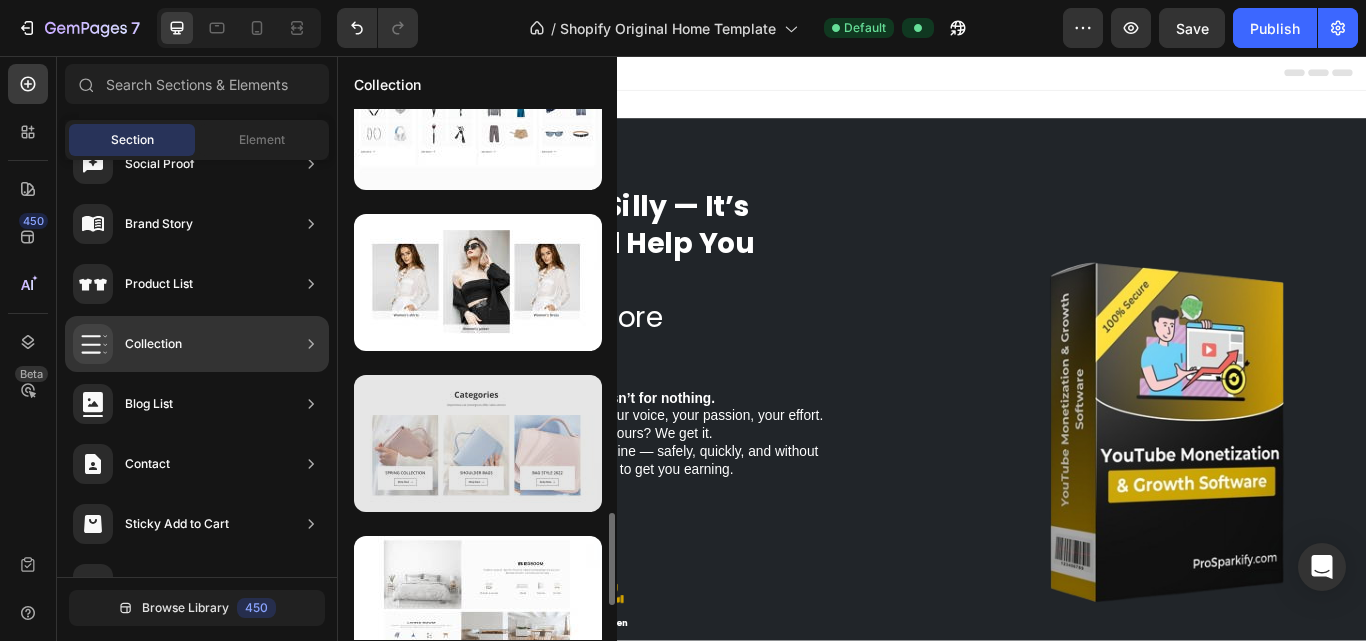 click at bounding box center [478, 443] 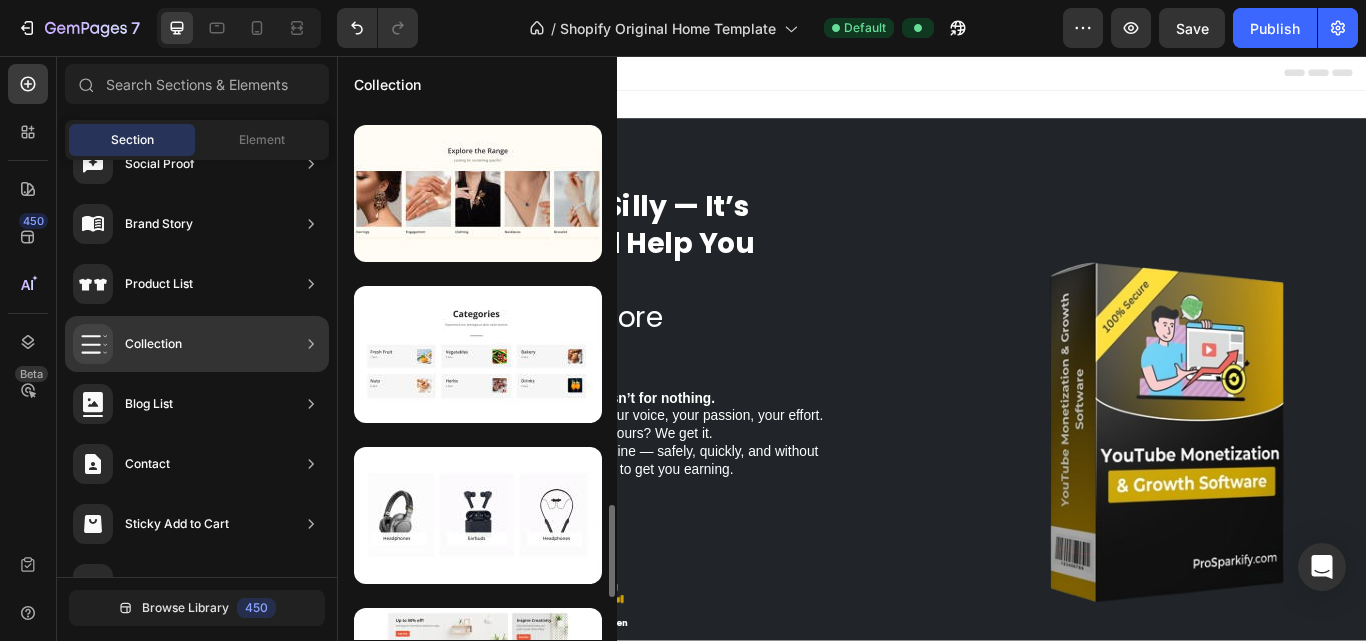 scroll, scrollTop: 1800, scrollLeft: 0, axis: vertical 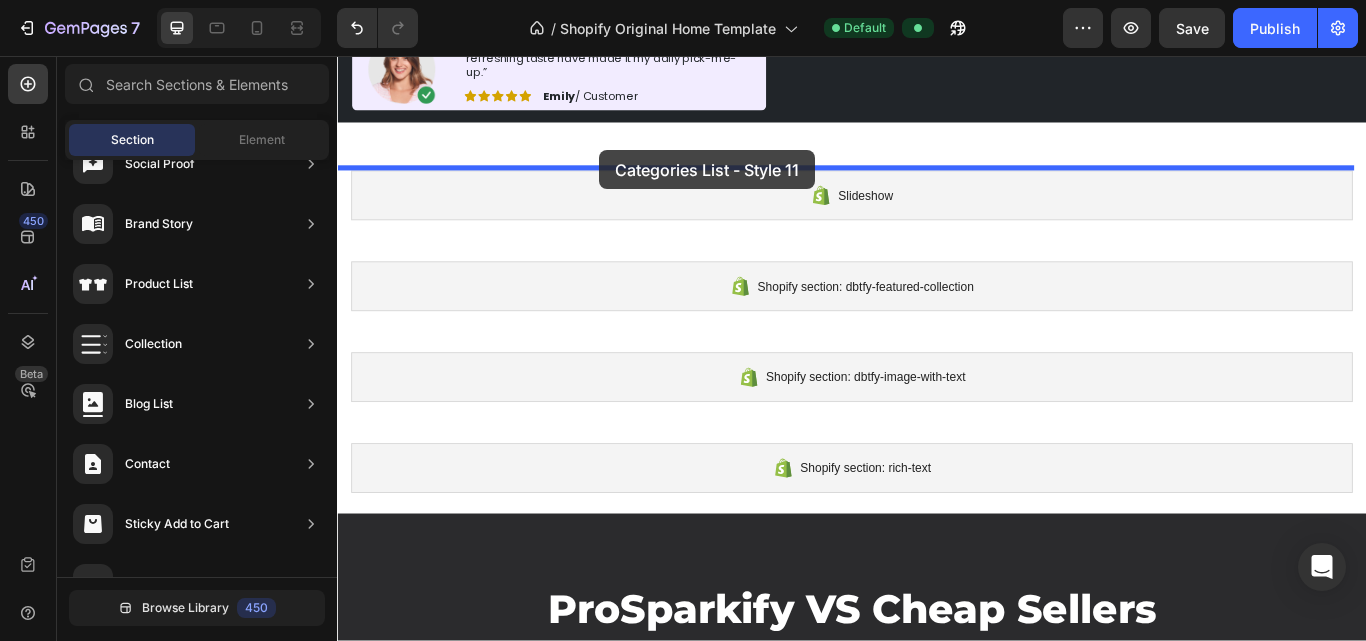 drag, startPoint x: 756, startPoint y: 359, endPoint x: 642, endPoint y: 166, distance: 224.15396 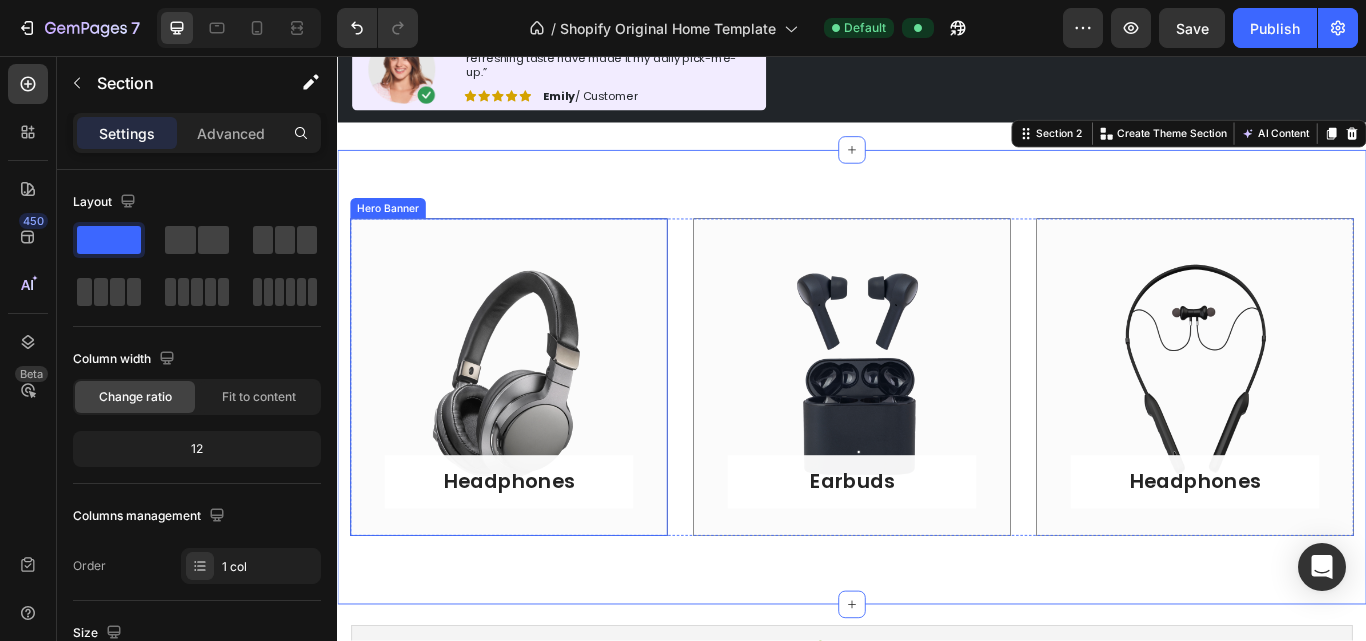 click on "Headphones Button Row" at bounding box center (537, 431) 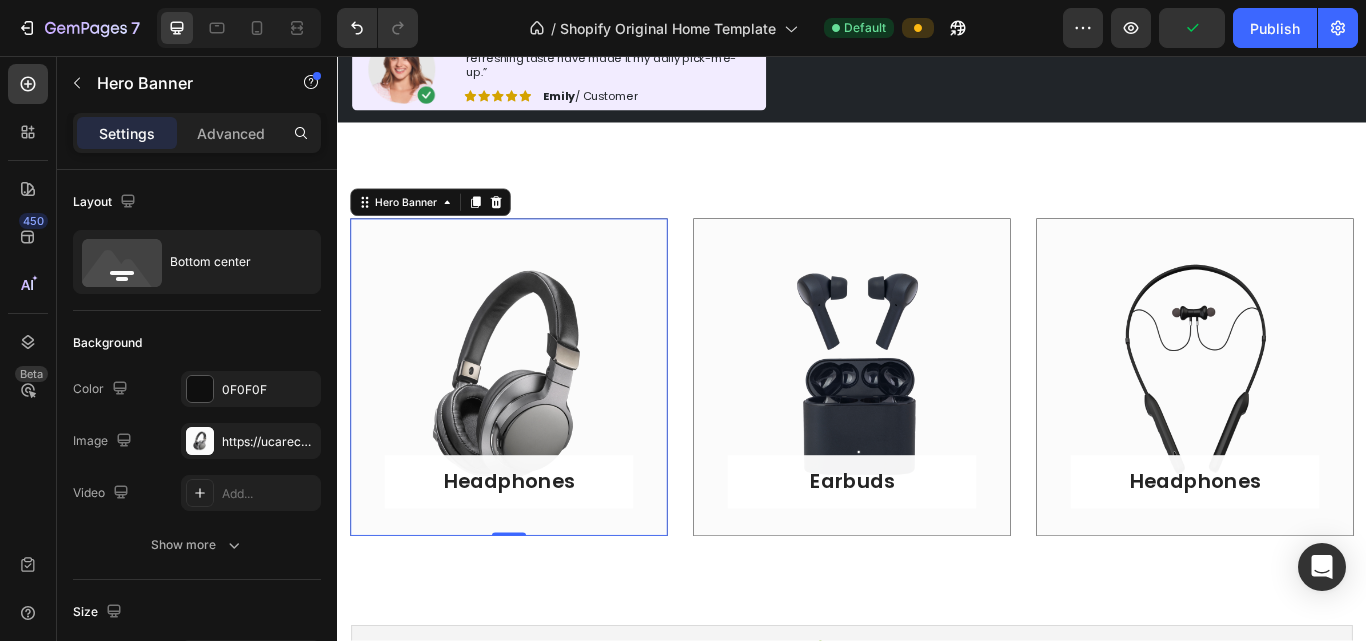 click on "Headphones Button Row" at bounding box center [537, 431] 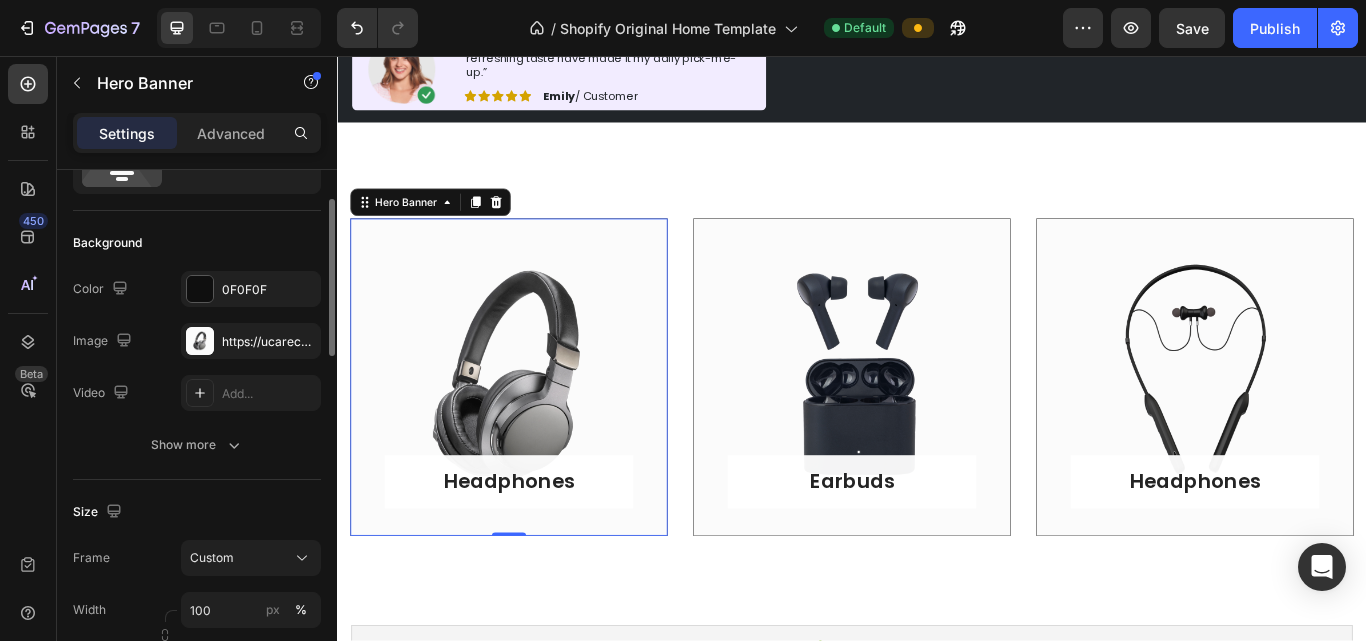 scroll, scrollTop: 0, scrollLeft: 0, axis: both 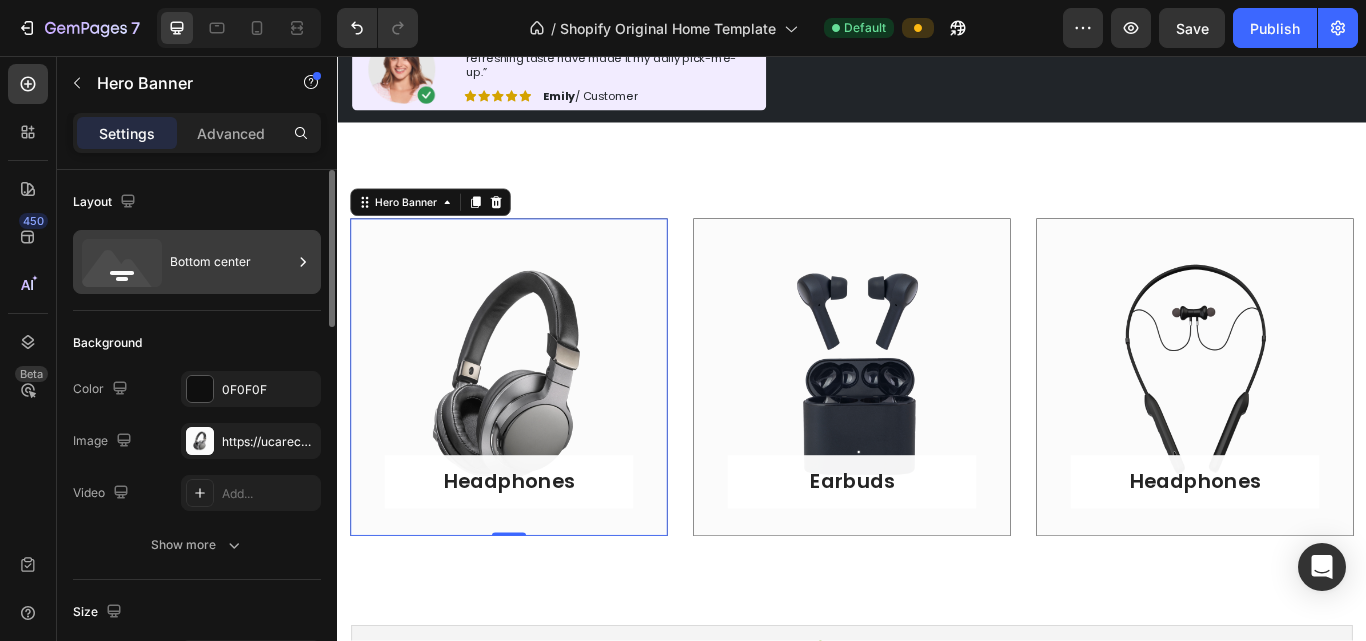 click at bounding box center [303, 262] 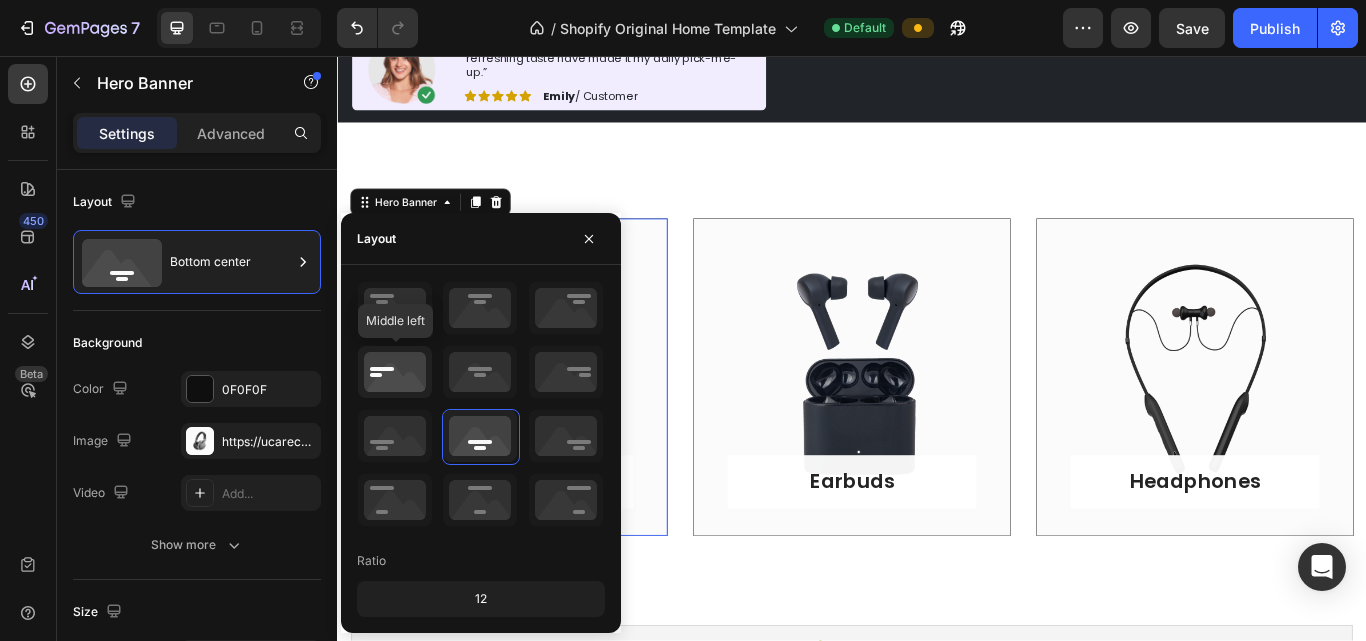 click 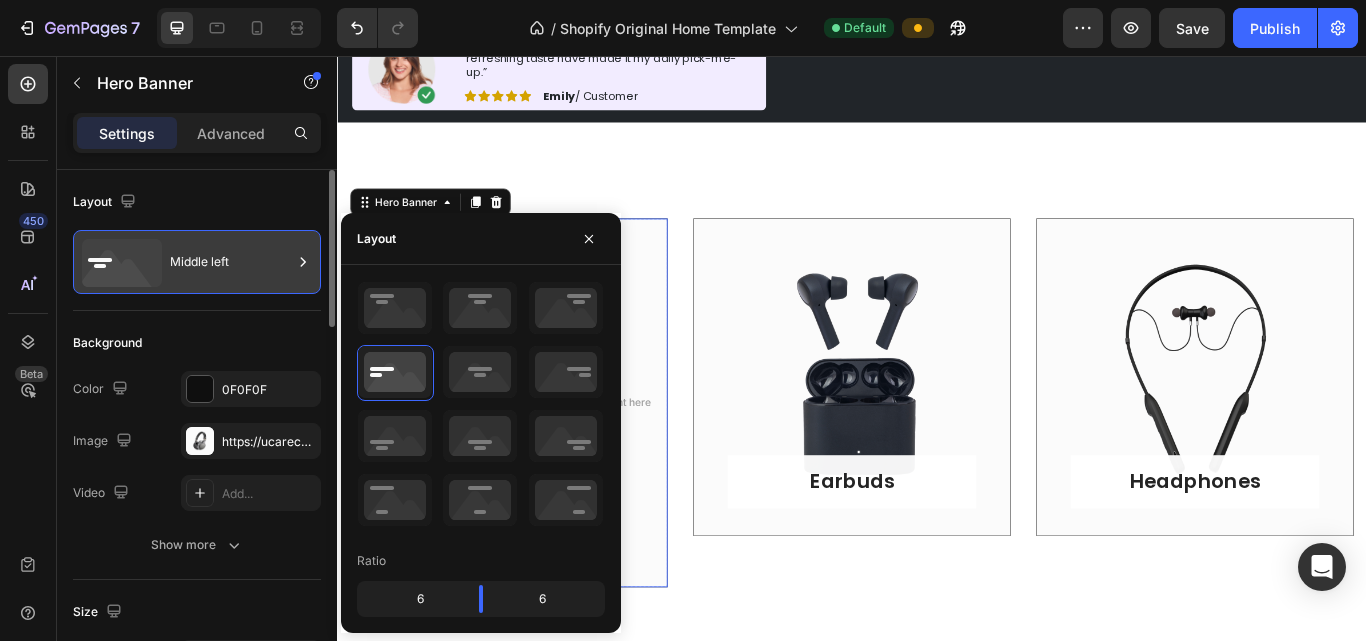 click on "Middle left" at bounding box center [231, 262] 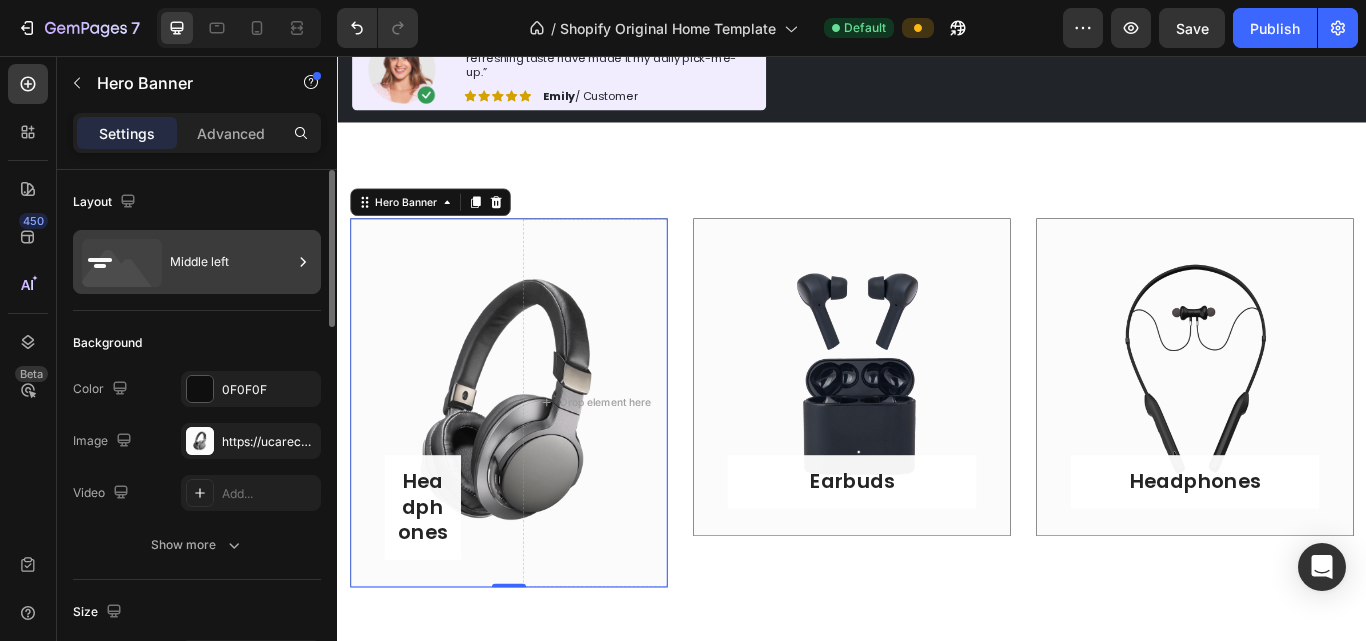 click on "Middle left" at bounding box center [231, 262] 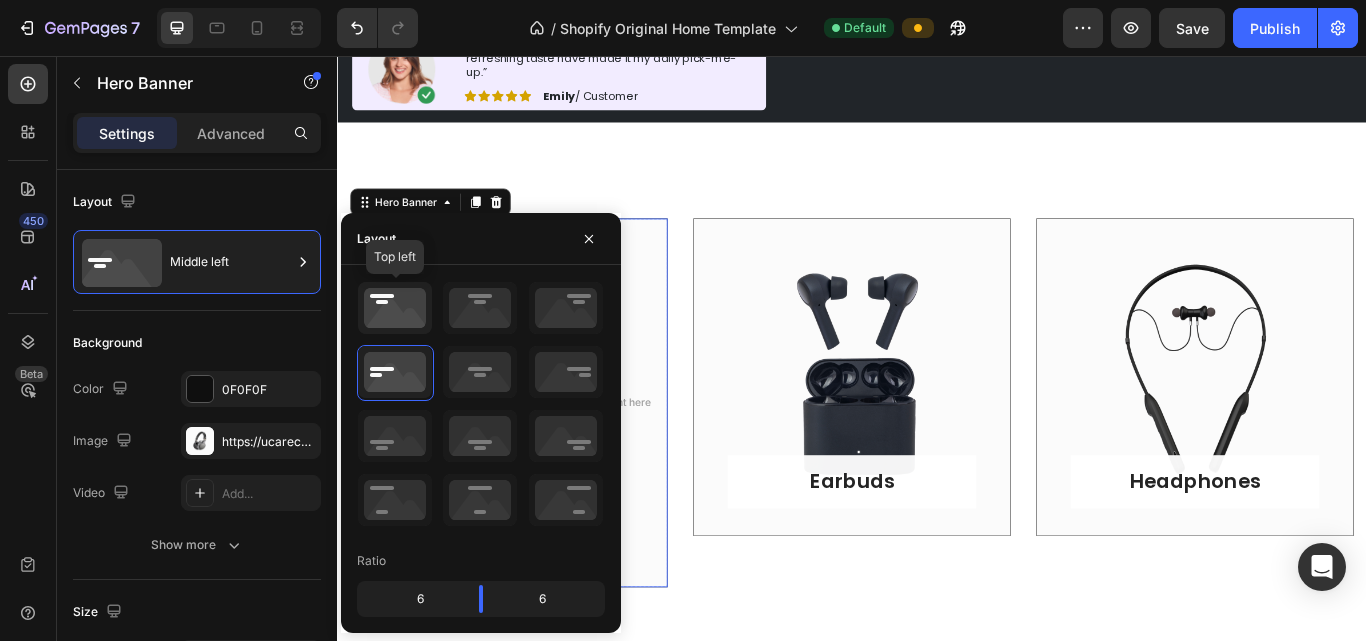 click 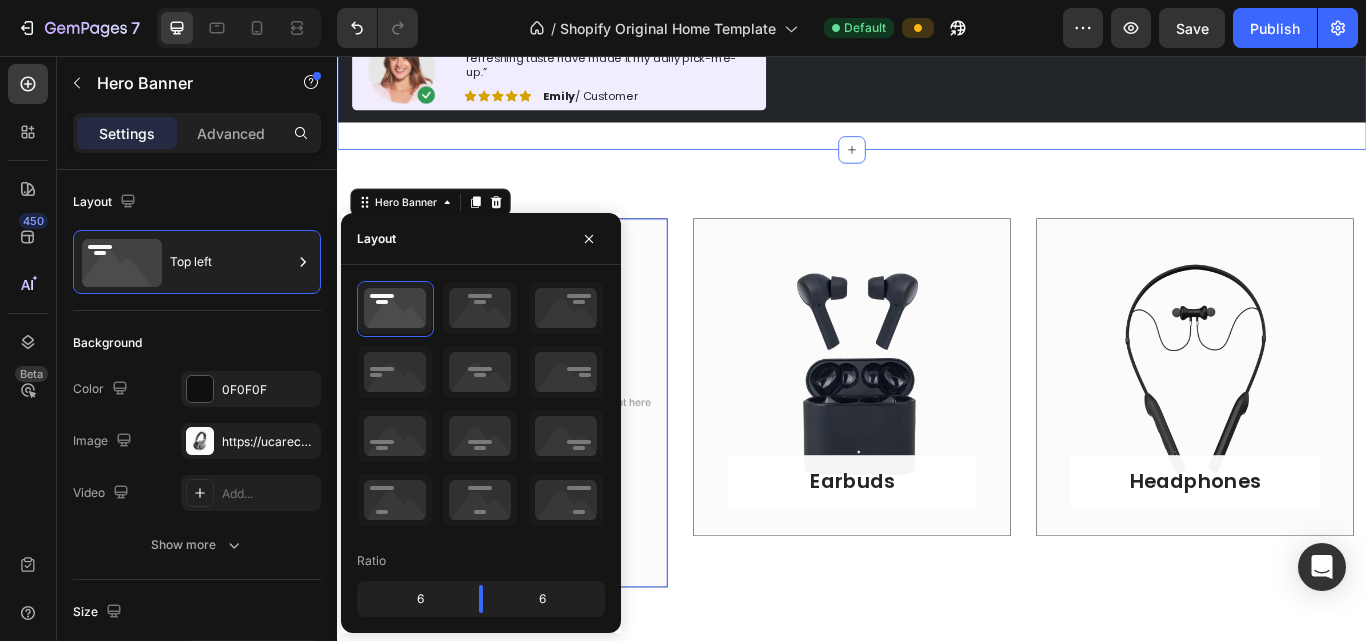 click on "Your Dream Isn’t Silly — It’s Monetizable. We’ll Help You Prove It Feels stuck just before monetization Heading Every late-night edit, every idea — it wasn’t for nothing. Your channel is more than content — it’s your voice, your passion, your effort. Still stuck at 500 subs or halfway to 4,000 hours? We get it. At  ProSparkify , we help creators cross the line — safely, quickly, and without bots. Just a smart, policy-safe strategy built to get you earning.   Text Block Explore best solutions Button Image Compliant Text Block Image Efficient Text Block Image Authentic Text Block Image Scalable Text Block Image Proven Text Block Row Image “Absolutely love your Kombucha! Its rich flavor and refreshing taste have made it my daily pick-me-up.” Text Block Image Icon Icon Icon Icon Icon Icon List Emily  / Customer Text Block Row Row Explore Best Solutions Button Row Image Row Section 1" at bounding box center (937, -232) 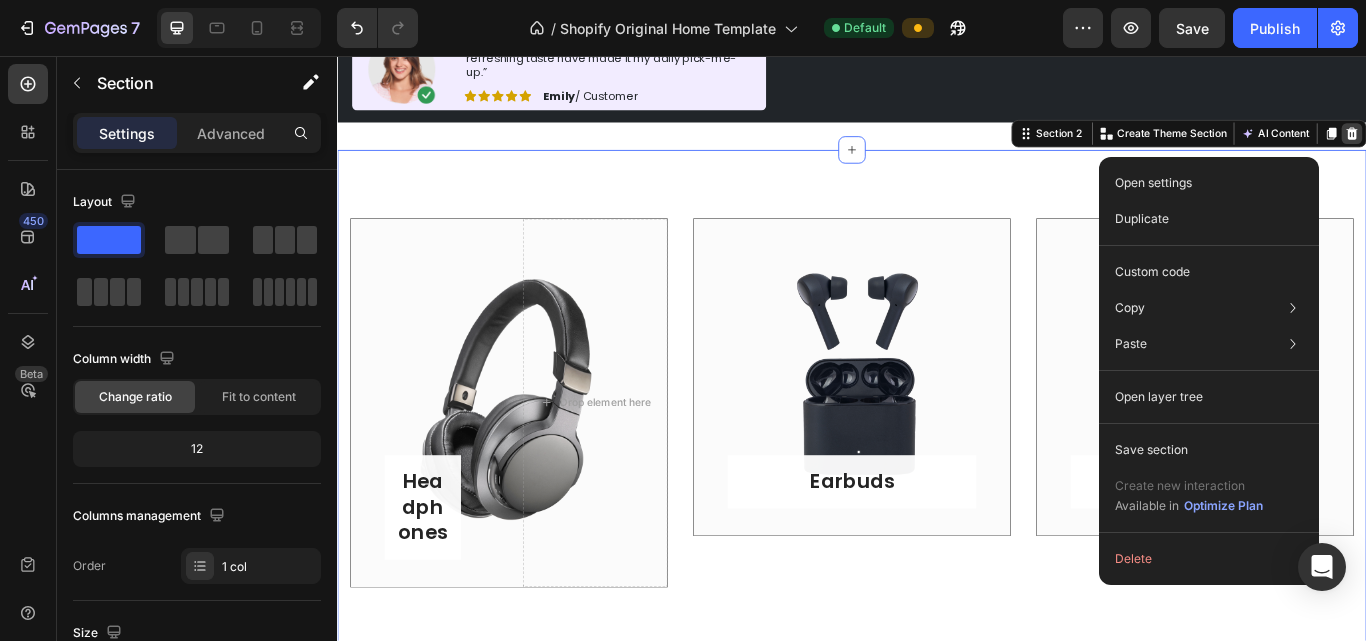 click 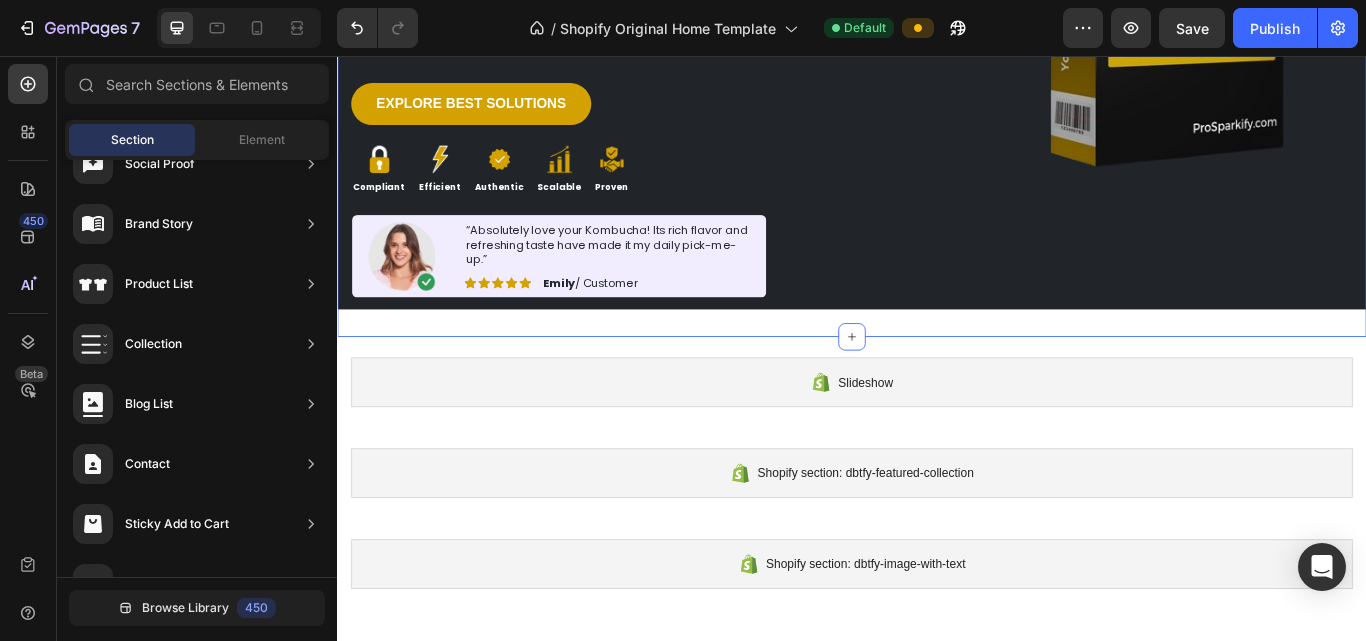 scroll, scrollTop: 600, scrollLeft: 0, axis: vertical 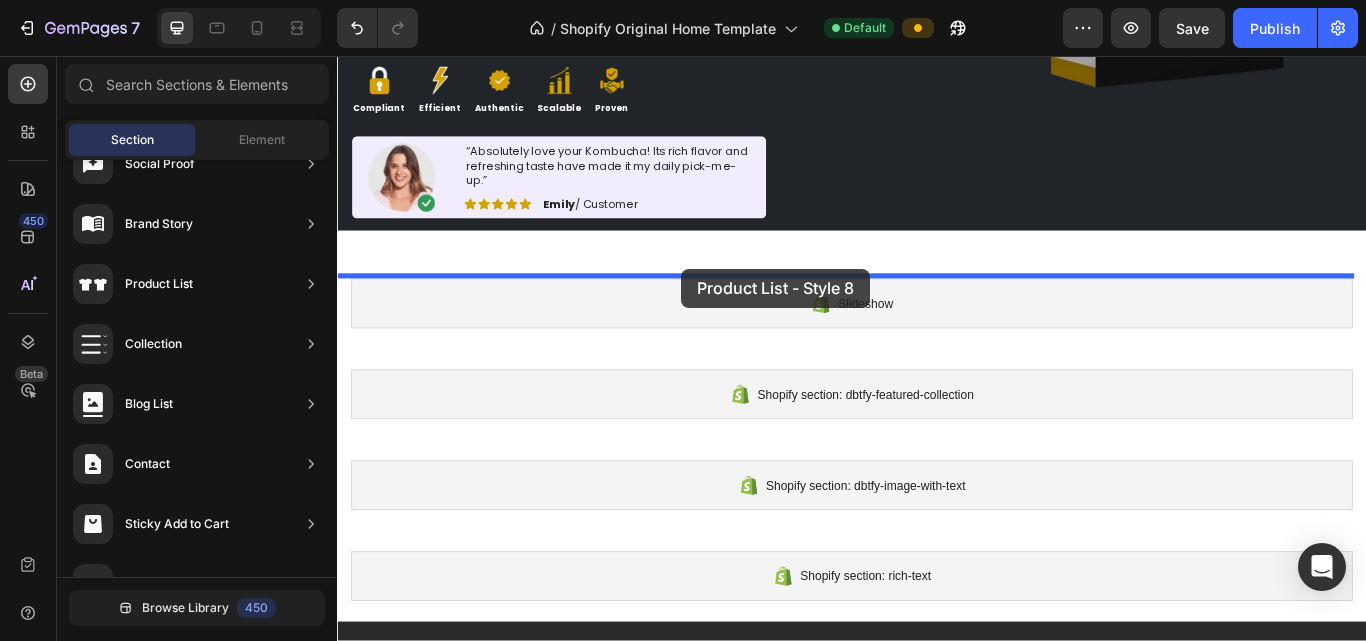 drag, startPoint x: 745, startPoint y: 459, endPoint x: 738, endPoint y: 304, distance: 155.15799 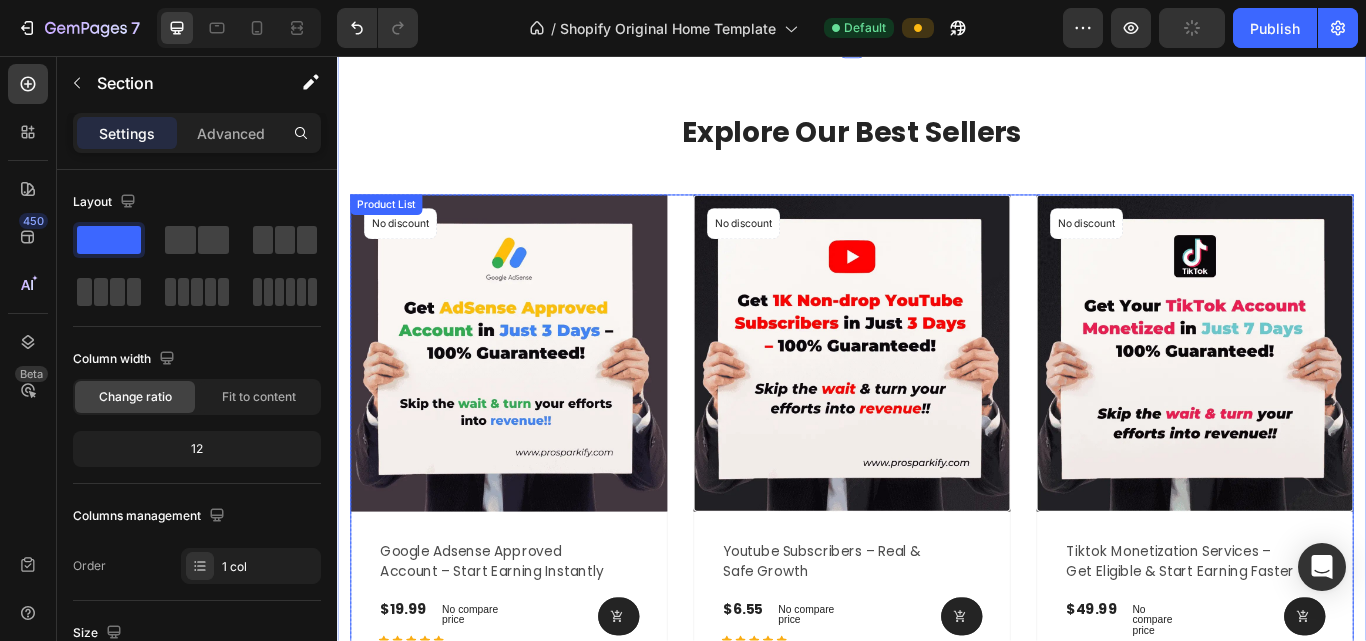 scroll, scrollTop: 700, scrollLeft: 0, axis: vertical 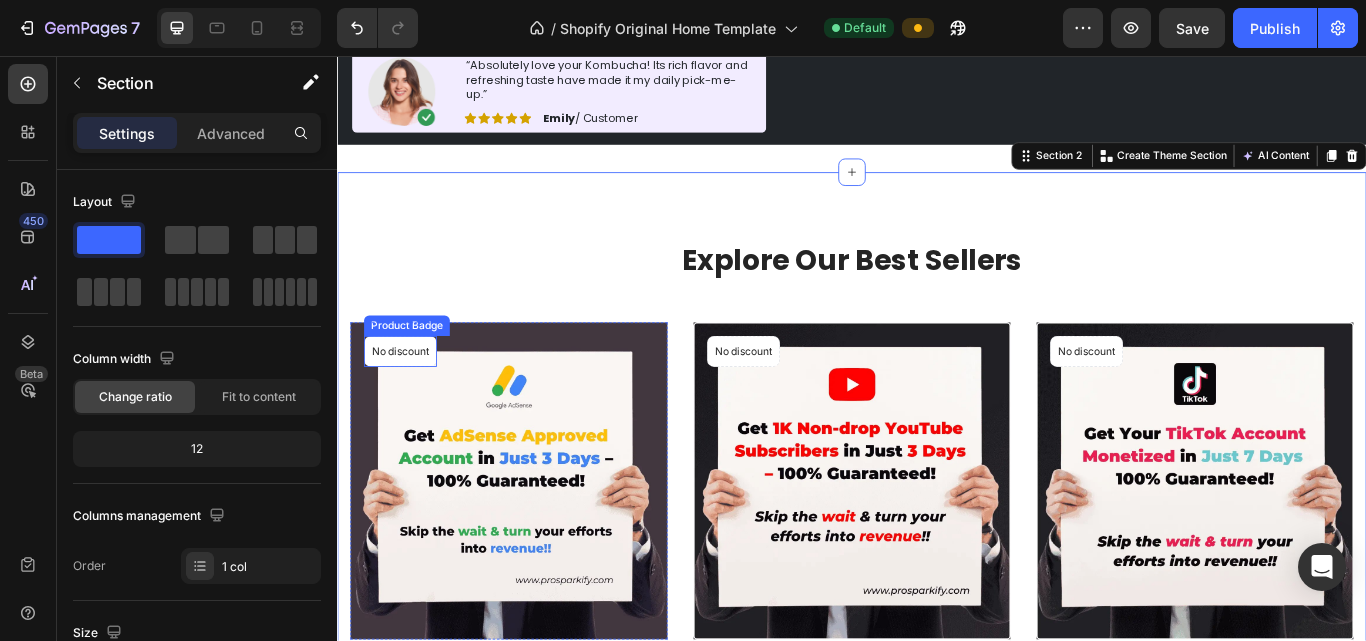 click on "Product Badge" at bounding box center [418, 371] 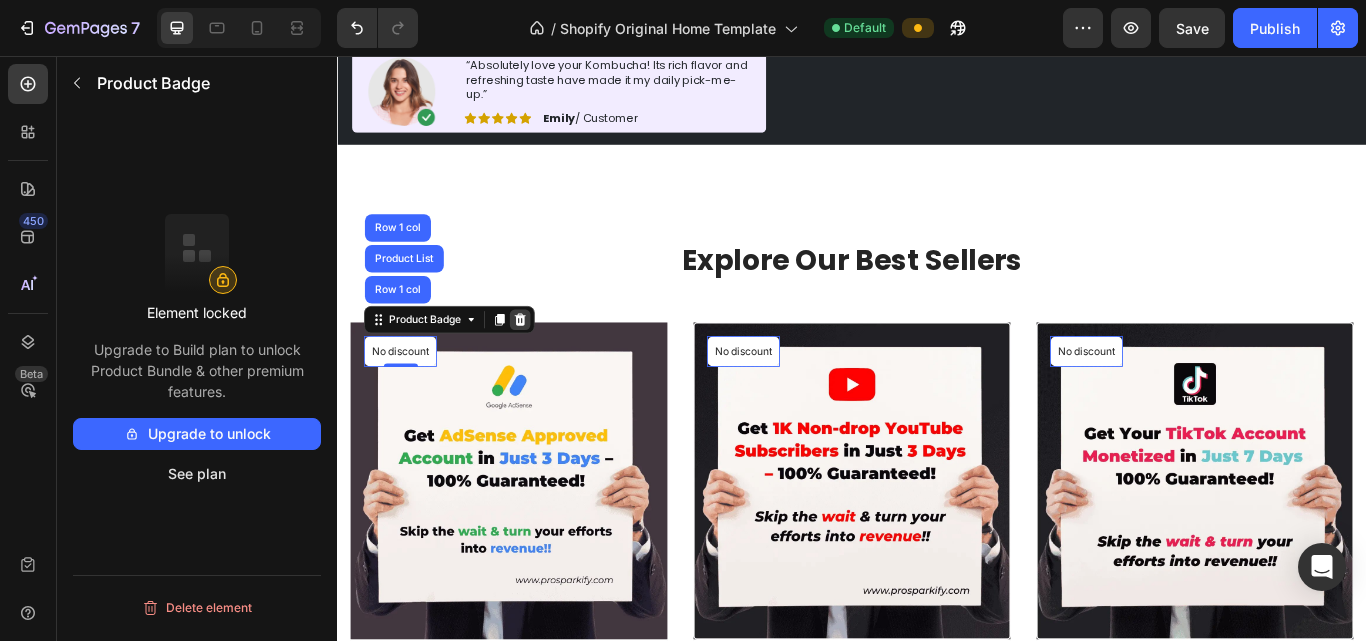 click 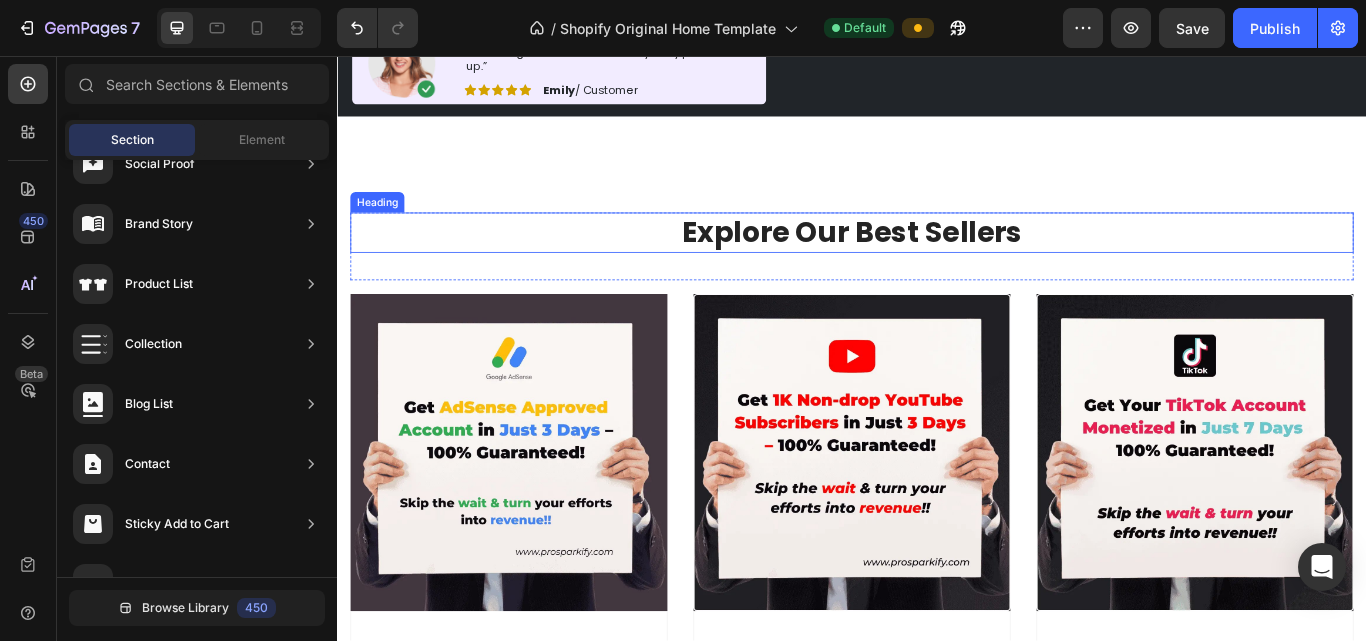 scroll, scrollTop: 700, scrollLeft: 0, axis: vertical 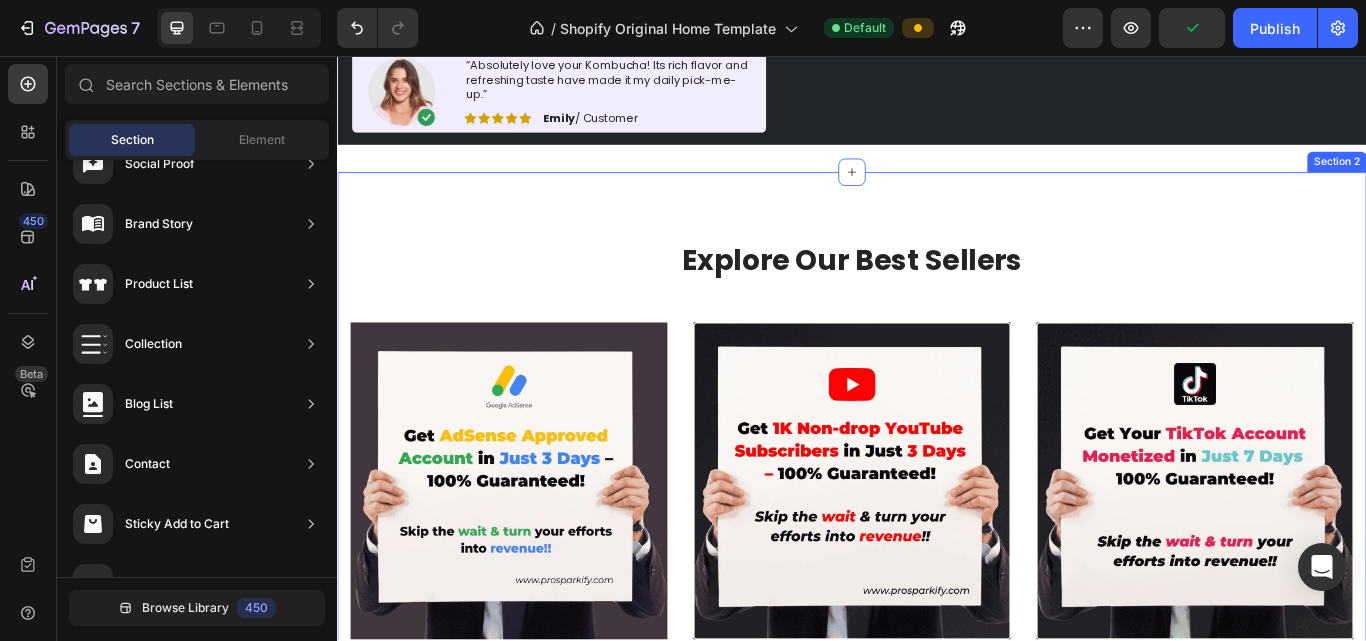 click on "Explore Our Best Sellers Heading More options for your pet Text block Row (P) Images Row google adsense approved account – start earning instantly (P) Title $19.99 (P) Price (P) Price No compare price (P) Price Row Icon Icon Icon Icon Icon Row (P) Cart Button Row Row Product List (P) Images Row youtube subscribers – real & safe growth (P) Title $6.55 (P) Price (P) Price No compare price (P) Price Row Icon Icon Icon Icon Icon Row (P) Cart Button Row Row Product List (P) Images Row tiktok monetization services – get eligible & start earning faster (P) Title $49.99 (P) Price (P) Price No compare price (P) Price Row Icon Icon Icon Icon Icon Row (P) Cart Button Row Row Product List (P) Images Row pre-monetized youtube channels | adsense approved (P) Title $90.00 (P) Price (P) Price No compare price (P) Price Row Icon Icon Icon Icon Icon Row (P) Cart Button Row Row Product List Product List Row Section 2" at bounding box center (937, 905) 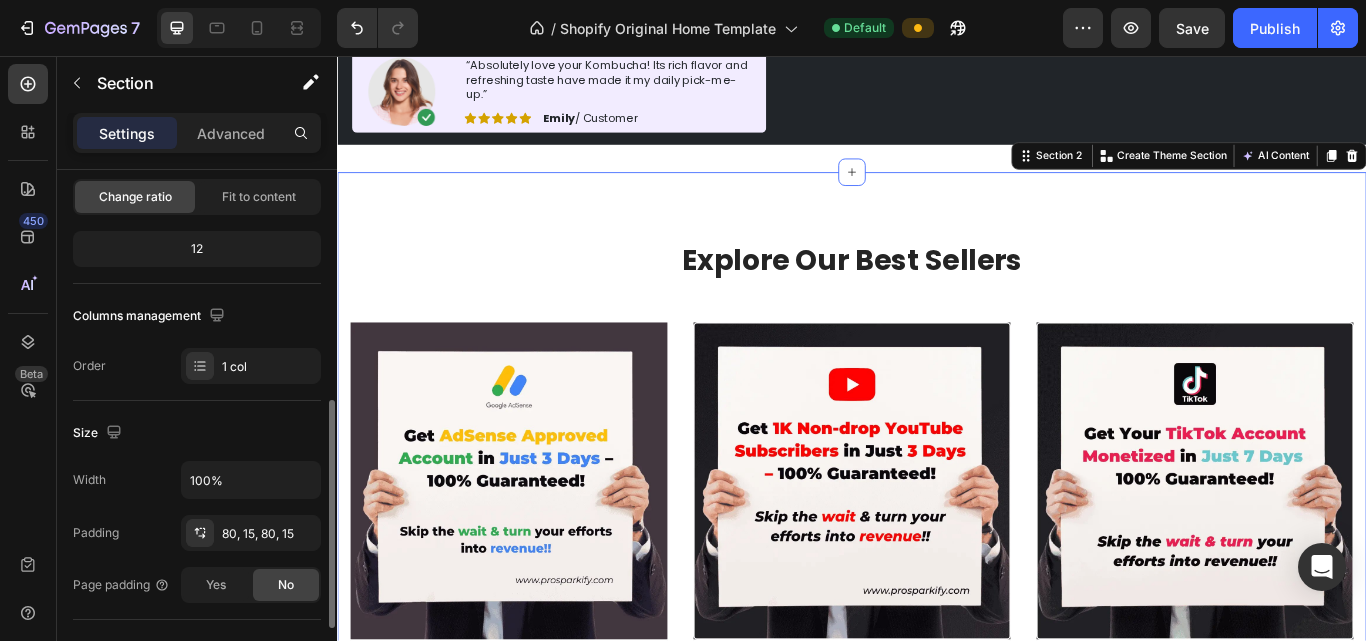 scroll, scrollTop: 300, scrollLeft: 0, axis: vertical 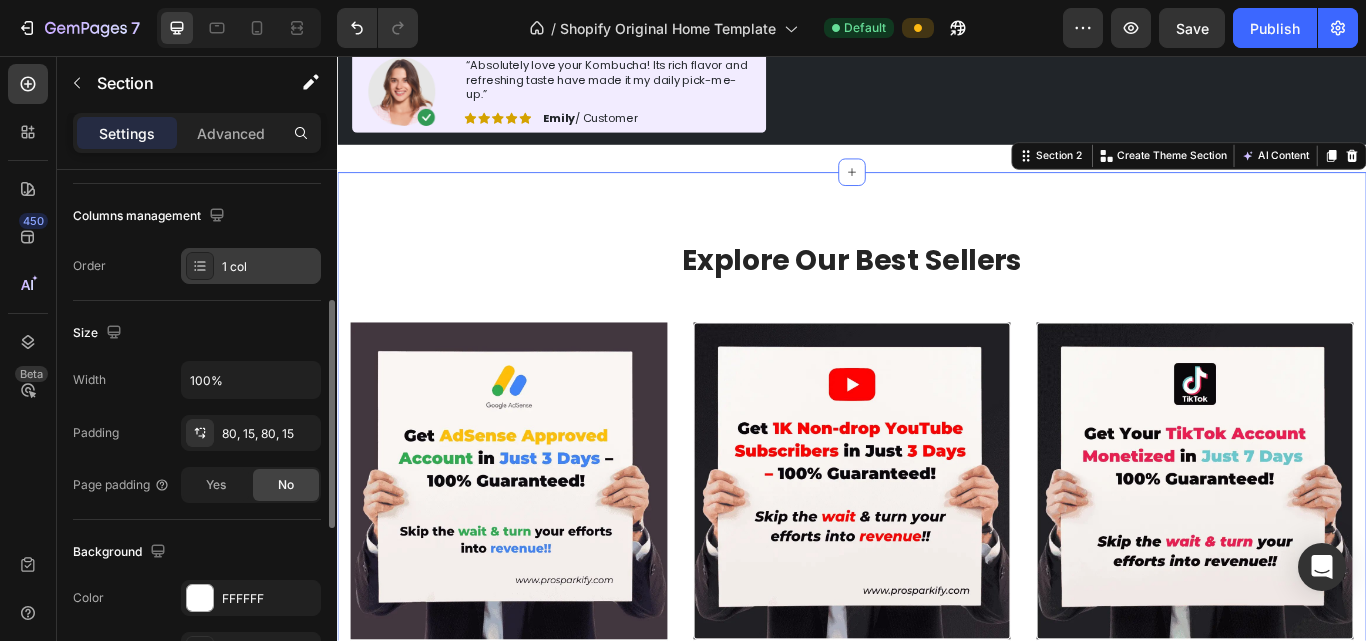 click on "1 col" at bounding box center [269, 267] 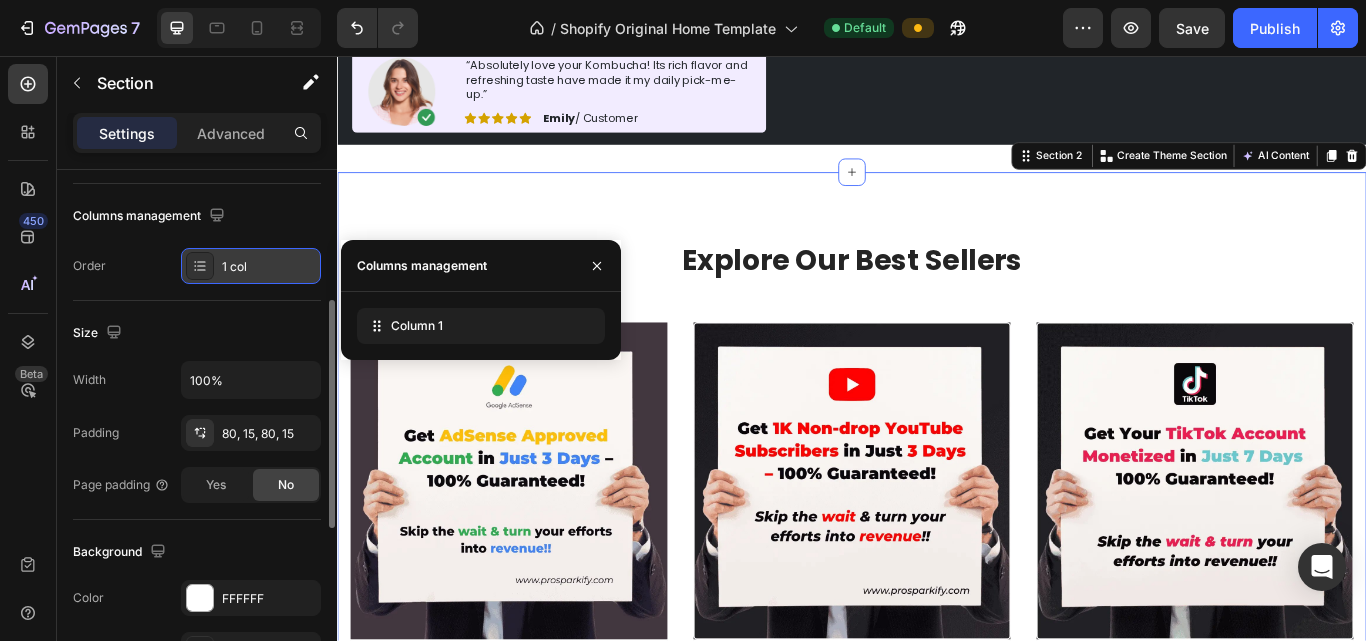 click on "1 col" at bounding box center [269, 267] 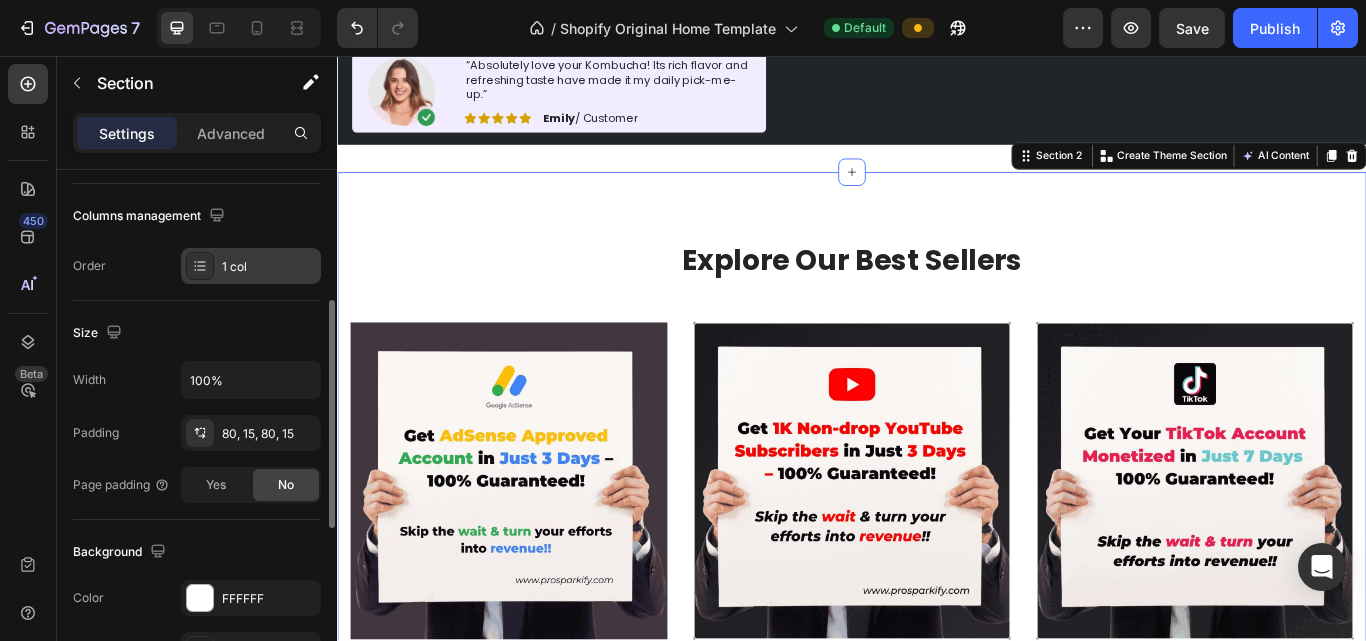 click 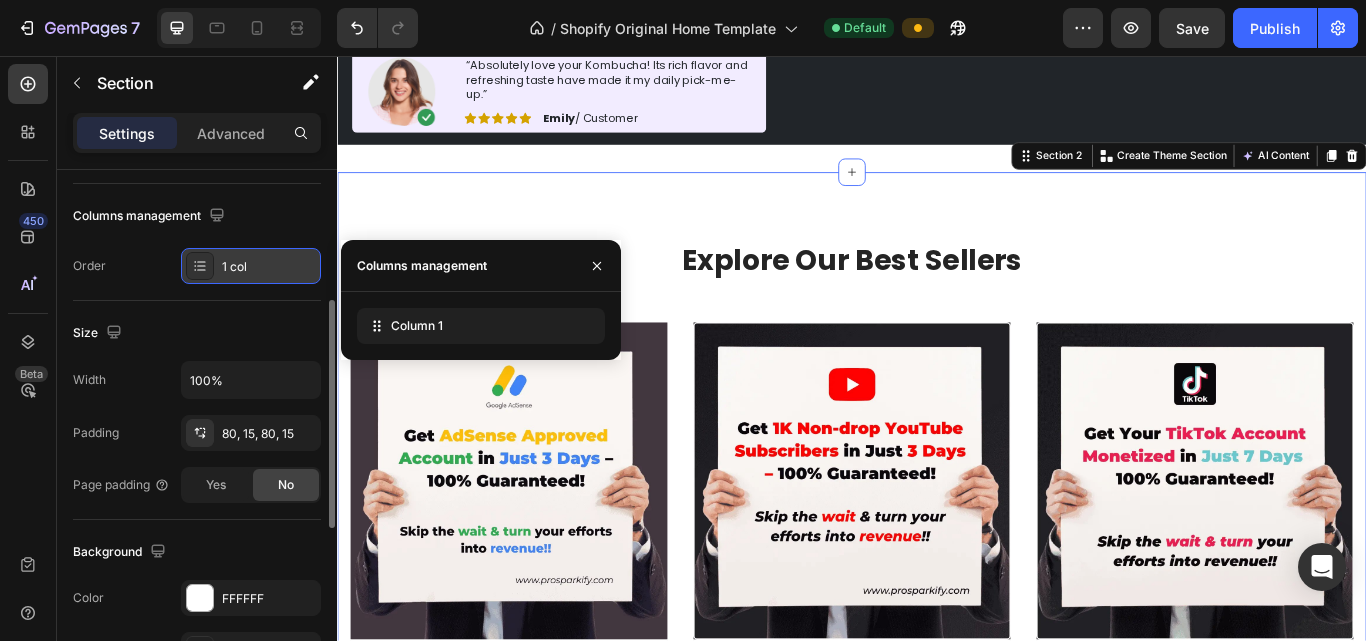 click 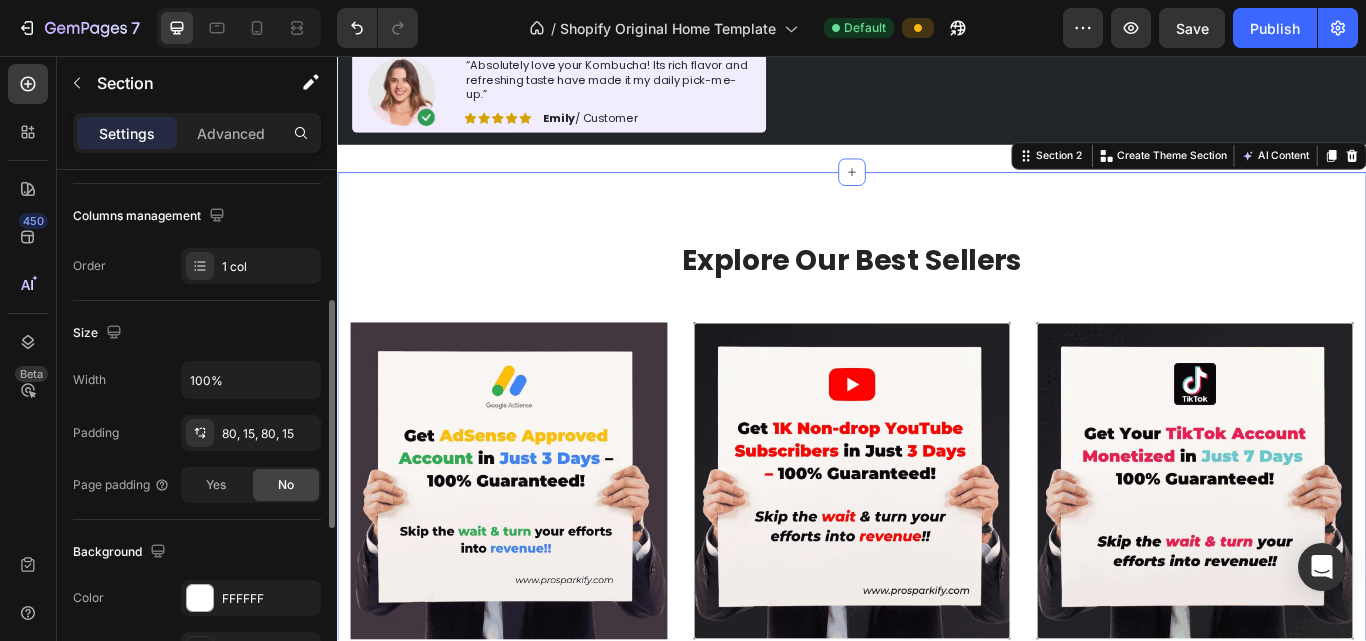 scroll, scrollTop: 400, scrollLeft: 0, axis: vertical 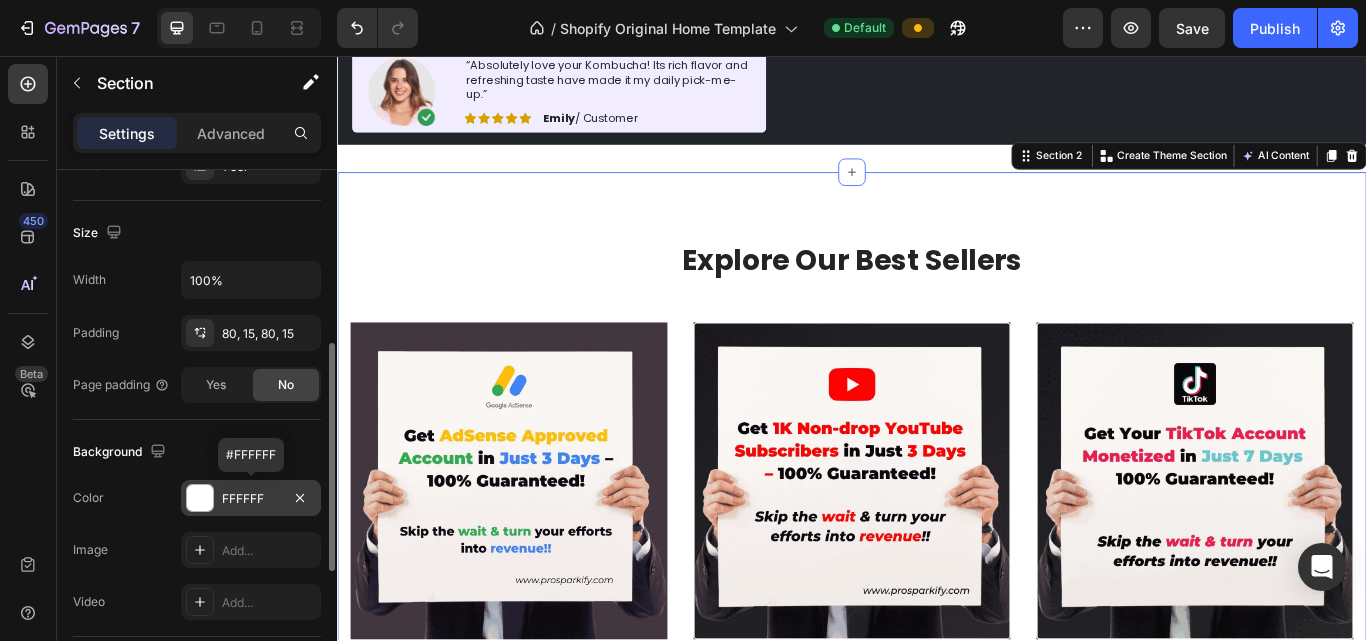 click at bounding box center (200, 498) 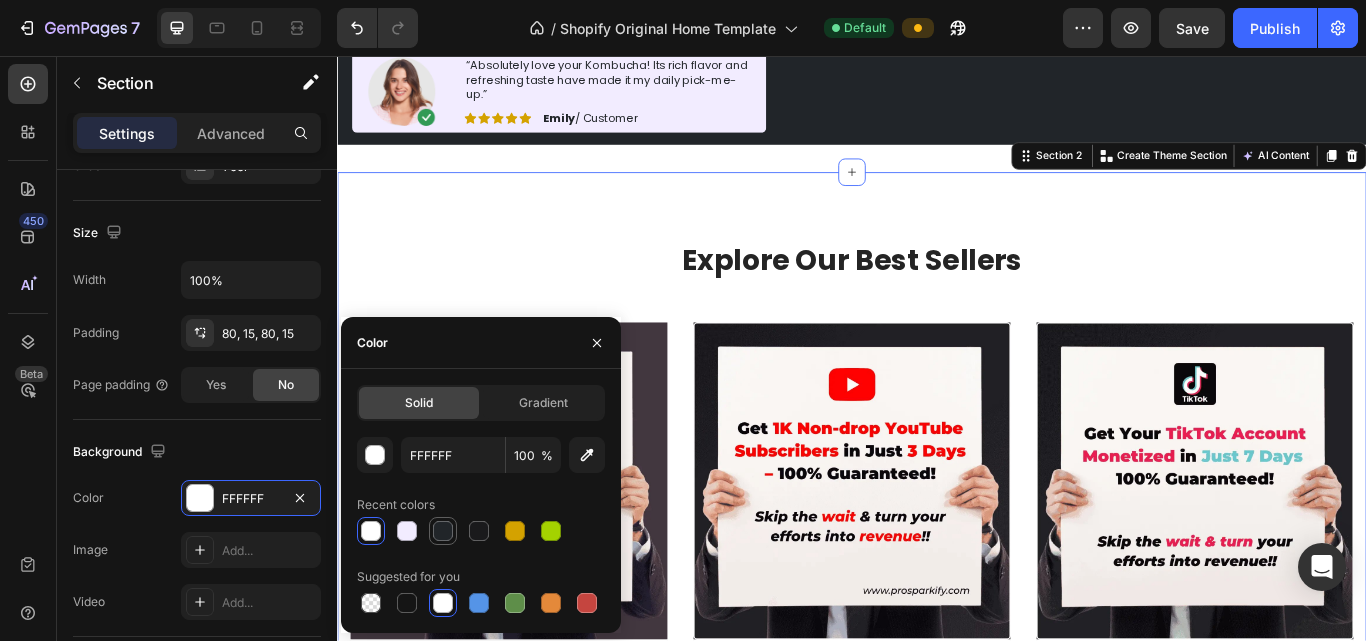 click at bounding box center [443, 531] 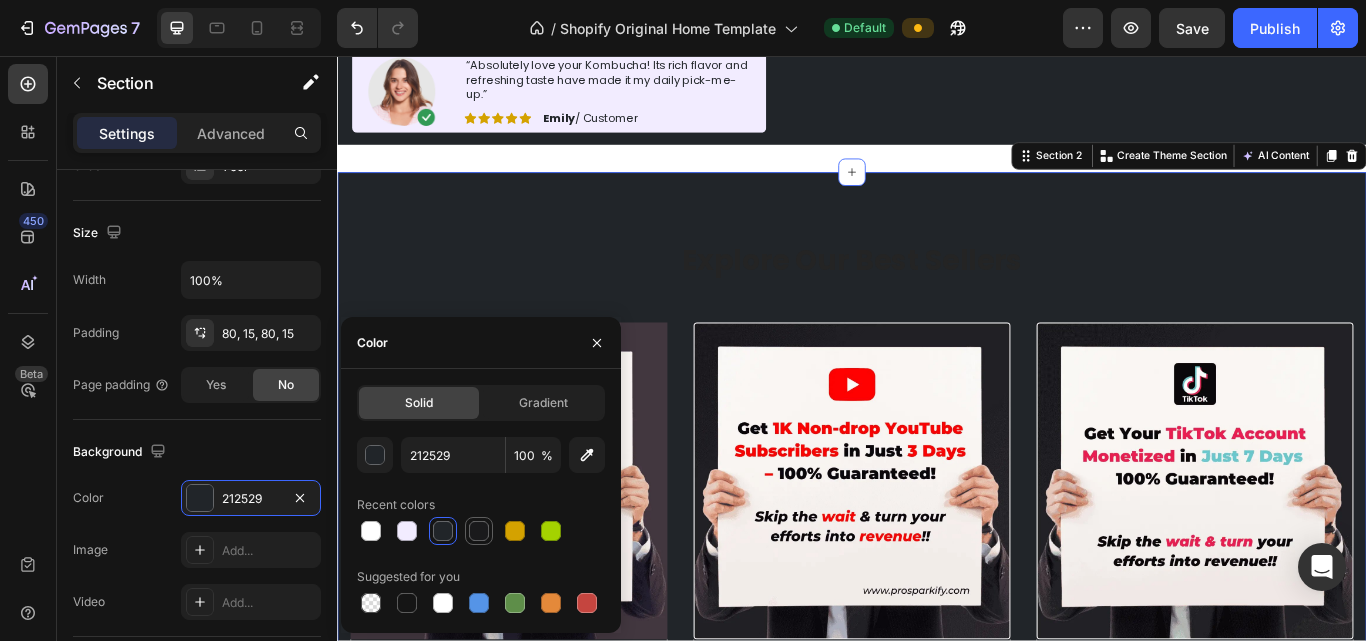 click at bounding box center [479, 531] 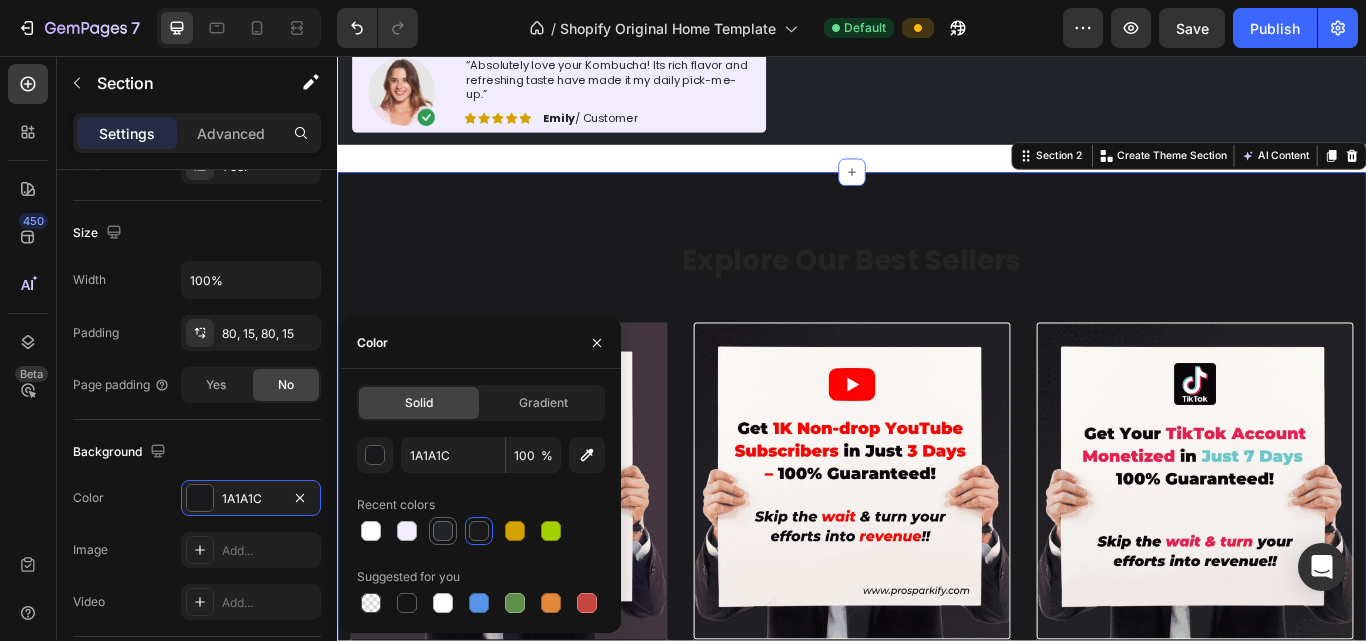 click at bounding box center (443, 531) 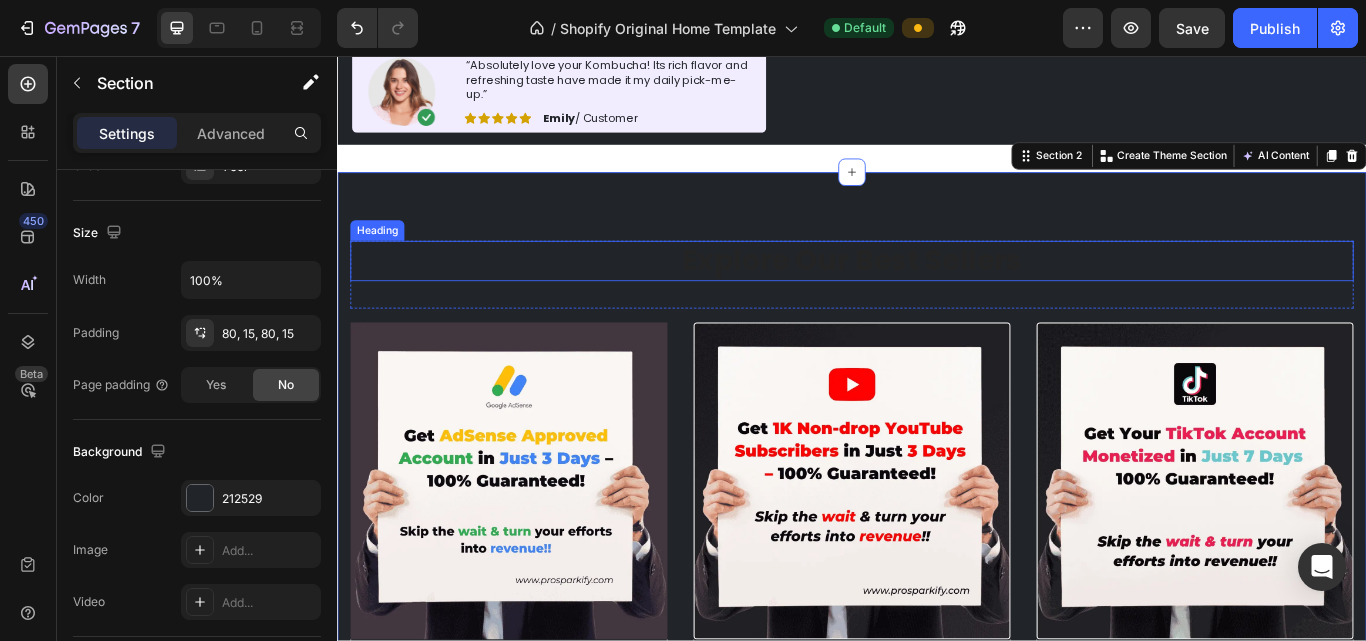 click on "Explore Our Best Sellers" at bounding box center (937, 295) 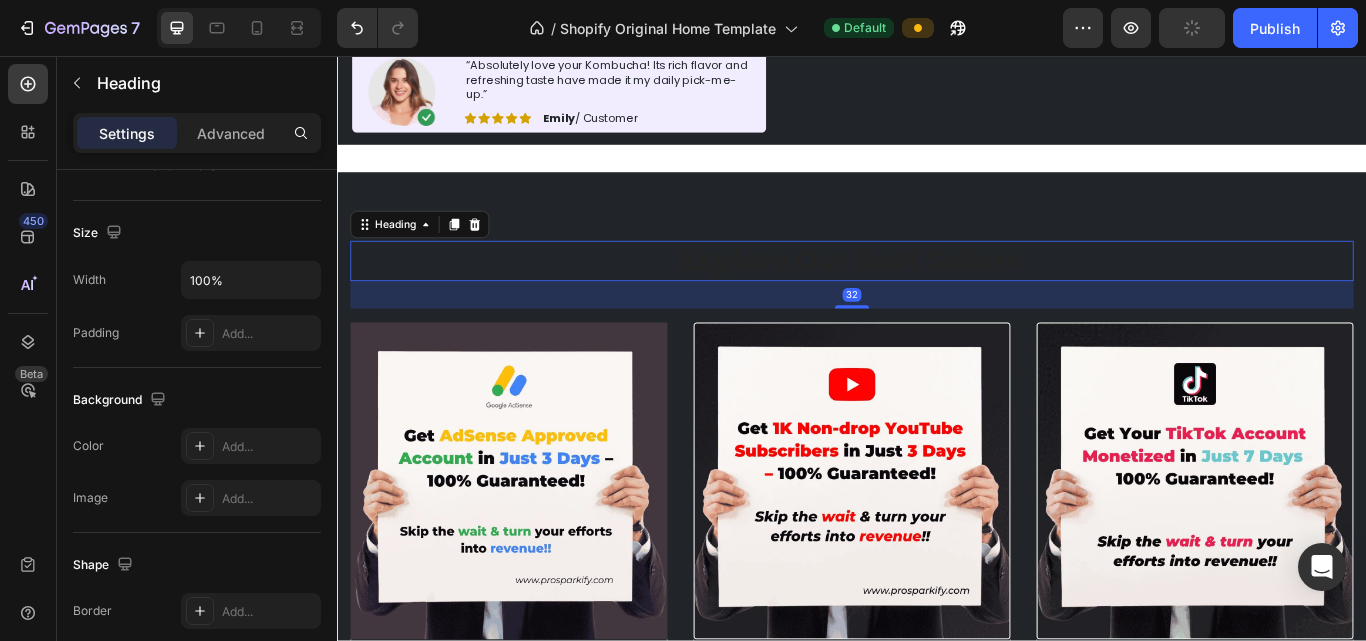 scroll, scrollTop: 0, scrollLeft: 0, axis: both 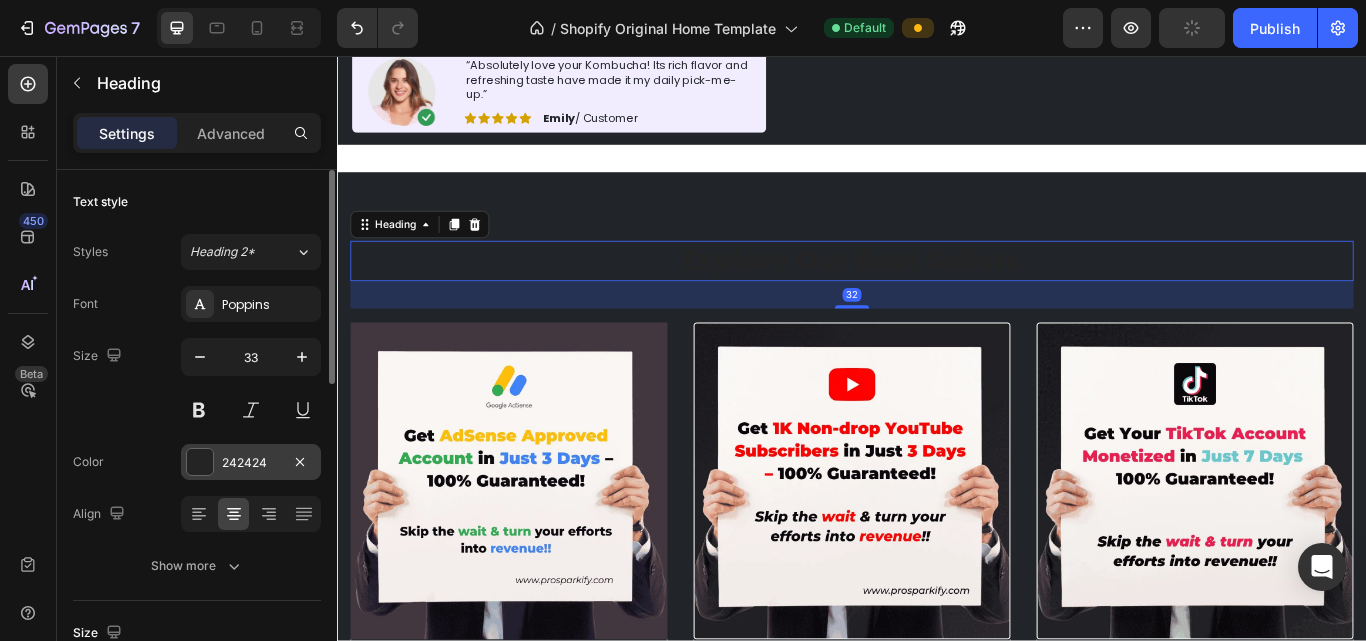 click at bounding box center (200, 462) 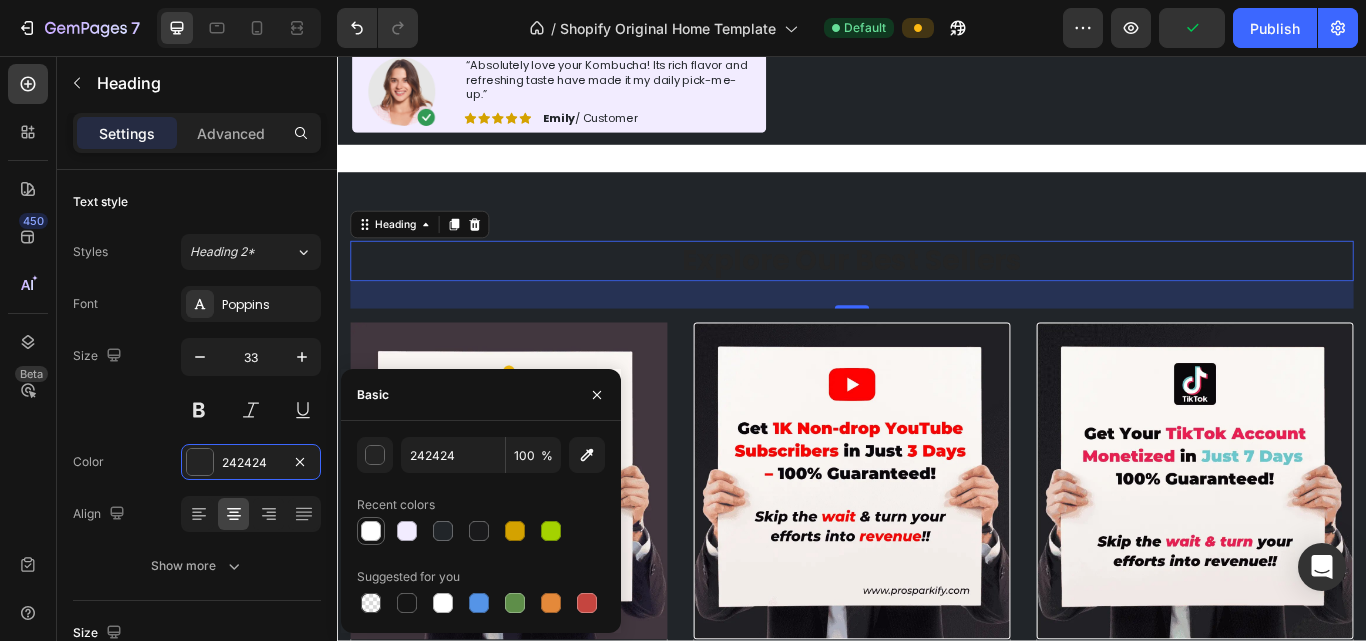 click at bounding box center [371, 531] 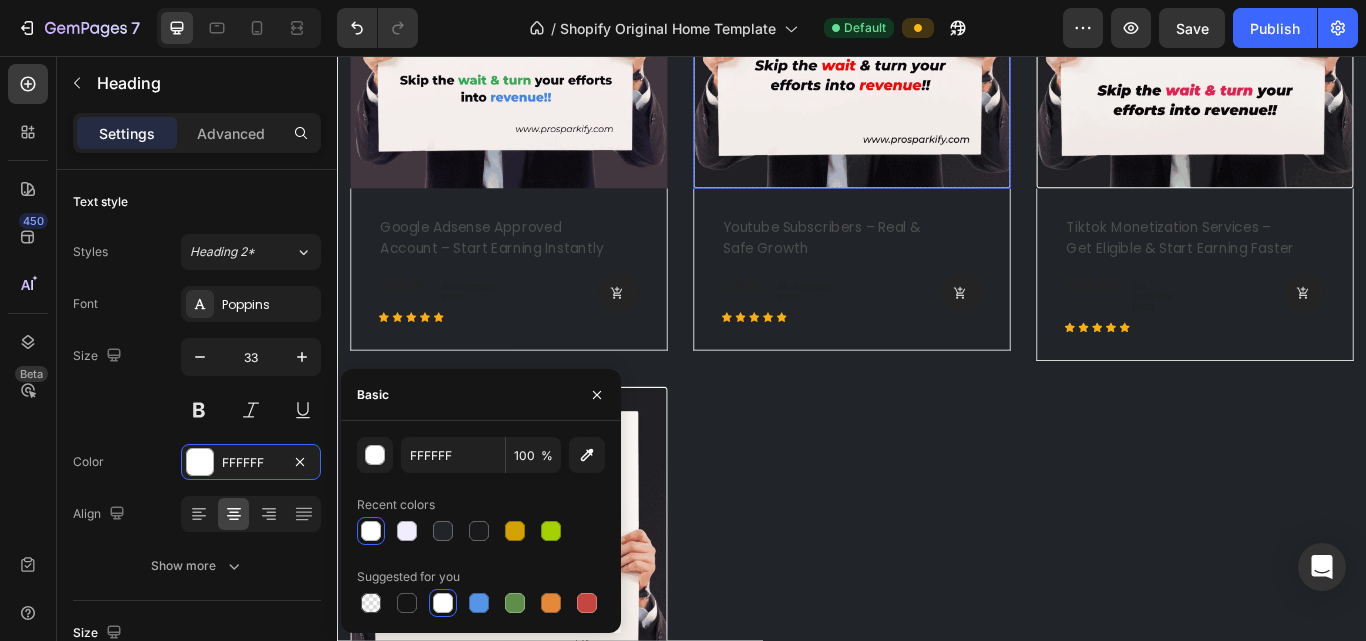 scroll, scrollTop: 1200, scrollLeft: 0, axis: vertical 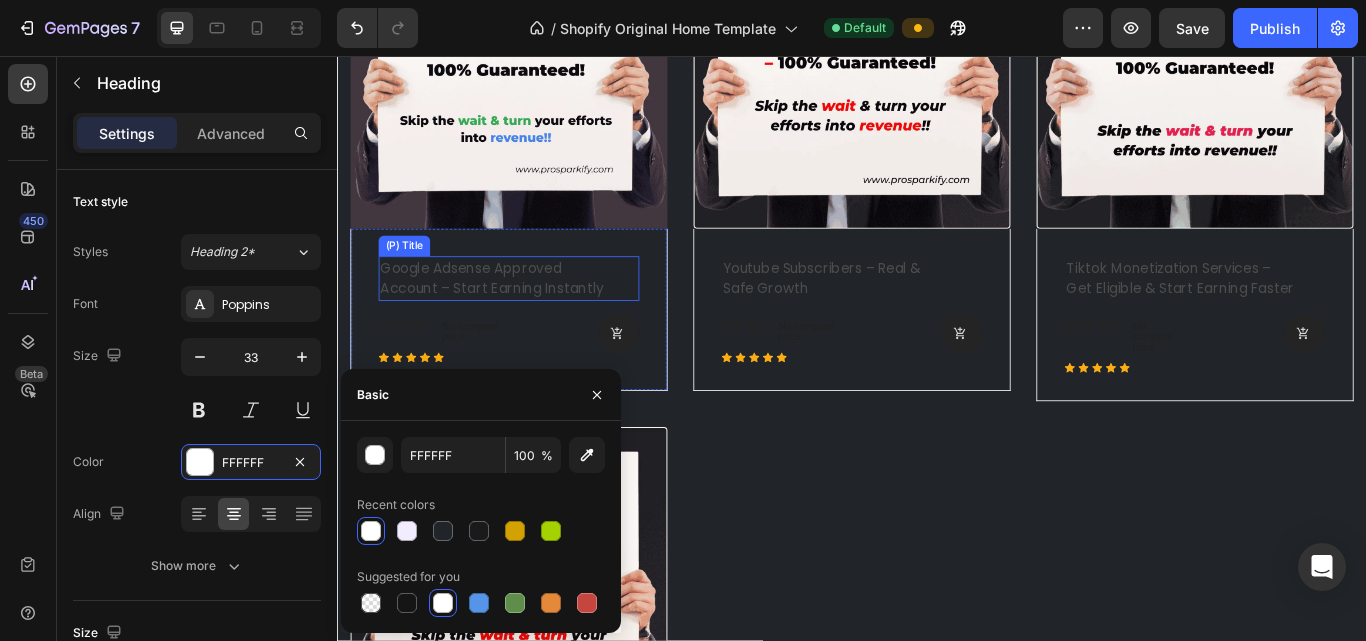 click on "google adsense approved account – start earning instantly" at bounding box center (521, 316) 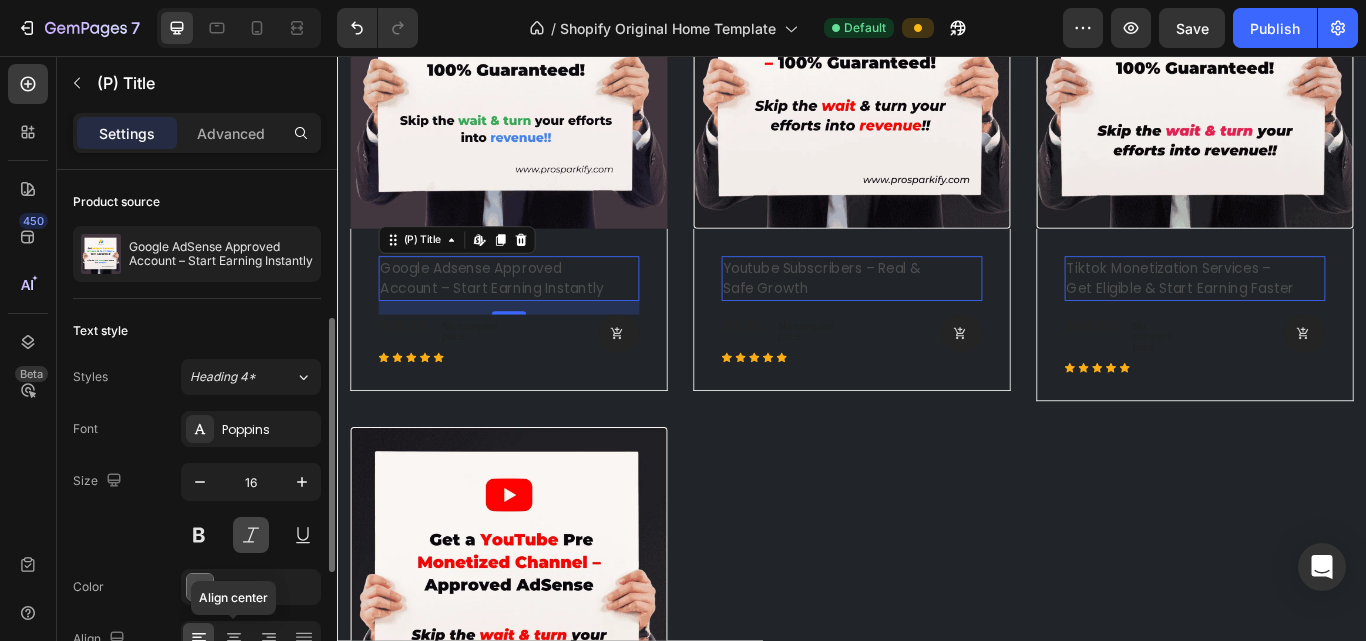 scroll, scrollTop: 100, scrollLeft: 0, axis: vertical 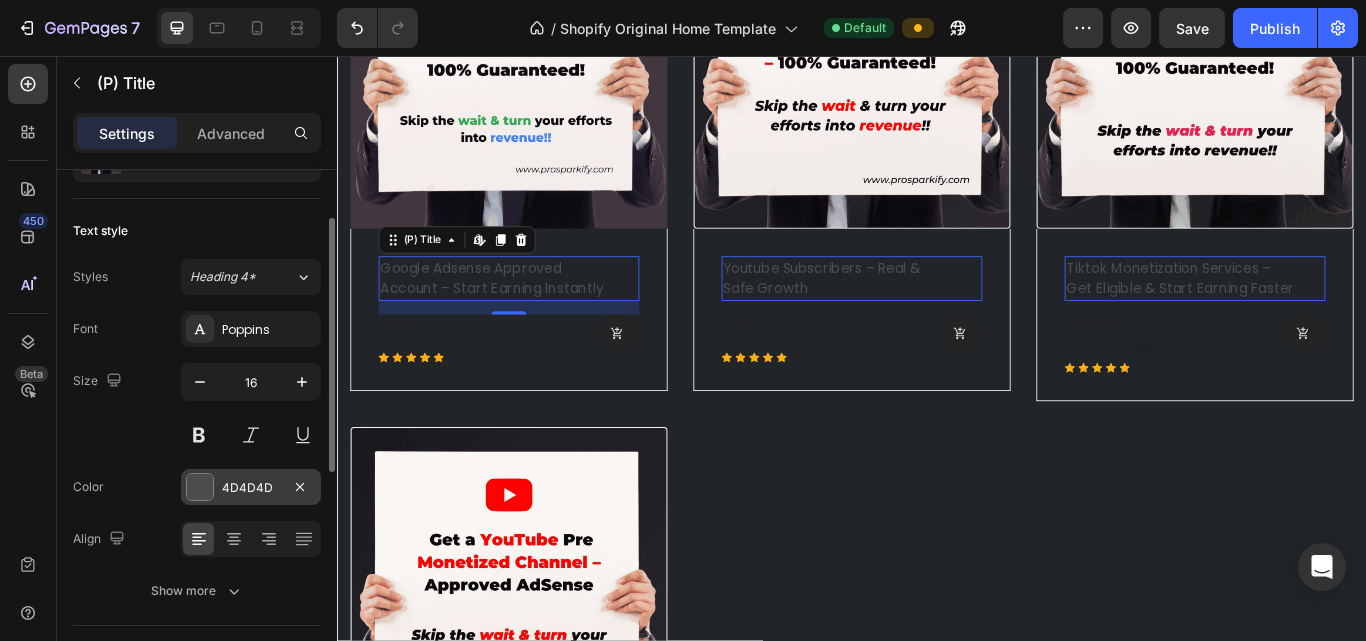click at bounding box center [200, 487] 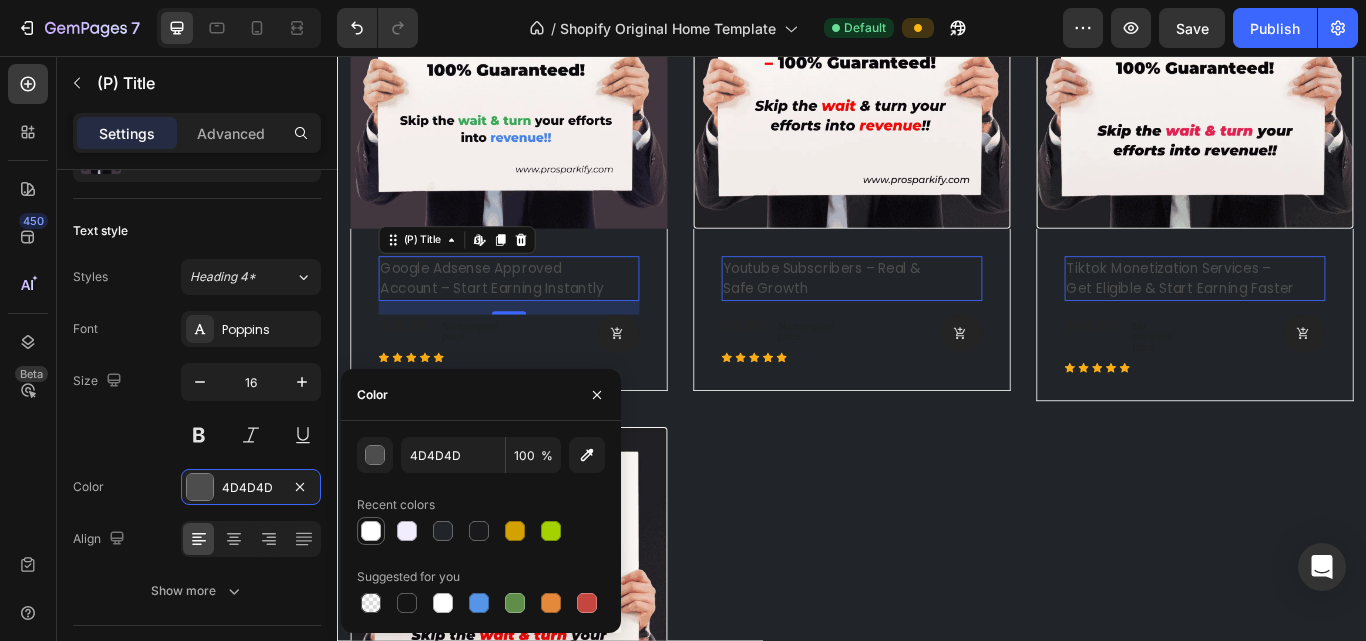 click at bounding box center (371, 531) 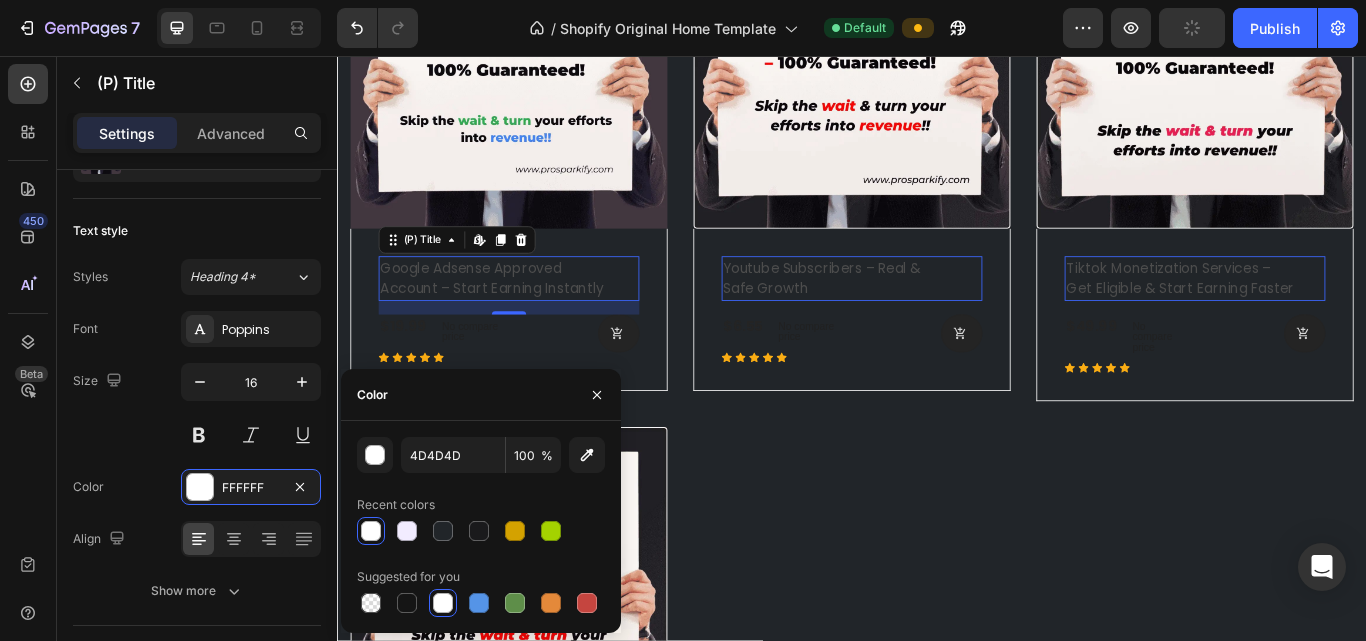 type on "FFFFFF" 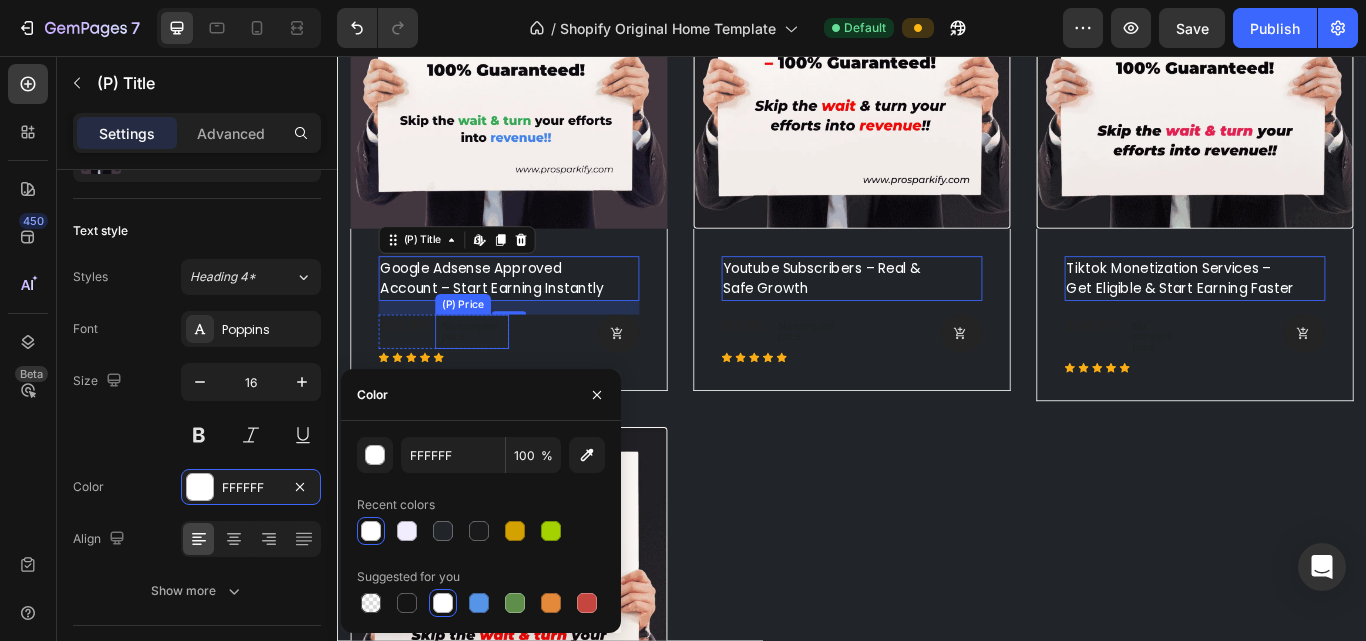 click on "No compare price" at bounding box center [494, 378] 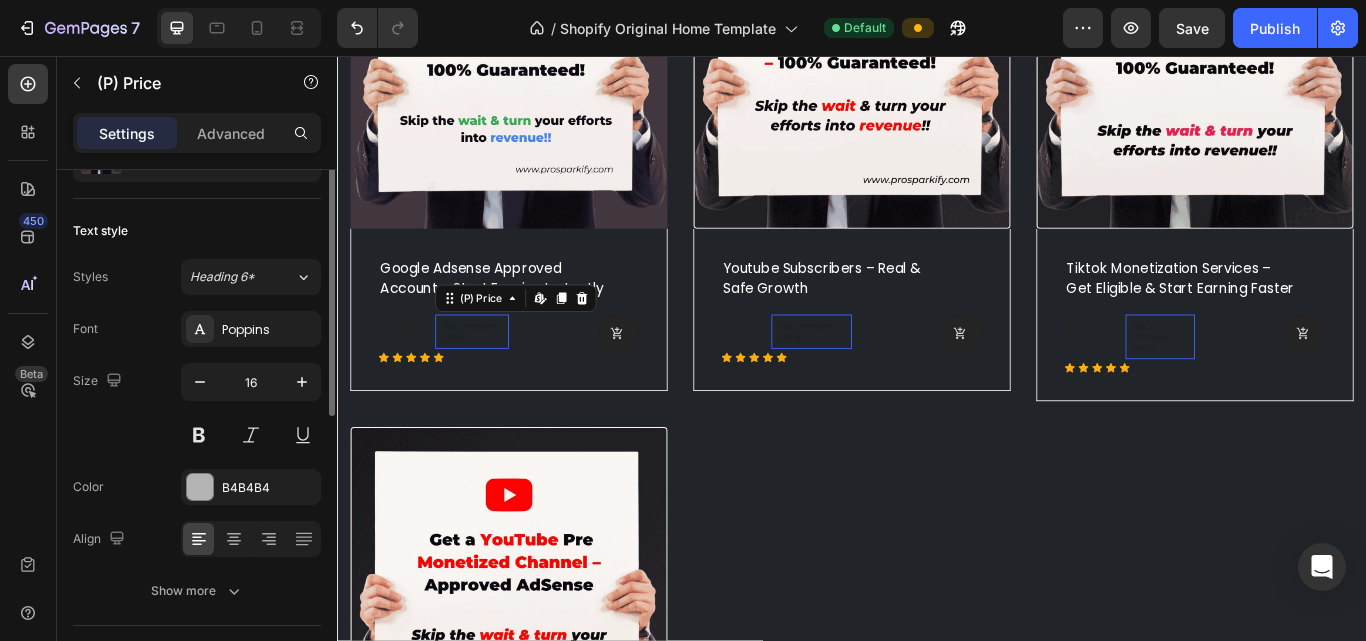 scroll, scrollTop: 0, scrollLeft: 0, axis: both 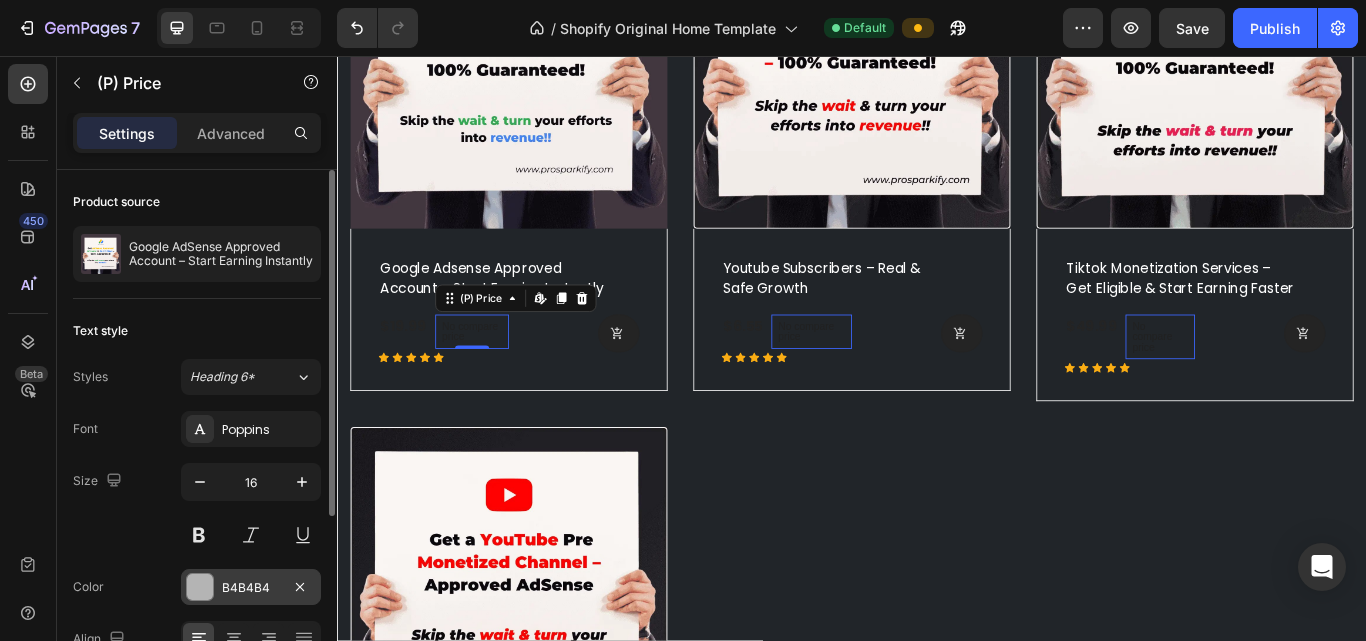 click at bounding box center [200, 587] 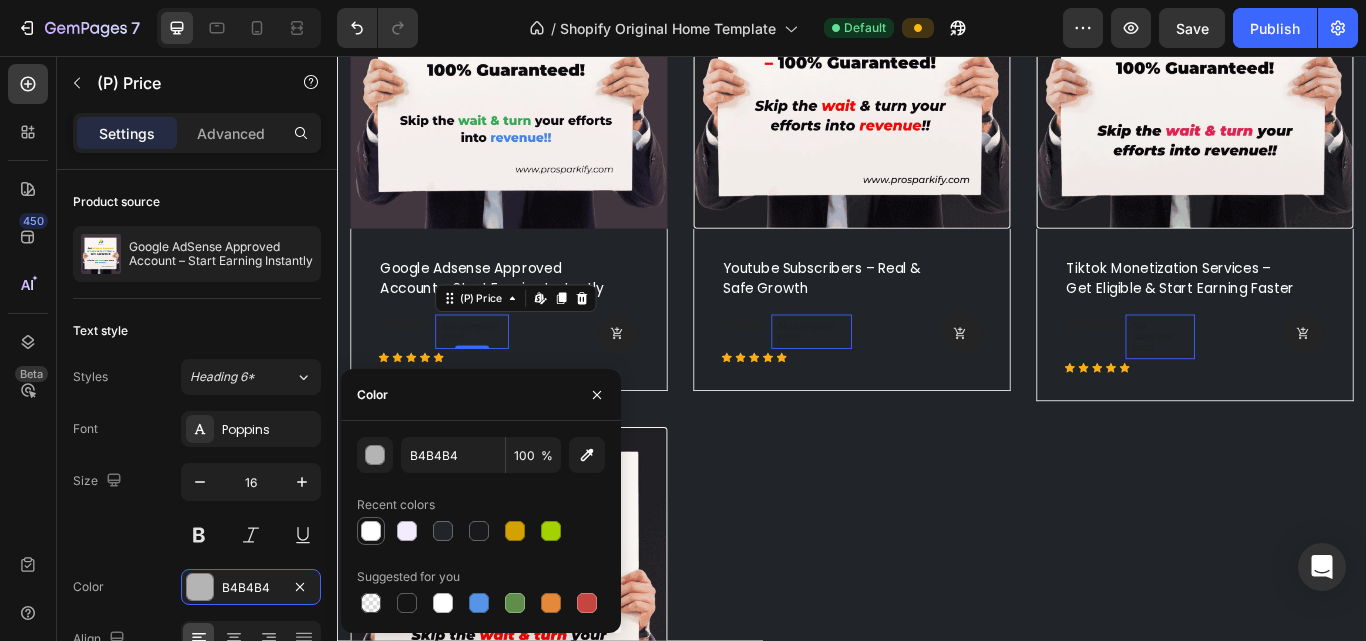 click at bounding box center [371, 531] 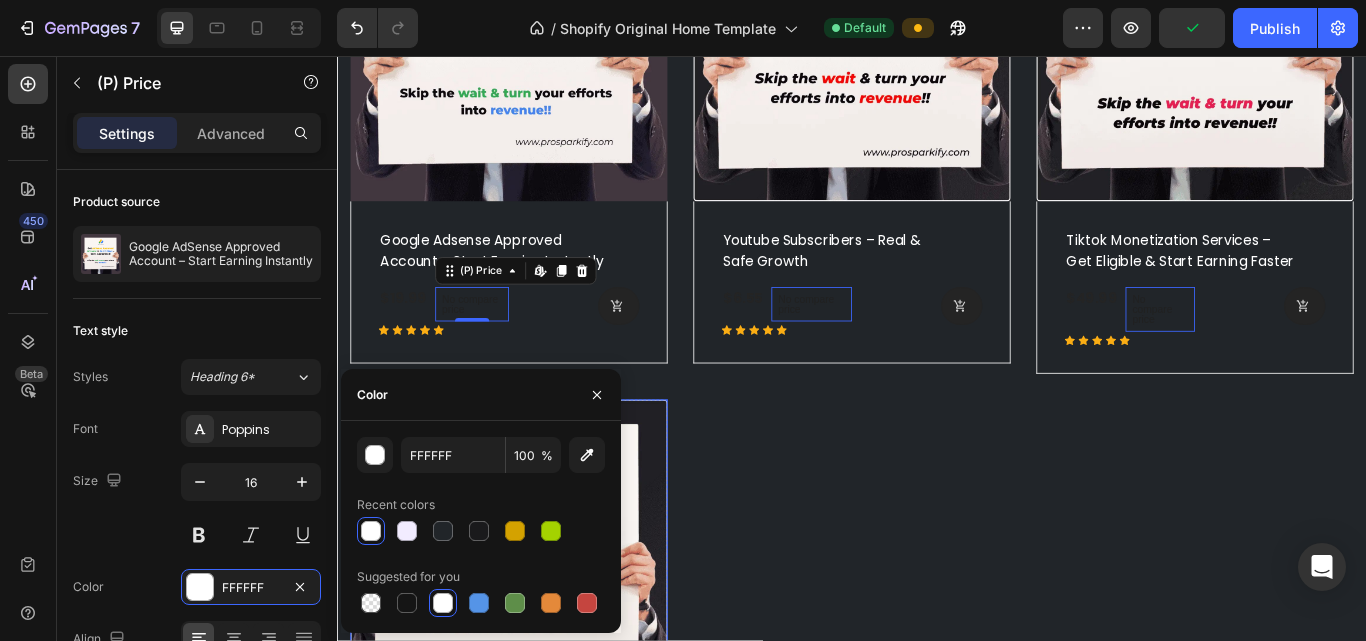 scroll, scrollTop: 1200, scrollLeft: 0, axis: vertical 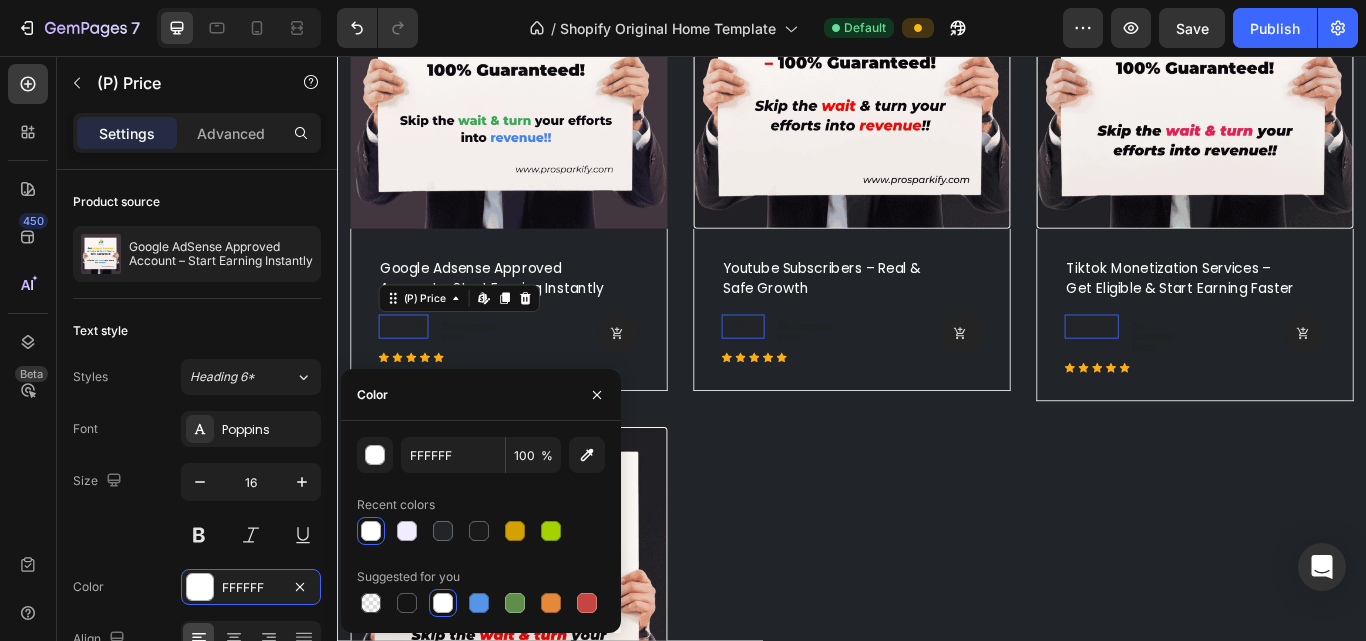 click on "$19.99" at bounding box center (414, 372) 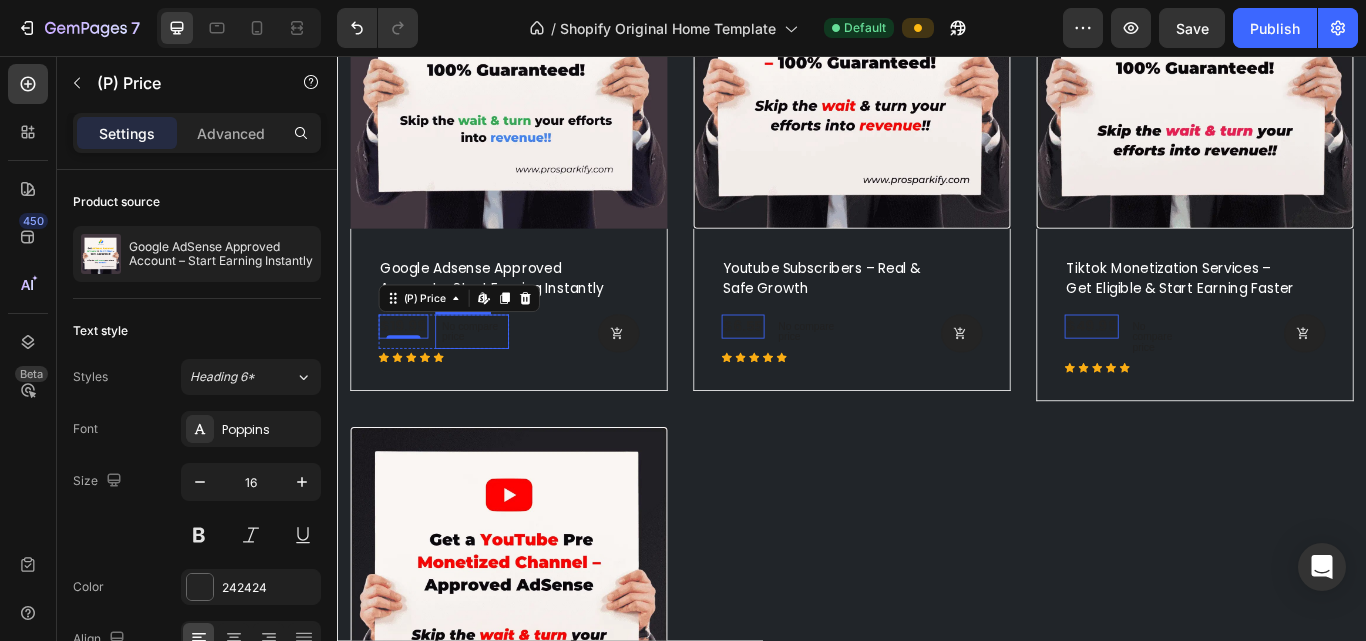 click on "No compare price" at bounding box center (494, 378) 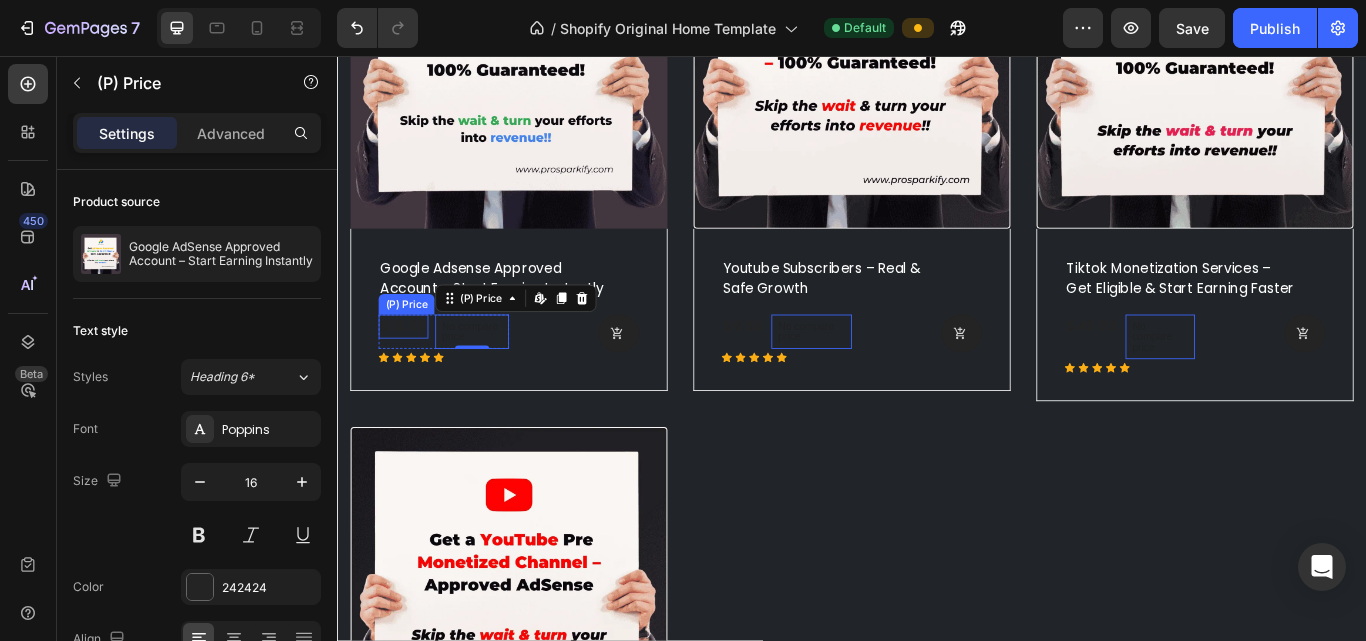 click on "$19.99" at bounding box center (414, 372) 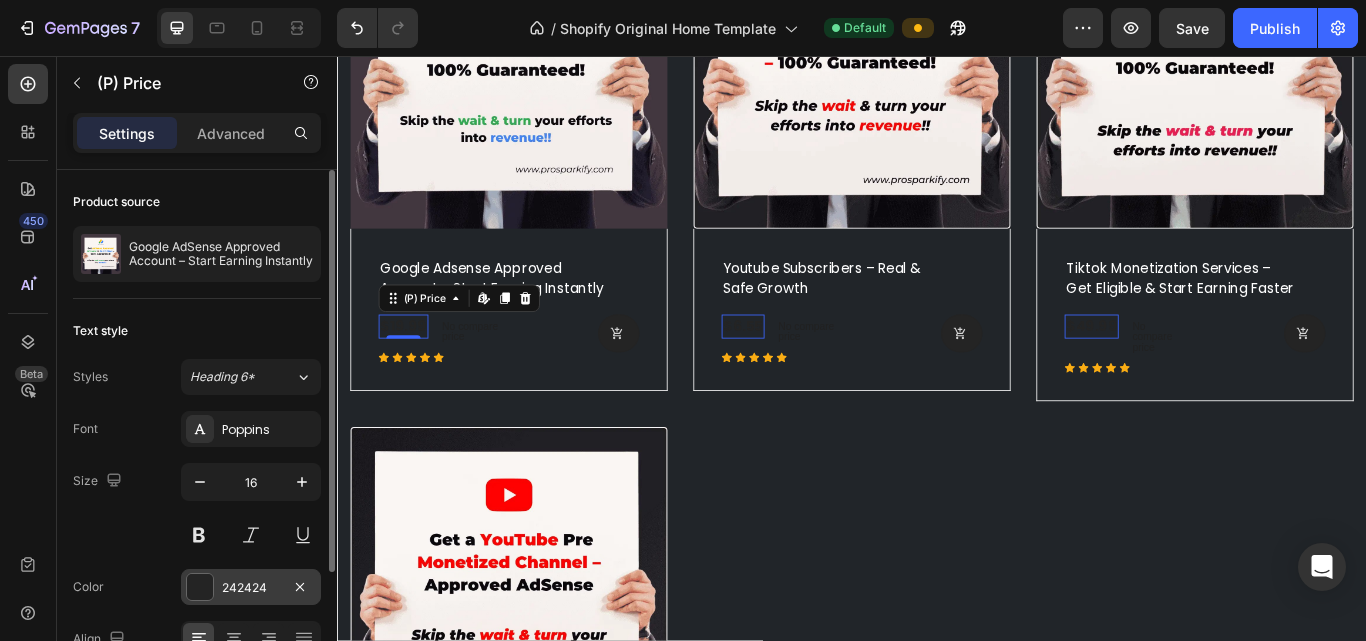 click at bounding box center [200, 587] 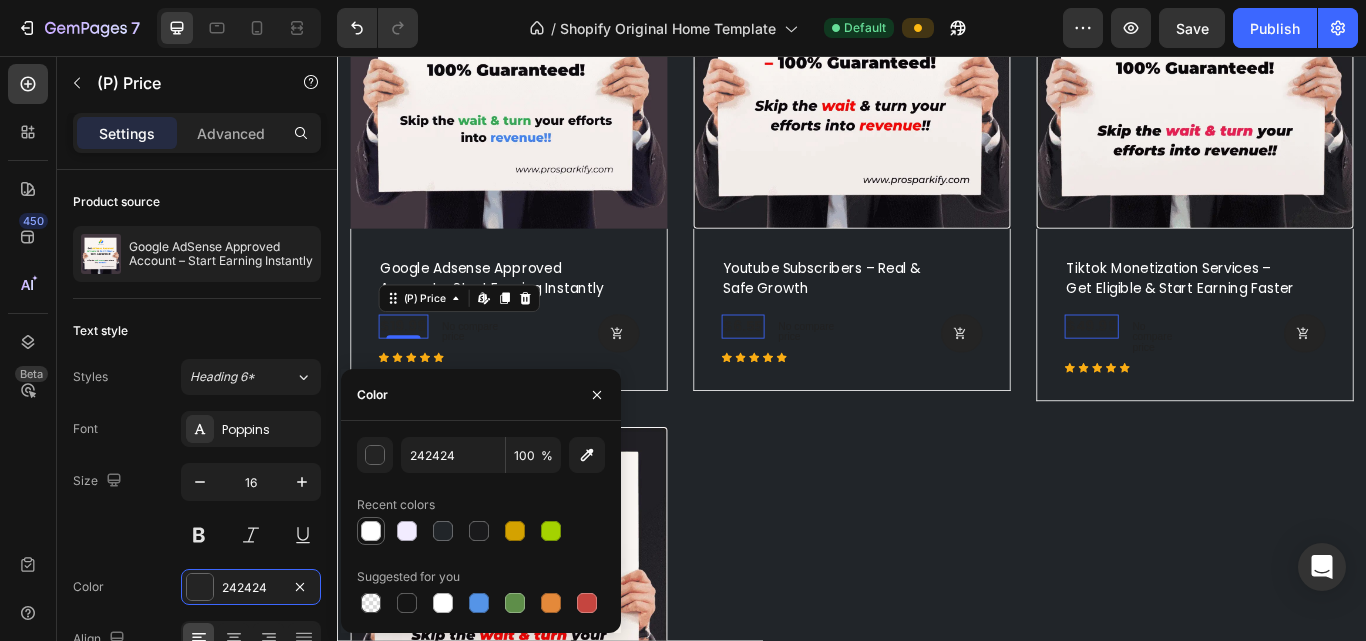 click at bounding box center [371, 531] 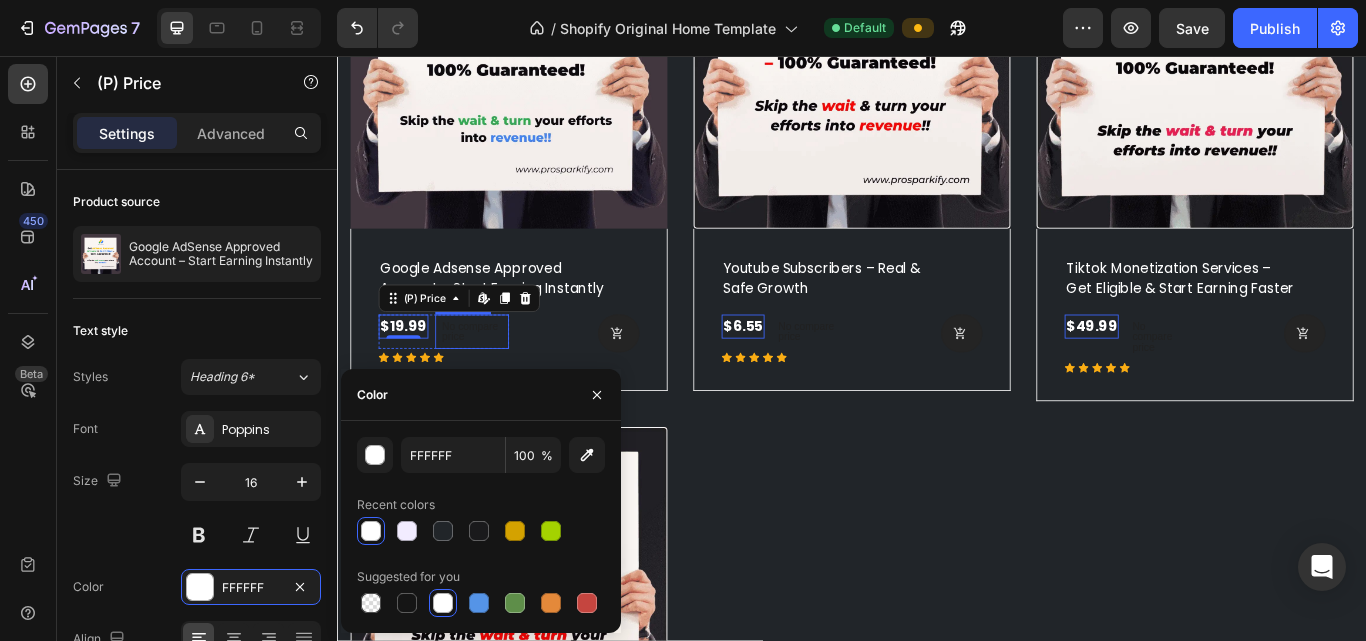 click on "No compare price" at bounding box center [494, 378] 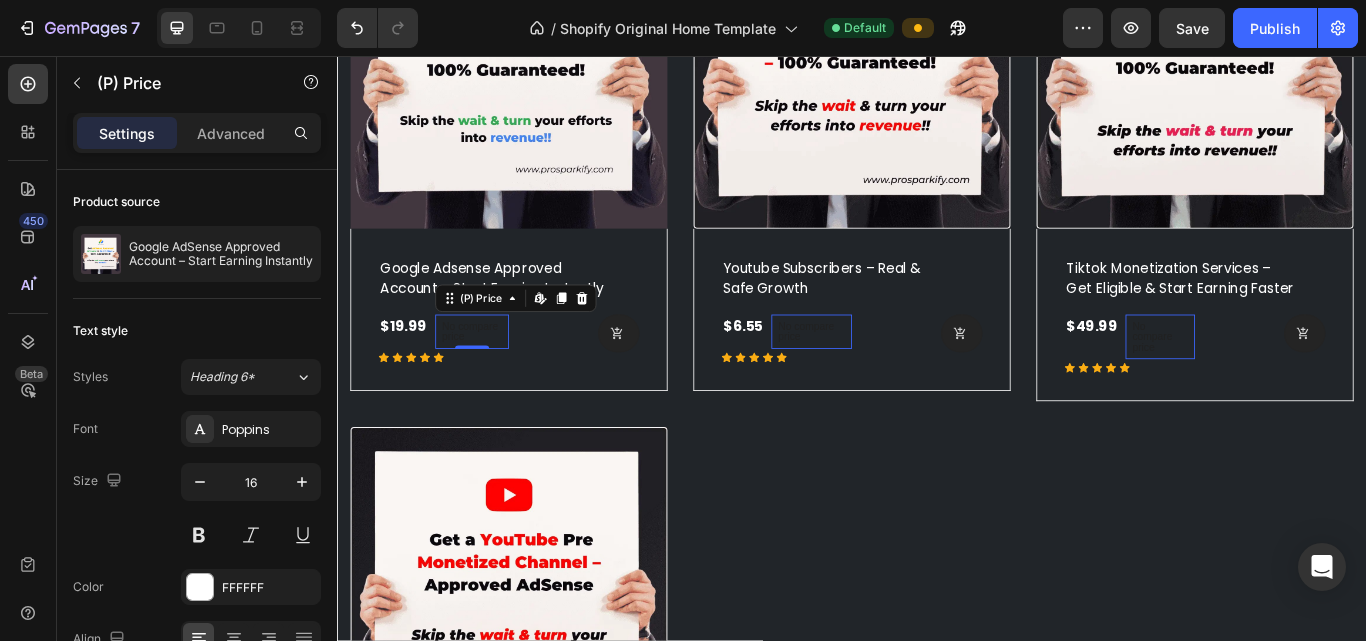 click on "No compare price" at bounding box center [494, 378] 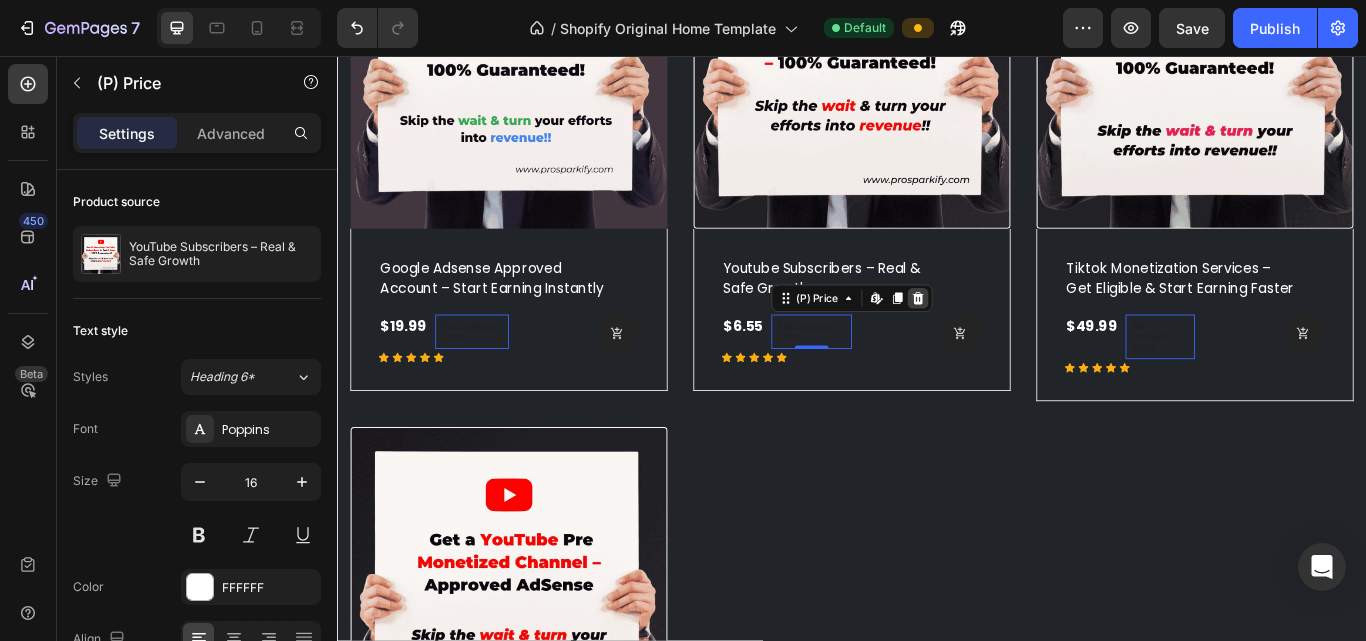 click 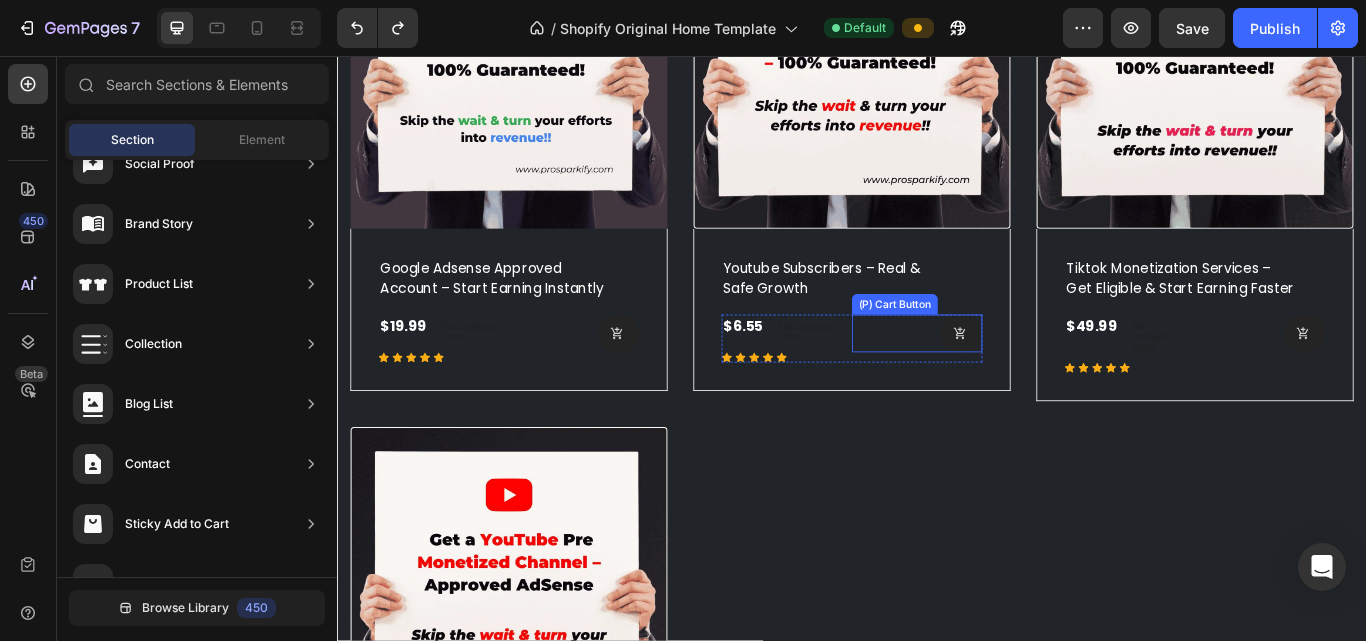 click on "(P) Cart Button" at bounding box center (613, 380) 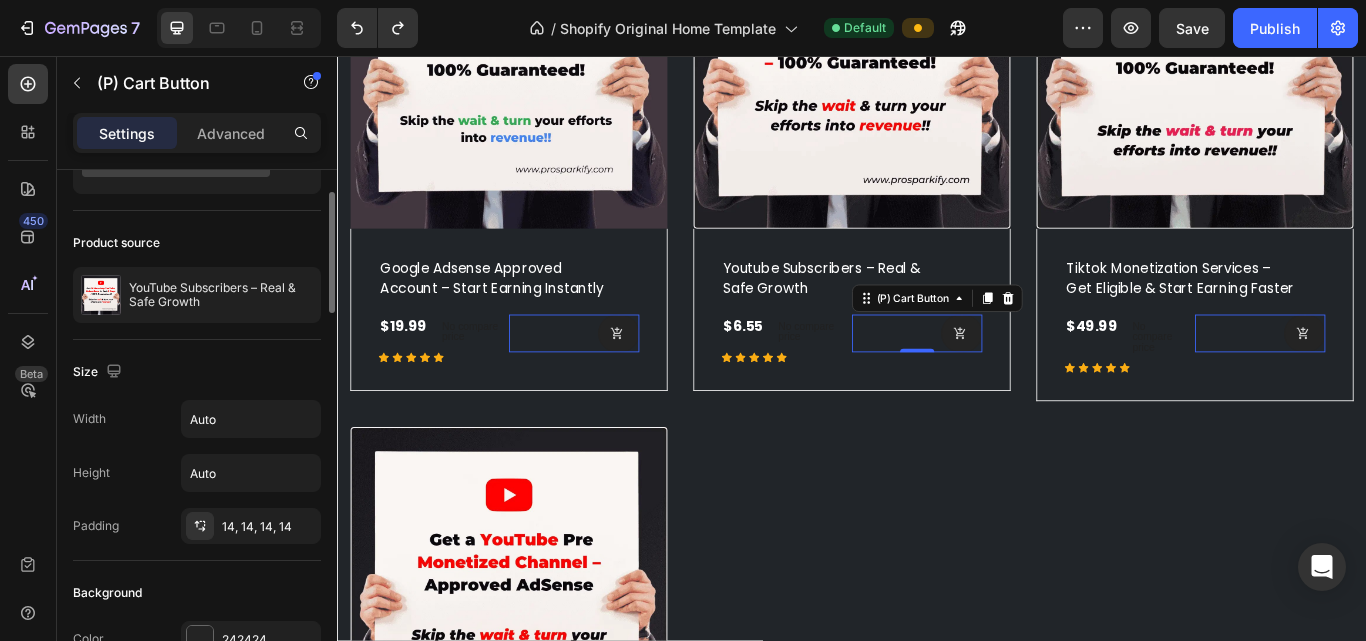 scroll, scrollTop: 300, scrollLeft: 0, axis: vertical 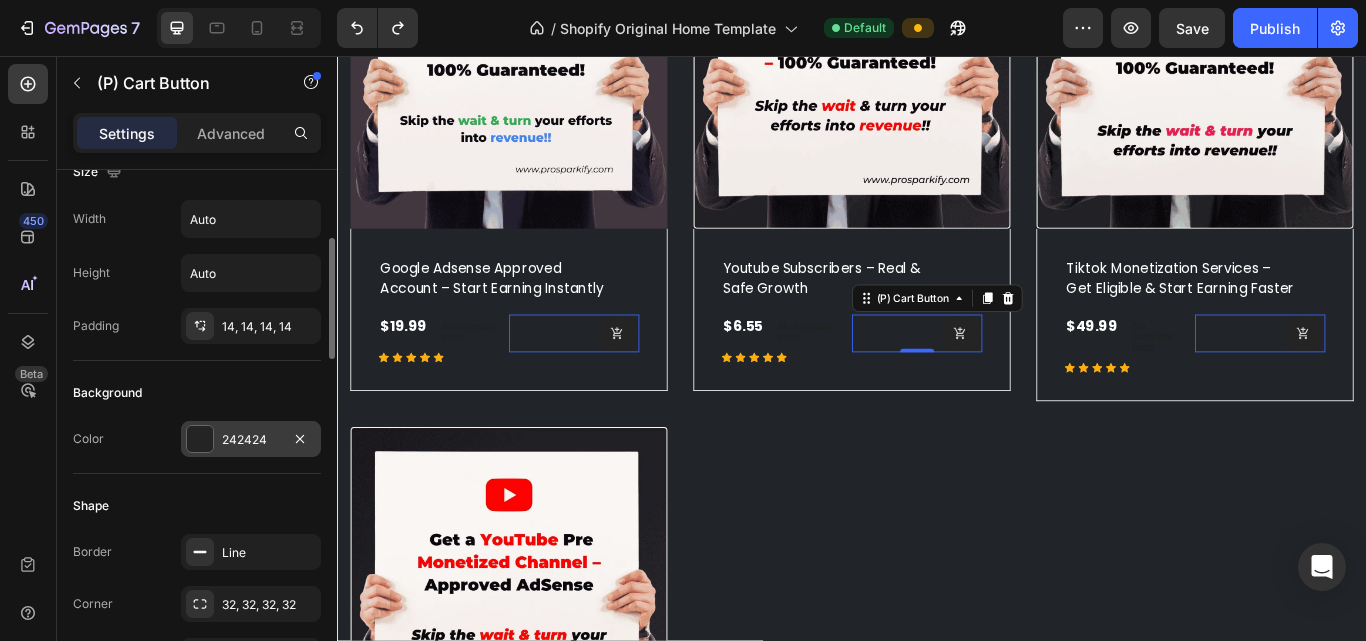 click at bounding box center [200, 439] 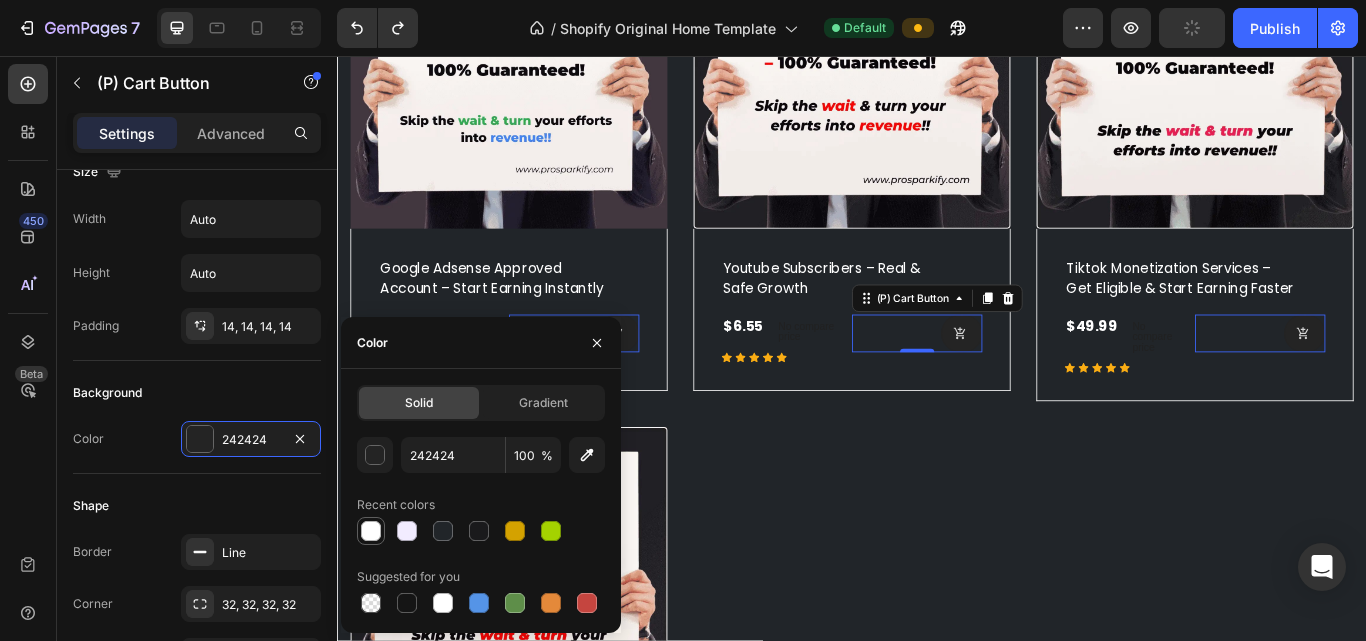 click at bounding box center [371, 531] 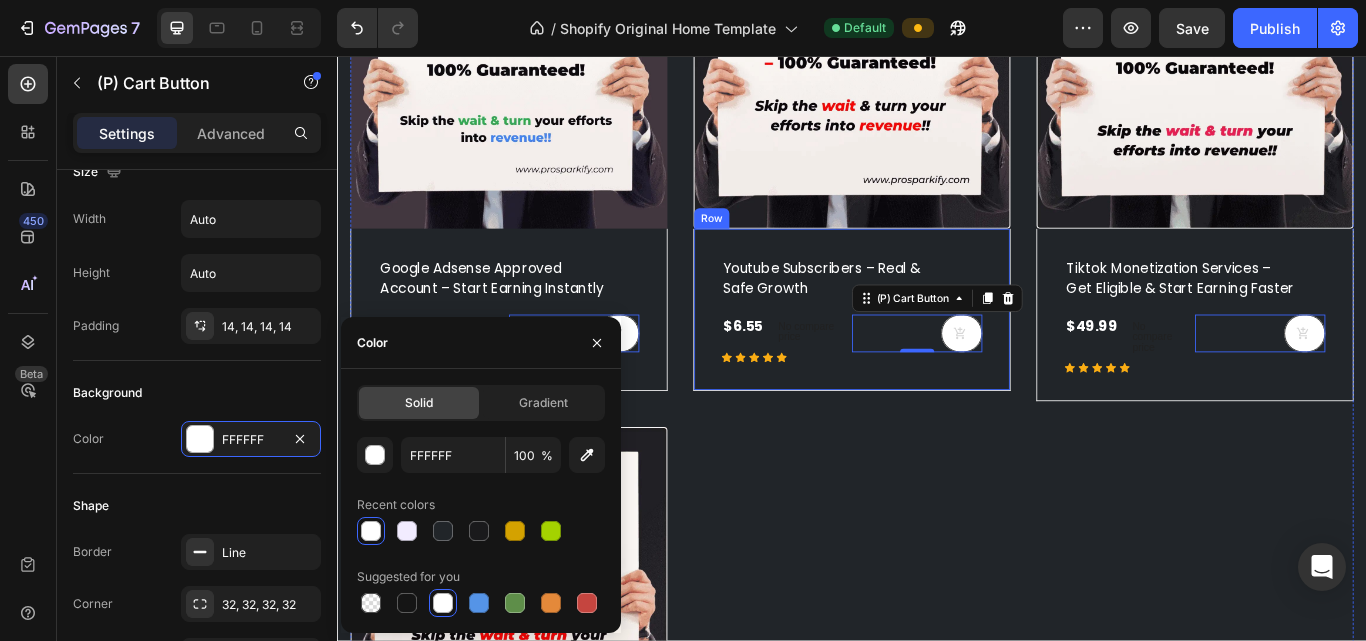 click on "youtube subscribers – real & safe growth (P) Title $6.55 (P) Price (P) Price No compare price (P) Price Row Icon Icon Icon Icon Icon Row (P) Cart Button   0 Row Row" at bounding box center [537, 352] 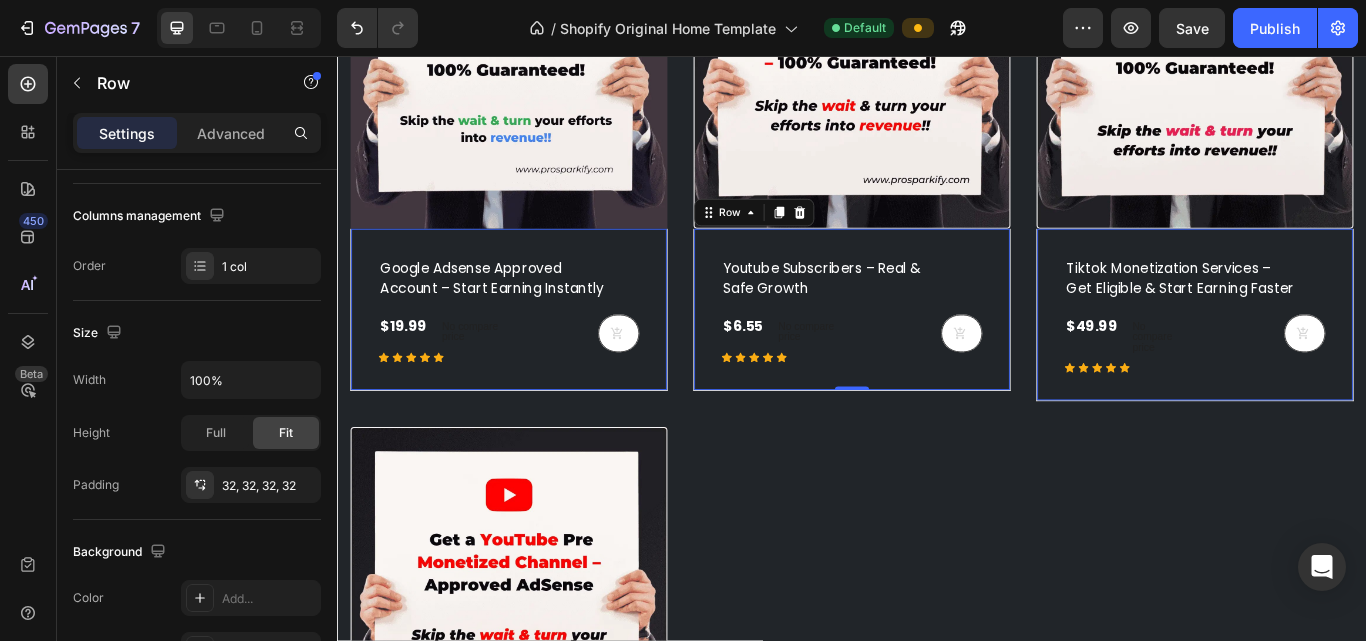scroll, scrollTop: 0, scrollLeft: 0, axis: both 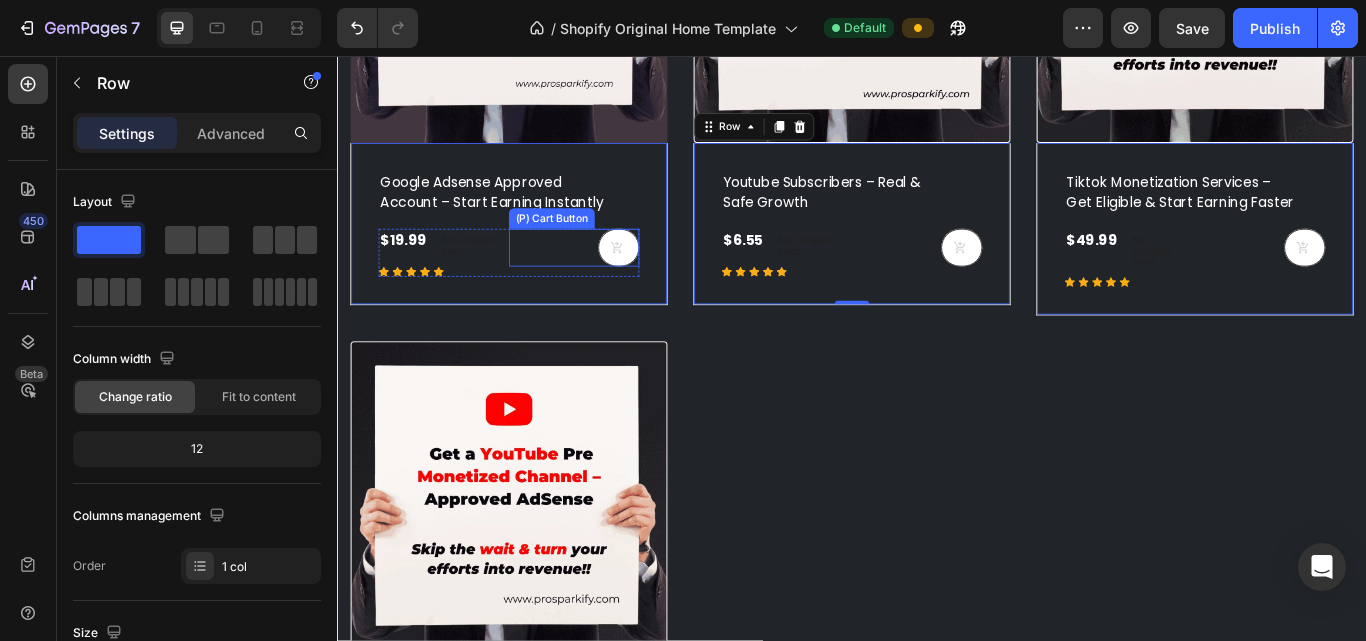 click 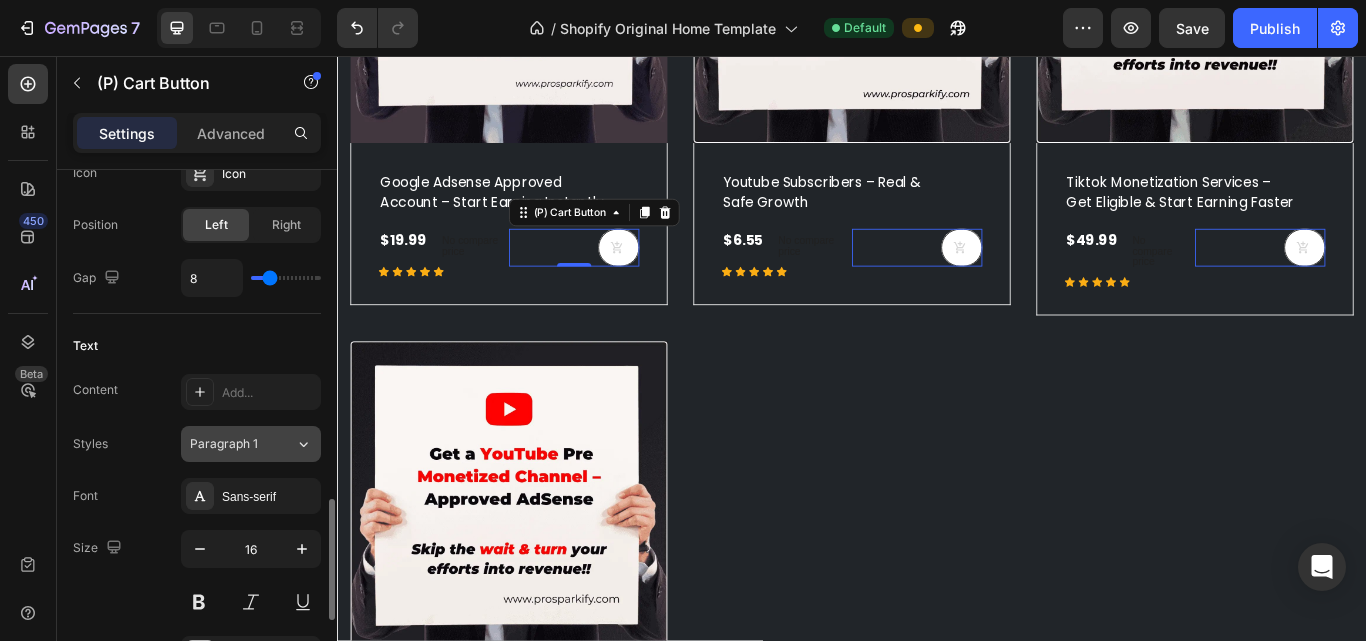 scroll, scrollTop: 1000, scrollLeft: 0, axis: vertical 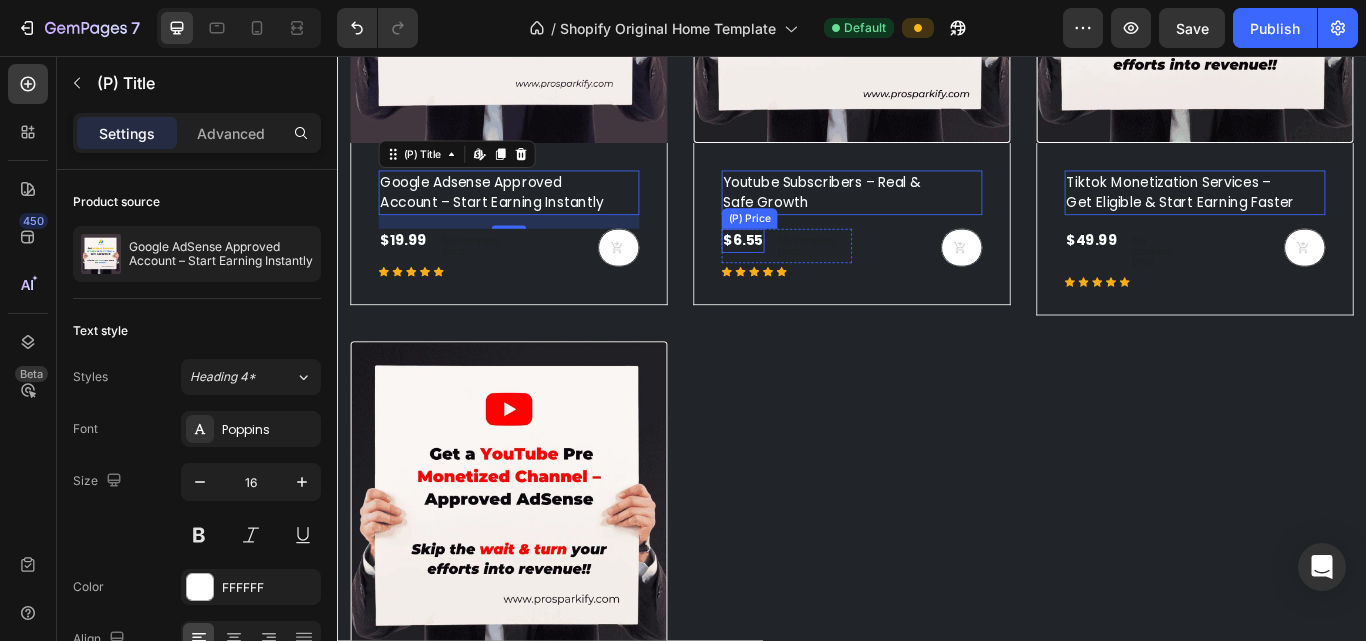 click on "$6.55" at bounding box center (414, 272) 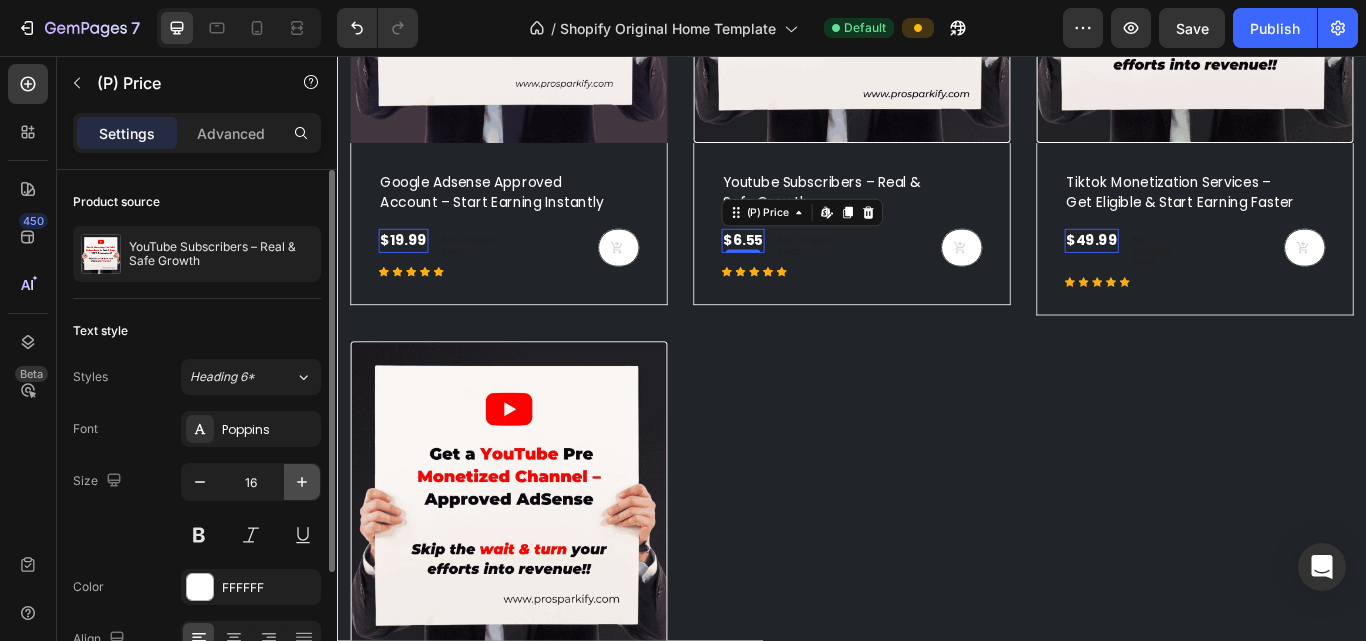 click 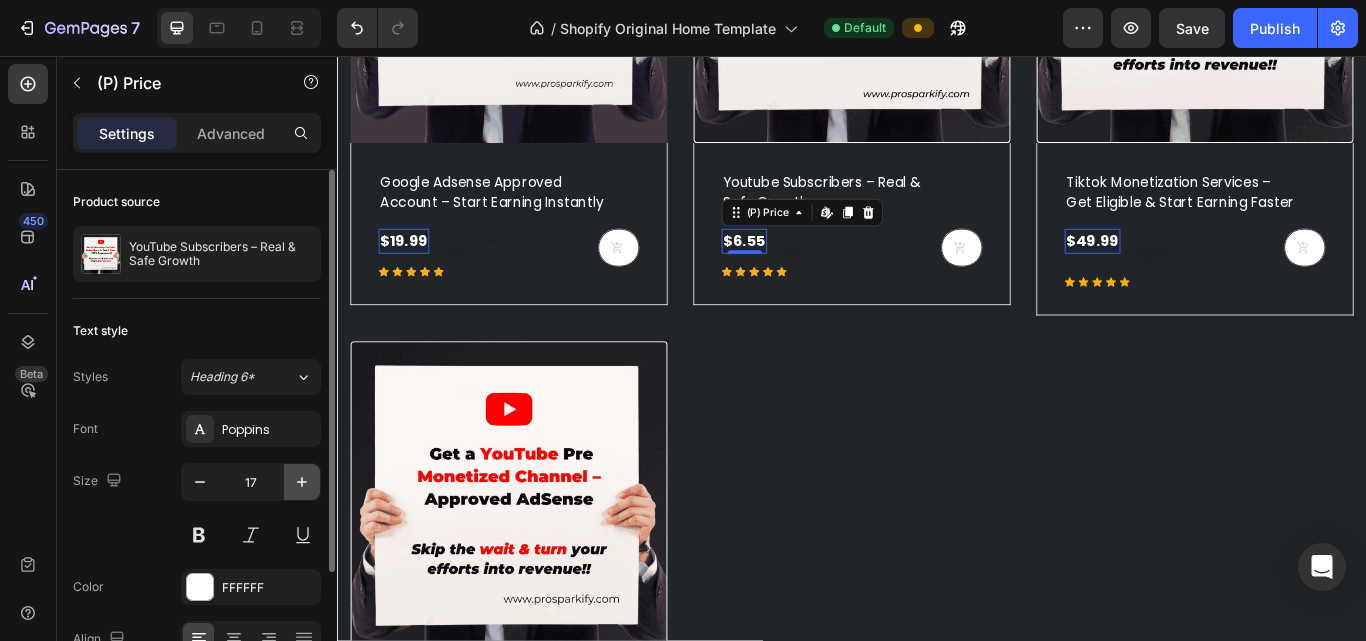 click 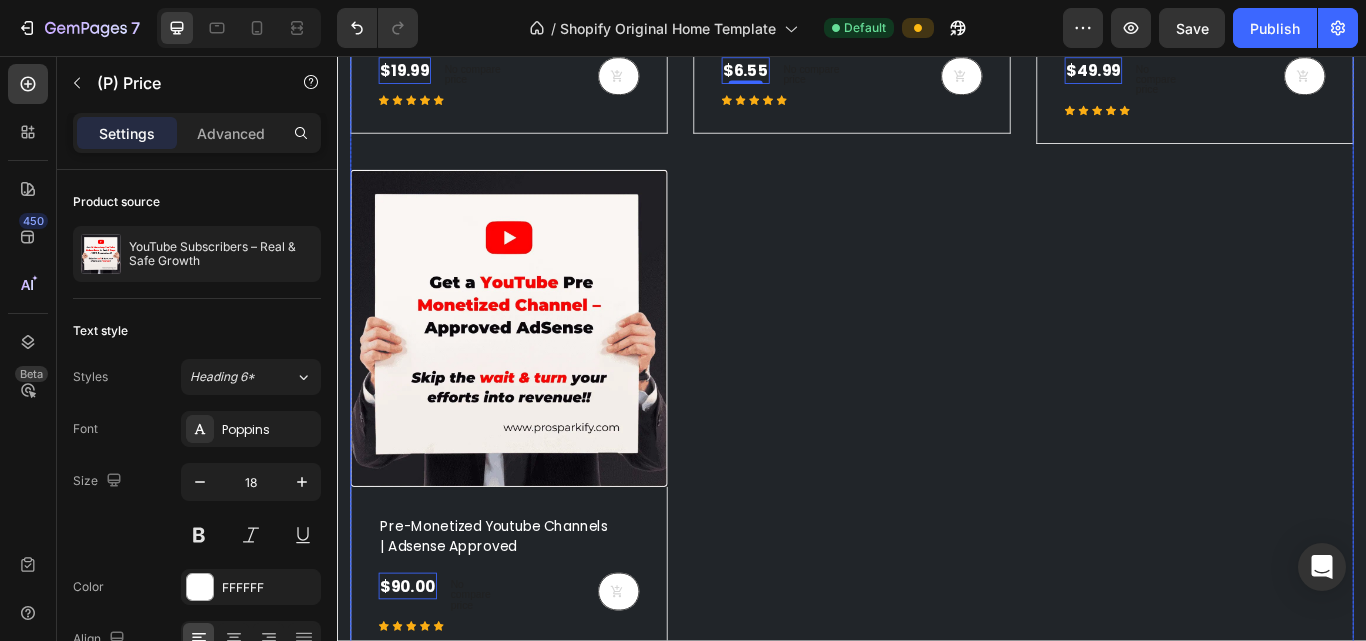 scroll, scrollTop: 1400, scrollLeft: 0, axis: vertical 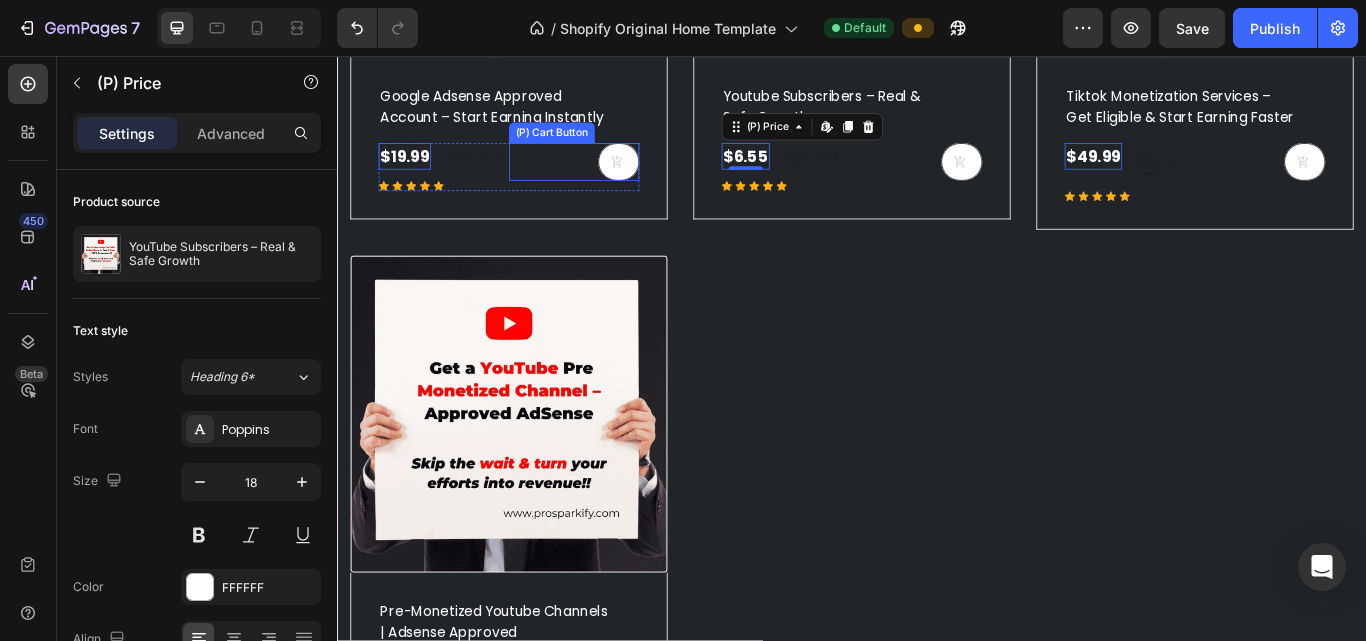 click 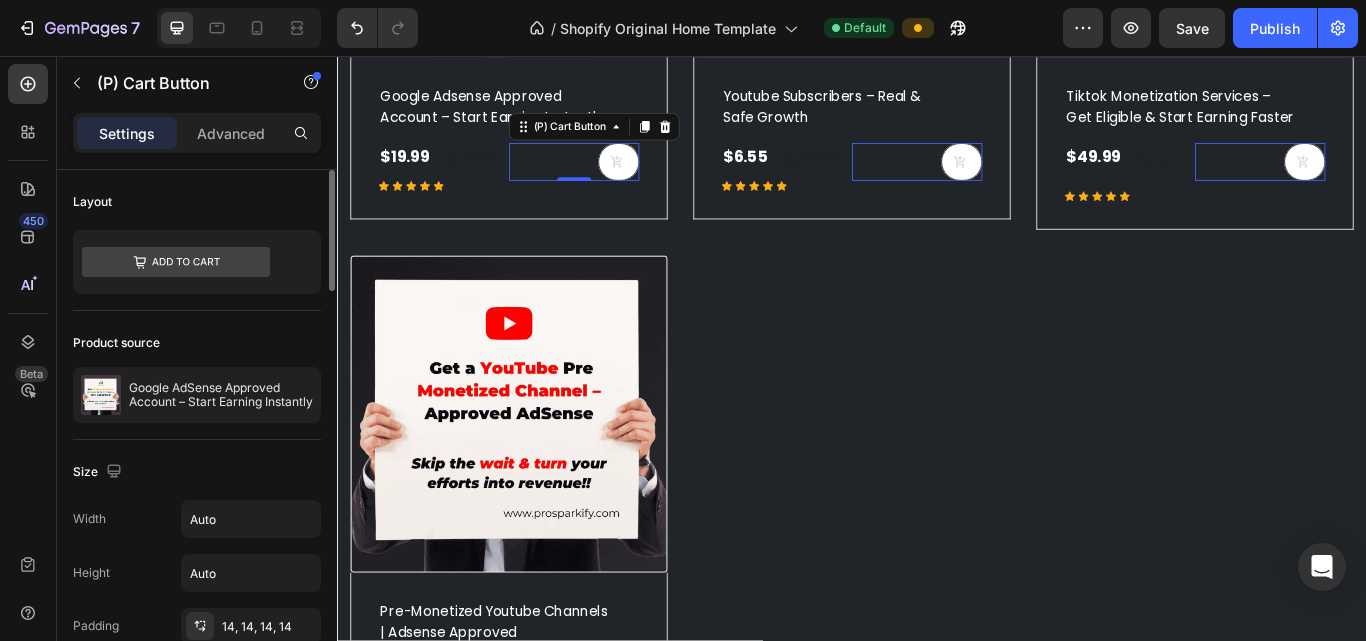 scroll, scrollTop: 200, scrollLeft: 0, axis: vertical 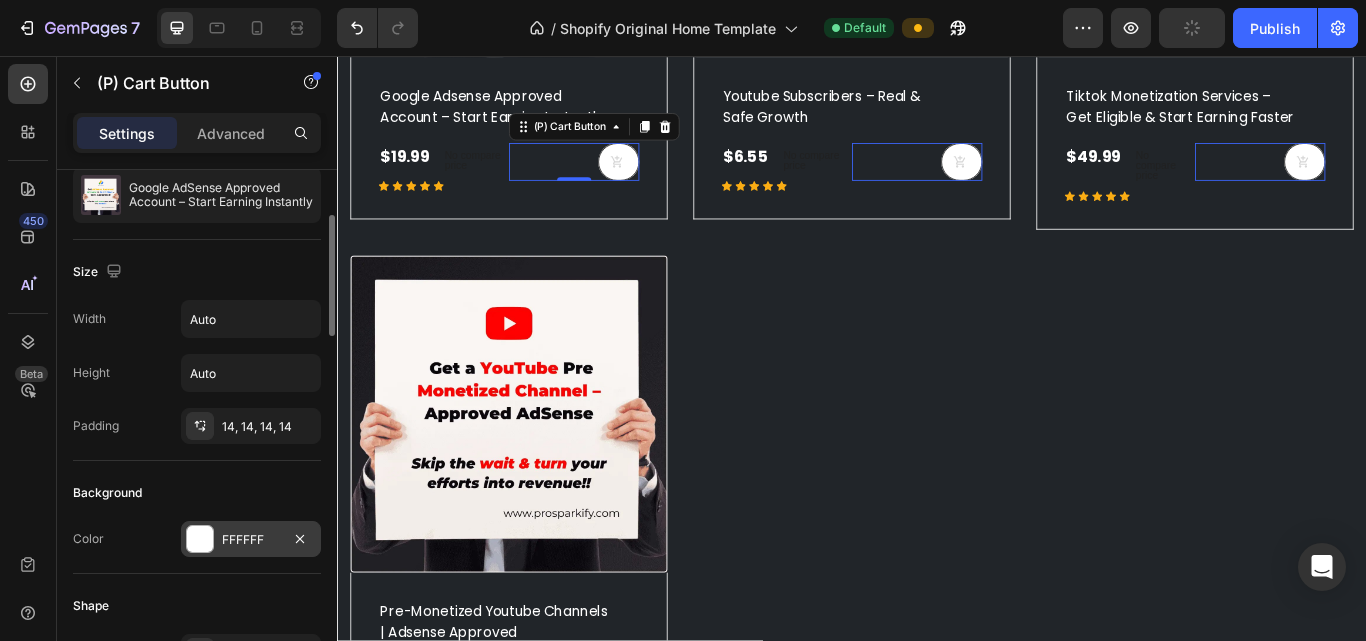 click at bounding box center (200, 539) 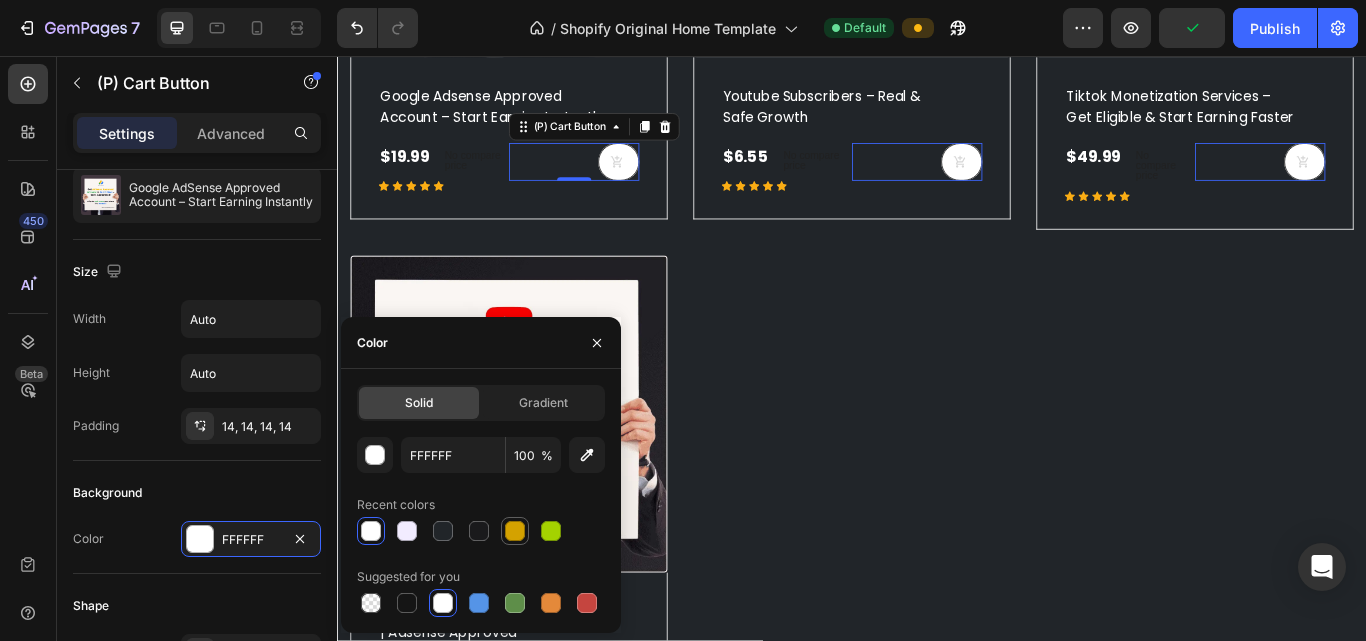 click at bounding box center [515, 531] 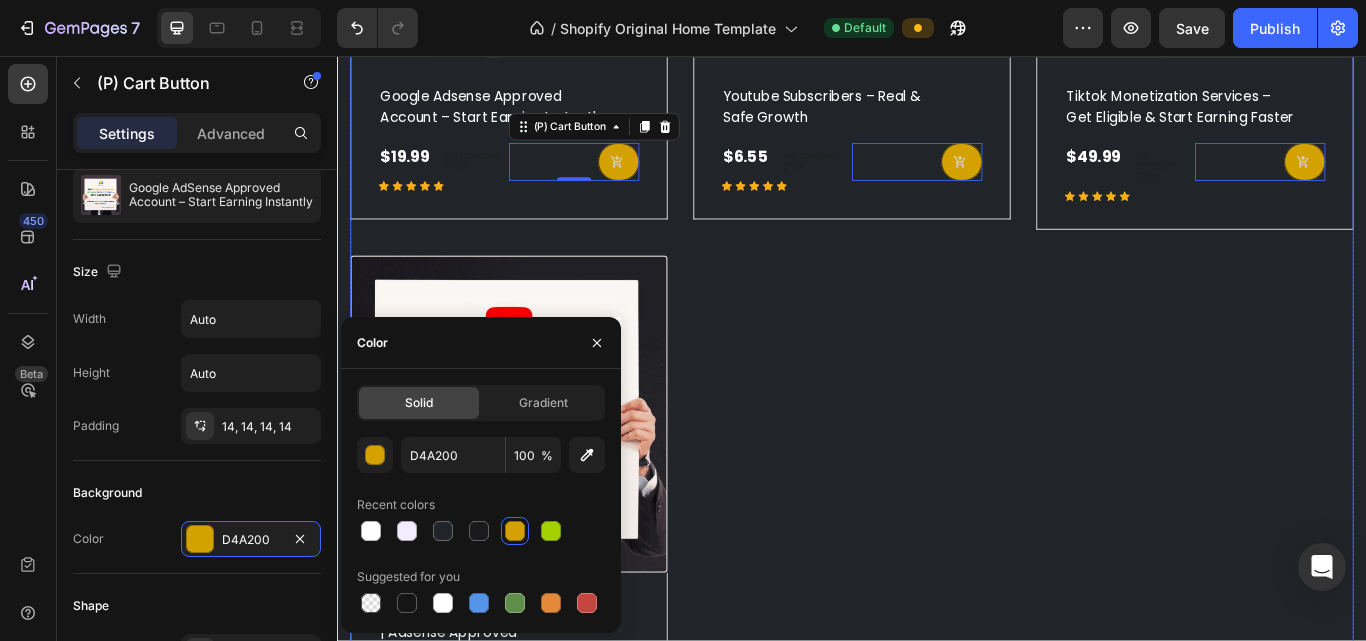 click on "(P) Images Row google adsense approved account – start earning instantly (P) Title $19.99 (P) Price (P) Price No compare price (P) Price Row Icon Icon Icon Icon Icon Row (P) Cart Button   0 Row Row Product List (P) Images Row youtube subscribers – real & safe growth (P) Title $6.55 (P) Price (P) Price No compare price (P) Price Row Icon Icon Icon Icon Icon Row (P) Cart Button   0 Row Row Product List (P) Images Row tiktok monetization services – get eligible & start earning faster (P) Title $49.99 (P) Price (P) Price No compare price (P) Price Row Icon Icon Icon Icon Icon Row (P) Cart Button   0 Row Row Product List (P) Images Row pre-monetized youtube channels | adsense approved (P) Title $90.00 (P) Price (P) Price No compare price (P) Price Row Icon Icon Icon Icon Icon Row (P) Cart Button   0 Row Row Product List" at bounding box center [937, 274] 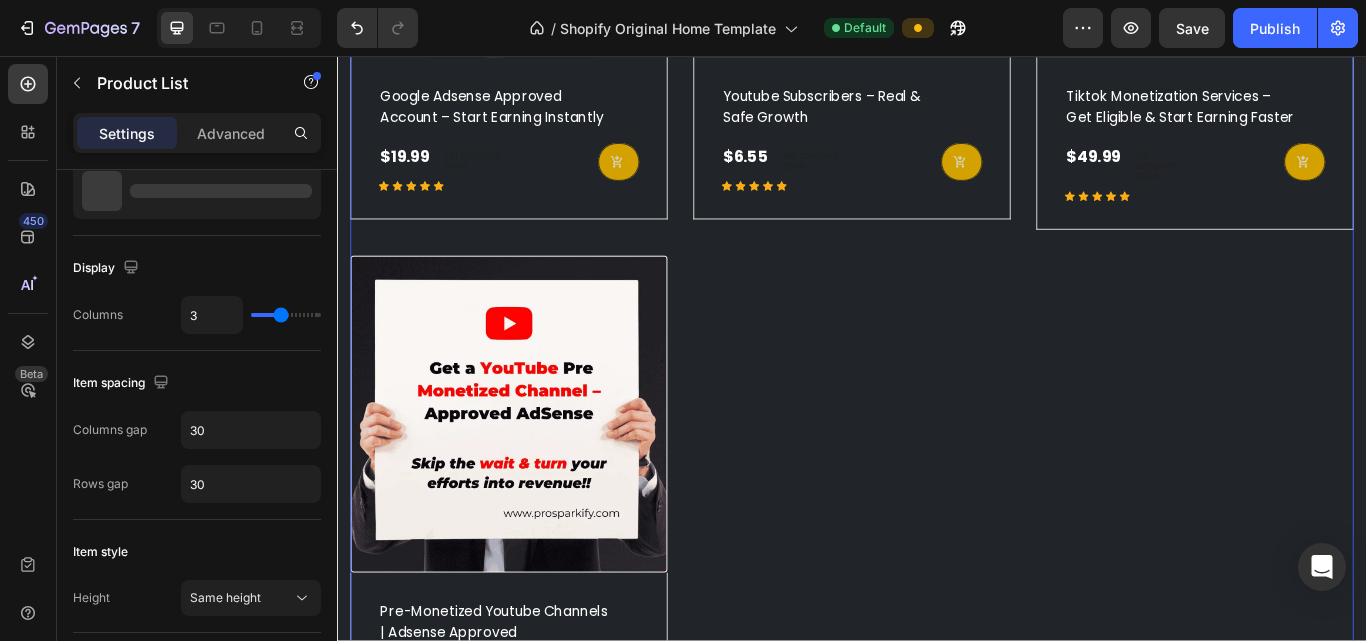 scroll, scrollTop: 0, scrollLeft: 0, axis: both 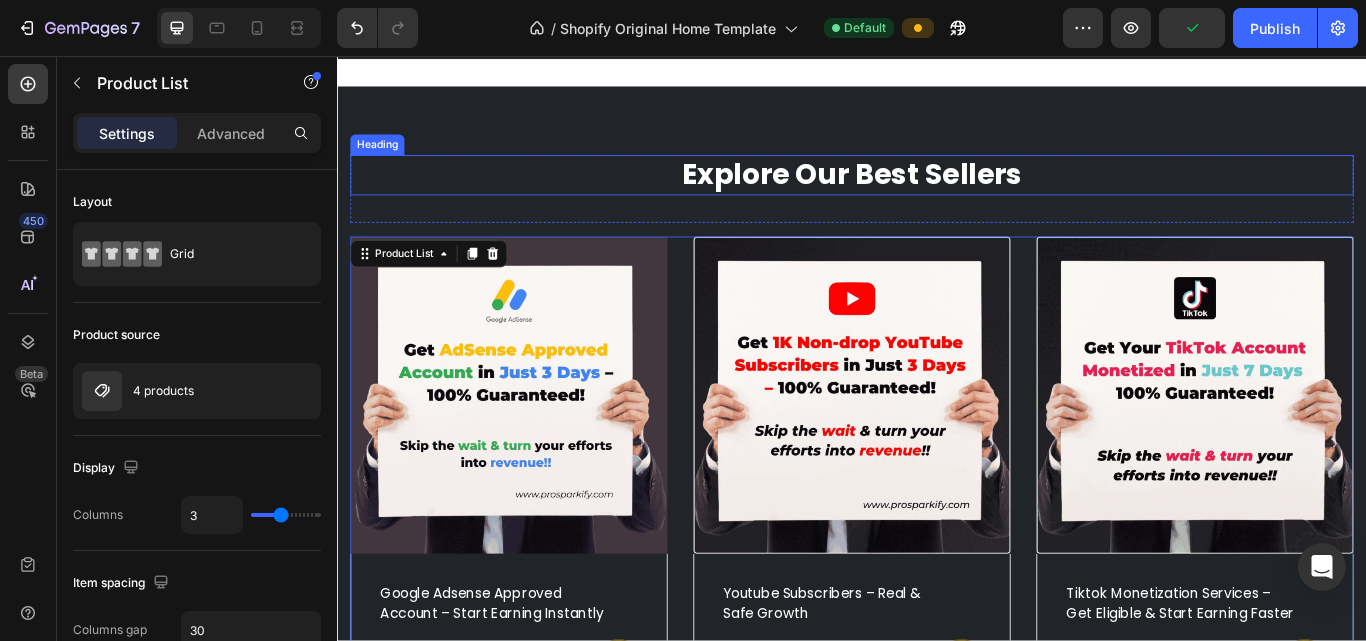 click on "Explore Our Best Sellers" at bounding box center (937, 195) 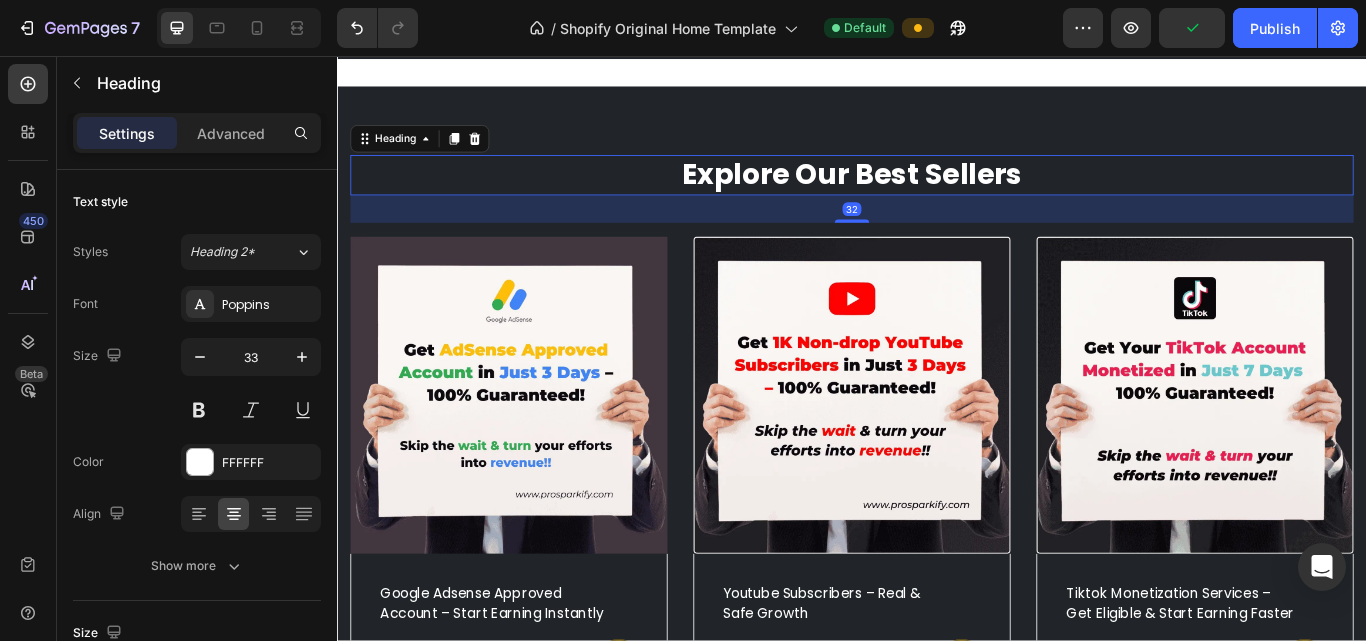 click on "Explore Our Best Sellers" at bounding box center (937, 195) 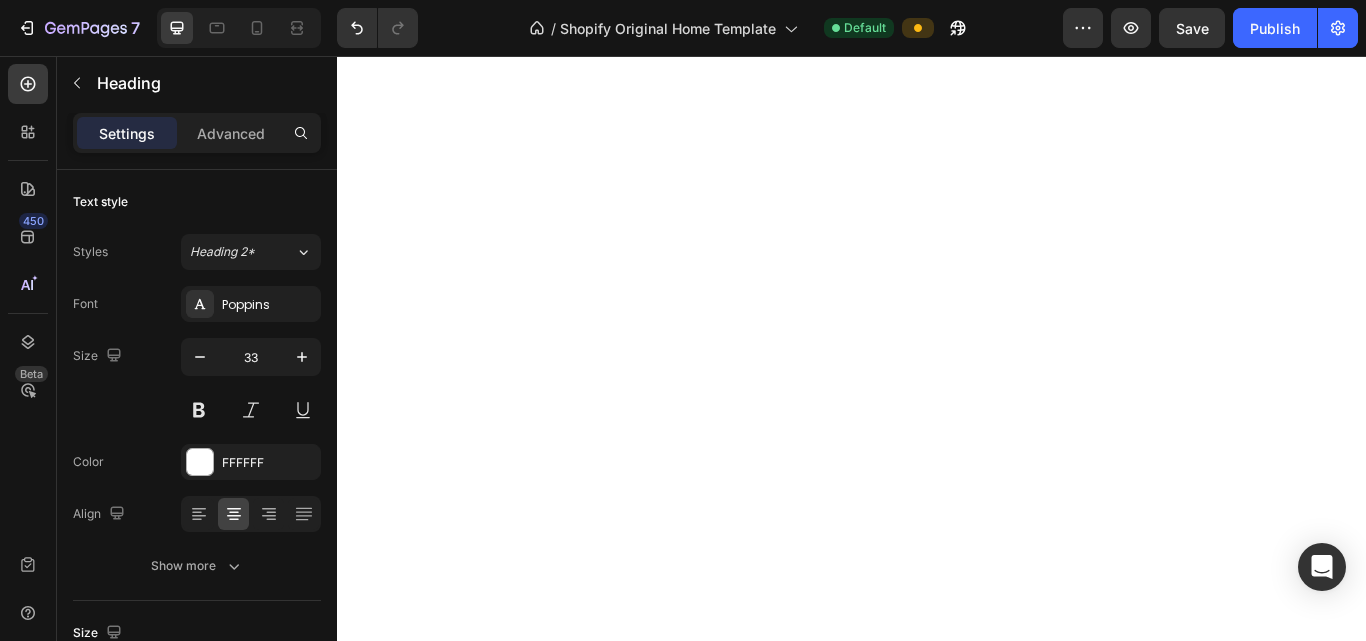 scroll, scrollTop: 0, scrollLeft: 0, axis: both 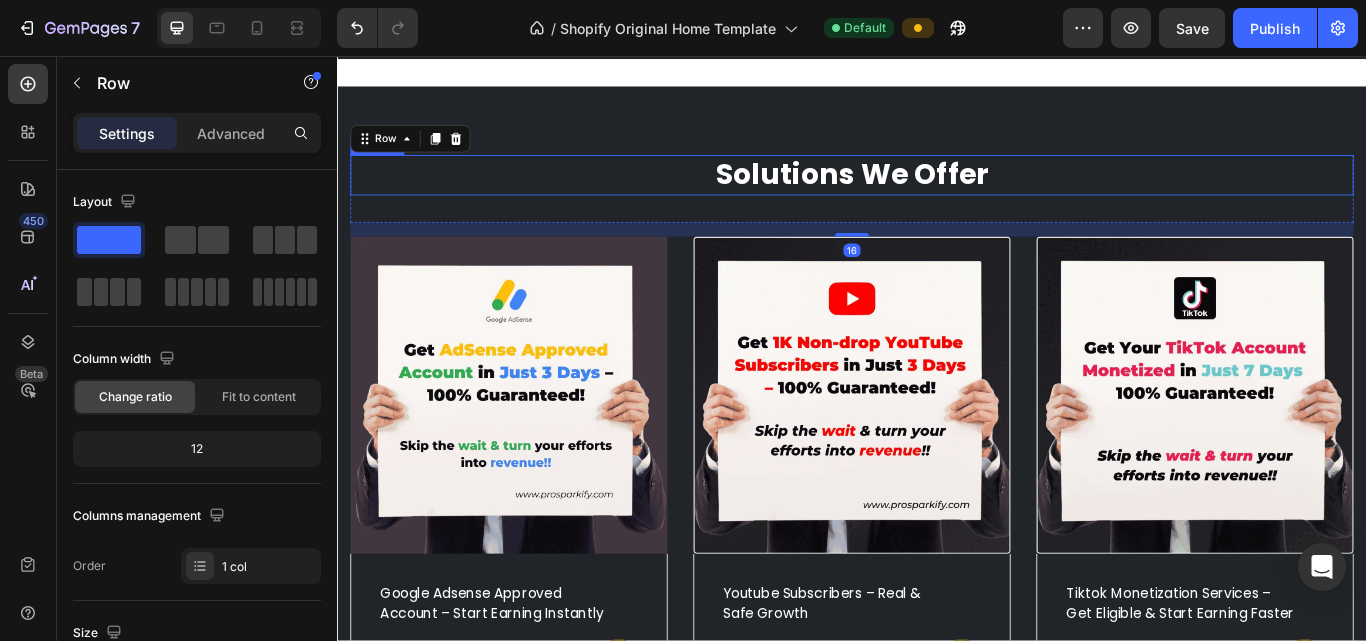 click on "Solutions We Offer" at bounding box center [937, 195] 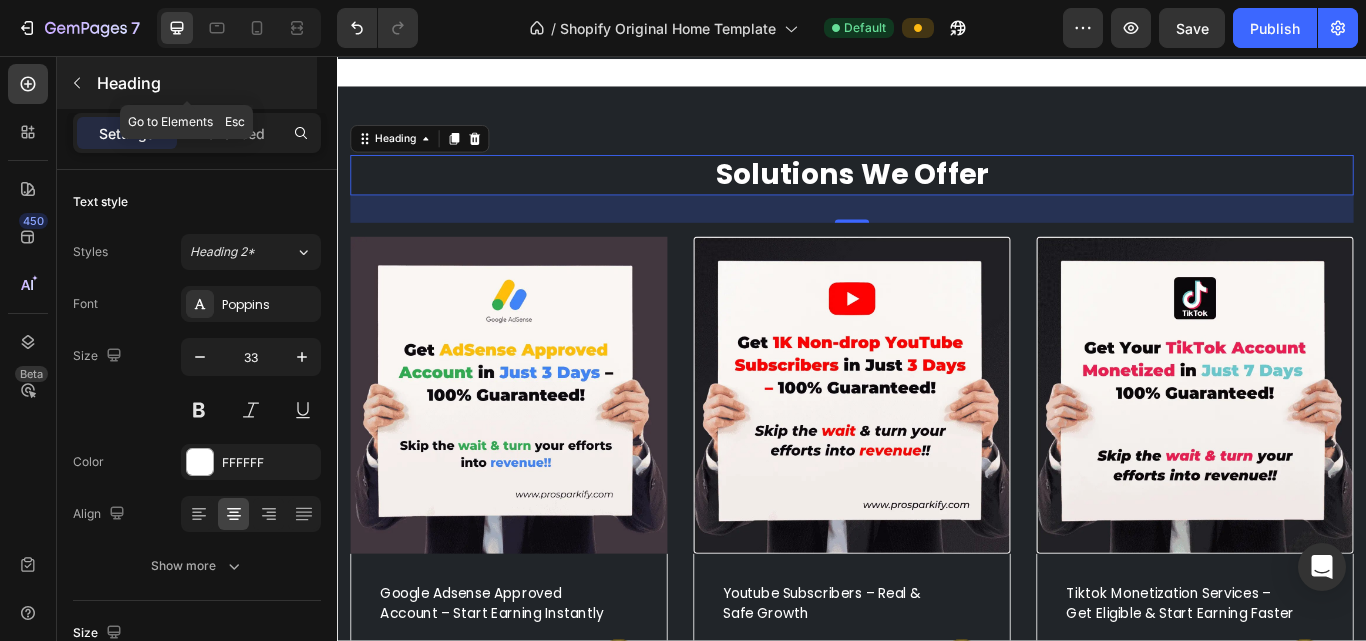 click 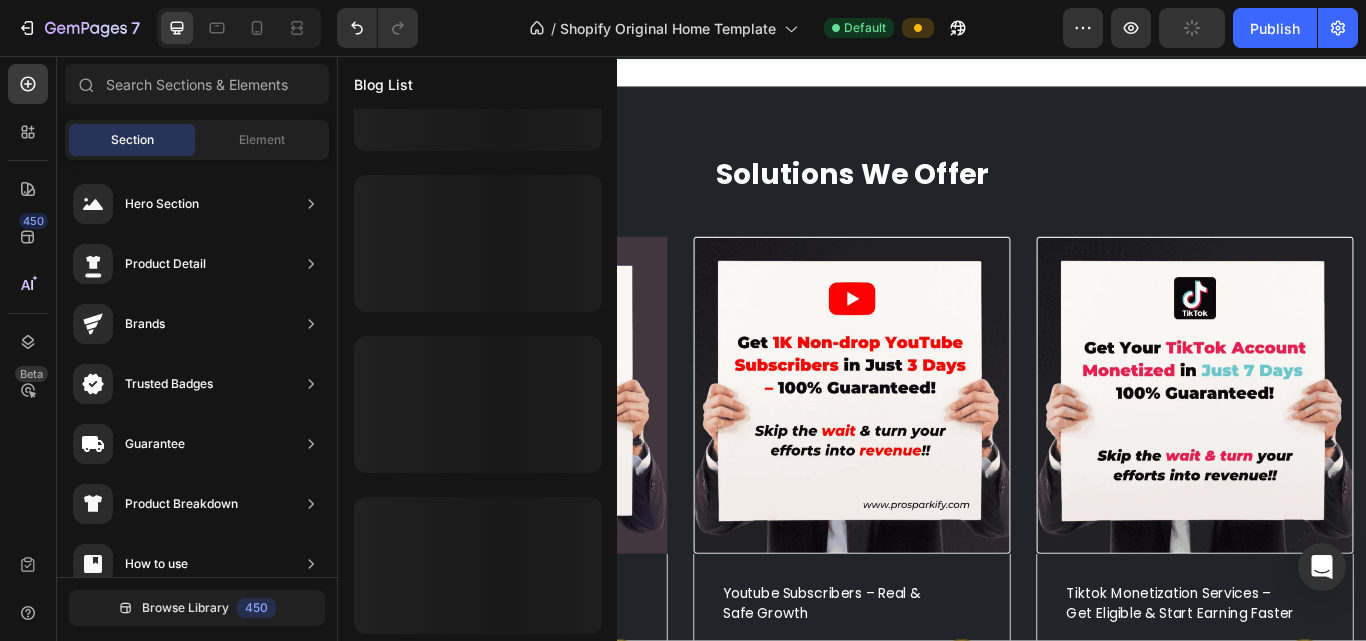 scroll, scrollTop: 0, scrollLeft: 0, axis: both 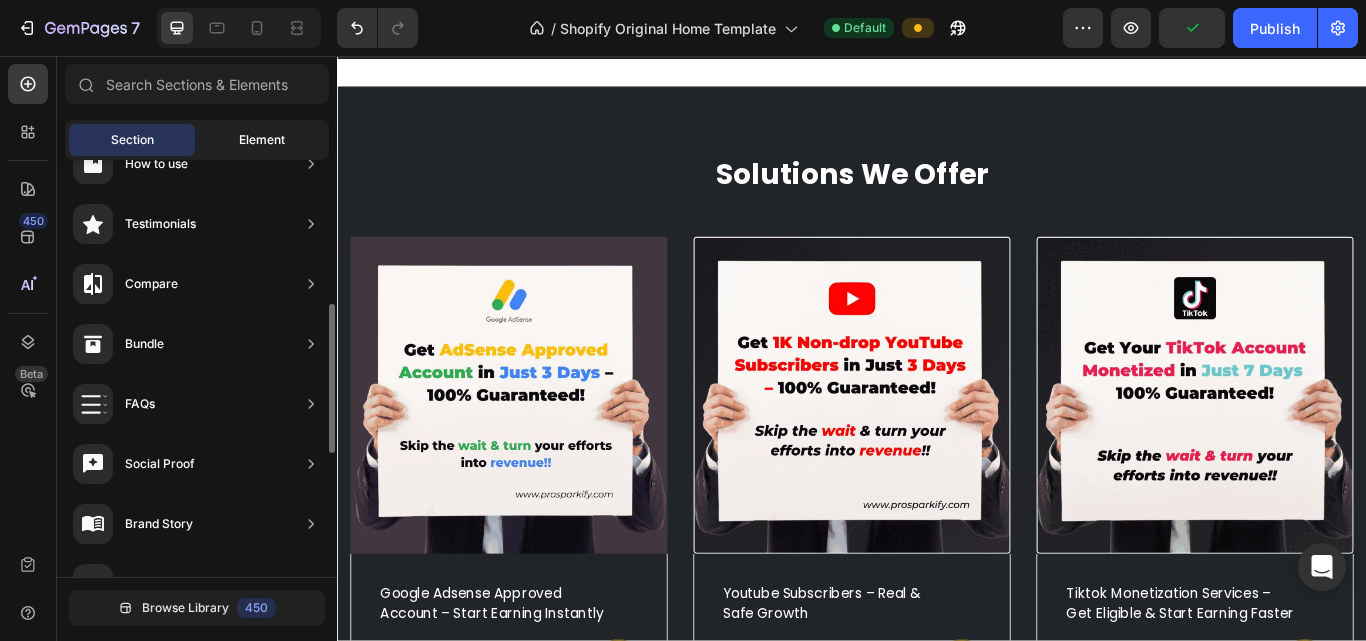 click on "Element" at bounding box center (262, 140) 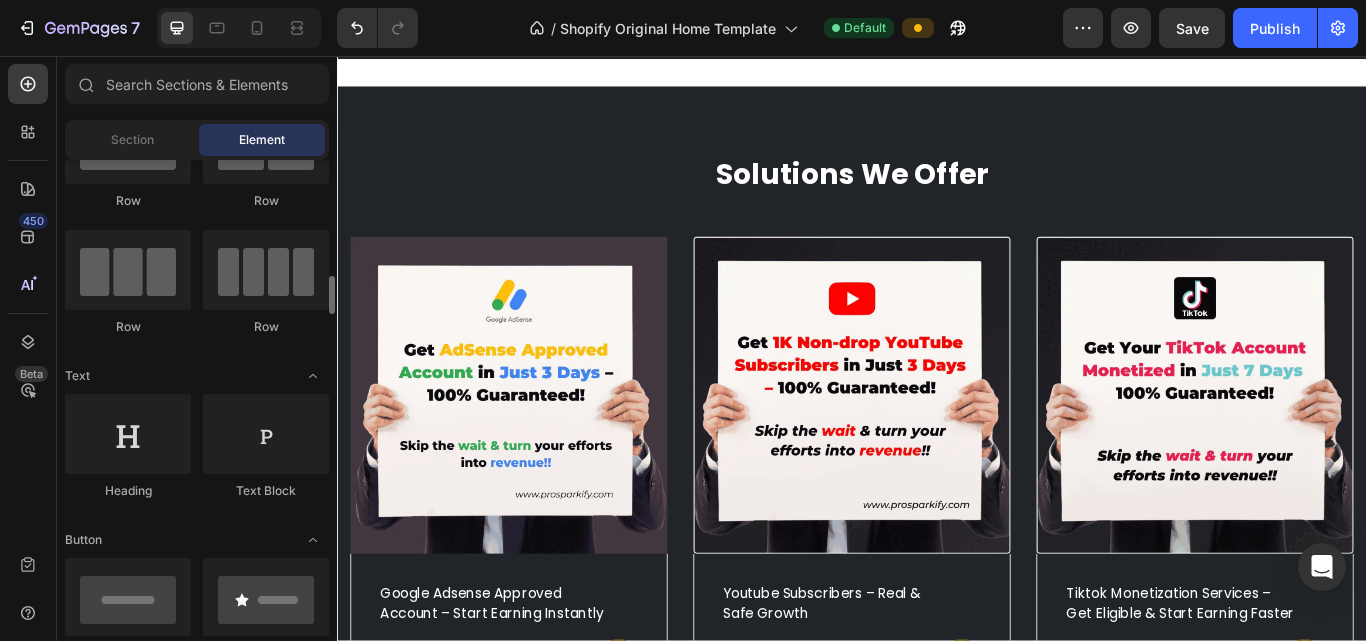 scroll, scrollTop: 200, scrollLeft: 0, axis: vertical 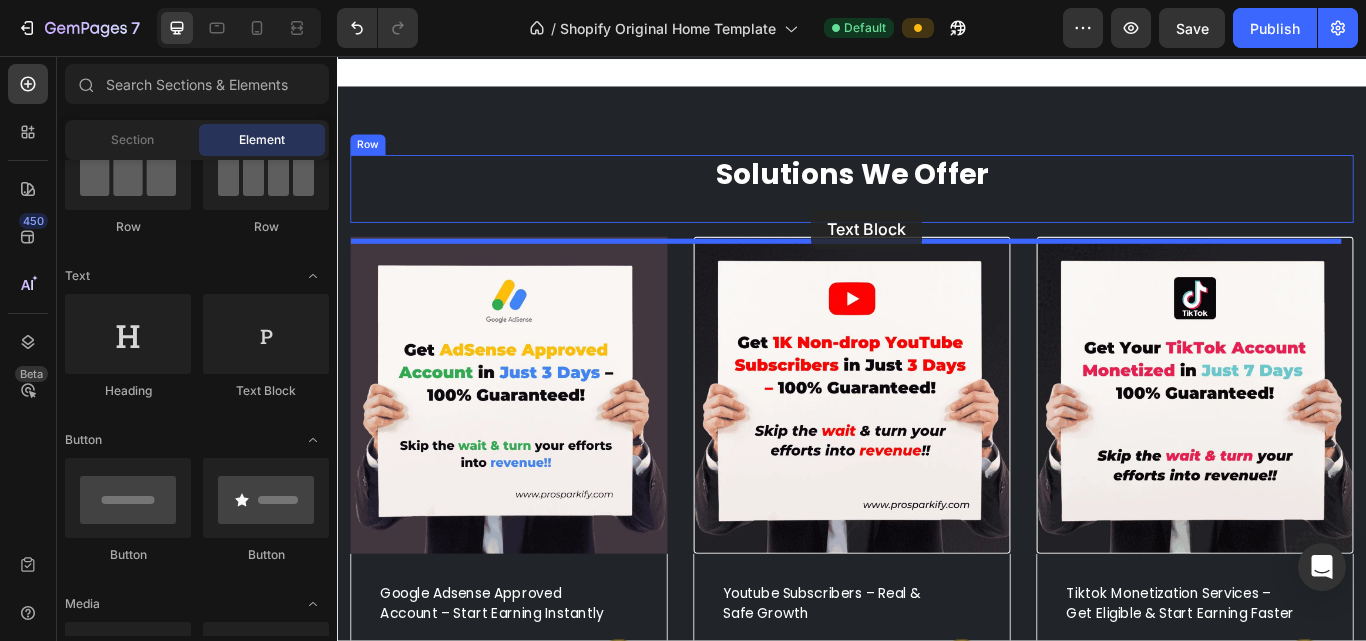 drag, startPoint x: 563, startPoint y: 395, endPoint x: 890, endPoint y: 235, distance: 364.04532 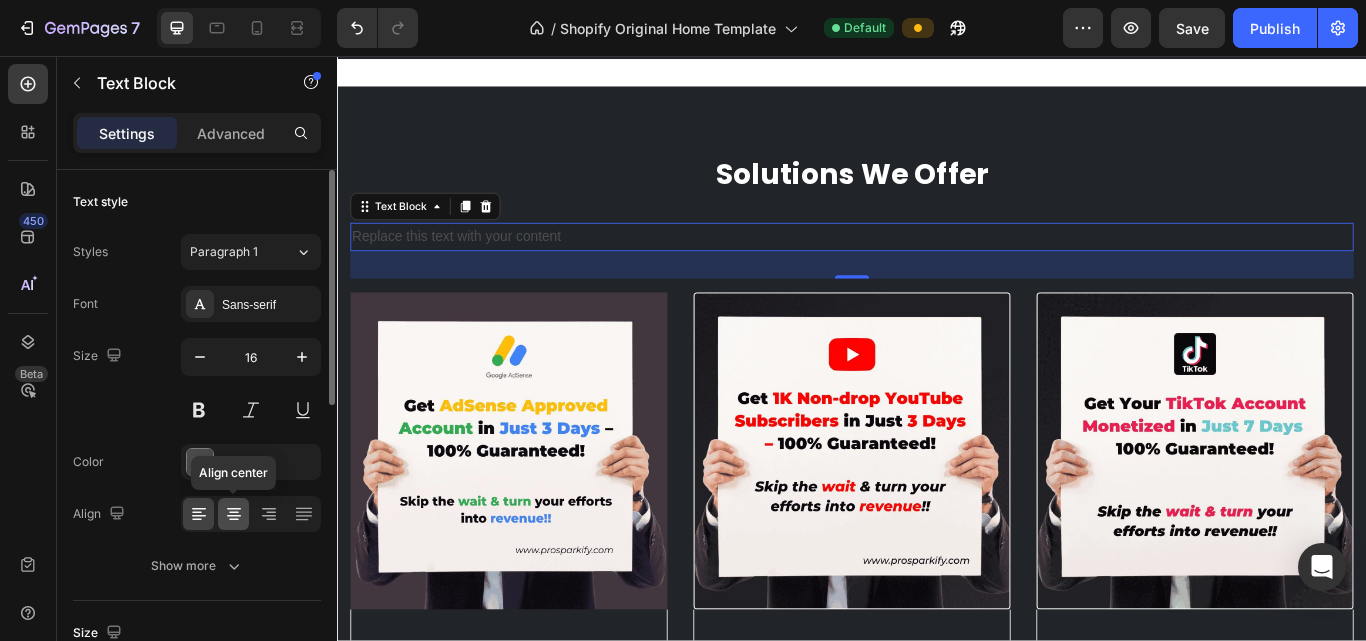 click 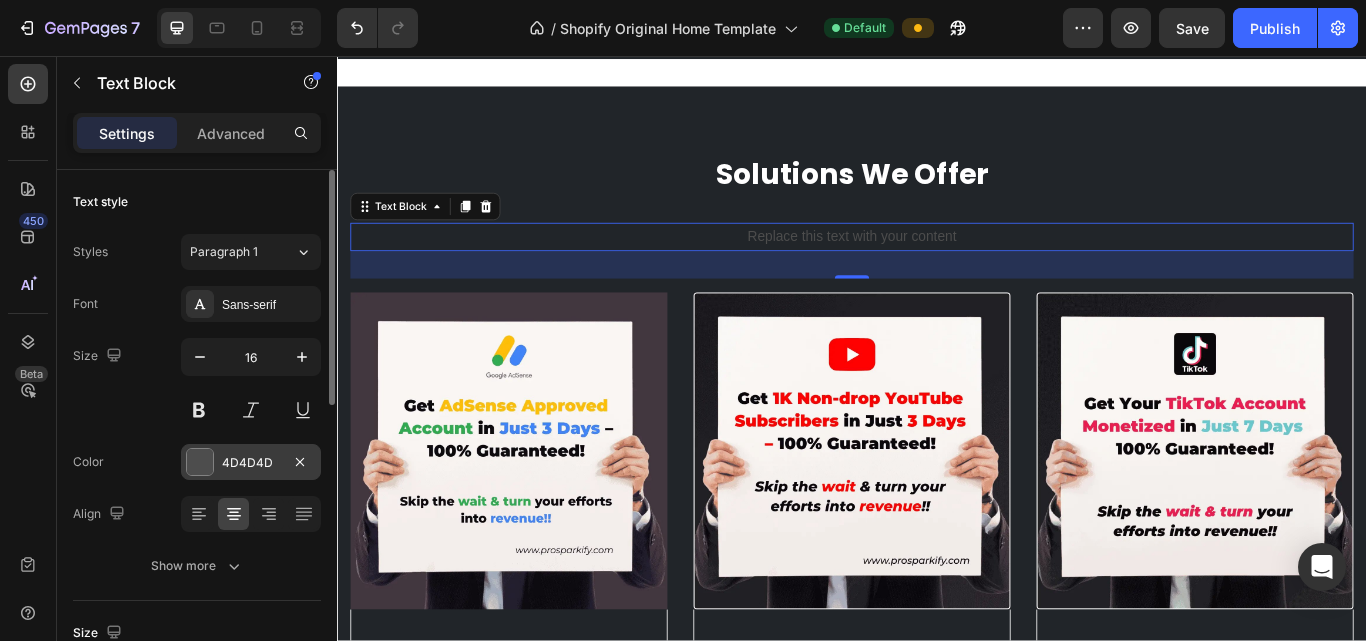 click at bounding box center [200, 462] 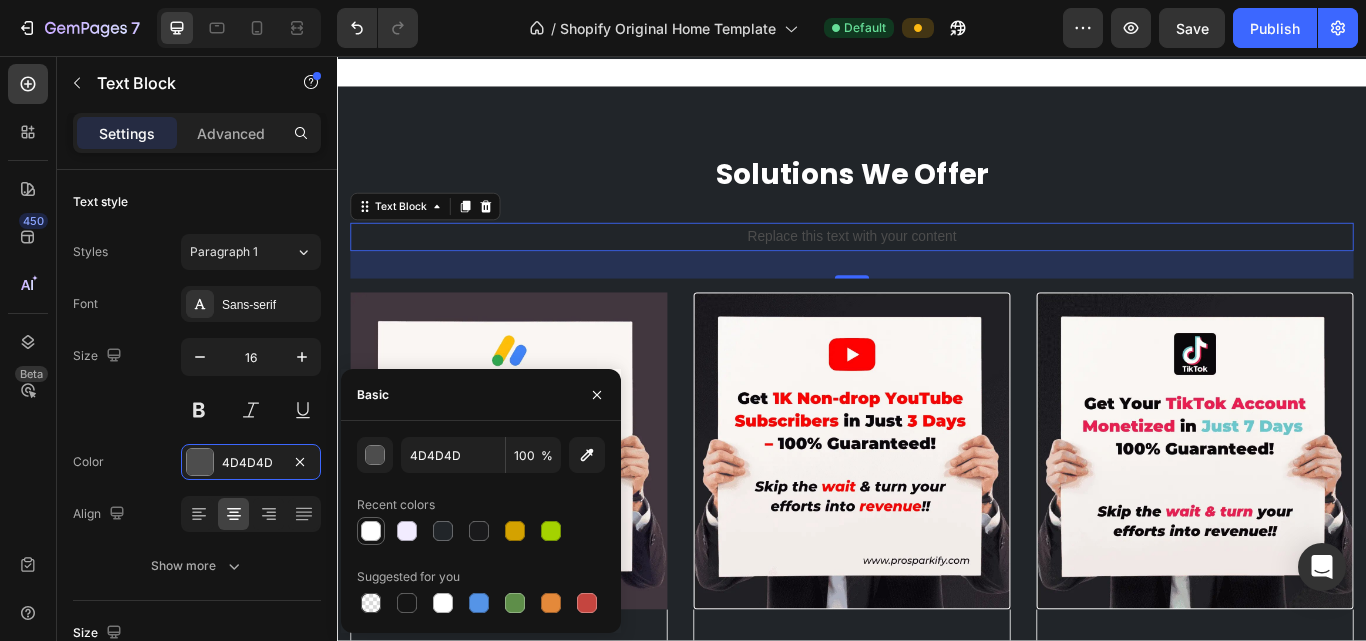 click at bounding box center [371, 531] 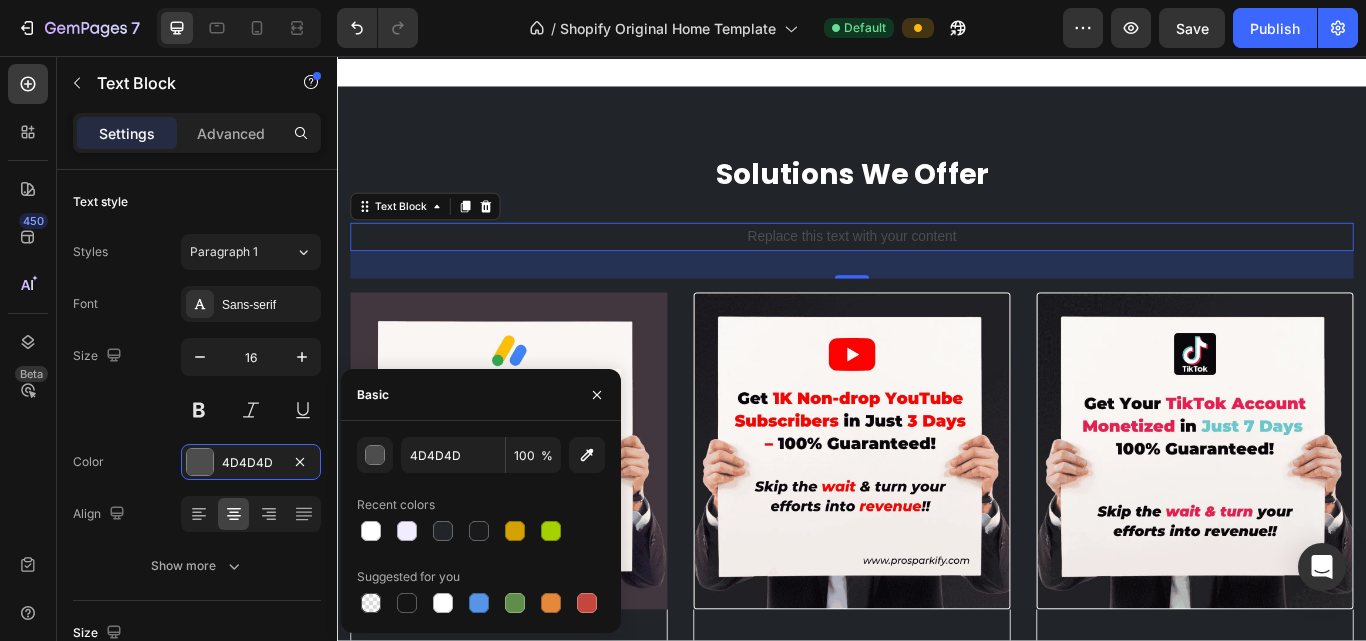 type on "FFFFFF" 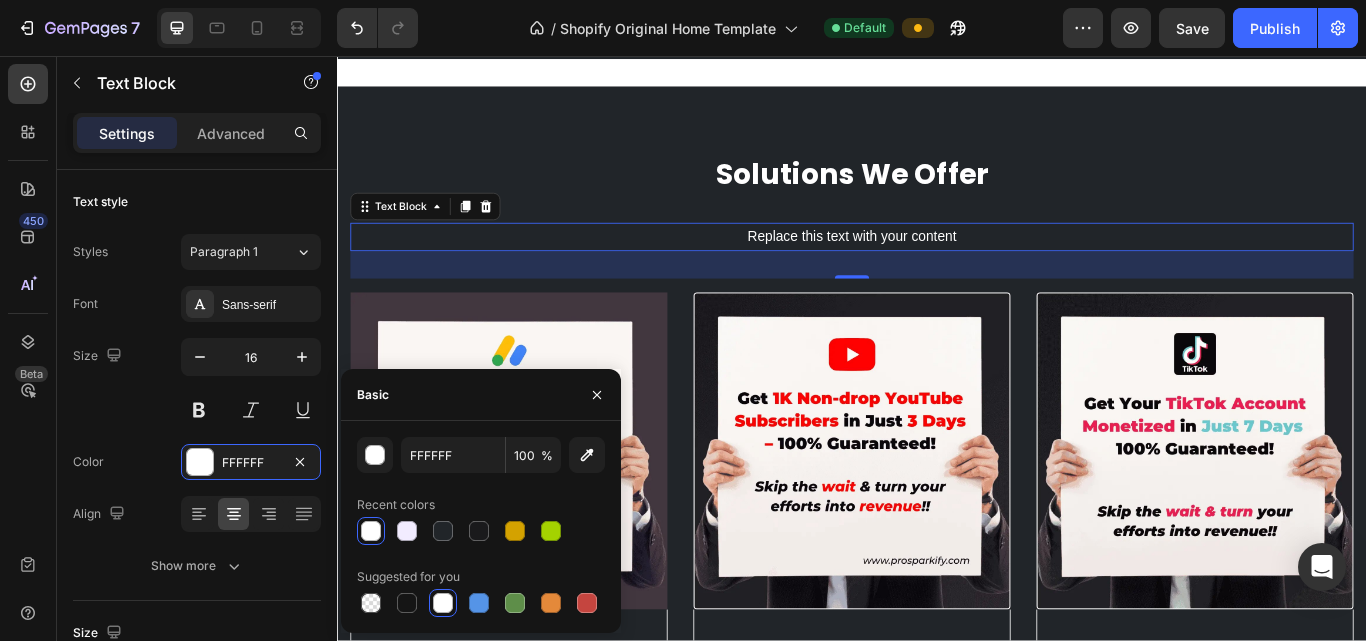 click on "Replace this text with your content" at bounding box center [937, 267] 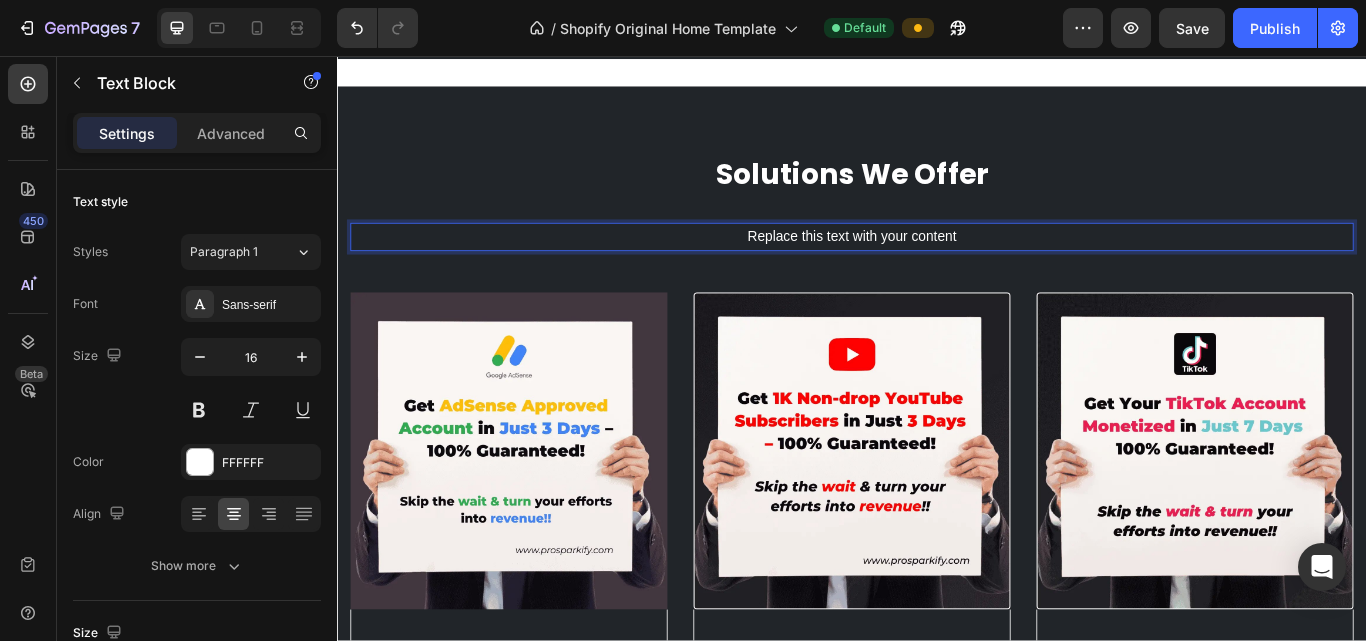 click on "Replace this text with your content" at bounding box center (937, 267) 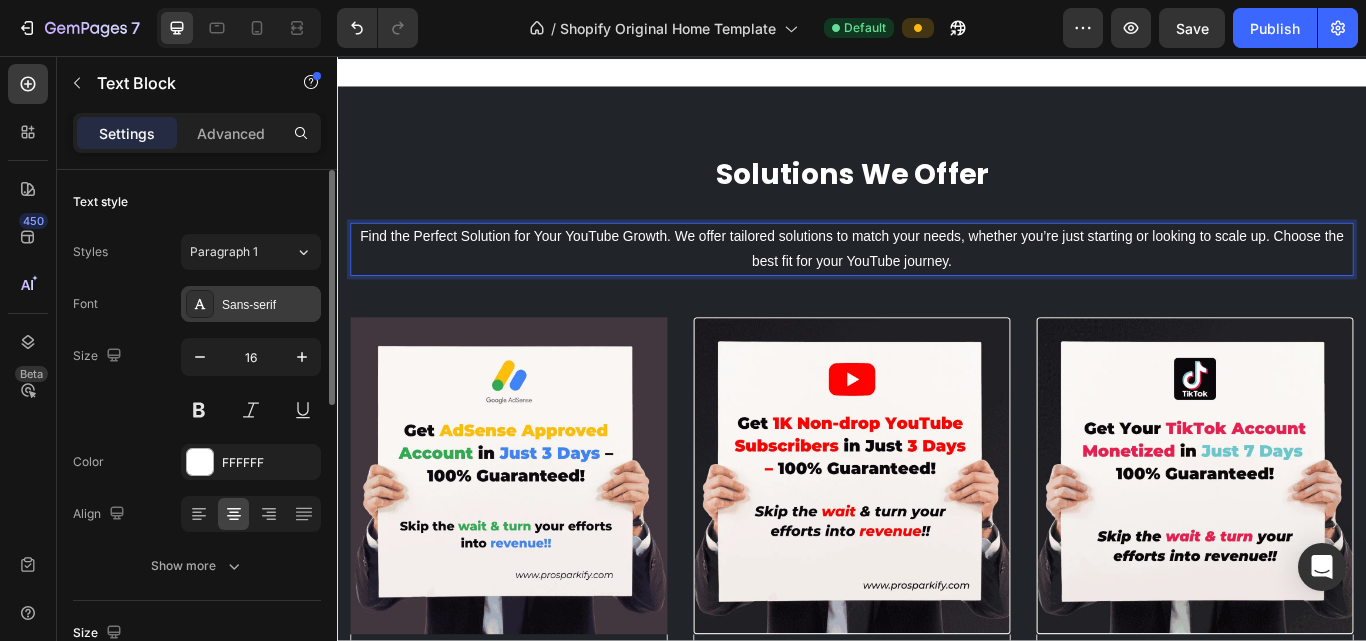 click on "Sans-serif" at bounding box center [269, 305] 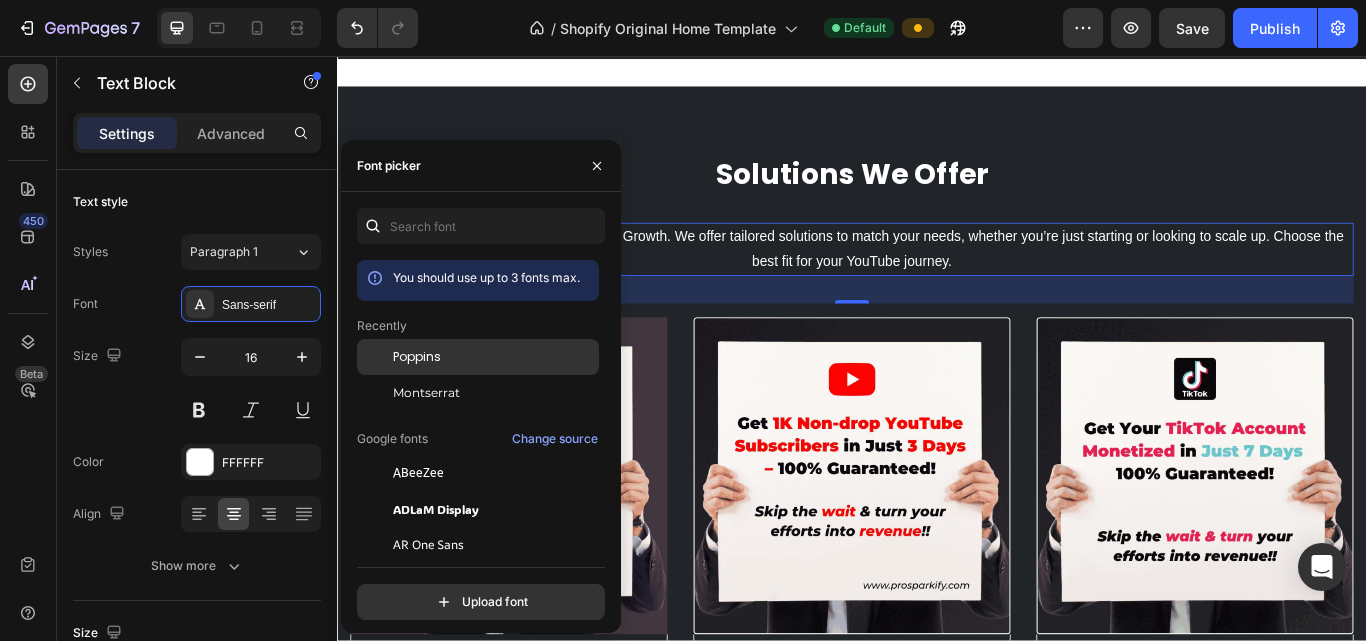 click on "Poppins" at bounding box center [417, 357] 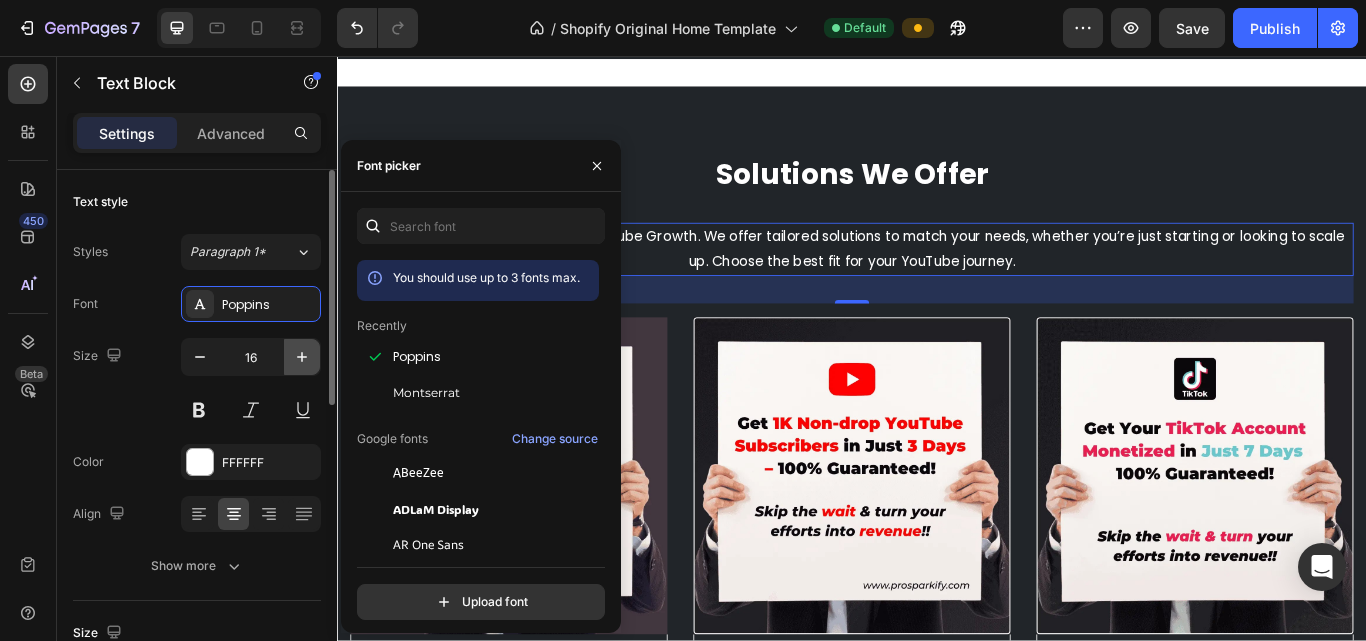 click 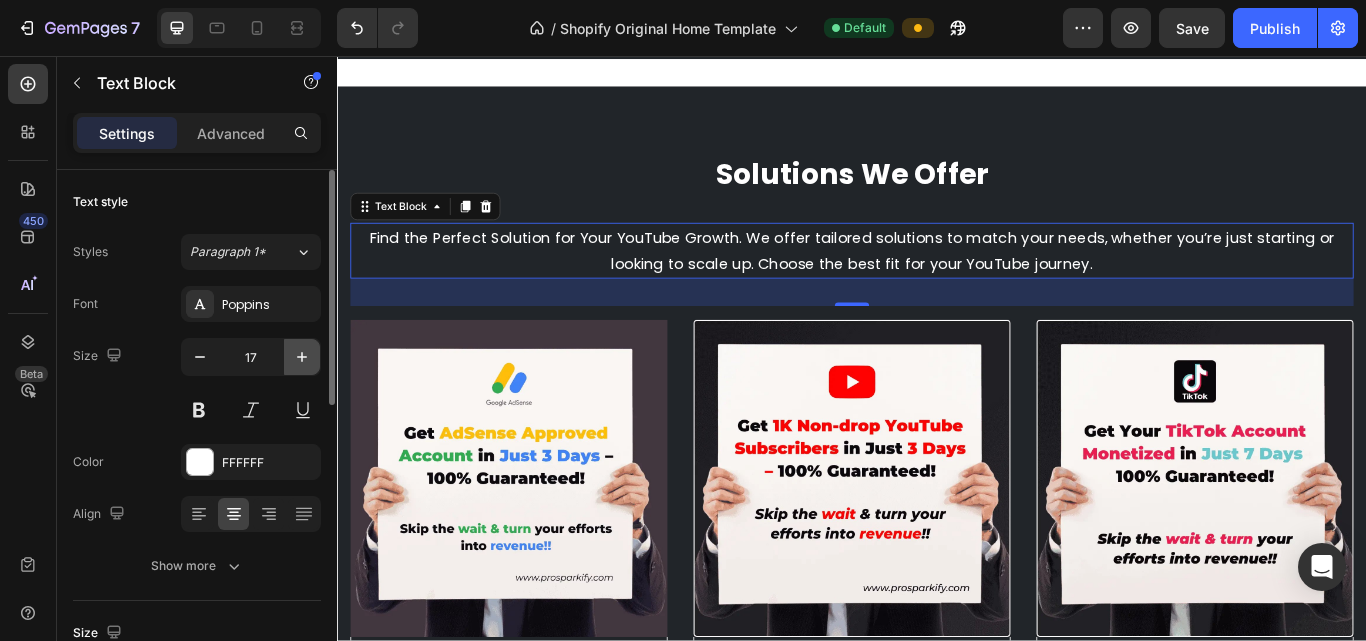 click 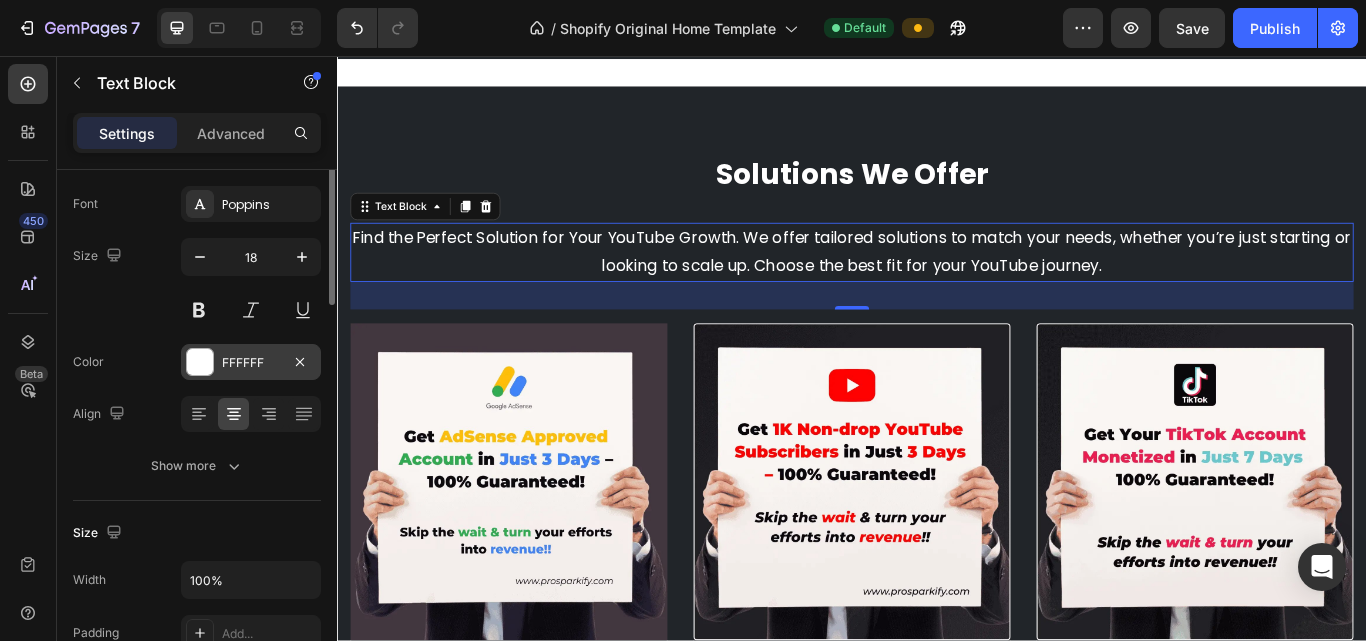 scroll, scrollTop: 0, scrollLeft: 0, axis: both 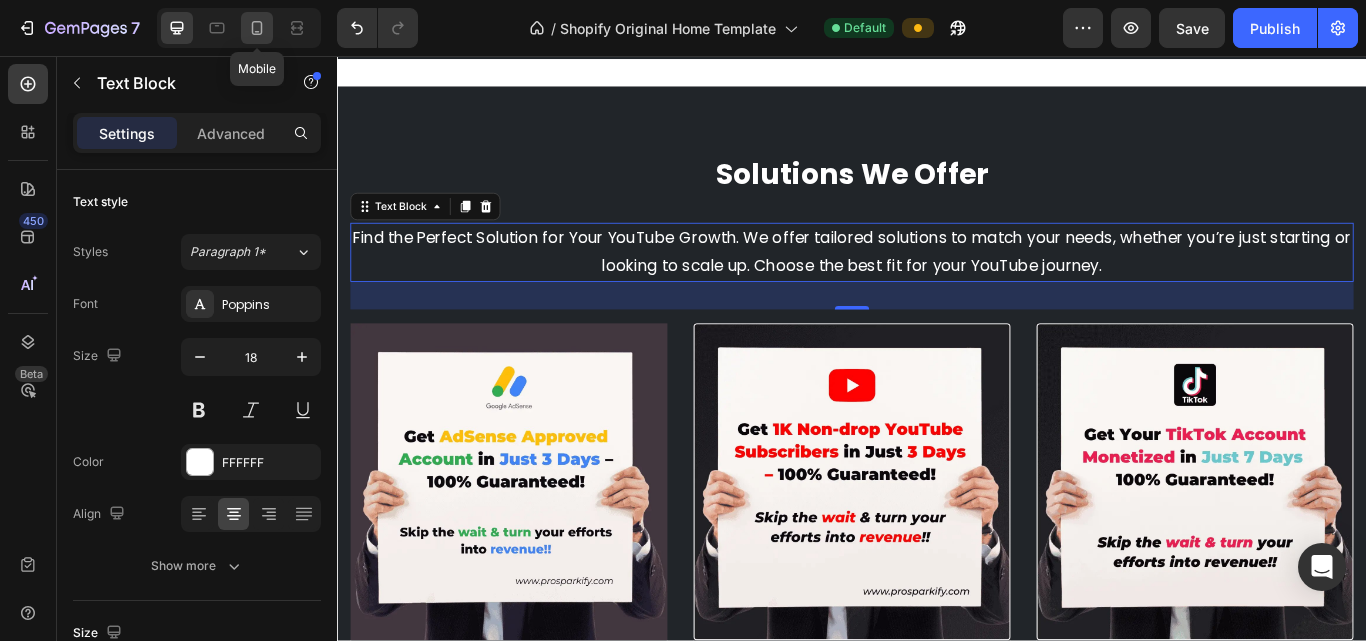 click 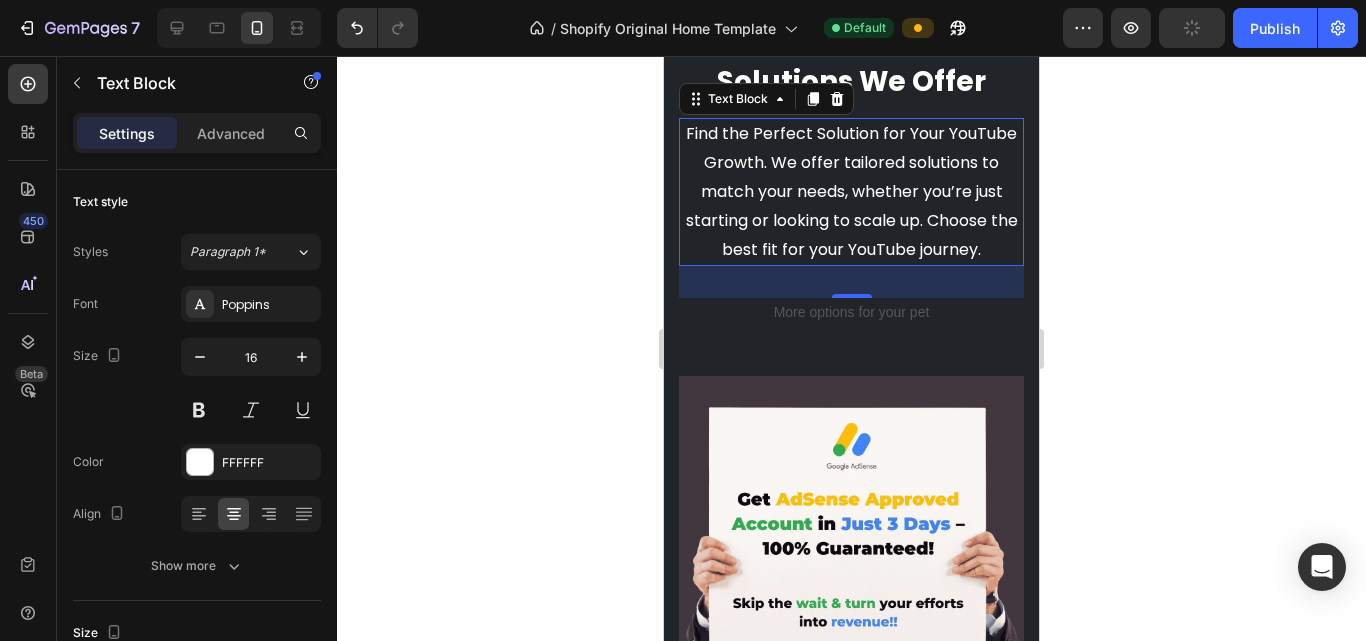 scroll, scrollTop: 486, scrollLeft: 0, axis: vertical 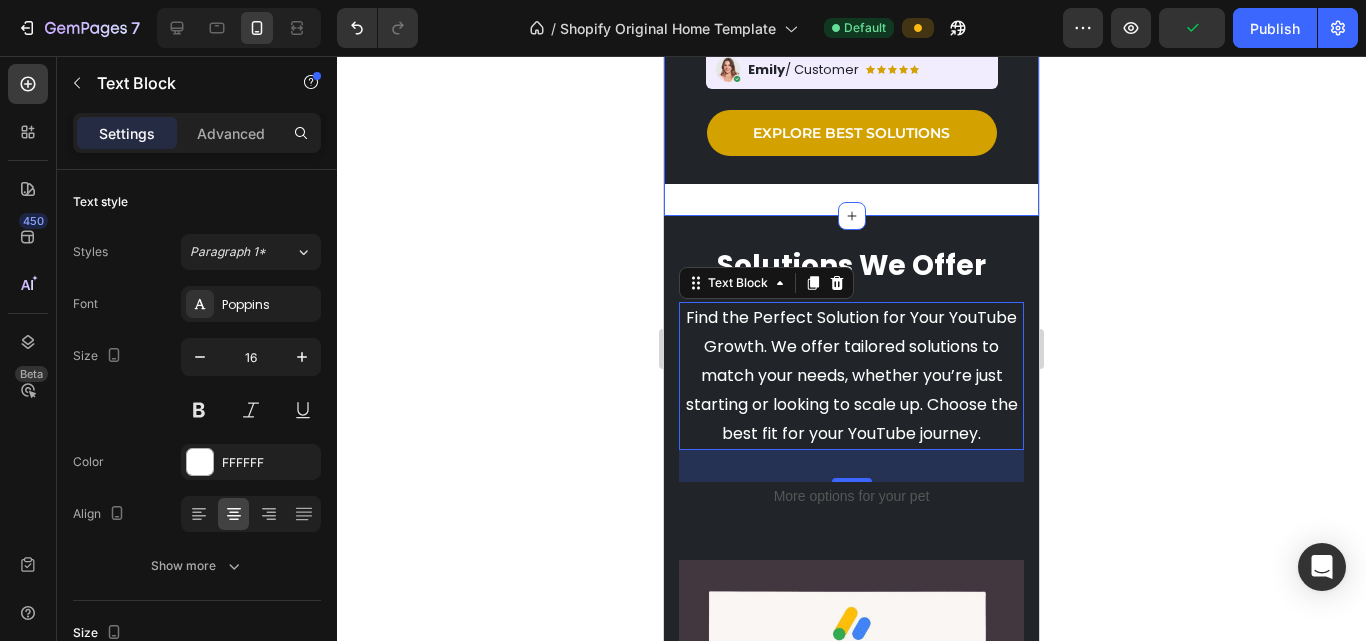 click on "Your Dream Isn’t Silly — It’s Monetizable. We’ll Help You Prove It Feels stuck just before monetization Heading Every late-night edit, every idea — it wasn’t for nothing. Your channel is more than content — it’s your voice, your passion, your effort. Still stuck at 500 subs or halfway to 4,000 hours? We get it. At ProSparkify, we help creators cross the line — safely, quickly, and without bots. Just a smart, policy-safe strategy built to get you earning. Text Block Explore best solutions Button Image Compliant Text Block Image Efficient Text Block Image Authentic Text Block Image Scalable Text Block Image Proven Text Block Row Image “Absolutely love your Kombucha! Its rich flavor and refreshing taste have made it my daily pick-me-up.” Text Block Image Icon Icon Icon Icon Icon Icon List Emily / Customer Text Block Row Row Explore Best Solutions Button Row Image Row Section 1" at bounding box center (851, -87) 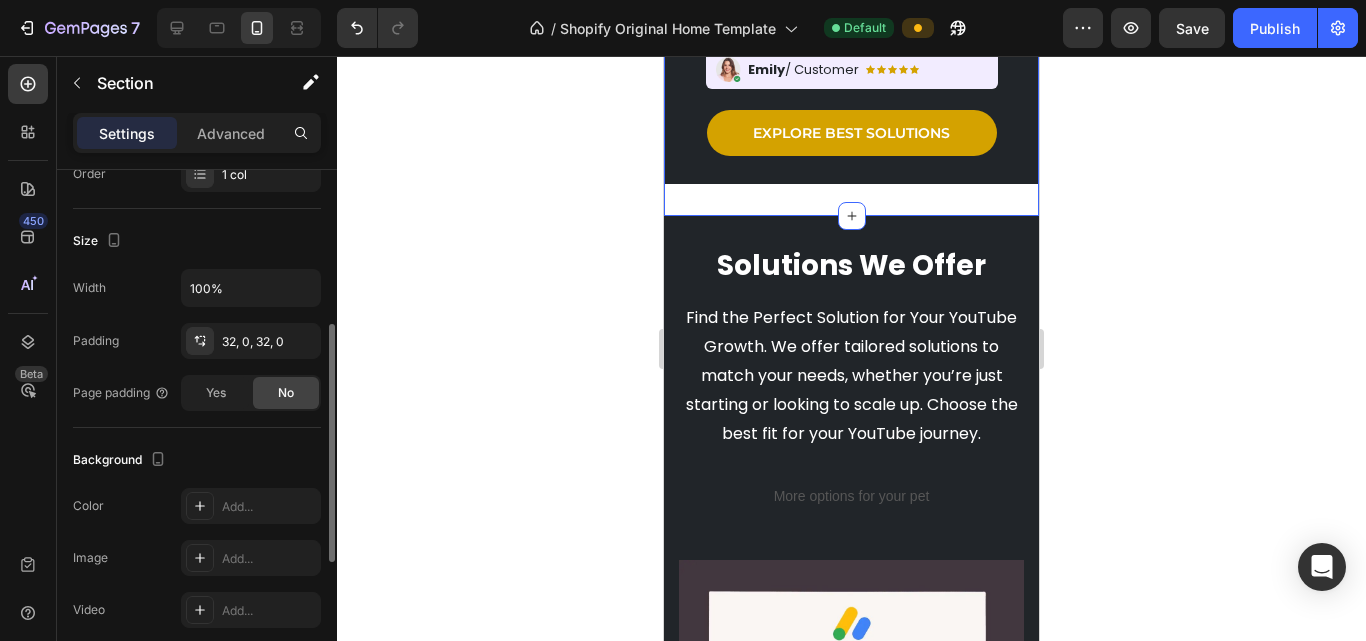 scroll, scrollTop: 140, scrollLeft: 0, axis: vertical 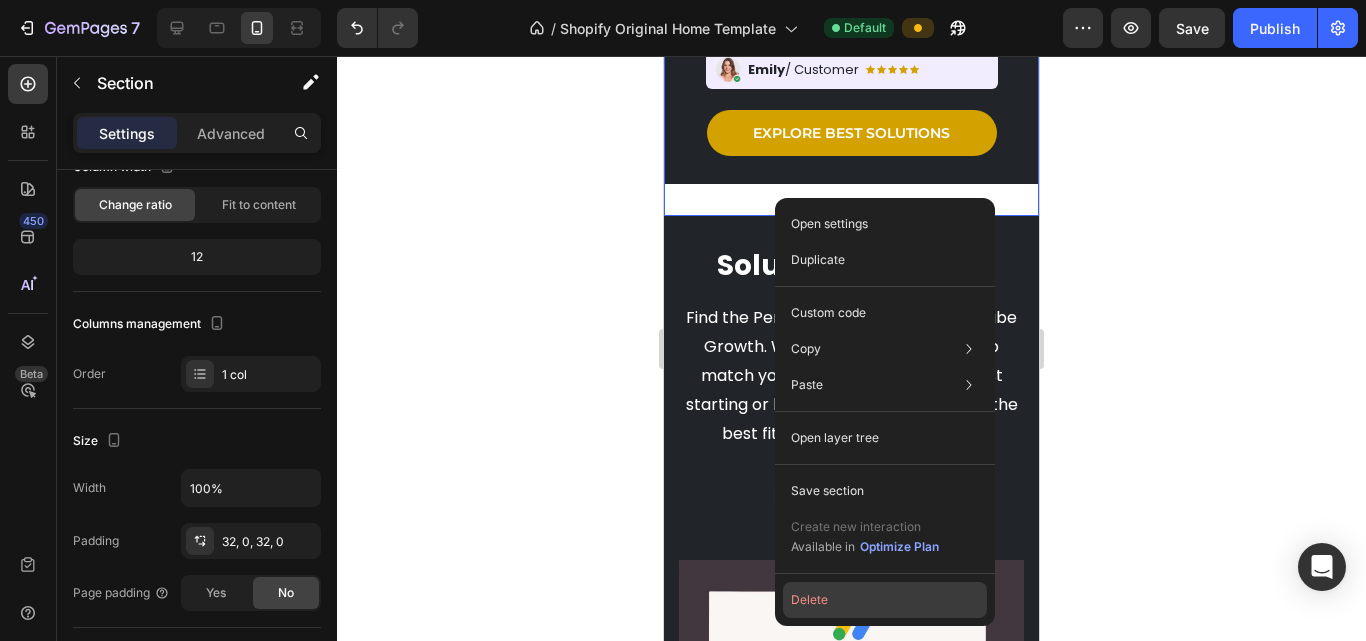 click on "Delete" 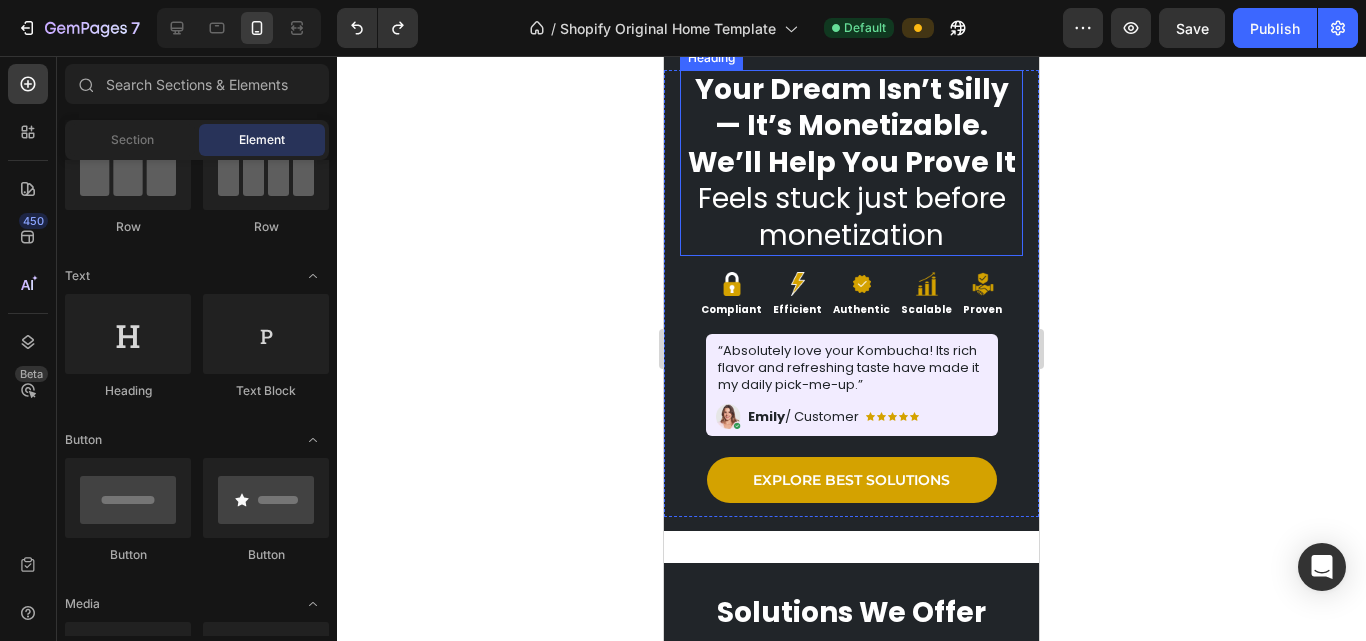 scroll, scrollTop: 300, scrollLeft: 0, axis: vertical 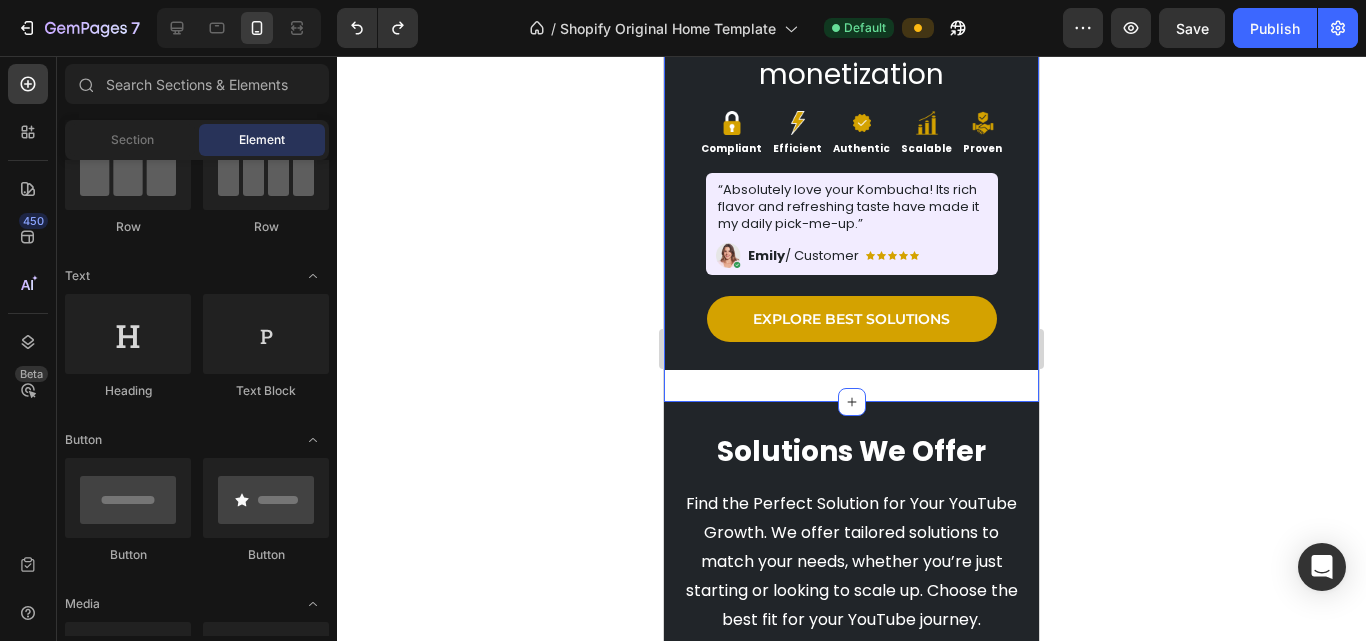 click on "Your Dream Isn’t Silly — It’s Monetizable. We’ll Help You Prove It Feels stuck just before monetization Heading Every late-night edit, every idea — it wasn’t for nothing. Your channel is more than content — it’s your voice, your passion, your effort. Still stuck at 500 subs or halfway to 4,000 hours? We get it. At ProSparkify, we help creators cross the line — safely, quickly, and without bots. Just a smart, policy-safe strategy built to get you earning. Text Block Explore best solutions Button Image Compliant Text Block Image Efficient Text Block Image Authentic Text Block Image Scalable Text Block Image Proven Text Block Row Image “Absolutely love your Kombucha! Its rich flavor and refreshing taste have made it my daily pick-me-up.” Text Block Image Icon Icon Icon Icon Icon Icon List Emily / Customer Text Block Row Row Explore Best Solutions Button Row Image Row Section 1" at bounding box center [851, 99] 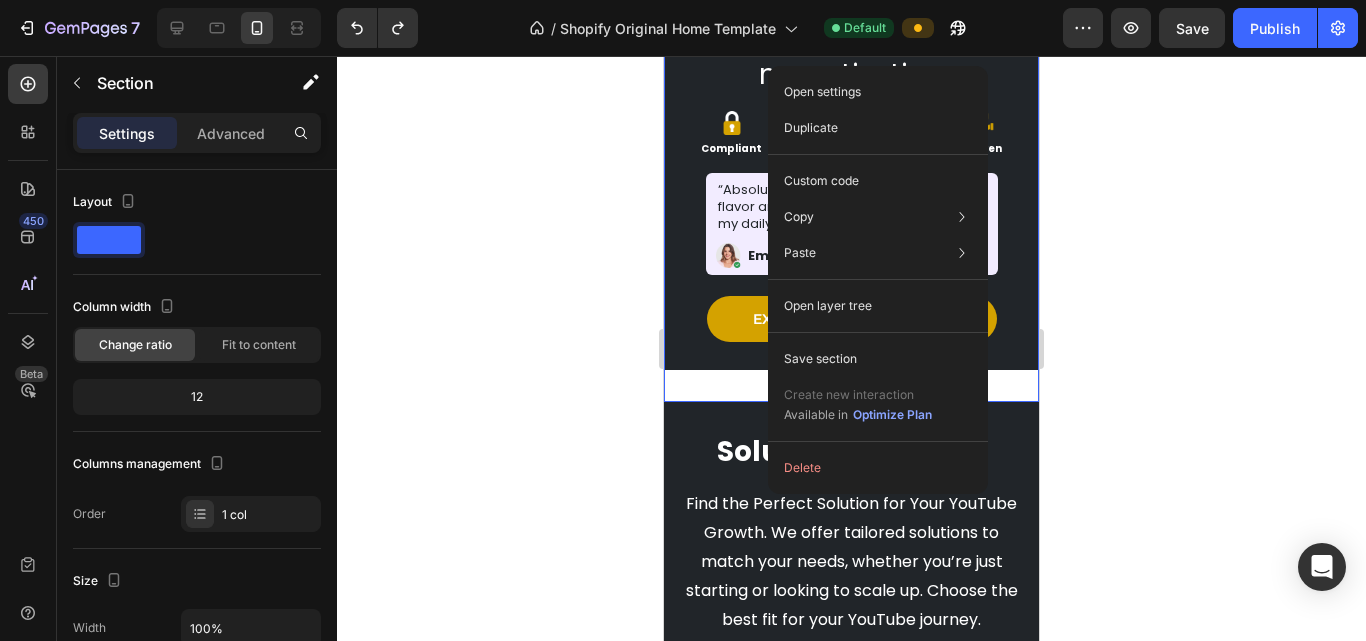 click on "Your Dream Isn’t Silly — It’s Monetizable. We’ll Help You Prove It Feels stuck just before monetization Heading Every late-night edit, every idea — it wasn’t for nothing. Your channel is more than content — it’s your voice, your passion, your effort. Still stuck at 500 subs or halfway to 4,000 hours? We get it. At  ProSparkify , we help creators cross the line — safely, quickly, and without bots. Just a smart, policy-safe strategy built to get you earning.   Text Block Explore best solutions Button Image Compliant Text Block Image Efficient Text Block Image Authentic Text Block Image Scalable Text Block Image Proven Text Block Row Image “Absolutely love your Kombucha! Its rich flavor and refreshing taste have made it my daily pick-me-up.” Text Block Image Icon Icon Icon Icon Icon Icon List Emily  / Customer Text Block Row Row Explore Best Solutions Button Row Image Row Section 1   You can create reusable sections Create Theme Section AI Content Write with GemAI Tone and Voice Persuasive" at bounding box center [851, 99] 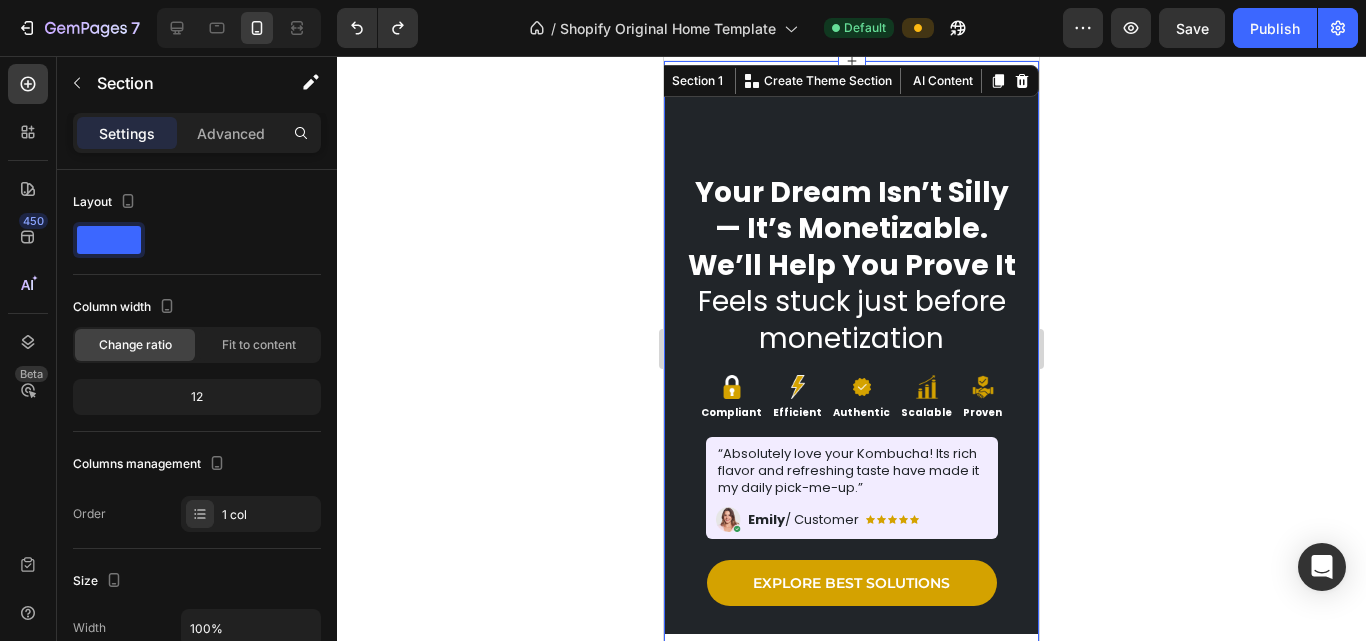 scroll, scrollTop: 0, scrollLeft: 0, axis: both 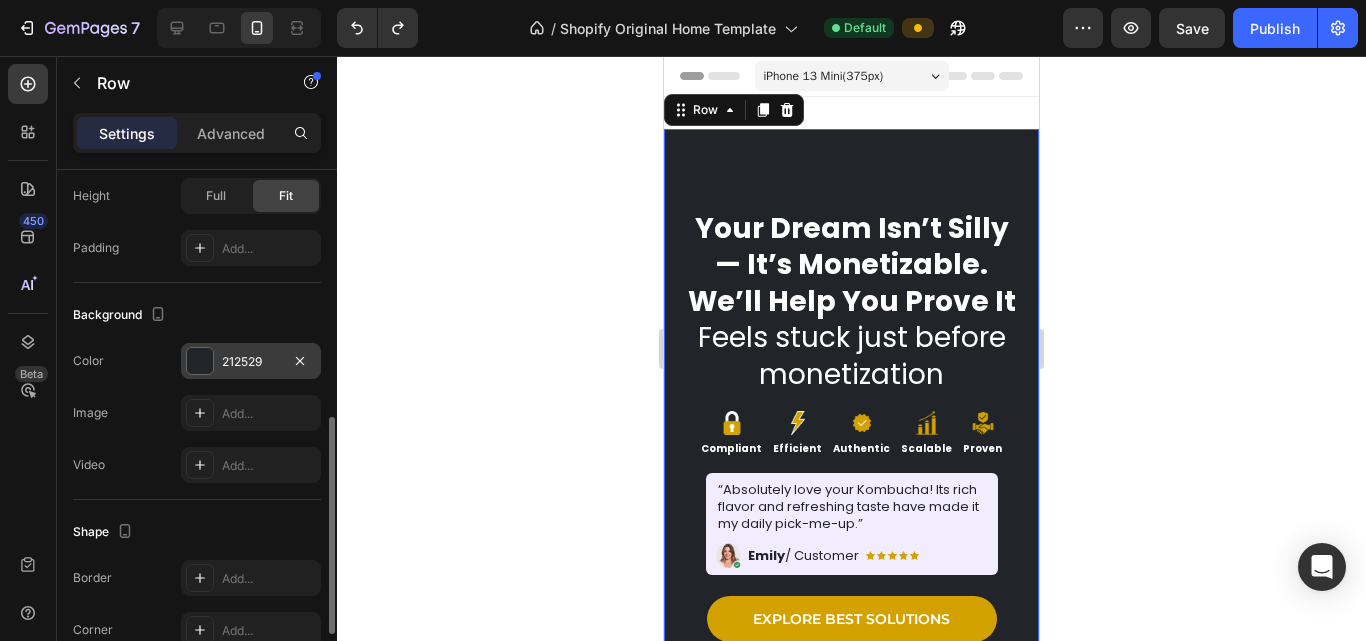 click at bounding box center (200, 361) 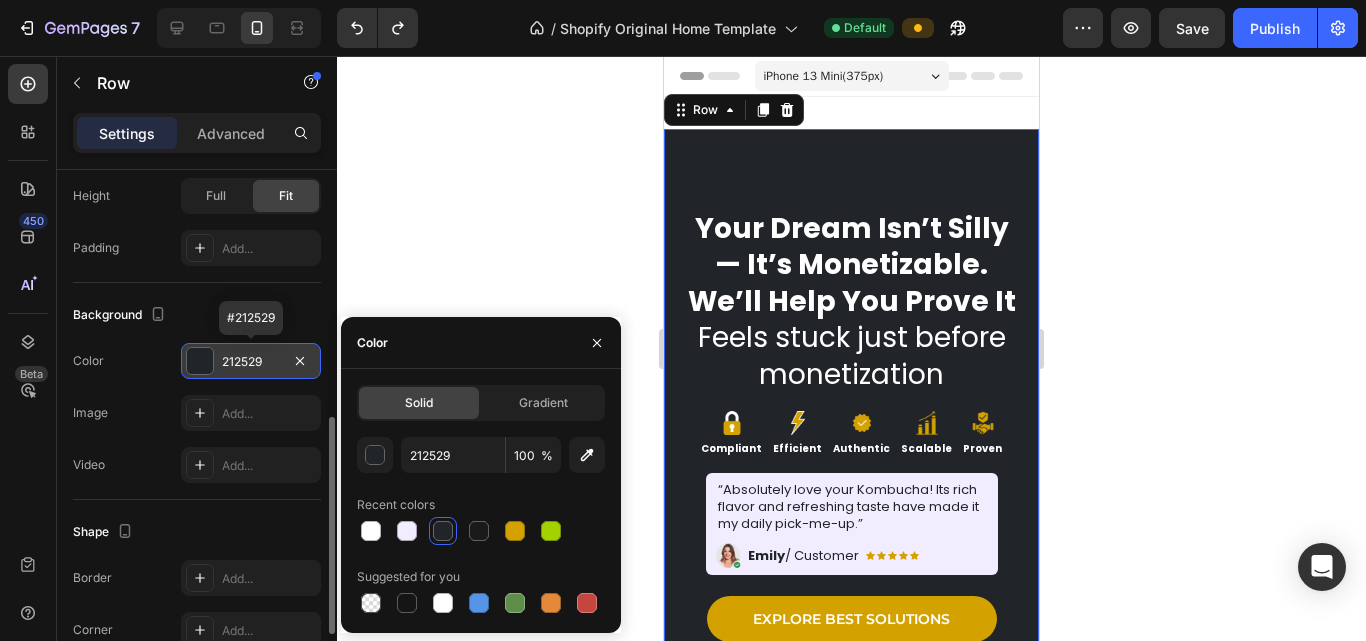 click at bounding box center (200, 361) 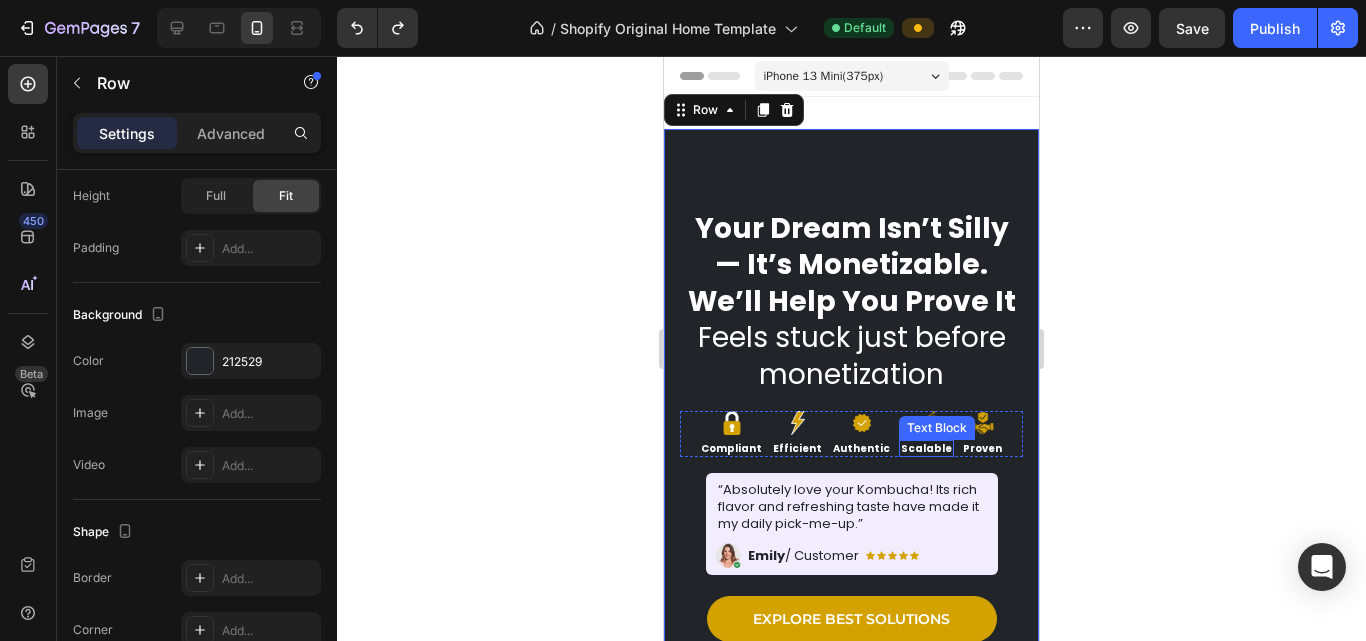 scroll, scrollTop: 400, scrollLeft: 0, axis: vertical 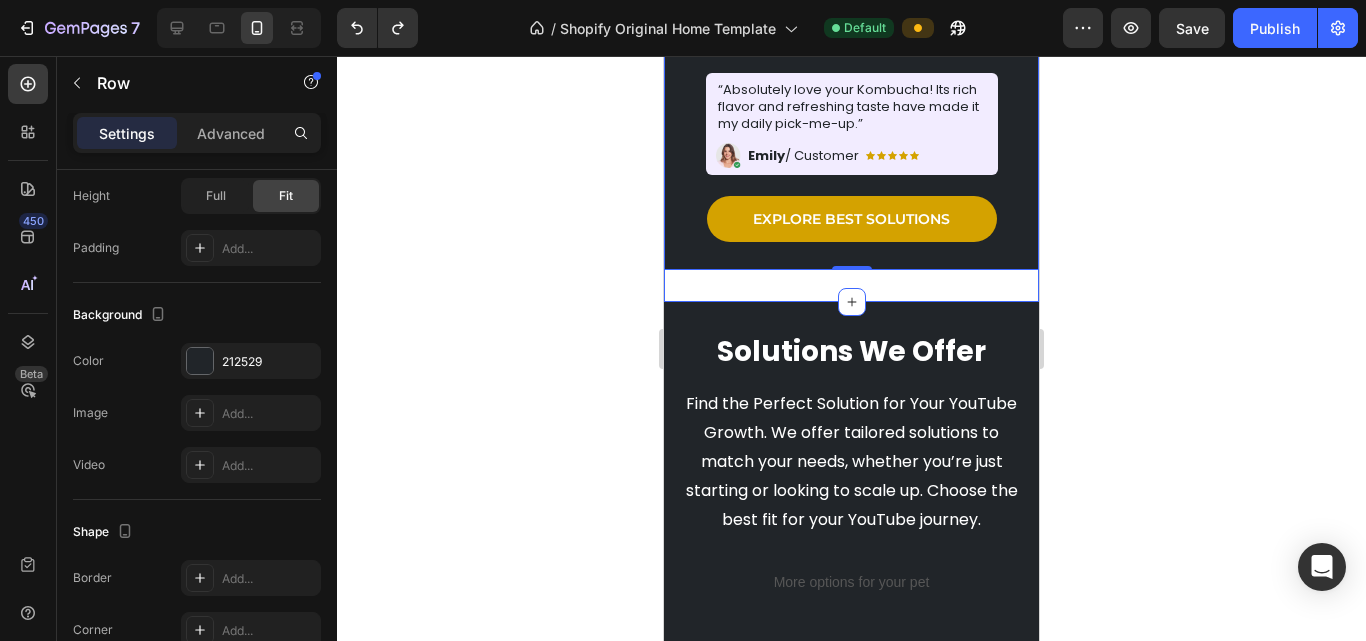 click on "Your Dream Isn’t Silly — It’s Monetizable. We’ll Help You Prove It Feels stuck just before monetization Heading Every late-night edit, every idea — it wasn’t for nothing. Your channel is more than content — it’s your voice, your passion, your effort. Still stuck at 500 subs or halfway to 4,000 hours? We get it. At  ProSparkify , we help creators cross the line — safely, quickly, and without bots. Just a smart, policy-safe strategy built to get you earning.   Text Block Explore best solutions Button Image Compliant Text Block Image Efficient Text Block Image Authentic Text Block Image Scalable Text Block Image Proven Text Block Row Image “Absolutely love your Kombucha! Its rich flavor and refreshing taste have made it my daily pick-me-up.” Text Block Image Icon Icon Icon Icon Icon Icon List Emily  / Customer Text Block Row Row Explore Best Solutions Button Row Image Row   0 Section 1" at bounding box center [851, -1] 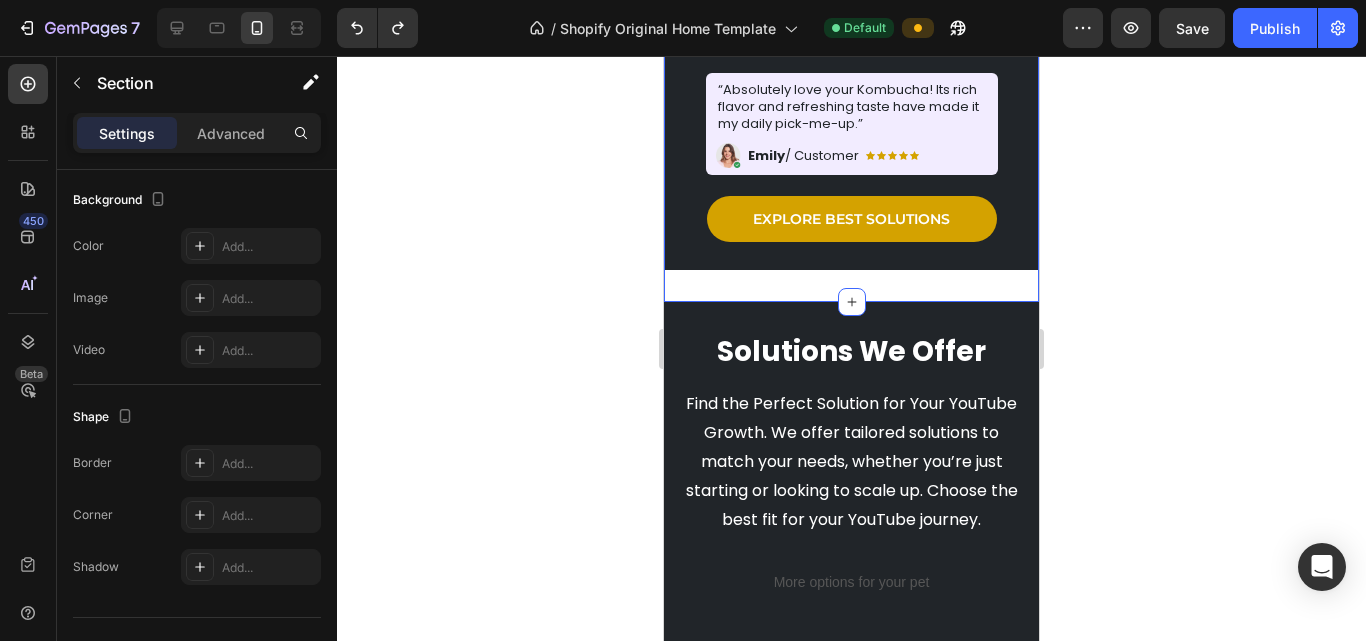 scroll, scrollTop: 0, scrollLeft: 0, axis: both 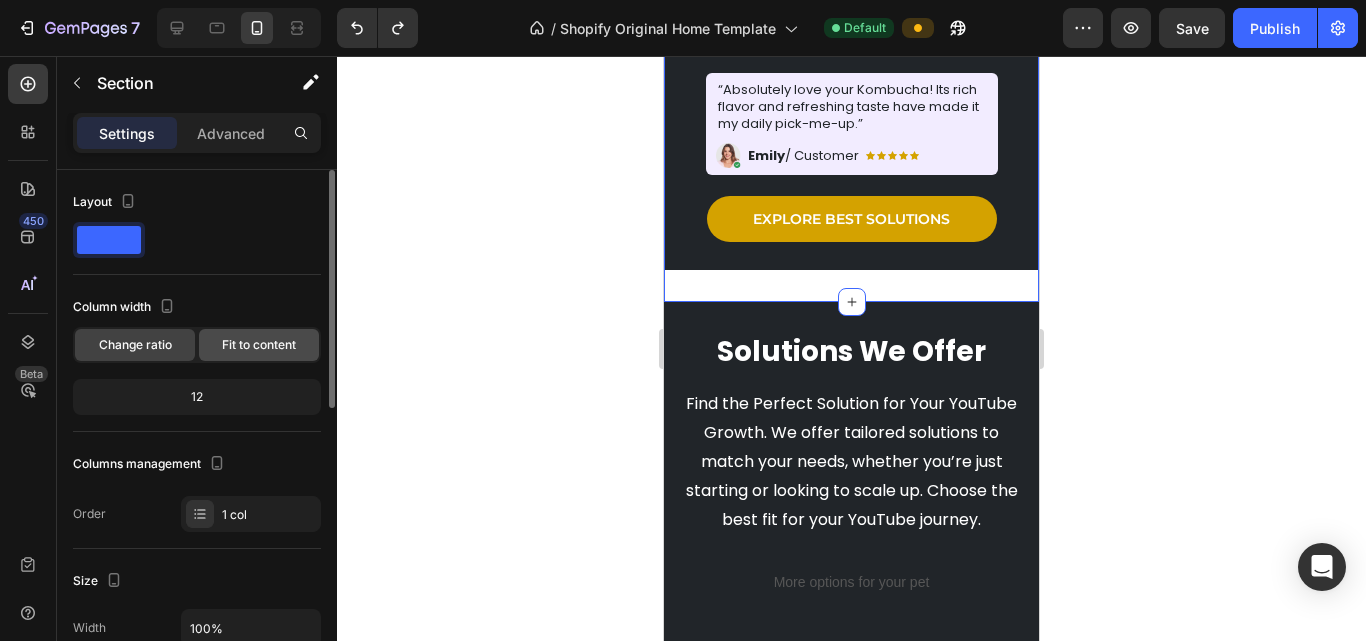 click on "Fit to content" 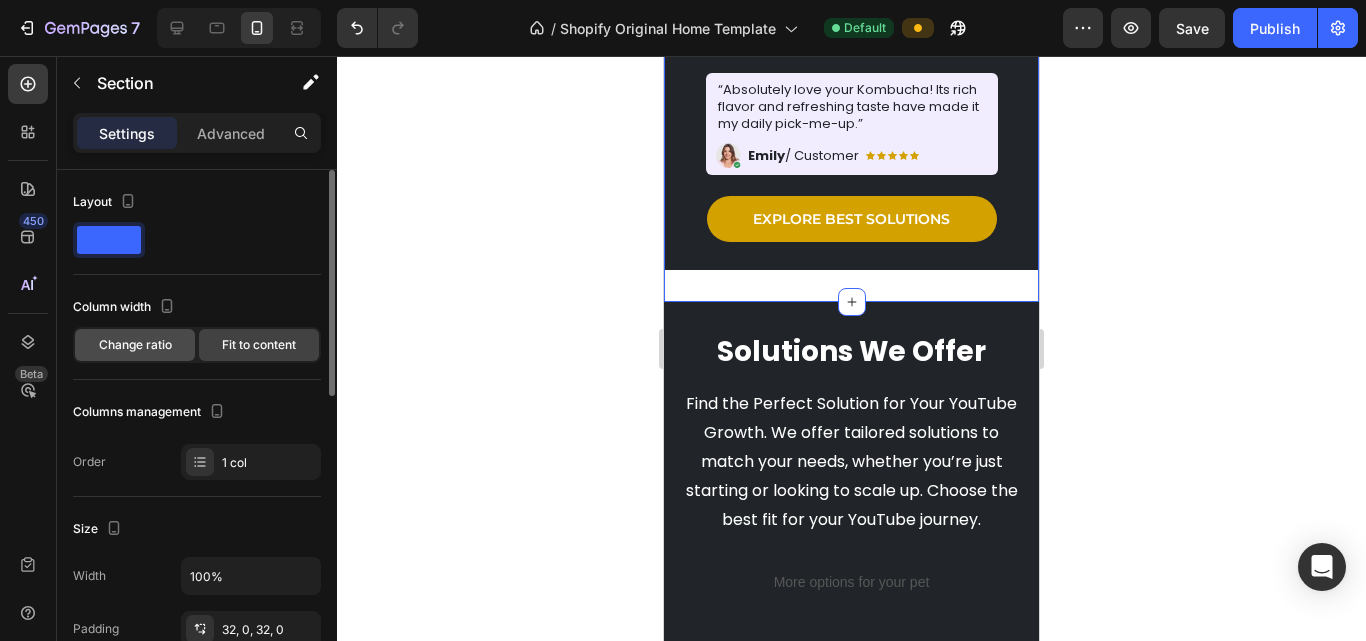 click on "Change ratio" 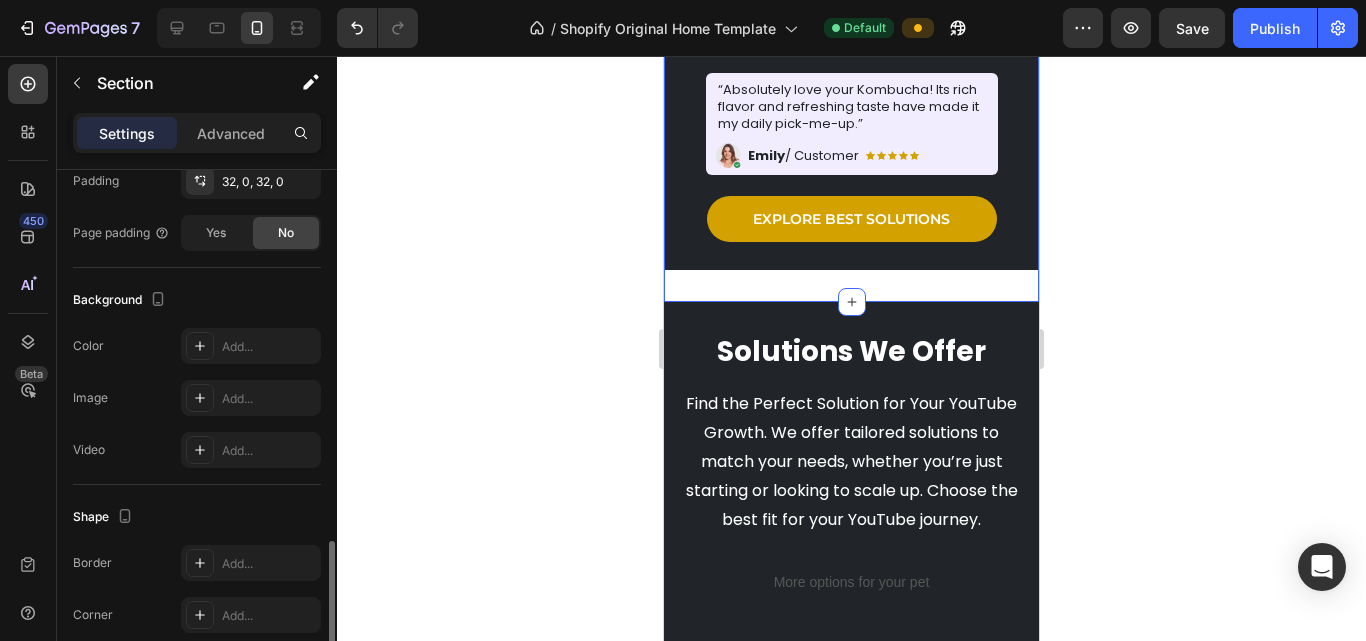 scroll, scrollTop: 600, scrollLeft: 0, axis: vertical 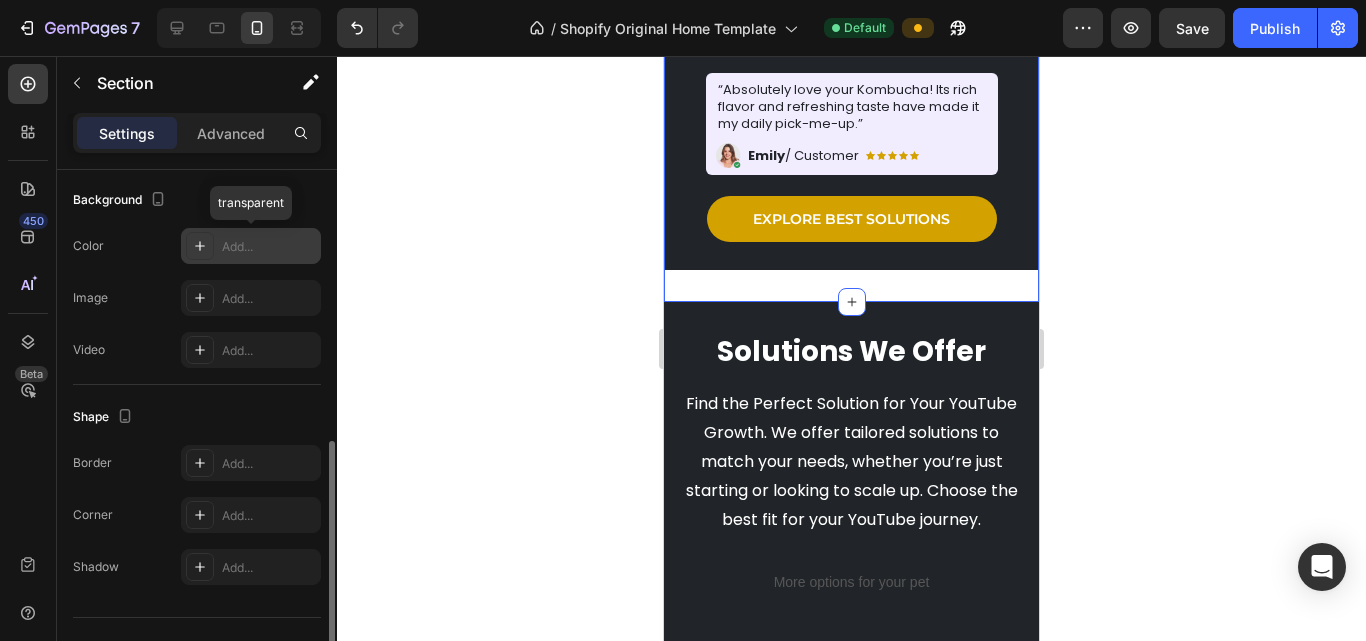 click at bounding box center (200, 246) 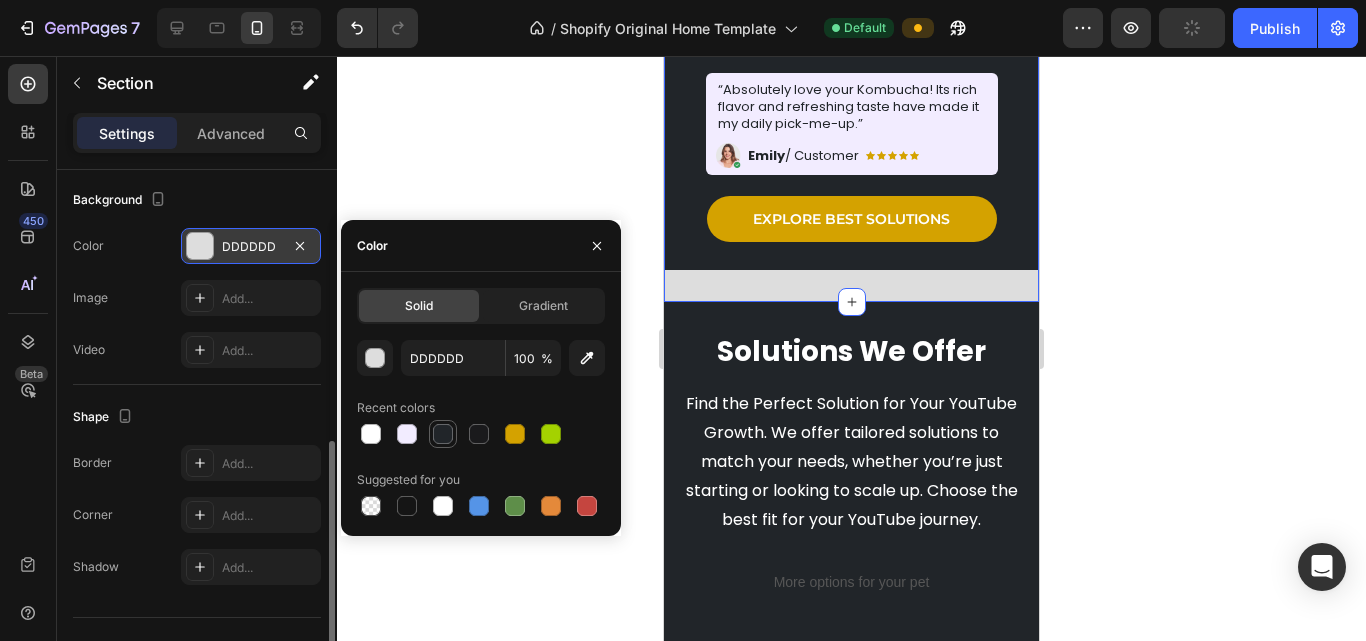 click at bounding box center (443, 434) 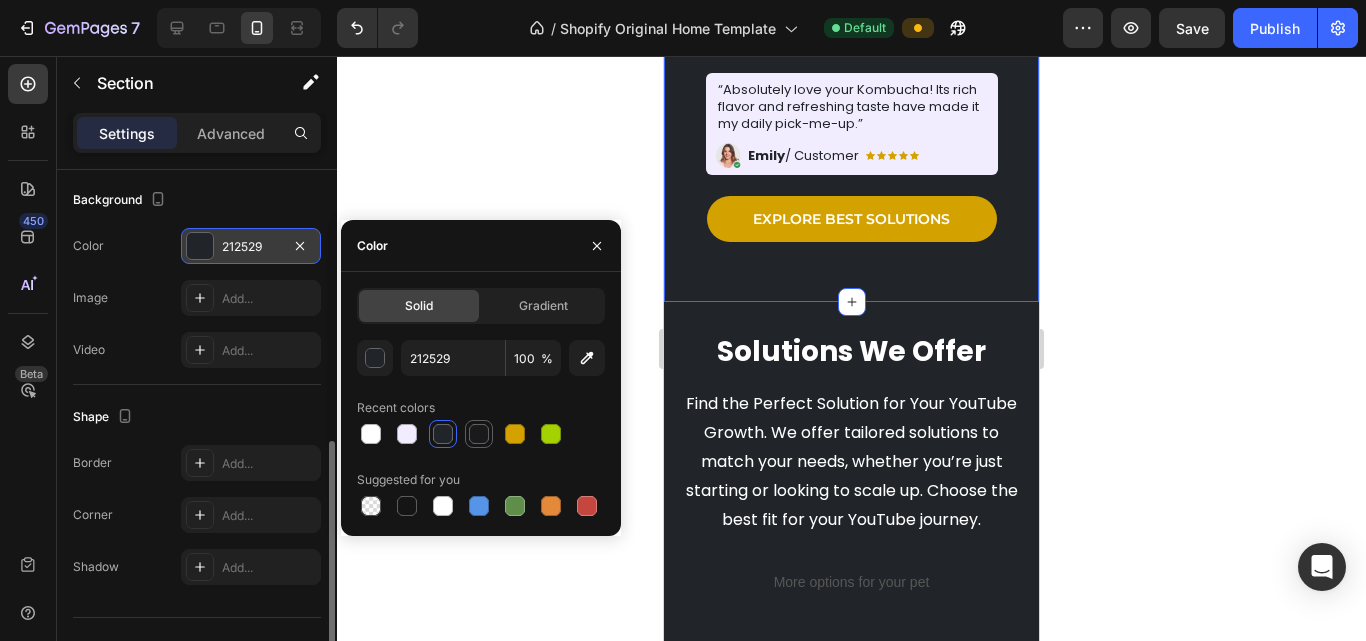 click at bounding box center (479, 434) 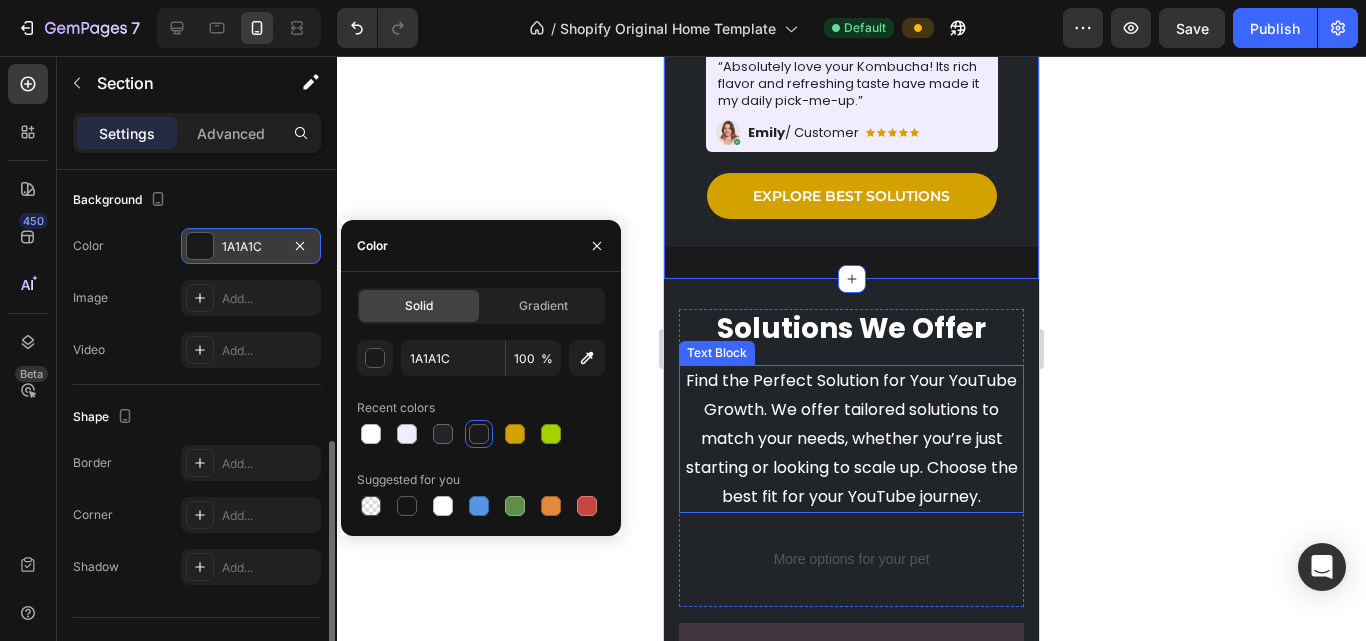 scroll, scrollTop: 500, scrollLeft: 0, axis: vertical 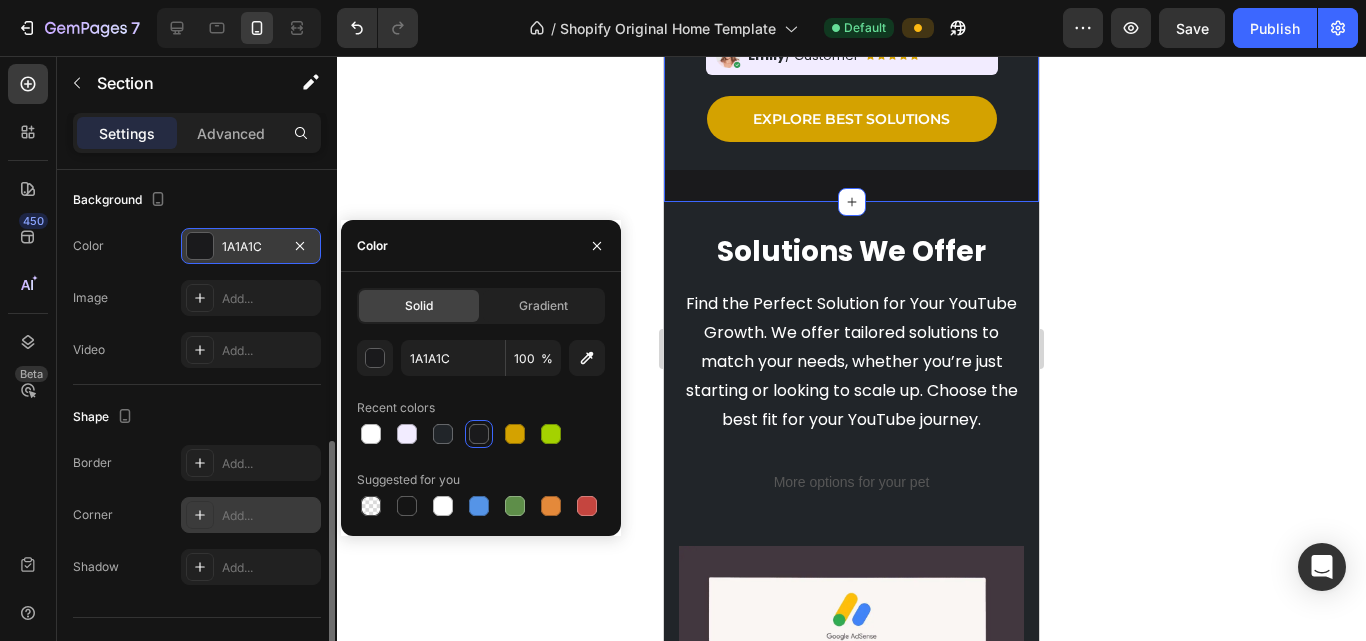 click 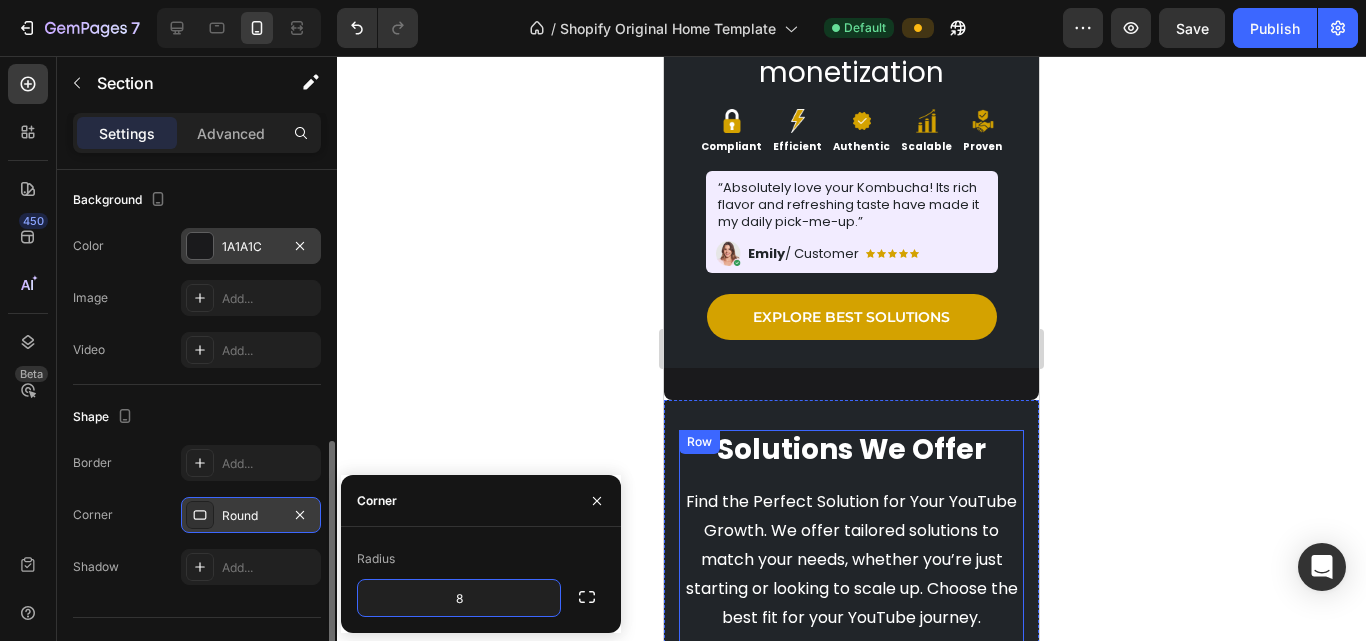 scroll, scrollTop: 300, scrollLeft: 0, axis: vertical 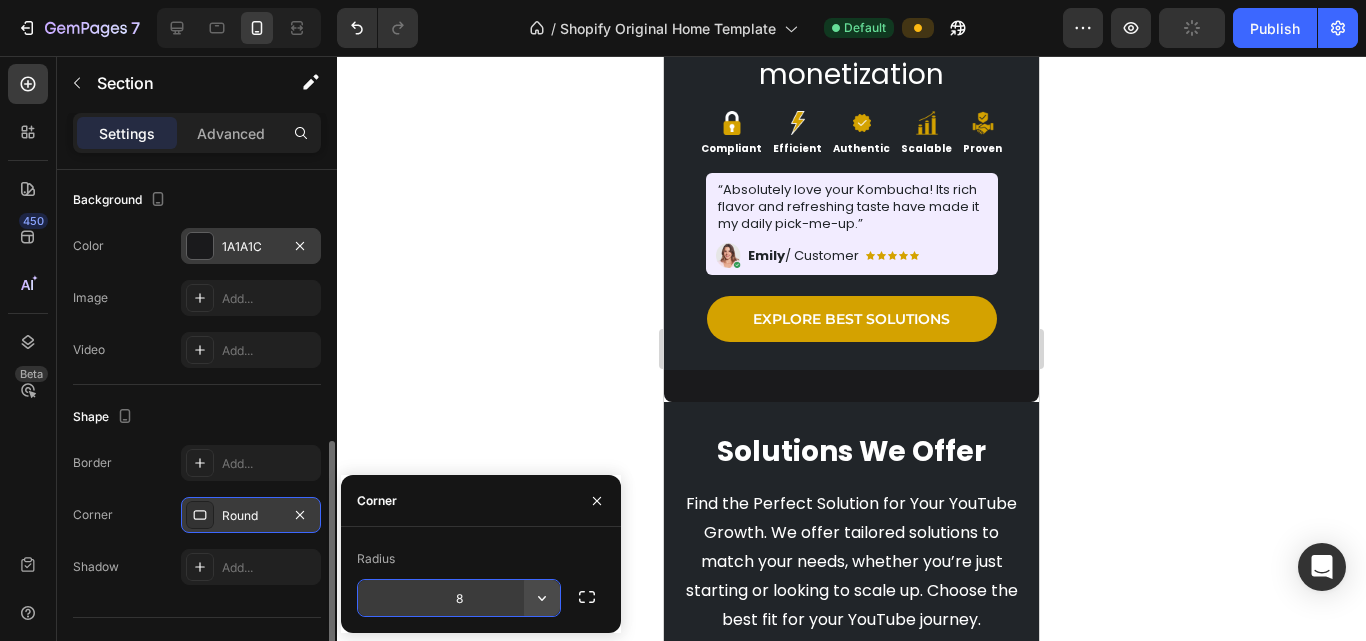 click 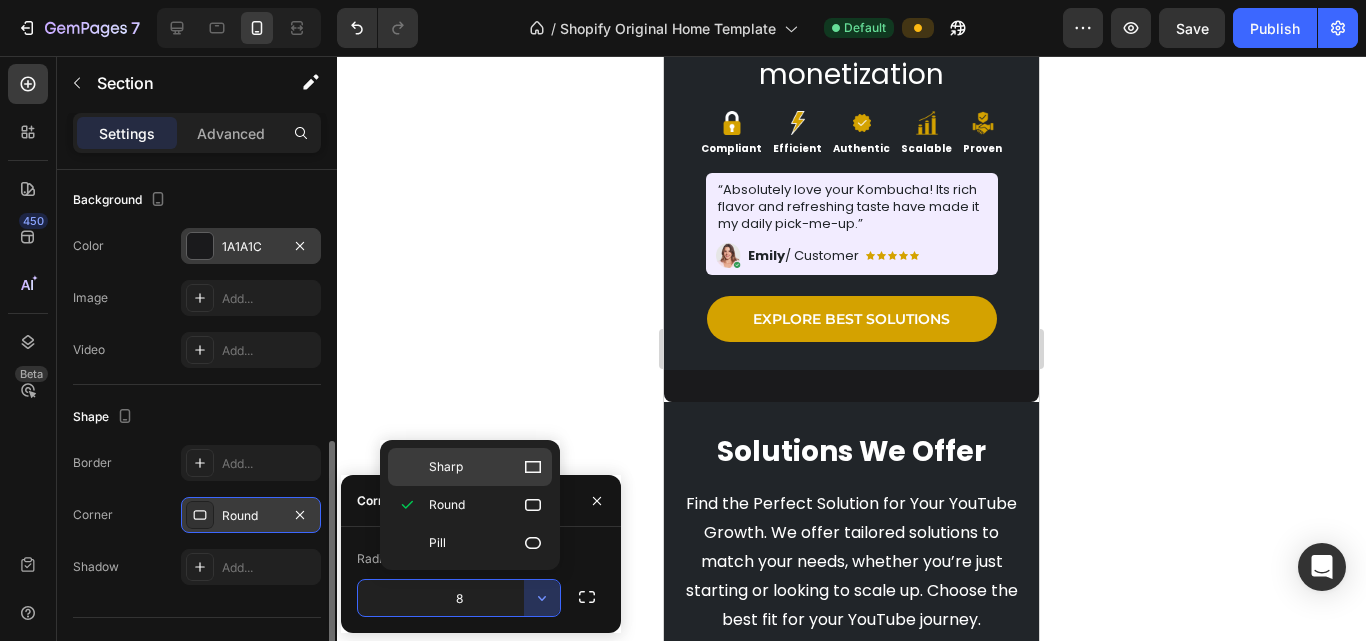 click on "Sharp" 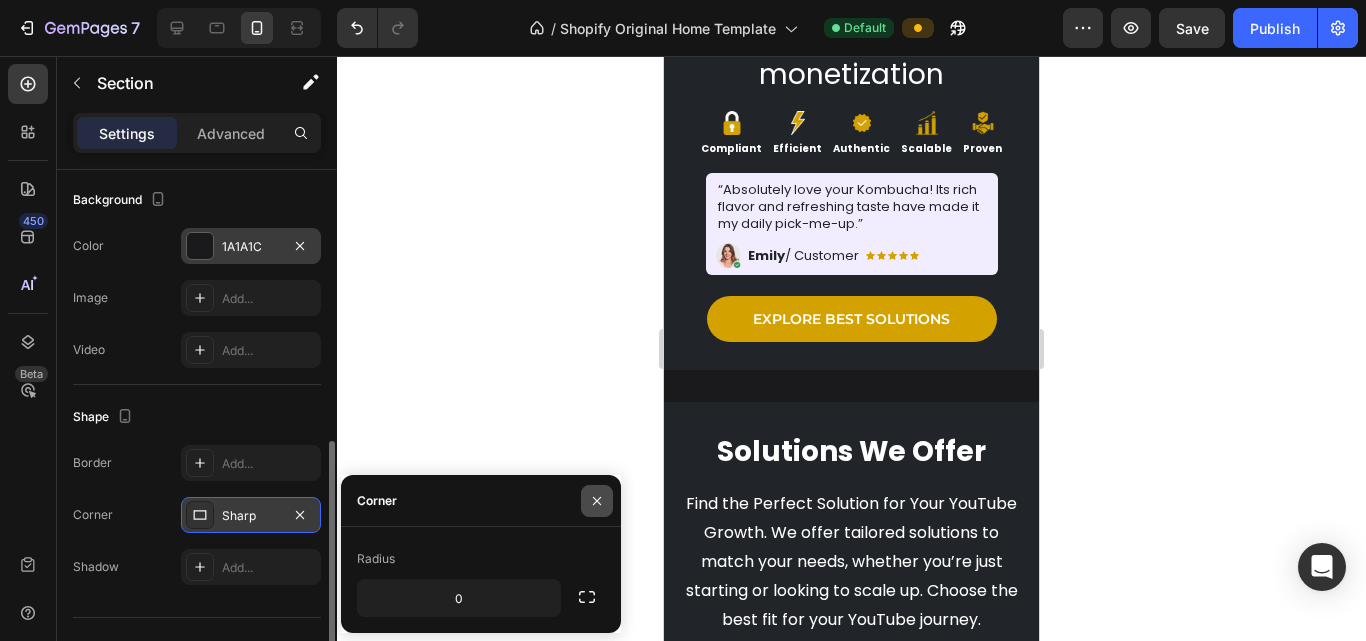 click 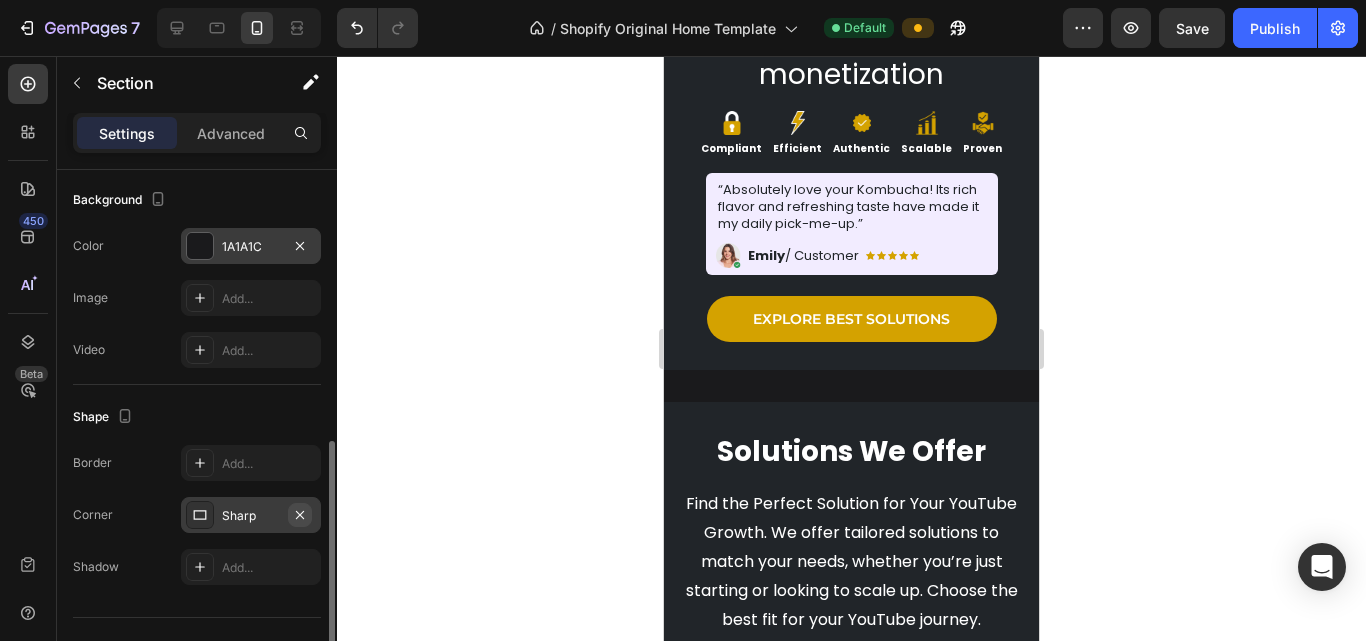 click 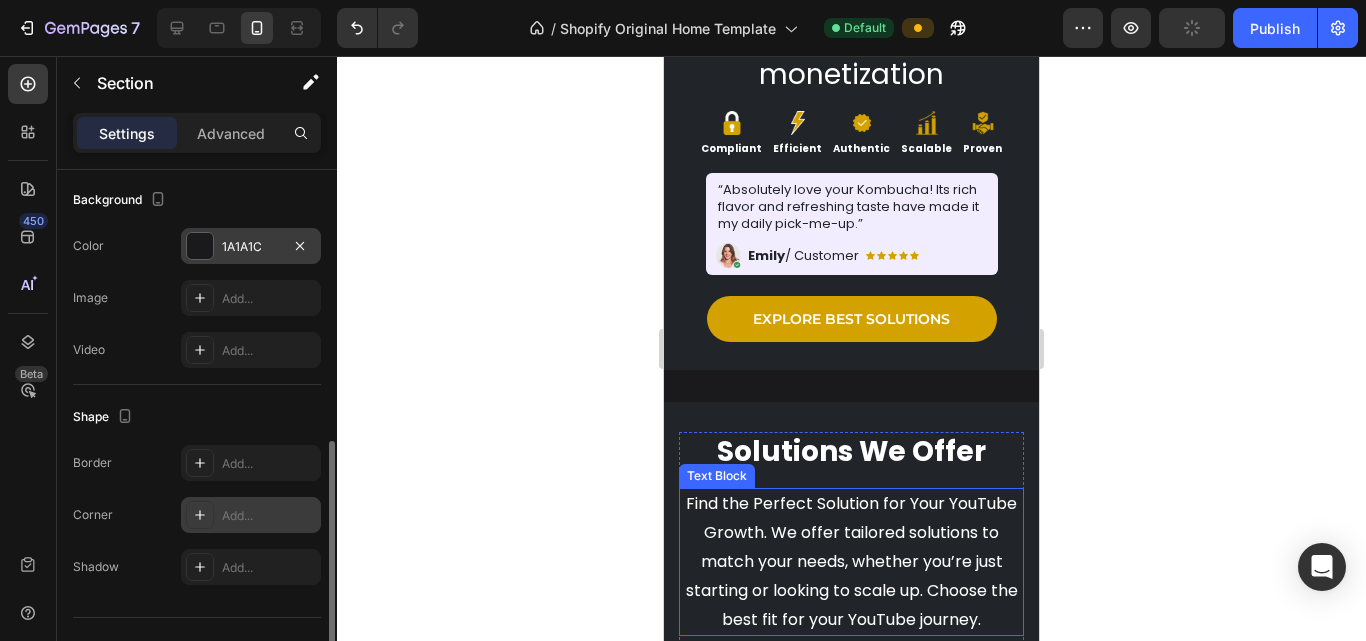 scroll, scrollTop: 500, scrollLeft: 0, axis: vertical 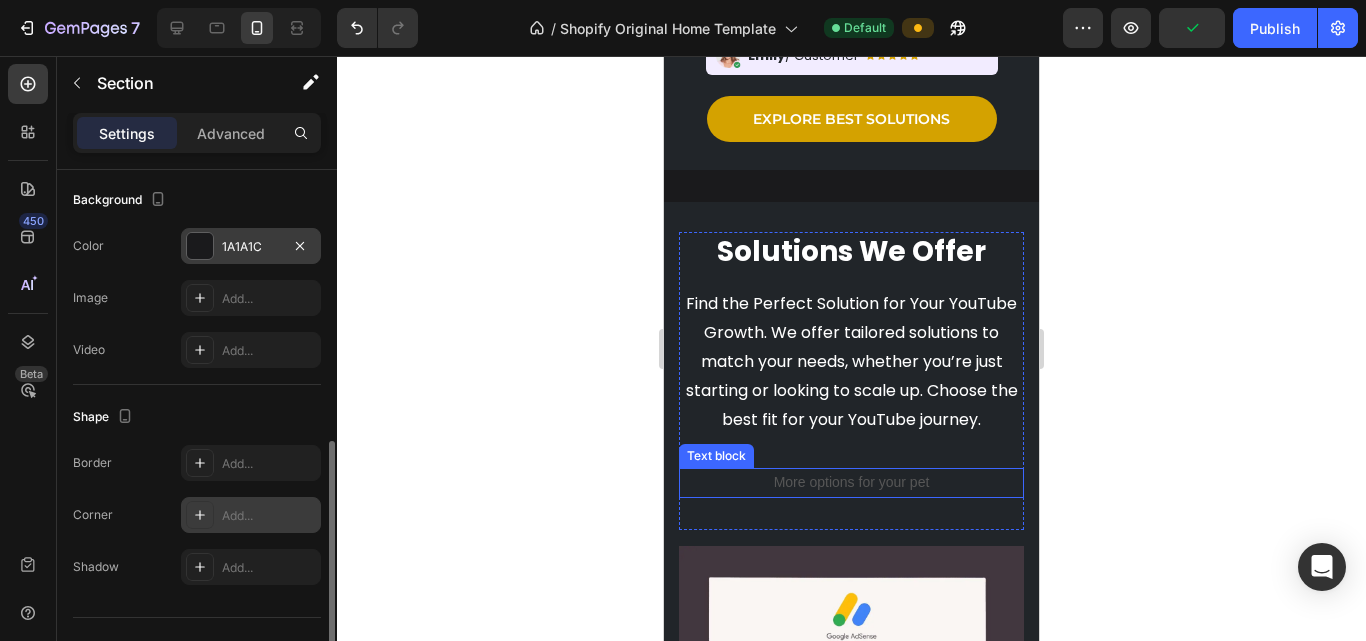click on "More options for your pet" at bounding box center [851, 482] 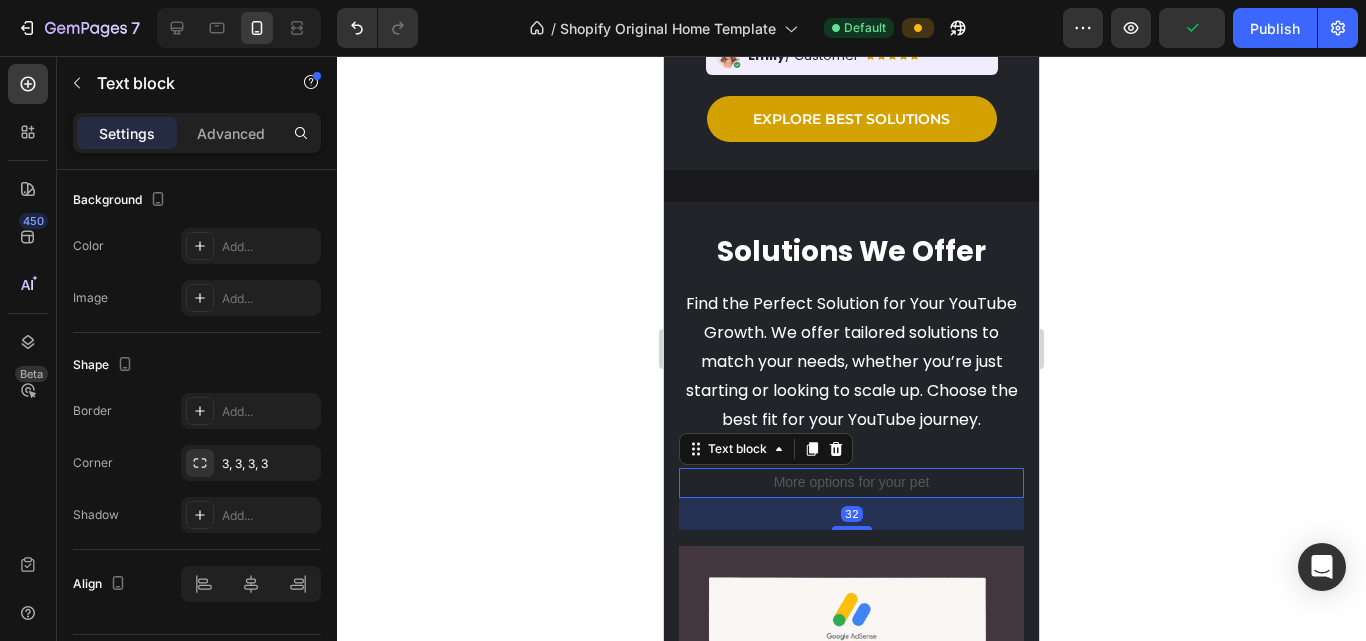 scroll, scrollTop: 0, scrollLeft: 0, axis: both 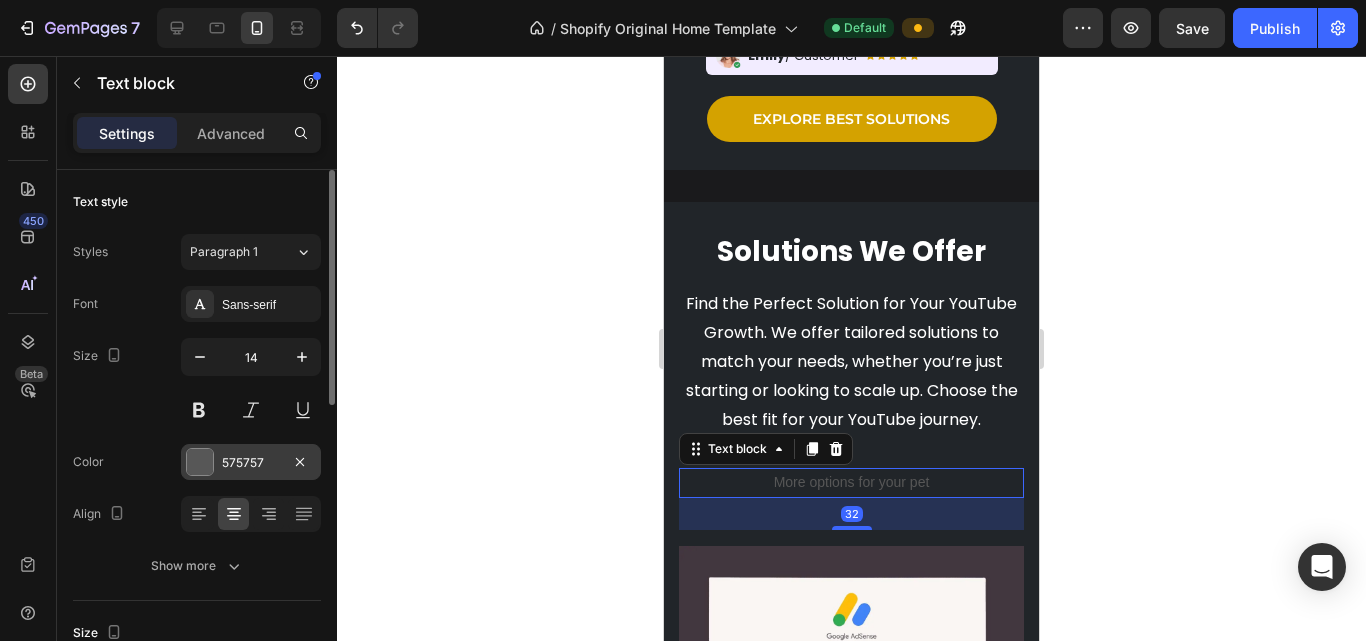 click at bounding box center [200, 462] 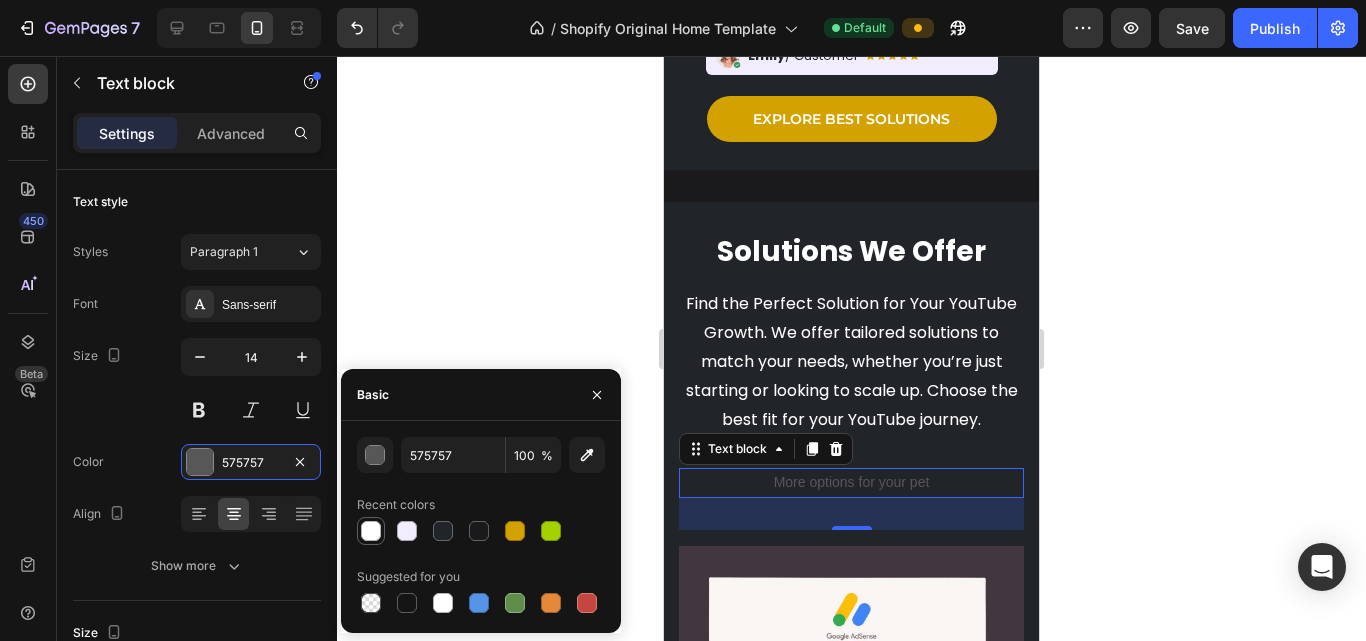 click at bounding box center (371, 531) 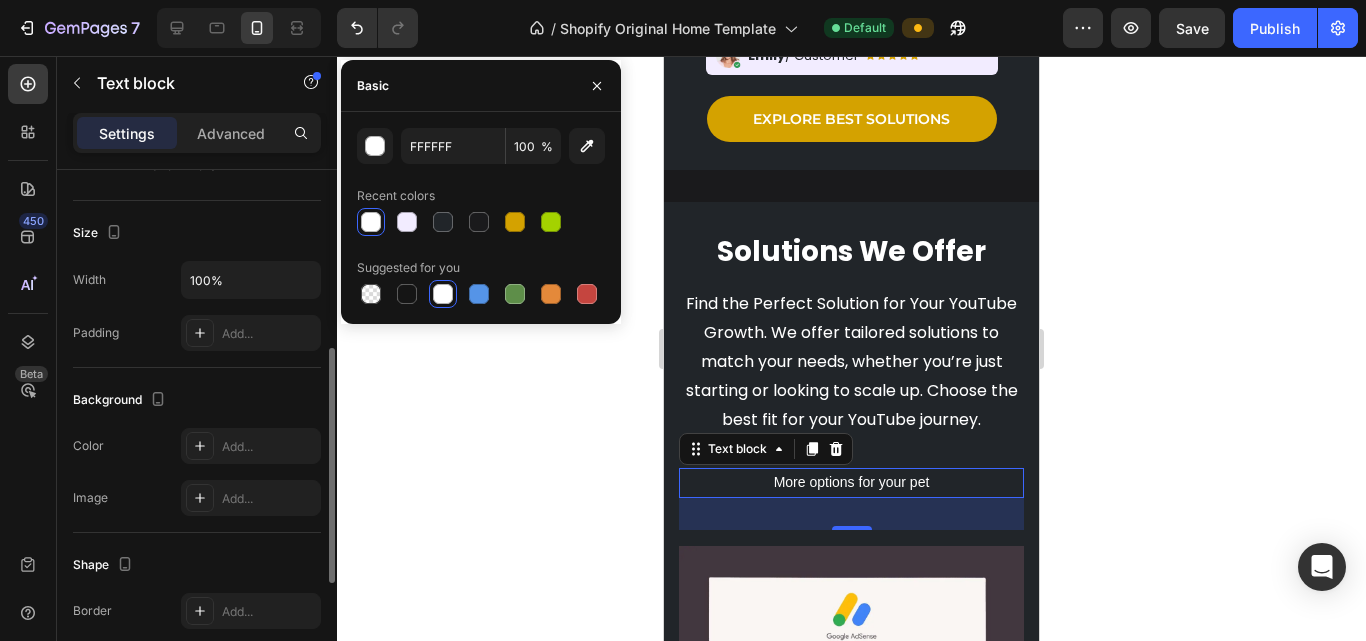 scroll, scrollTop: 0, scrollLeft: 0, axis: both 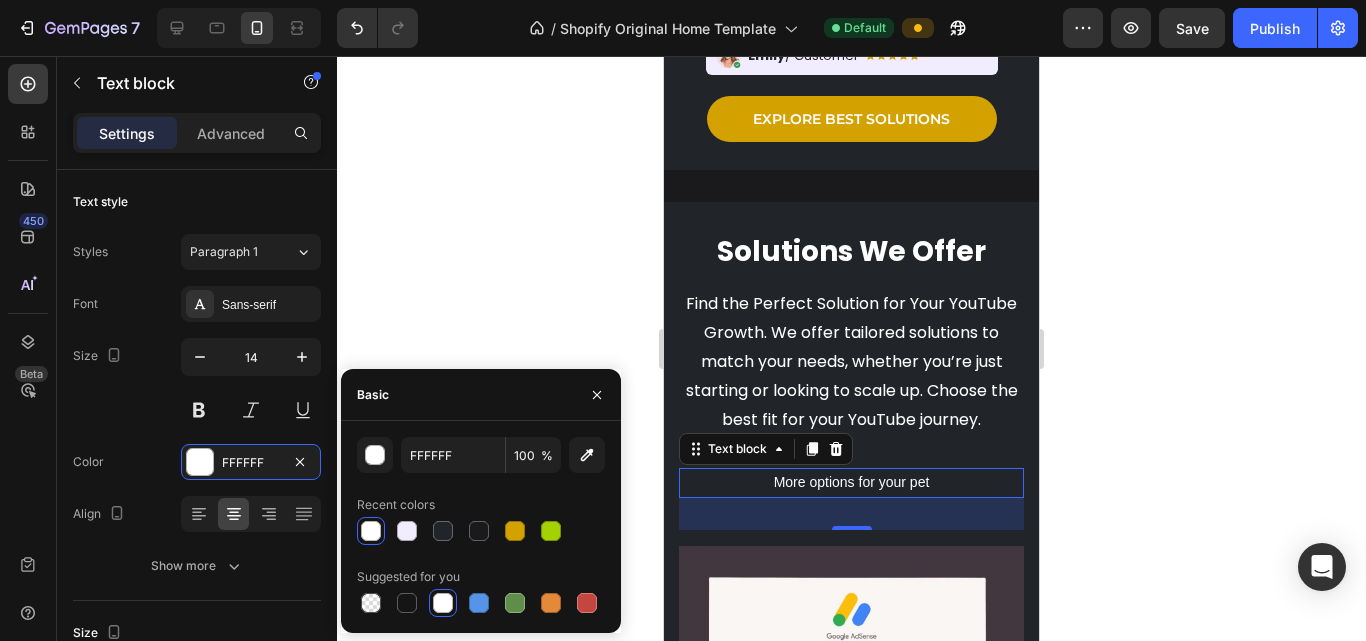 click on "More options for your pet" at bounding box center [851, 482] 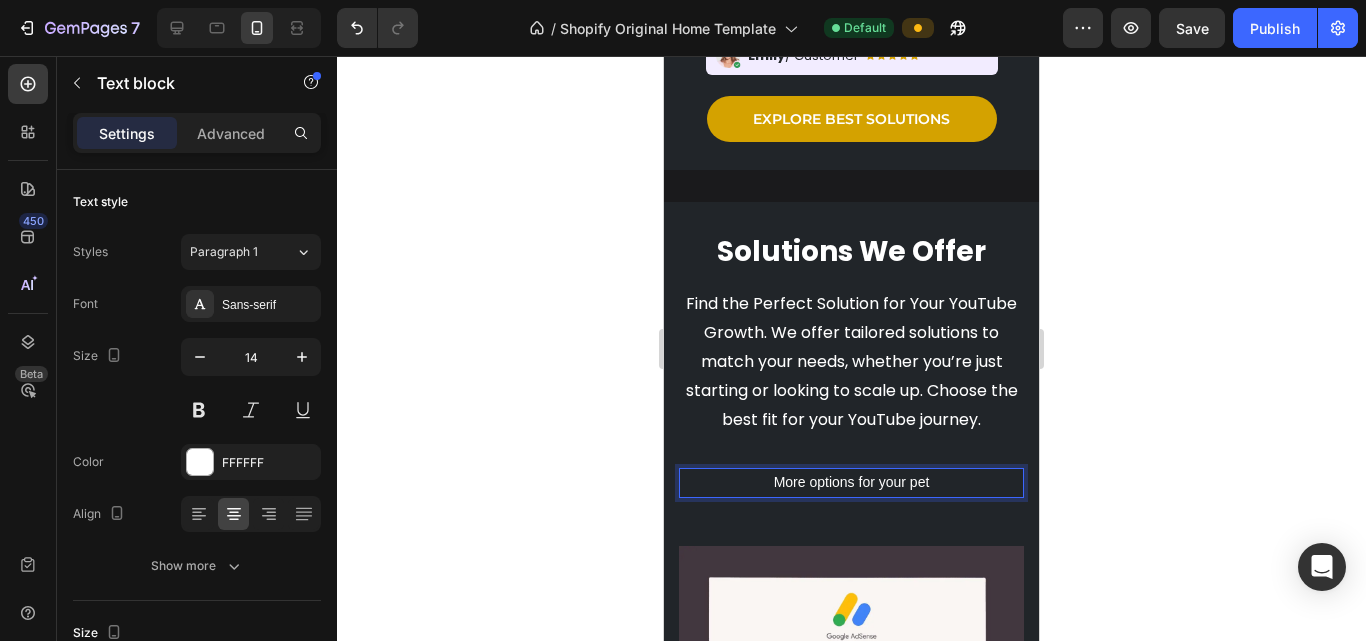 click on "More options for your pet" at bounding box center (851, 482) 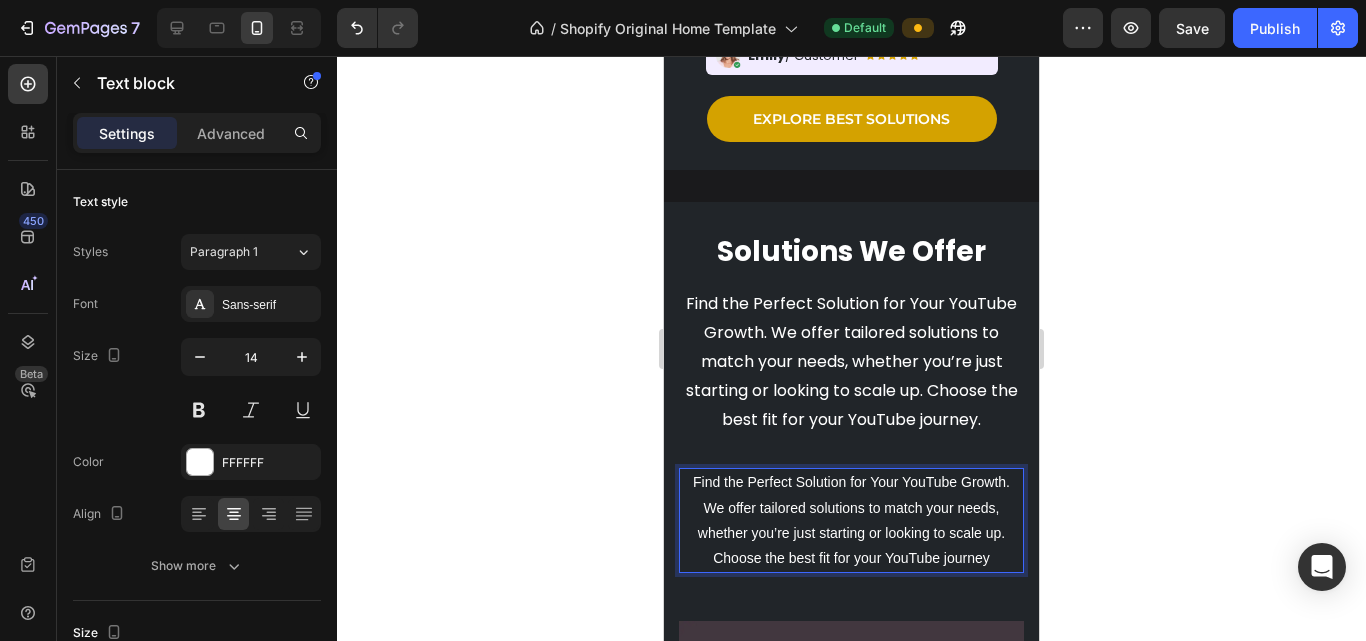 drag, startPoint x: 816, startPoint y: 547, endPoint x: 747, endPoint y: 530, distance: 71.063354 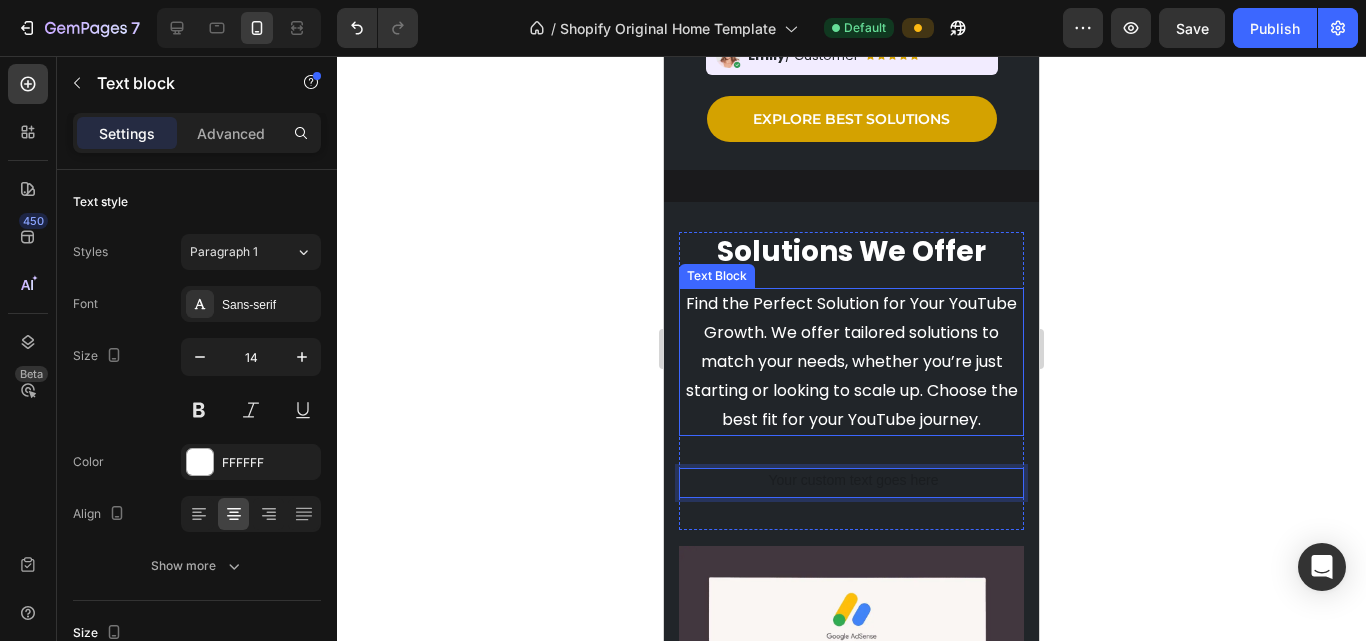 click on "Find the Perfect Solution for Your YouTube Growth. We offer tailored solutions to match your needs, whether you’re just starting or looking to scale up. Choose the best fit for your YouTube journey." at bounding box center (851, 362) 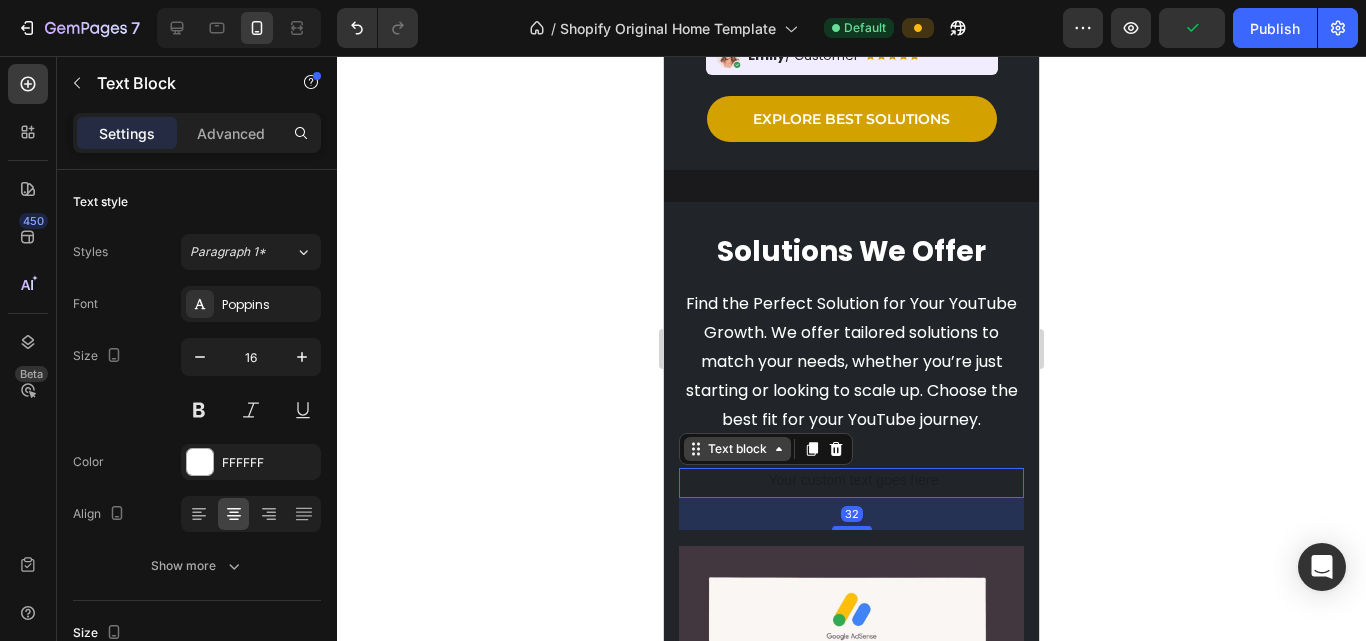 click on "Text block" at bounding box center (737, 449) 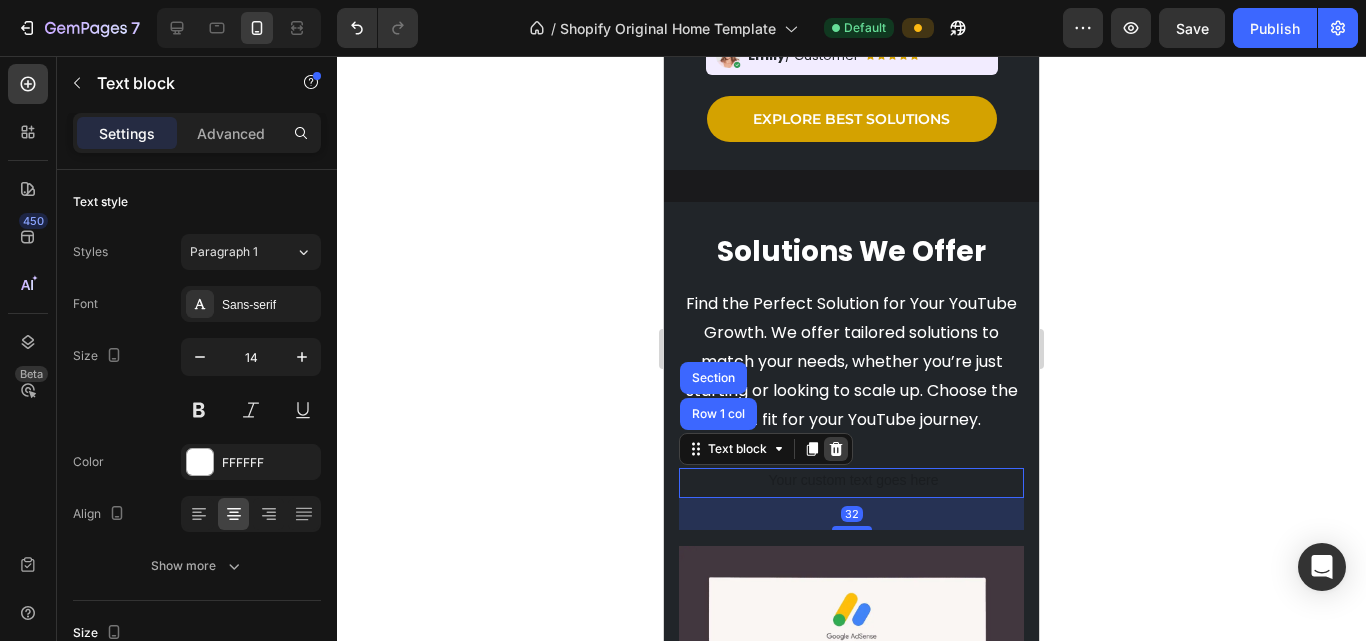 click 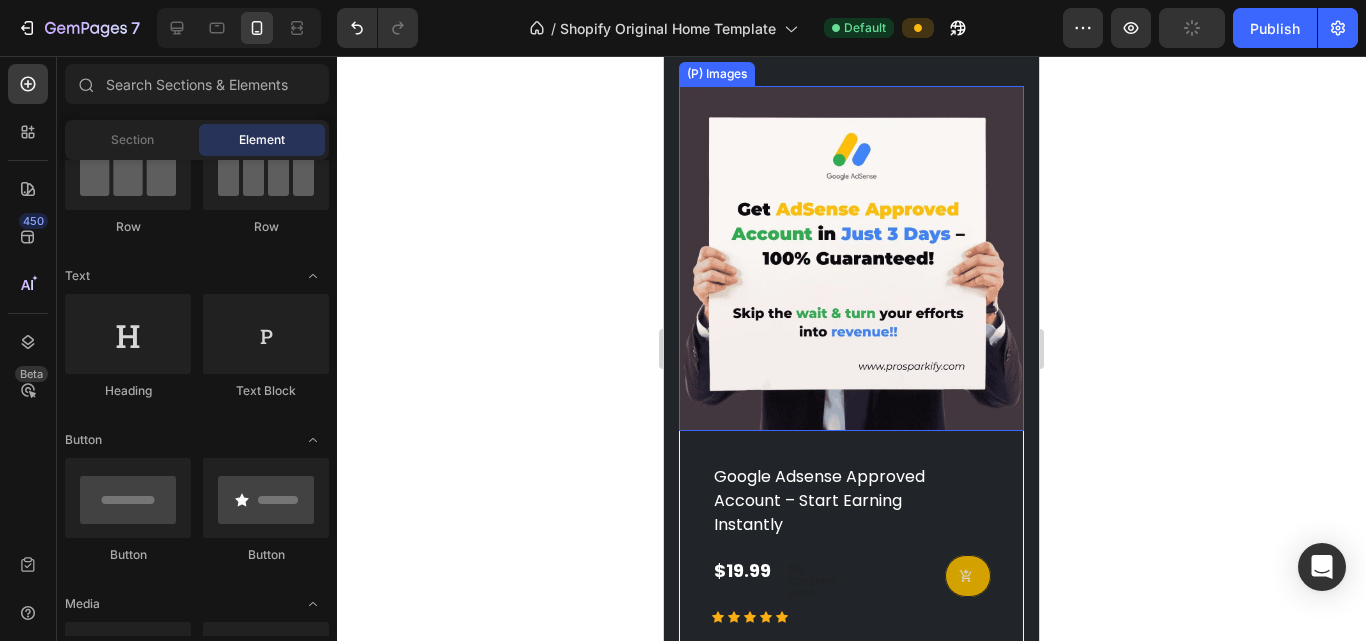scroll, scrollTop: 900, scrollLeft: 0, axis: vertical 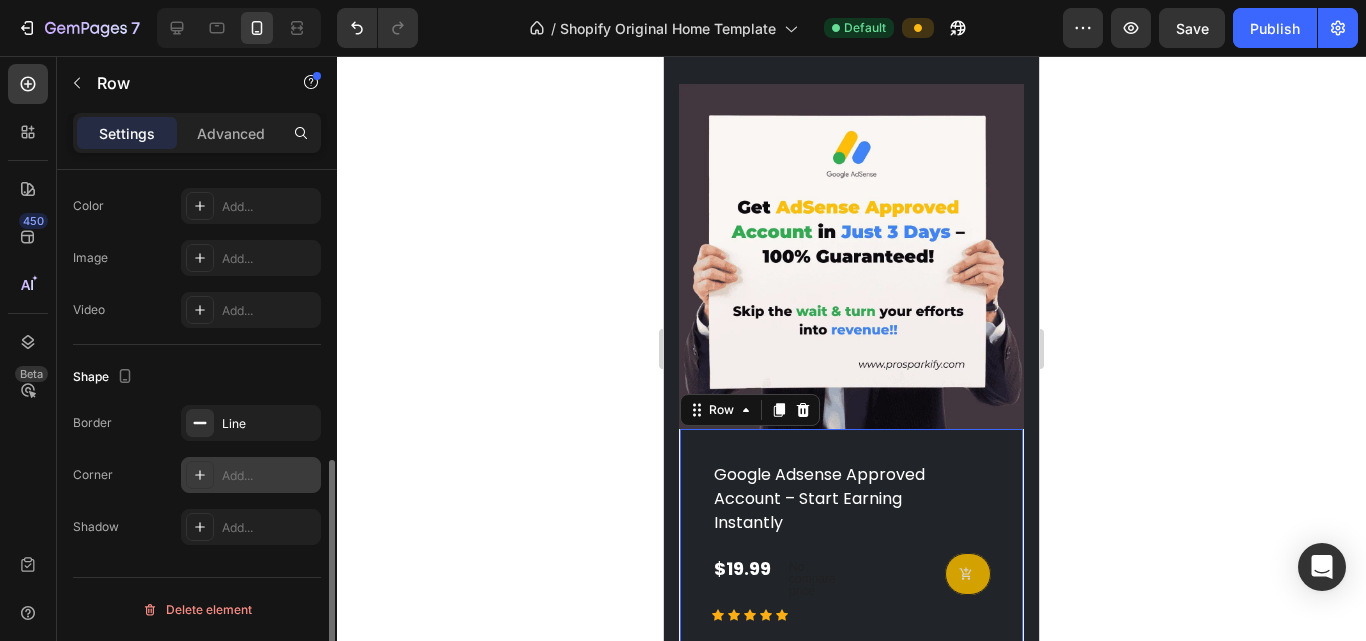 click 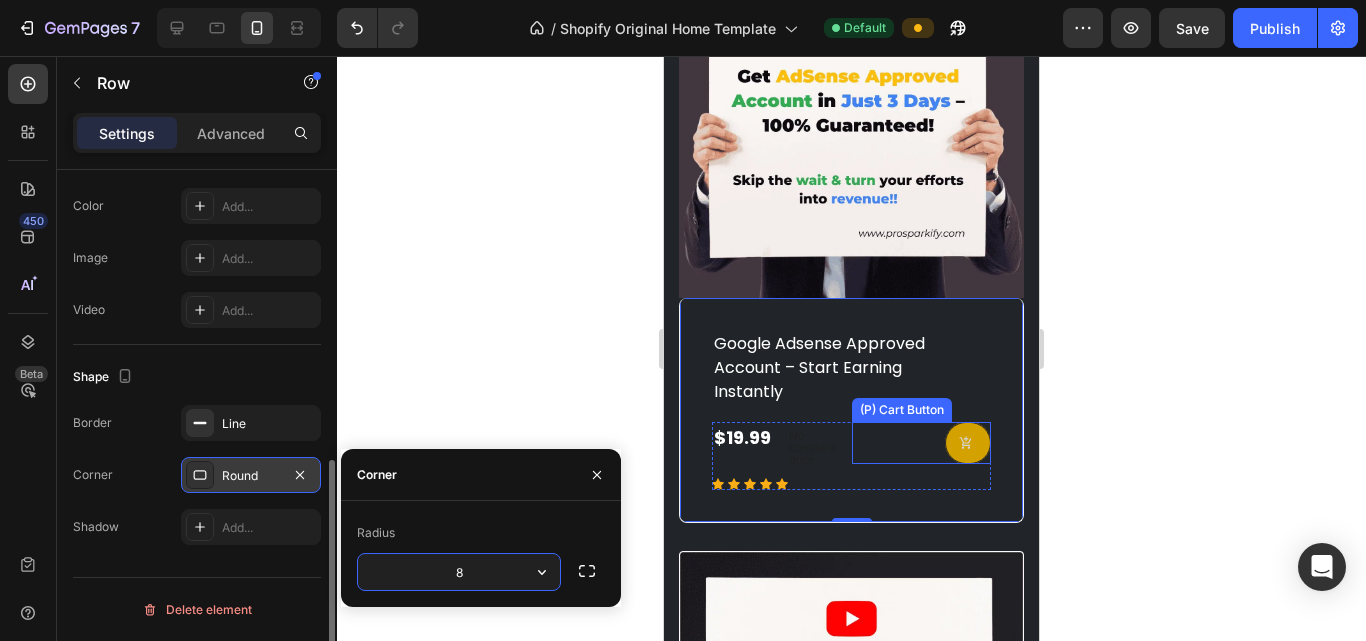 scroll, scrollTop: 1100, scrollLeft: 0, axis: vertical 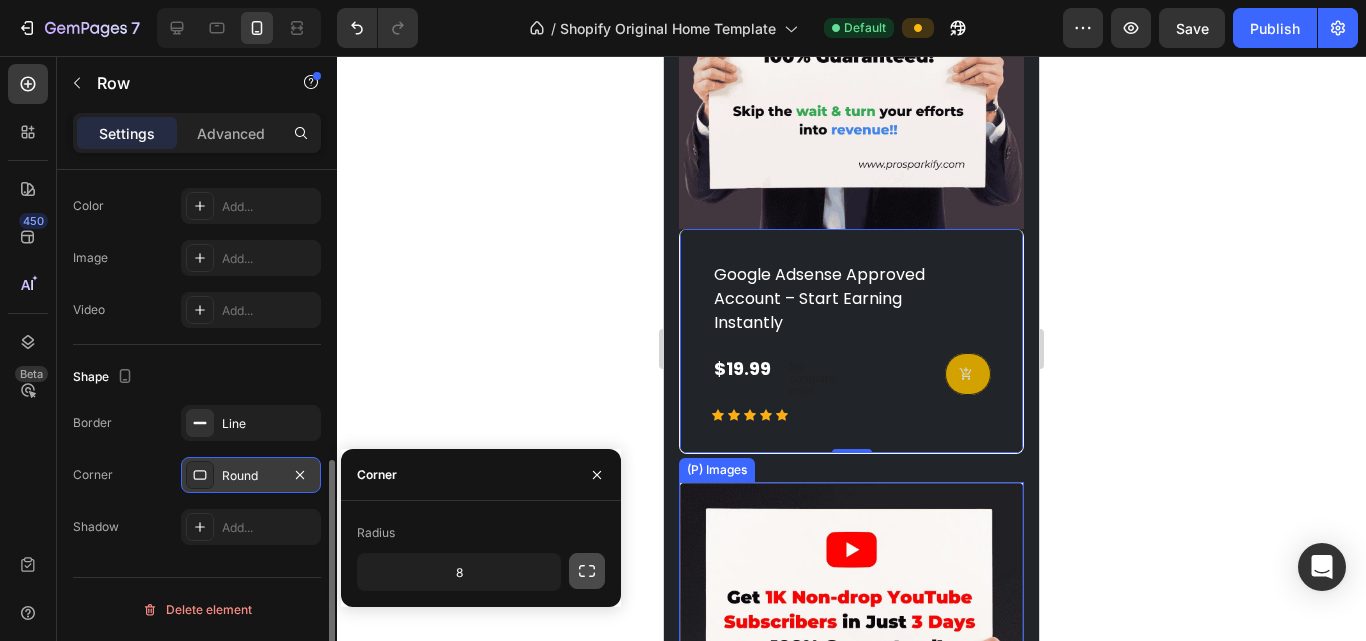 click 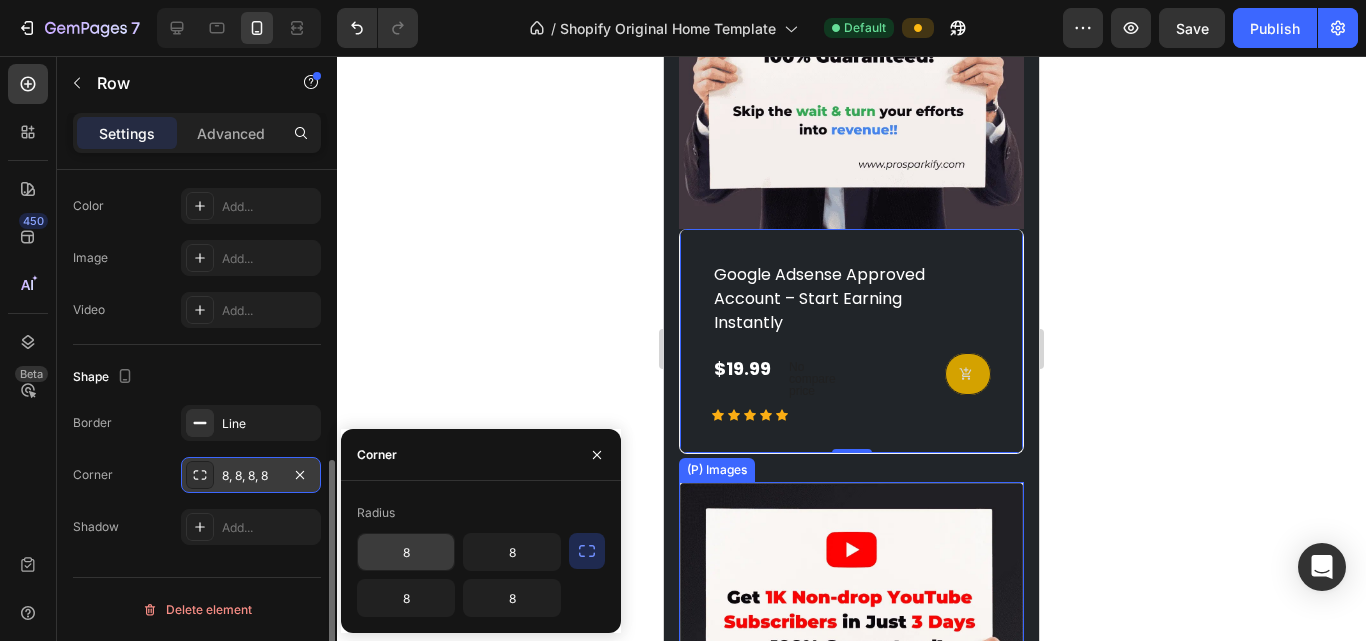 click on "8" at bounding box center [406, 552] 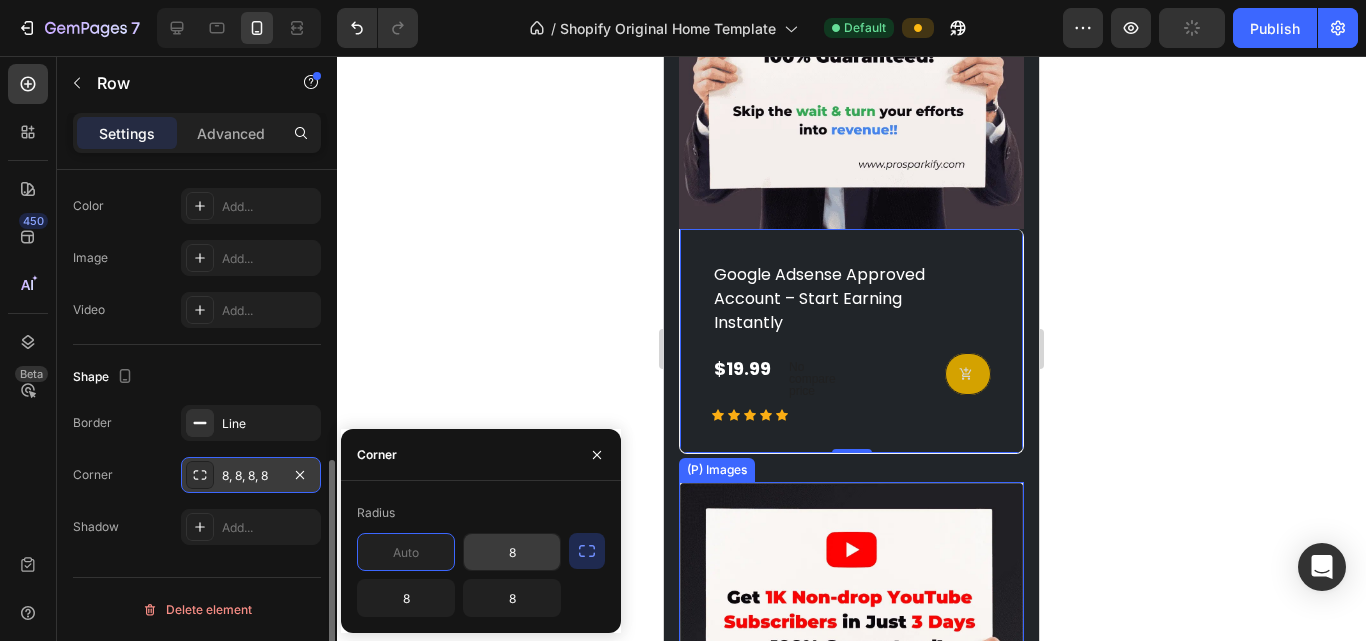type 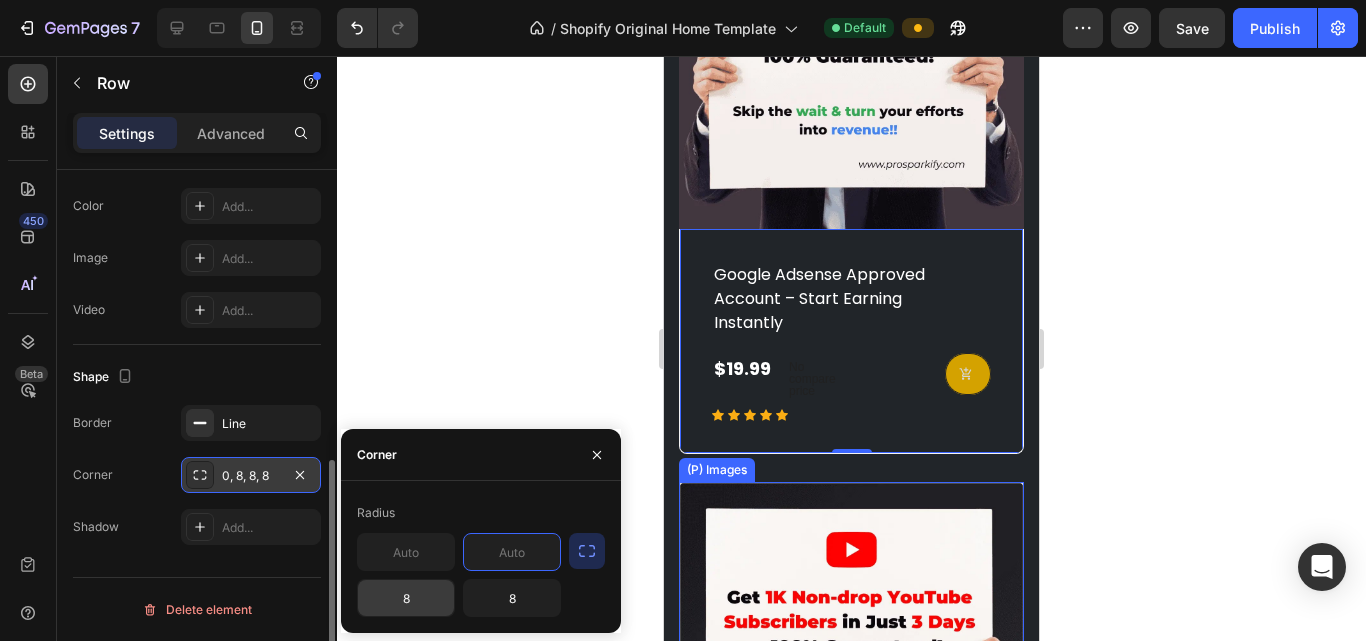 type 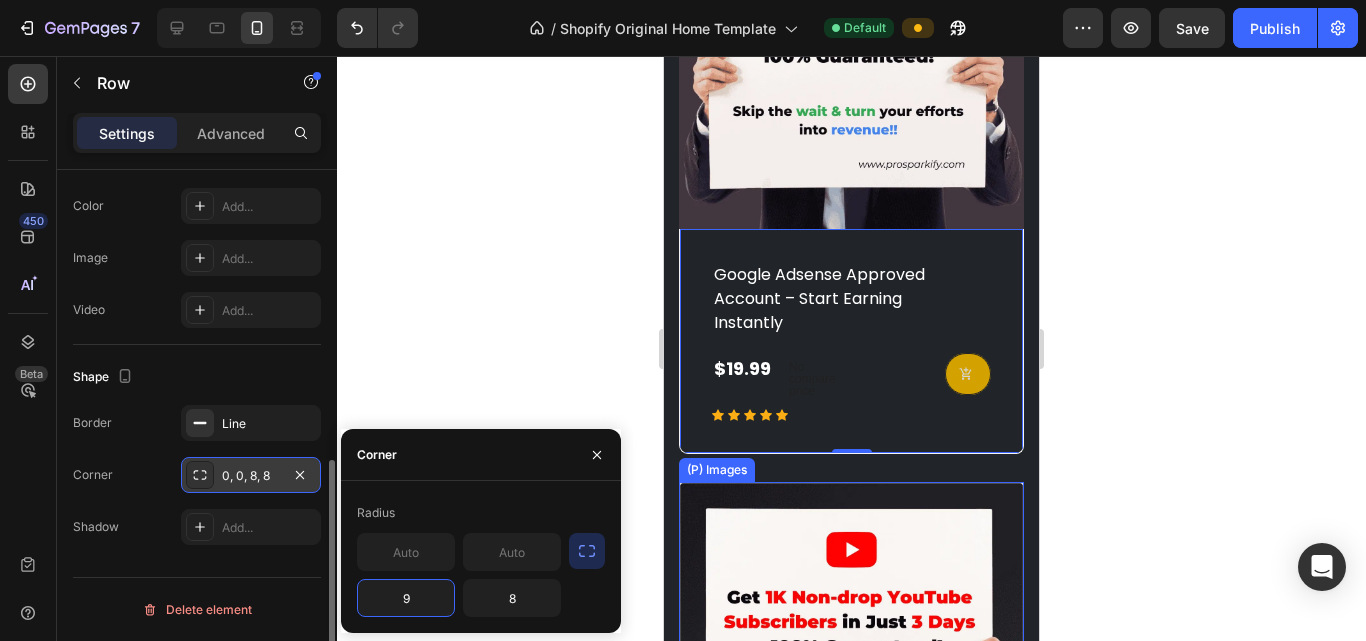 type on "10" 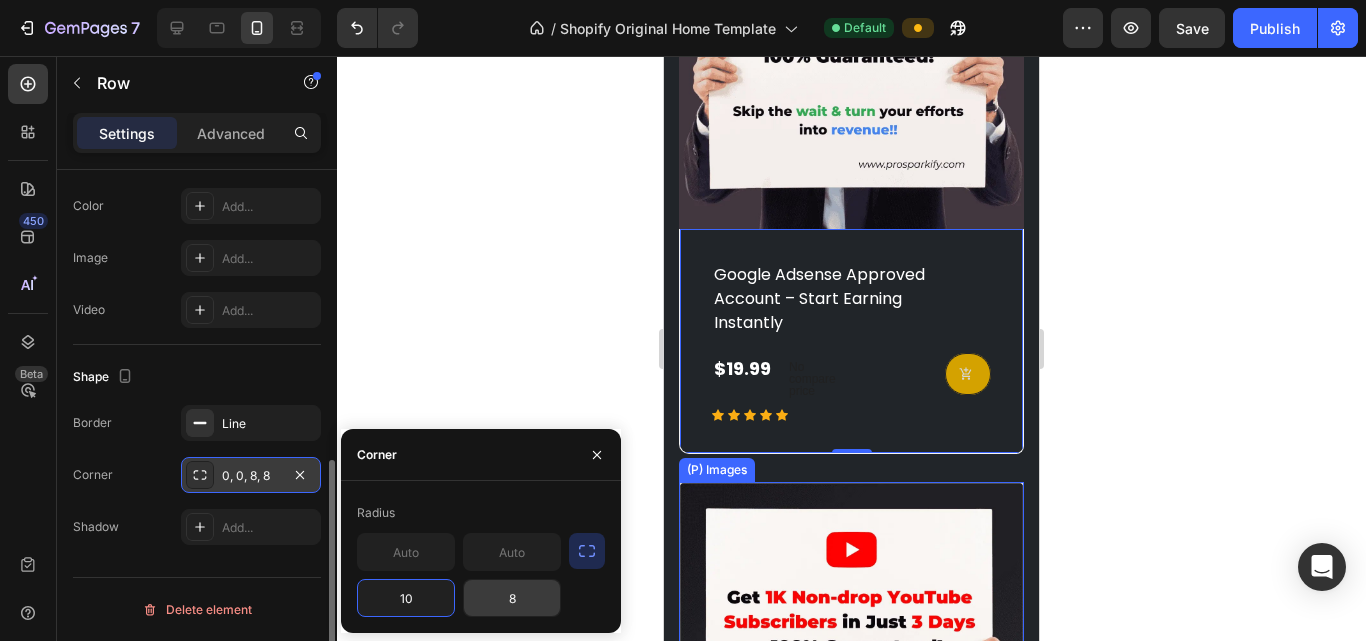 click on "8" at bounding box center (512, 598) 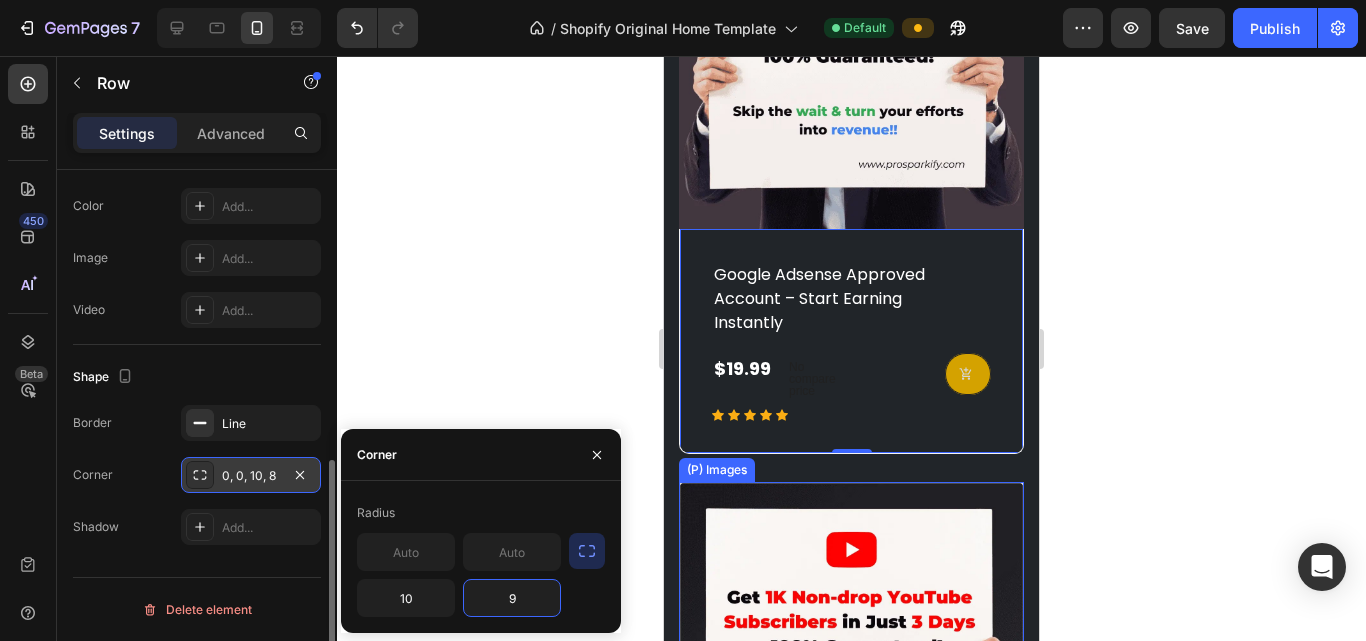 type on "10" 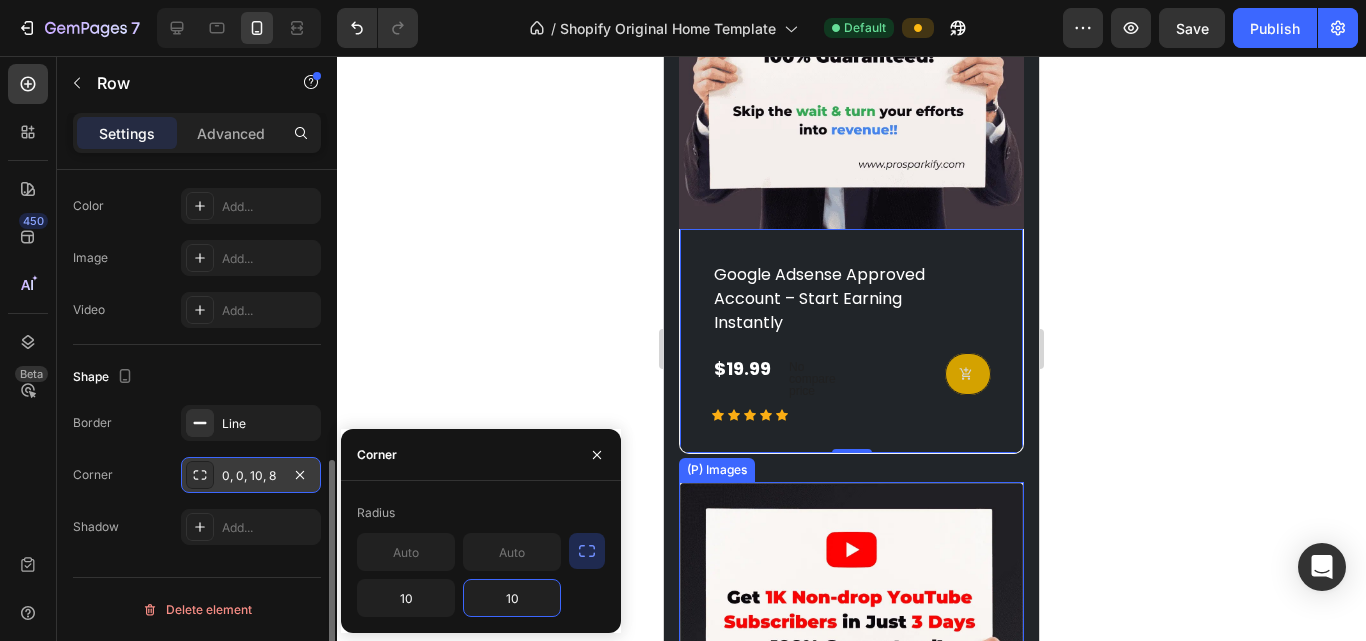 click on "Corner 0, 0, 10, 8" at bounding box center [197, 475] 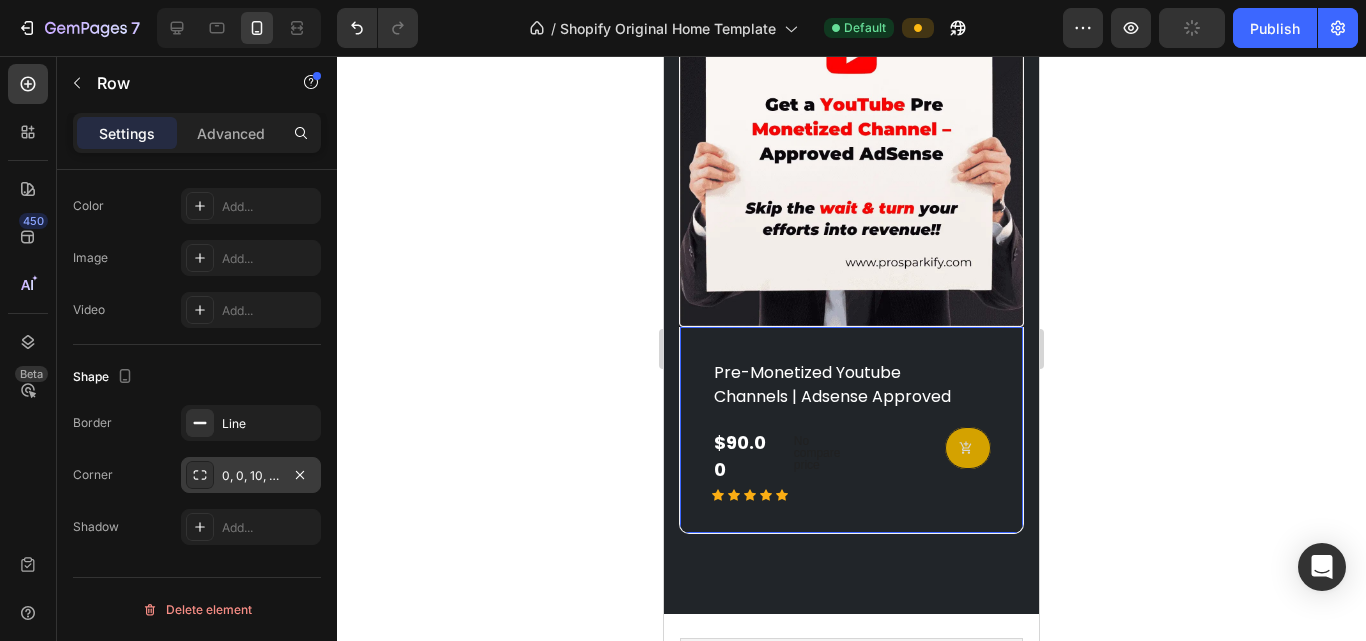 scroll, scrollTop: 2900, scrollLeft: 0, axis: vertical 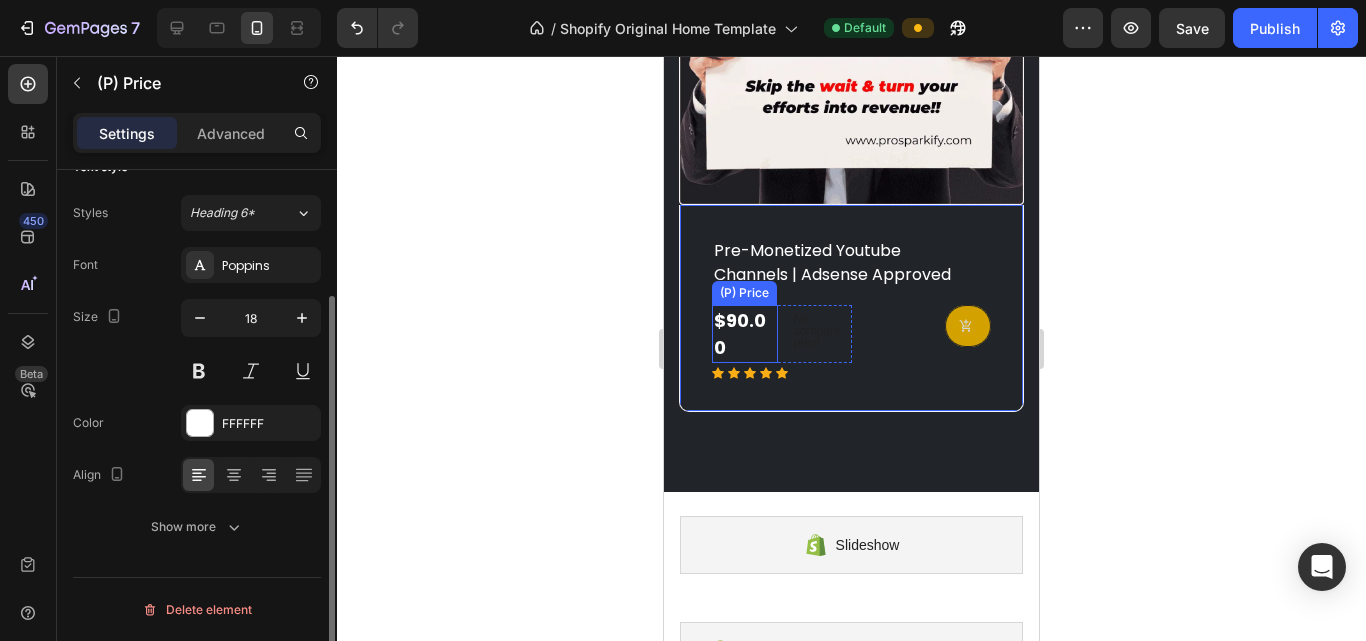 click on "$90.00" at bounding box center [742, -1432] 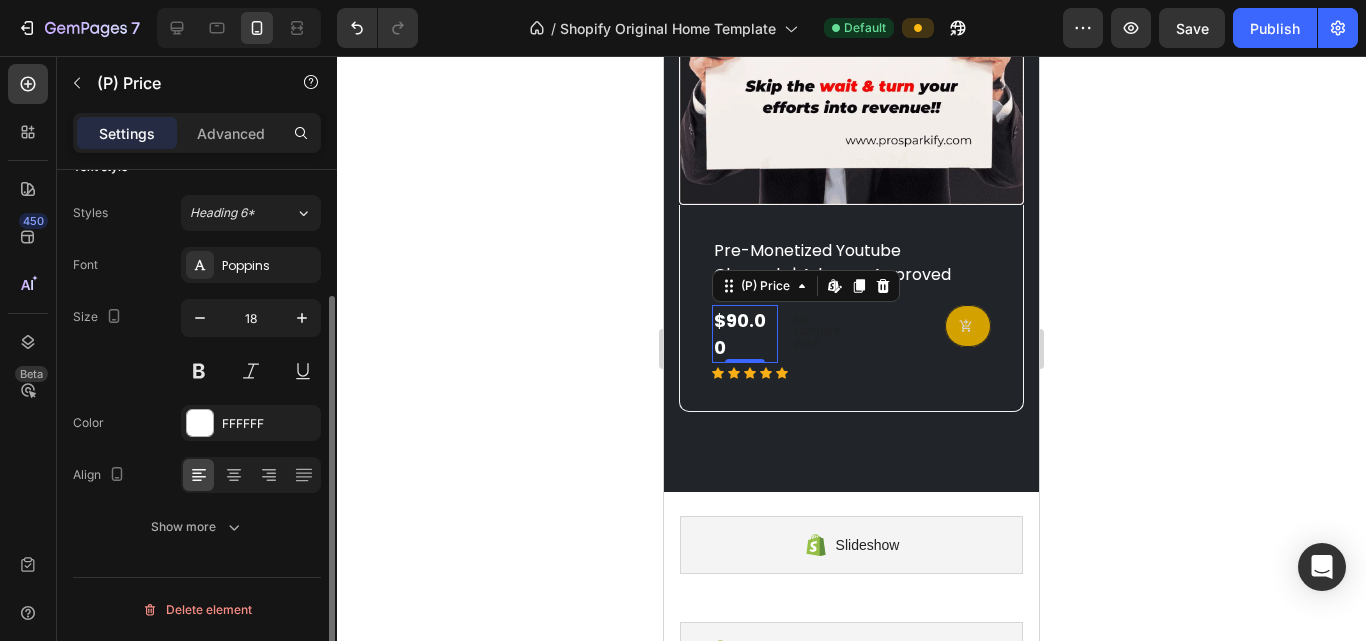scroll, scrollTop: 0, scrollLeft: 0, axis: both 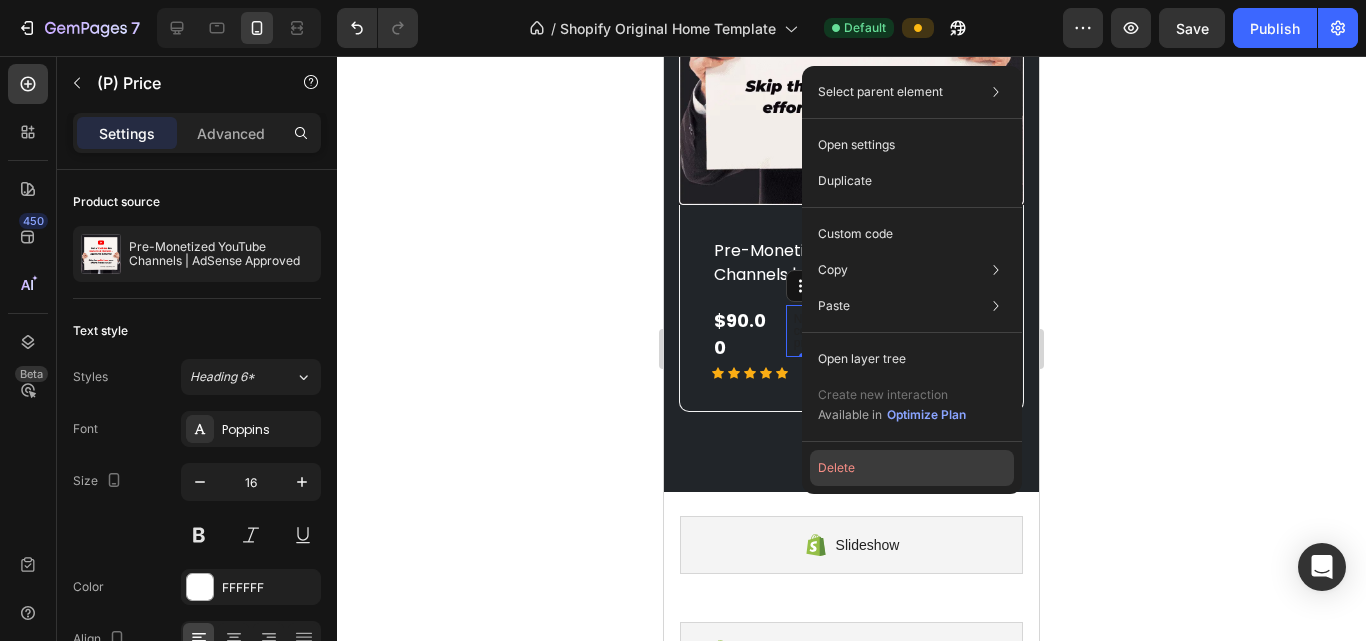 click on "Delete" 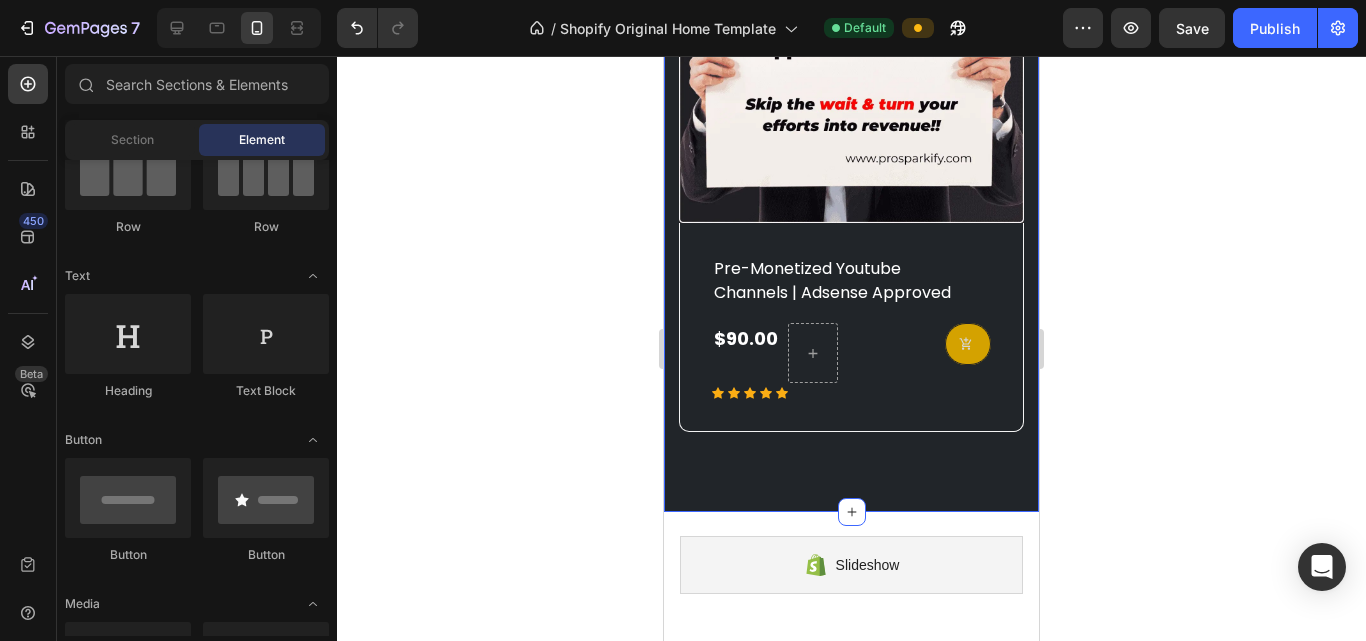 scroll, scrollTop: 2918, scrollLeft: 0, axis: vertical 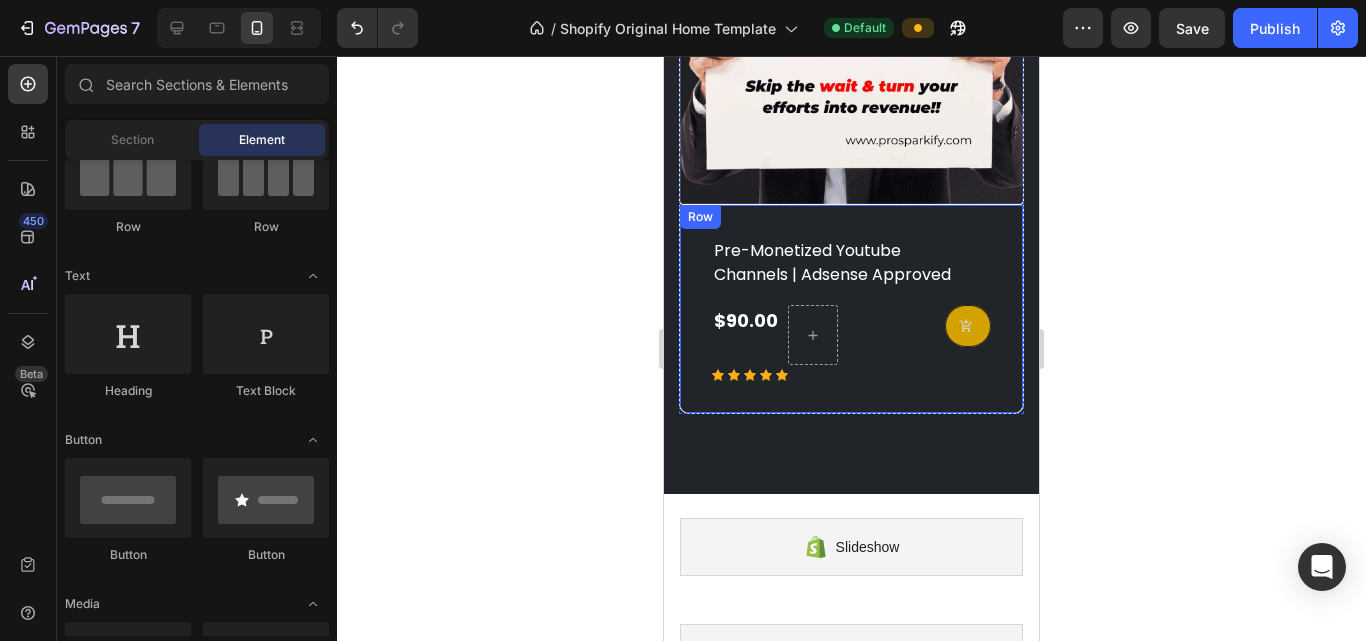 click on "pre-monetized youtube channels | adsense approved (P) Title $90.00 (P) Price (P) Price
Row Icon Icon Icon Icon Icon Row (P) Cart Button Row Row" at bounding box center (851, -1473) 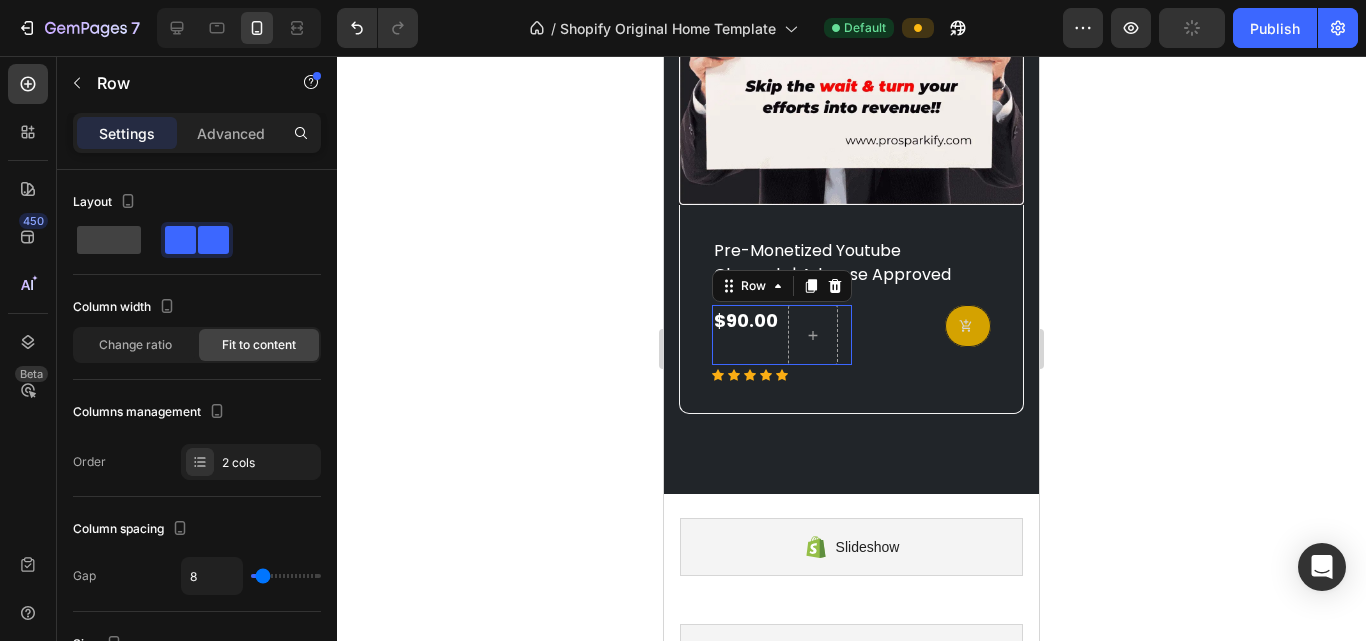 click on "$90.00 (P) Price (P) Price" at bounding box center [742, -1435] 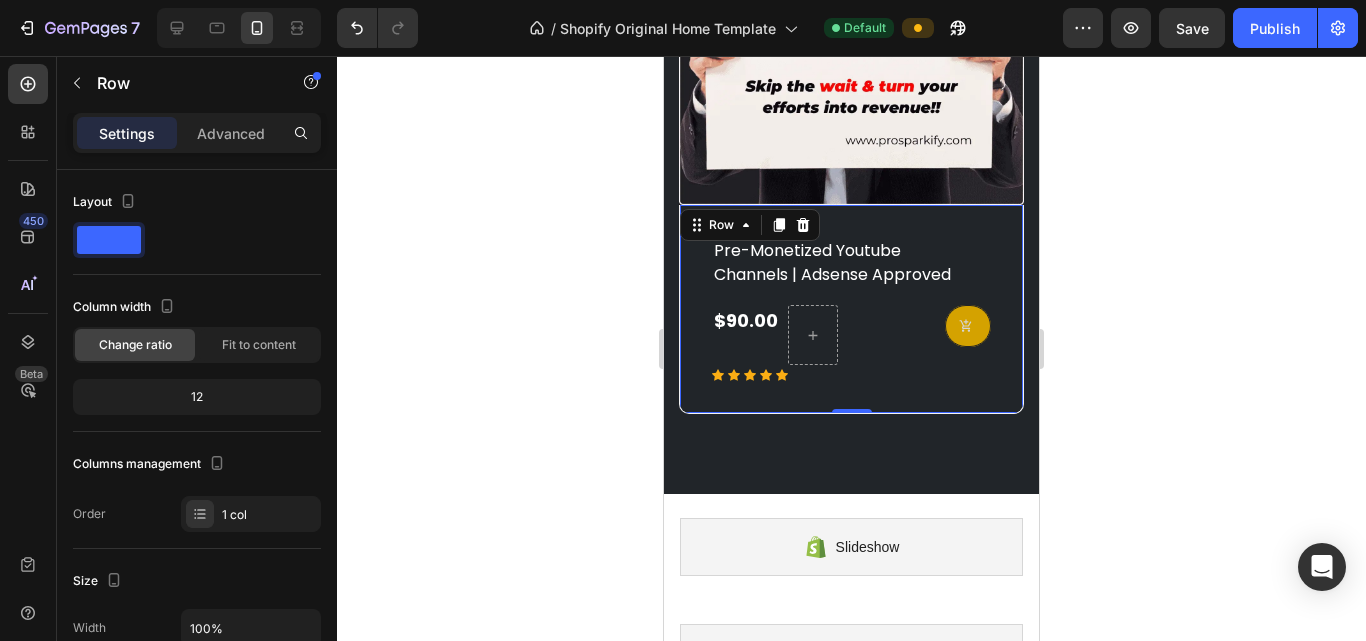 click on "pre-monetized youtube channels | adsense approved (P) Title $90.00 (P) Price (P) Price
Row Icon Icon Icon Icon Icon Row (P) Cart Button Row Row   0" at bounding box center [851, -1473] 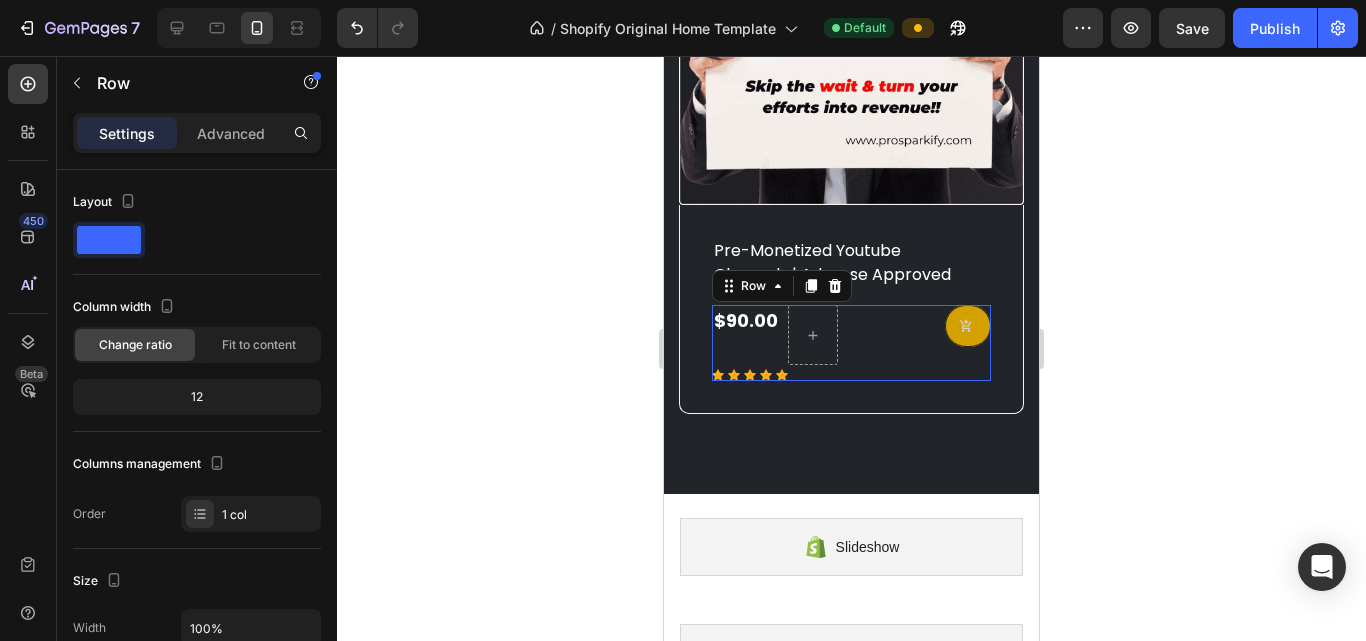 click on "(P) Cart Button" at bounding box center [922, -1427] 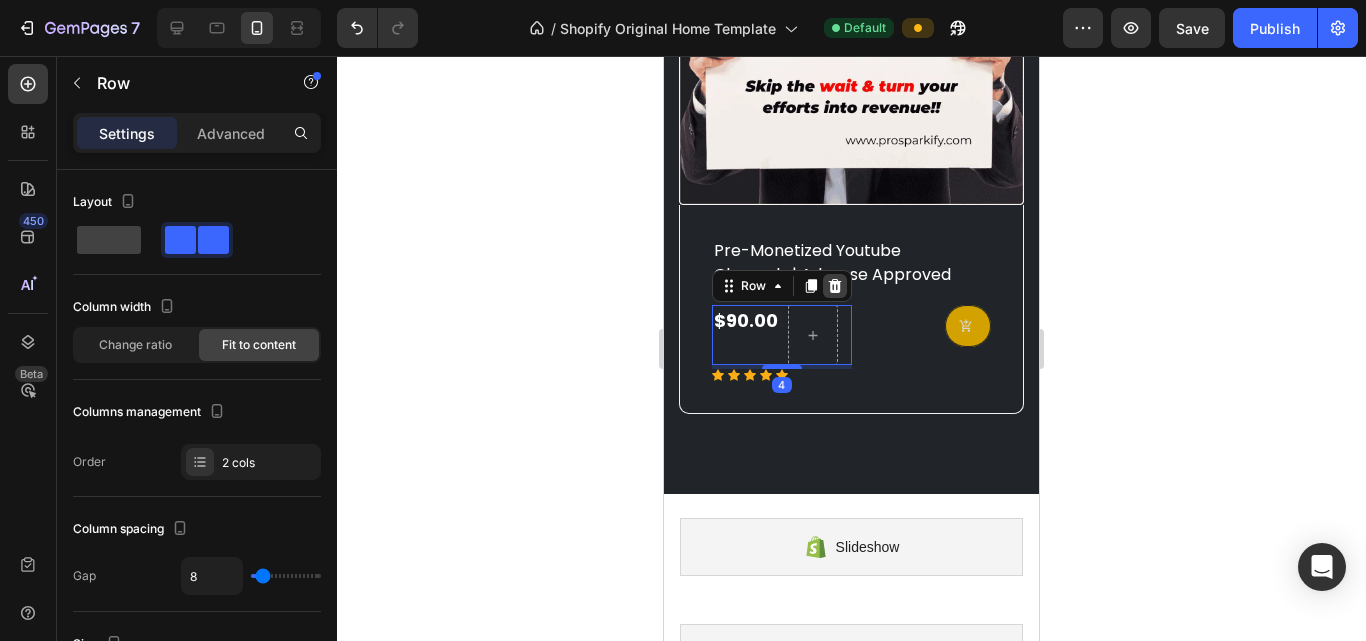 click 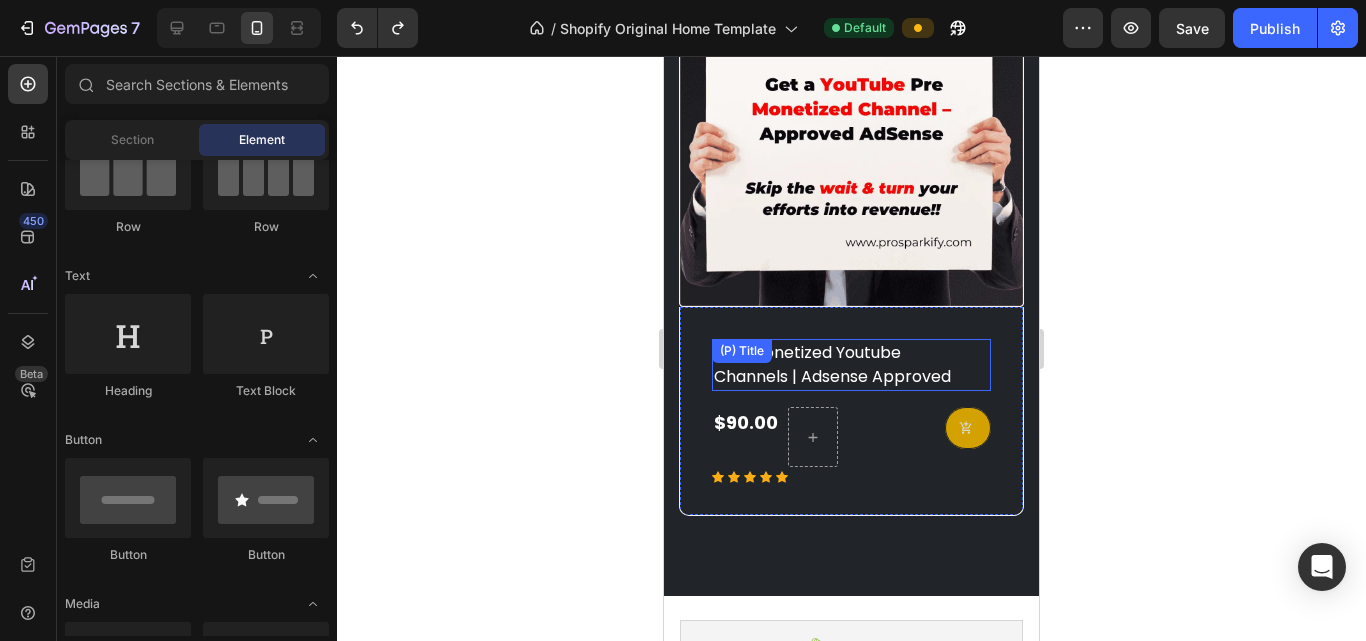 scroll, scrollTop: 2918, scrollLeft: 0, axis: vertical 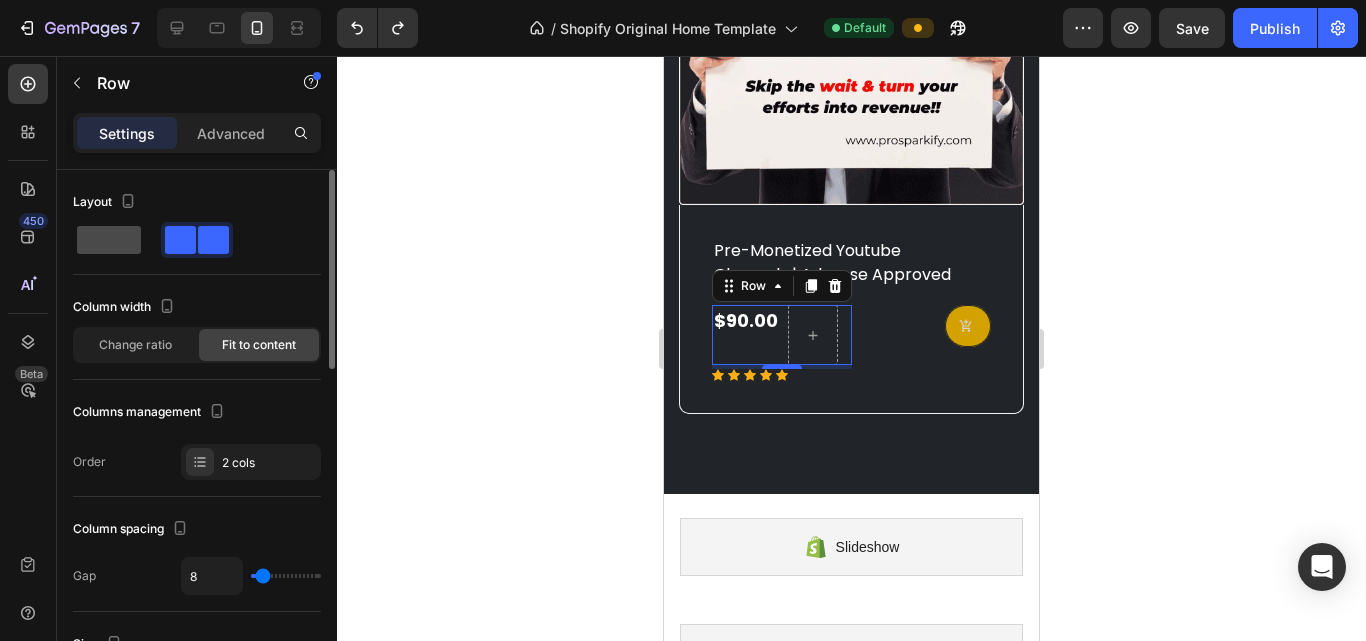 click 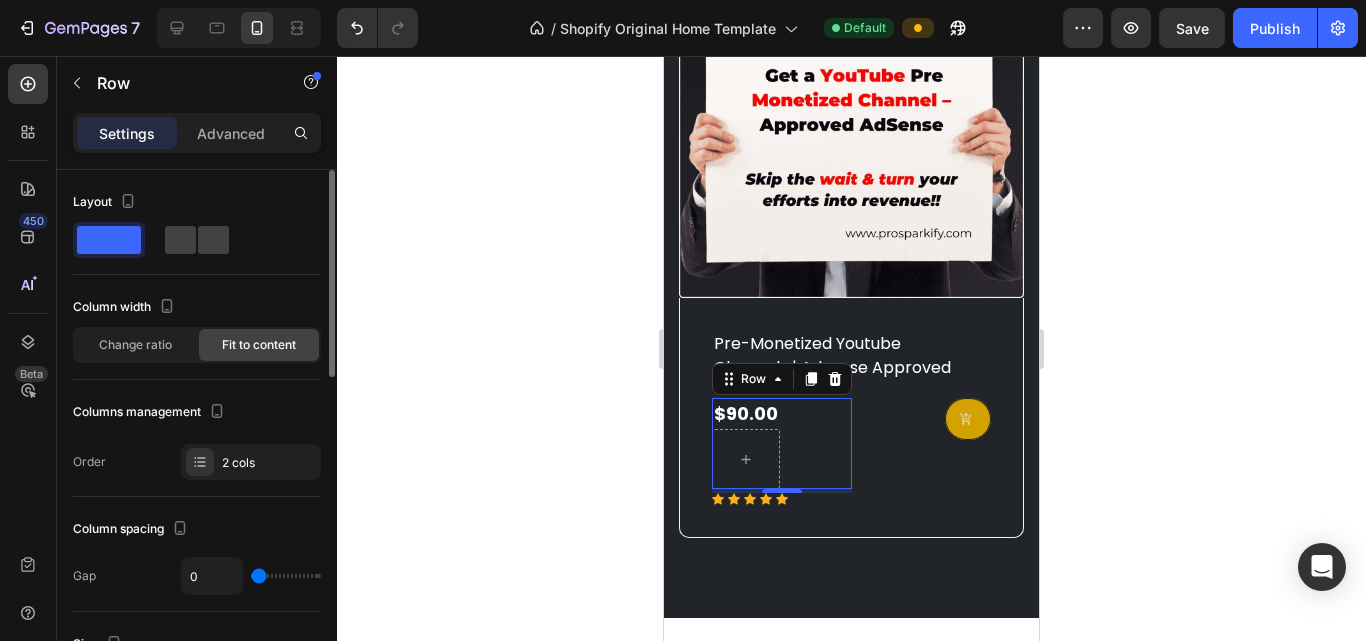 scroll, scrollTop: 3011, scrollLeft: 0, axis: vertical 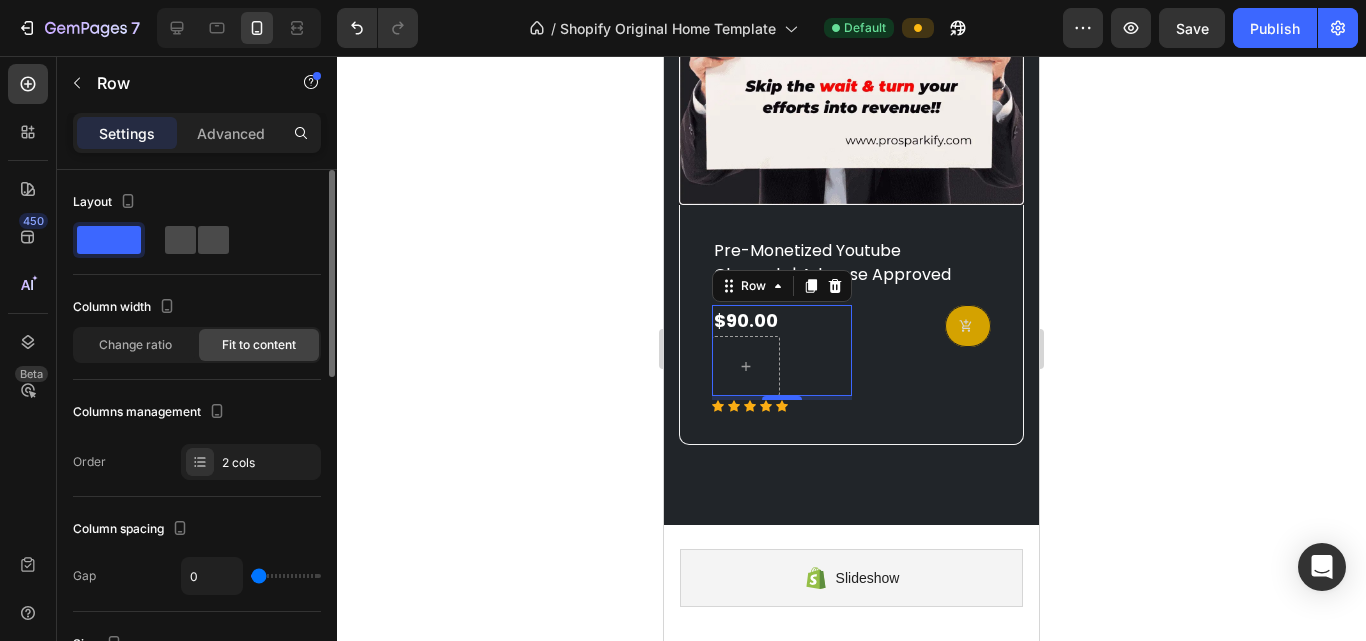 click 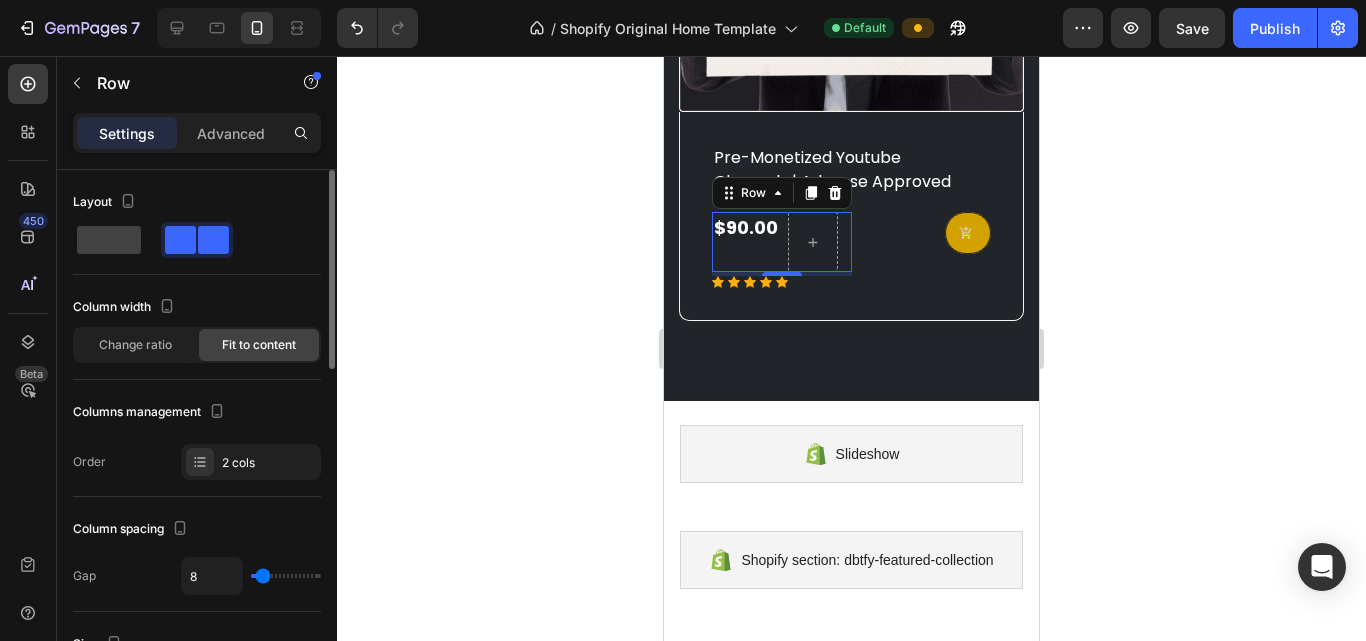 scroll, scrollTop: 2918, scrollLeft: 0, axis: vertical 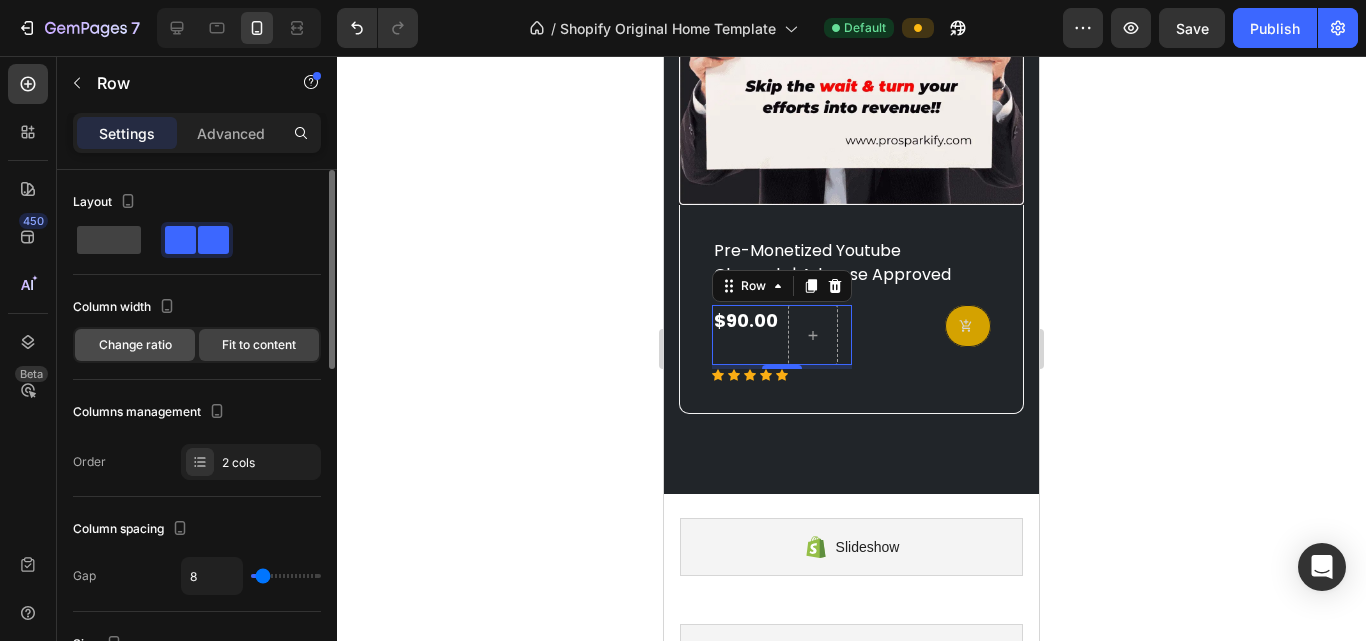 click on "Change ratio" 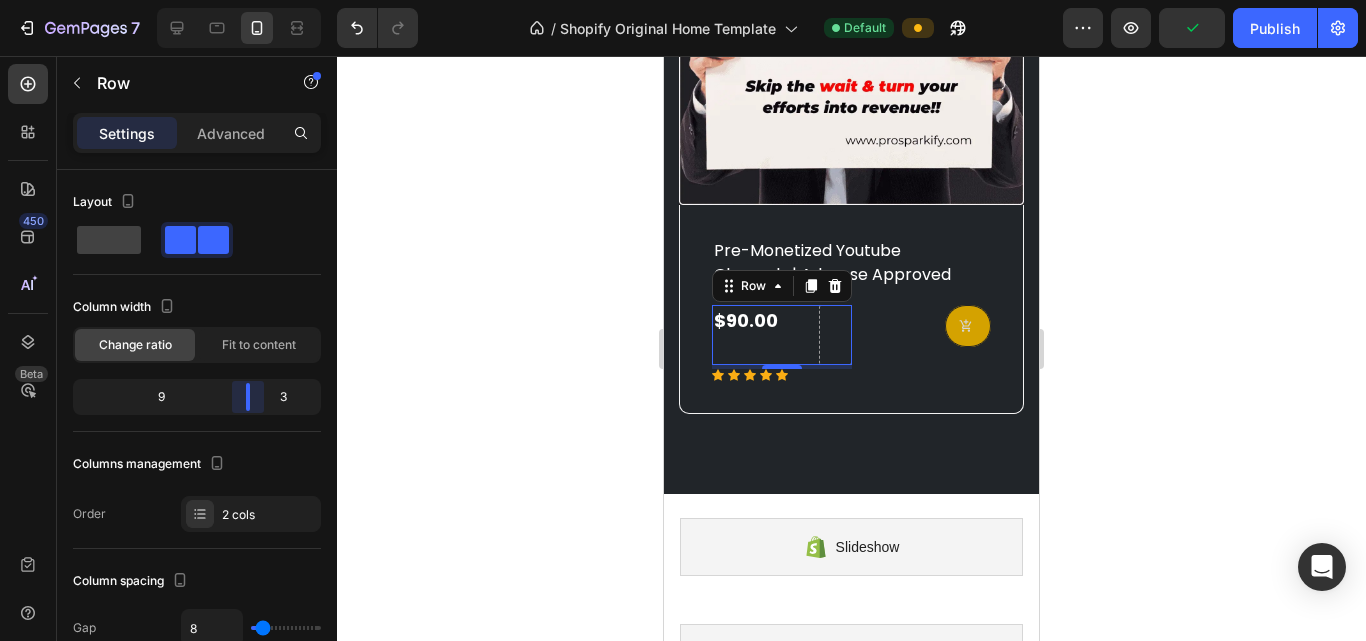 drag, startPoint x: 198, startPoint y: 397, endPoint x: 269, endPoint y: 400, distance: 71.063354 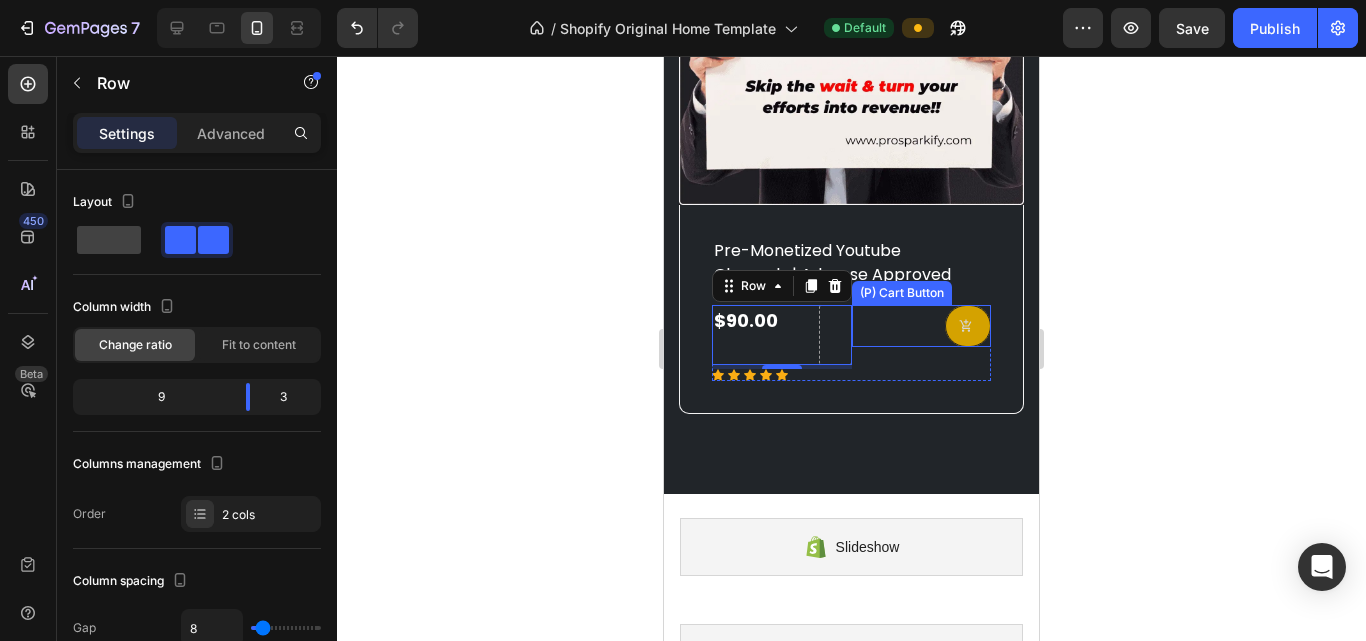 click on "(P) Cart Button" at bounding box center (922, -1444) 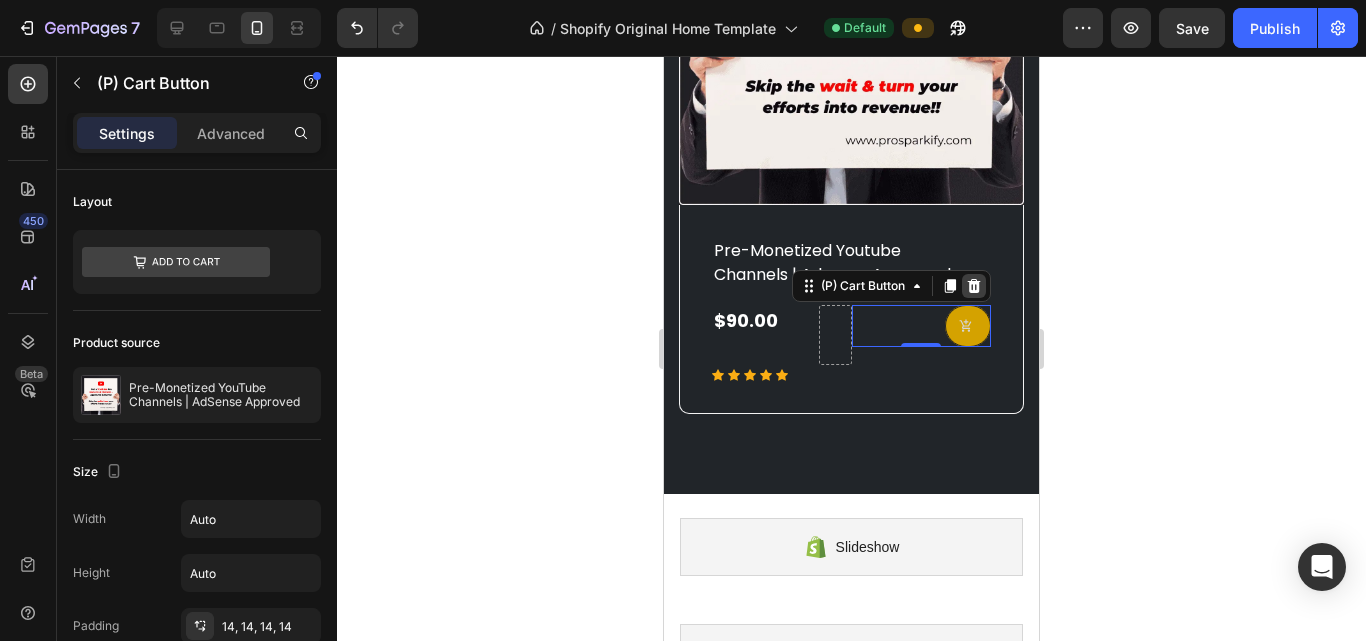 click 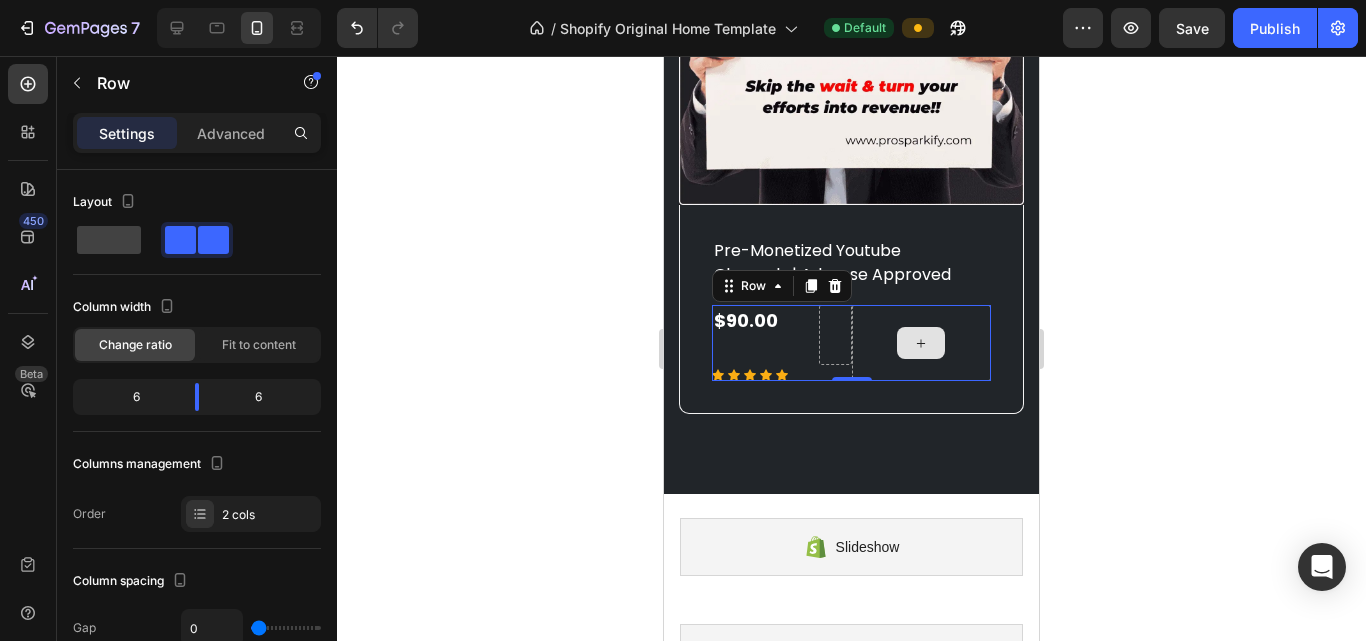 click at bounding box center [921, 343] 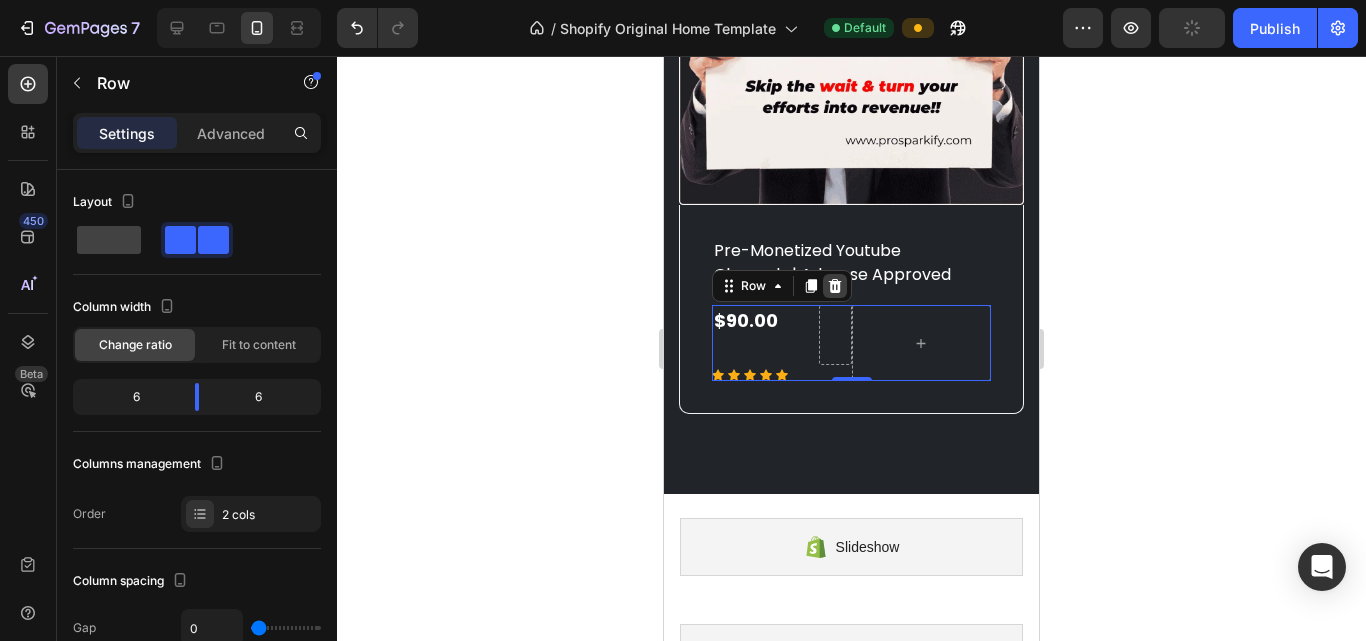 click 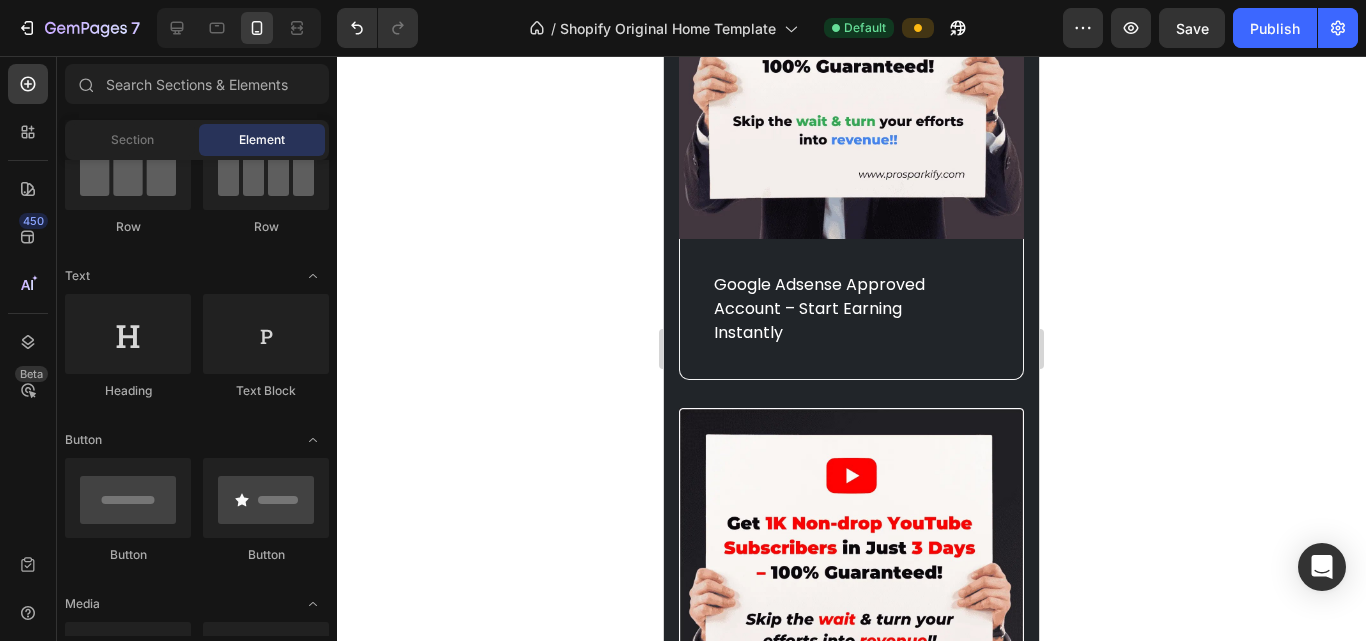 scroll, scrollTop: 1042, scrollLeft: 0, axis: vertical 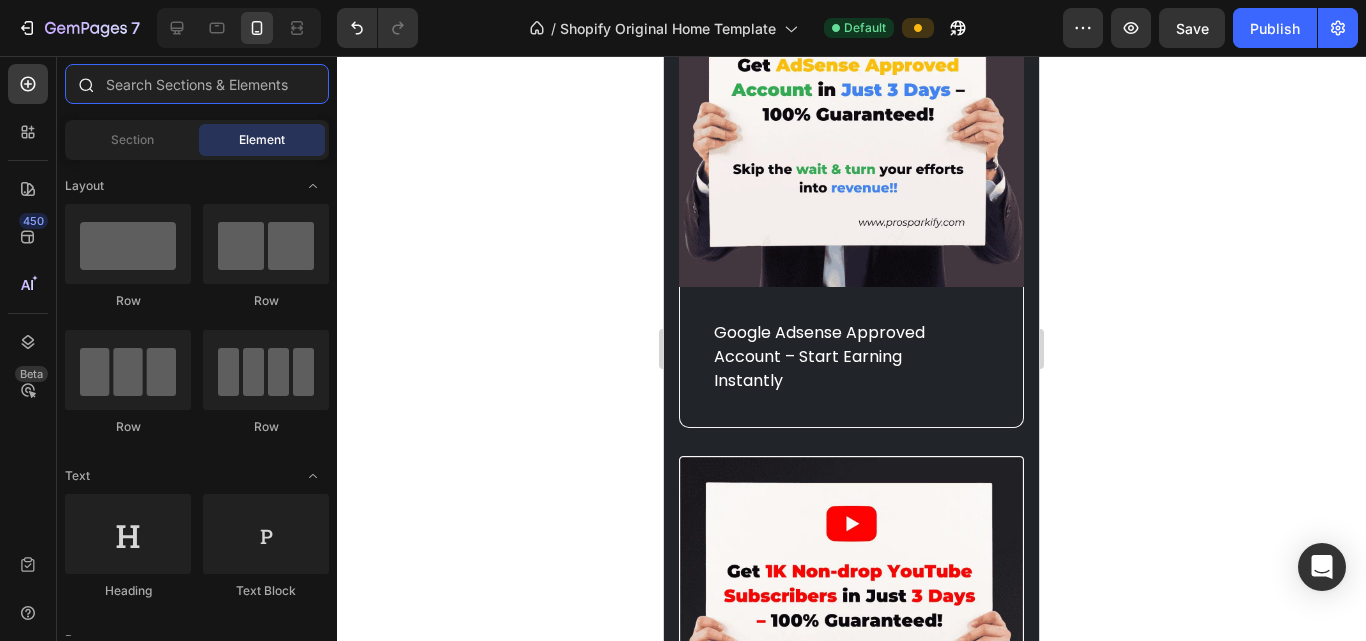 click at bounding box center (197, 84) 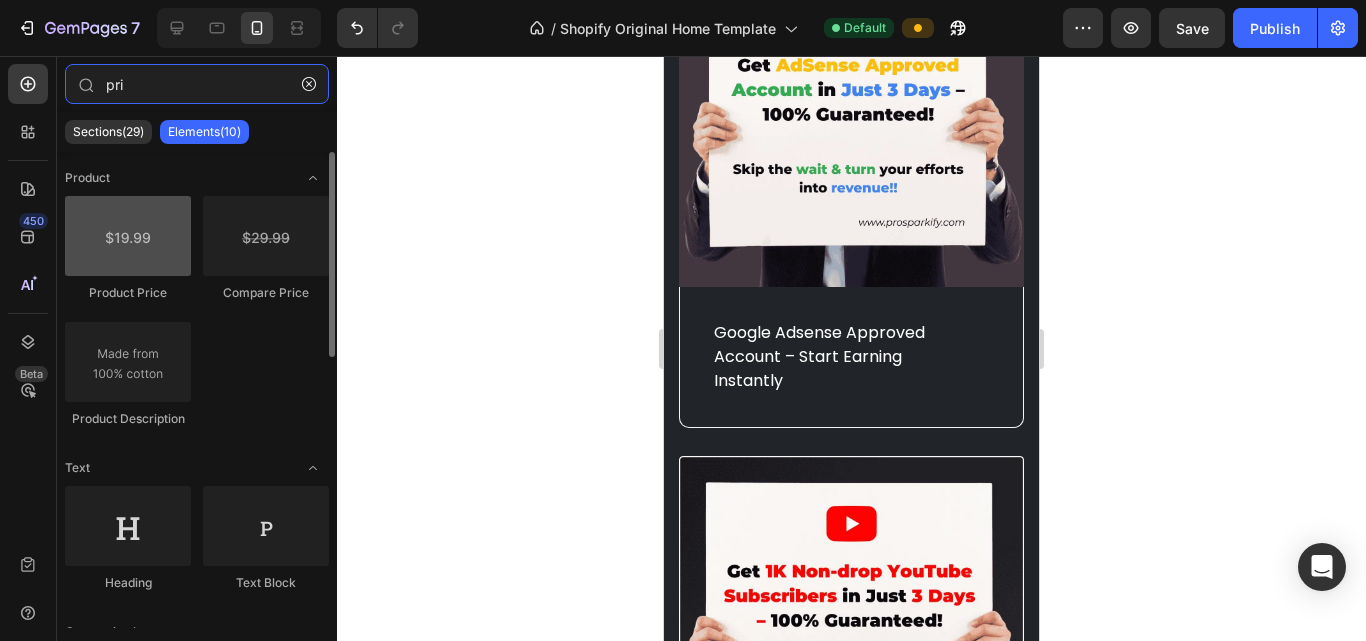 type on "pri" 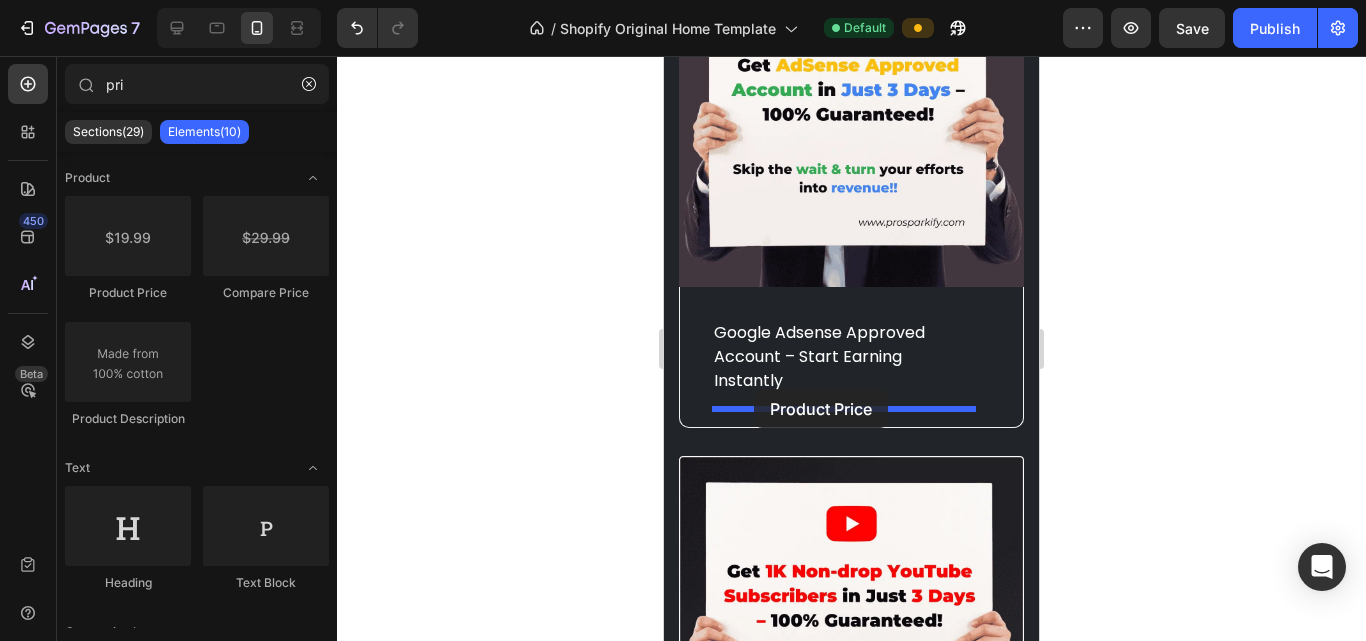 drag, startPoint x: 781, startPoint y: 319, endPoint x: 754, endPoint y: 389, distance: 75.026665 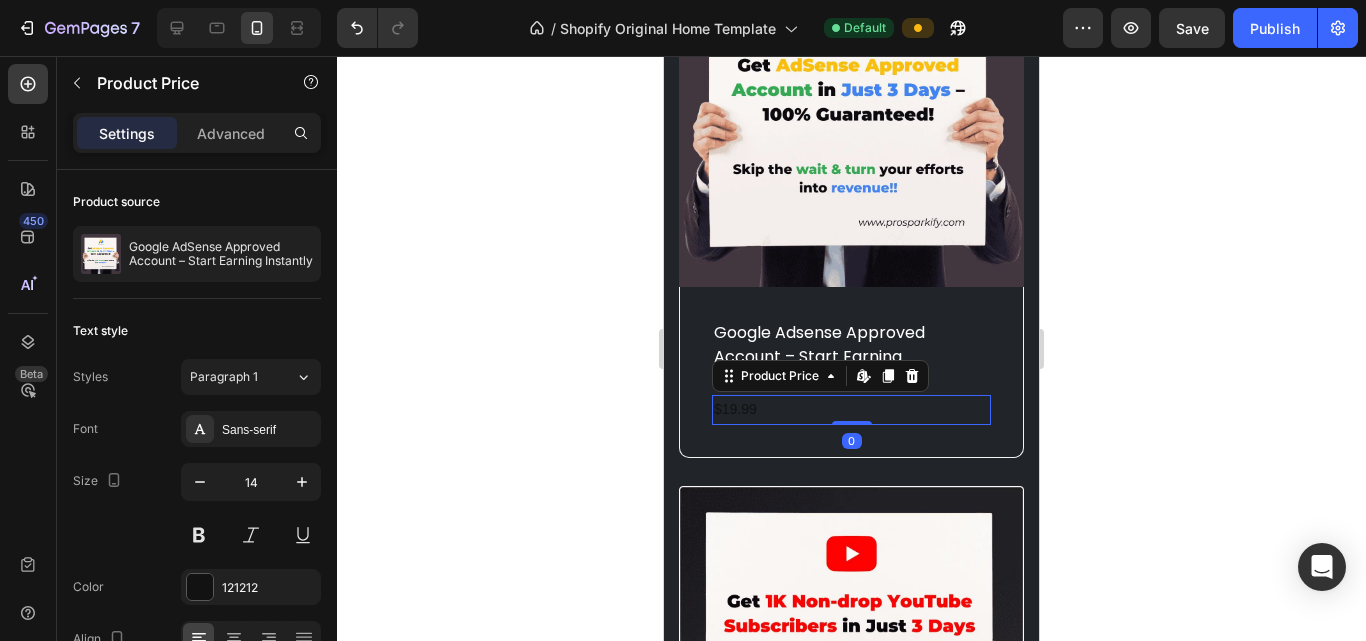 click on "$19.99" at bounding box center (851, 409) 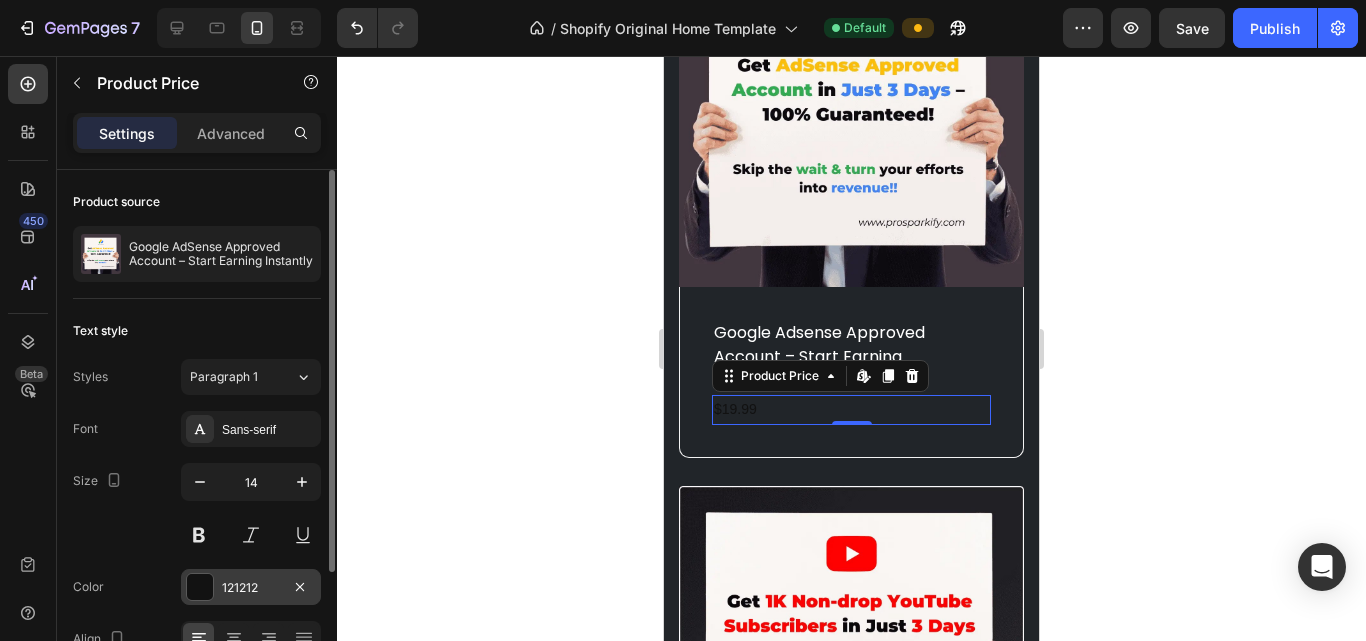 click at bounding box center [200, 587] 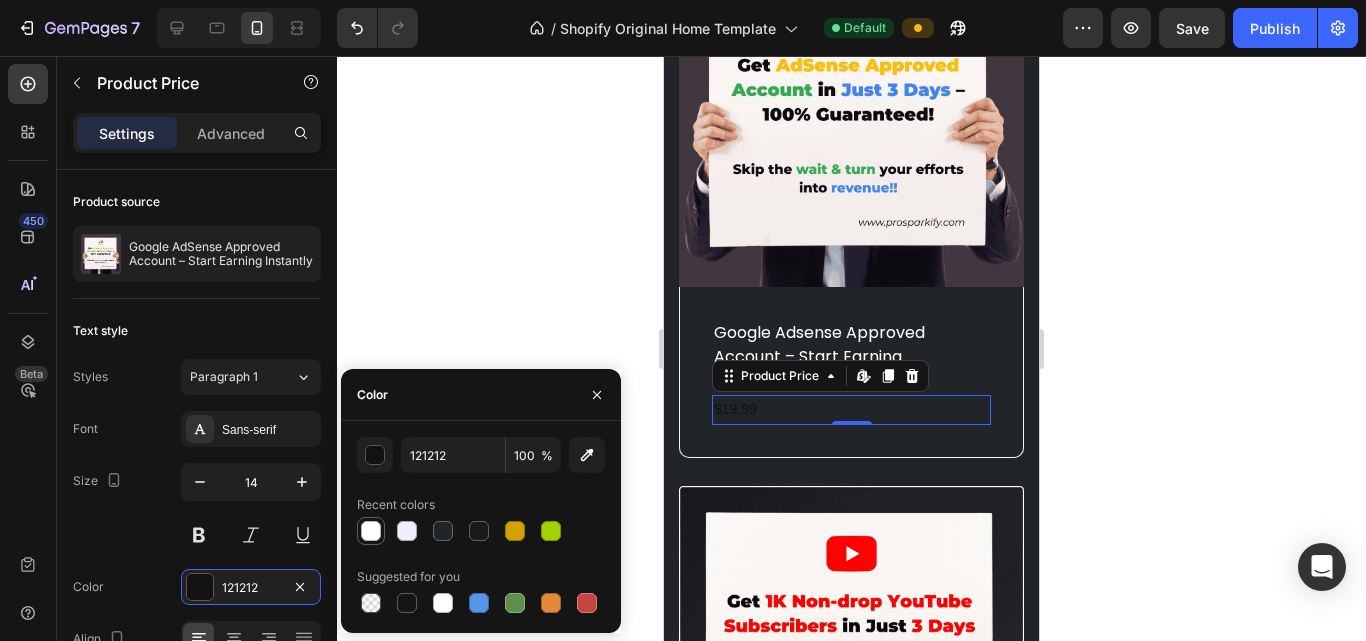 click at bounding box center (371, 531) 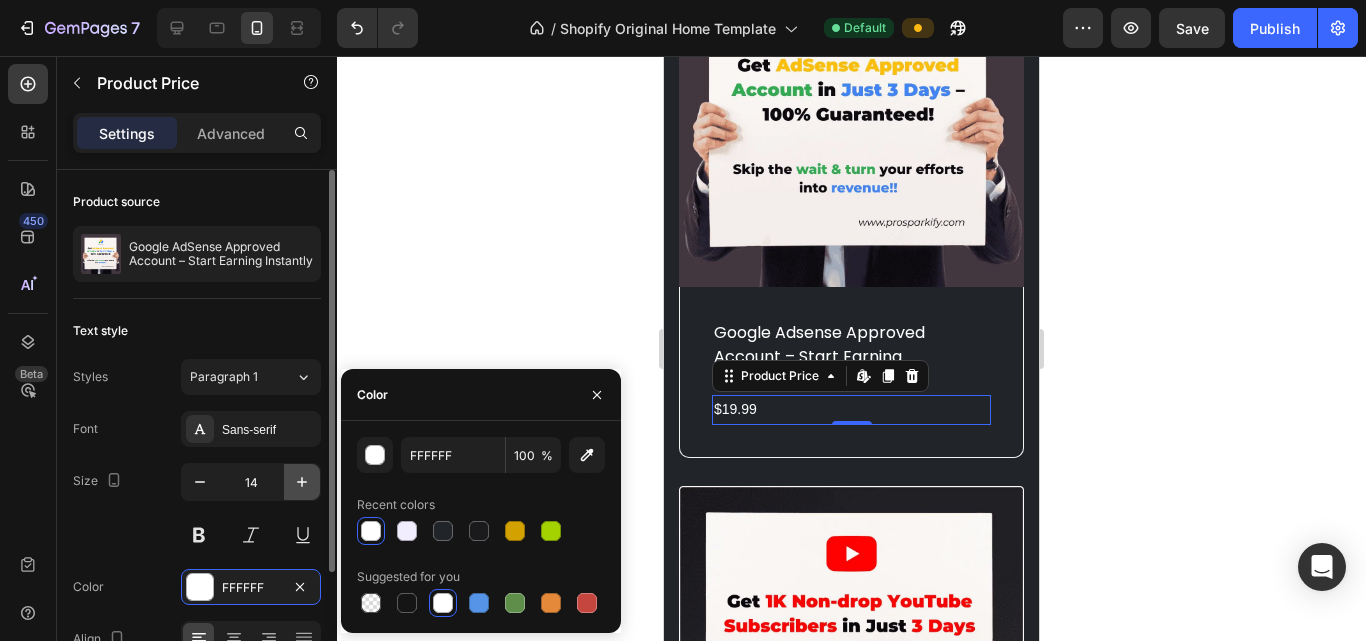 click 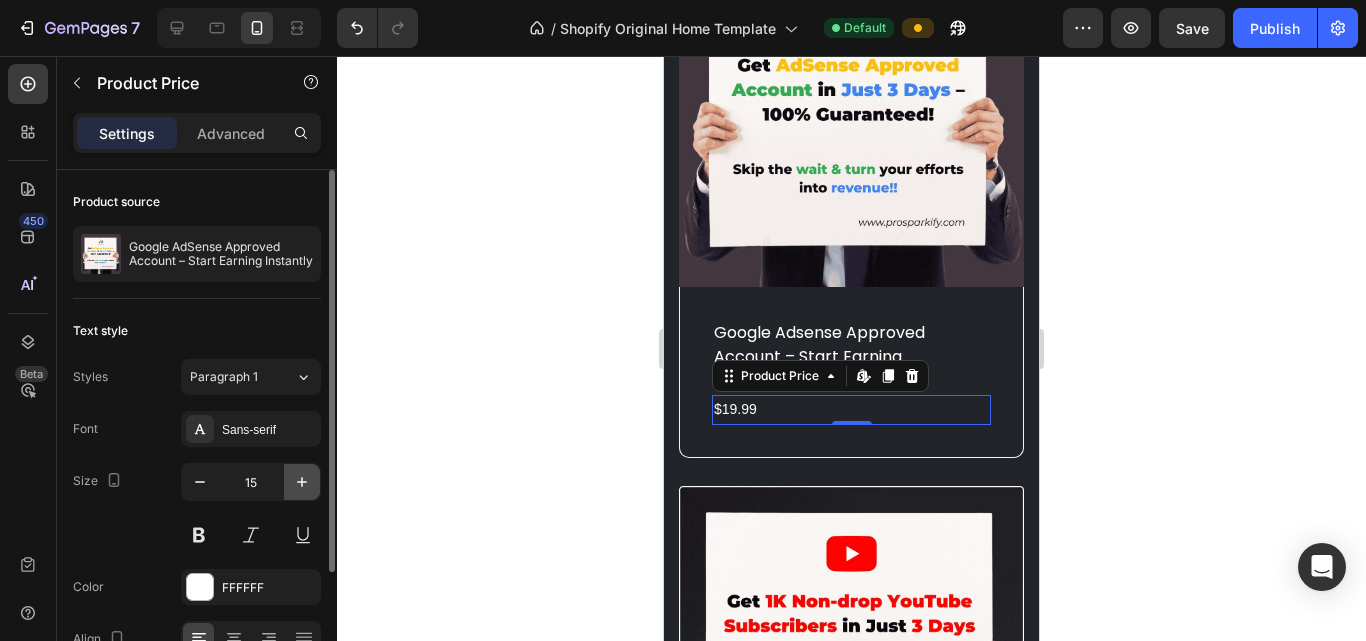 click 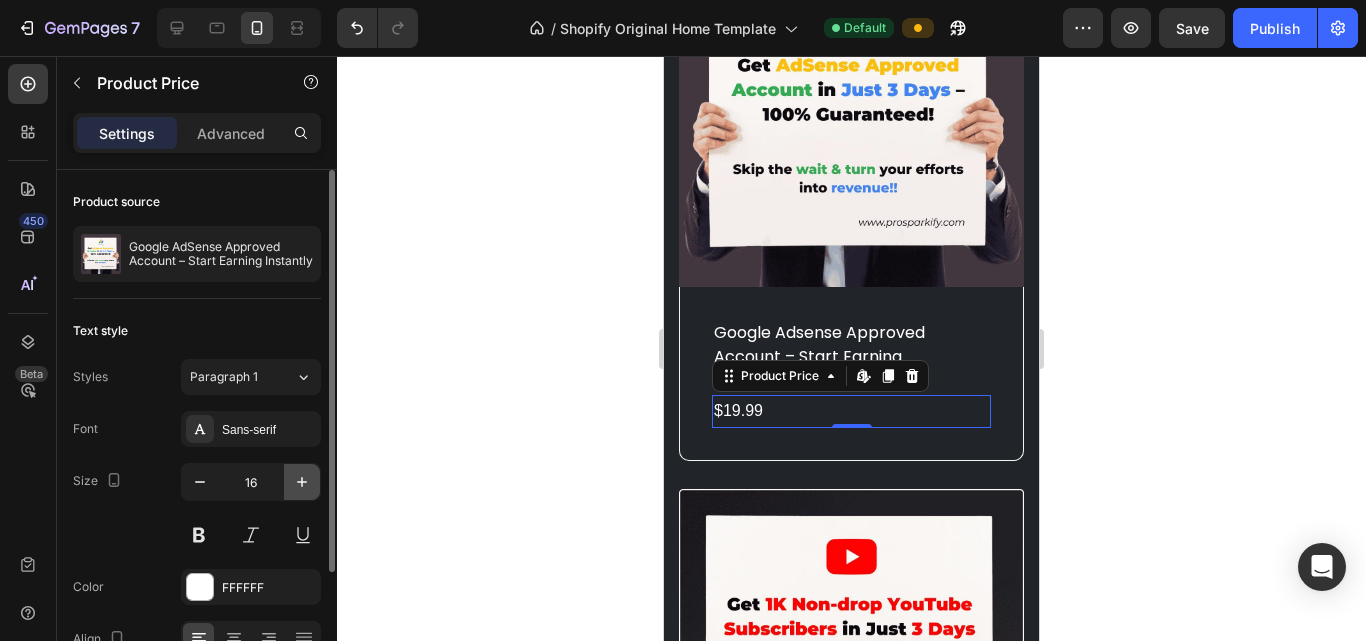 click 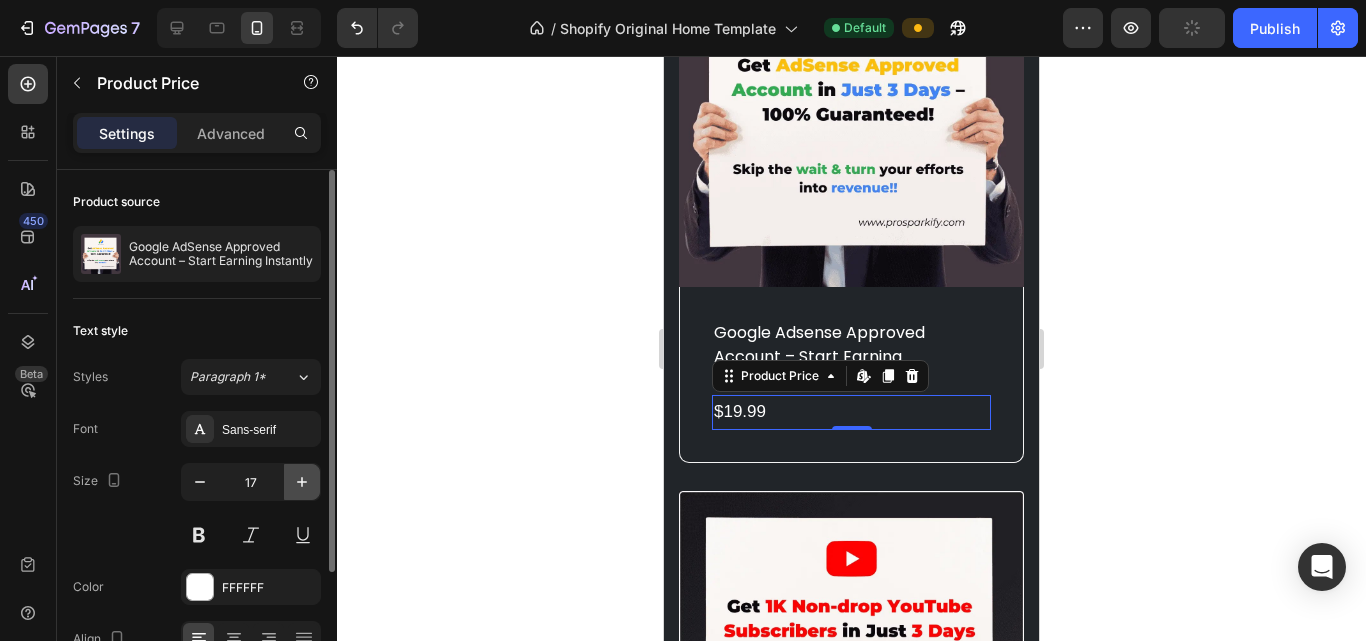 click 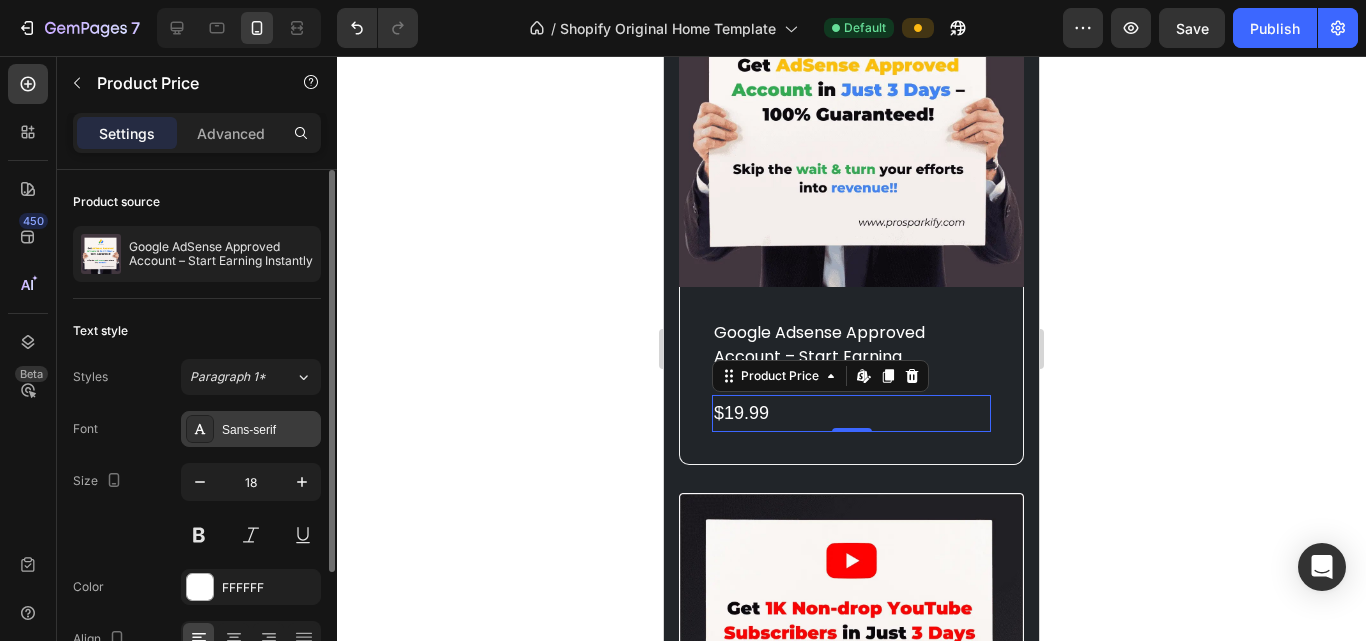 click on "Sans-serif" at bounding box center (269, 430) 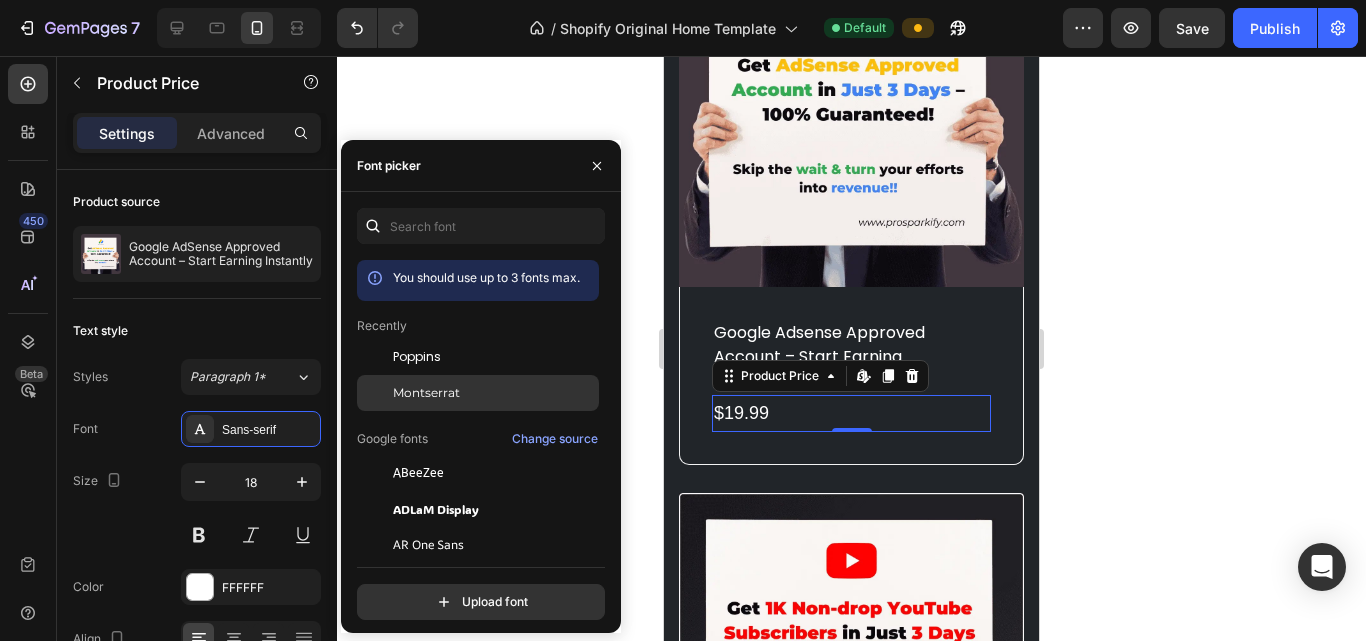 click on "Montserrat" at bounding box center [426, 393] 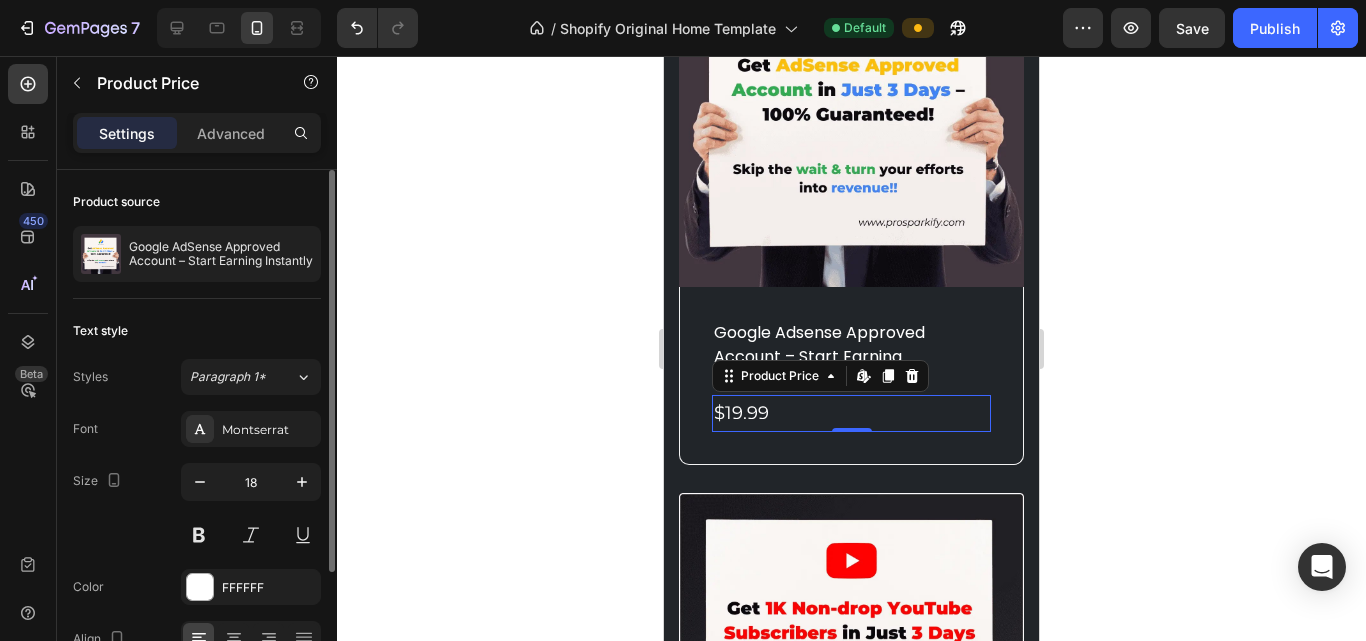 click on "Text style" at bounding box center (197, 331) 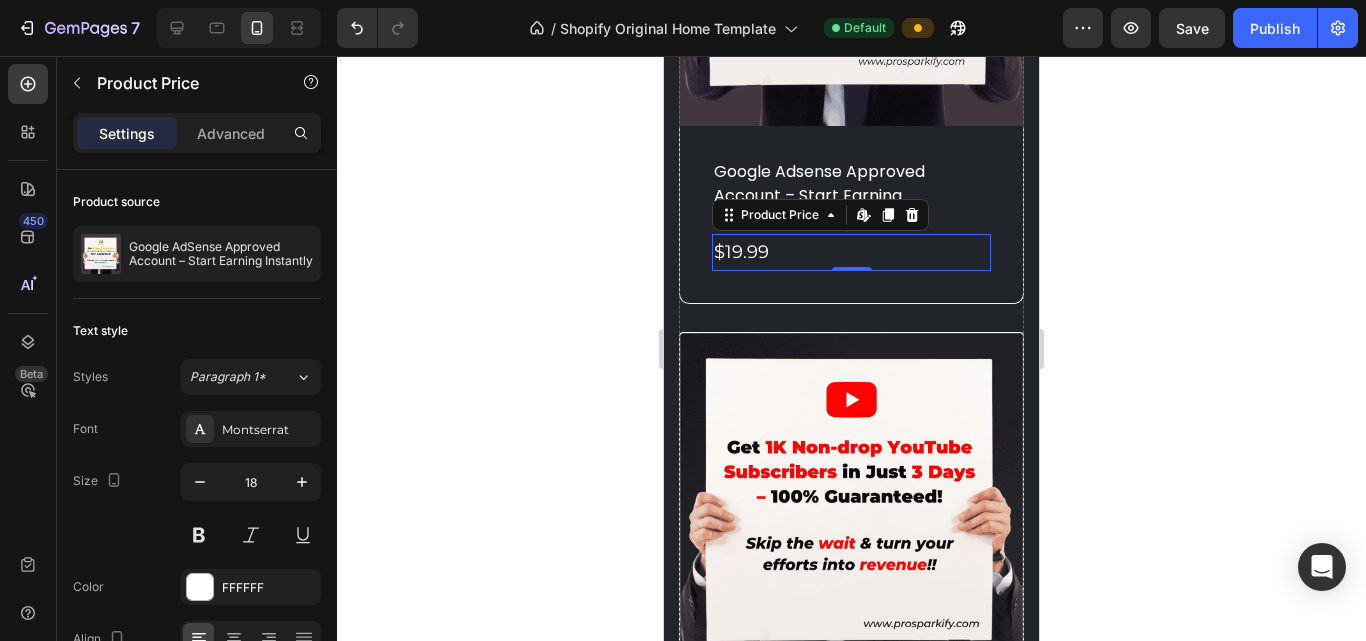 scroll, scrollTop: 1142, scrollLeft: 0, axis: vertical 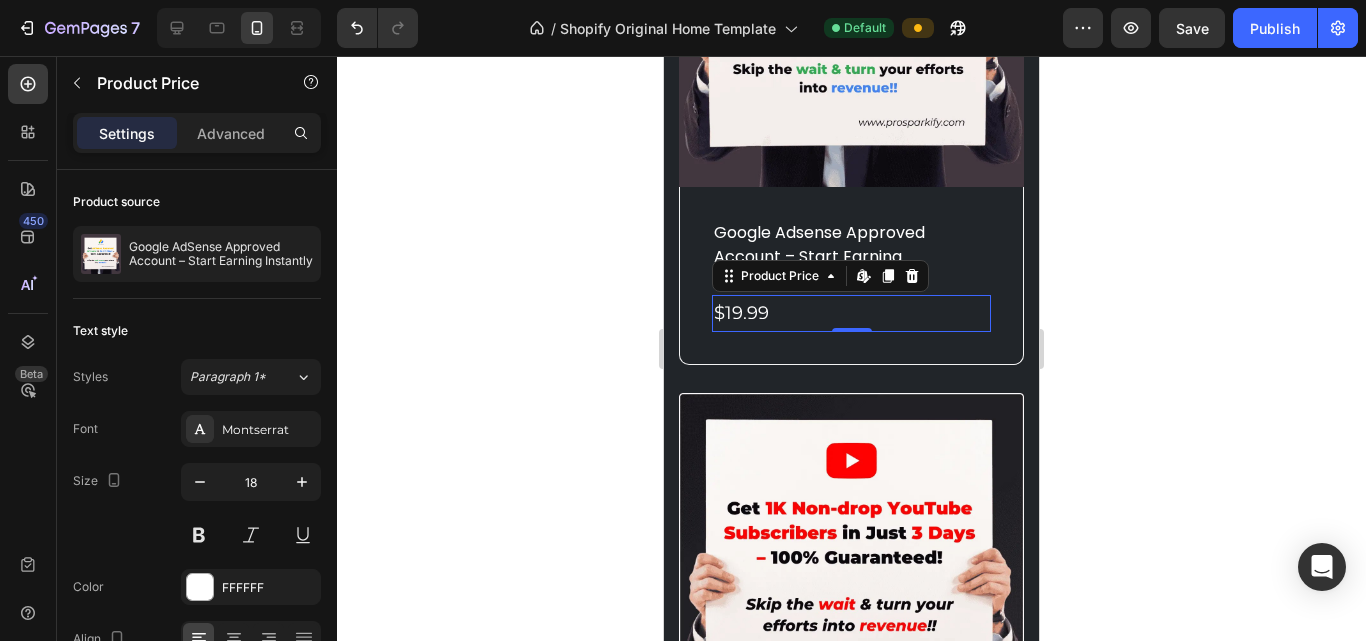 click on "$19.99" at bounding box center (851, 313) 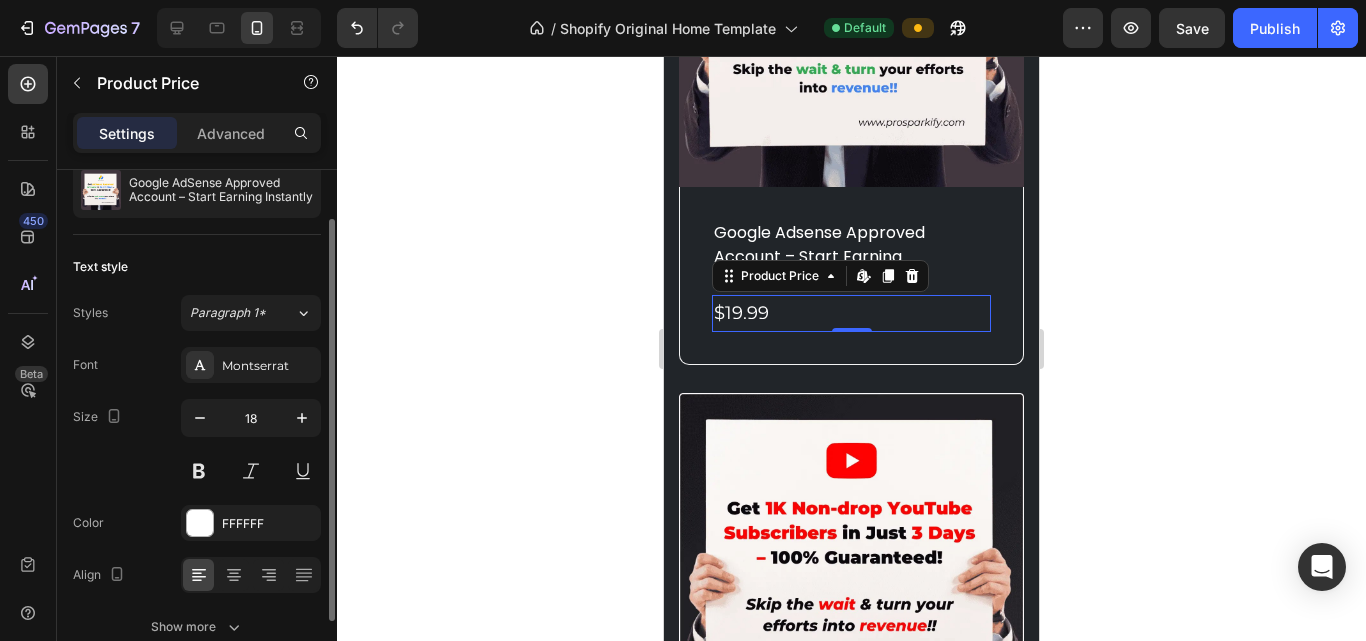 scroll, scrollTop: 0, scrollLeft: 0, axis: both 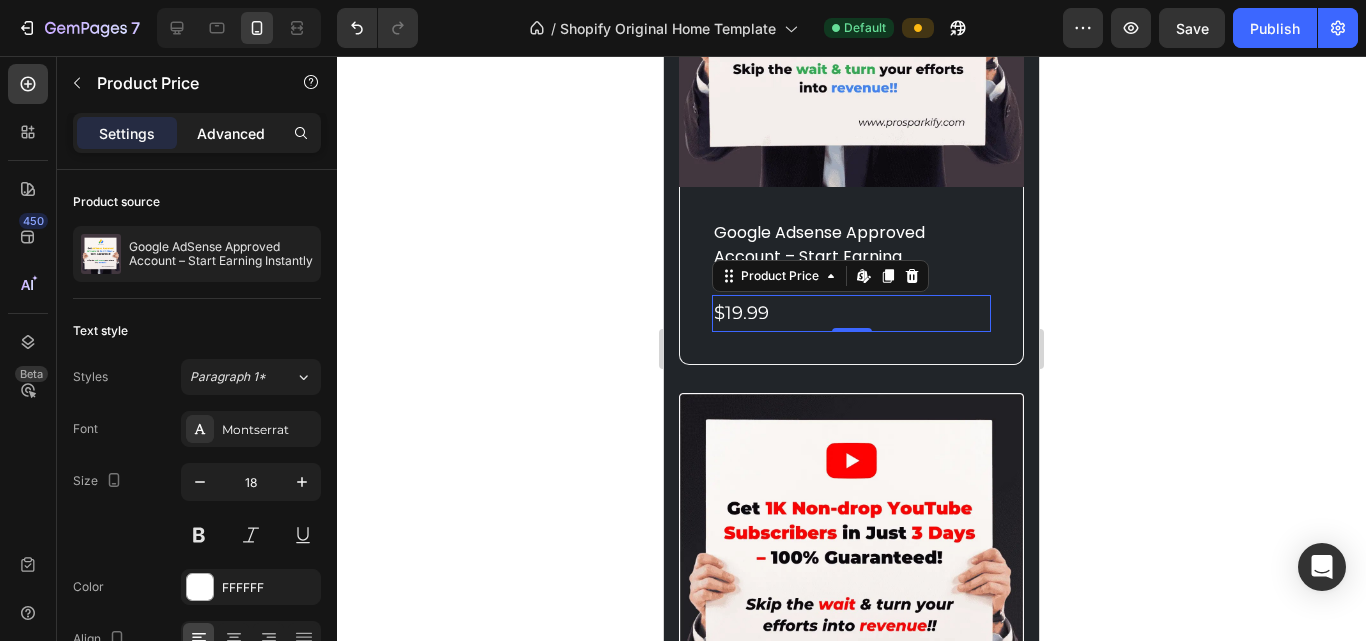 click on "Advanced" at bounding box center (231, 133) 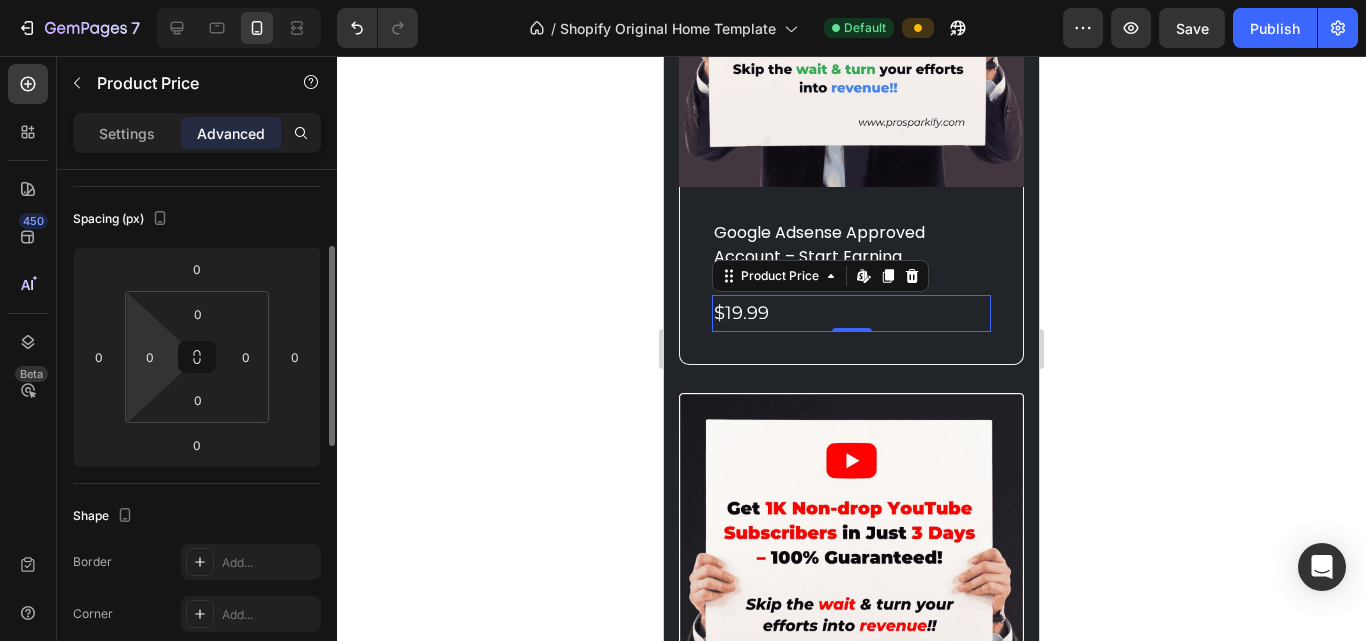 scroll, scrollTop: 400, scrollLeft: 0, axis: vertical 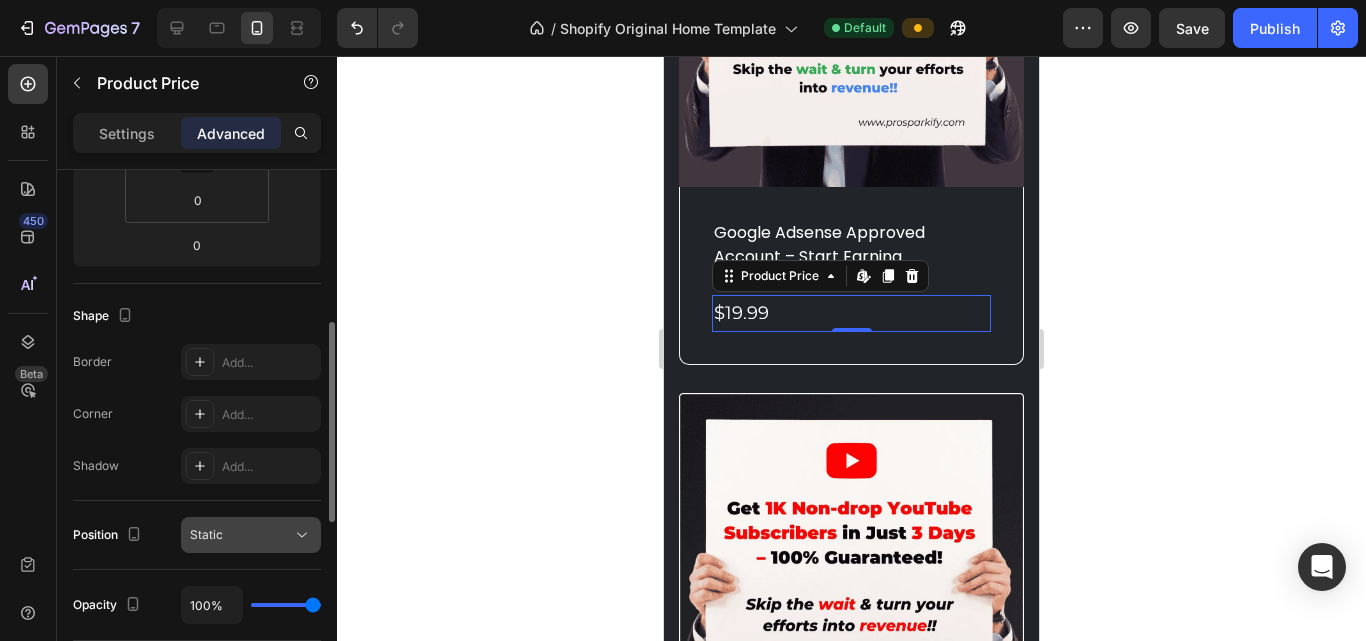 click on "Static" at bounding box center (251, 535) 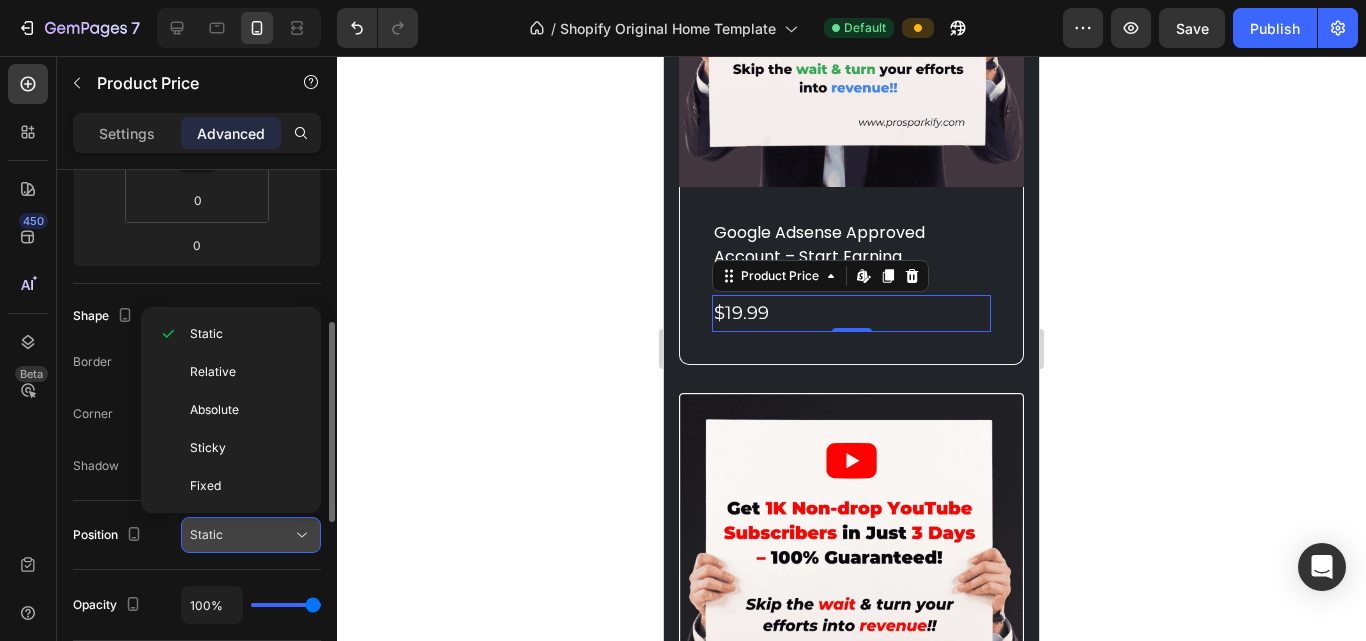 click on "Static" at bounding box center (206, 535) 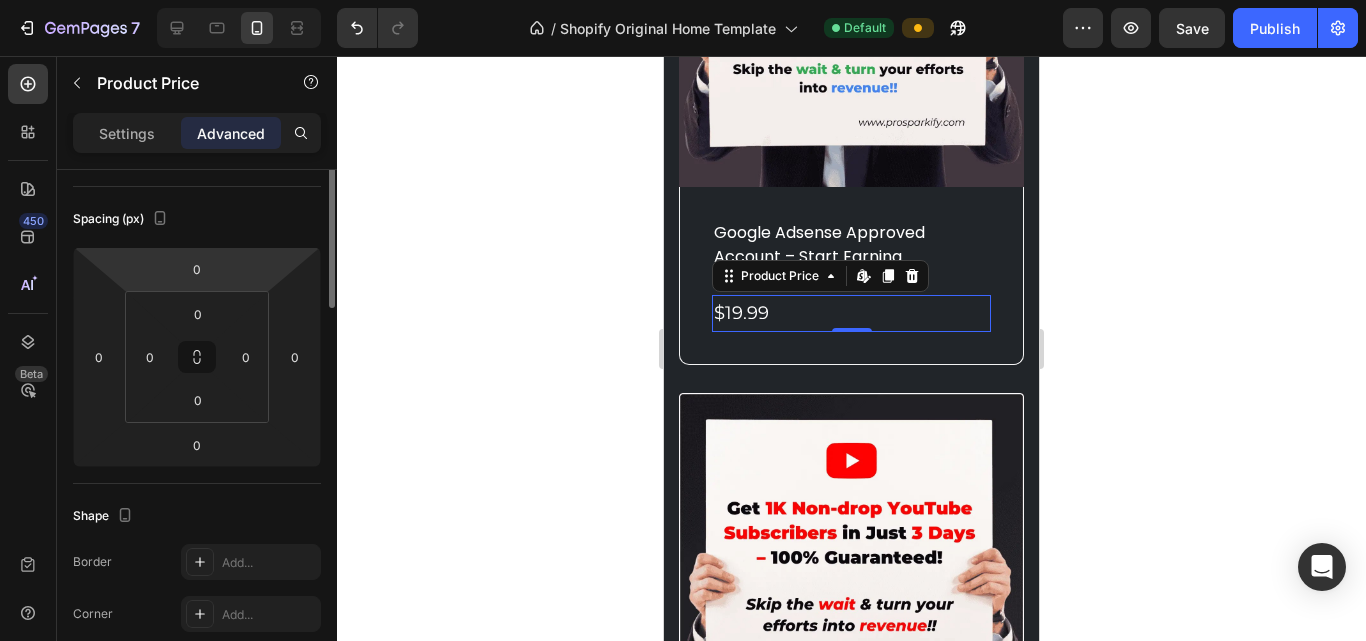 scroll, scrollTop: 300, scrollLeft: 0, axis: vertical 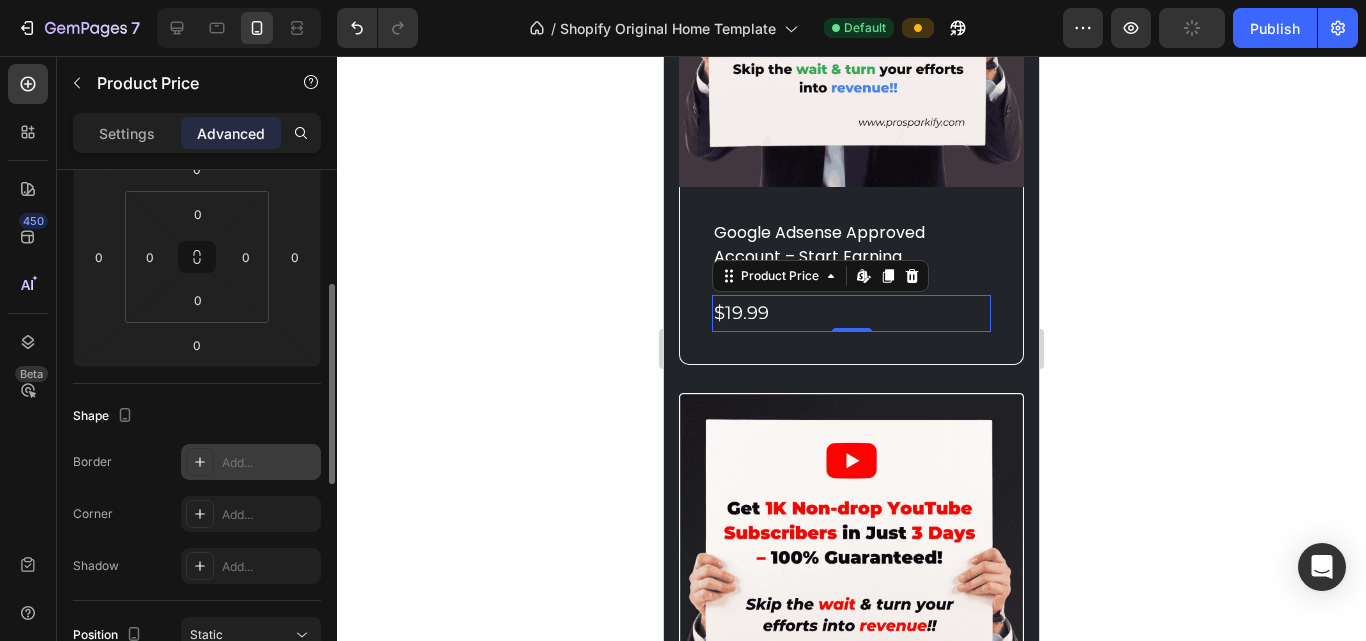 click 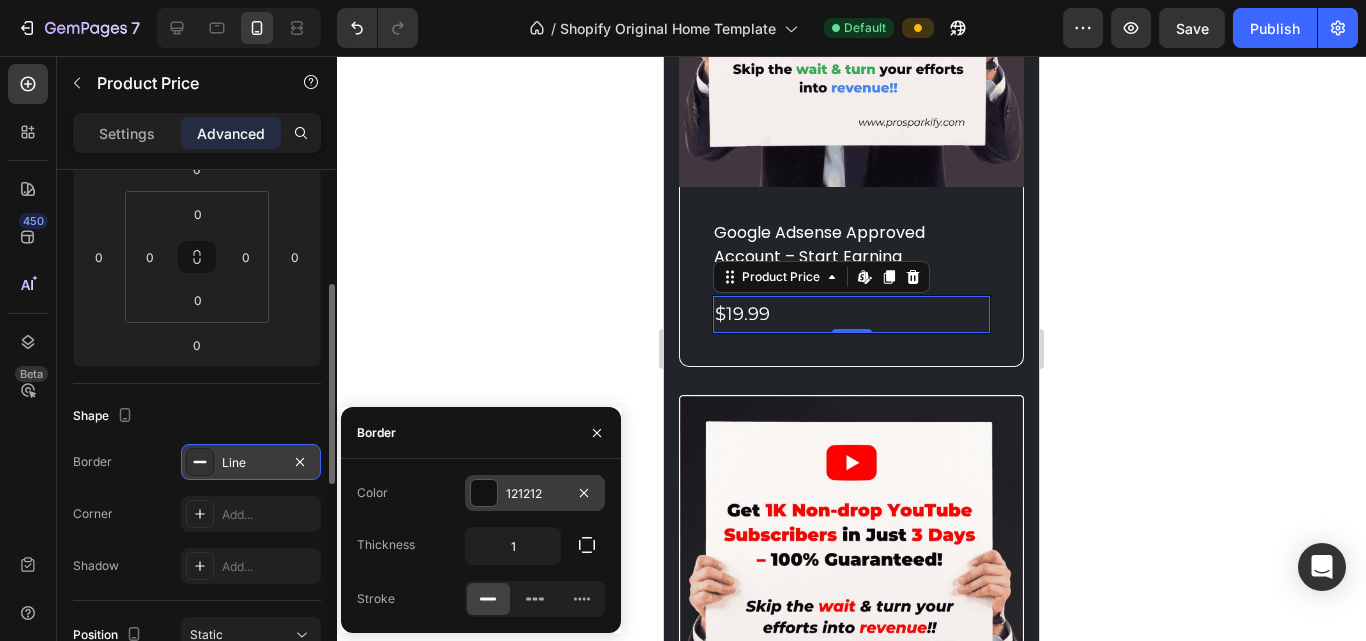 click at bounding box center [484, 493] 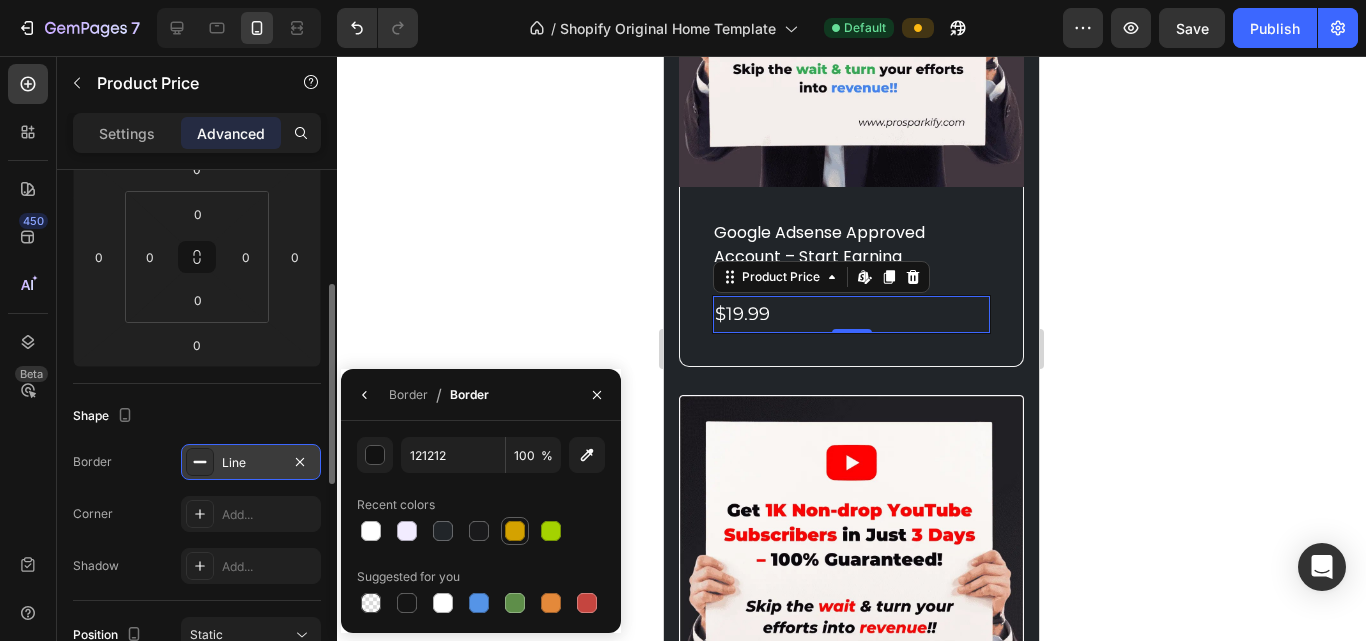 click at bounding box center (515, 531) 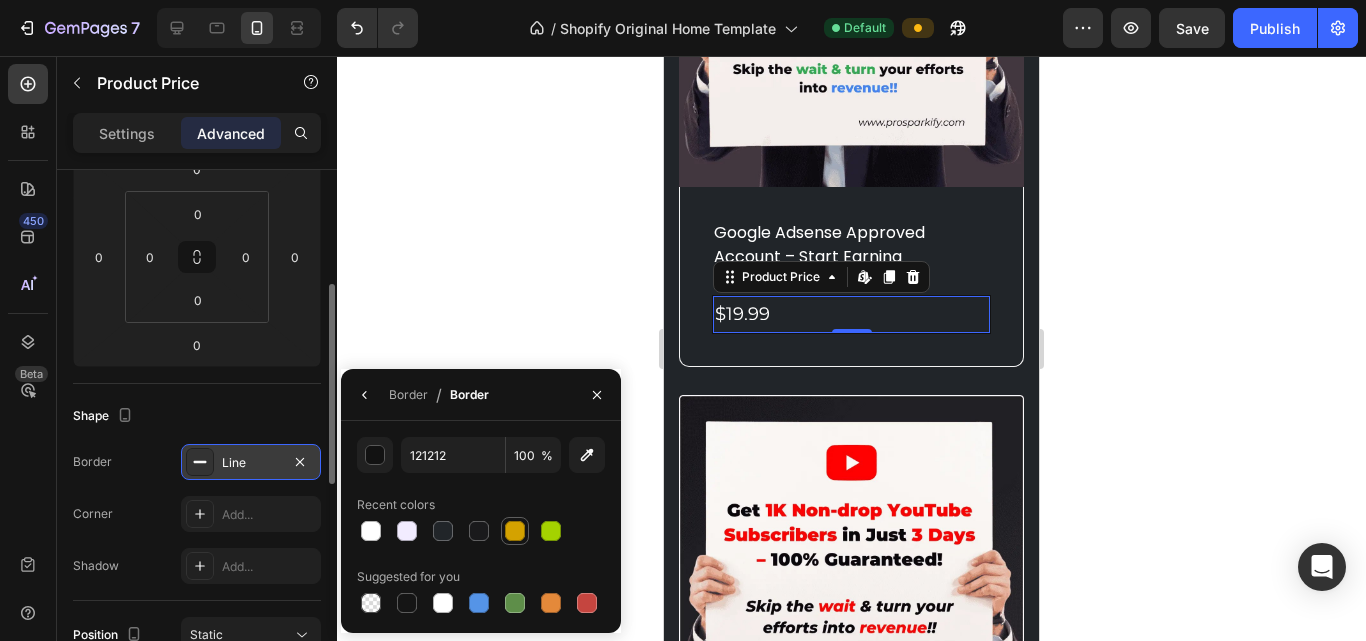type on "D4A200" 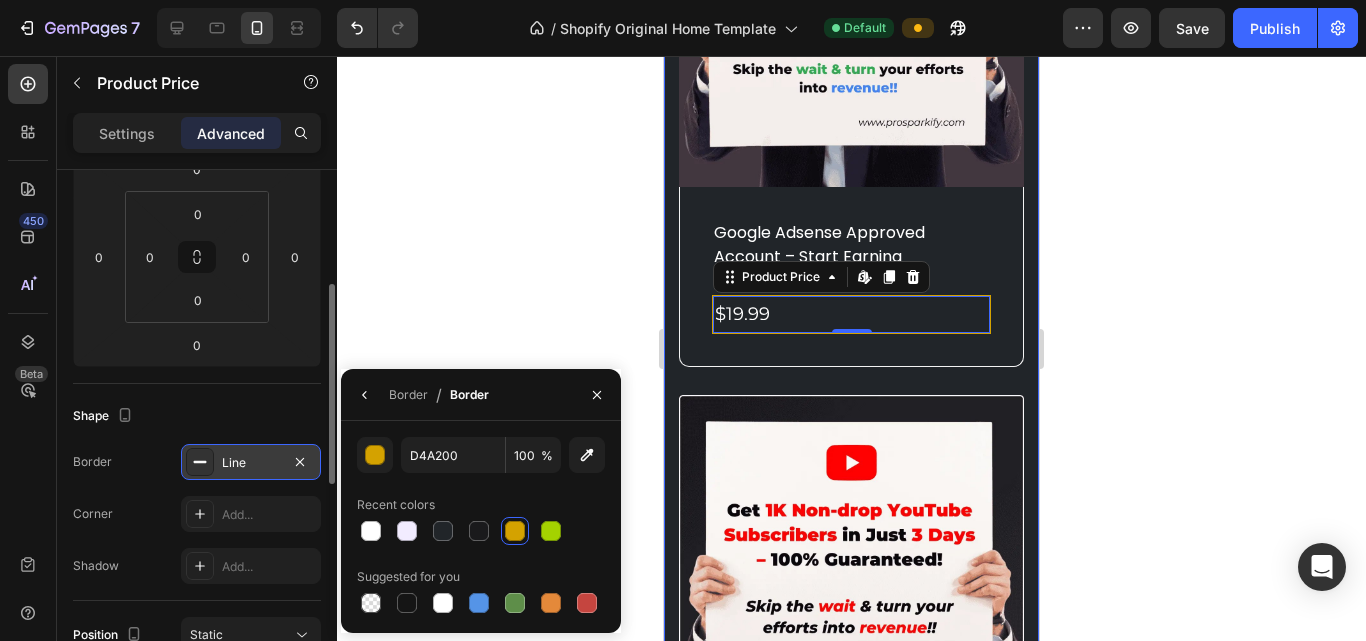 click on "Solutions We Offer Heading Find the Perfect Solution for Your YouTube Growth. We offer tailored solutions to match your needs, whether you’re just starting or looking to scale up. Choose the best fit for your YouTube journey. Text Block Row (P) Images Row google adsense approved account – start earning instantly (P) Title $19.99 Product Price   Edit content in Shopify 0 Product Price   Edit content in Shopify 0 Row Product List (P) Images Row youtube subscribers – real & safe growth (P) Title $6.55 Product Price   Edit content in Shopify 0 Product Price   Edit content in Shopify 0 Row Product List (P) Images Row tiktok monetization services – get eligible & start earning faster (P) Title $49.99 Product Price   Edit content in Shopify 0 Product Price   Edit content in Shopify 0 Row Product List (P) Images Row pre-monetized youtube channels | adsense approved (P) Title $90.00 Product Price   Edit content in Shopify 0 Product Price   Edit content in Shopify 0 Row Product List Product List Row Section 2" at bounding box center (851, 808) 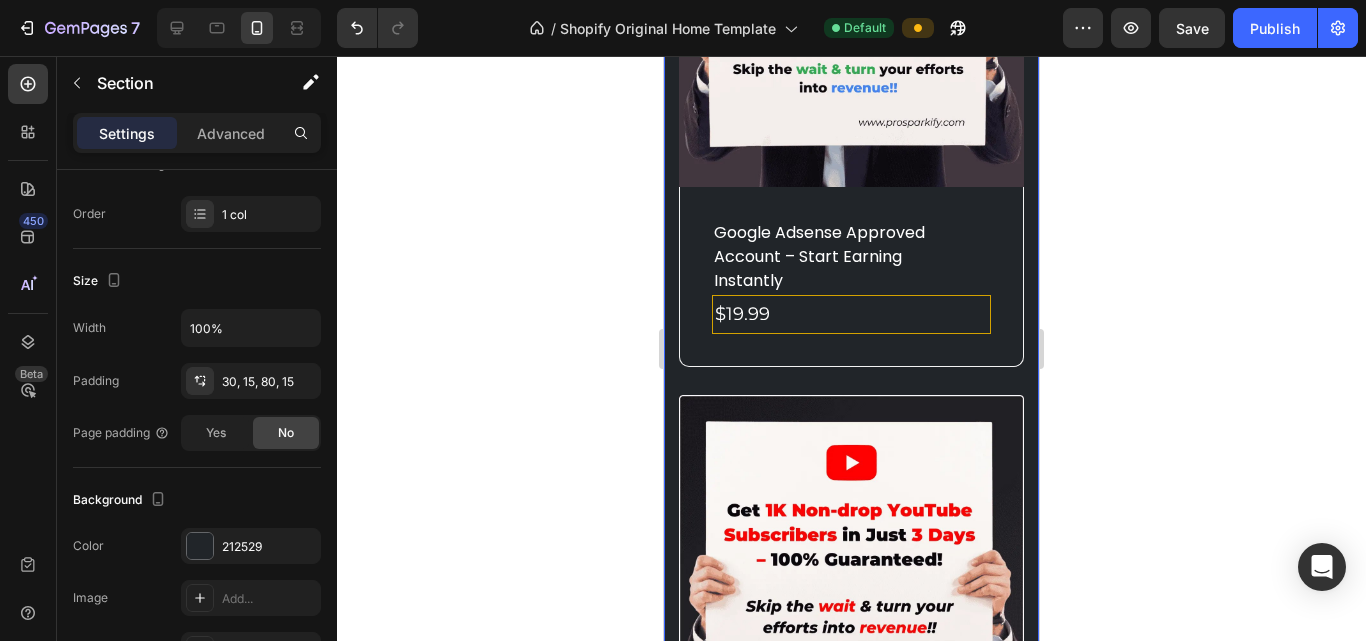 scroll, scrollTop: 0, scrollLeft: 0, axis: both 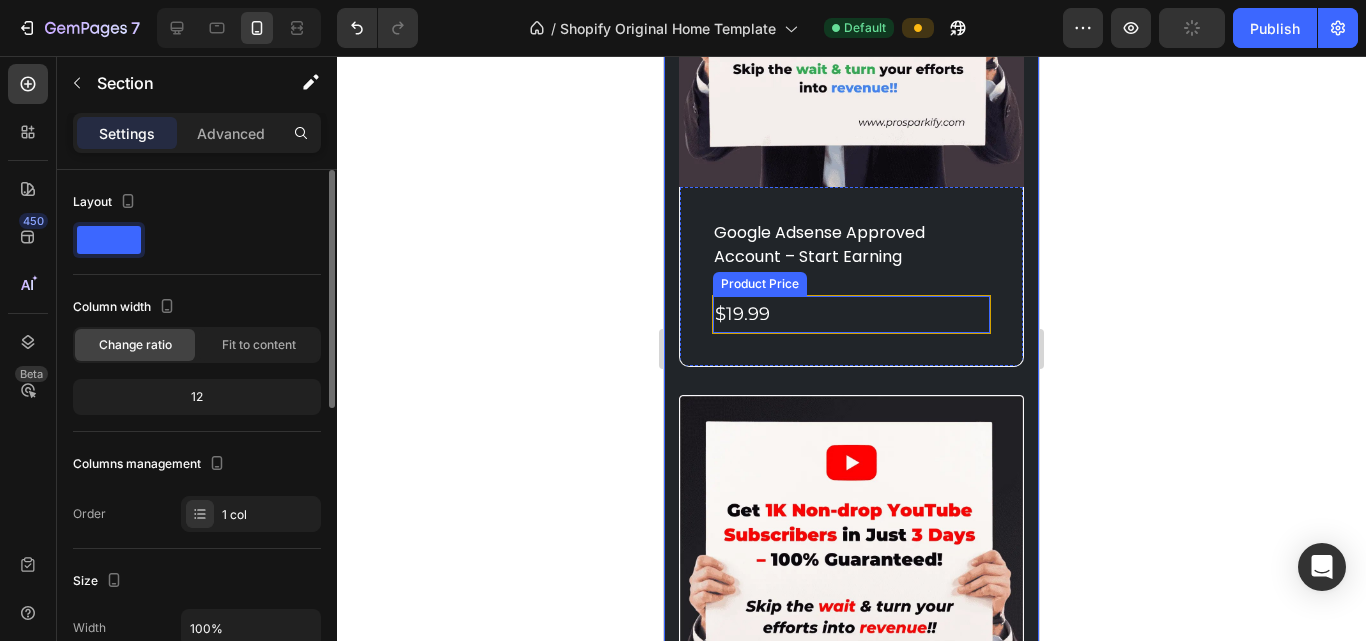 click on "$19.99" at bounding box center (851, 314) 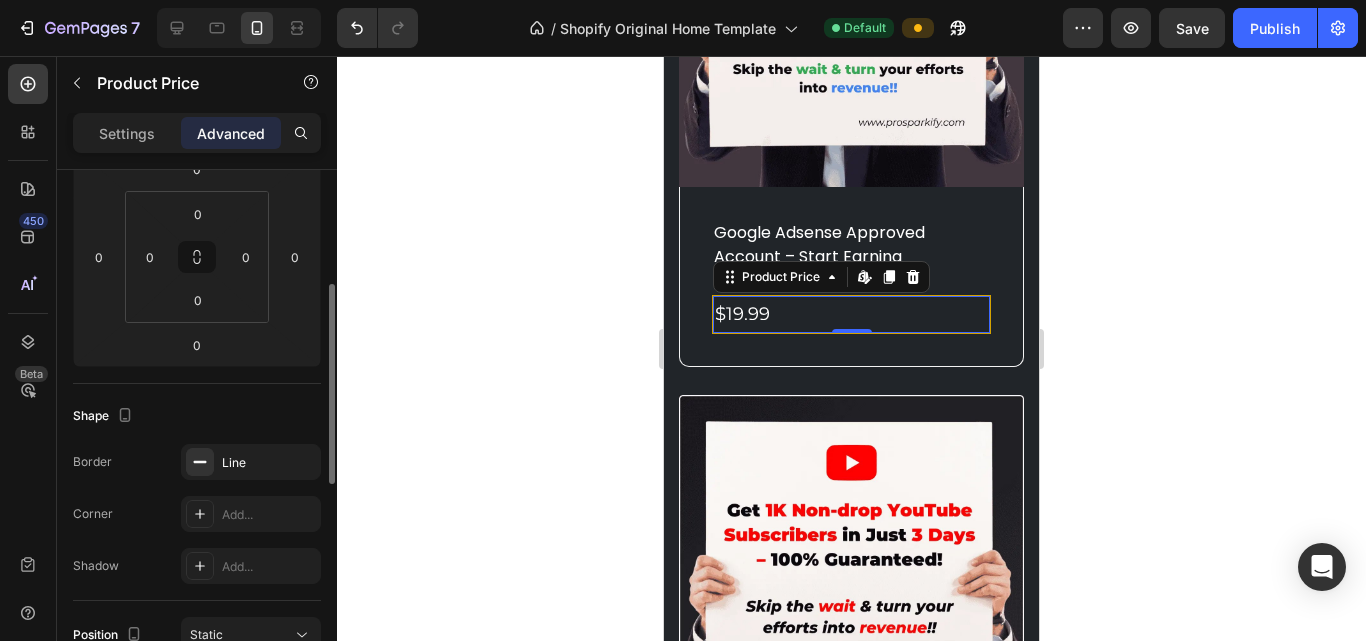scroll, scrollTop: 400, scrollLeft: 0, axis: vertical 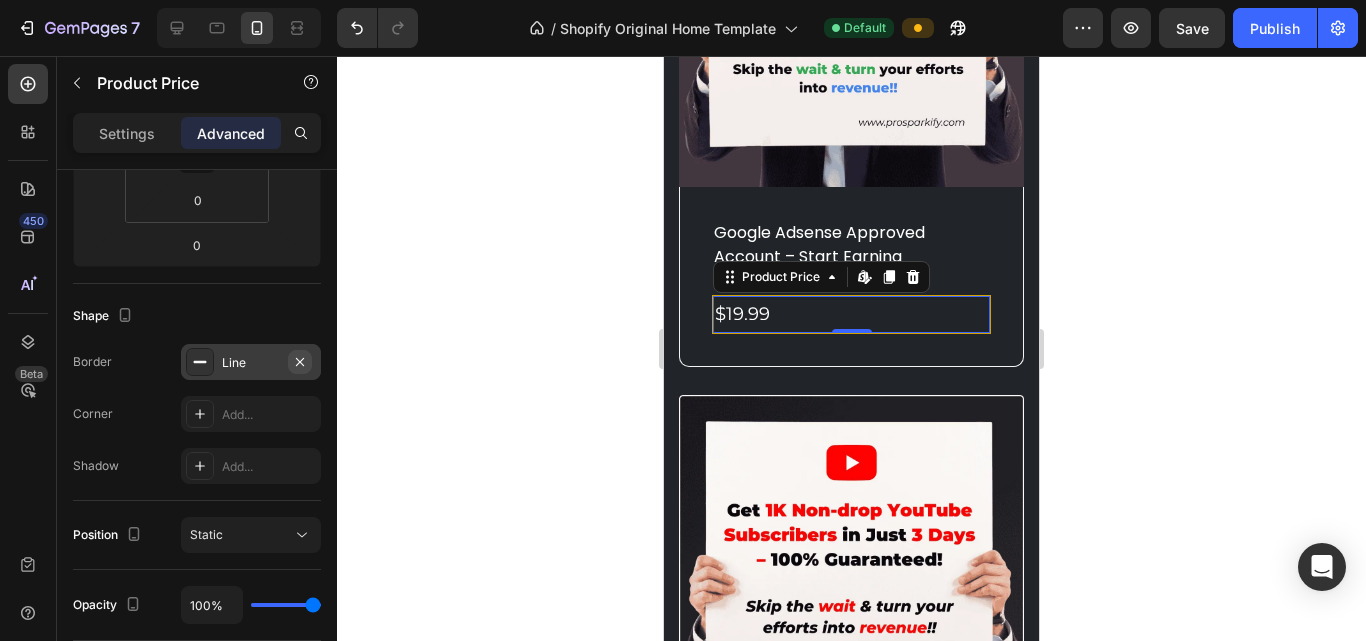 click 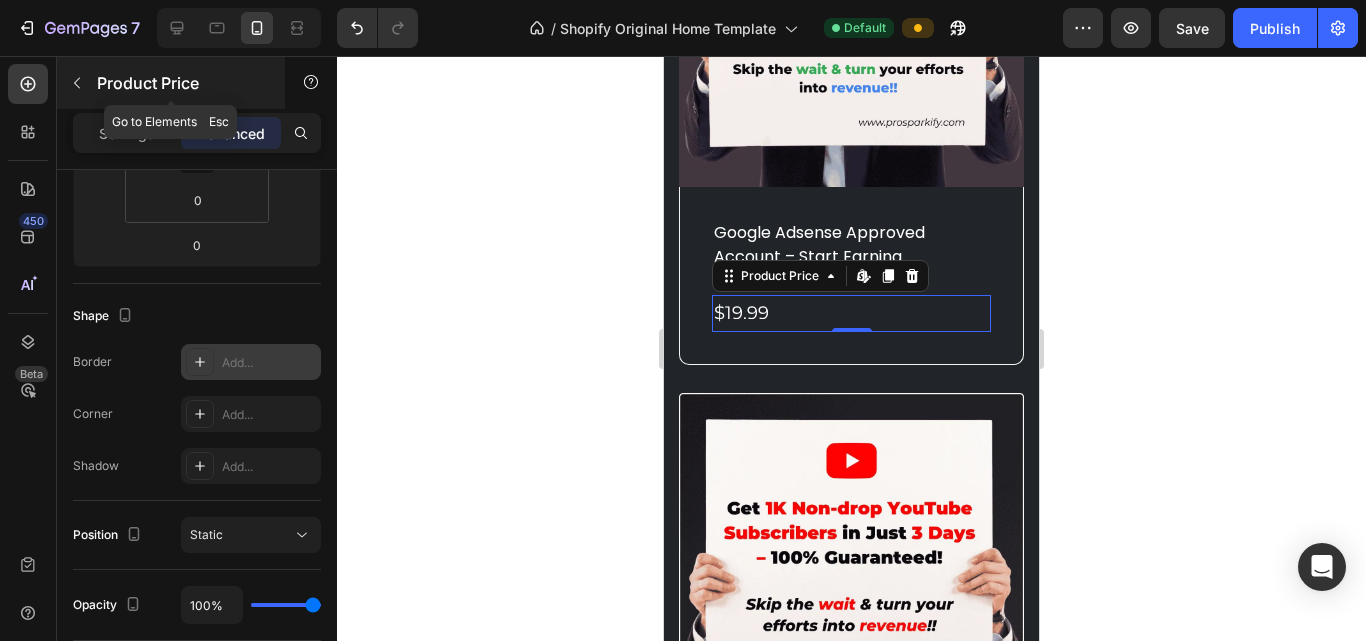 click 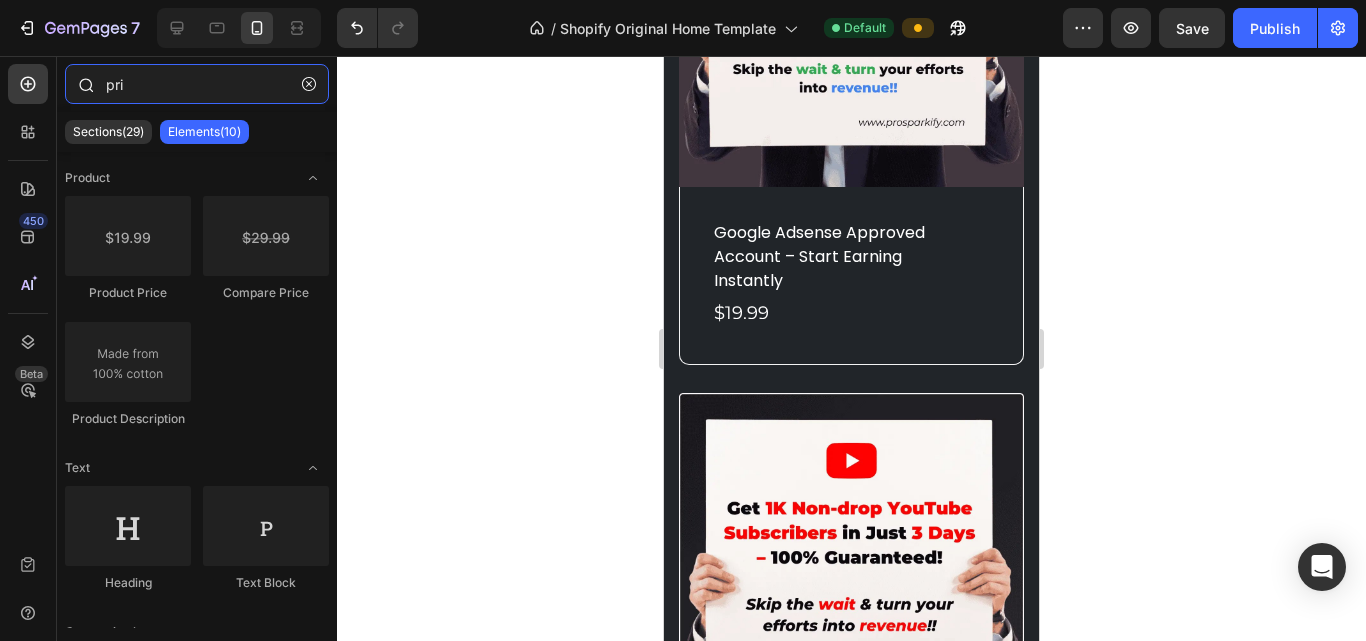 click on "pri" at bounding box center (197, 84) 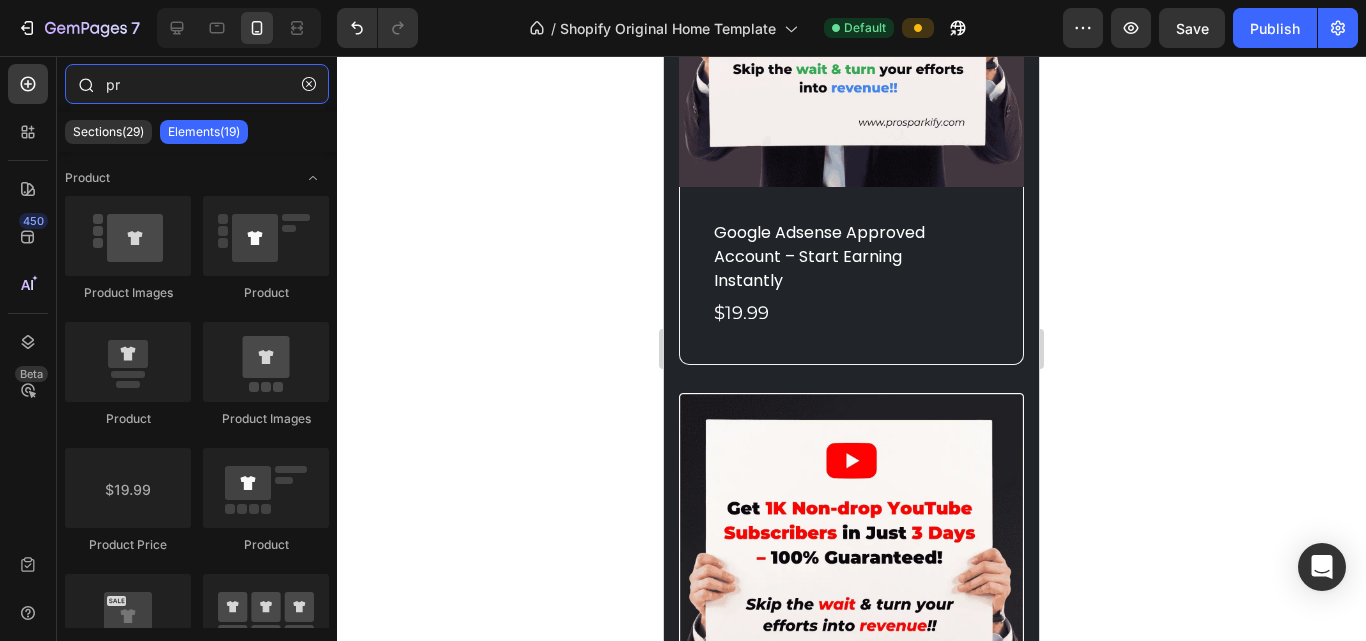 type on "p" 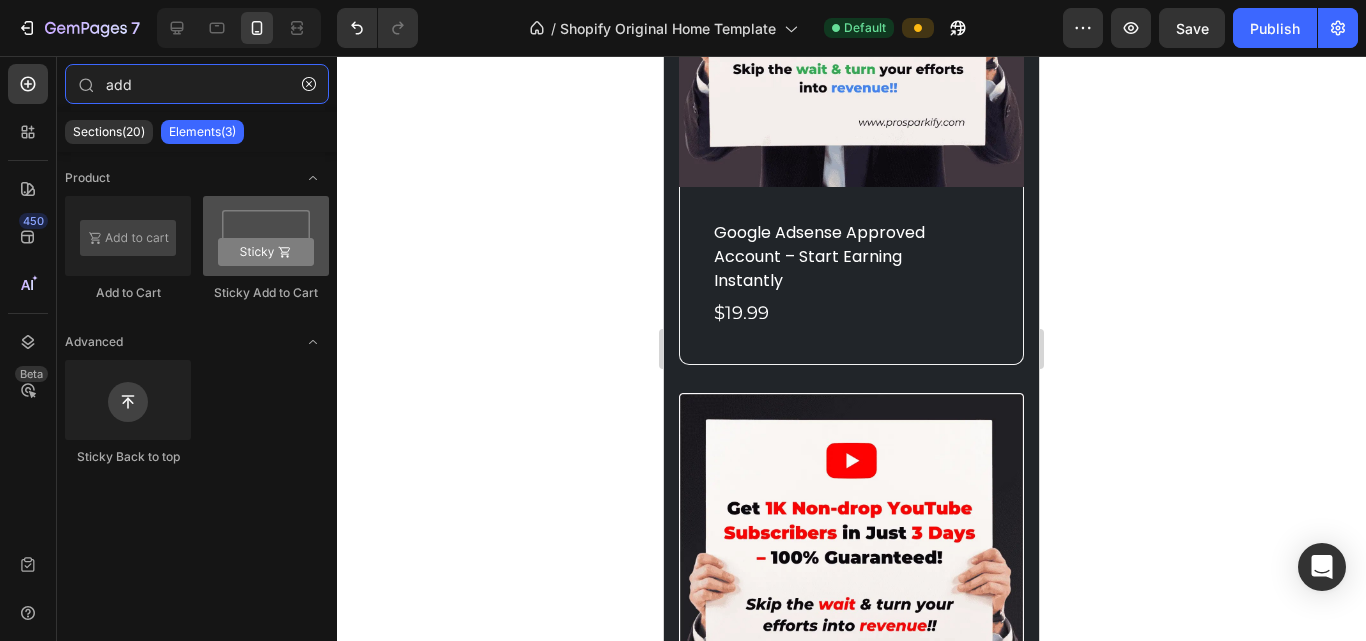 type on "add" 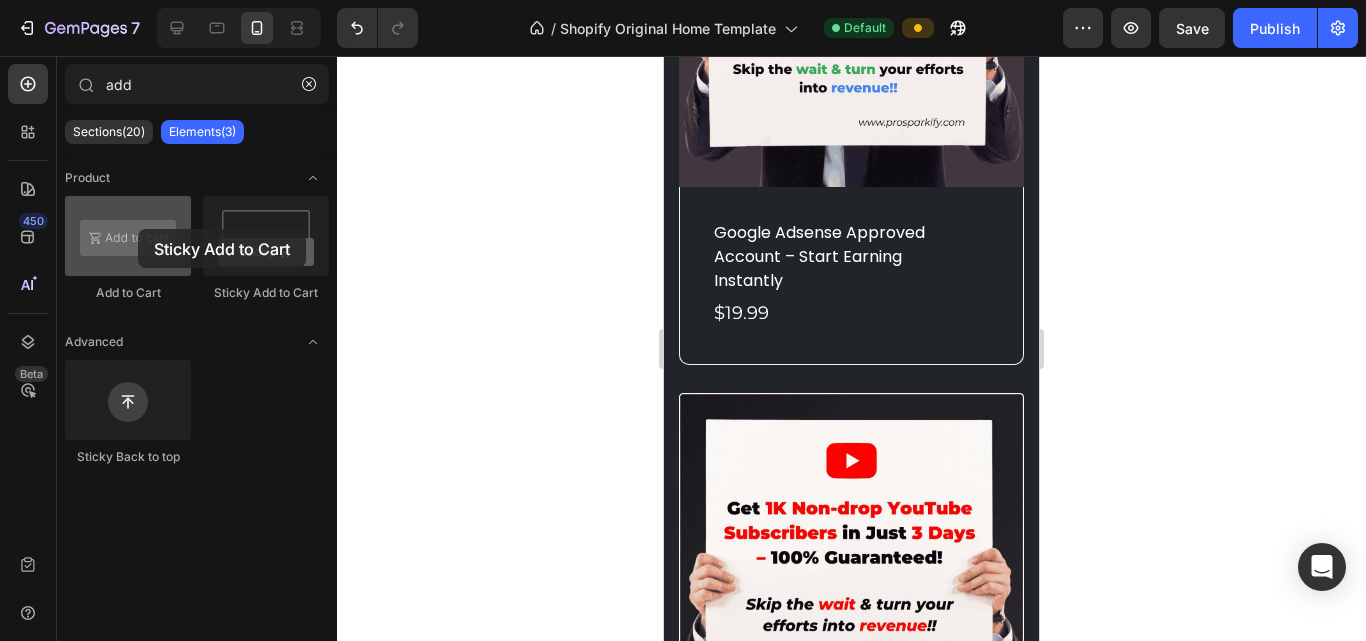 drag, startPoint x: 243, startPoint y: 246, endPoint x: 138, endPoint y: 229, distance: 106.36729 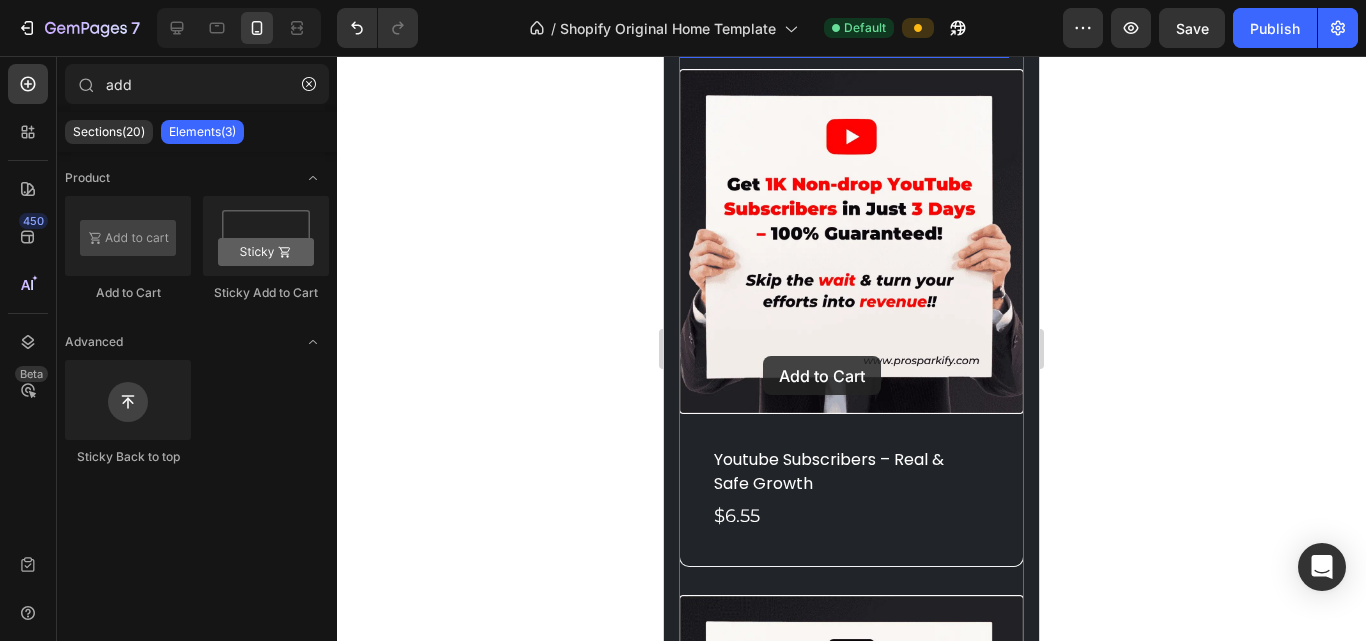 scroll, scrollTop: 1542, scrollLeft: 0, axis: vertical 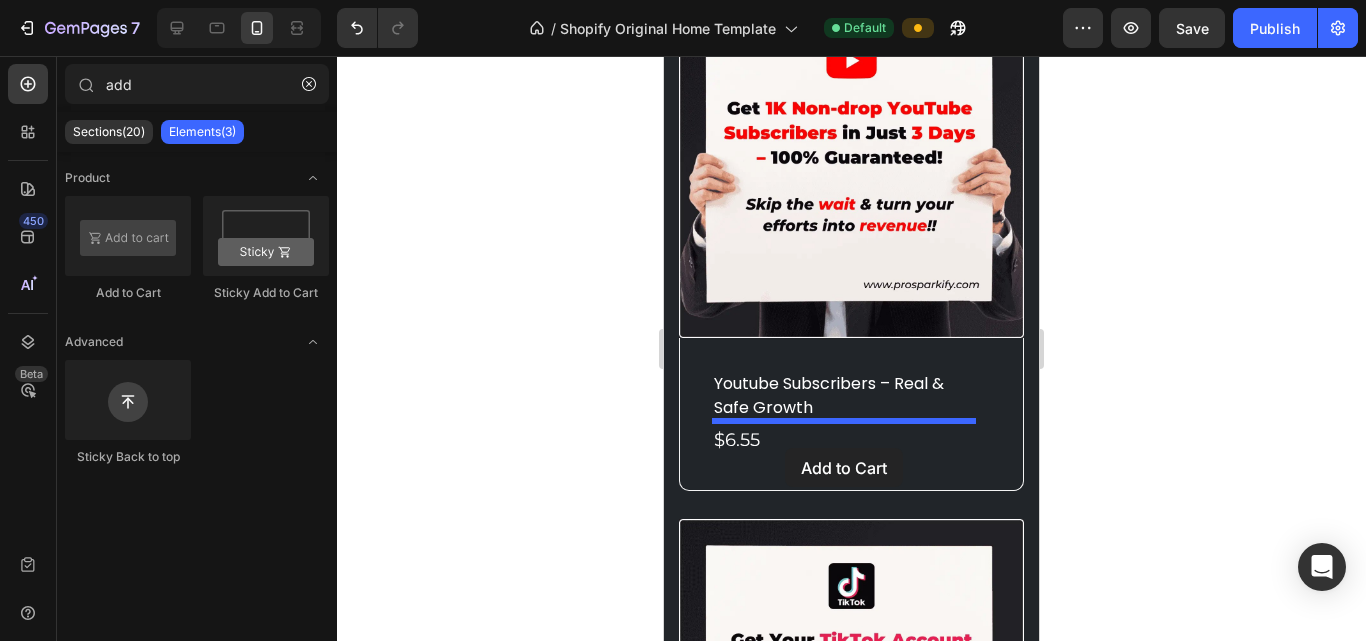 drag, startPoint x: 780, startPoint y: 302, endPoint x: 785, endPoint y: 448, distance: 146.08559 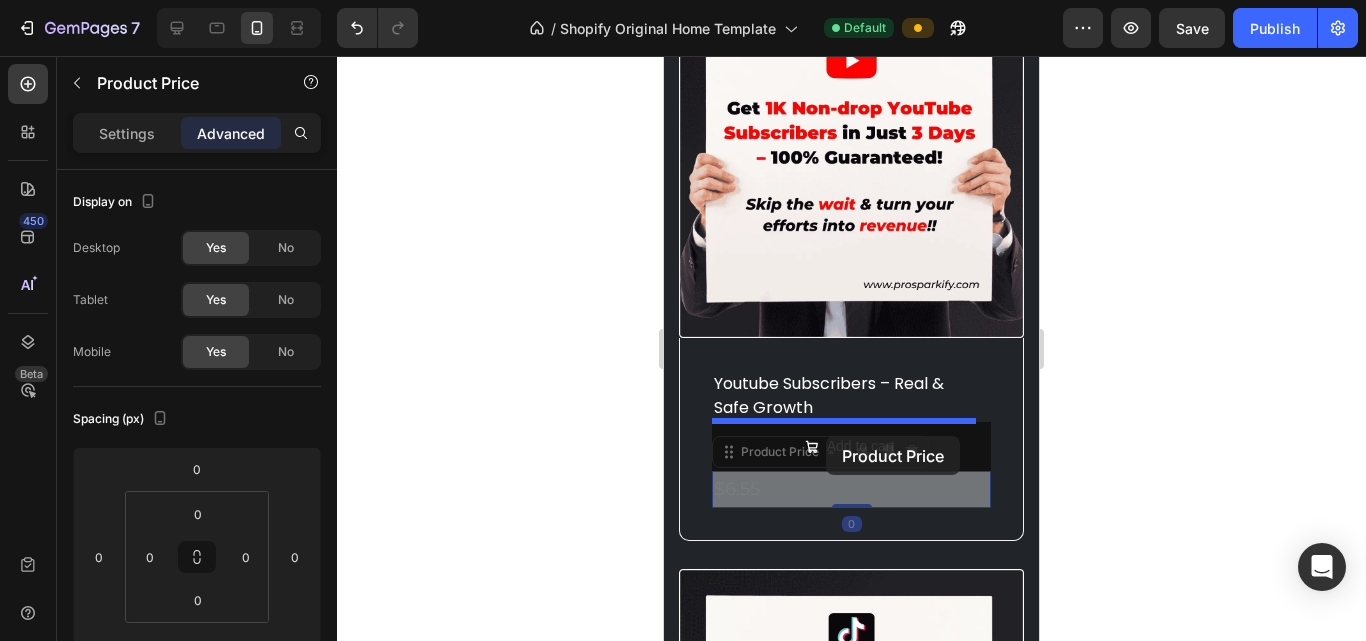 drag, startPoint x: 774, startPoint y: 477, endPoint x: 826, endPoint y: 436, distance: 66.21933 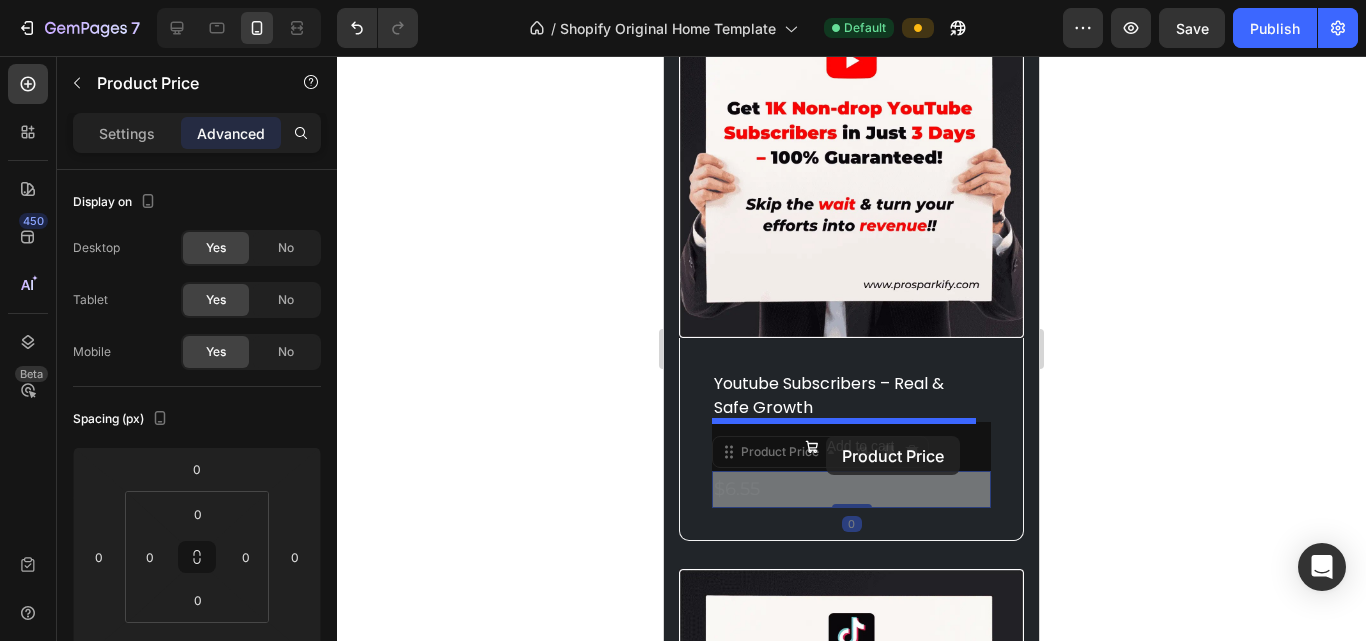 click on "iPhone 13 Mini  ( 375 px) iPhone 13 Mini iPhone 13 Pro iPhone 11 Pro Max iPhone 15 Pro Max Pixel 7 Galaxy S8+ Galaxy S20 Ultra iPad Mini iPad Air iPad Pro Solutions We Offer Heading Find the Perfect Solution for Your YouTube Growth. We offer tailored solutions to match your needs, whether you’re just starting or looking to scale up. Choose the best fit for your YouTube journey. Text Block Row (P) Images Row google adsense approved account – start earning instantly (P) Title
Add to cart Add to Cart $19.99 Product Price   Edit content in Shopify 0 Product Price   Edit content in Shopify 0 $19.99 Product Price   Edit content in Shopify 0 Product Price   Edit content in Shopify 0 Row Product List (P) Images Row youtube subscribers – real & safe growth (P) Title
Add to cart Add to Cart $6.55 Product Price   Edit content in Shopify 0 Product Price   Edit content in Shopify 0 $6.55 Product Price   Edit content in Shopify 0 Product Price   Edit content in Shopify 0 Row Product List" at bounding box center (851, 1831) 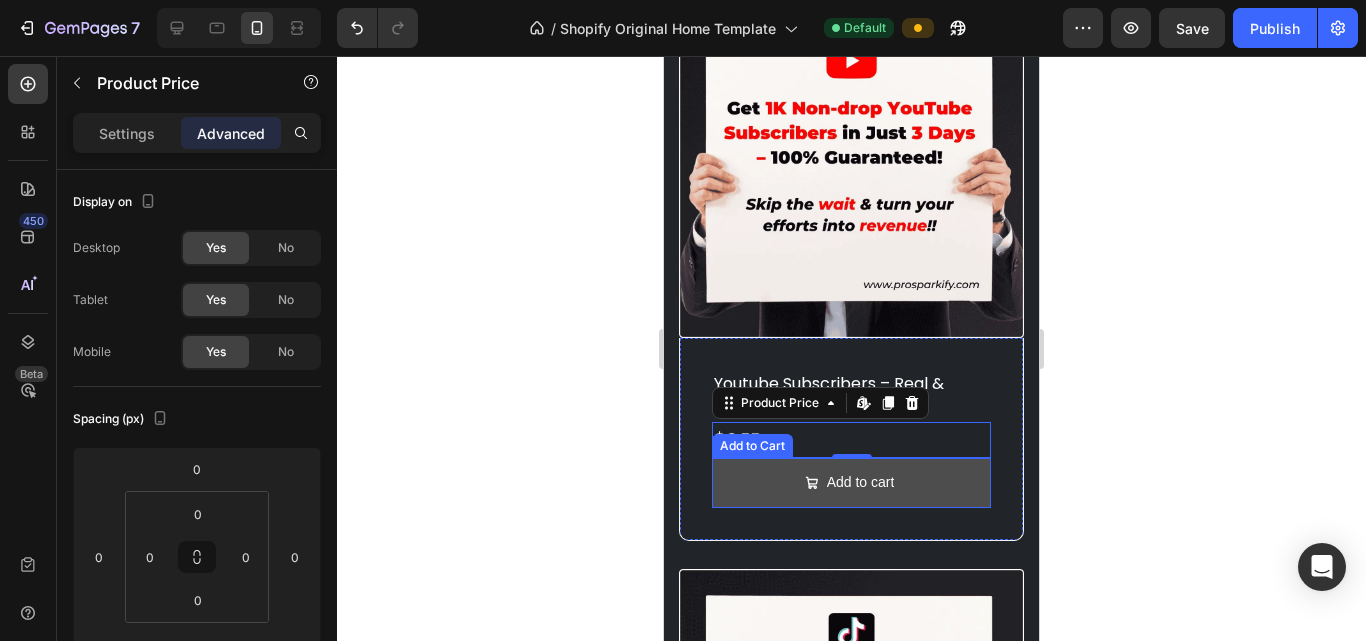 click on "Add to cart" at bounding box center (851, -93) 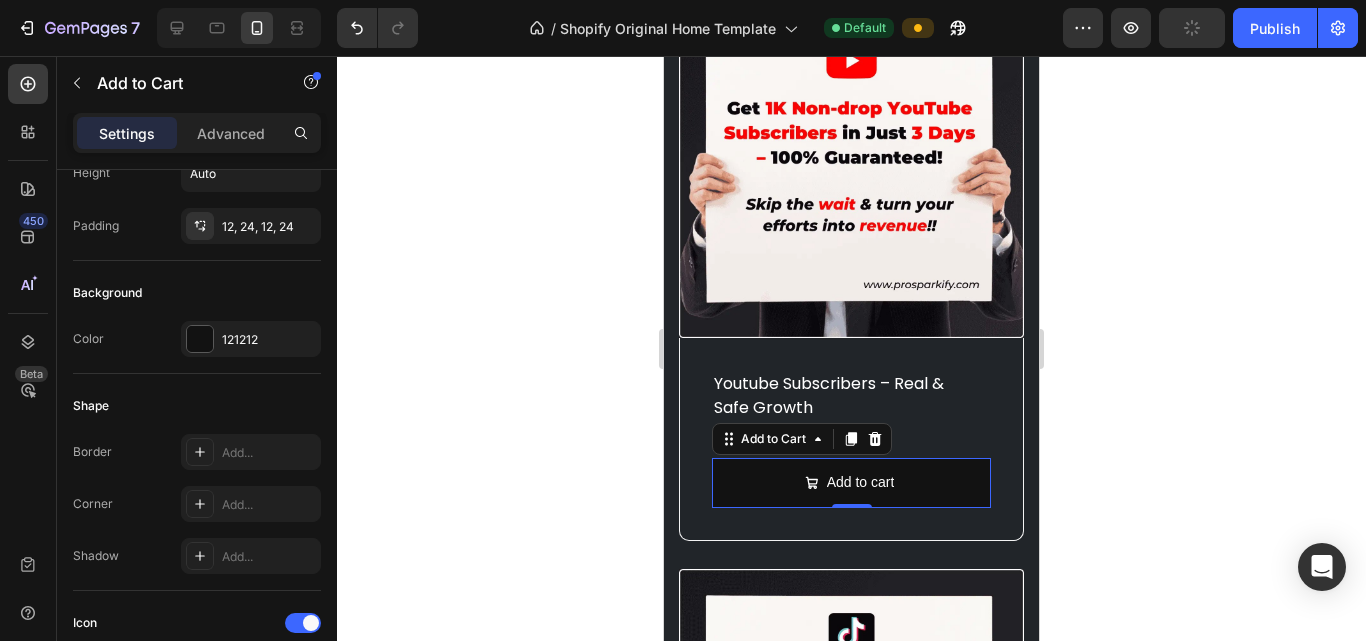 scroll, scrollTop: 500, scrollLeft: 0, axis: vertical 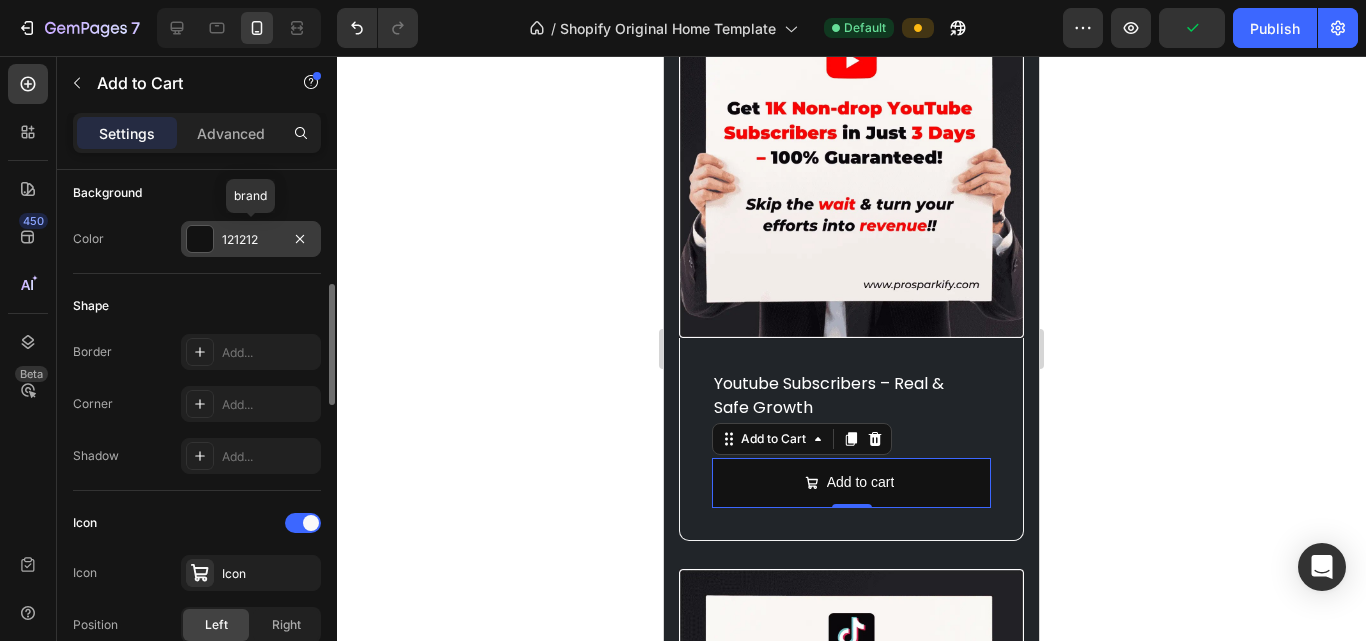 click at bounding box center [200, 239] 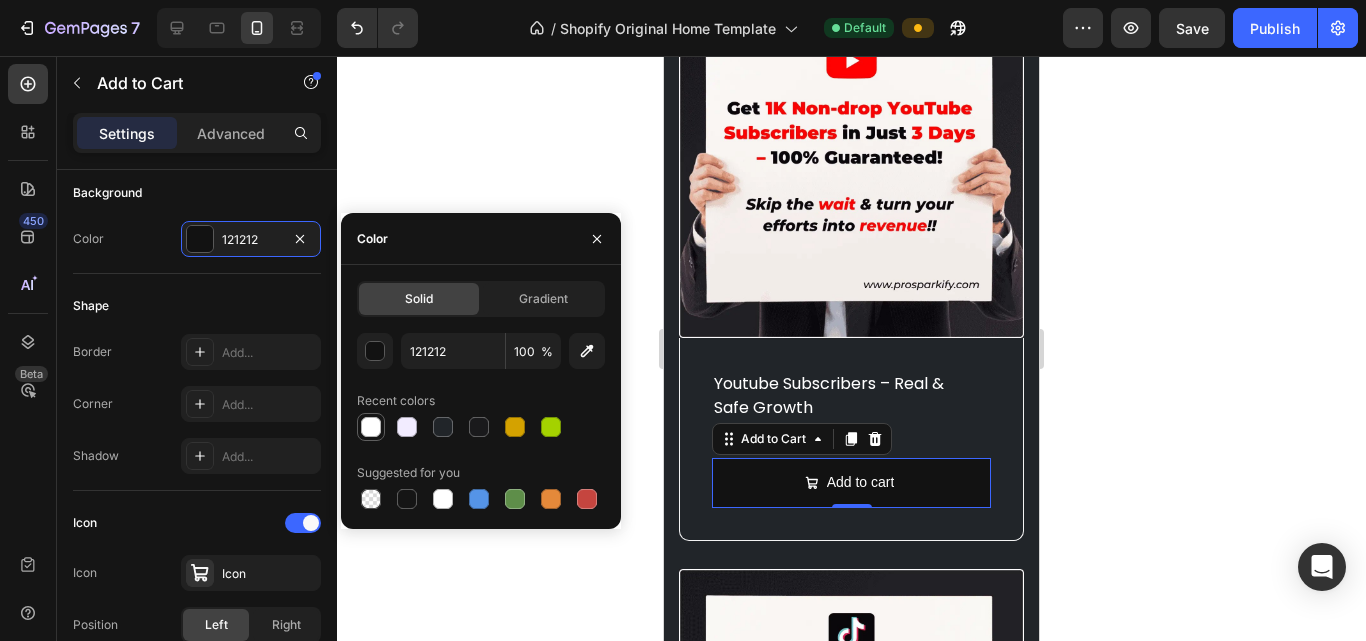 click at bounding box center [371, 427] 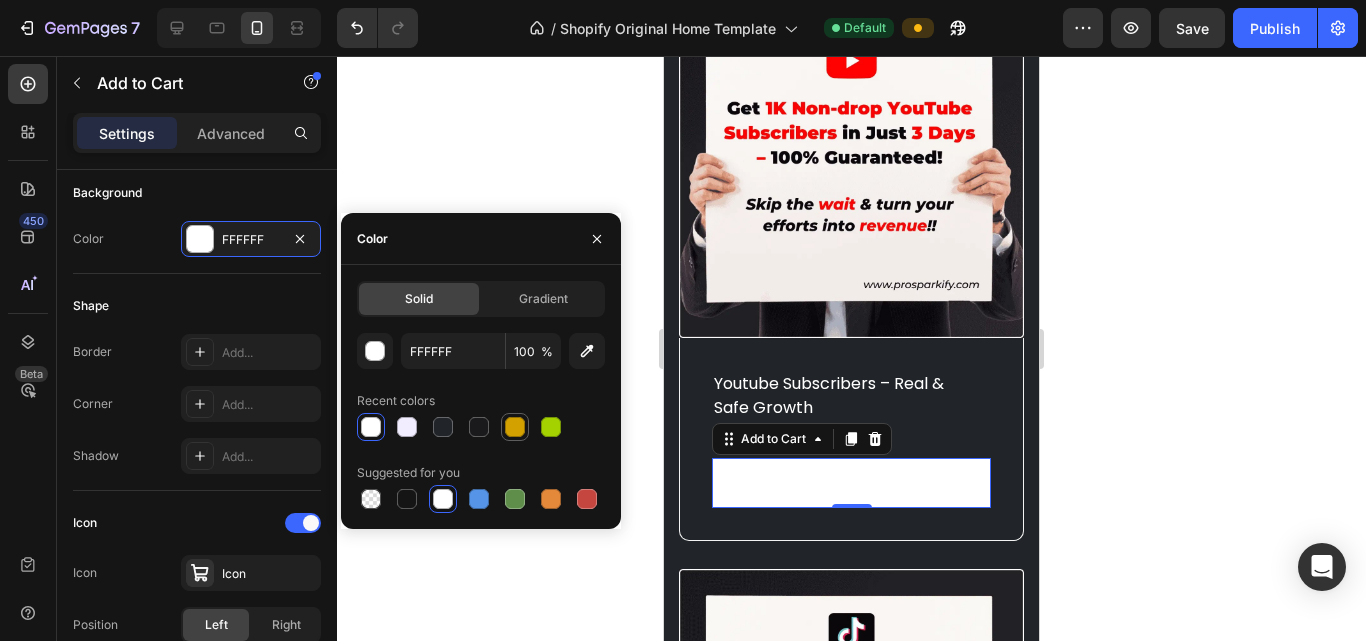 click at bounding box center (515, 427) 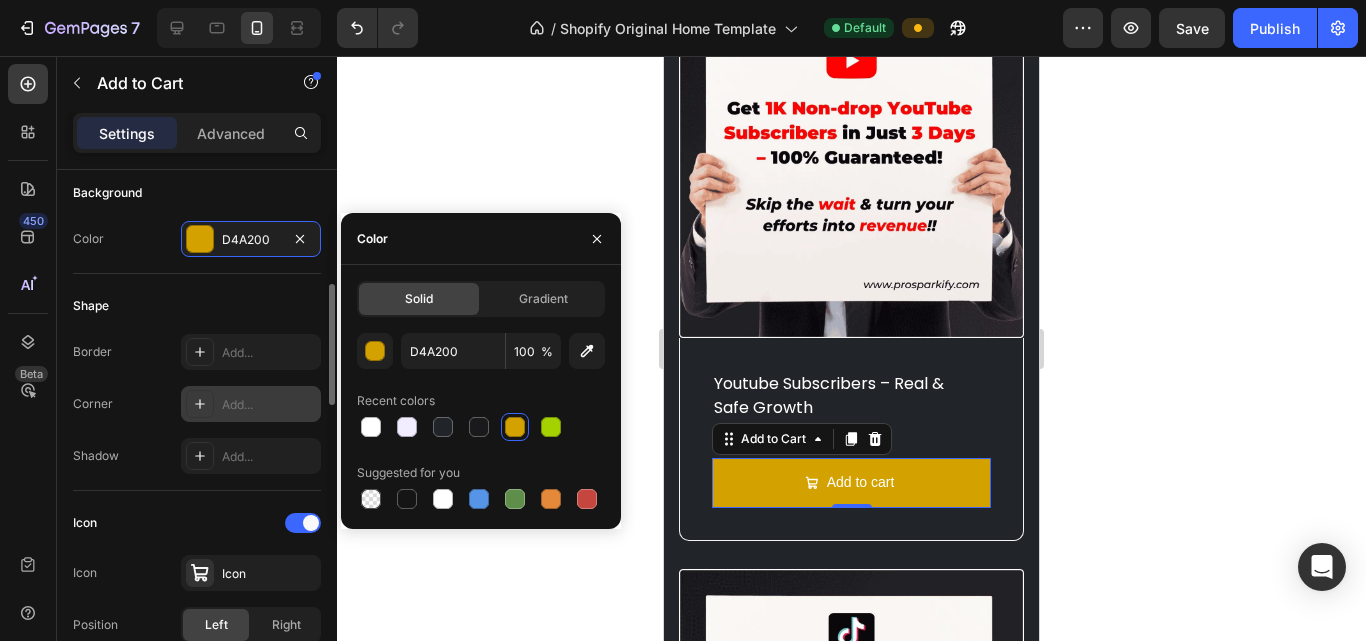 click 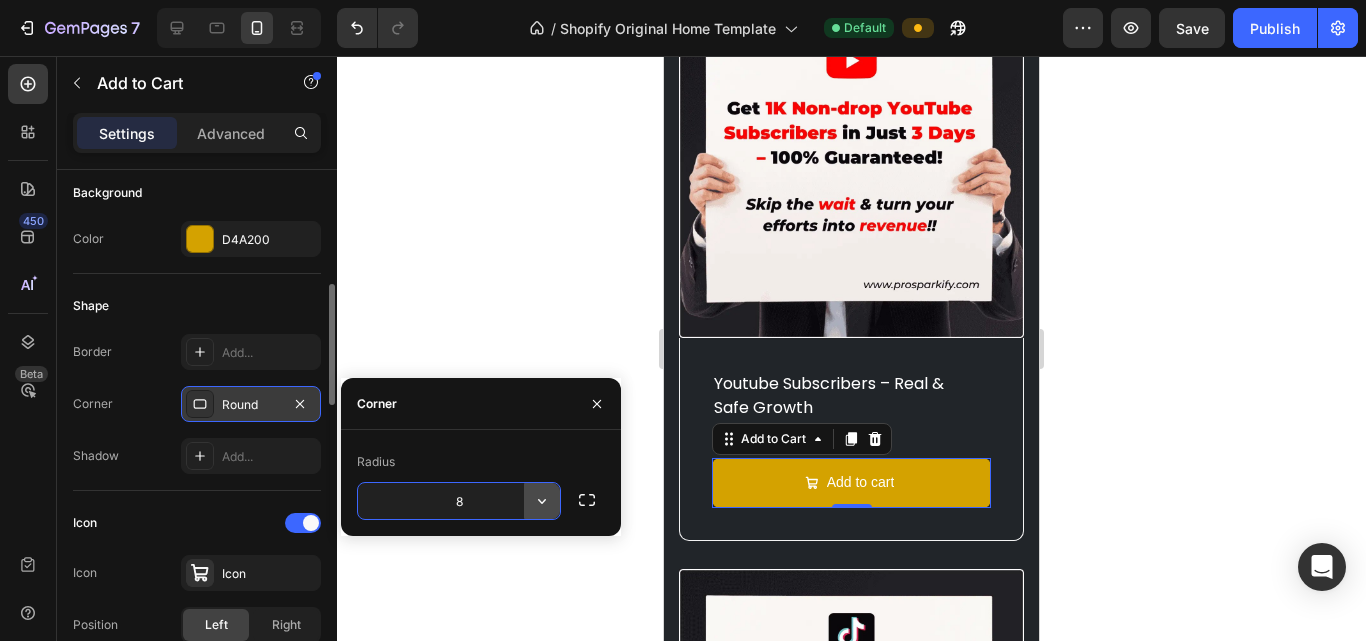 click 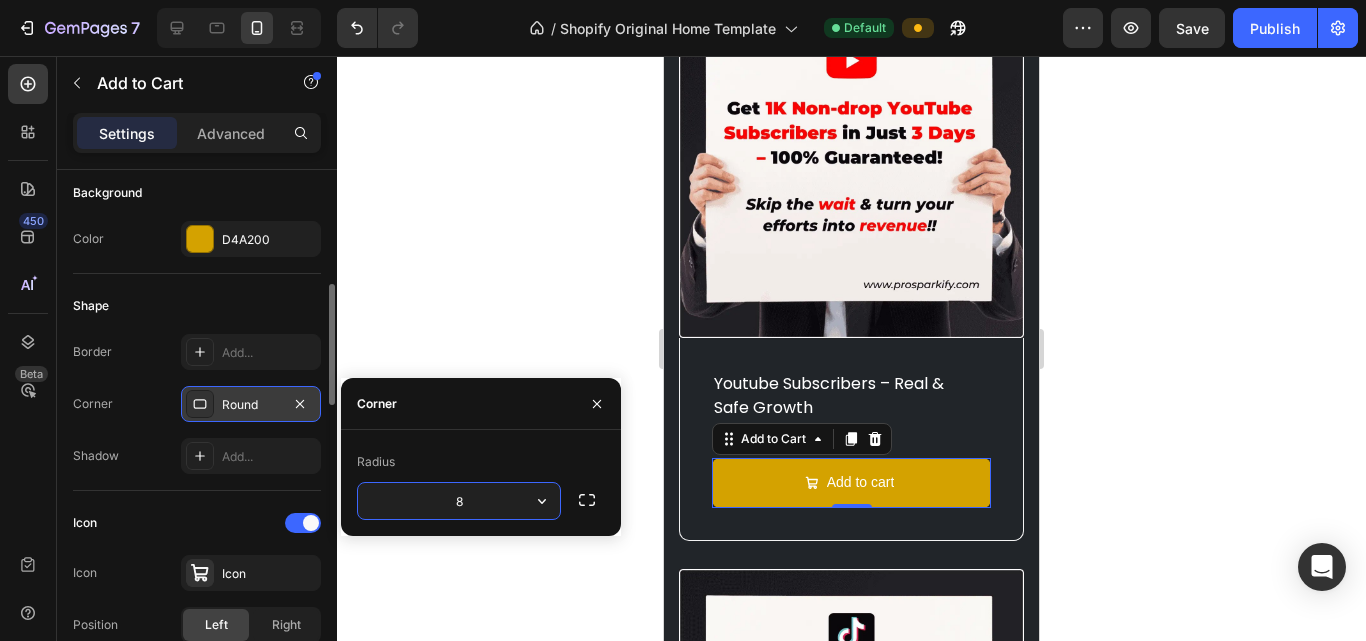 click on "8" at bounding box center [459, 501] 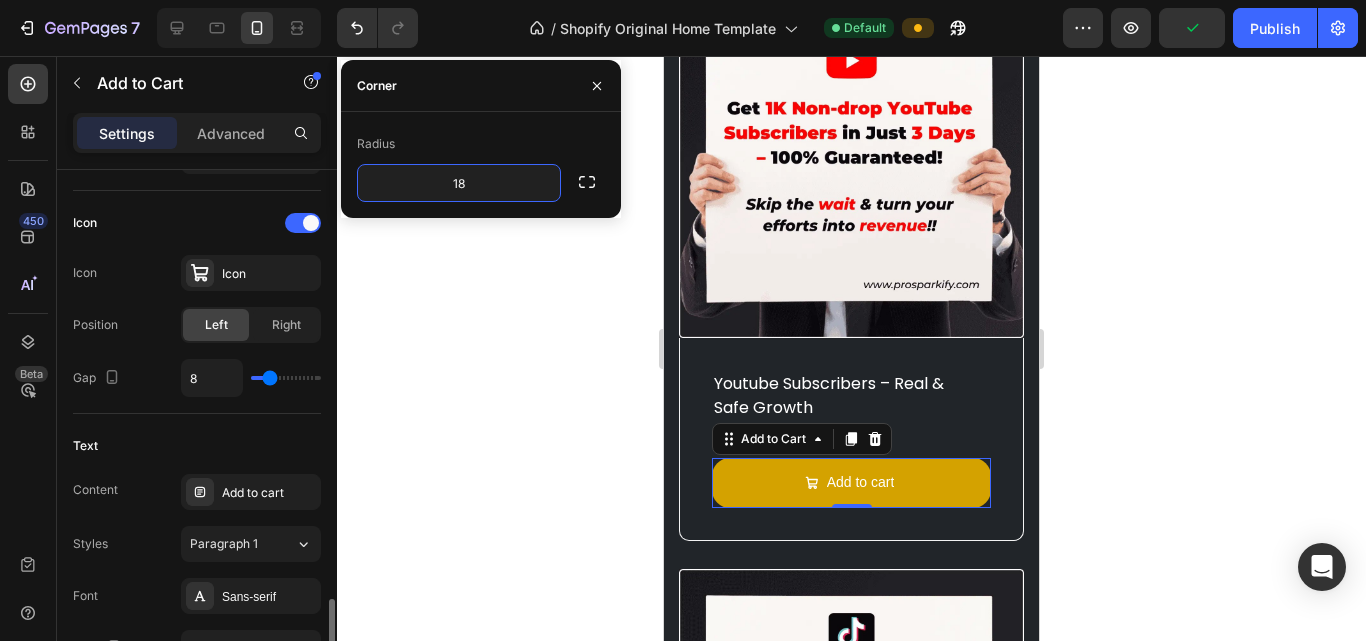 scroll, scrollTop: 1000, scrollLeft: 0, axis: vertical 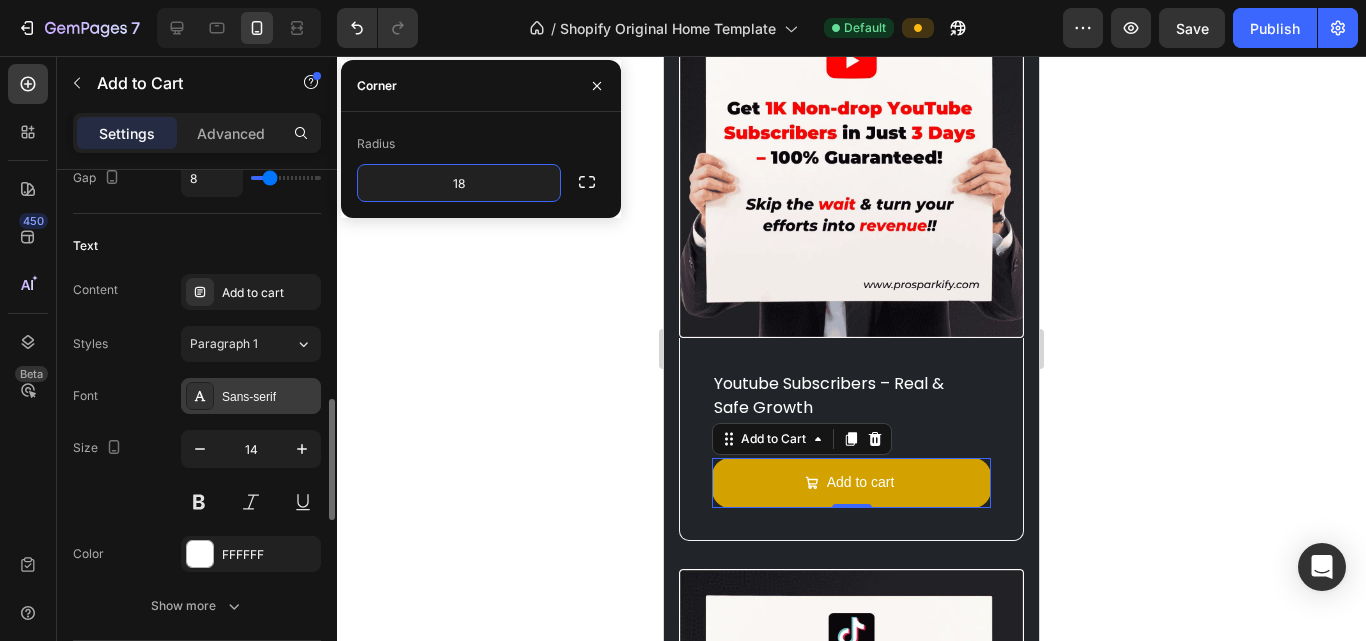 click on "Sans-serif" at bounding box center (251, 396) 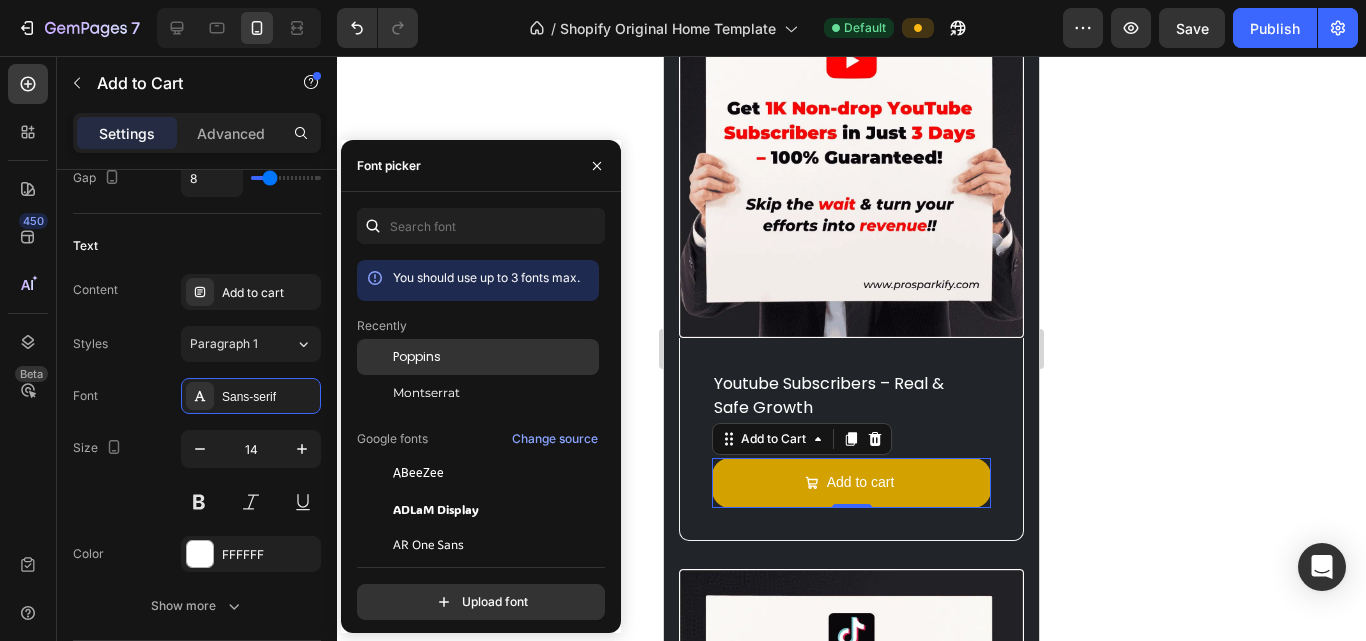 click at bounding box center [375, 357] 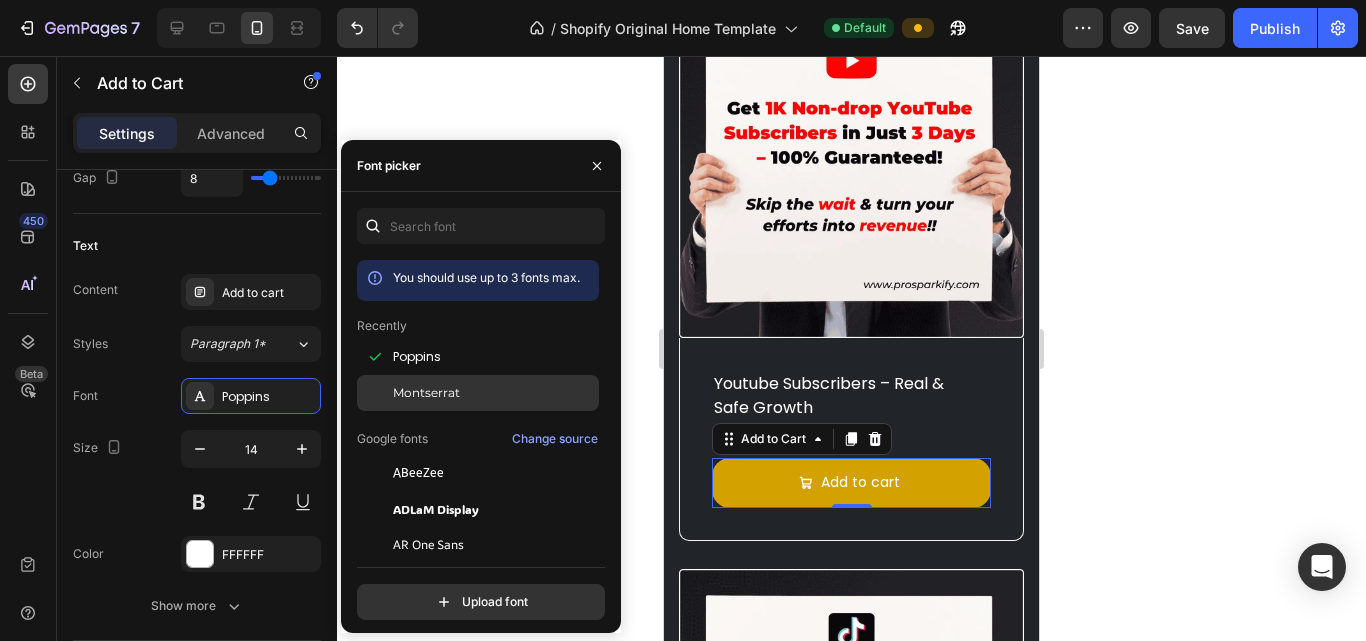 click on "Montserrat" at bounding box center (426, 393) 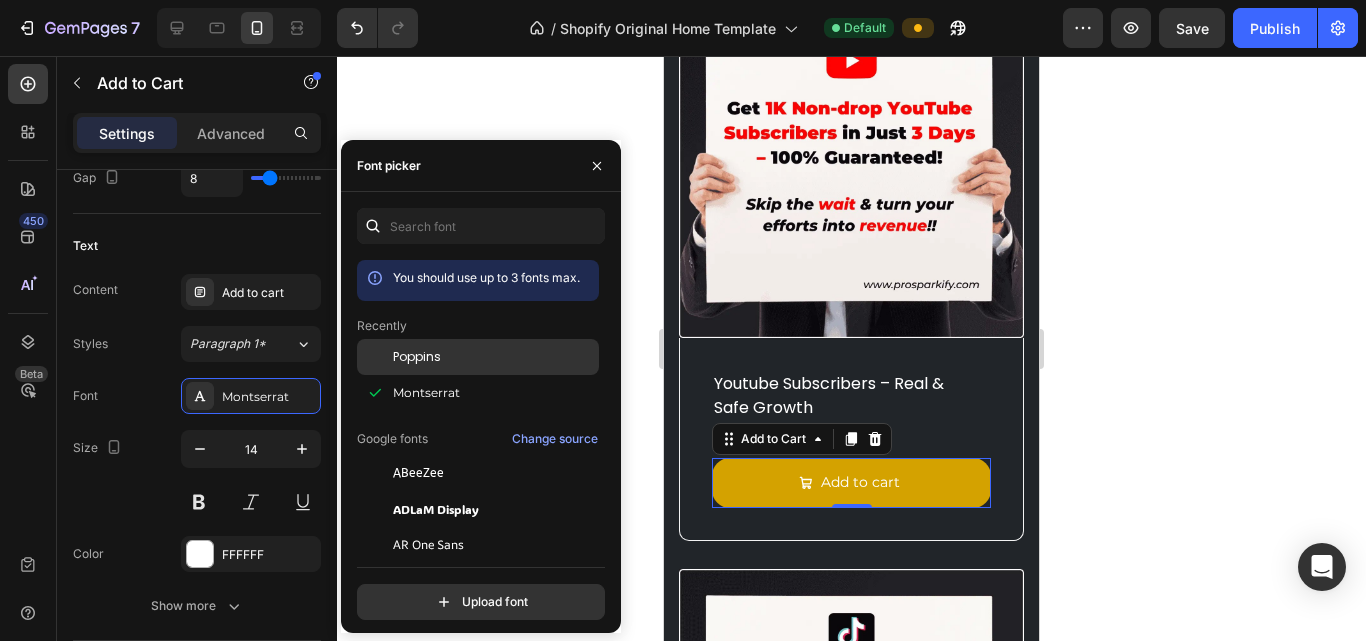 click at bounding box center (375, 357) 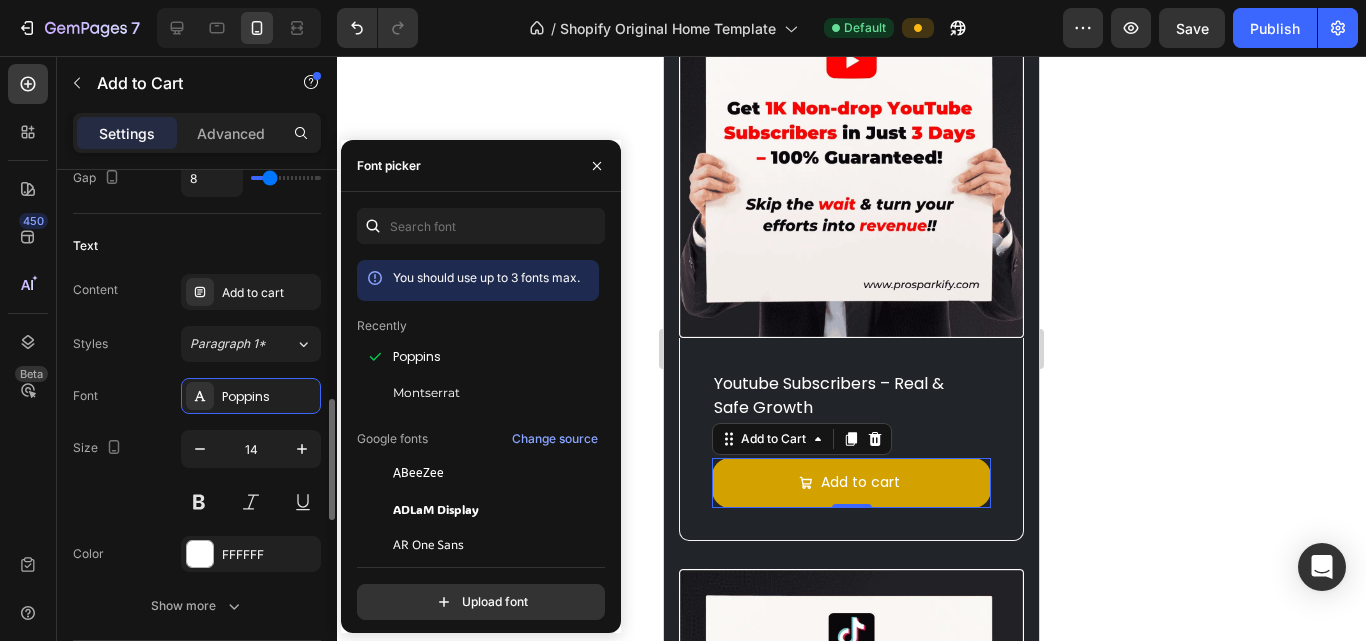click on "Font Poppins Size 14 Color FFFFFF Show more" at bounding box center (197, 501) 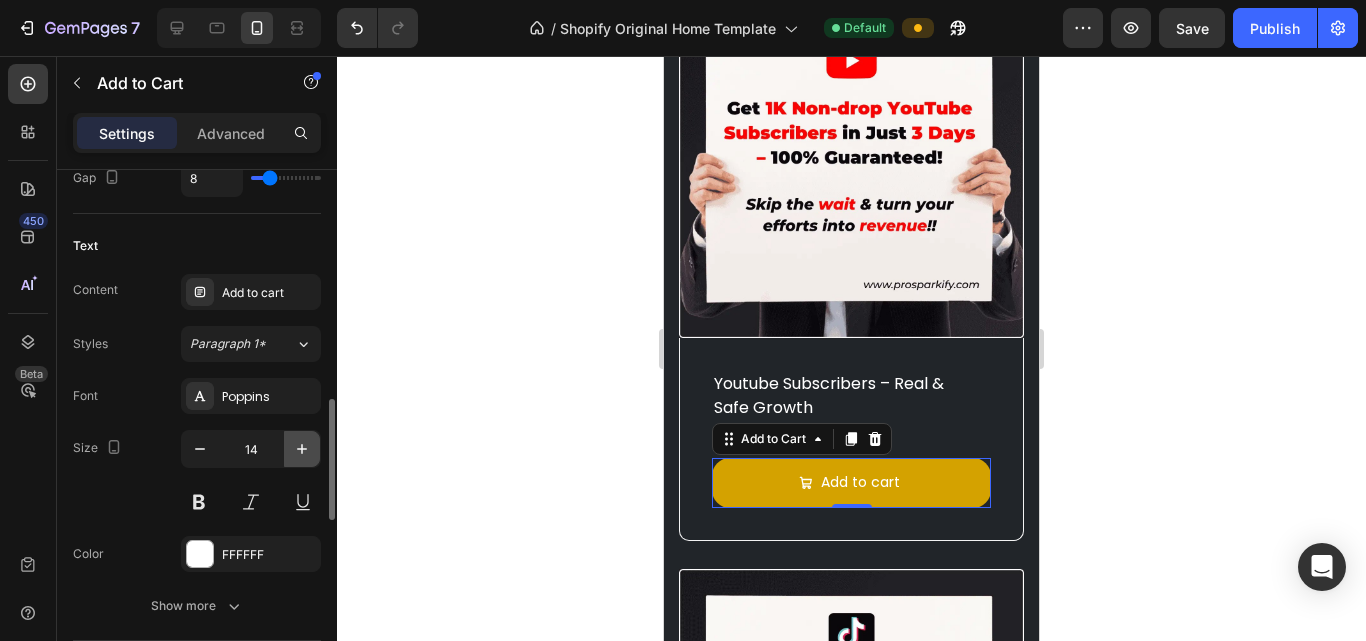 click 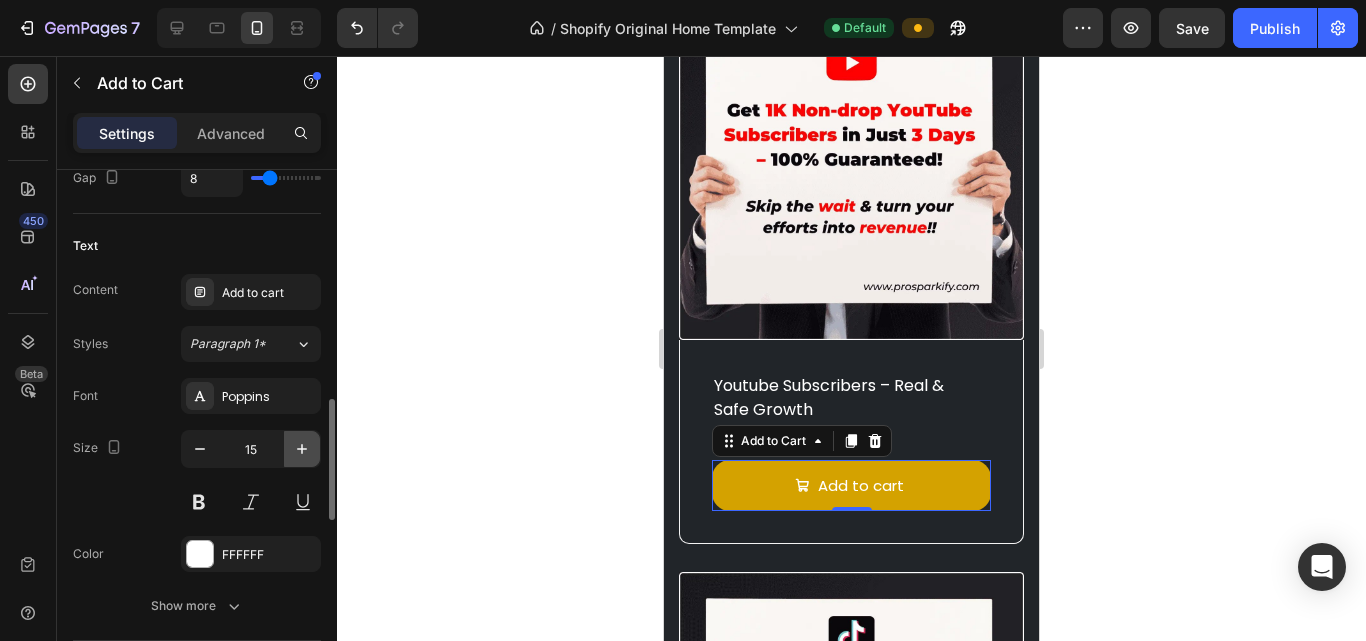 scroll, scrollTop: 1593, scrollLeft: 0, axis: vertical 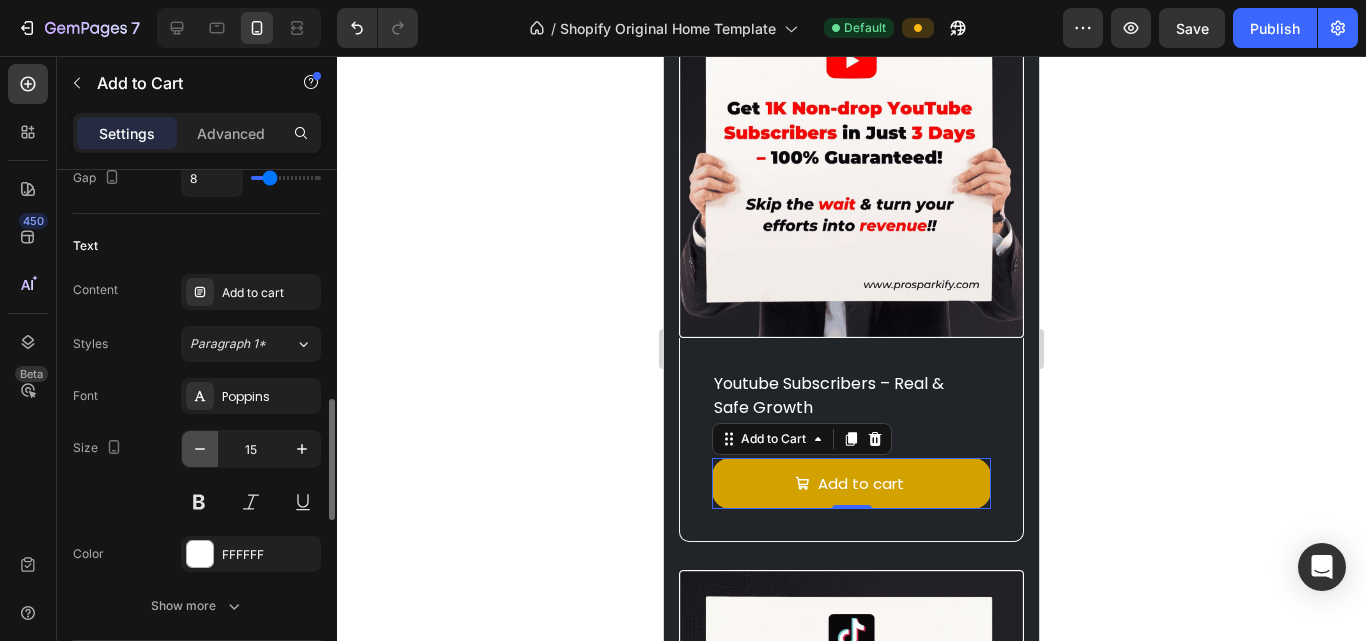 click 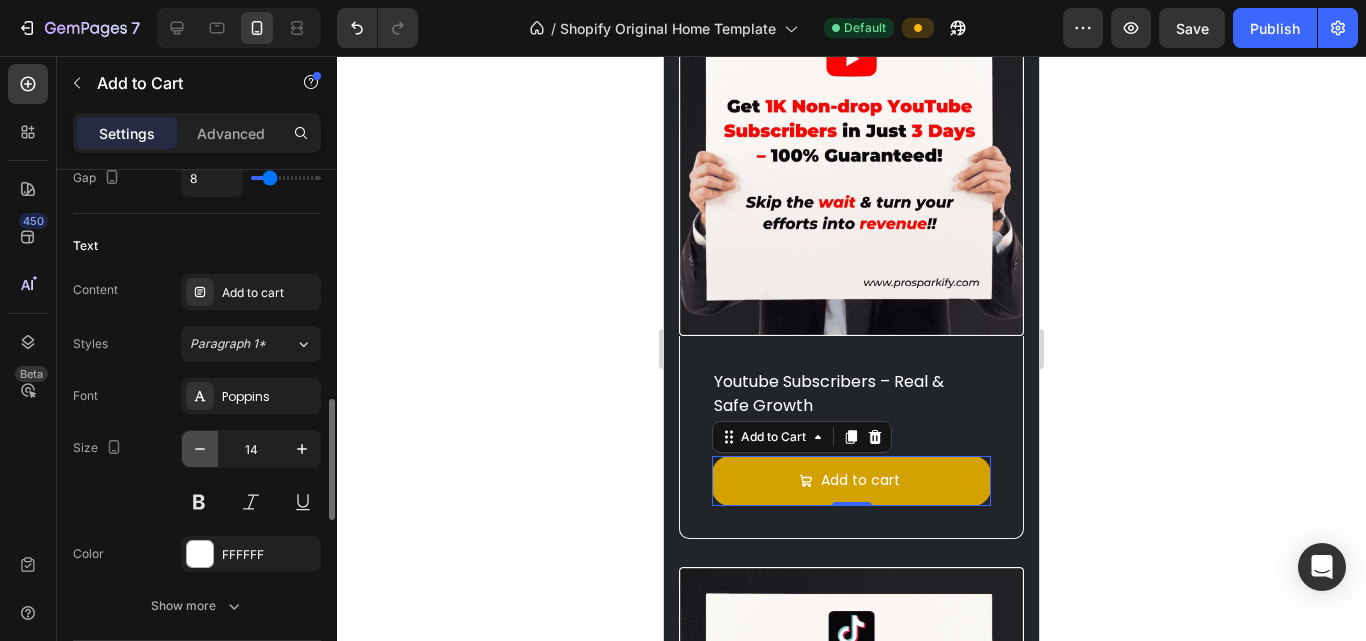 scroll, scrollTop: 1591, scrollLeft: 0, axis: vertical 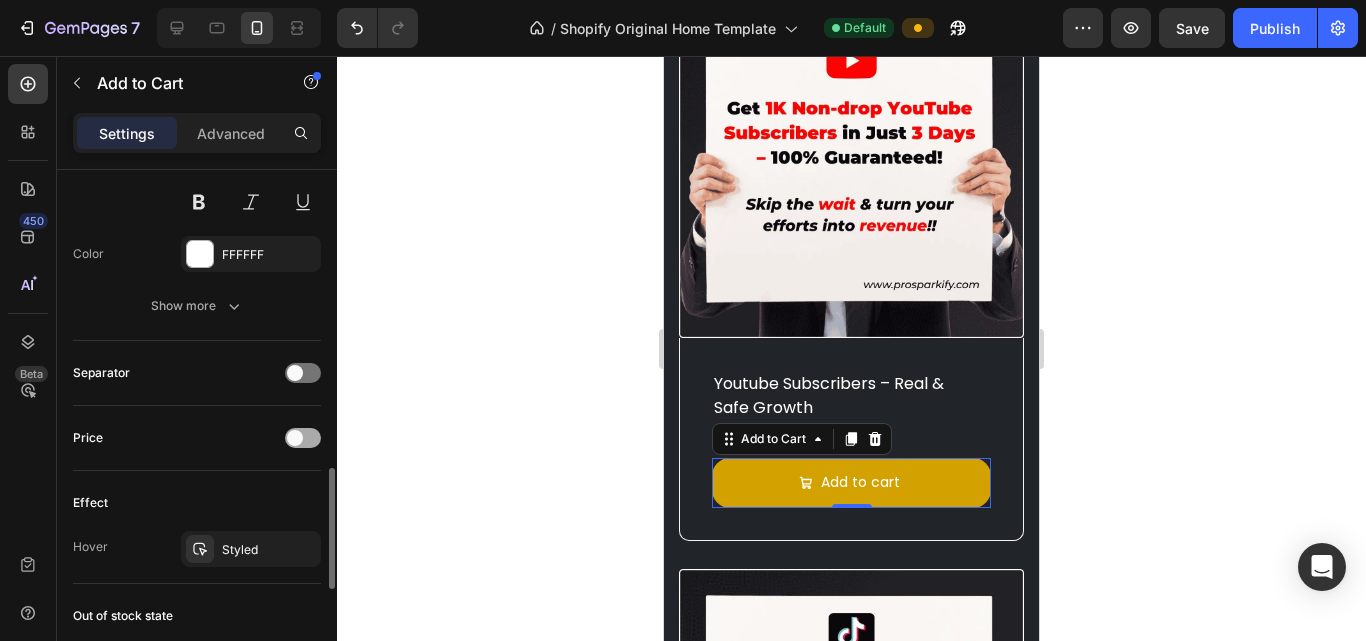 click at bounding box center (295, 438) 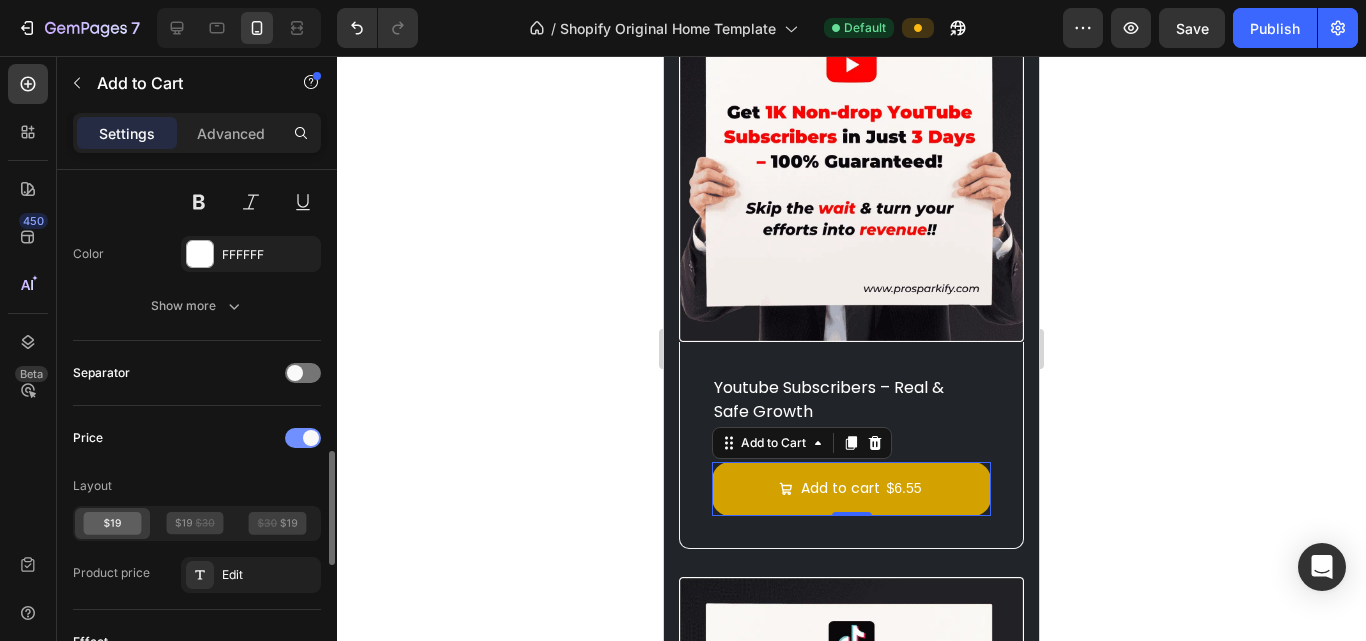 scroll, scrollTop: 1595, scrollLeft: 0, axis: vertical 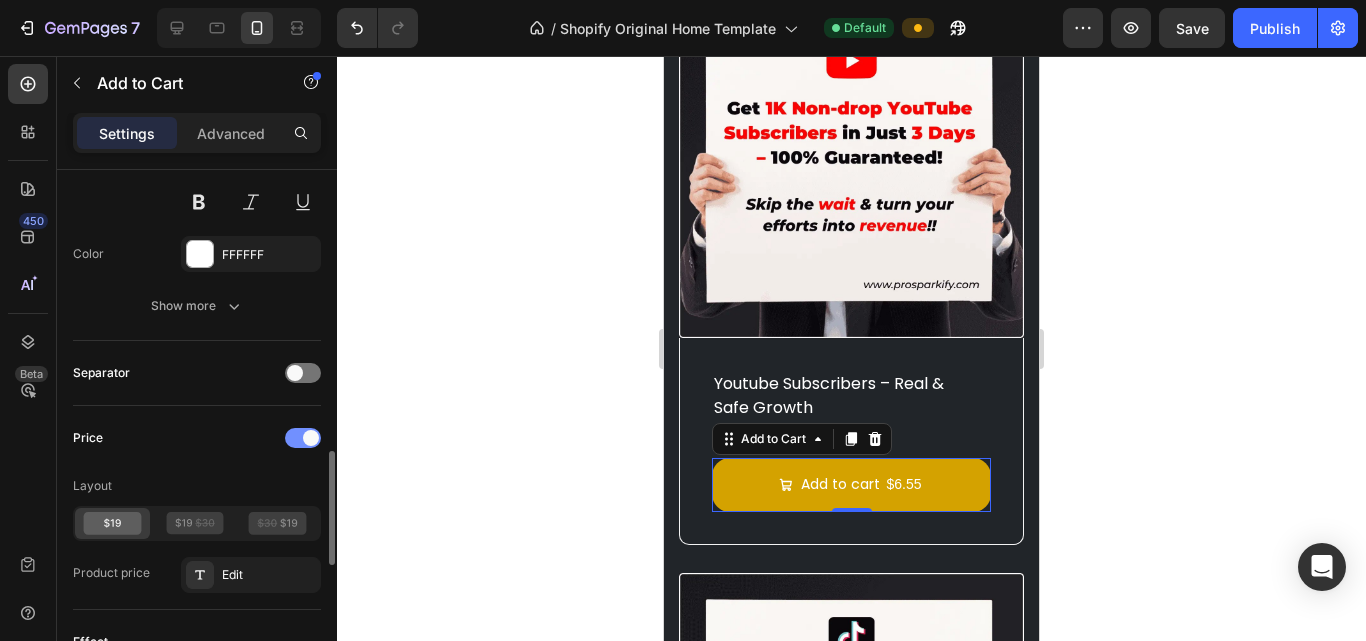 click at bounding box center (303, 438) 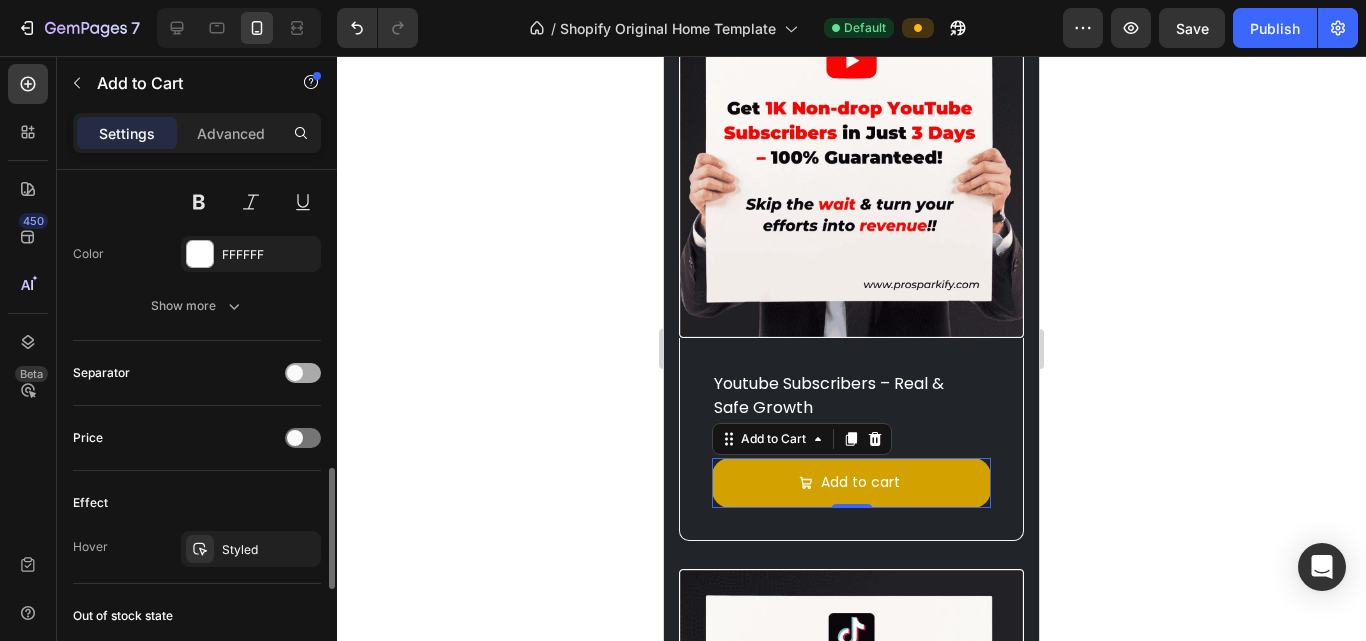 click at bounding box center [295, 373] 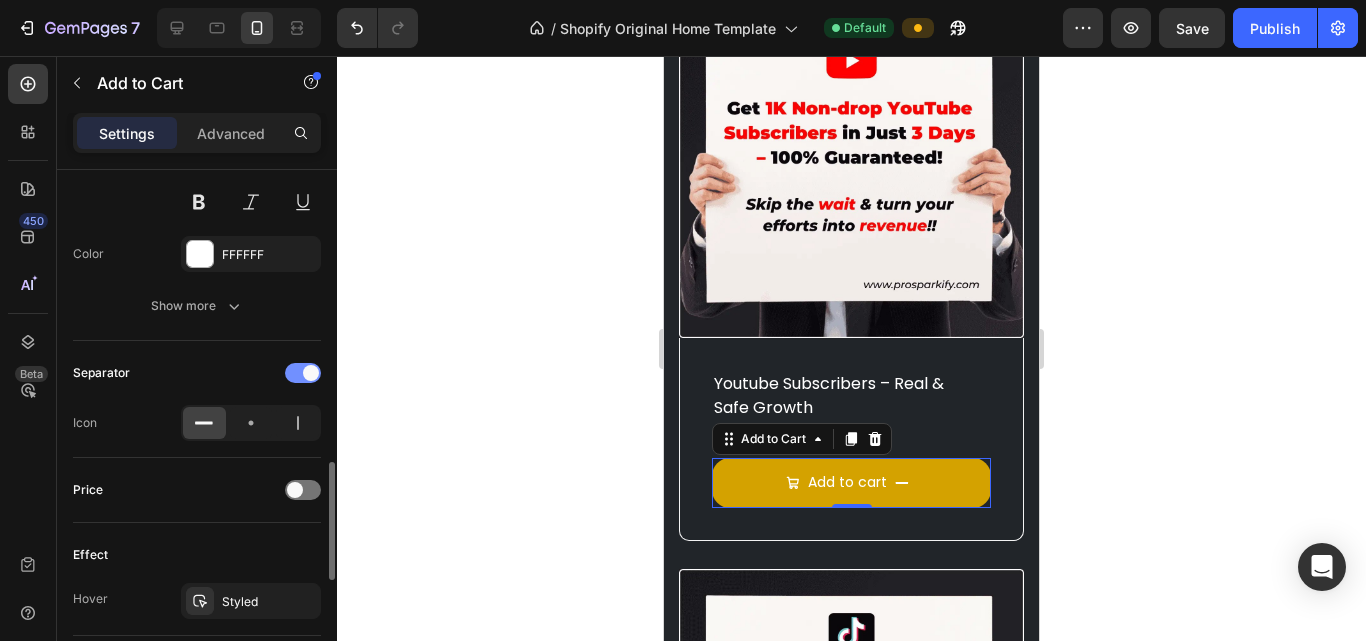 click at bounding box center [303, 373] 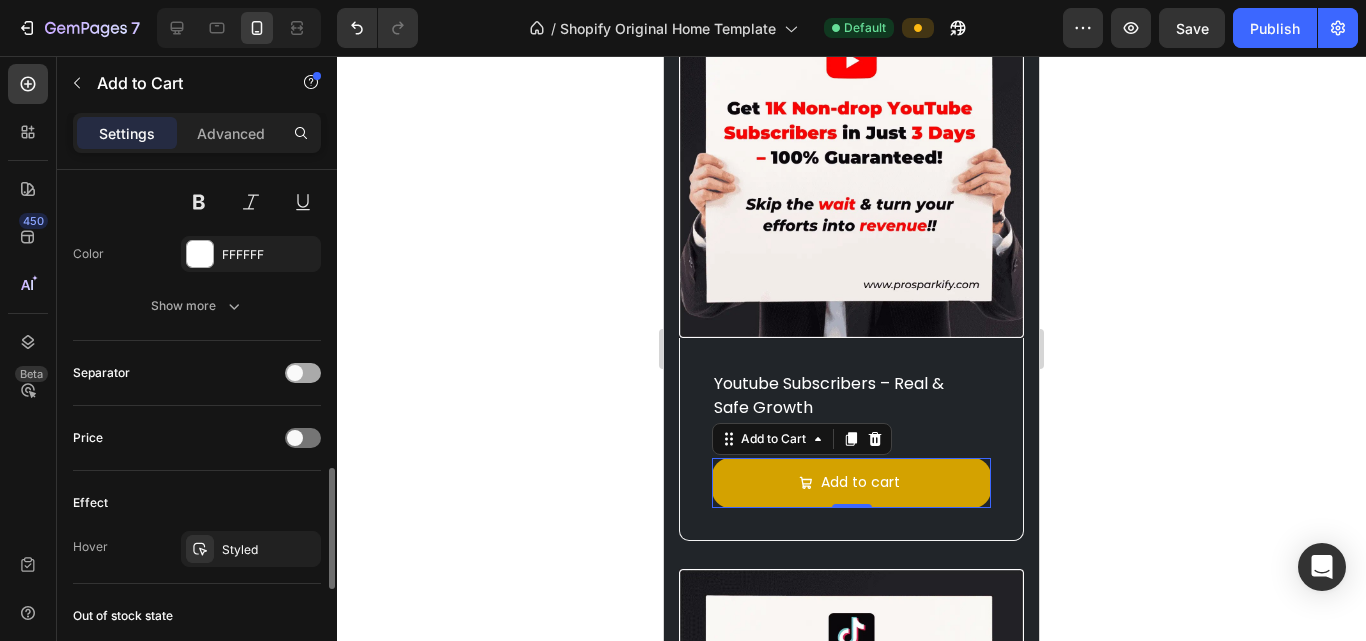 click at bounding box center [295, 373] 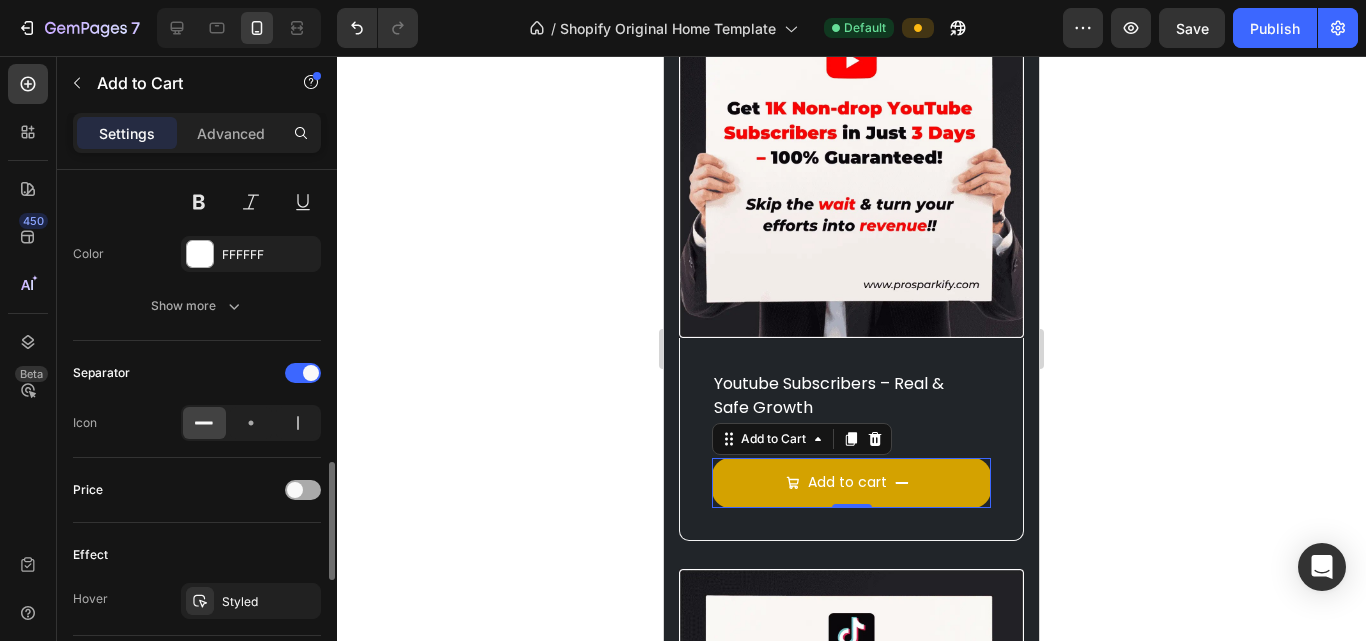 click at bounding box center [295, 490] 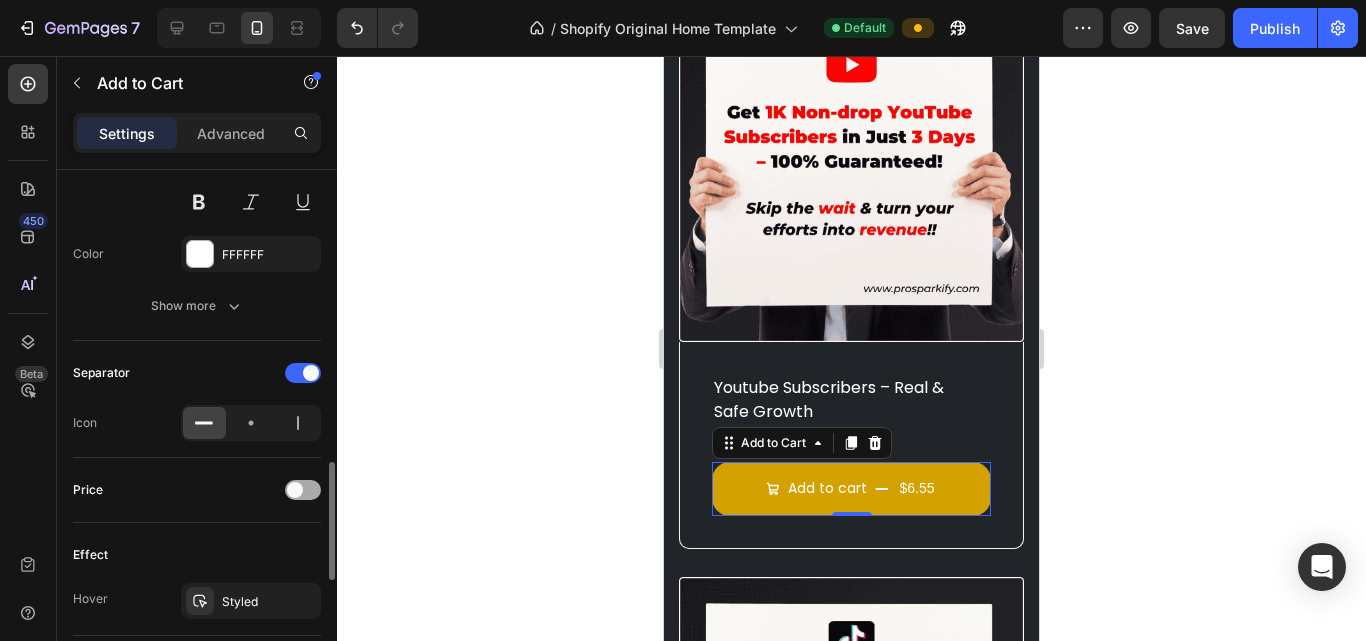 scroll, scrollTop: 1595, scrollLeft: 0, axis: vertical 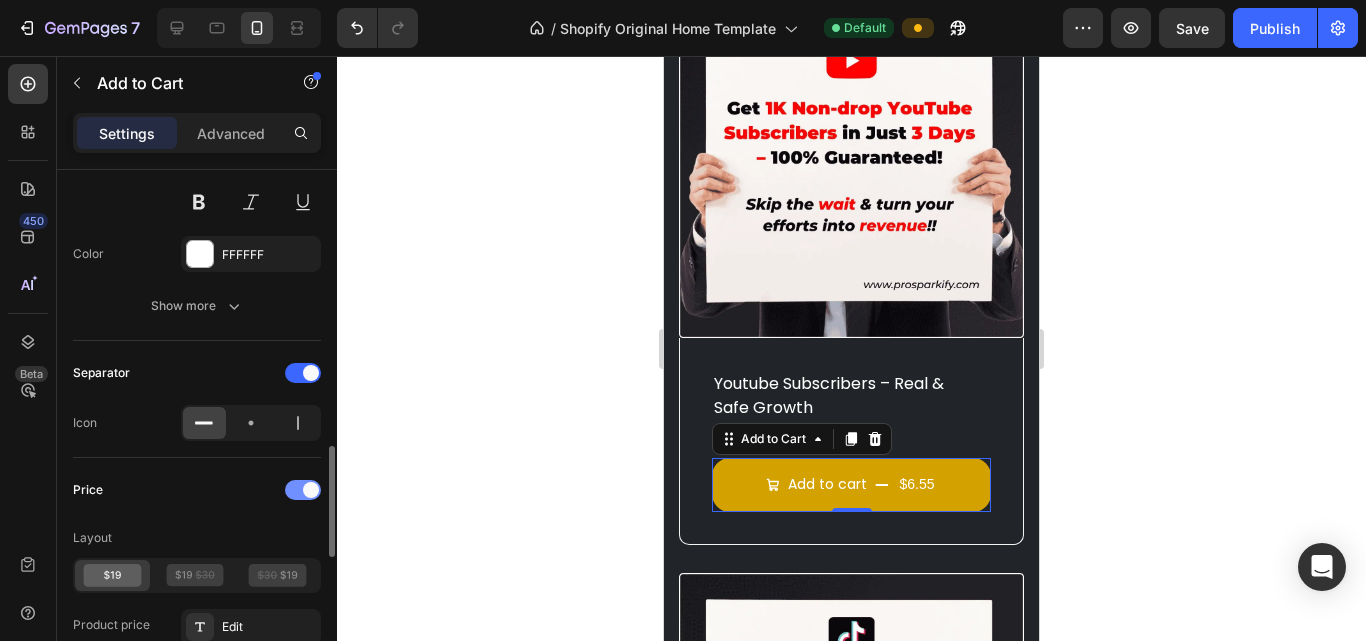 click at bounding box center [303, 490] 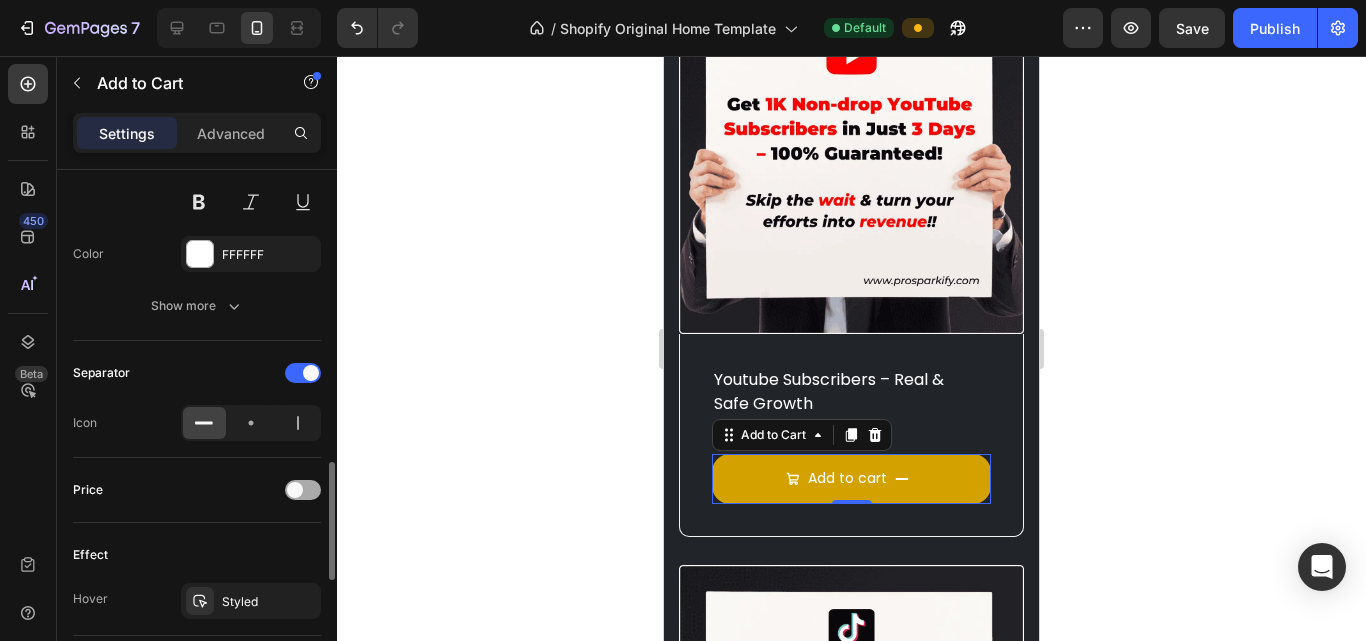 scroll, scrollTop: 1591, scrollLeft: 0, axis: vertical 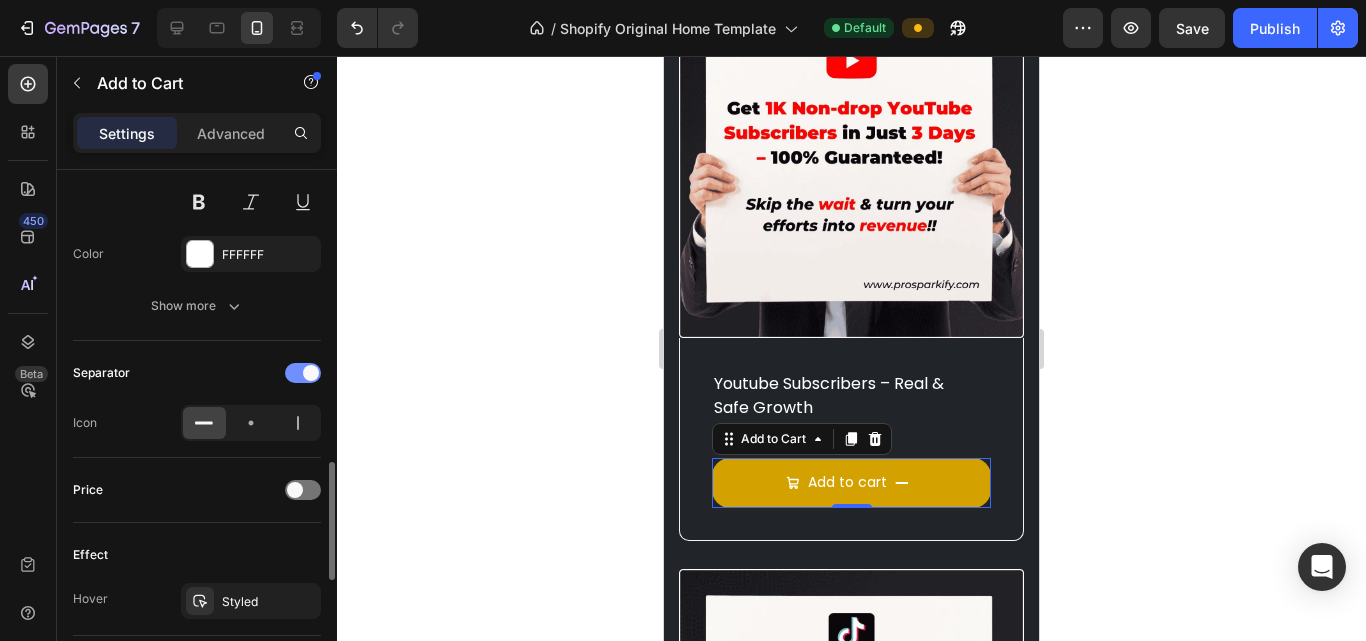 click at bounding box center [303, 373] 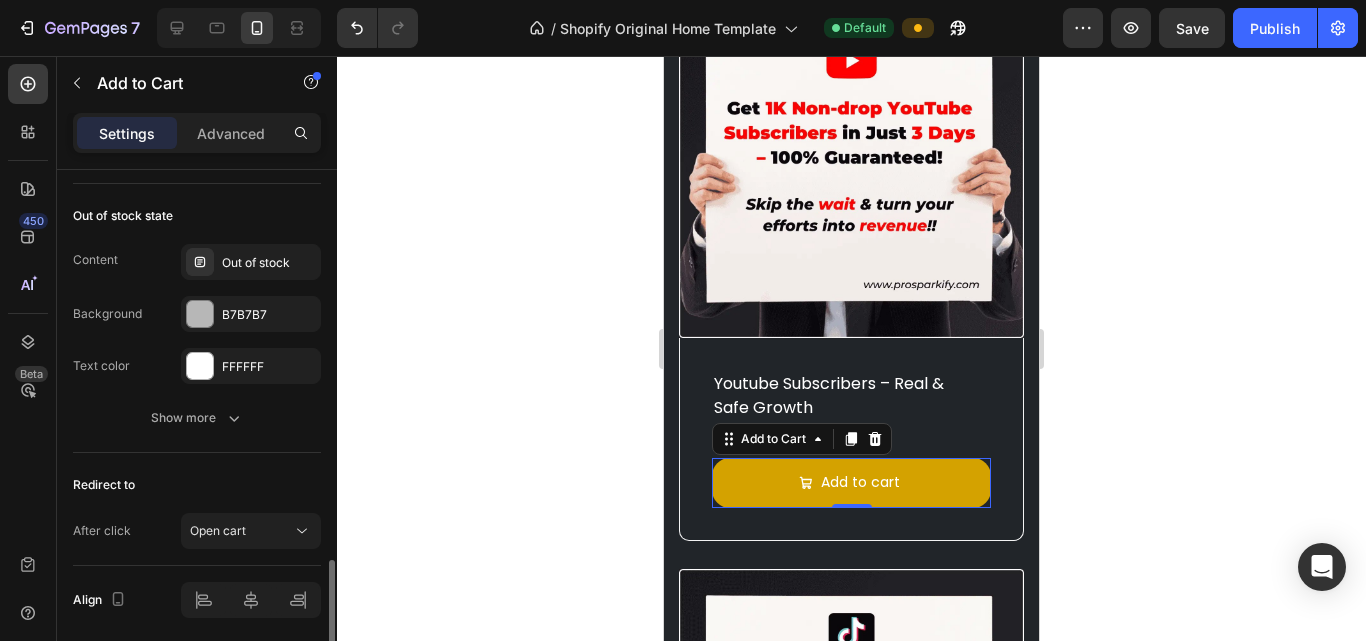 scroll, scrollTop: 1773, scrollLeft: 0, axis: vertical 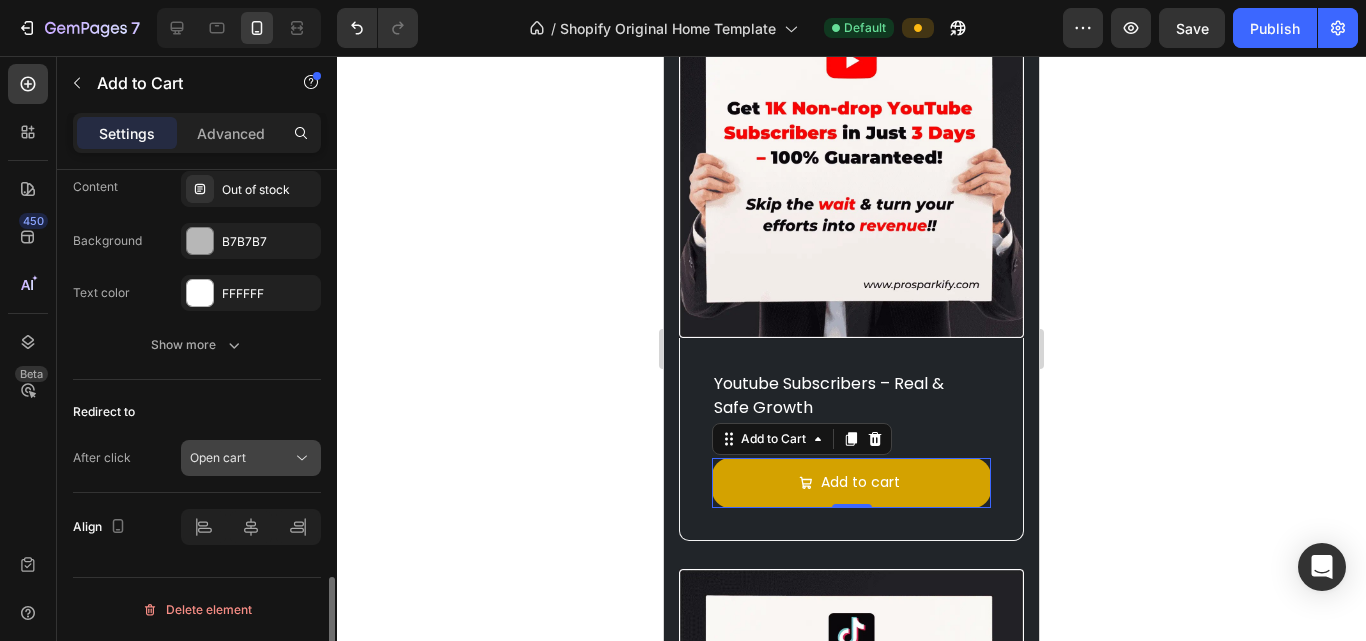 click on "Open cart" at bounding box center (241, 458) 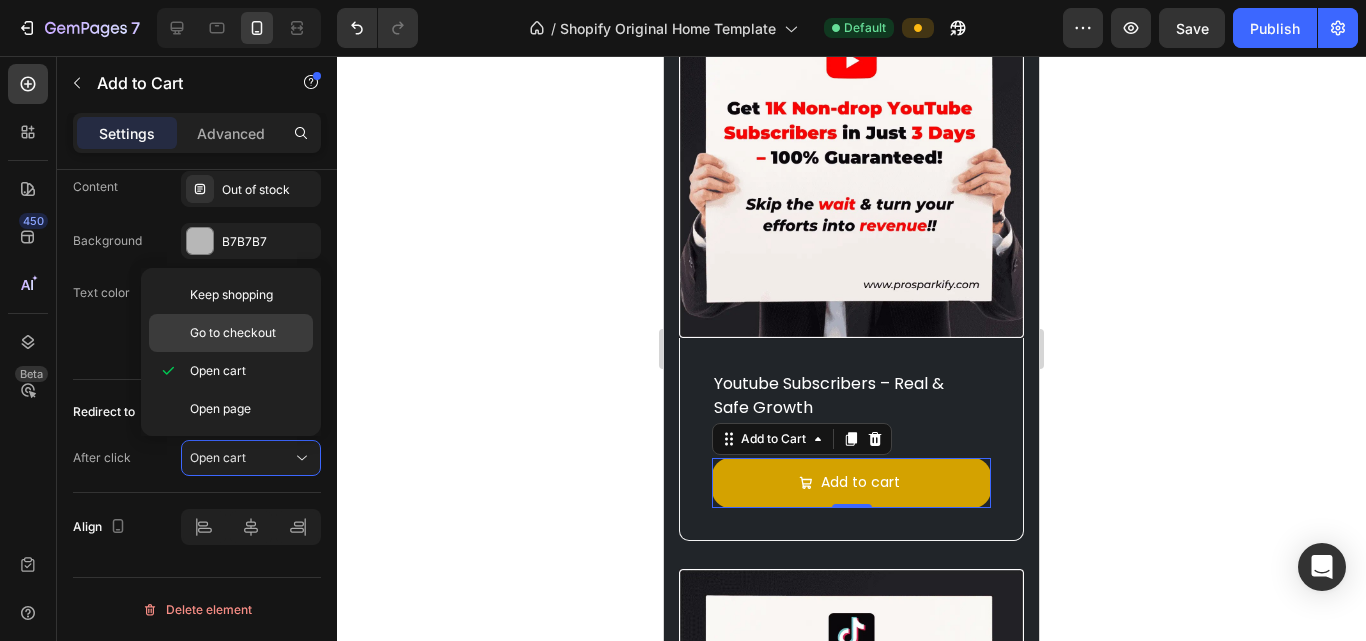 click on "Go to checkout" at bounding box center [233, 333] 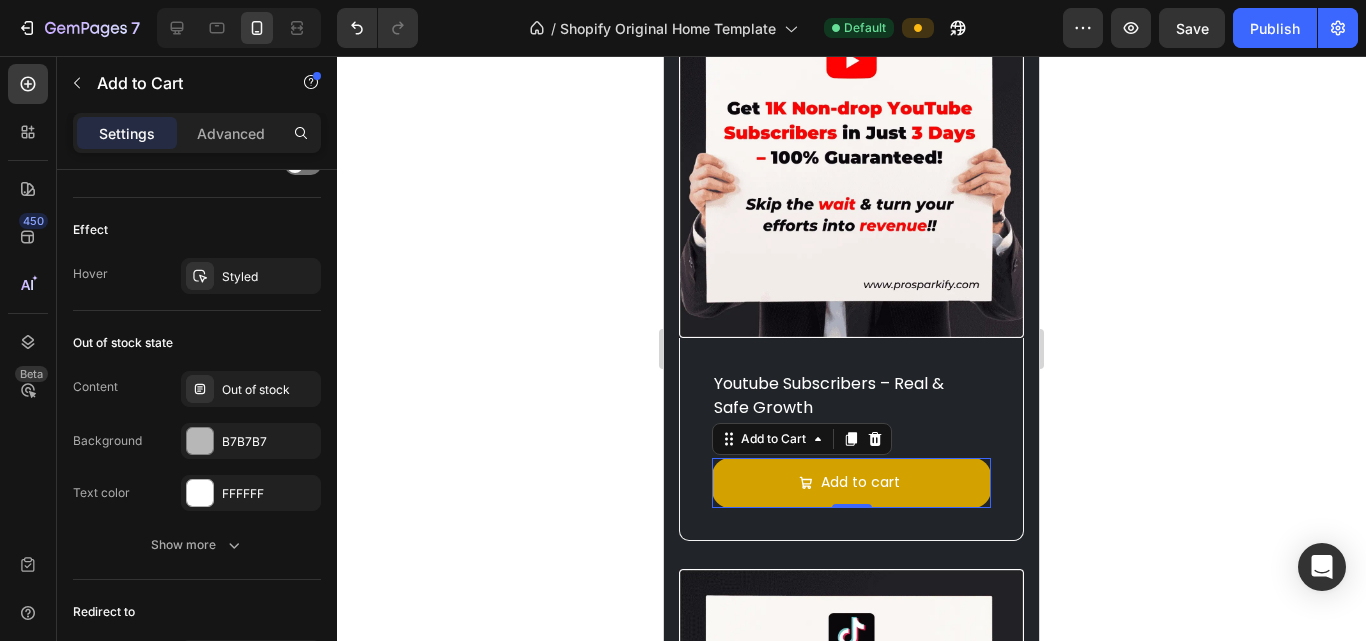 scroll, scrollTop: 1473, scrollLeft: 0, axis: vertical 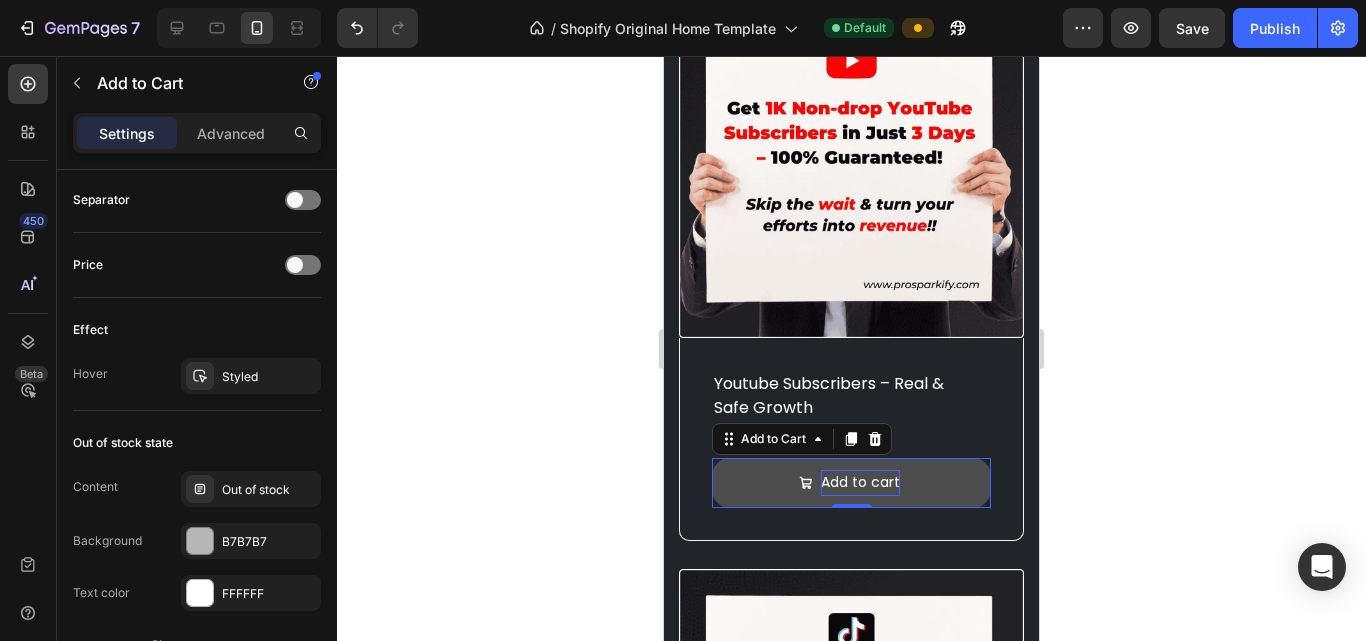 click on "Add to cart" at bounding box center [860, -93] 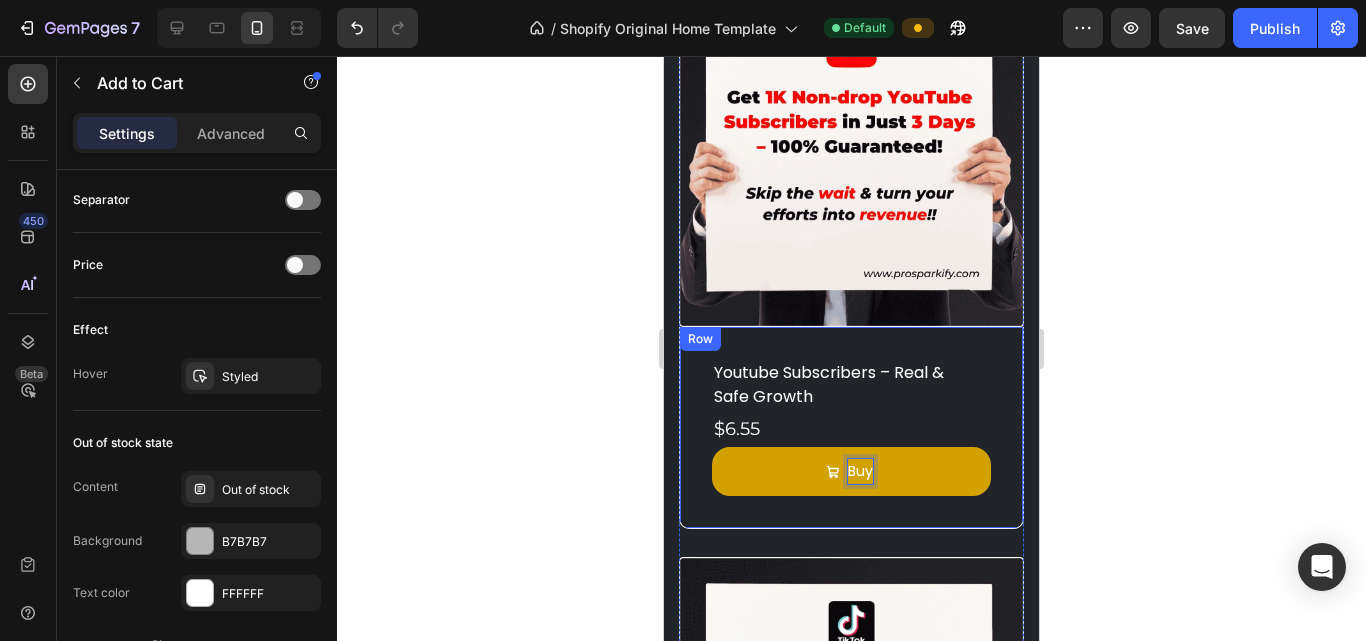 click on "Buy" at bounding box center (851, -98) 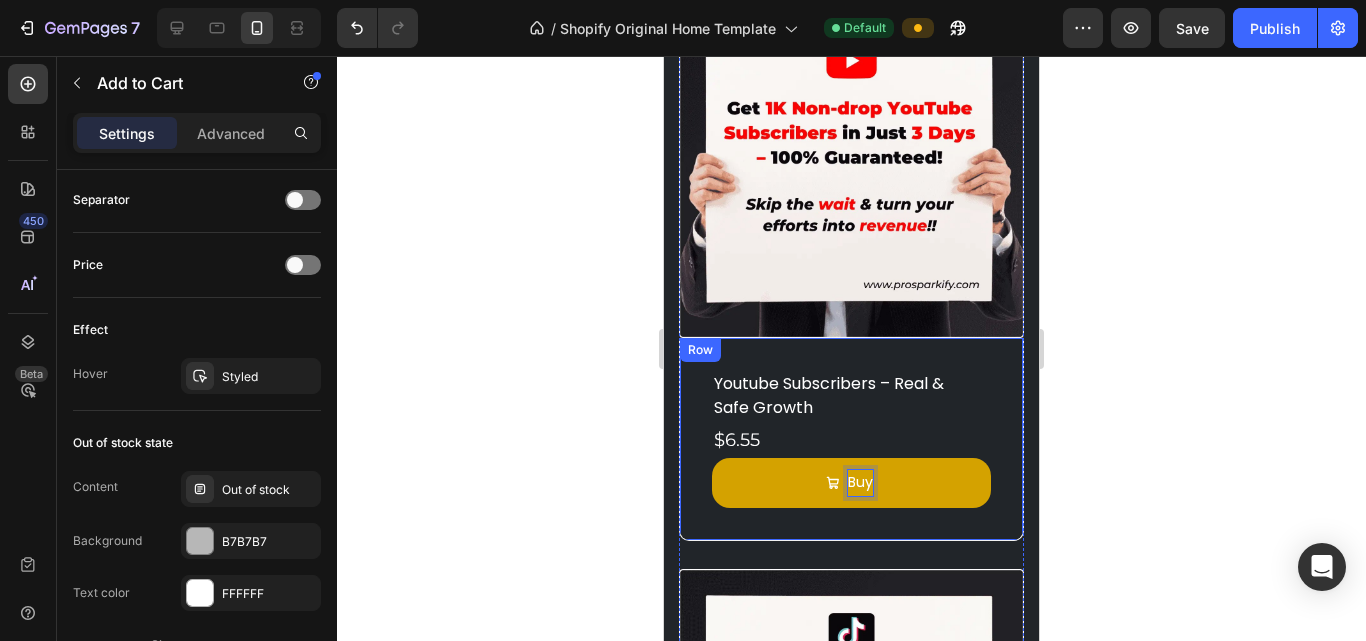 scroll, scrollTop: 1602, scrollLeft: 0, axis: vertical 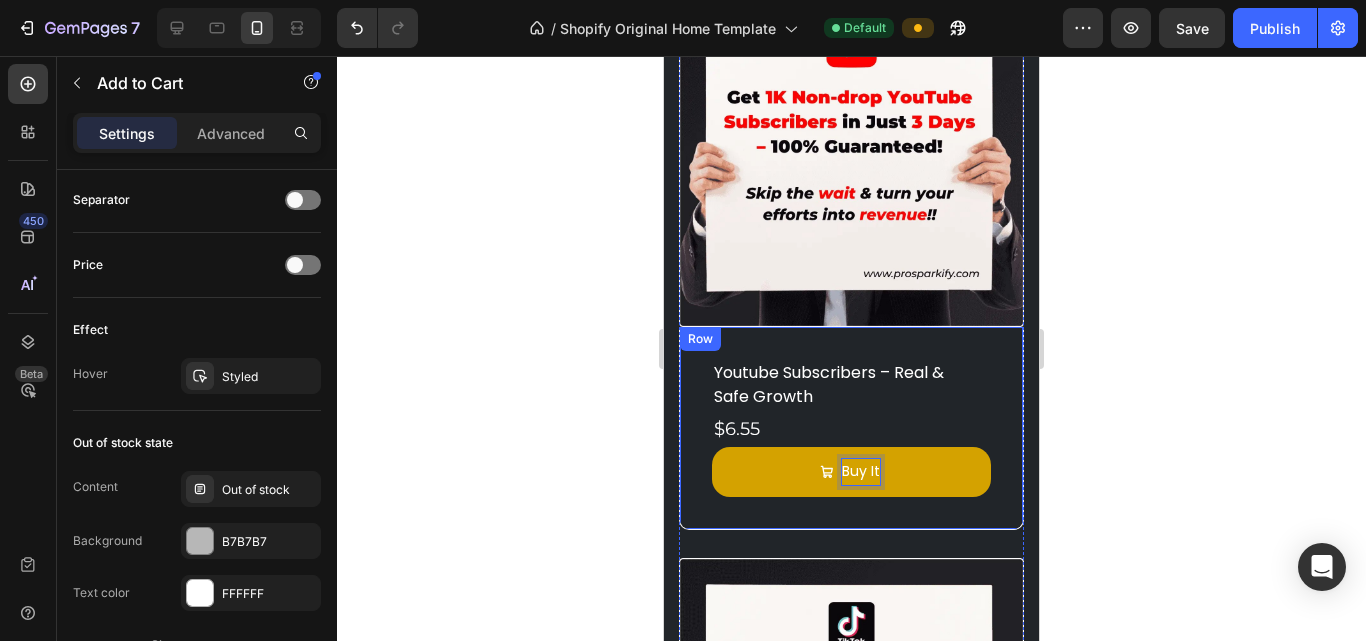 click on "Buy It" at bounding box center [851, -104] 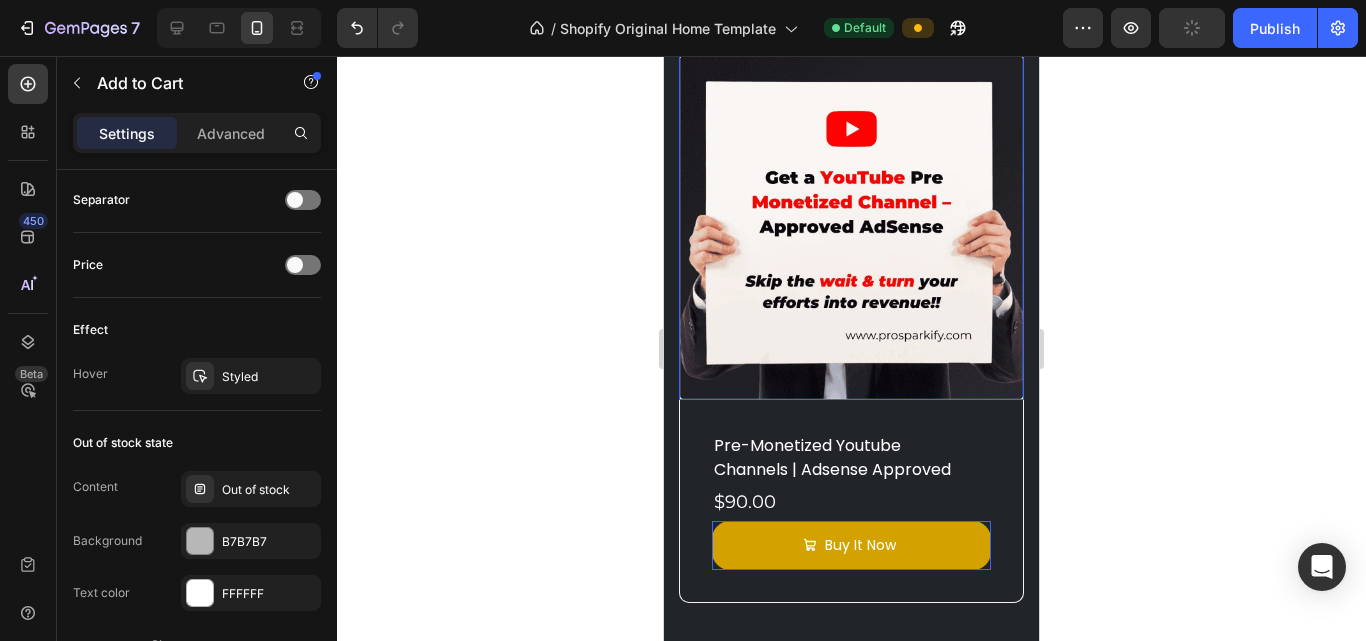scroll, scrollTop: 2802, scrollLeft: 0, axis: vertical 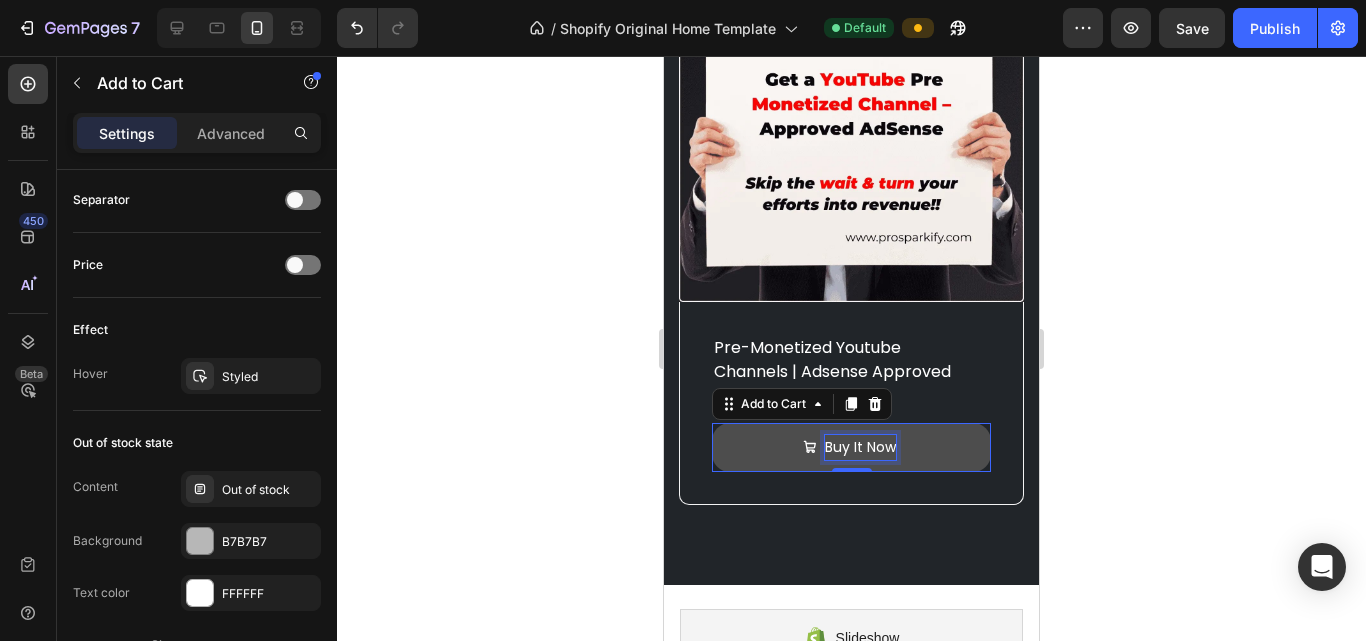 click on "Buy It Now" at bounding box center (860, -729) 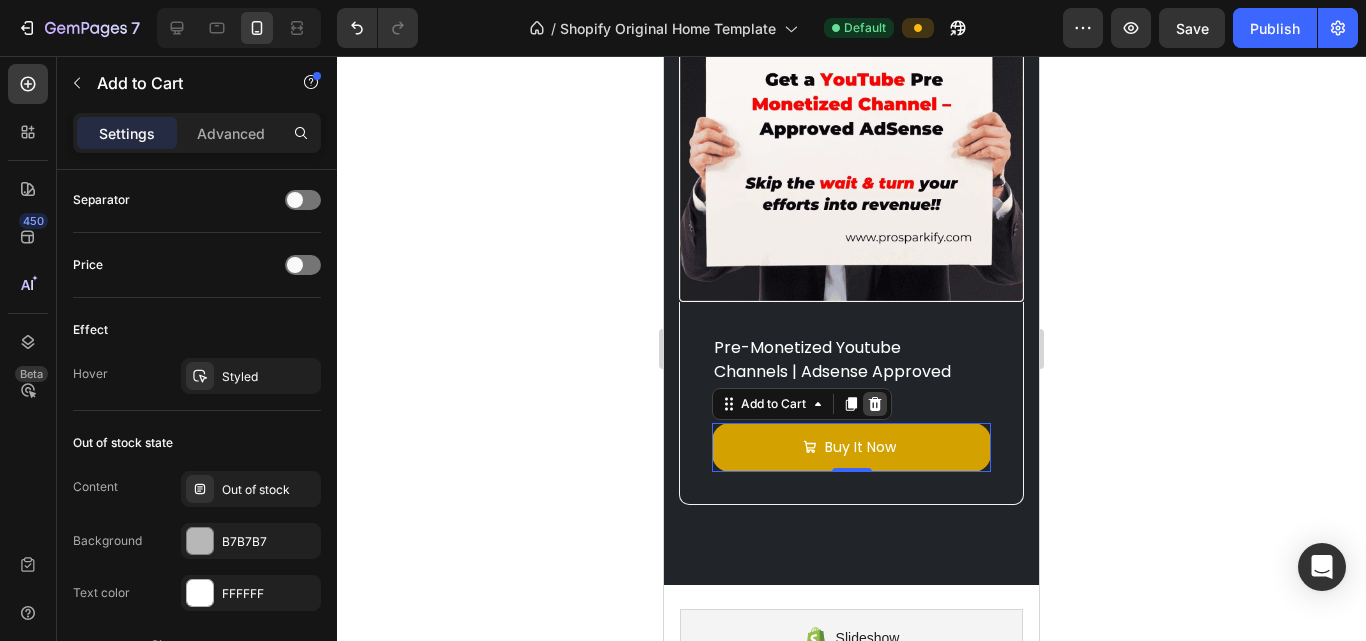 click 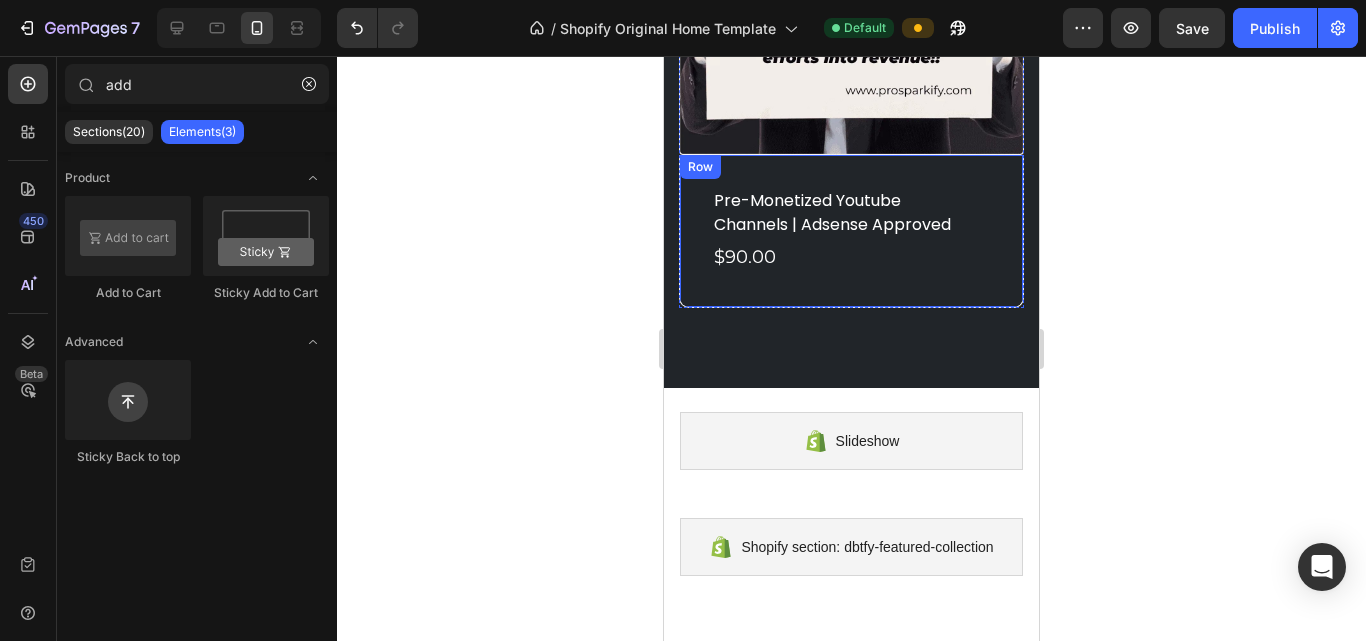scroll, scrollTop: 2654, scrollLeft: 0, axis: vertical 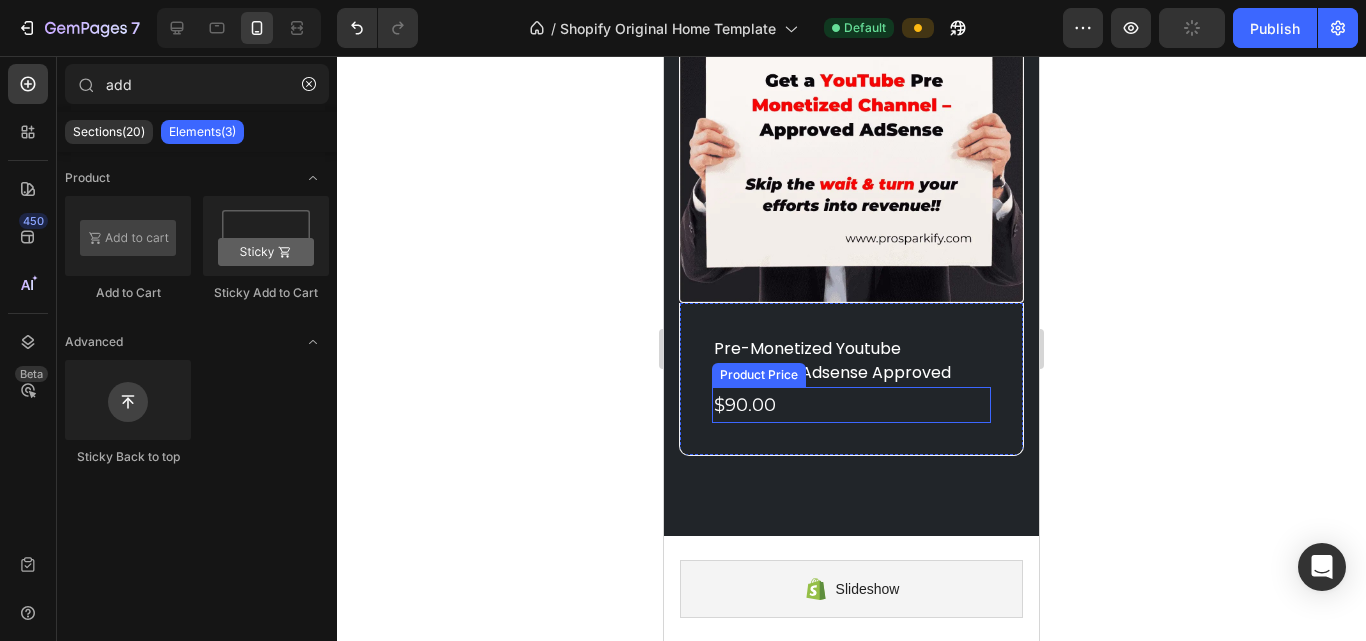 click on "$90.00" at bounding box center [851, -1199] 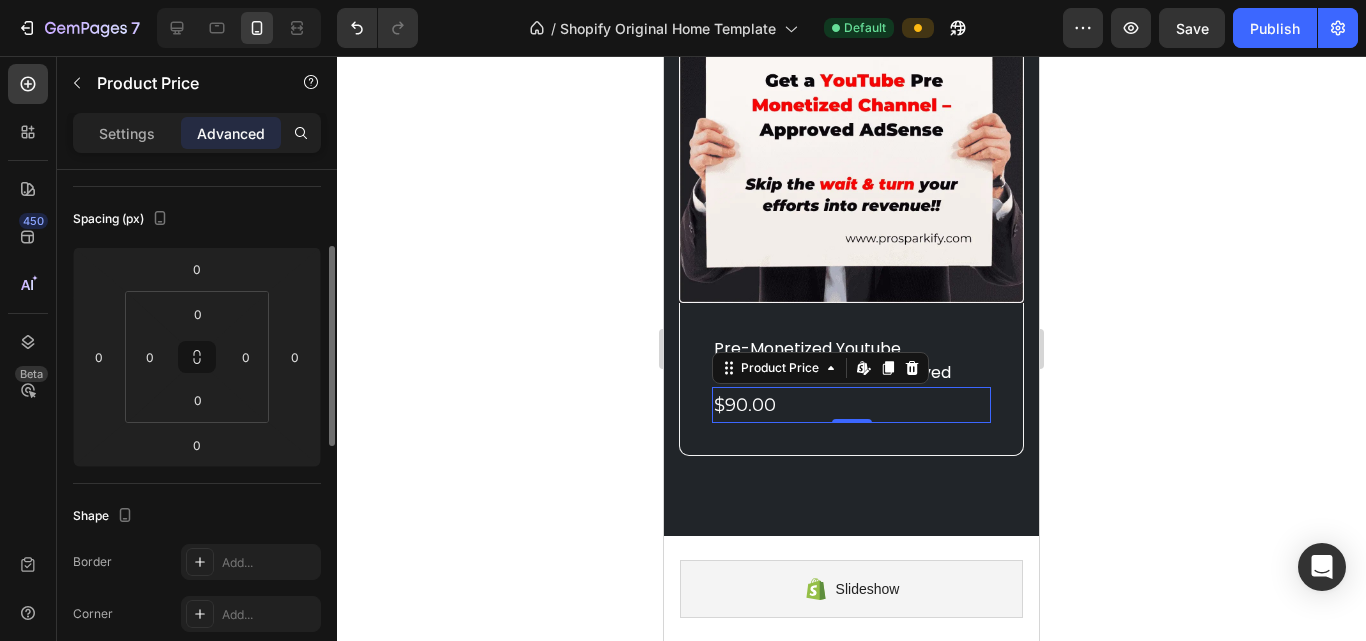 scroll, scrollTop: 0, scrollLeft: 0, axis: both 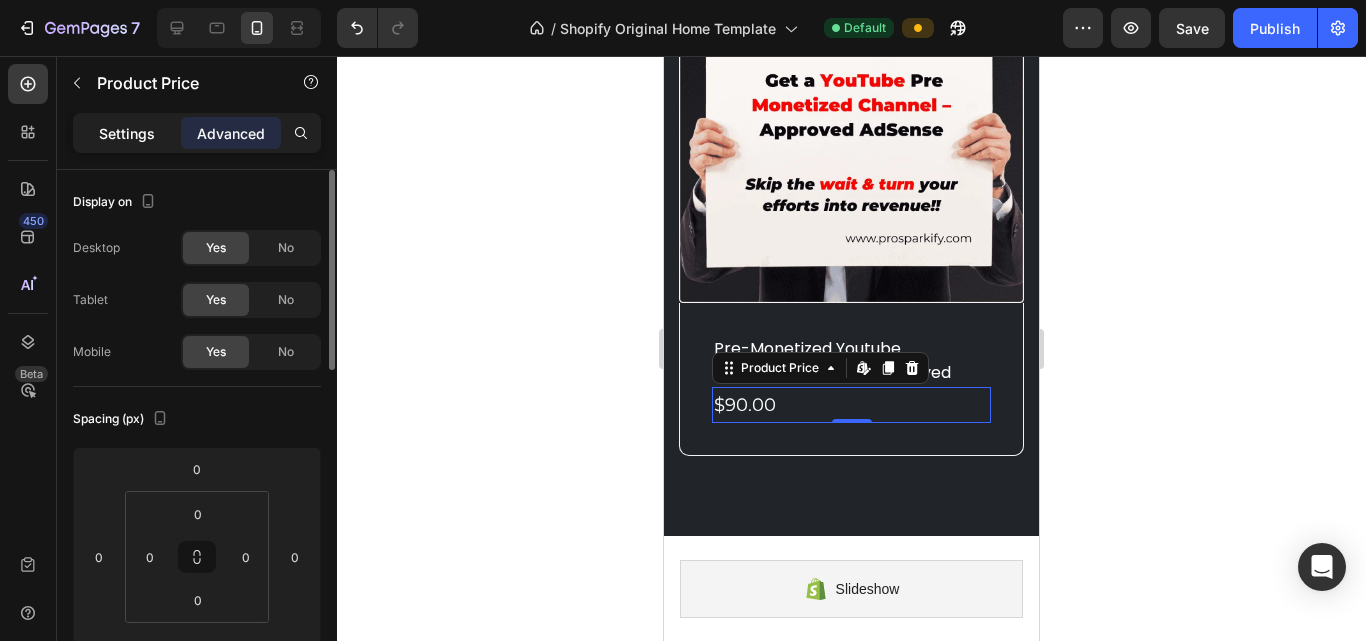click on "Settings" at bounding box center [127, 133] 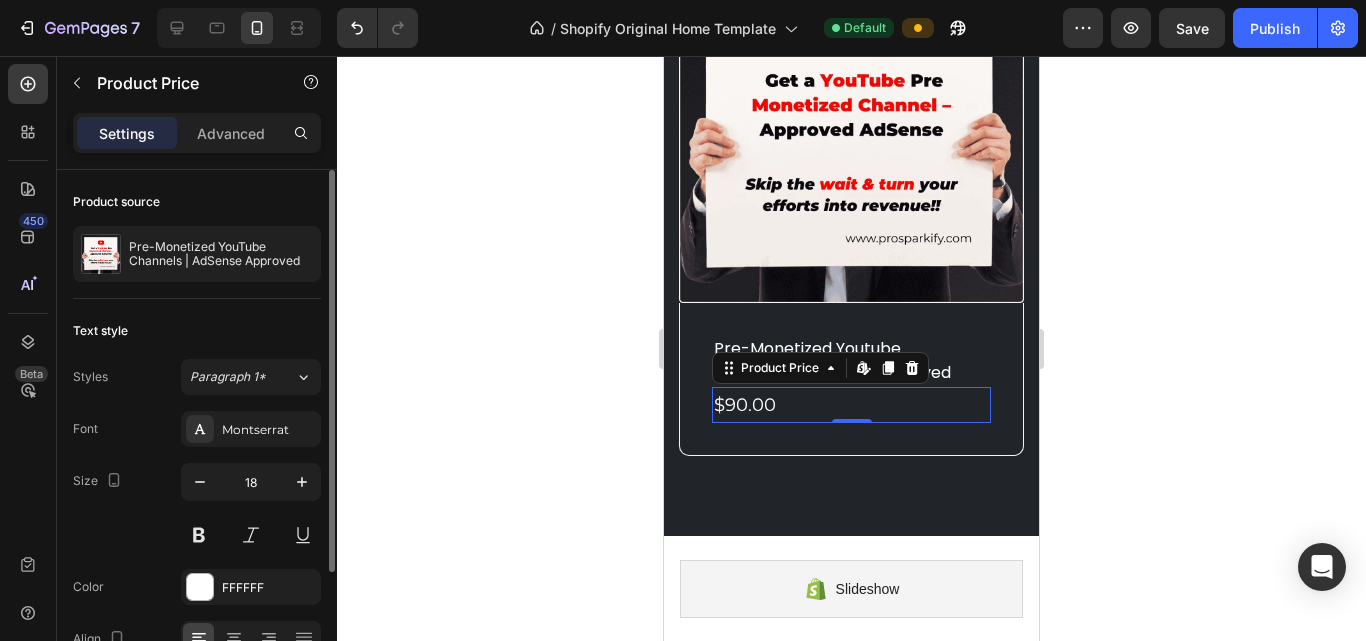 scroll, scrollTop: 164, scrollLeft: 0, axis: vertical 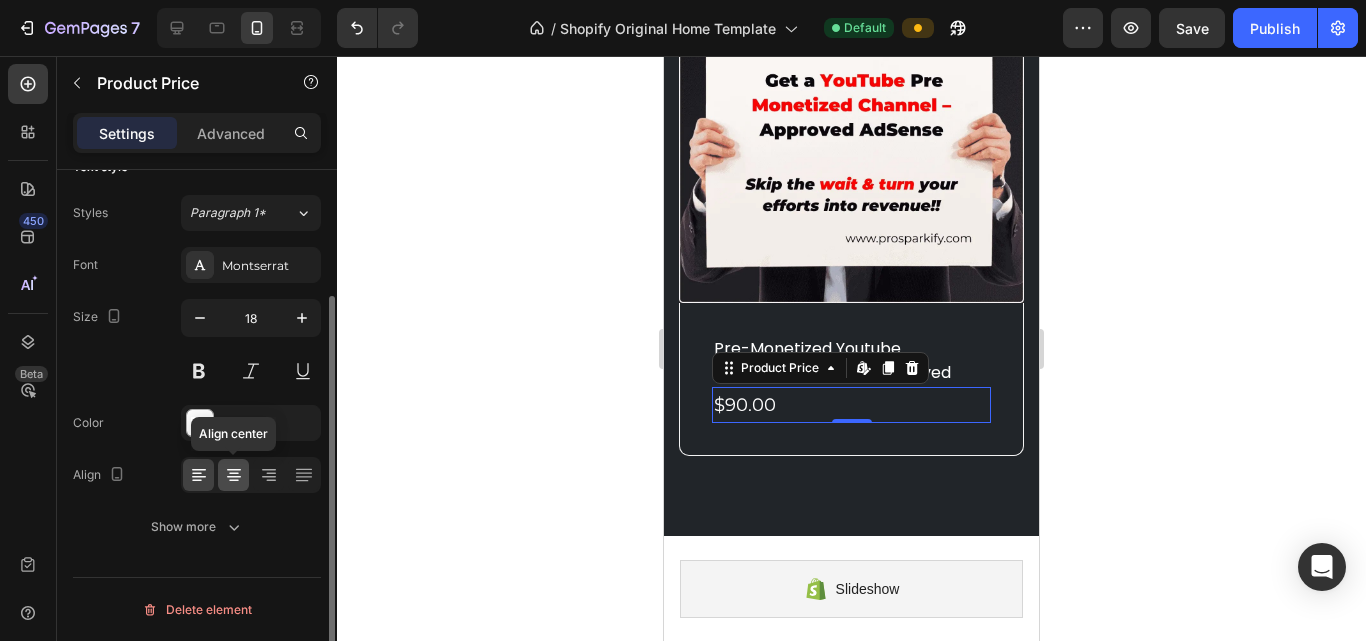 click 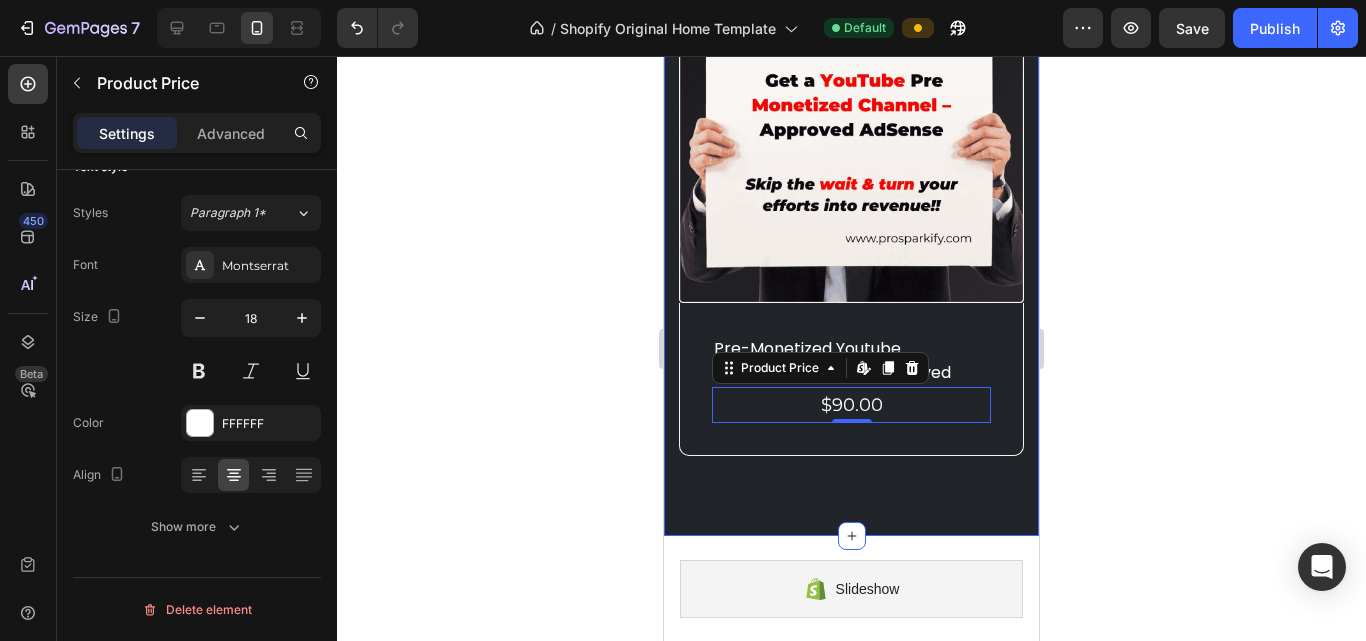 click on "Solutions We Offer Heading Find the Perfect Solution for Your YouTube Growth. We offer tailored solutions to match your needs, whether you’re just starting or looking to scale up. Choose the best fit for your YouTube journey. Text Block Row (P) Images Row google adsense approved account – start earning instantly (P) Title $19.99 Product Price   Edit content in Shopify 0 Product Price   Edit content in Shopify 0 Row Product List (P) Images Row youtube subscribers – real & safe growth (P) Title $6.55 Product Price   Edit content in Shopify 0 Product Price   Edit content in Shopify 0 Row Product List (P) Images Row tiktok monetization services – get eligible & start earning faster (P) Title $49.99 Product Price   Edit content in Shopify 0 Product Price   Edit content in Shopify 0 Row Product List (P) Images Row pre-monetized youtube channels | adsense approved (P) Title $90.00 Product Price   Edit content in Shopify 0 Product Price   Edit content in Shopify 0 Row Product List Product List Row Section 2" at bounding box center (851, -708) 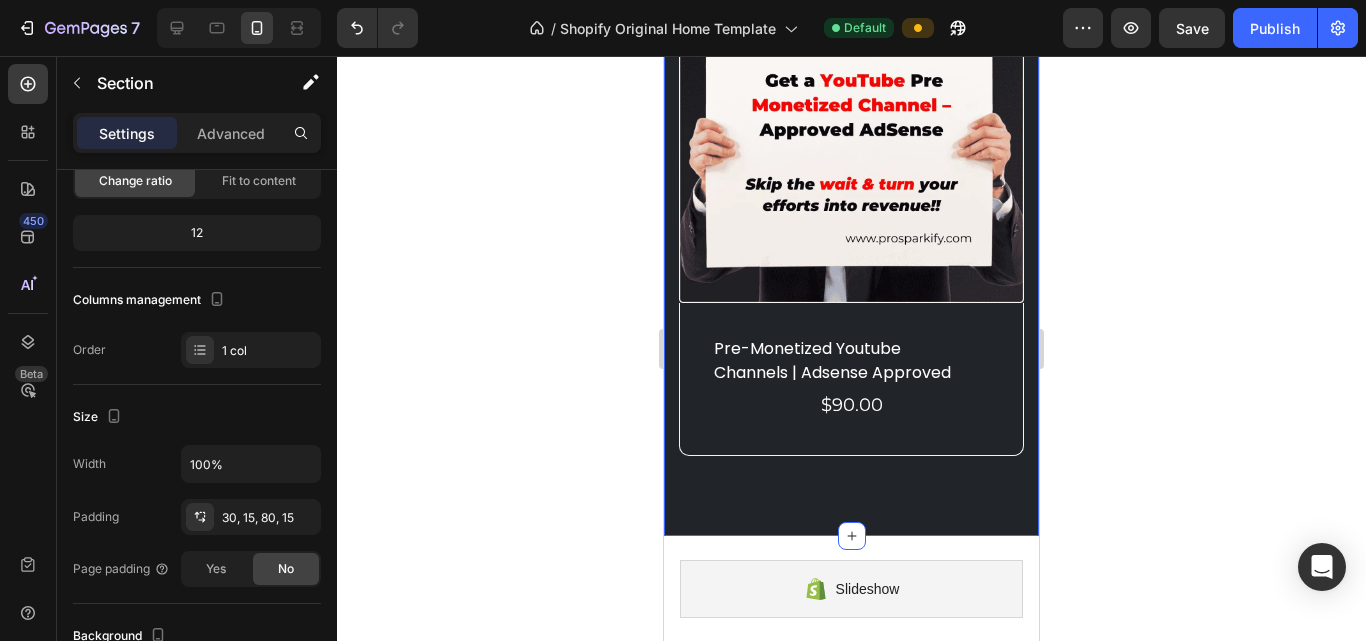 scroll, scrollTop: 0, scrollLeft: 0, axis: both 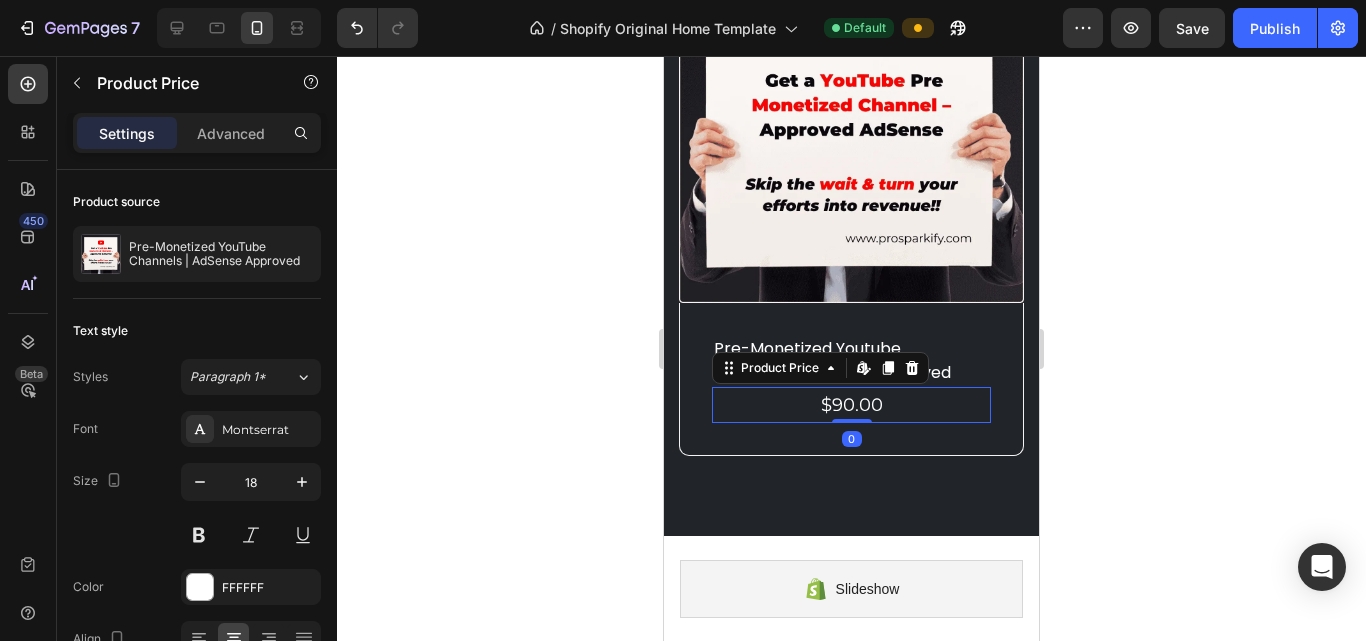 click on "$90.00" at bounding box center [851, -1199] 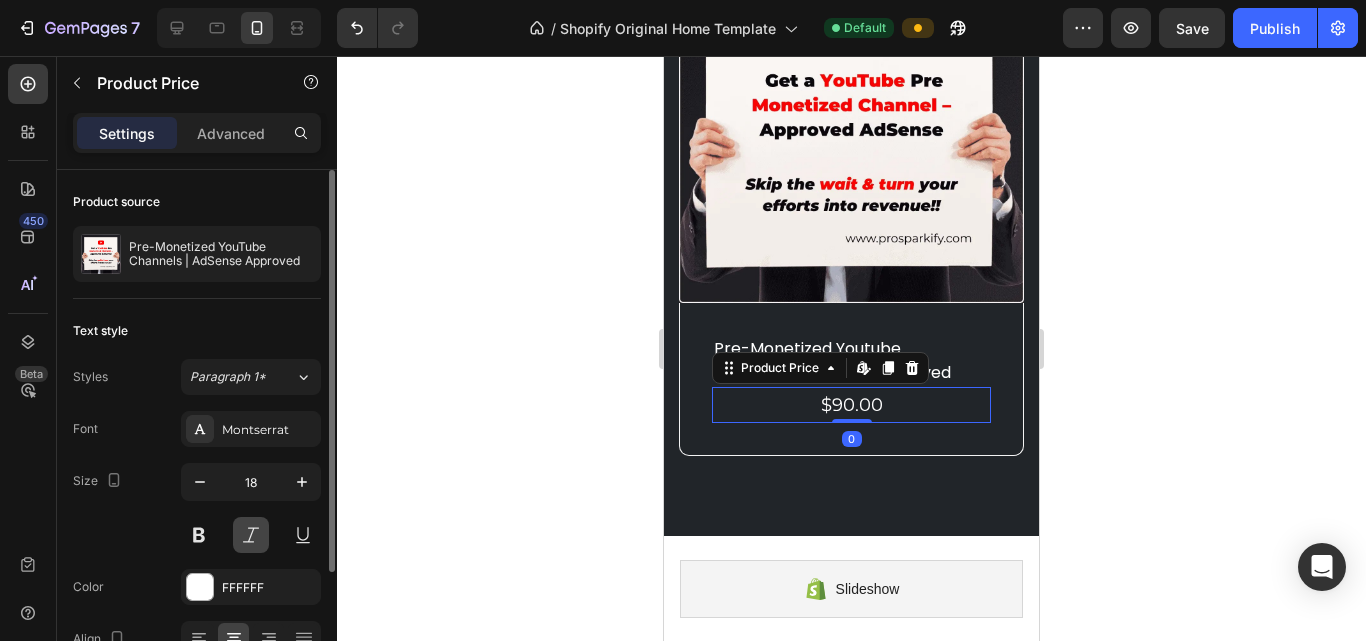 scroll, scrollTop: 164, scrollLeft: 0, axis: vertical 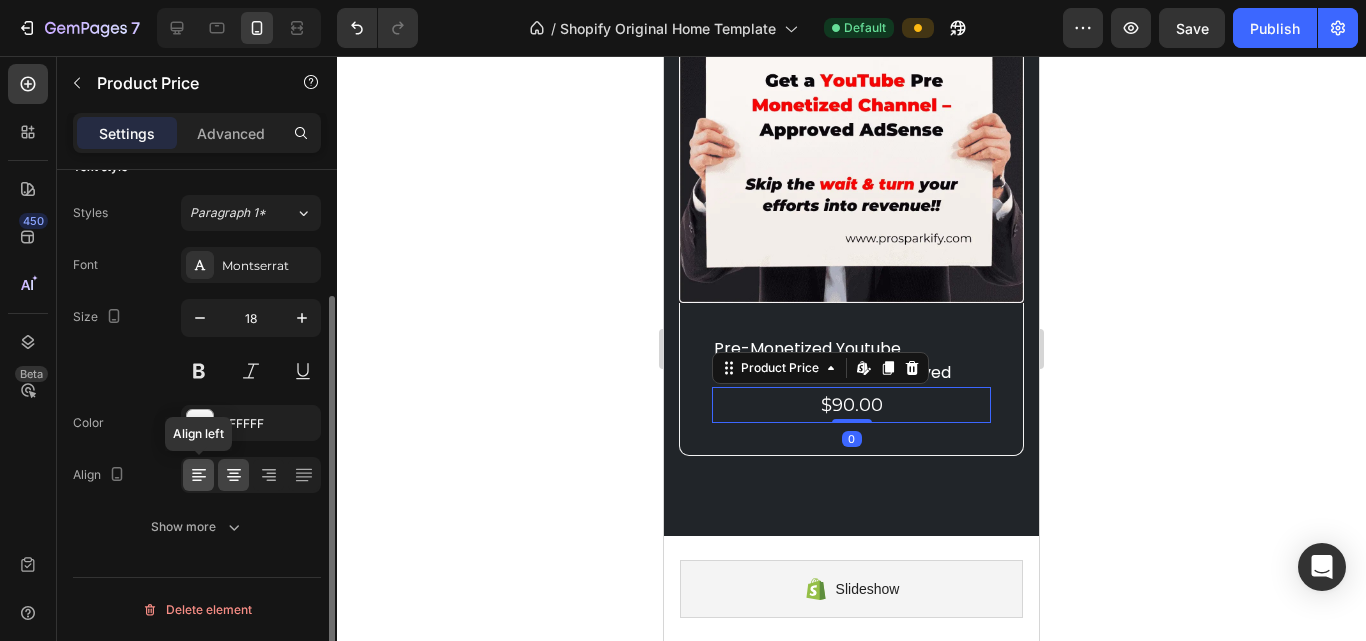click 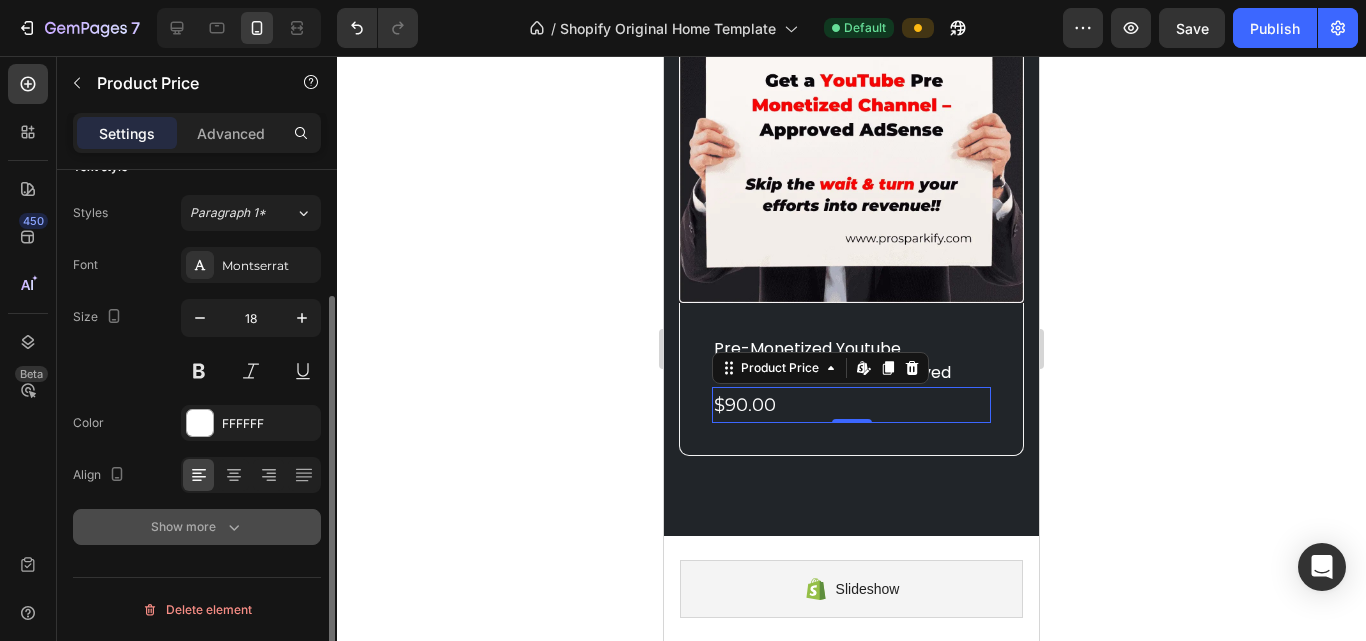 click on "Show more" at bounding box center [197, 527] 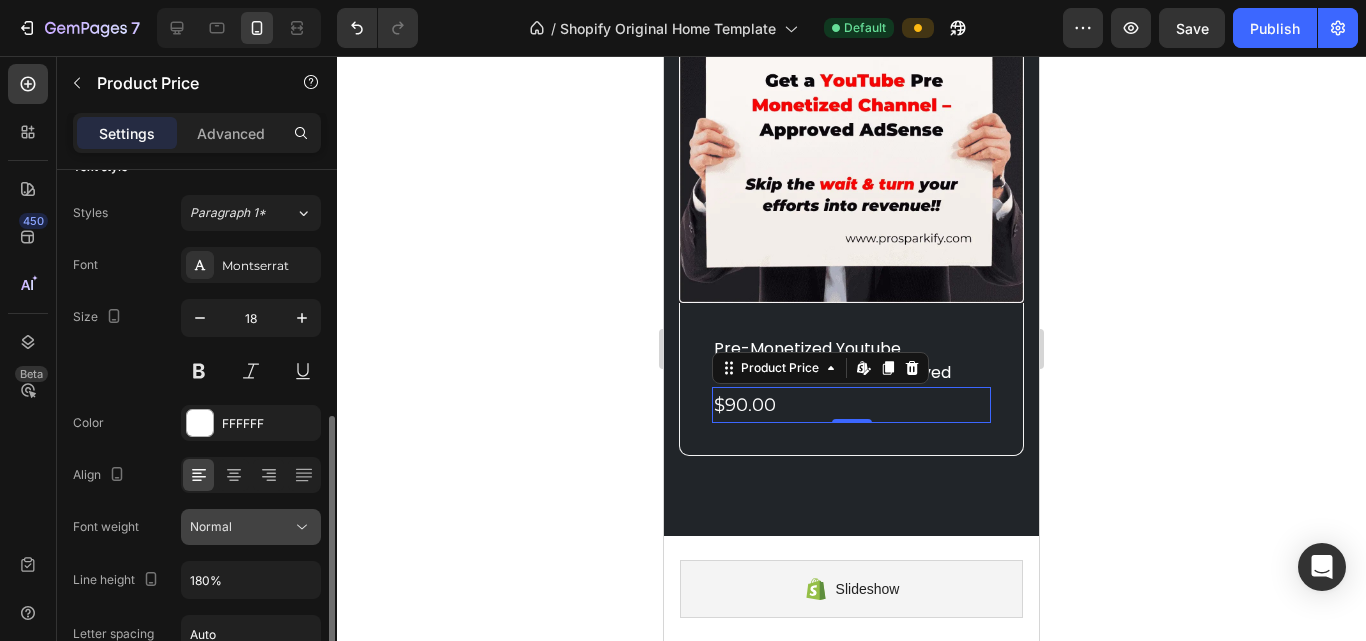 scroll, scrollTop: 428, scrollLeft: 0, axis: vertical 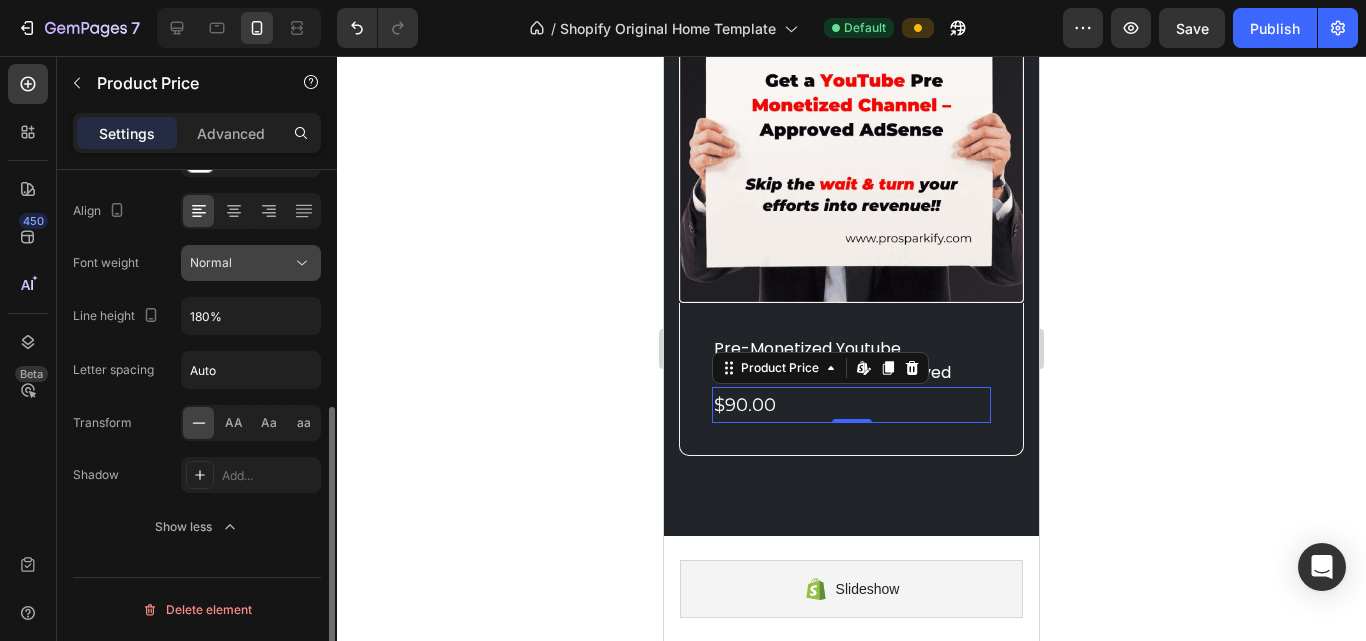 click on "Normal" at bounding box center [241, 263] 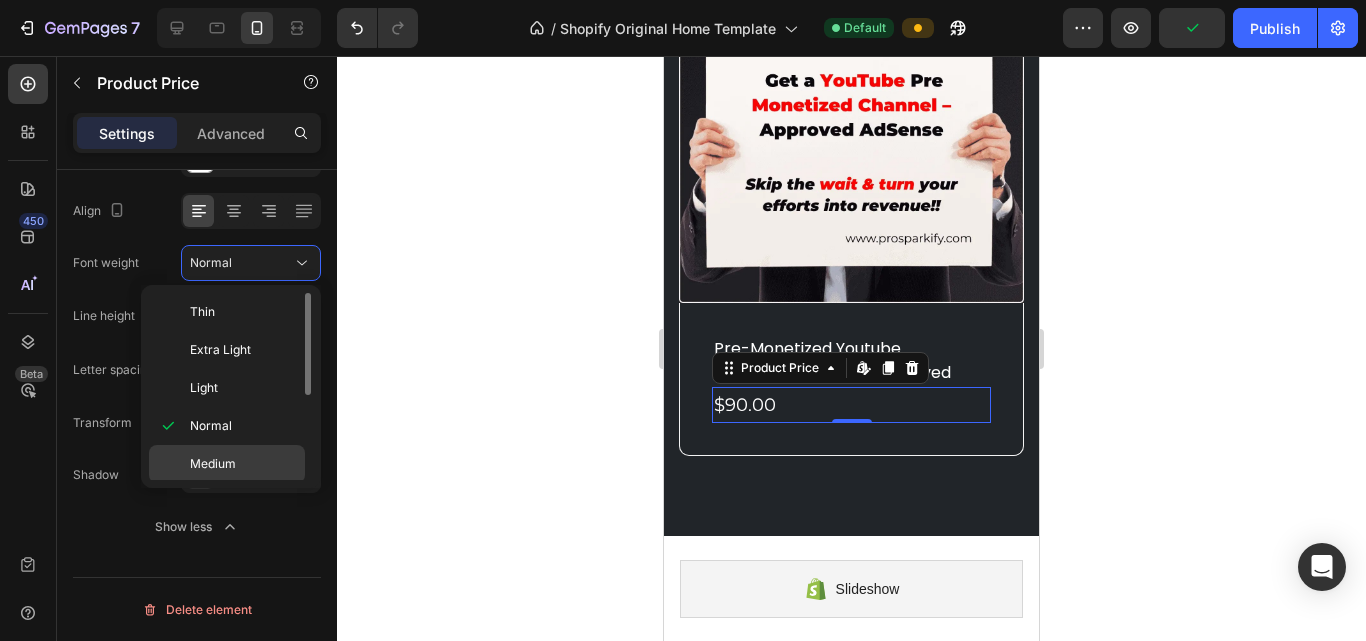 scroll, scrollTop: 155, scrollLeft: 0, axis: vertical 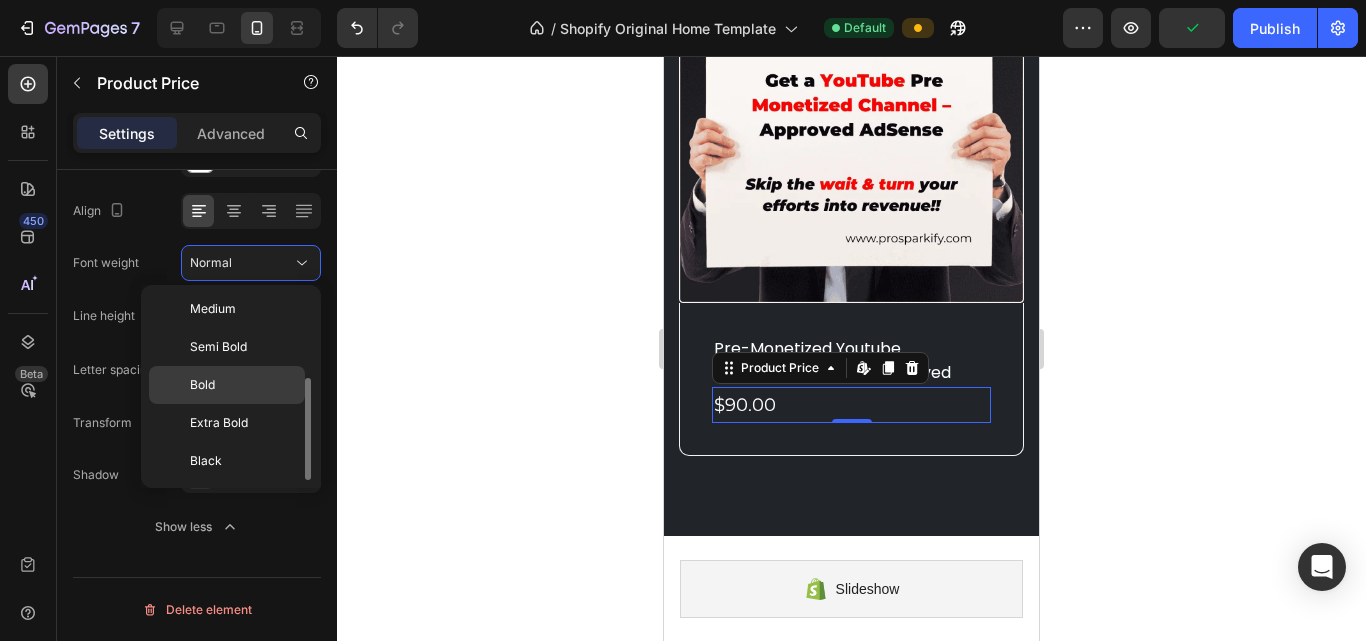 click on "Bold" at bounding box center [202, 385] 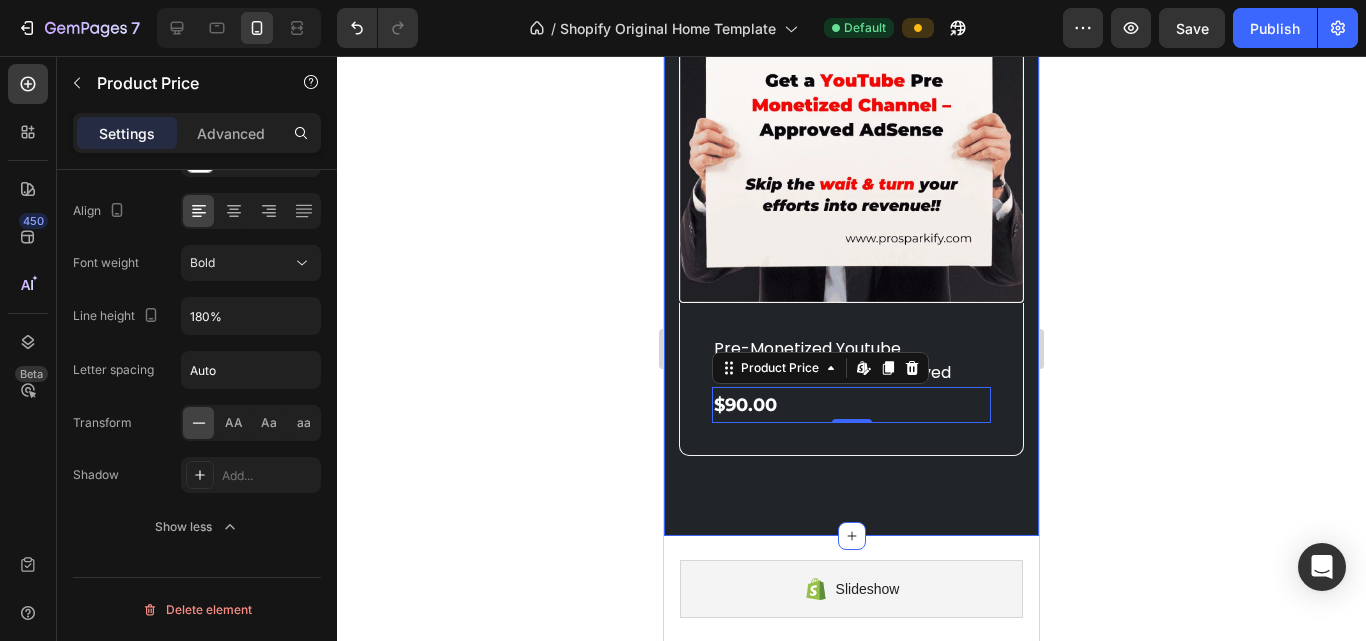 click on "Solutions We Offer Heading Find the Perfect Solution for Your YouTube Growth. We offer tailored solutions to match your needs, whether you’re just starting or looking to scale up. Choose the best fit for your YouTube journey. Text Block Row (P) Images Row google adsense approved account – start earning instantly (P) Title $19.99 Product Price   Edit content in Shopify 0 Product Price   Edit content in Shopify 0 Row Product List (P) Images Row youtube subscribers – real & safe growth (P) Title $6.55 Product Price   Edit content in Shopify 0 Product Price   Edit content in Shopify 0 Row Product List (P) Images Row tiktok monetization services – get eligible & start earning faster (P) Title $49.99 Product Price   Edit content in Shopify 0 Product Price   Edit content in Shopify 0 Row Product List (P) Images Row pre-monetized youtube channels | adsense approved (P) Title $90.00 Product Price   Edit content in Shopify 0 Product Price   Edit content in Shopify 0 Row Product List Product List Row Section 2" at bounding box center (851, -708) 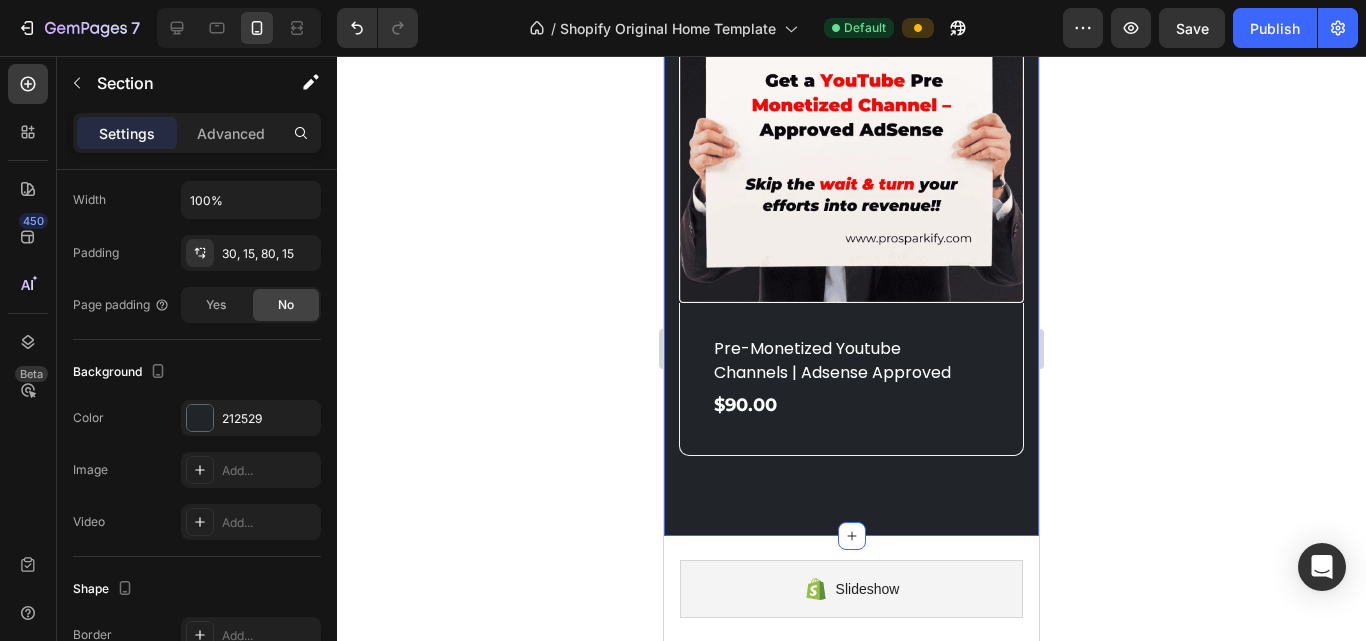 scroll, scrollTop: 0, scrollLeft: 0, axis: both 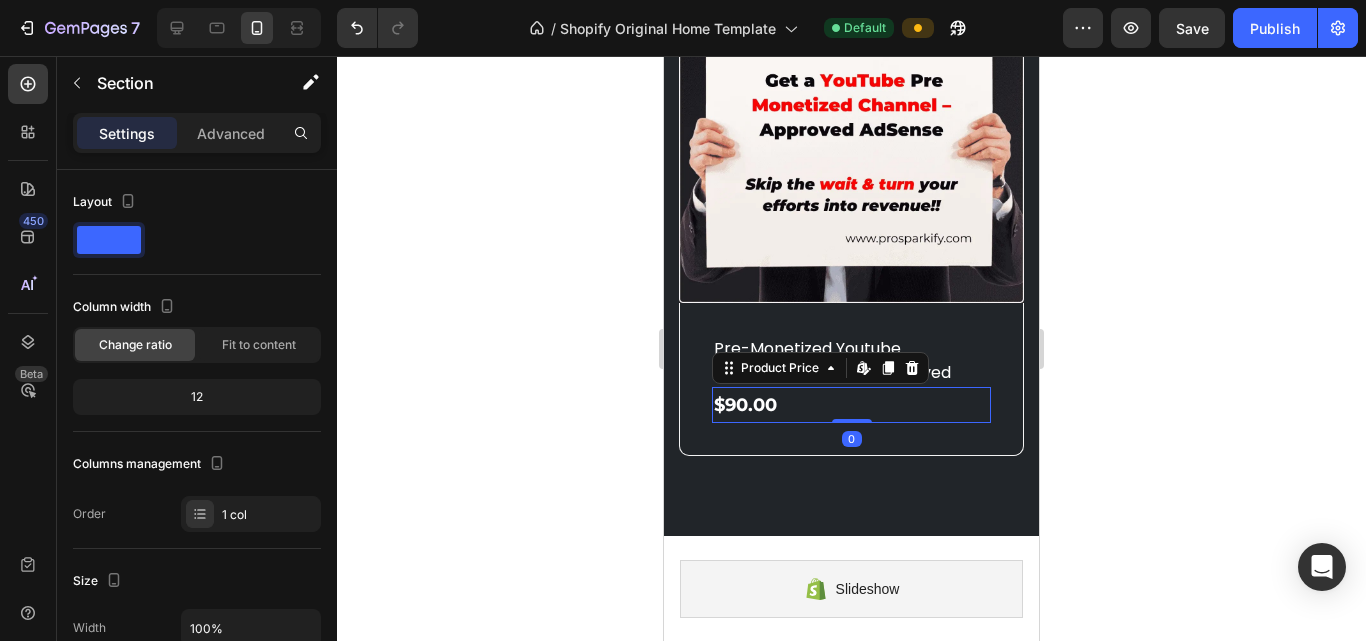 click on "$90.00" at bounding box center [851, -1199] 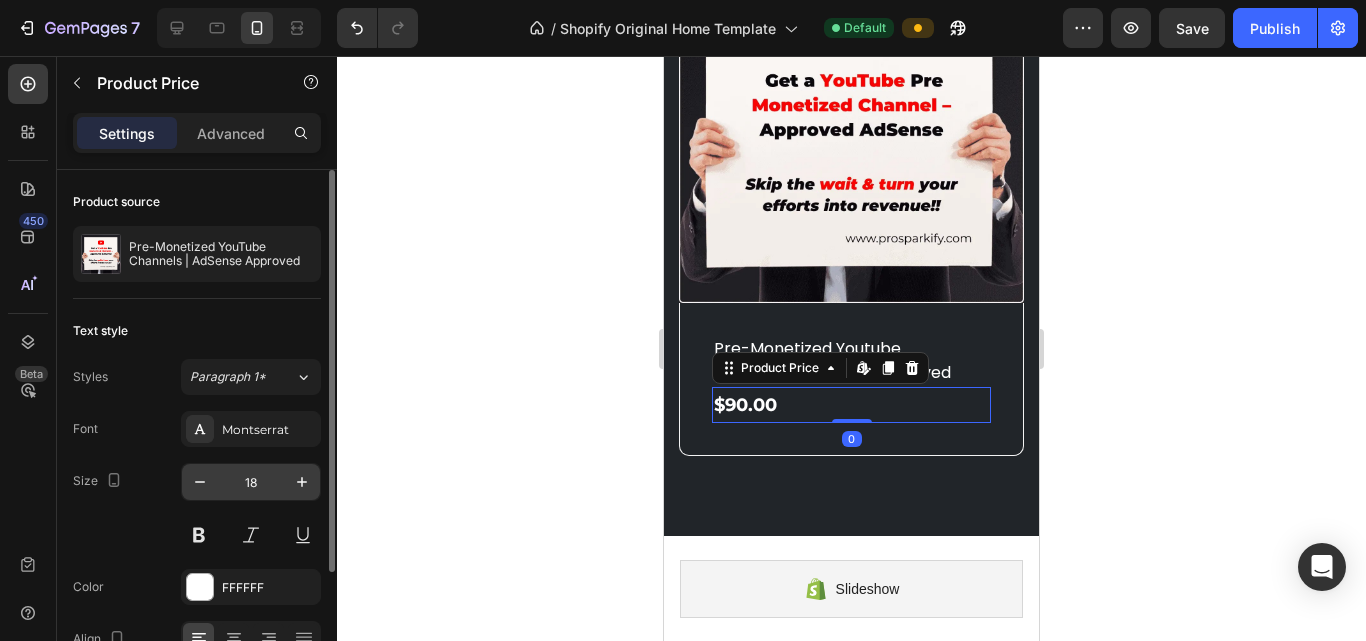 scroll, scrollTop: 164, scrollLeft: 0, axis: vertical 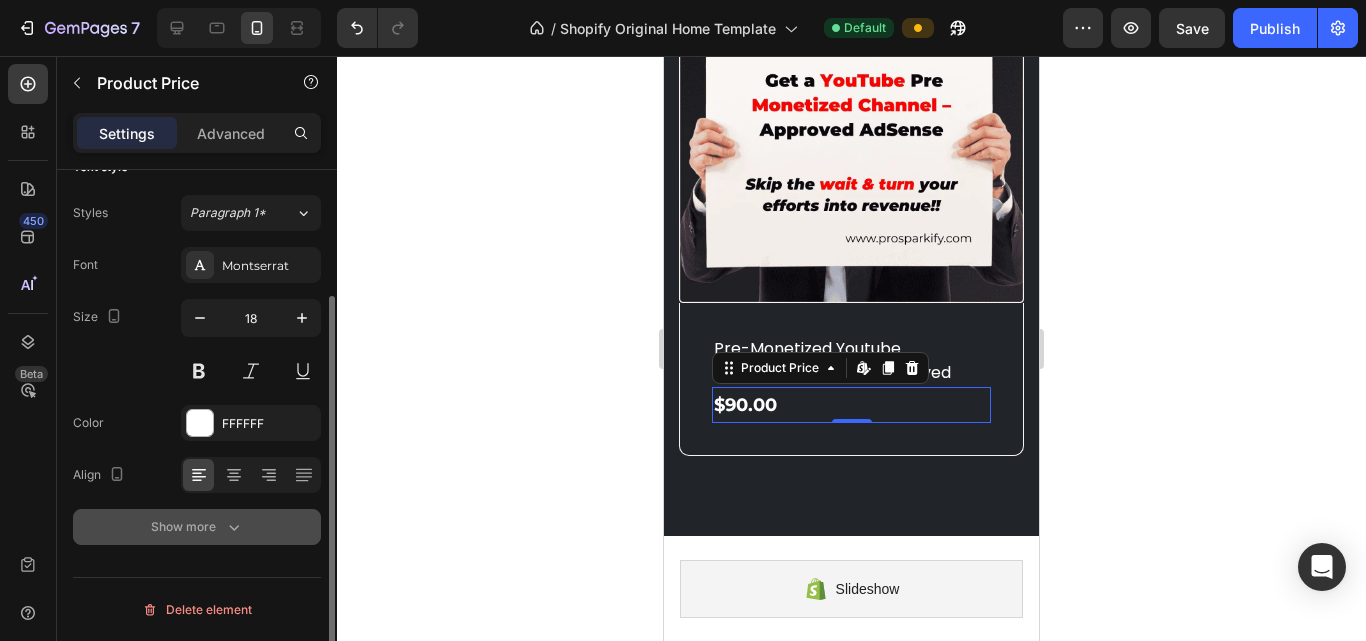 click on "Show more" at bounding box center [197, 527] 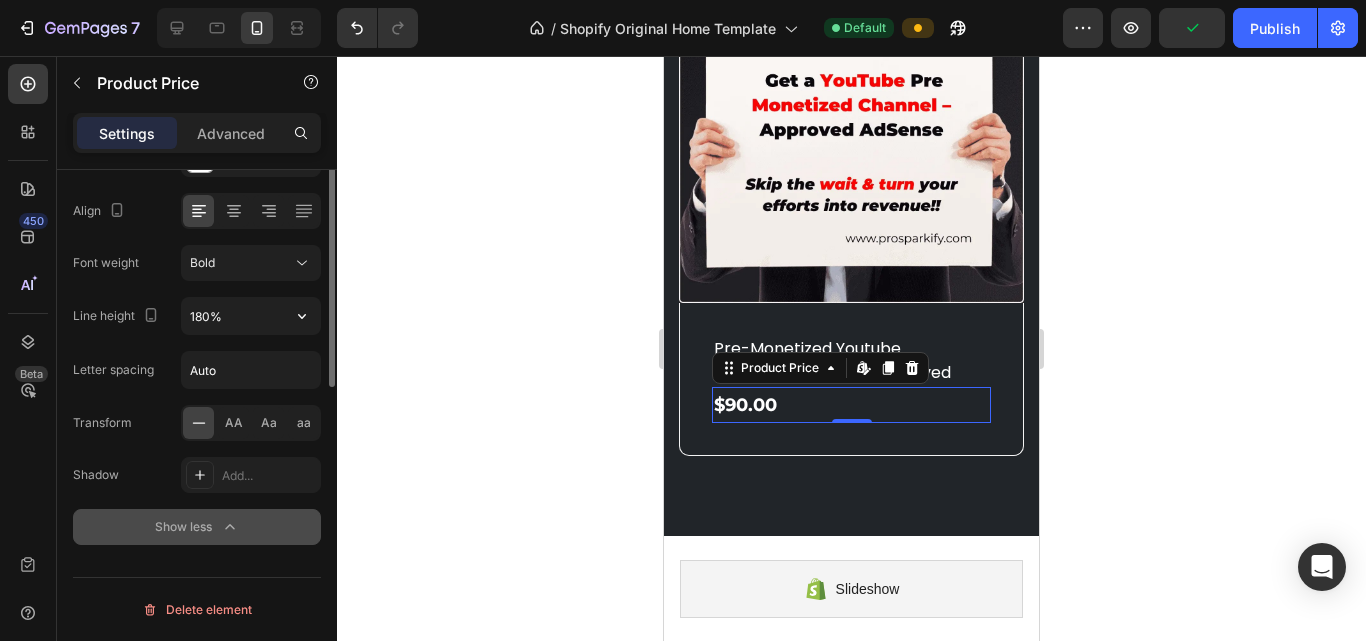scroll, scrollTop: 0, scrollLeft: 0, axis: both 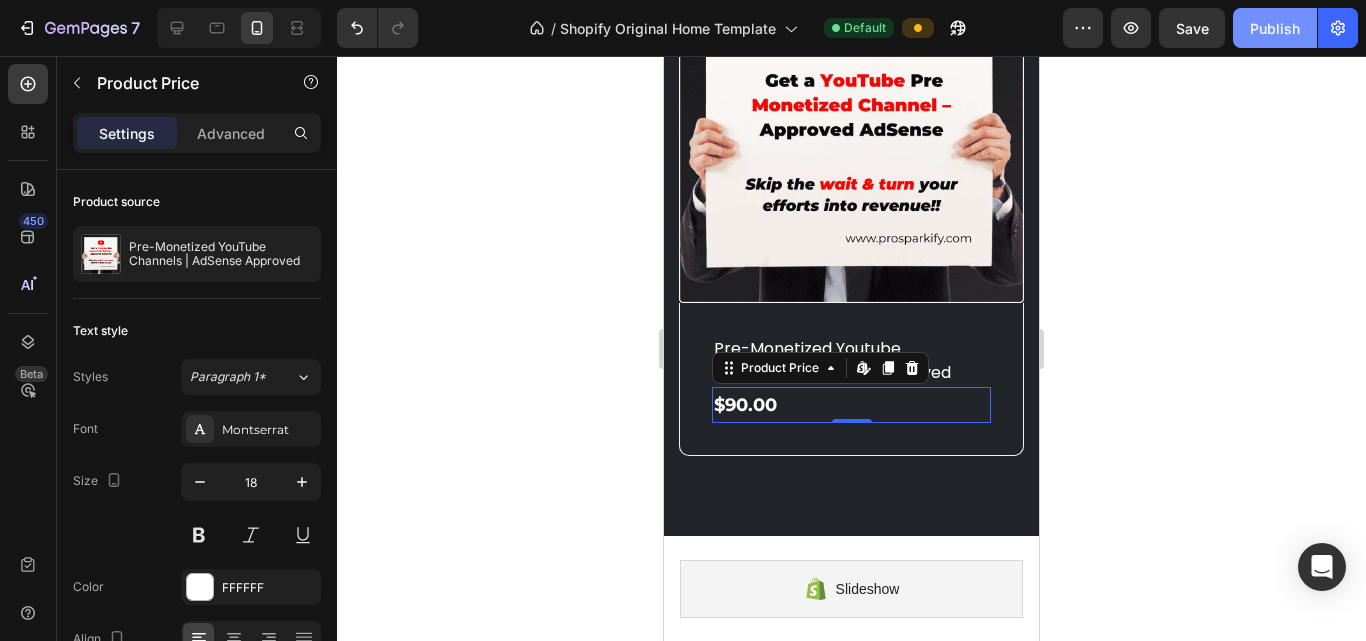 click on "Publish" at bounding box center (1275, 28) 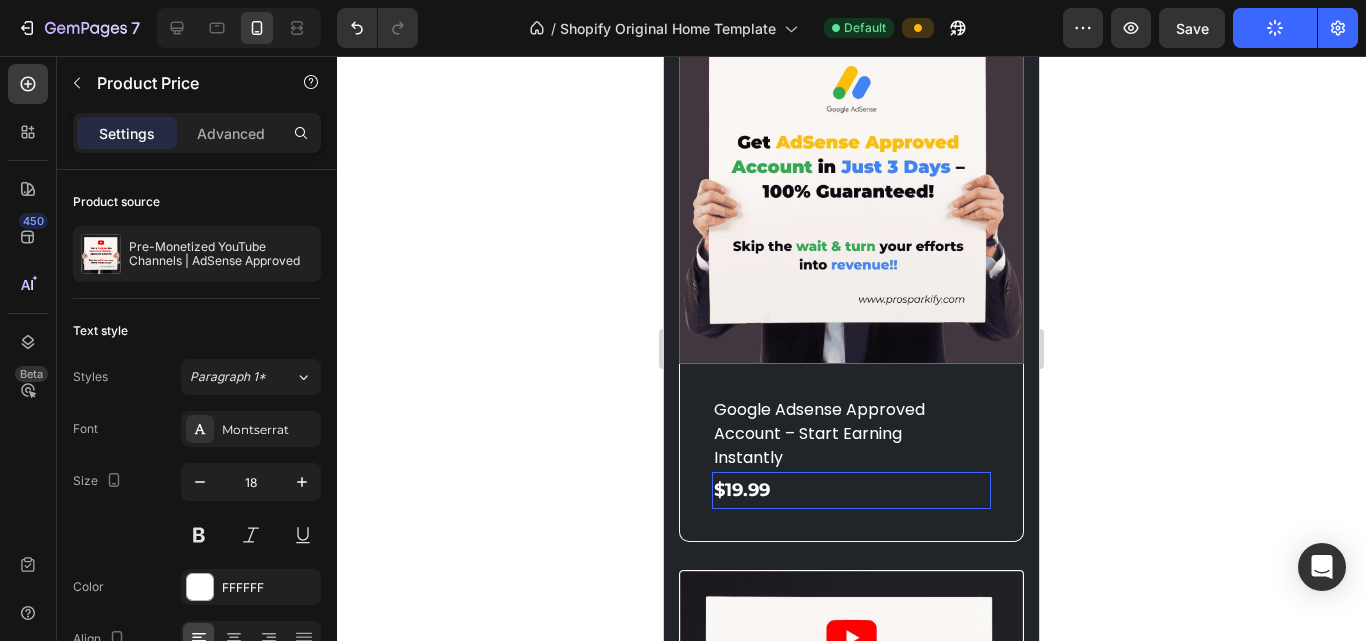 scroll, scrollTop: 1154, scrollLeft: 0, axis: vertical 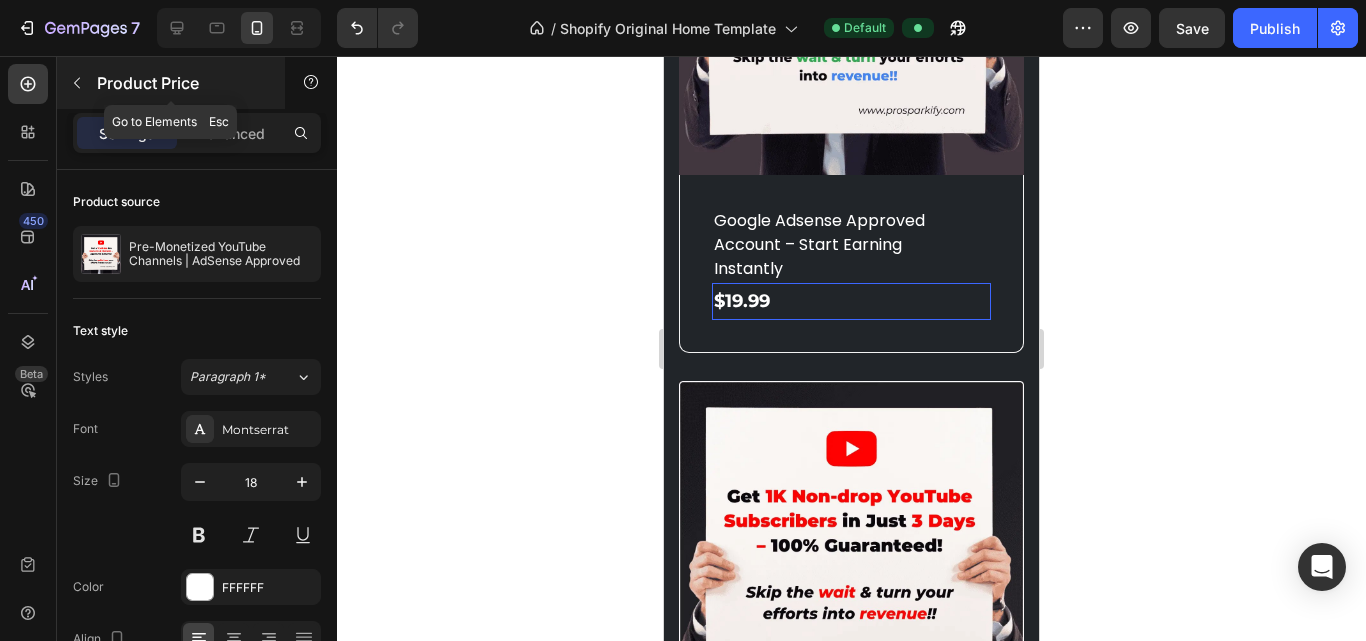 click 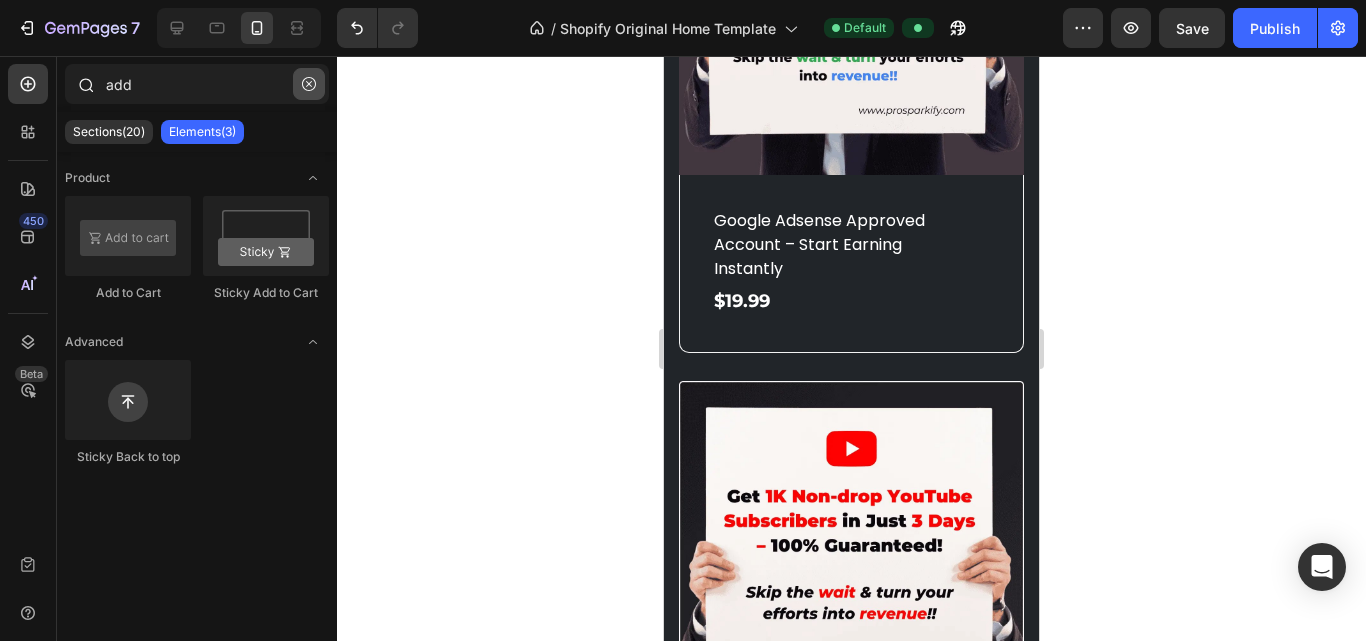 click 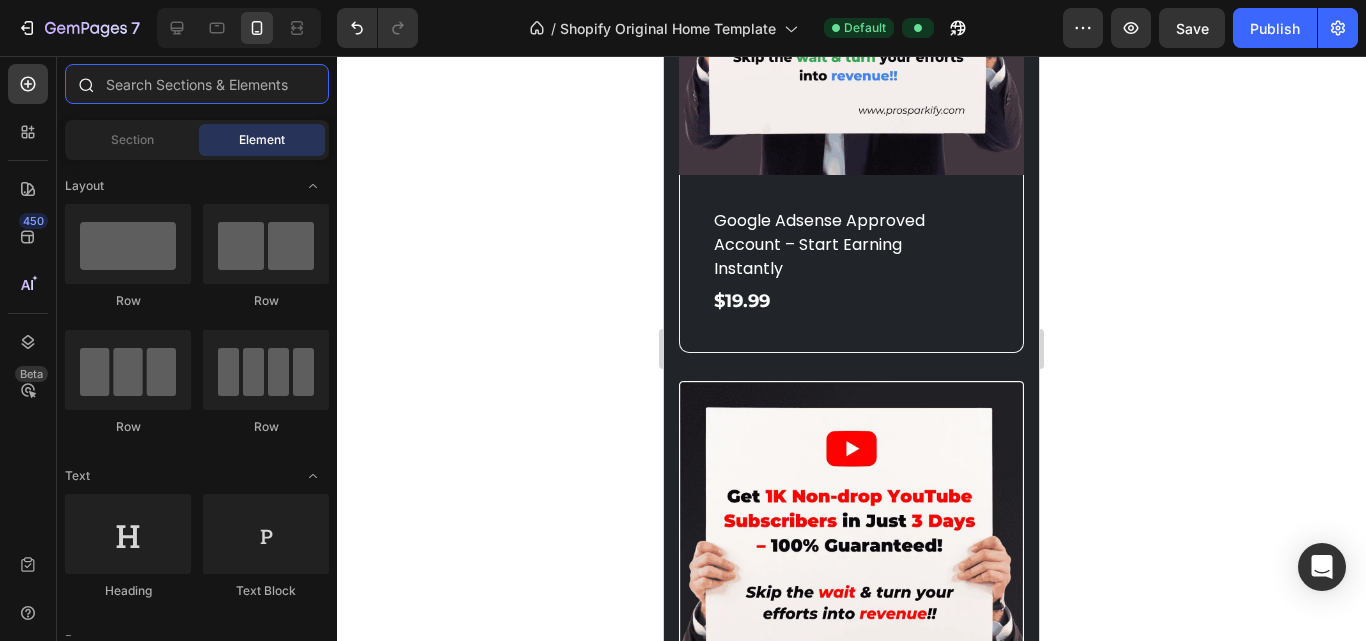 drag, startPoint x: 272, startPoint y: 76, endPoint x: 279, endPoint y: 105, distance: 29.832869 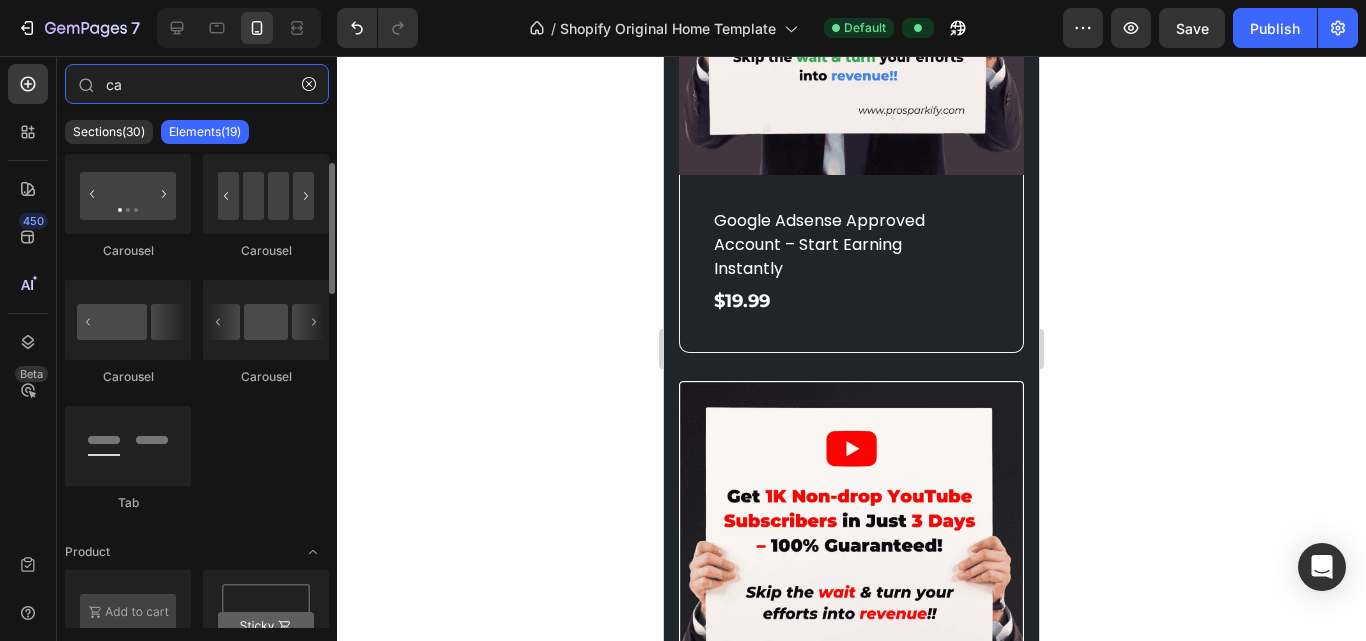 scroll, scrollTop: 0, scrollLeft: 0, axis: both 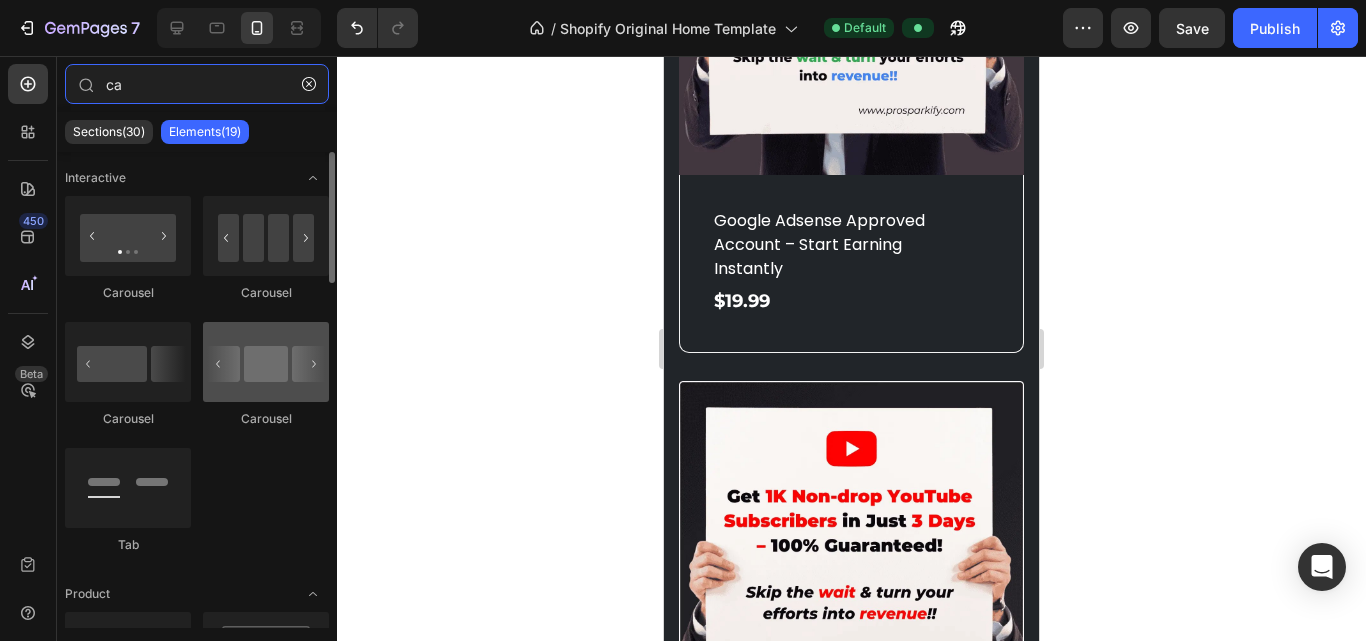 type on "ca" 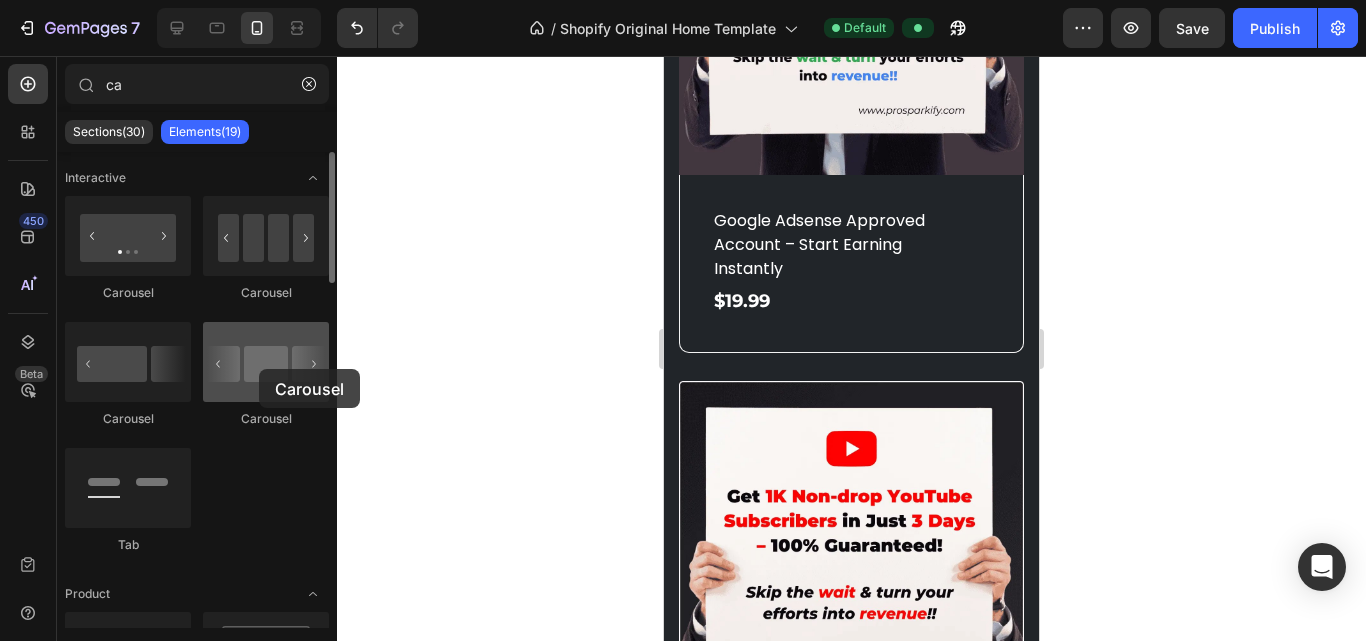 click at bounding box center [266, 362] 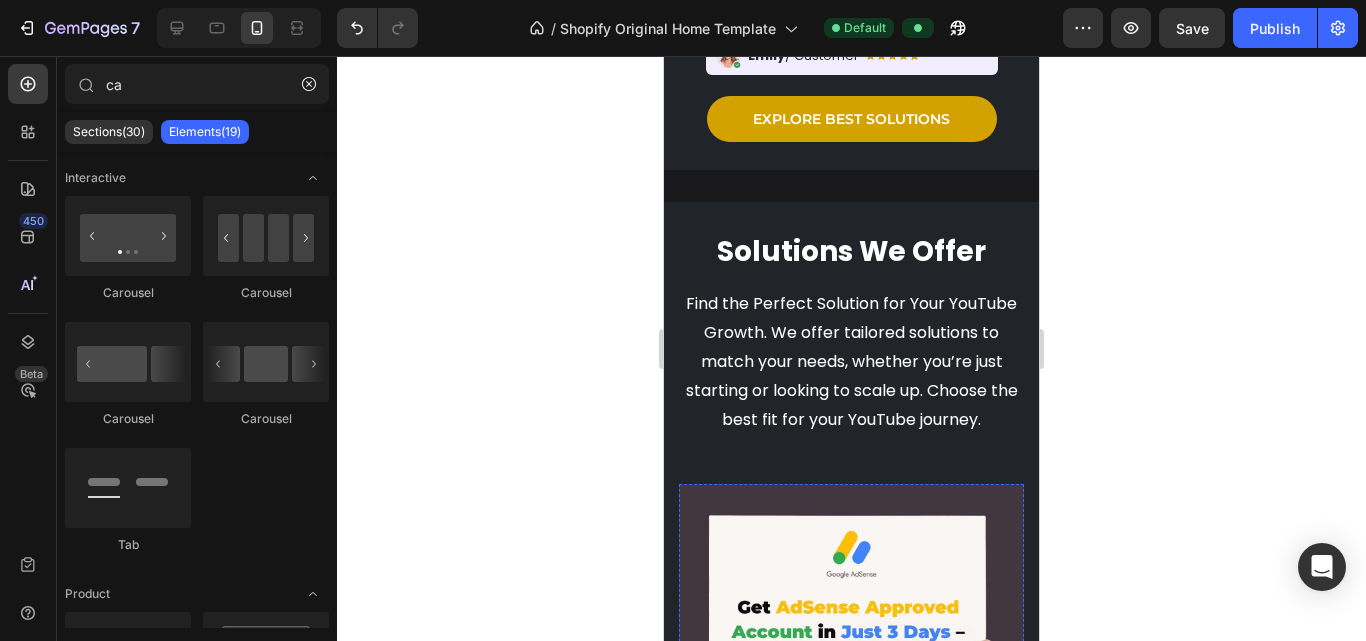 scroll, scrollTop: 686, scrollLeft: 0, axis: vertical 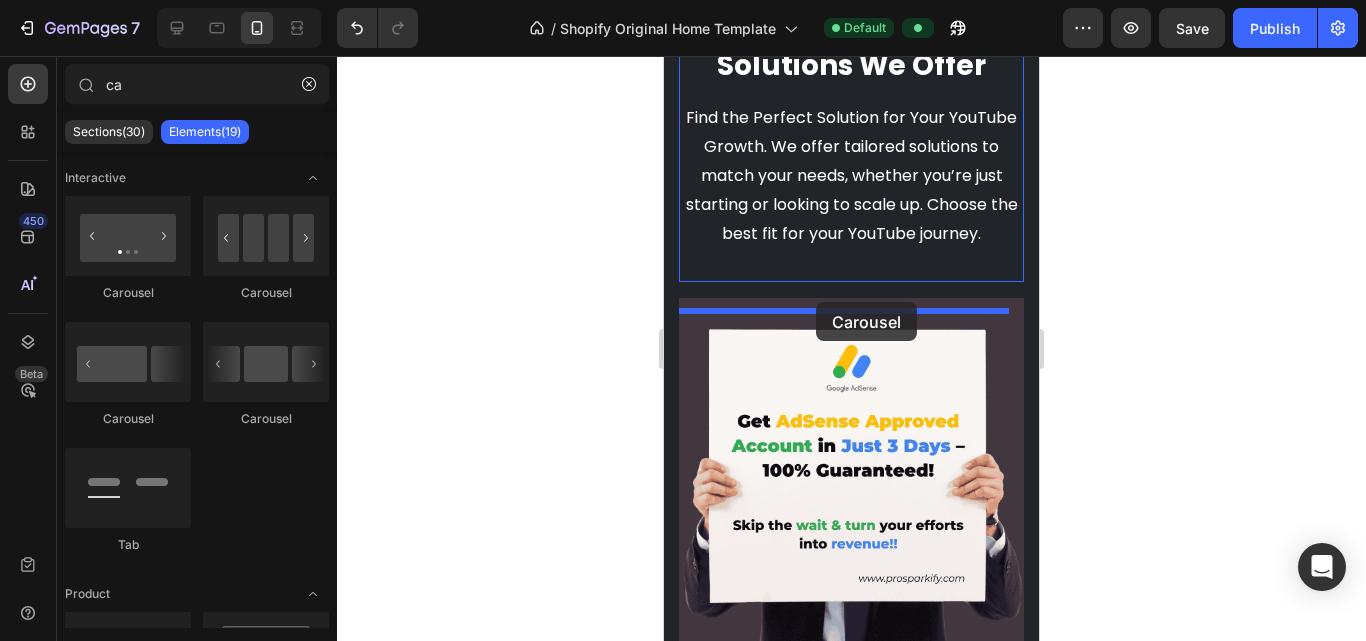 drag, startPoint x: 913, startPoint y: 444, endPoint x: 816, endPoint y: 302, distance: 171.96802 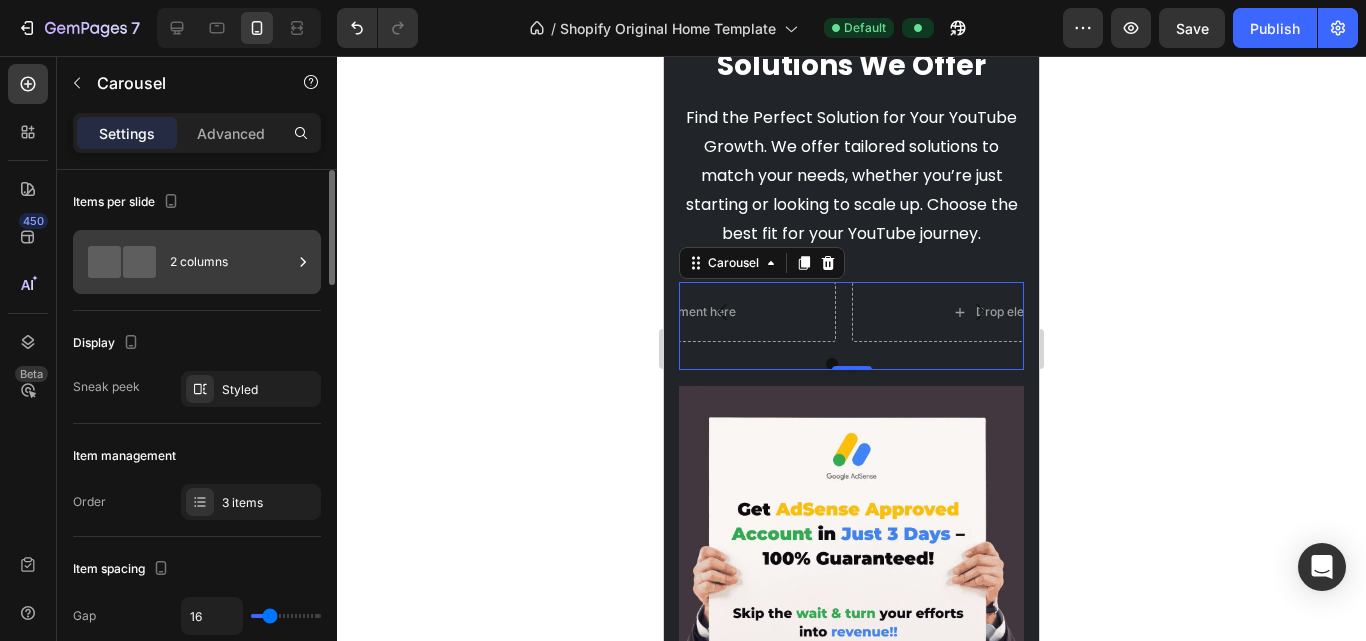 click 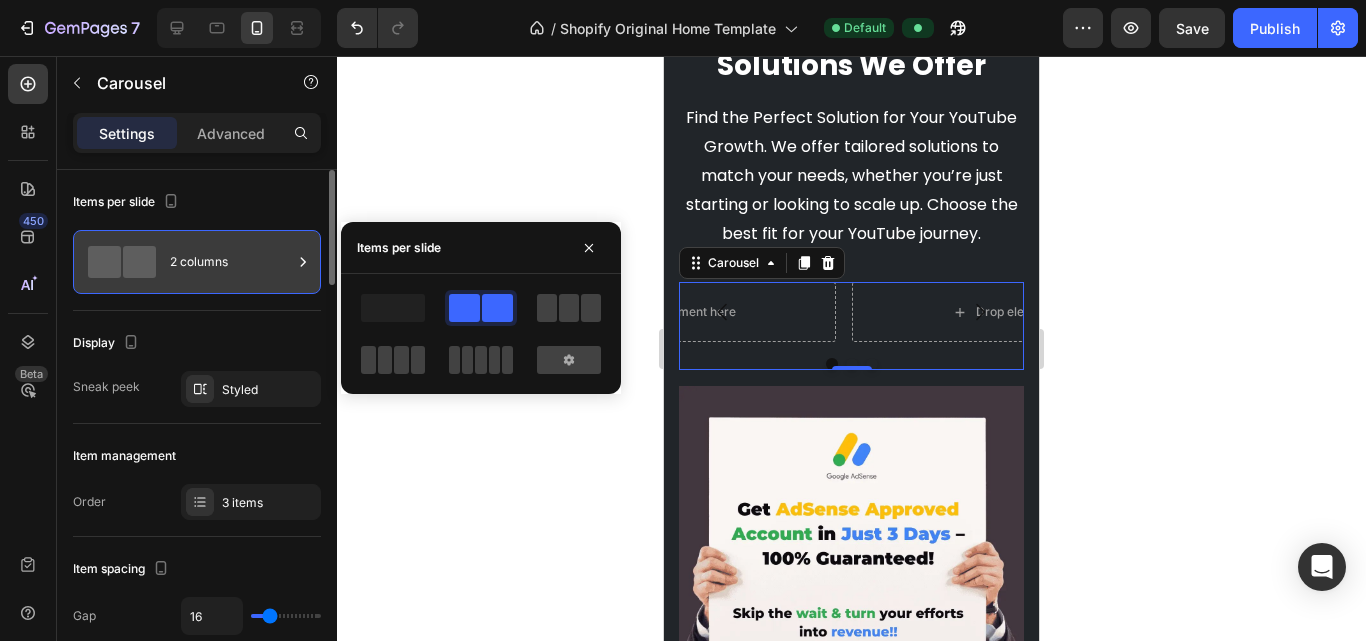 click 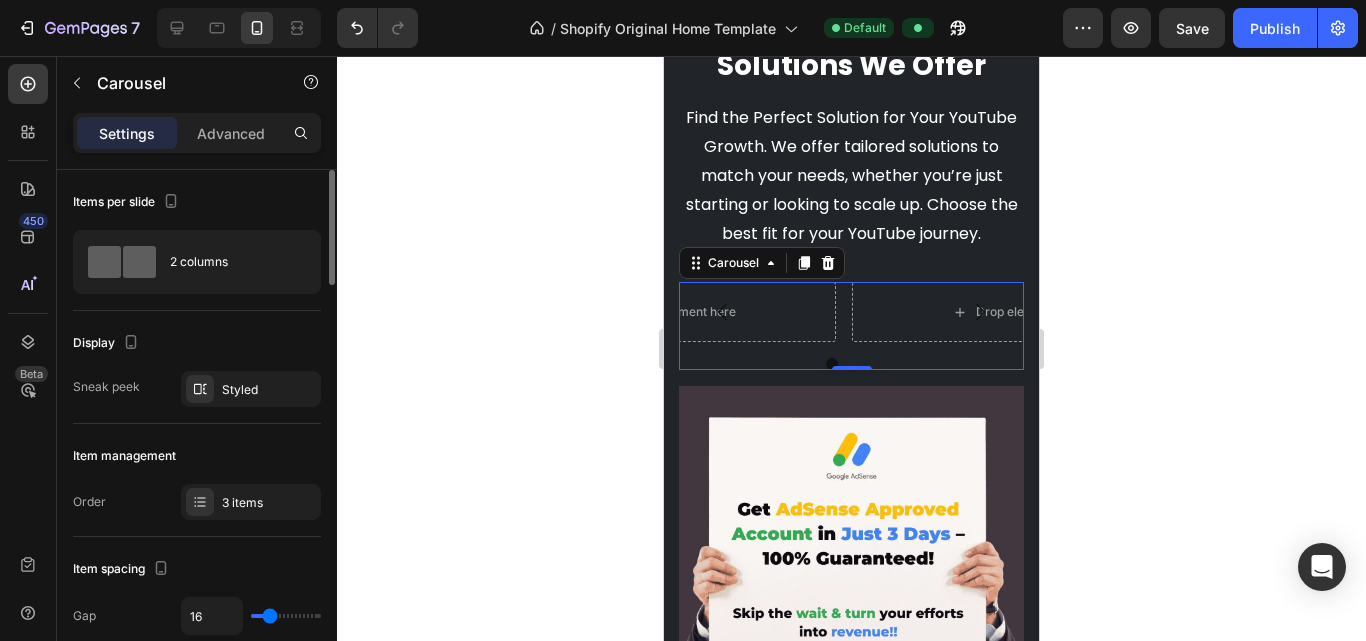 scroll, scrollTop: 200, scrollLeft: 0, axis: vertical 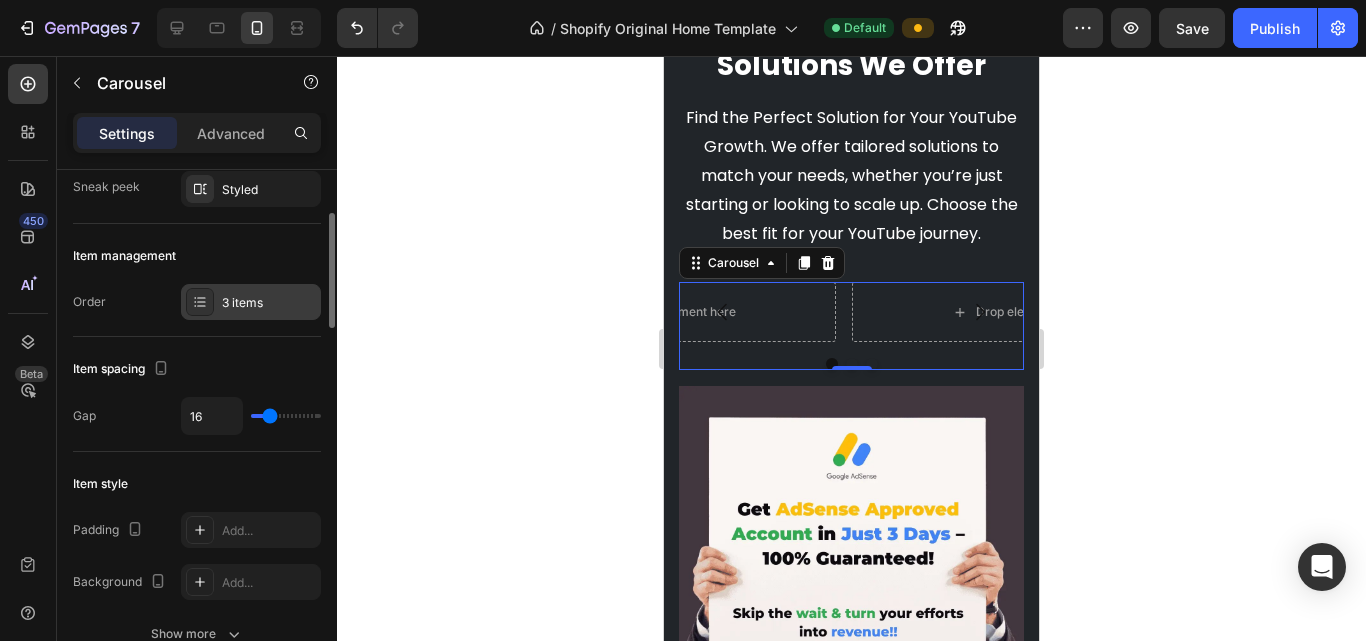 click on "3 items" at bounding box center [269, 303] 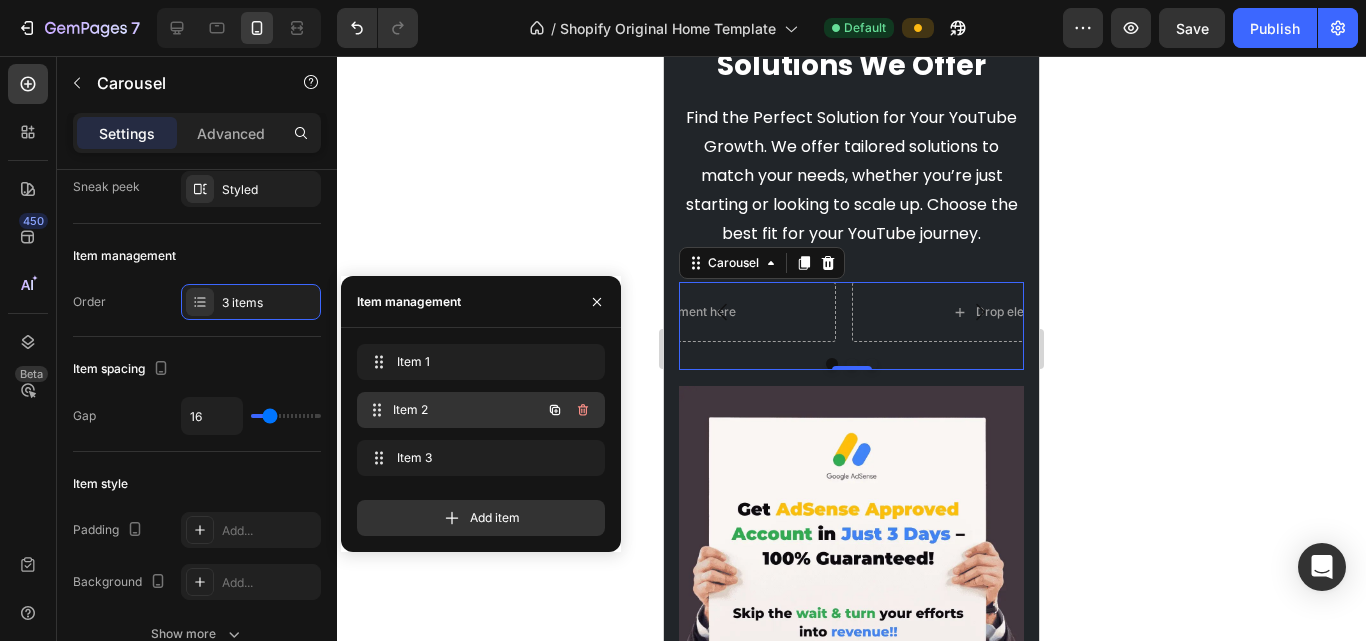 click on "Item 2 Item 2" at bounding box center [453, 410] 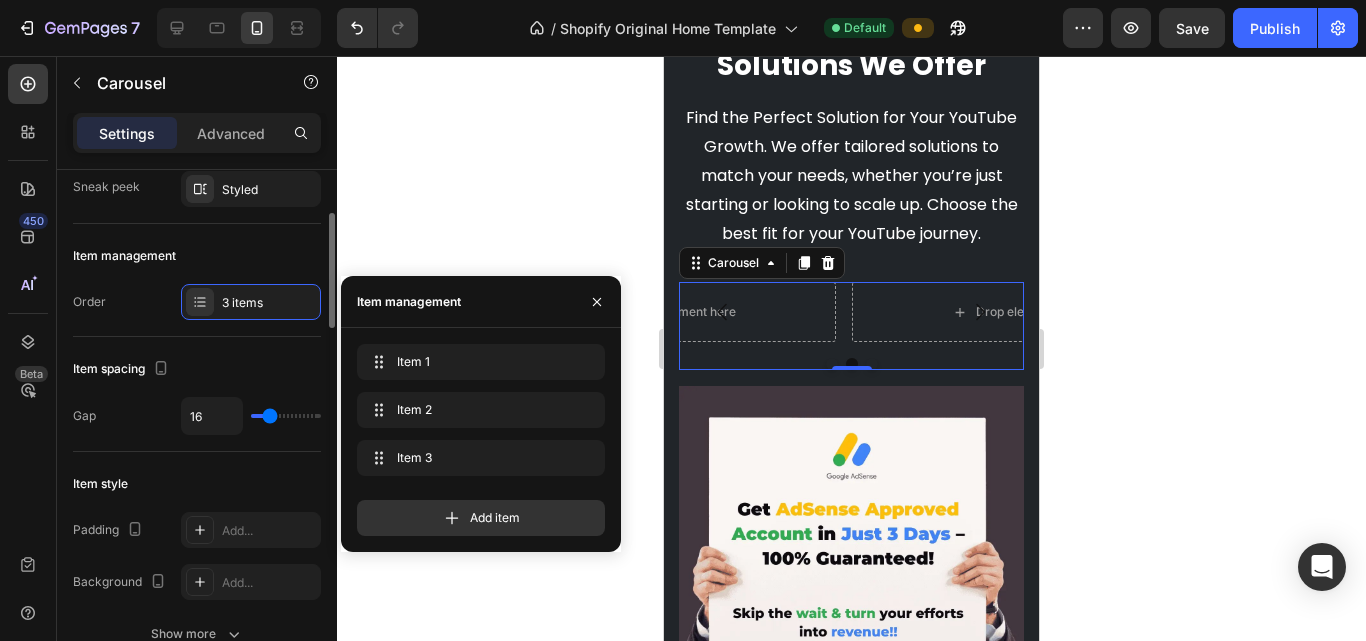 click on "Item style Padding Add... Background Add... Show more" 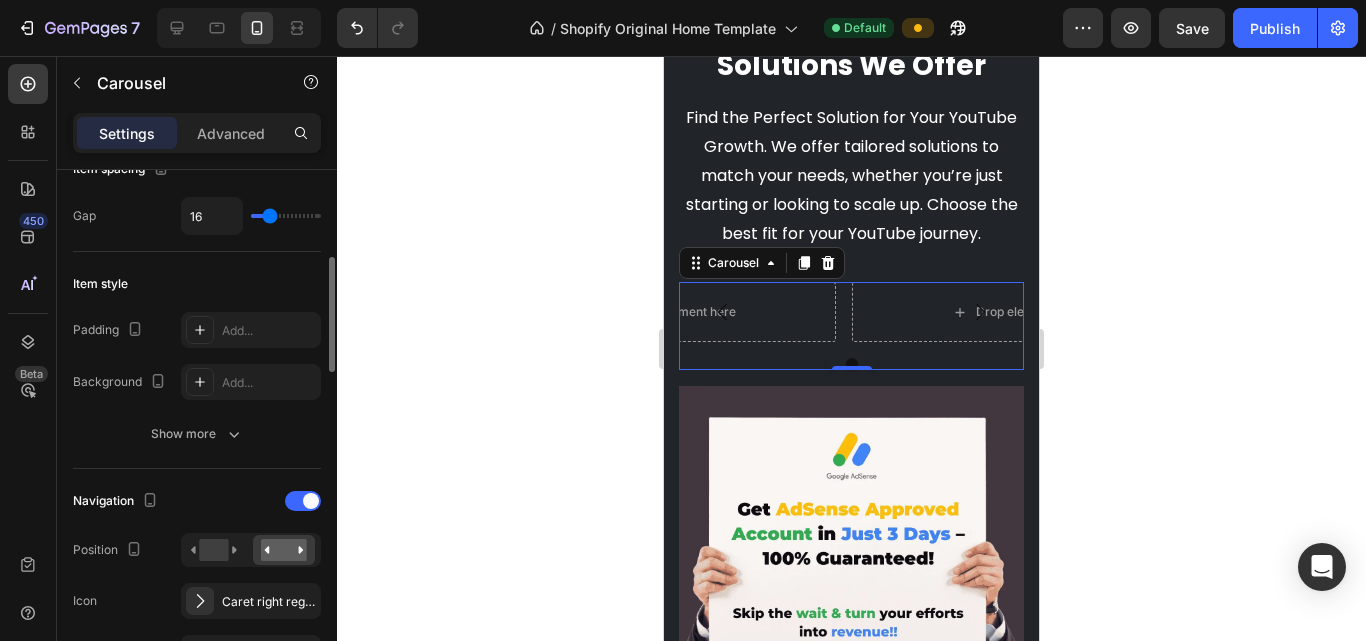 scroll, scrollTop: 600, scrollLeft: 0, axis: vertical 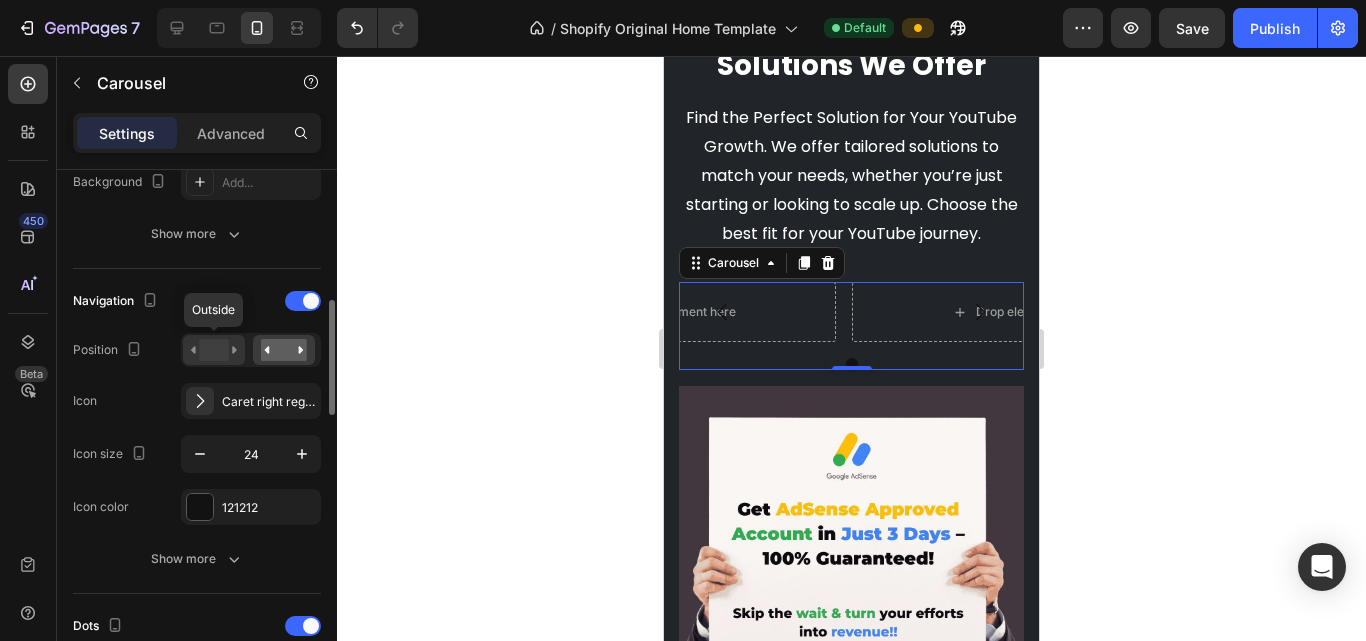 click 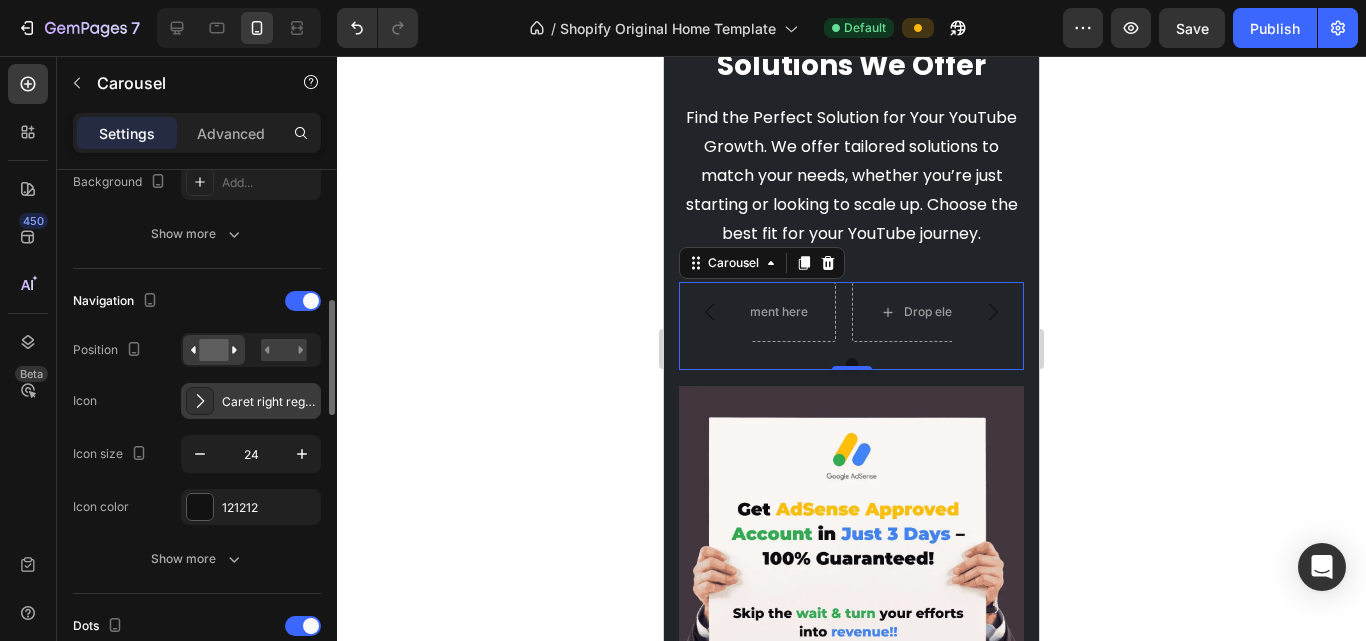 click on "Caret right regular" at bounding box center [269, 402] 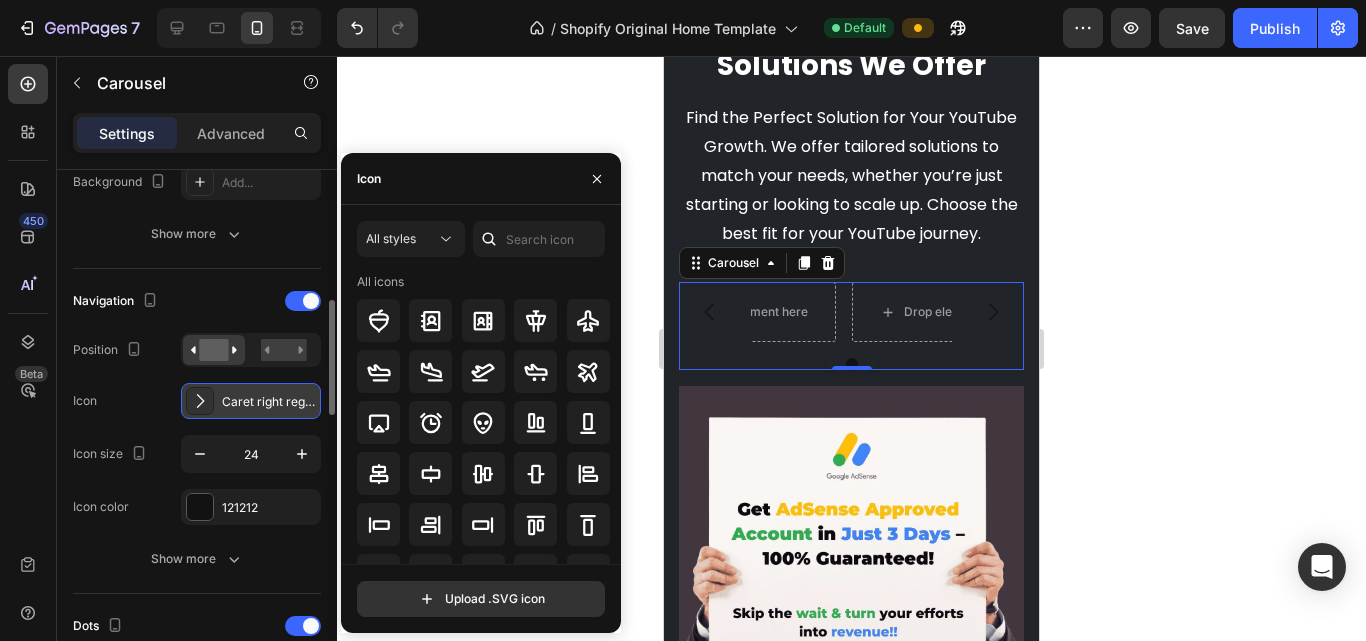 click on "Caret right regular" at bounding box center (269, 402) 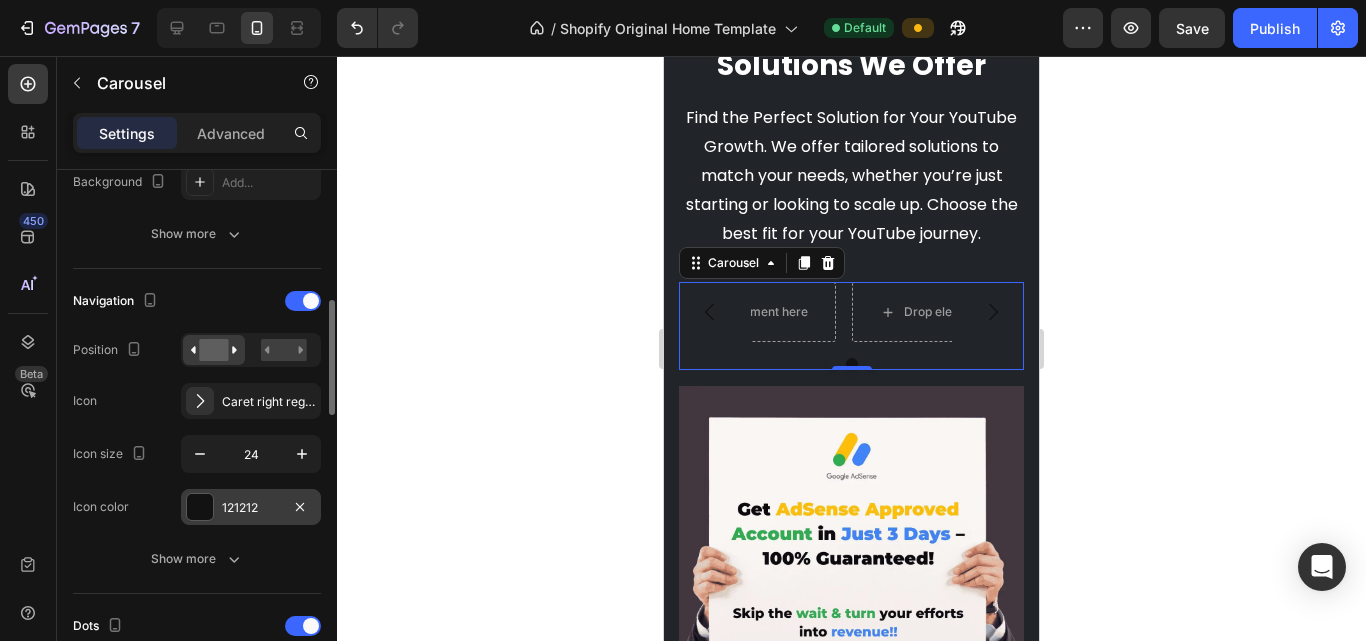 click at bounding box center (200, 507) 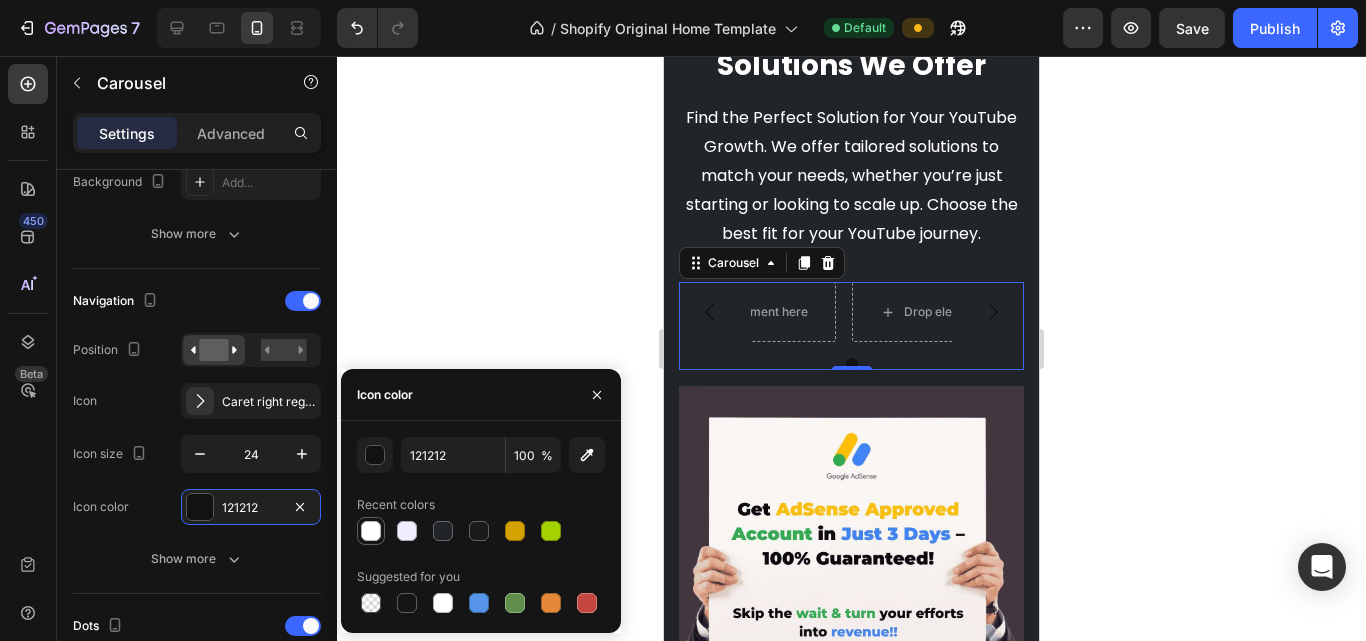 click at bounding box center (371, 531) 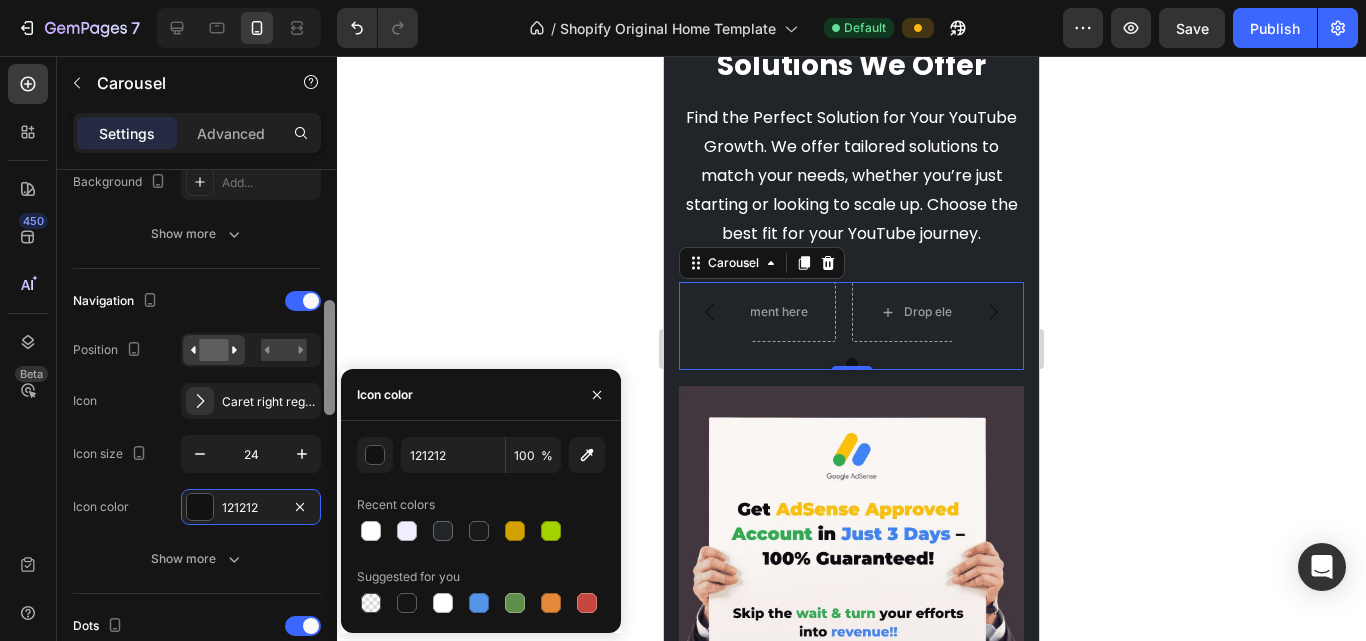 type on "FFFFFF" 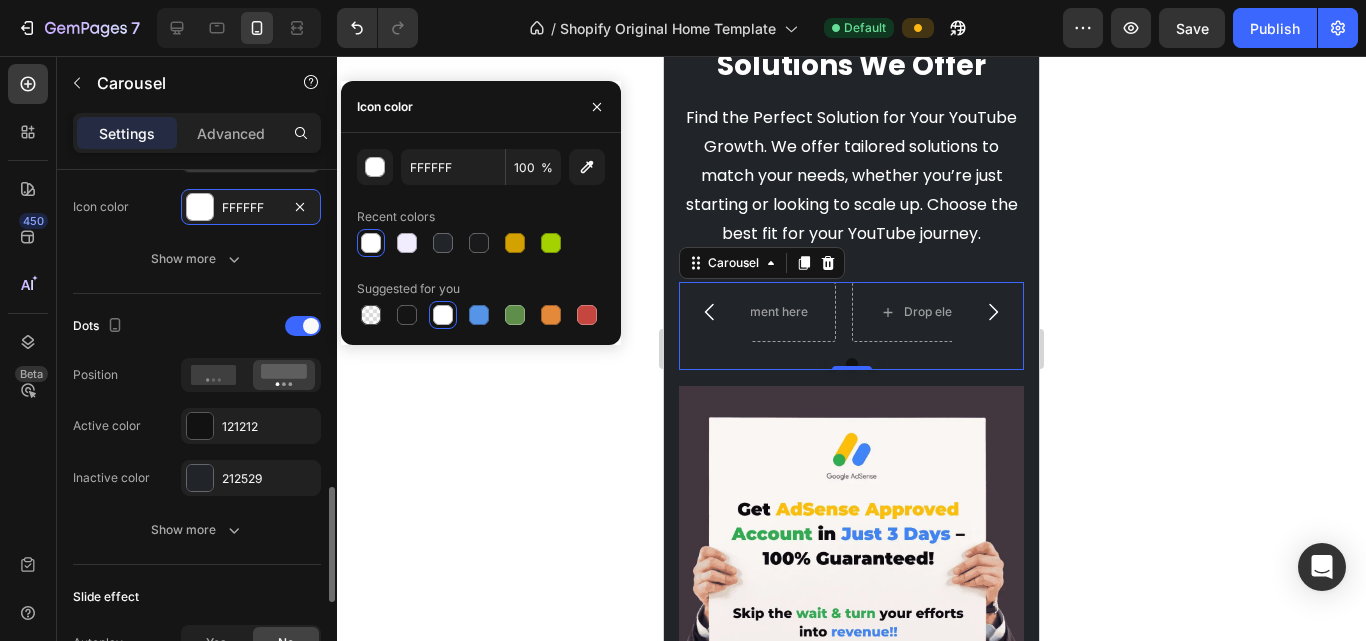 scroll, scrollTop: 1000, scrollLeft: 0, axis: vertical 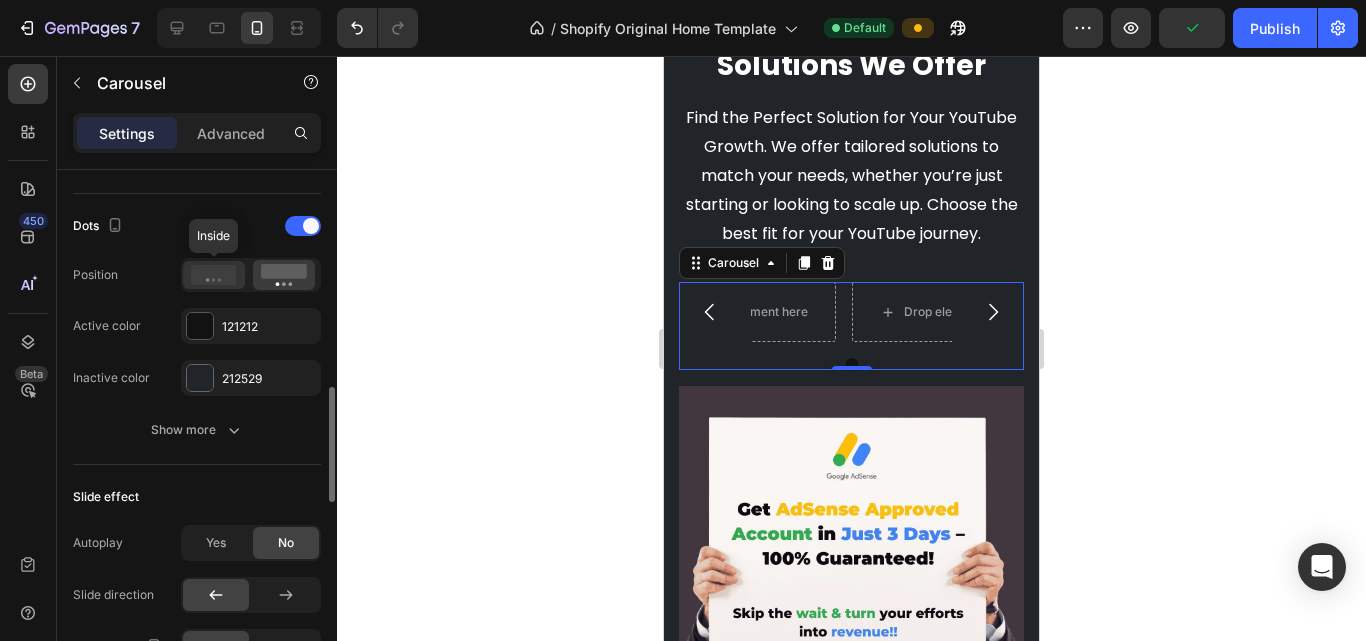 click 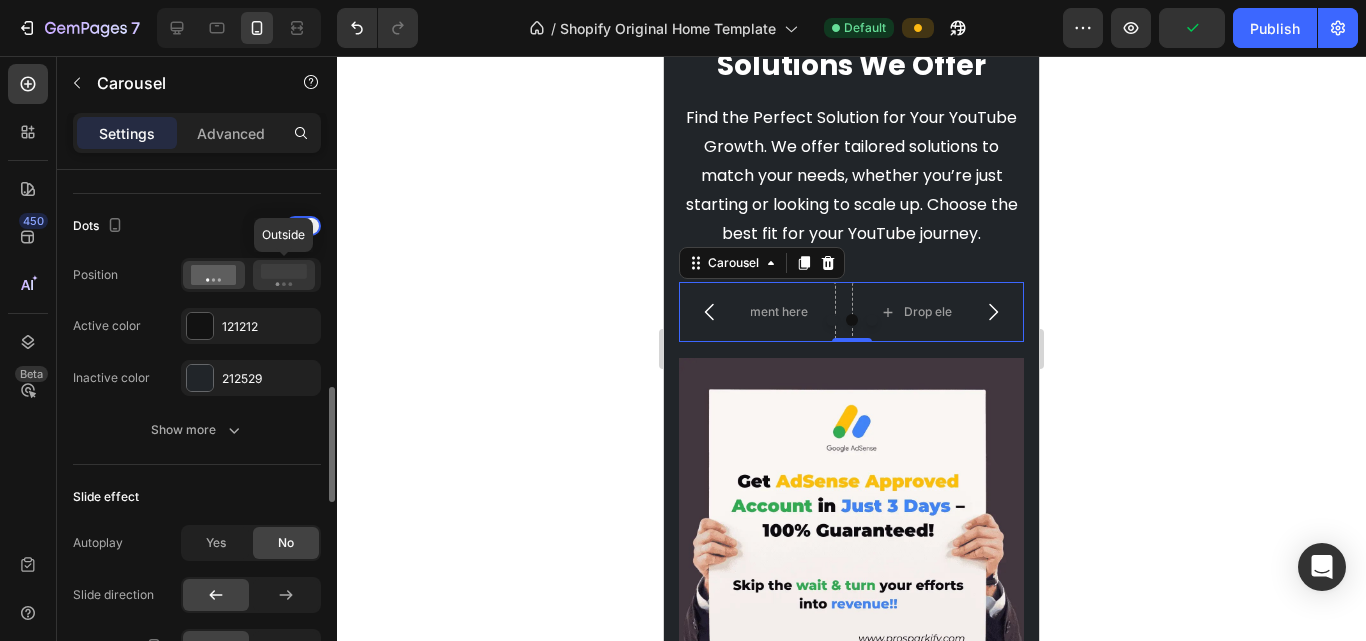 click 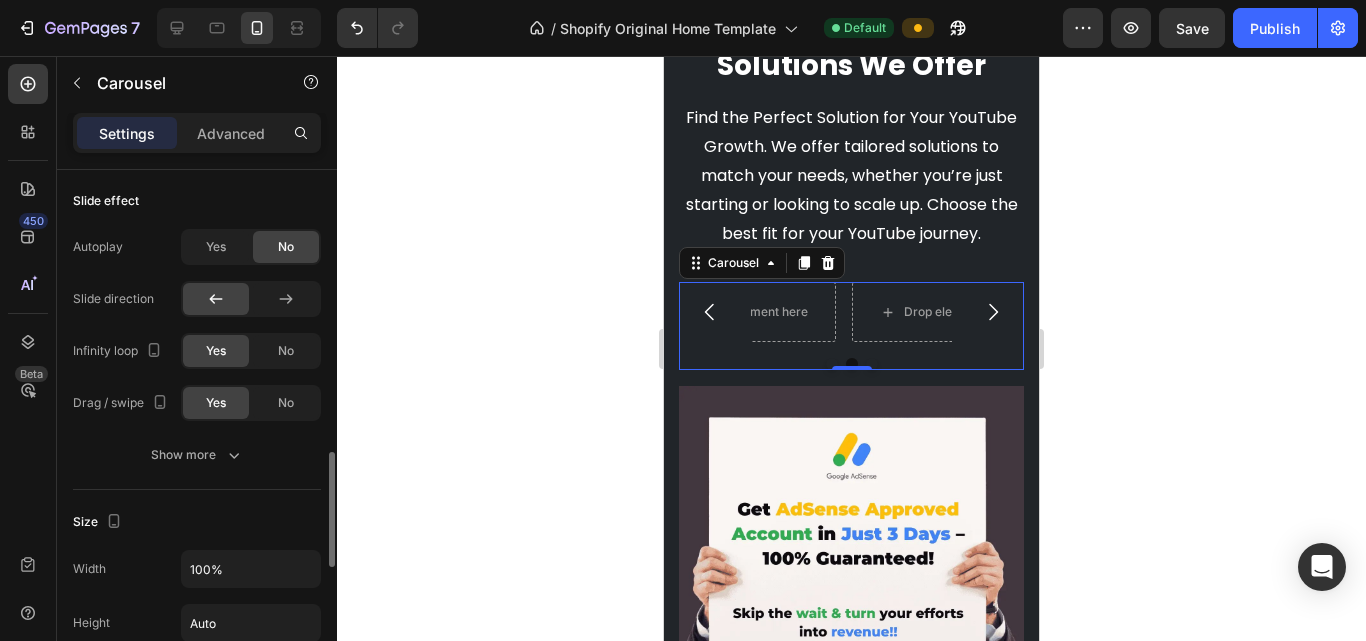 scroll, scrollTop: 1196, scrollLeft: 0, axis: vertical 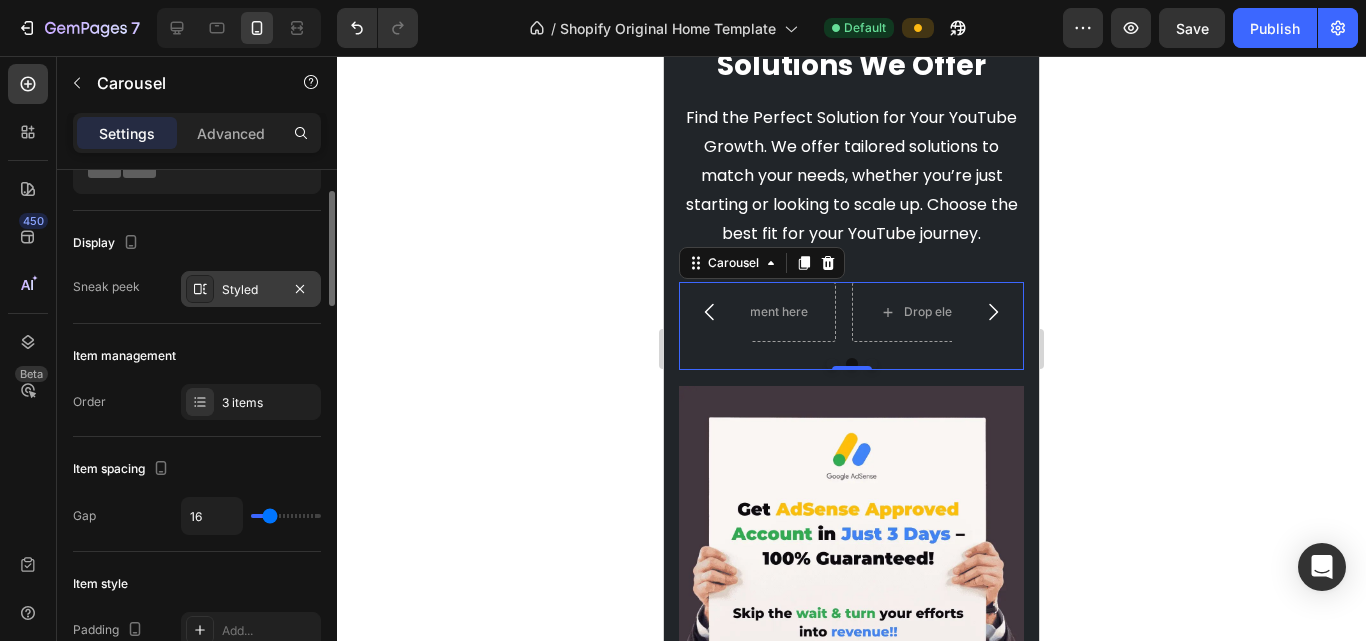 click on "Styled" at bounding box center [251, 290] 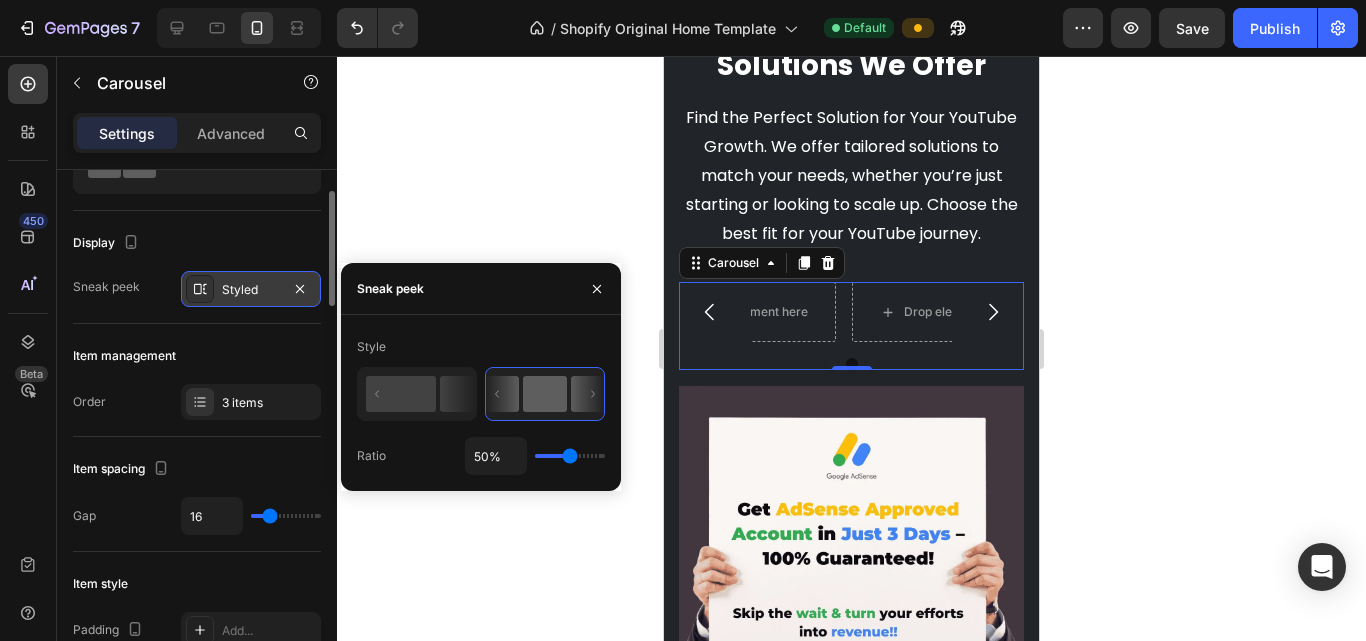 click on "Styled" at bounding box center (251, 290) 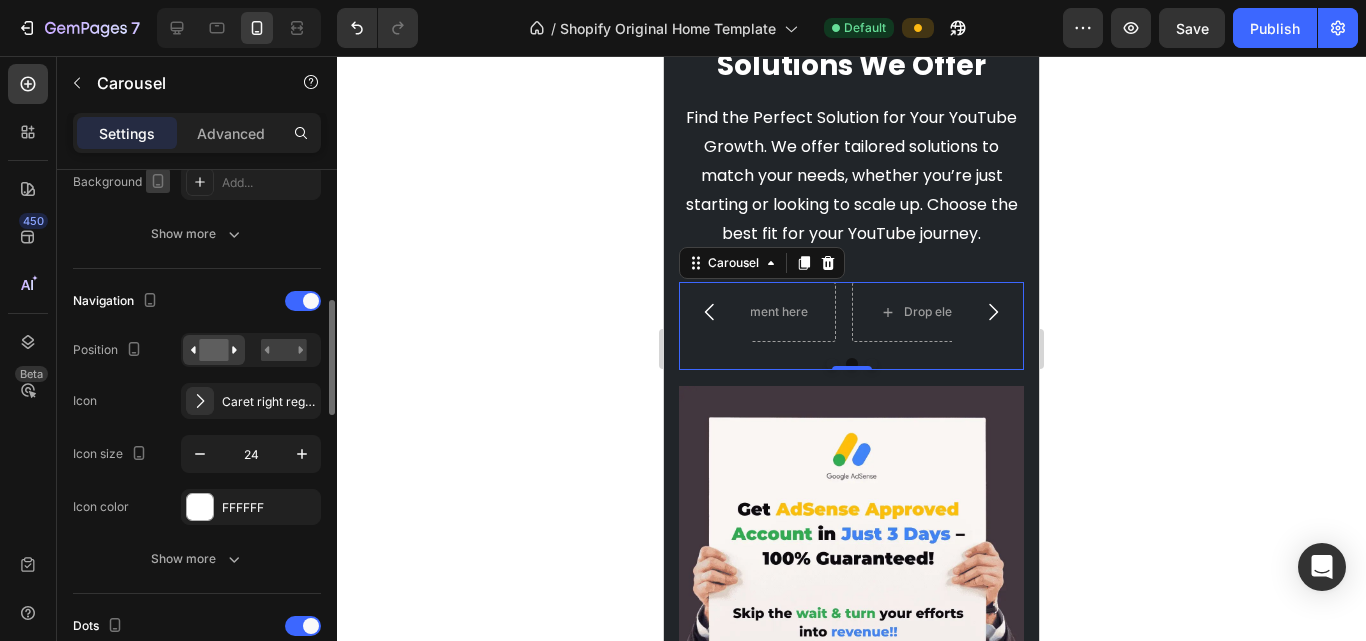 scroll, scrollTop: 800, scrollLeft: 0, axis: vertical 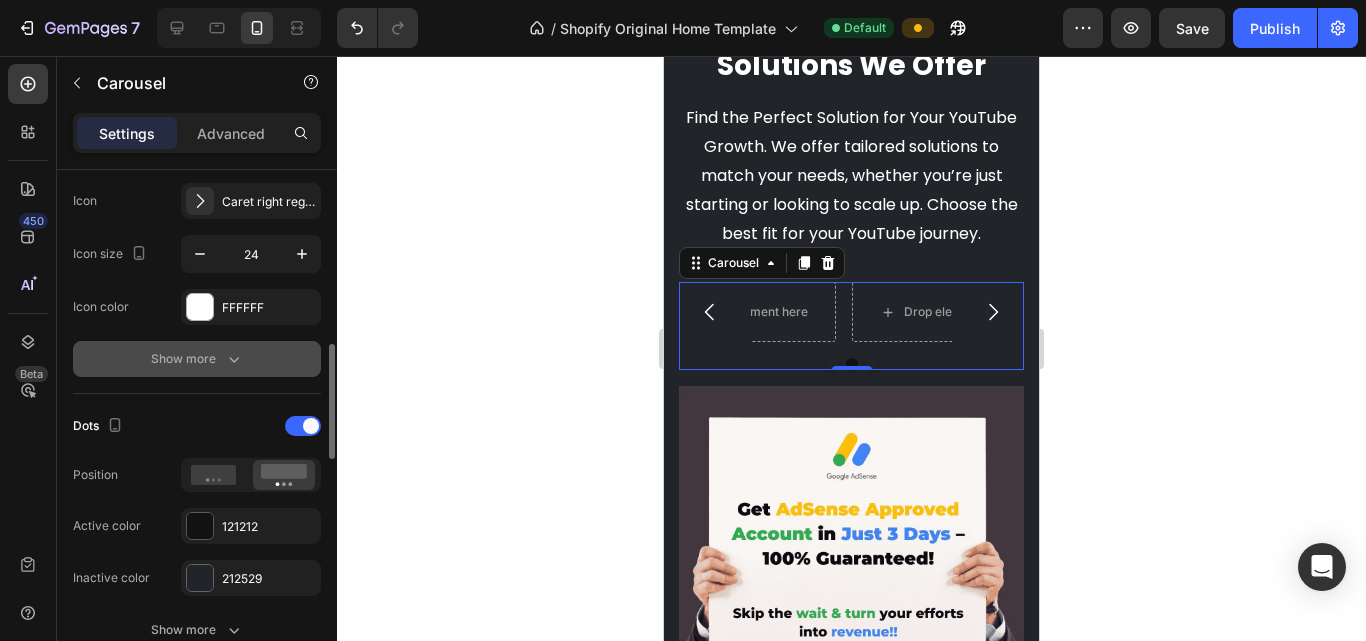 click 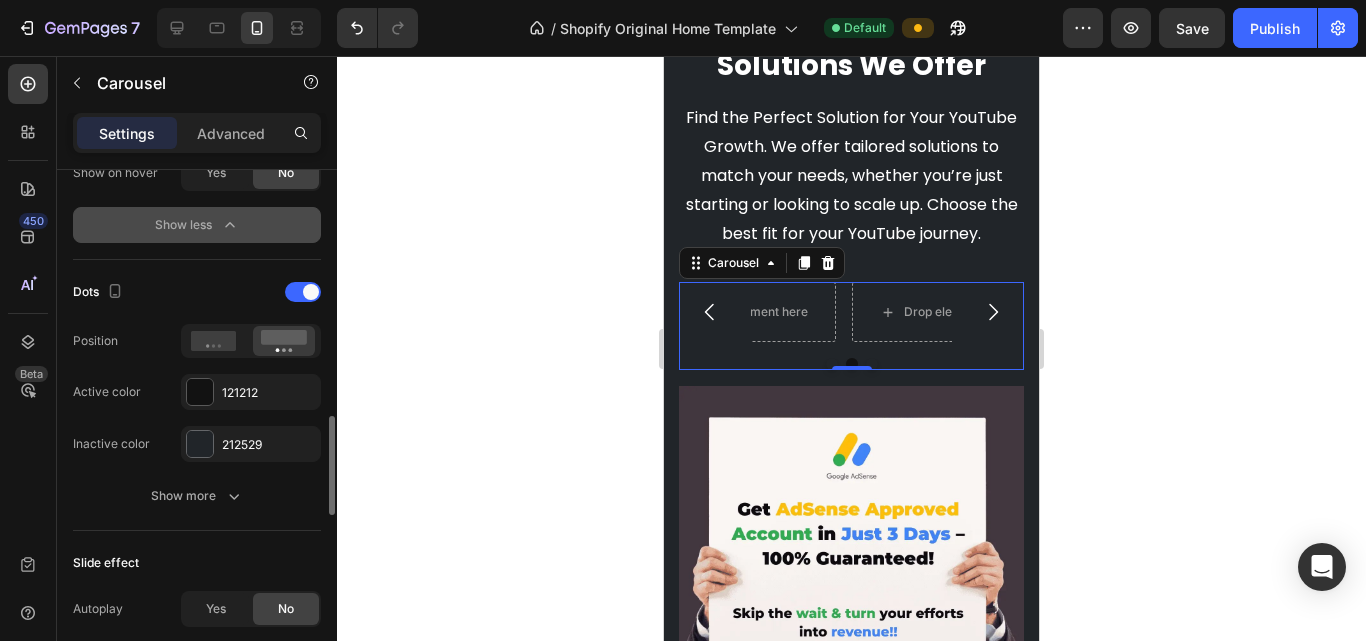 scroll, scrollTop: 1600, scrollLeft: 0, axis: vertical 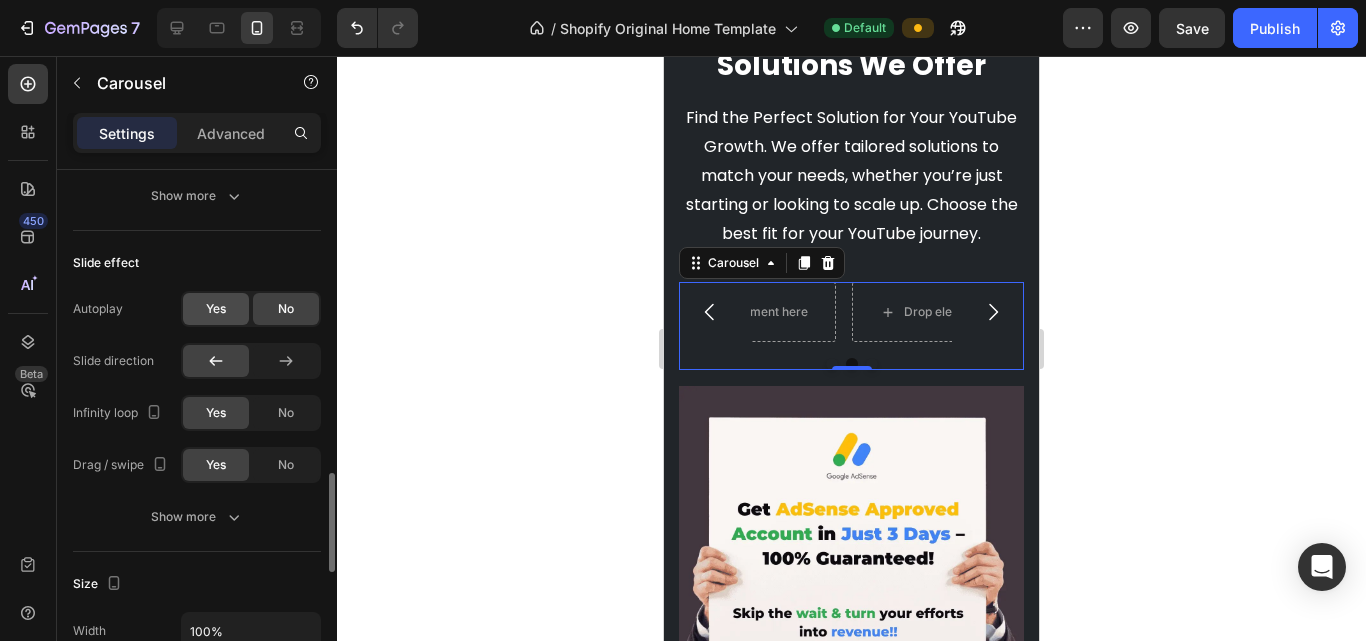 click on "Yes" 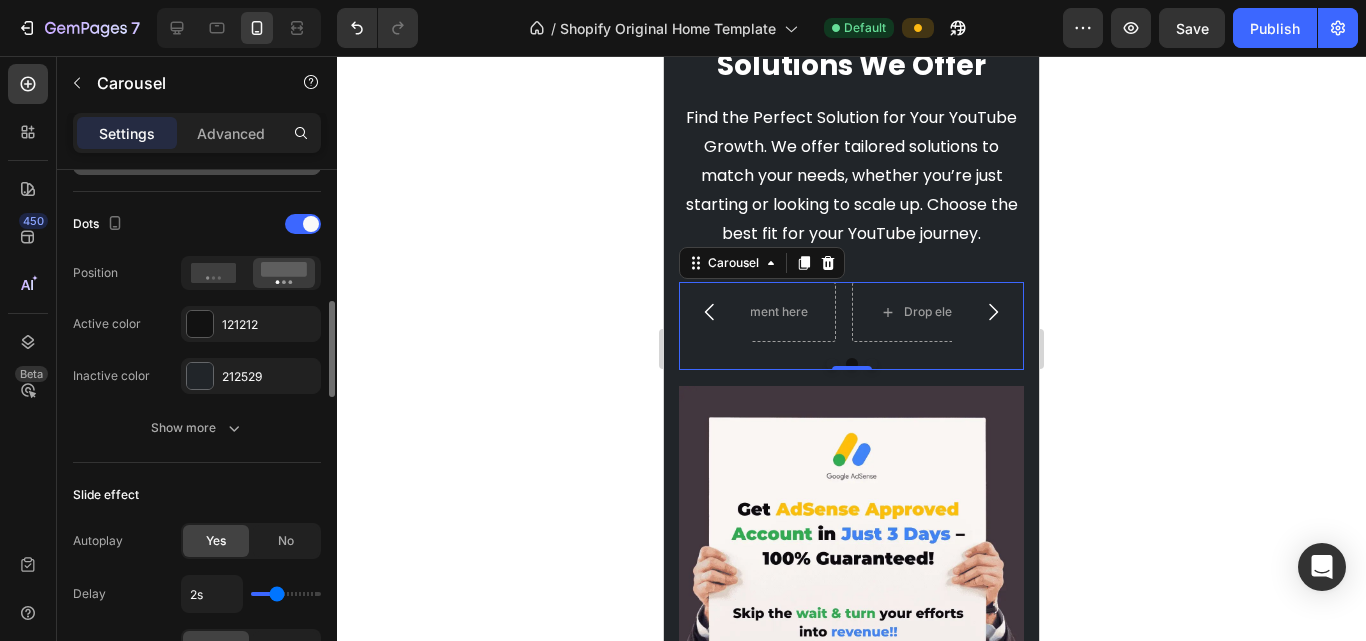 scroll, scrollTop: 1268, scrollLeft: 0, axis: vertical 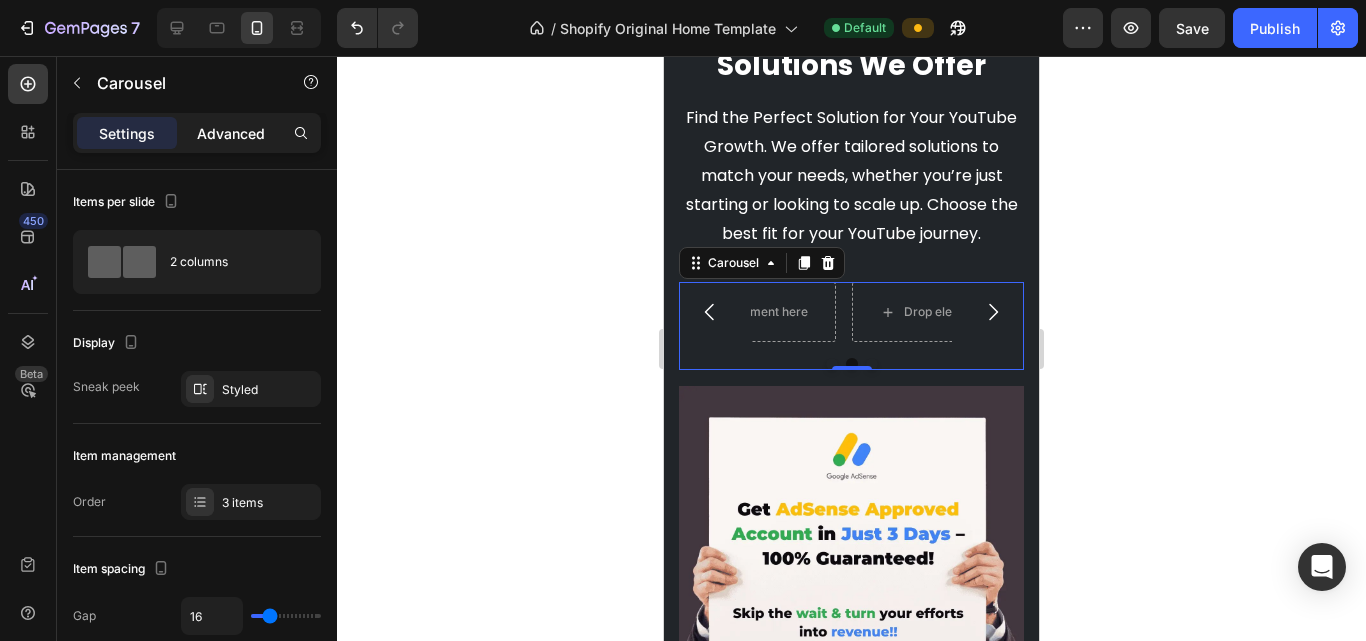 click on "Advanced" at bounding box center [231, 133] 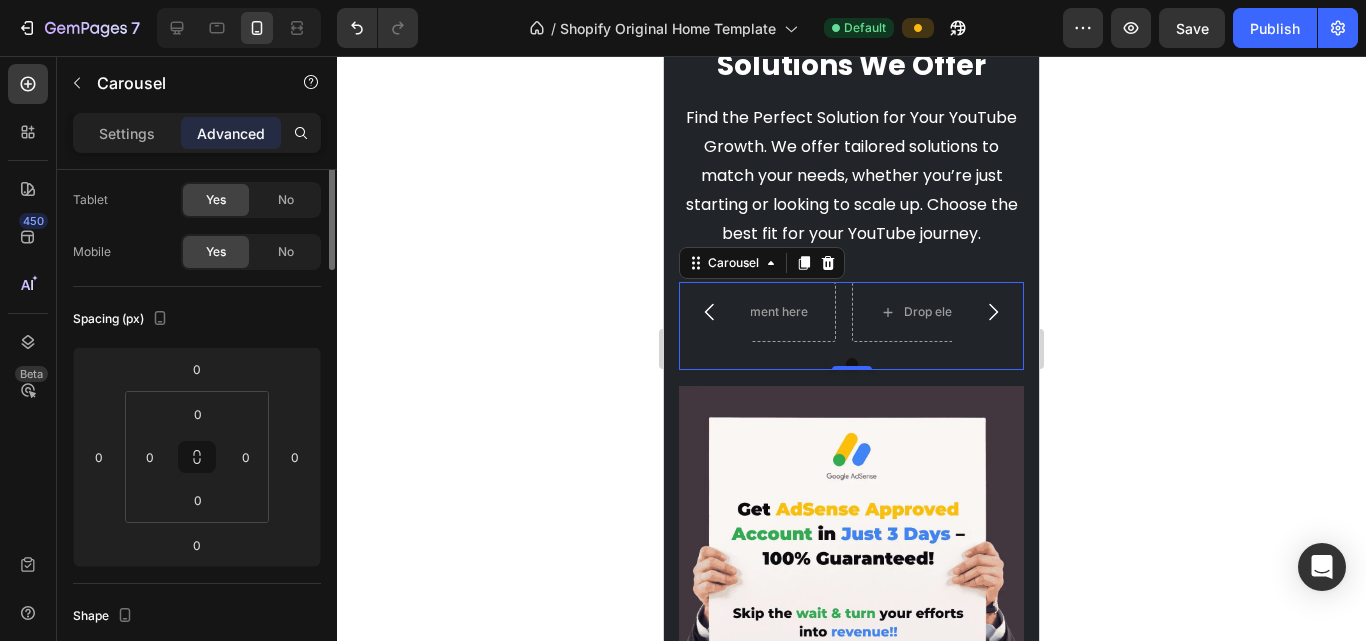 scroll, scrollTop: 0, scrollLeft: 0, axis: both 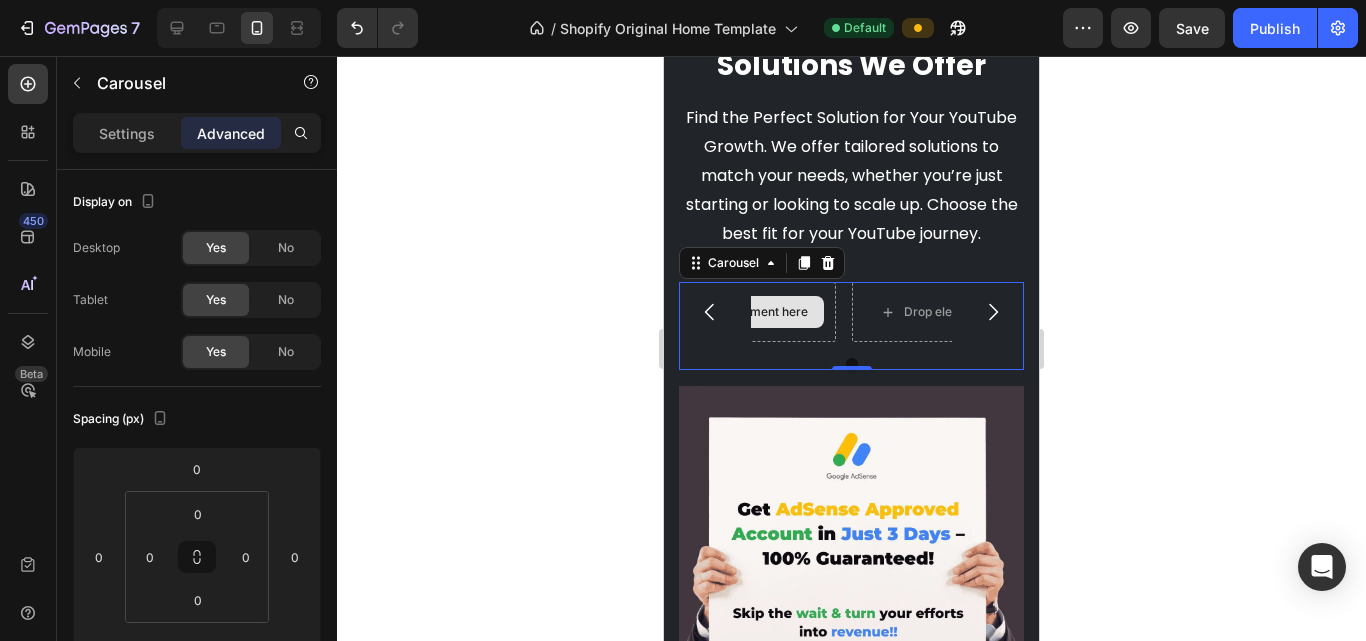 click on "Drop element here" at bounding box center (743, 312) 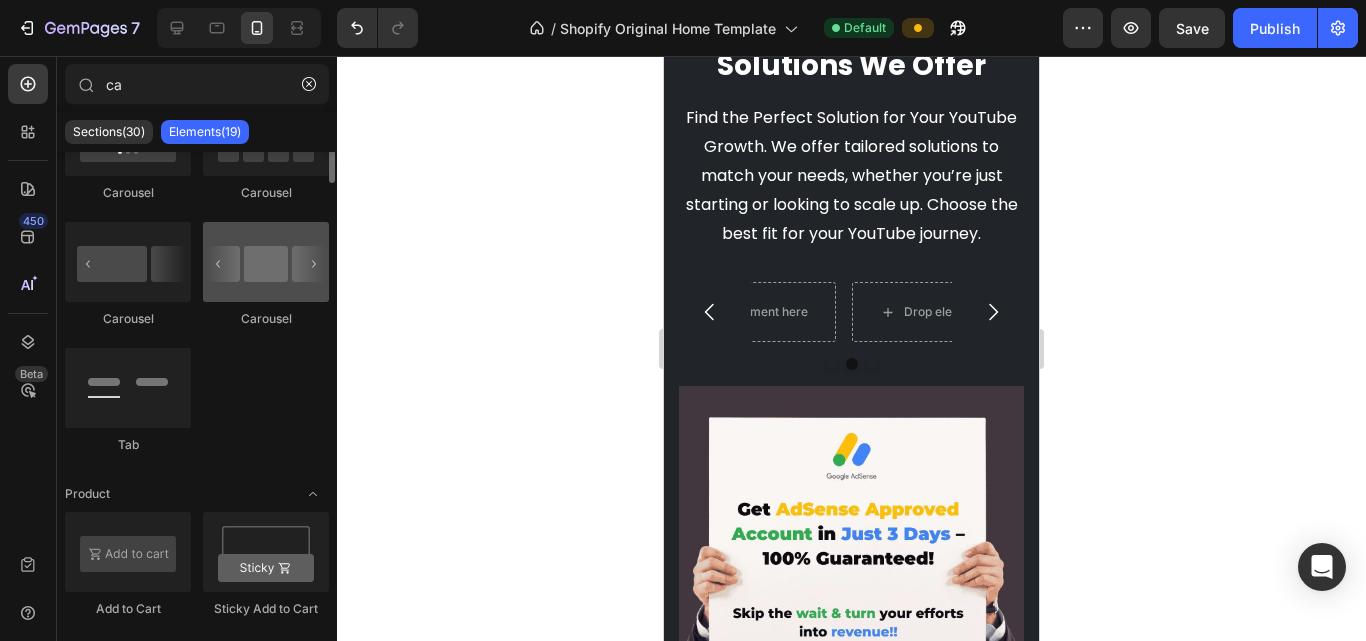 scroll, scrollTop: 0, scrollLeft: 0, axis: both 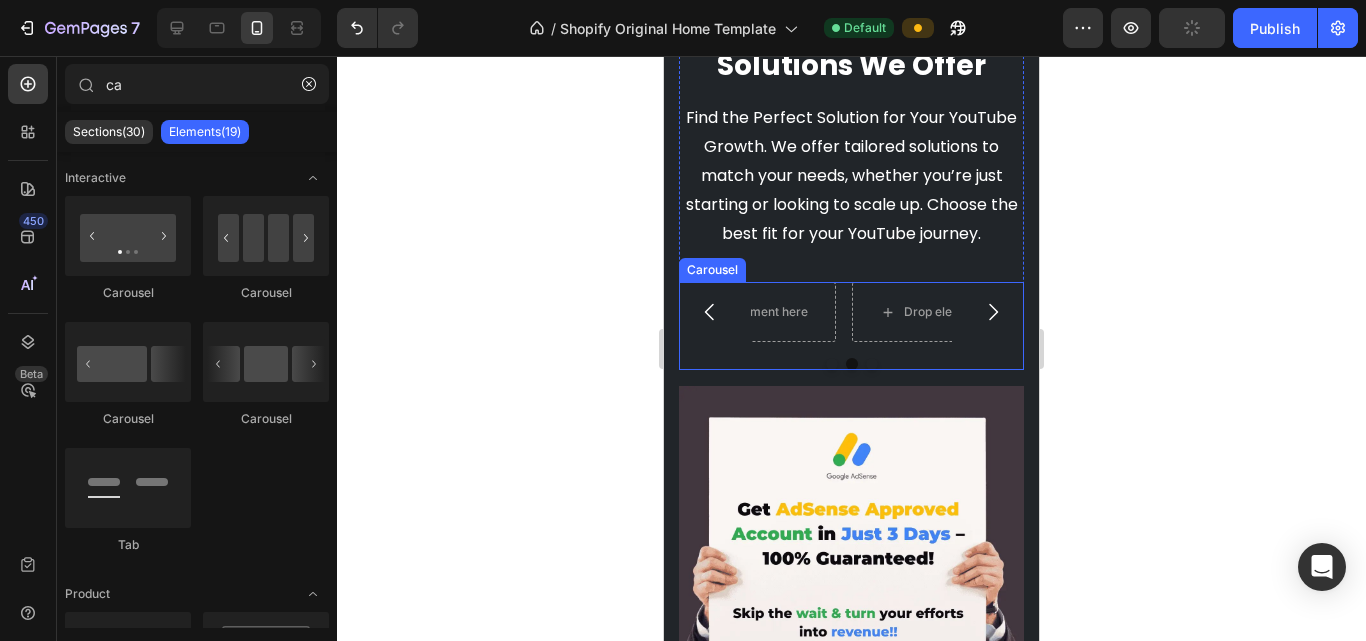 click 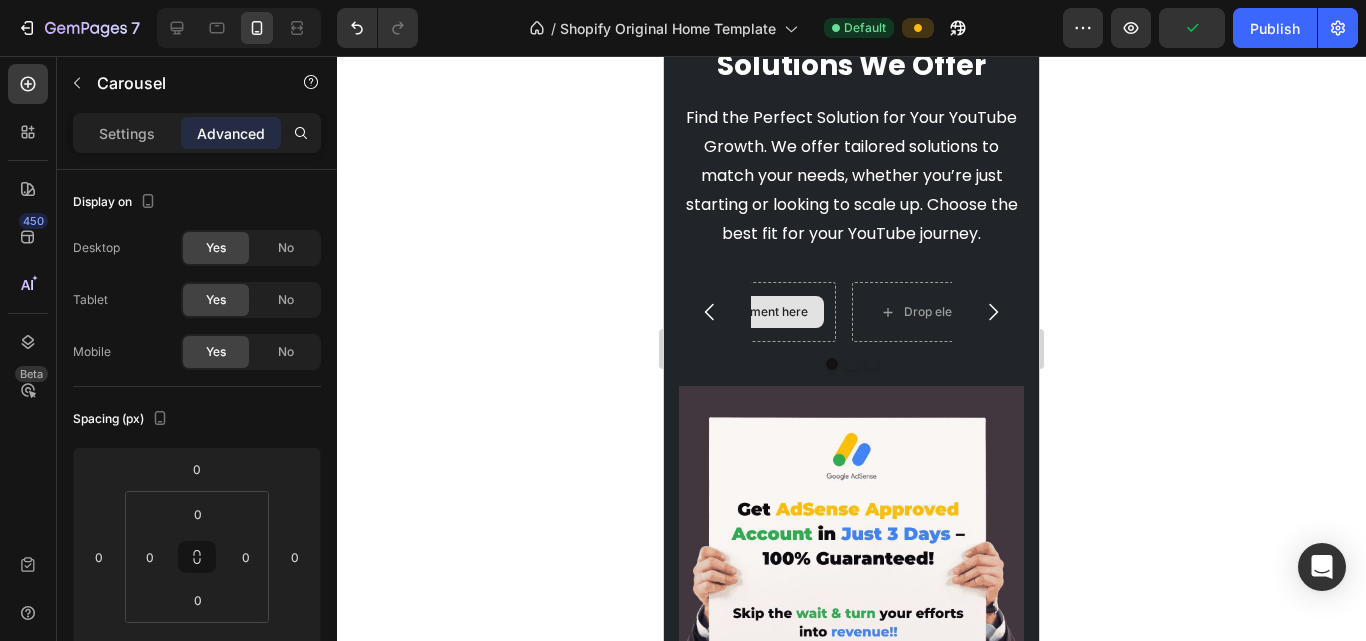 click on "Drop element here" at bounding box center [743, 312] 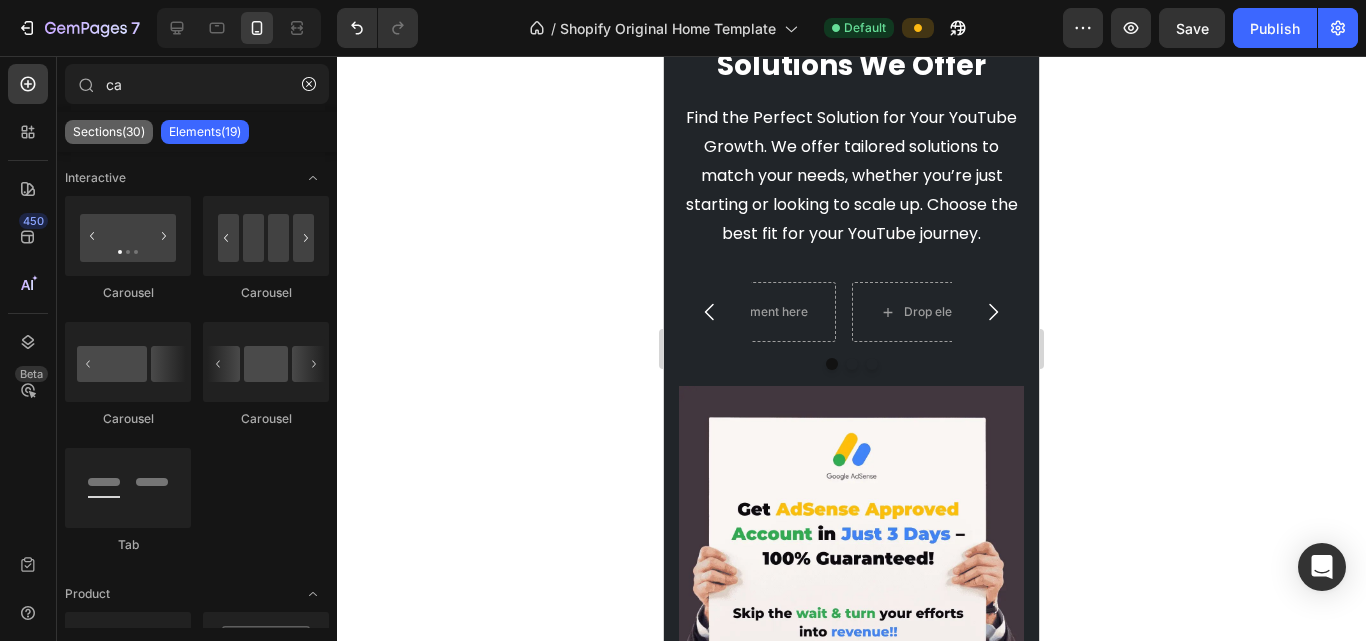 click on "Sections(30)" at bounding box center [109, 132] 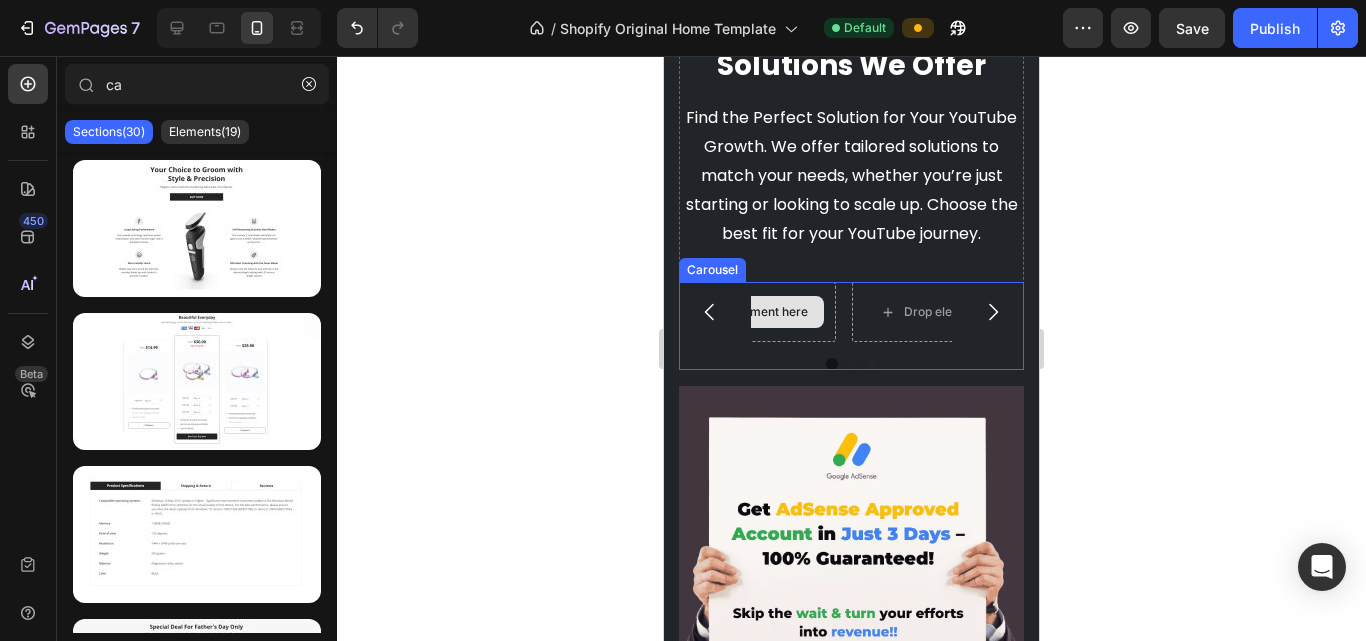 click on "Drop element here" at bounding box center [755, 312] 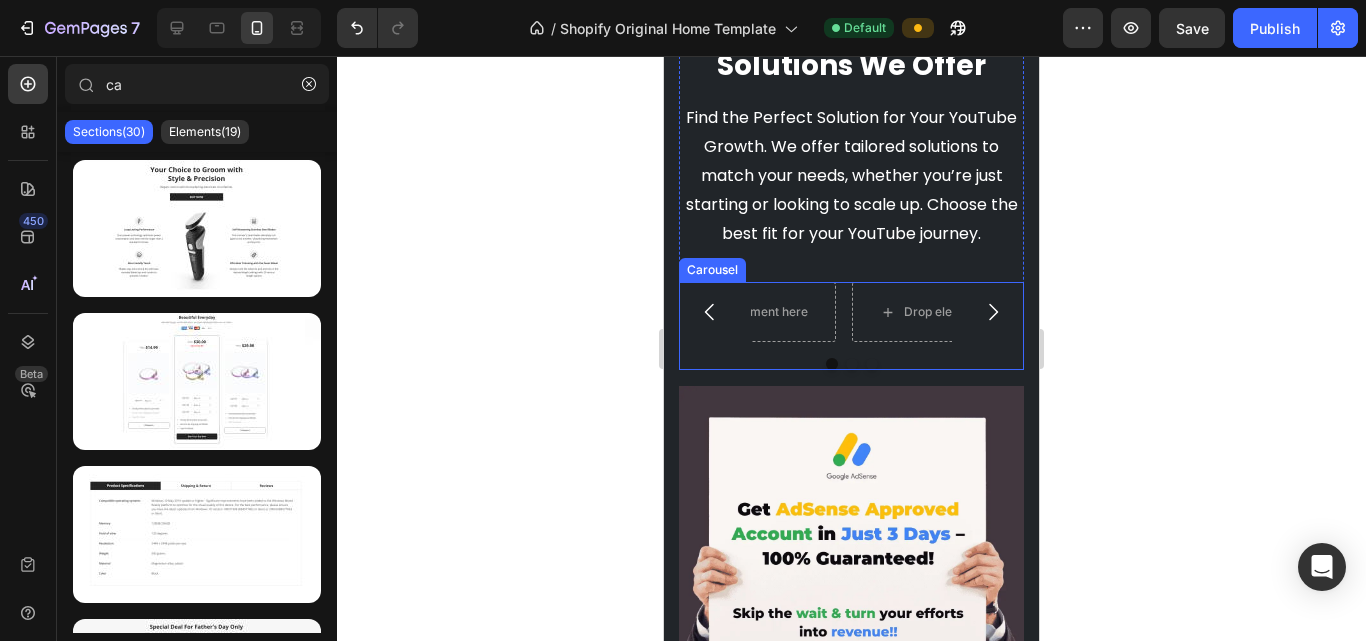 click on "Carousel" at bounding box center (712, 270) 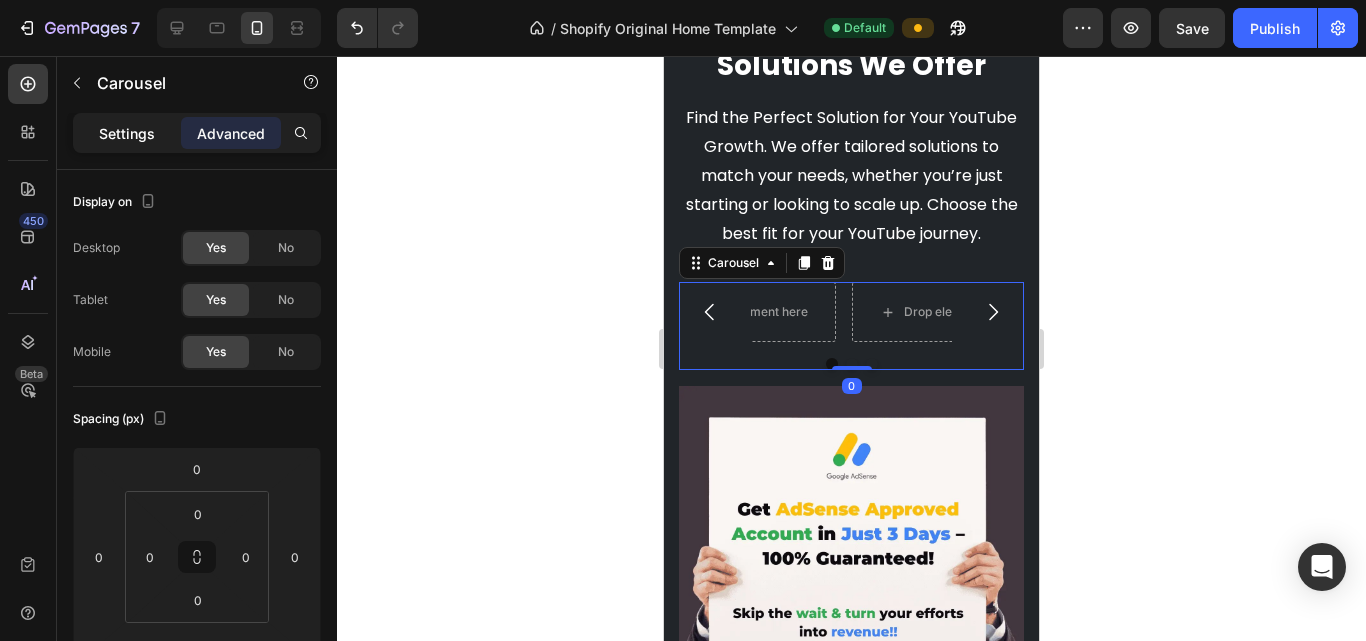 click on "Settings" at bounding box center (127, 133) 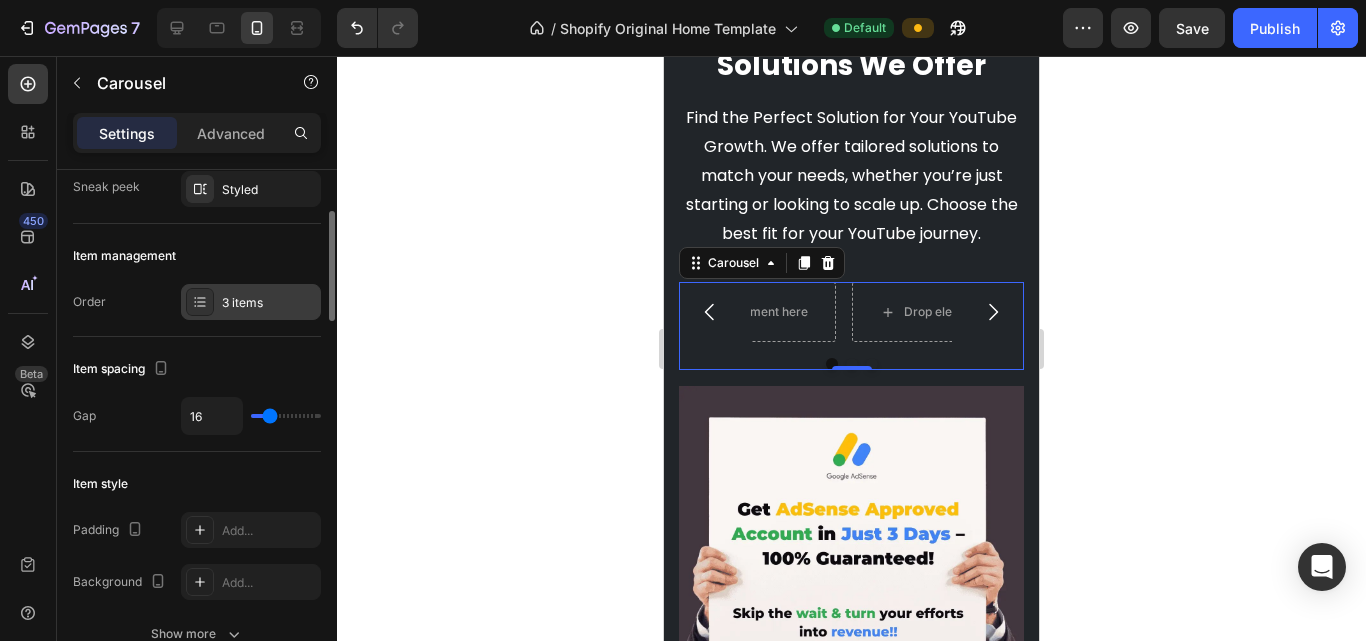 scroll, scrollTop: 0, scrollLeft: 0, axis: both 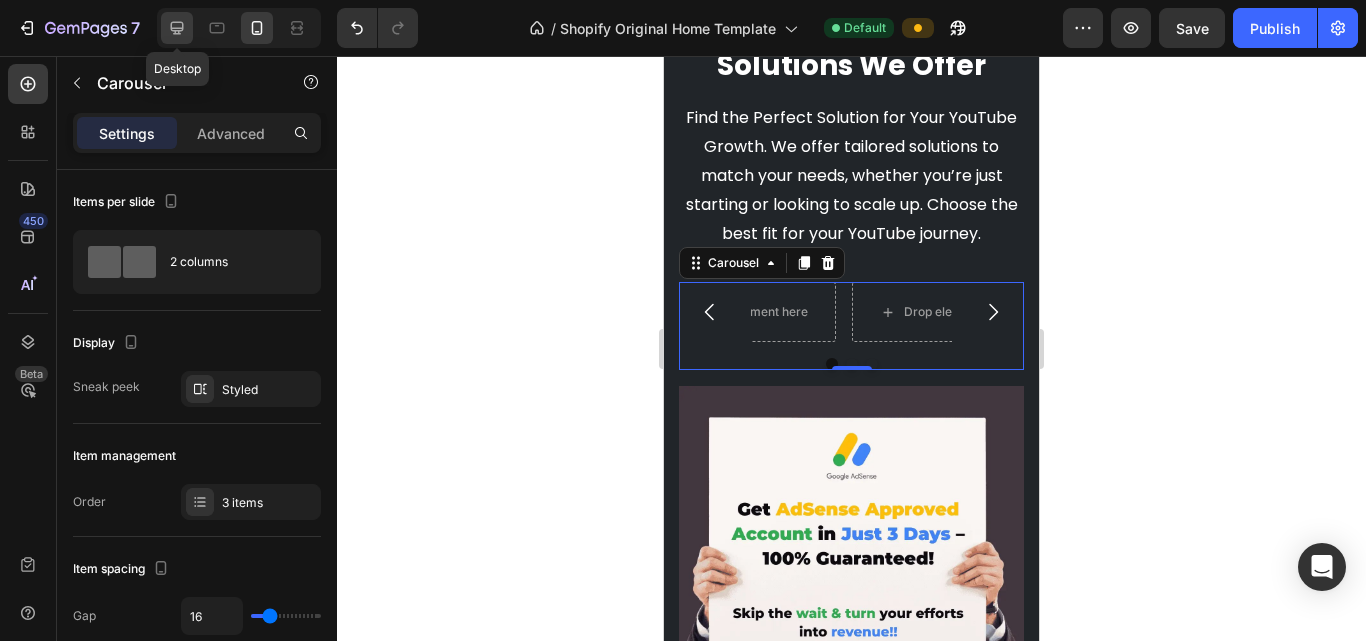 click 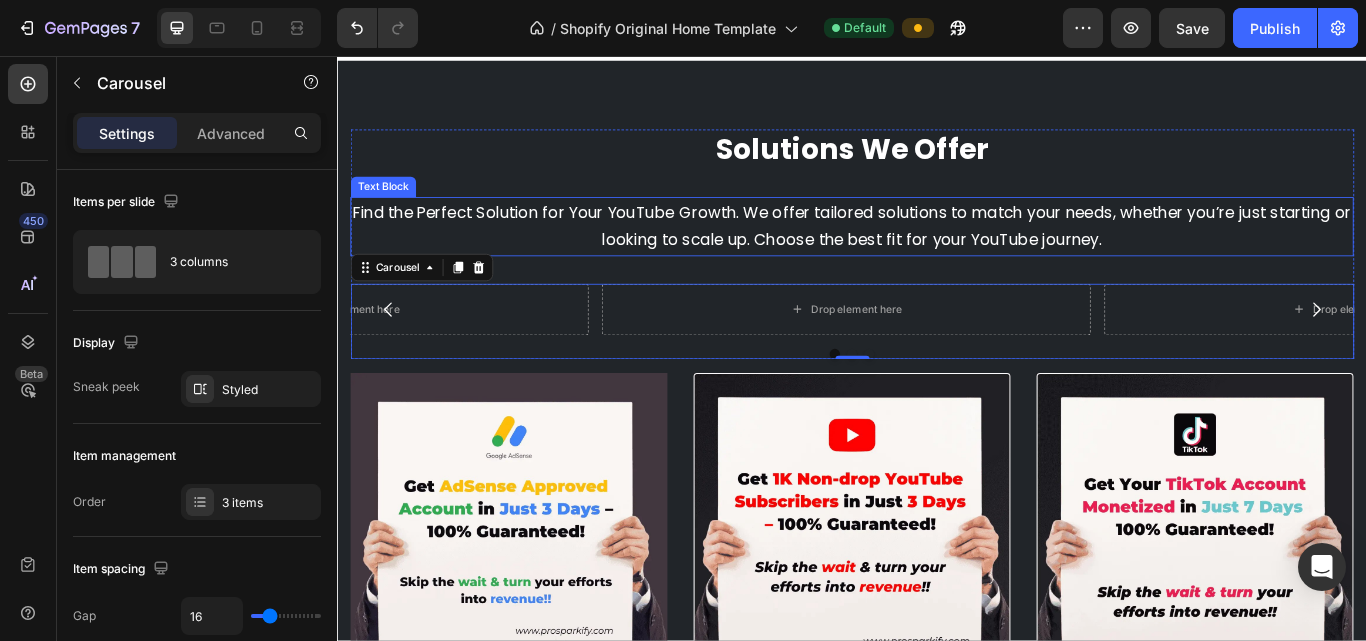 scroll, scrollTop: 836, scrollLeft: 0, axis: vertical 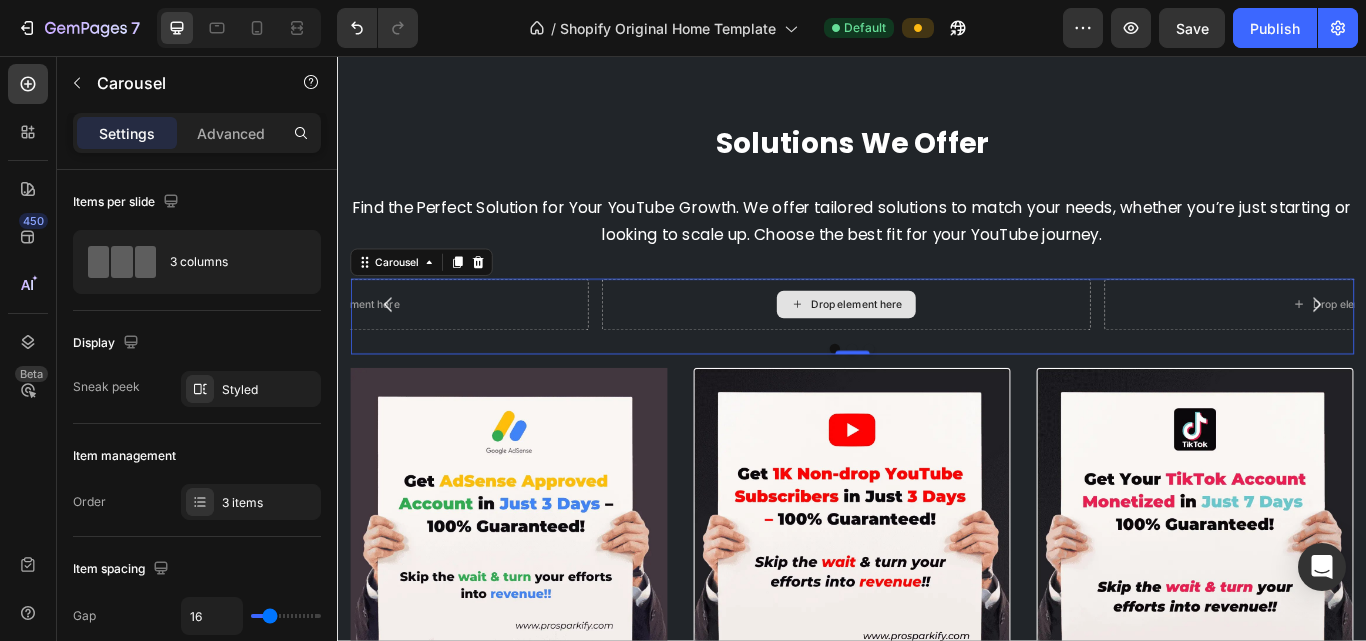 click on "Drop element here" at bounding box center [942, 346] 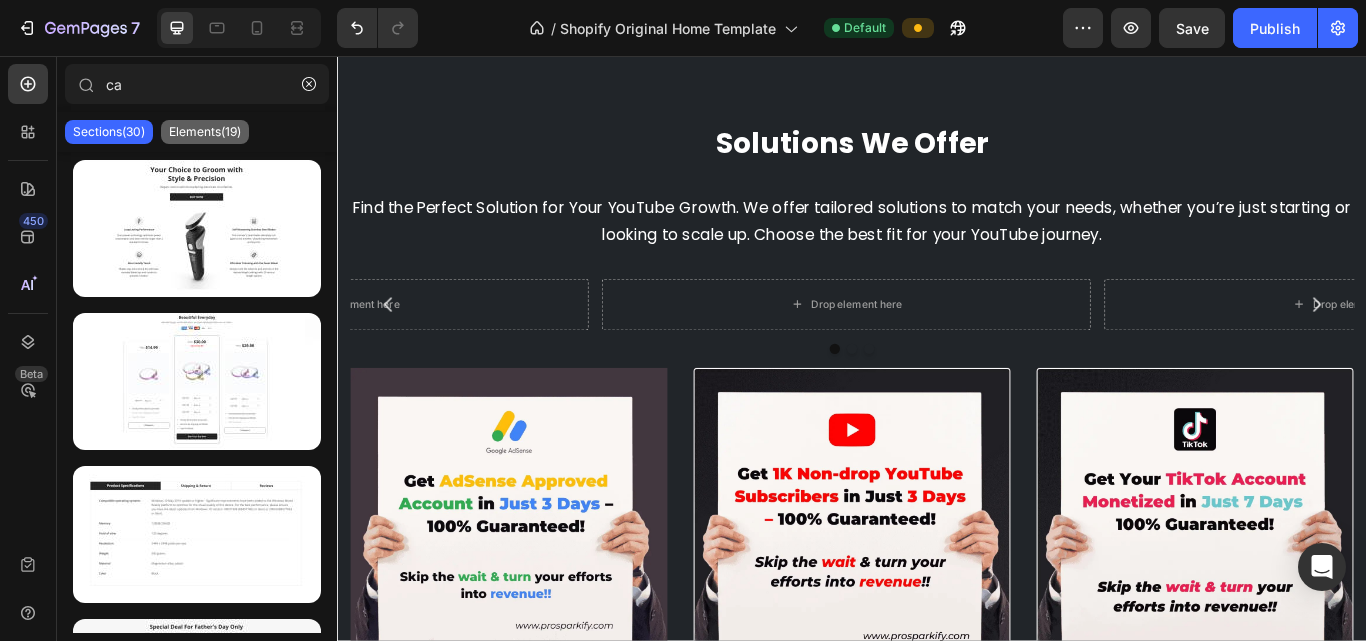 click on "Elements(19)" at bounding box center (205, 132) 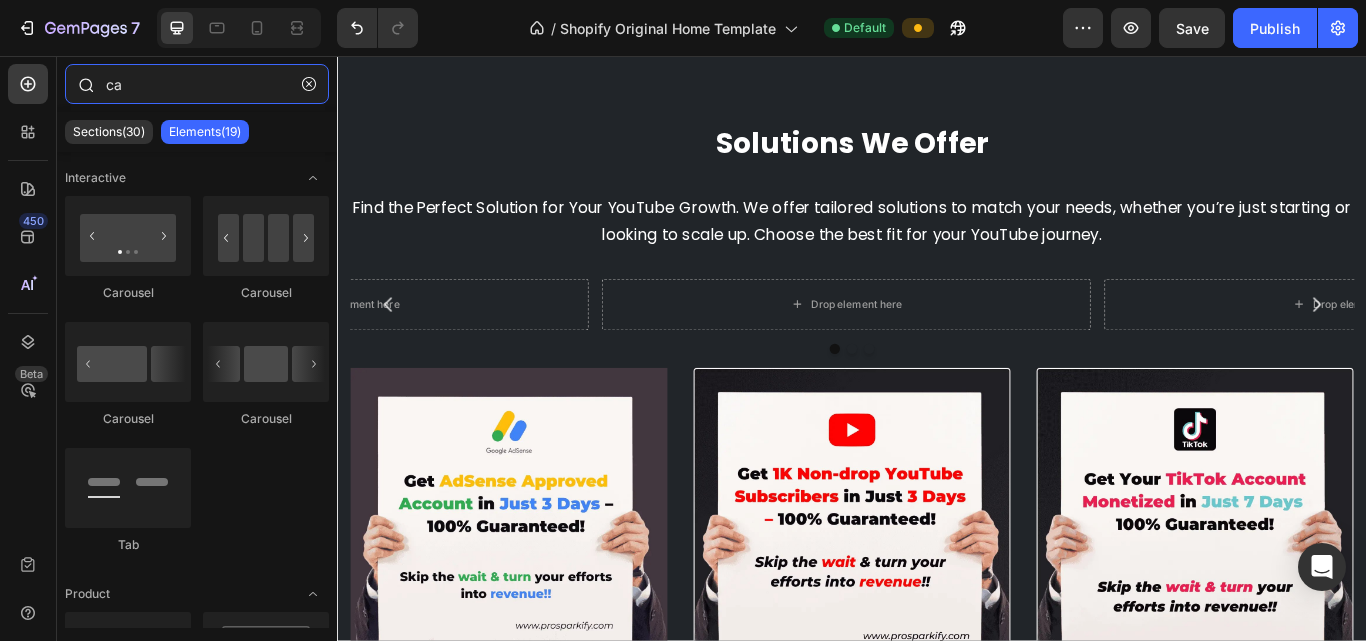 click on "ca" at bounding box center (197, 84) 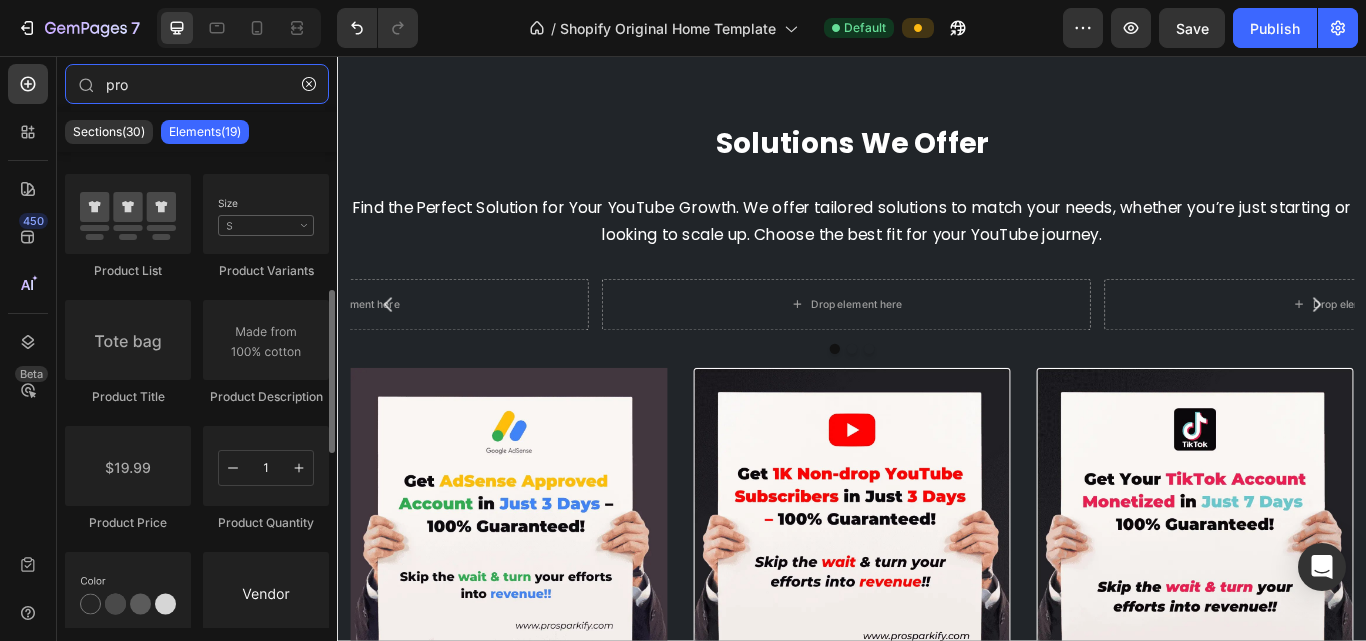 scroll, scrollTop: 300, scrollLeft: 0, axis: vertical 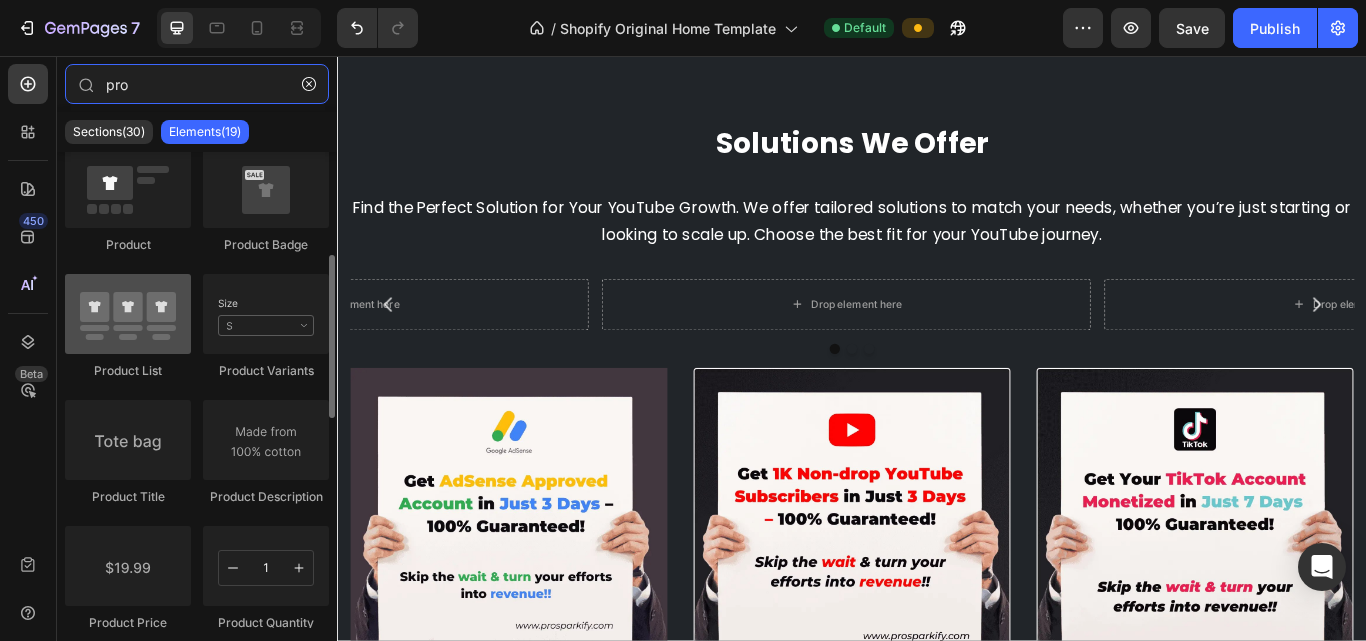 type on "pro" 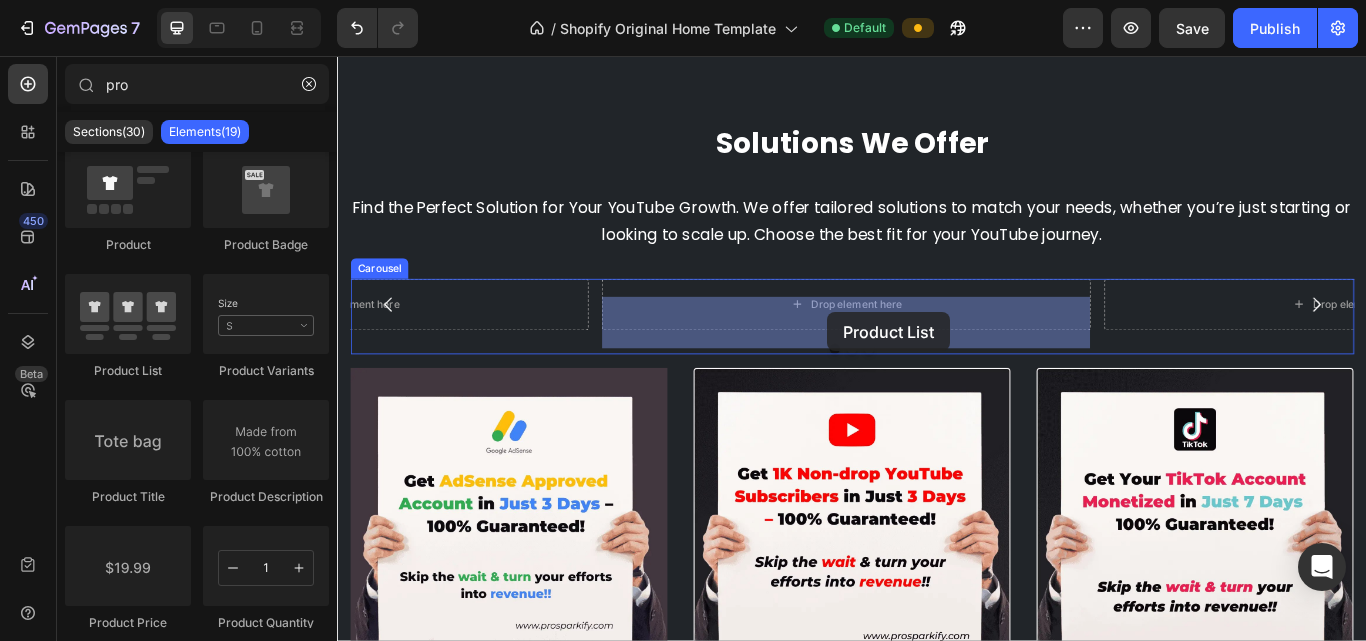 drag, startPoint x: 449, startPoint y: 376, endPoint x: 908, endPoint y: 355, distance: 459.48013 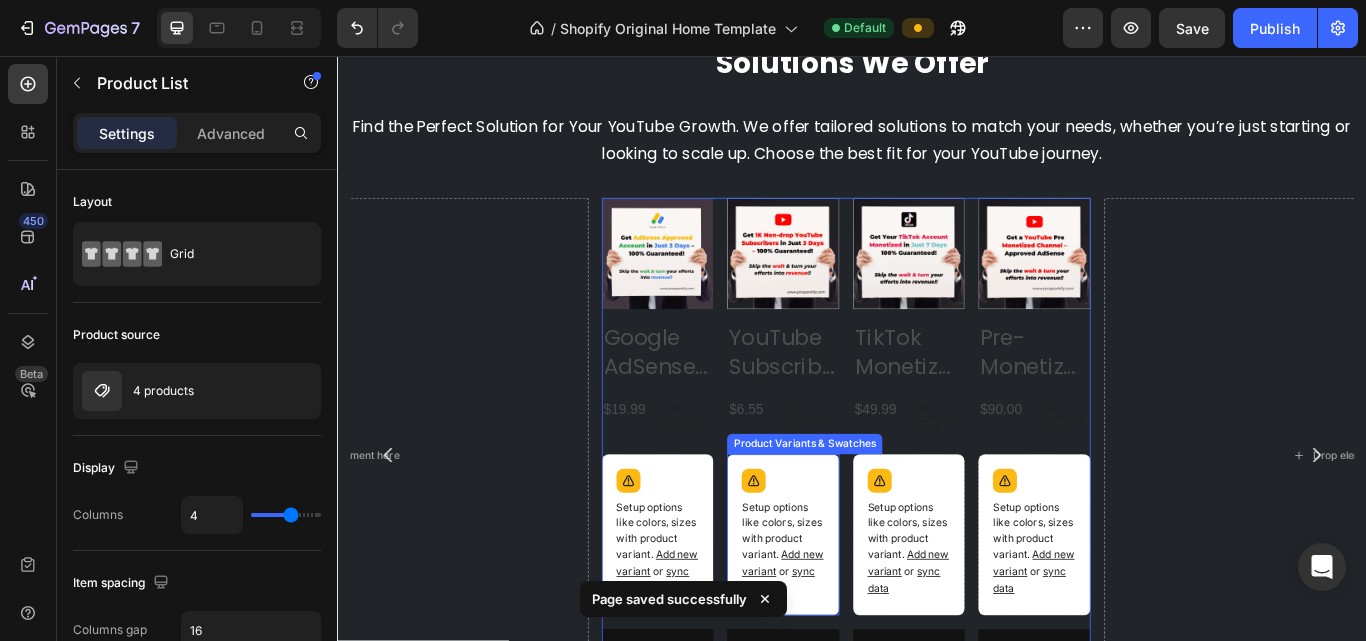 scroll, scrollTop: 836, scrollLeft: 0, axis: vertical 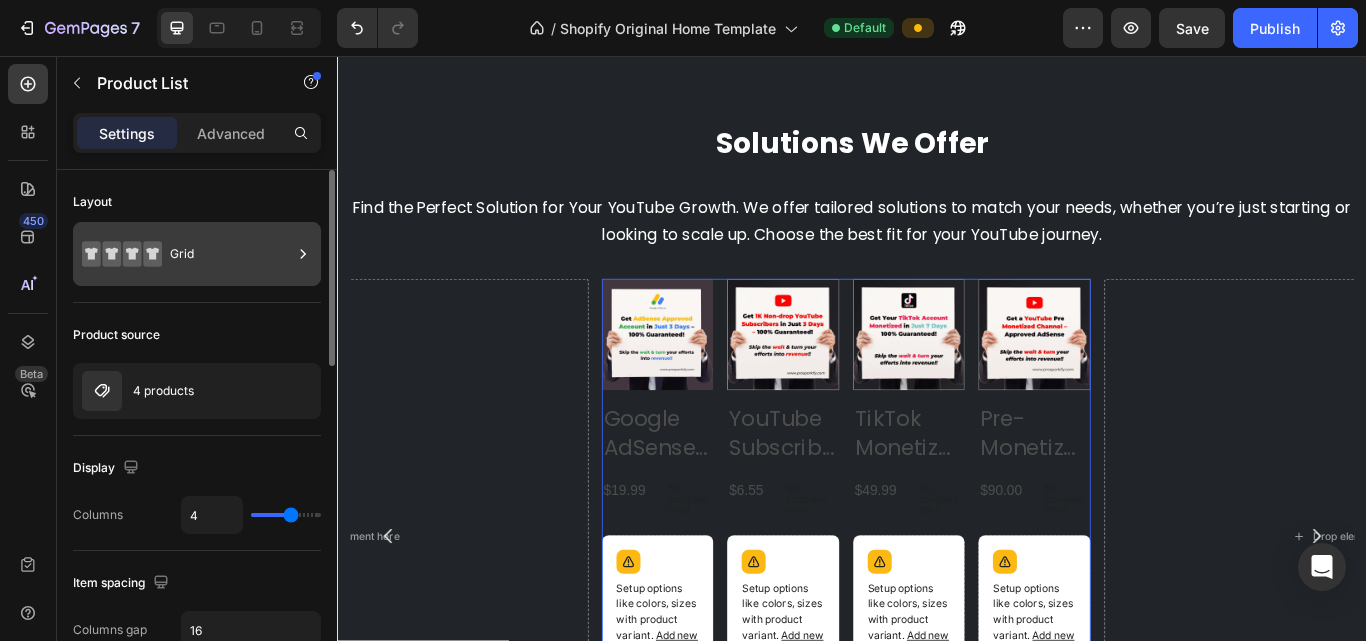 click 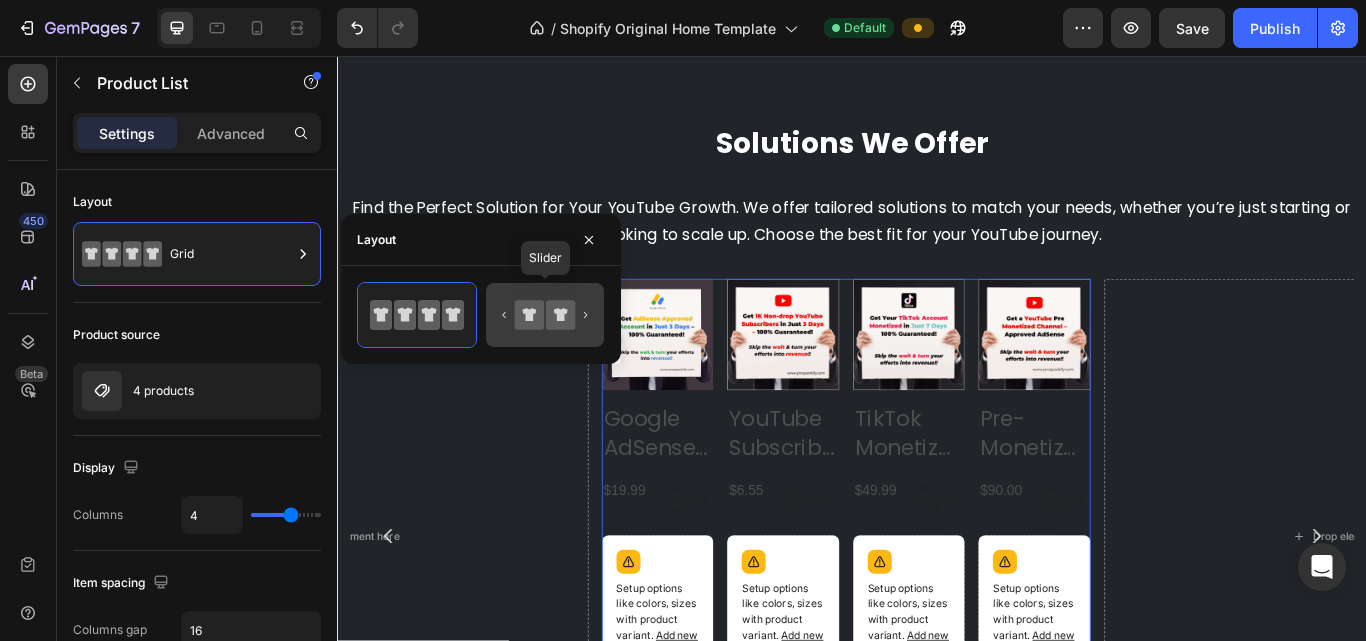 click 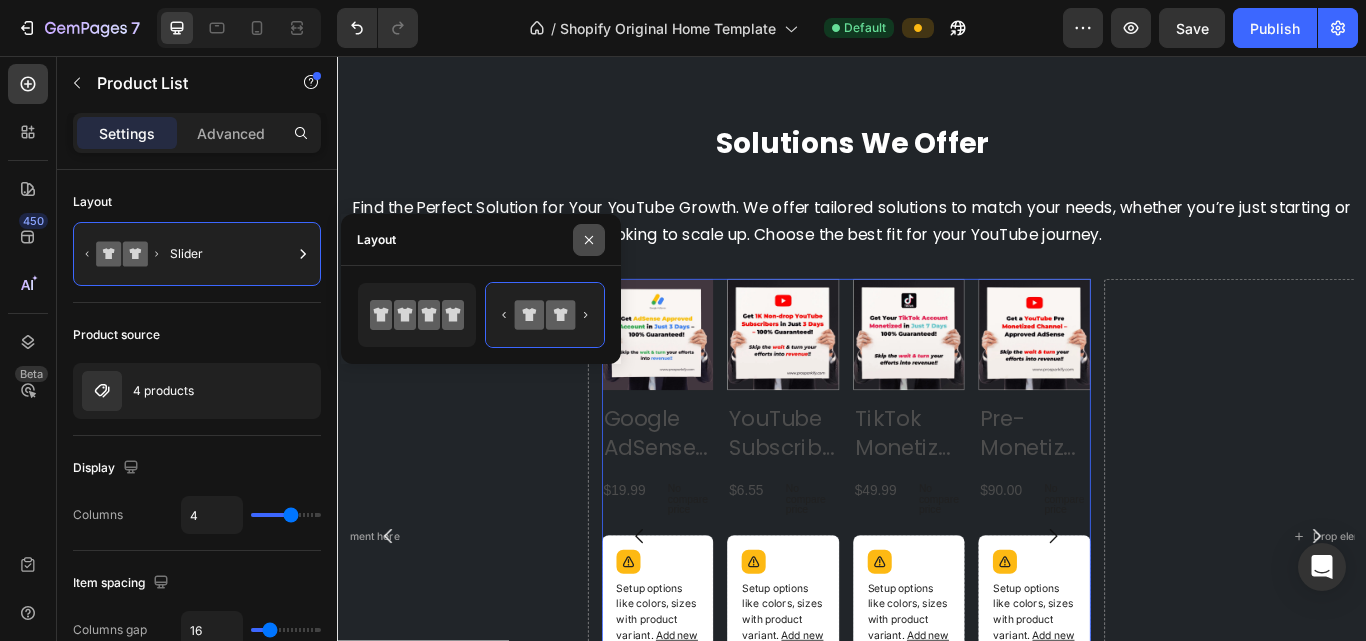 drag, startPoint x: 583, startPoint y: 244, endPoint x: 376, endPoint y: 247, distance: 207.02174 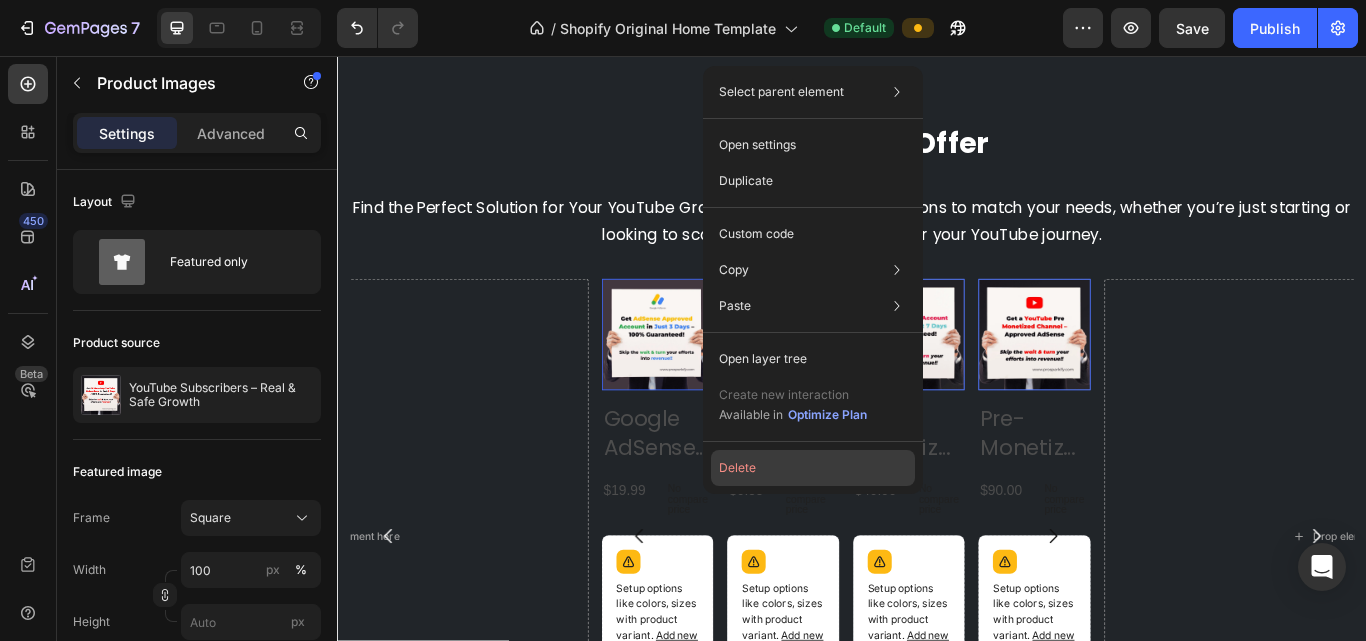 click on "Delete" 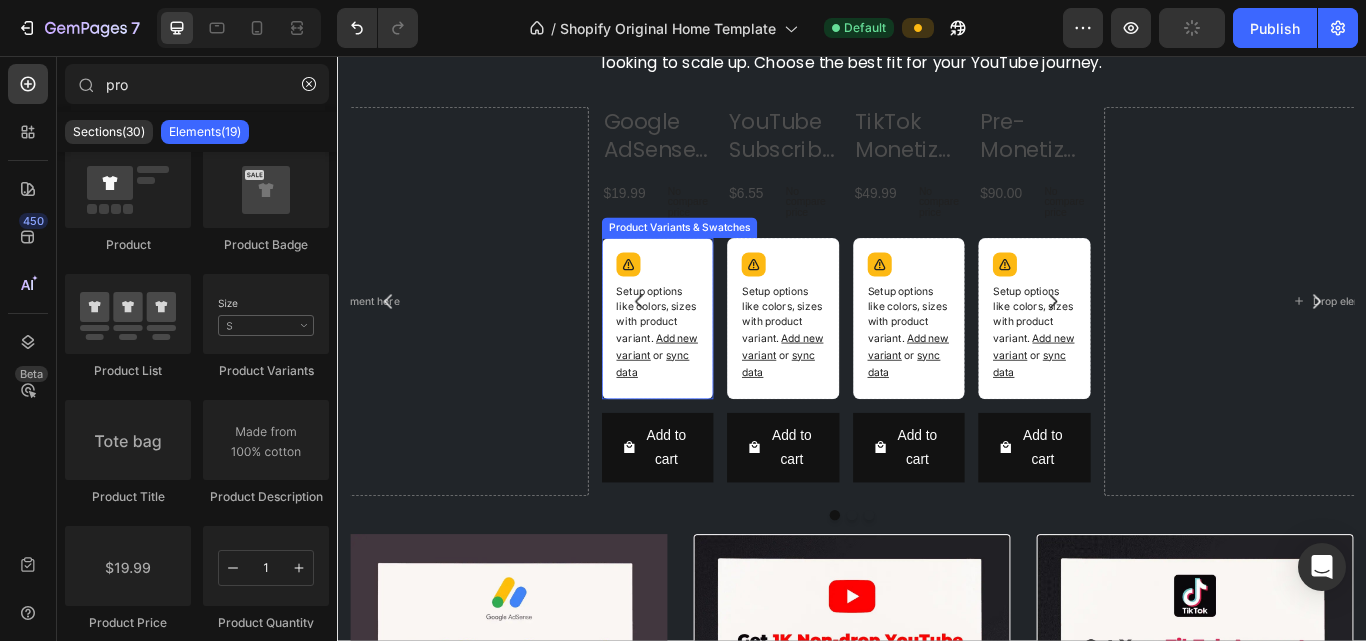 scroll, scrollTop: 1036, scrollLeft: 0, axis: vertical 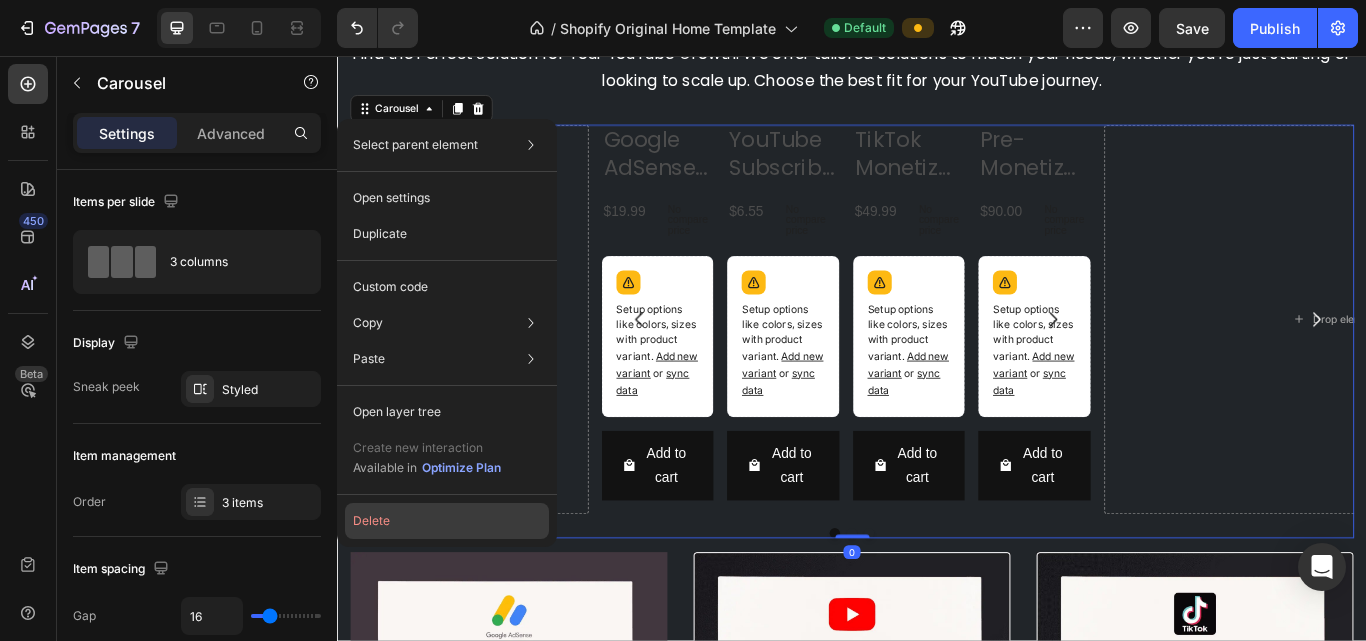 click on "Delete" 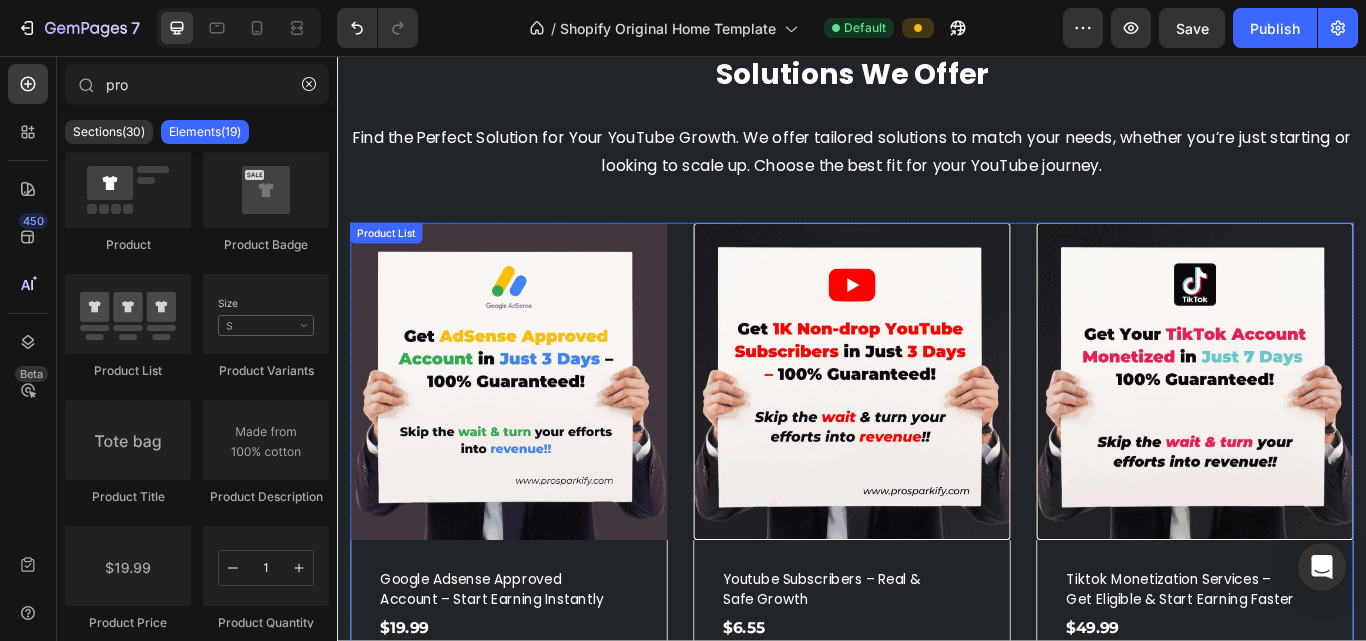 scroll, scrollTop: 936, scrollLeft: 0, axis: vertical 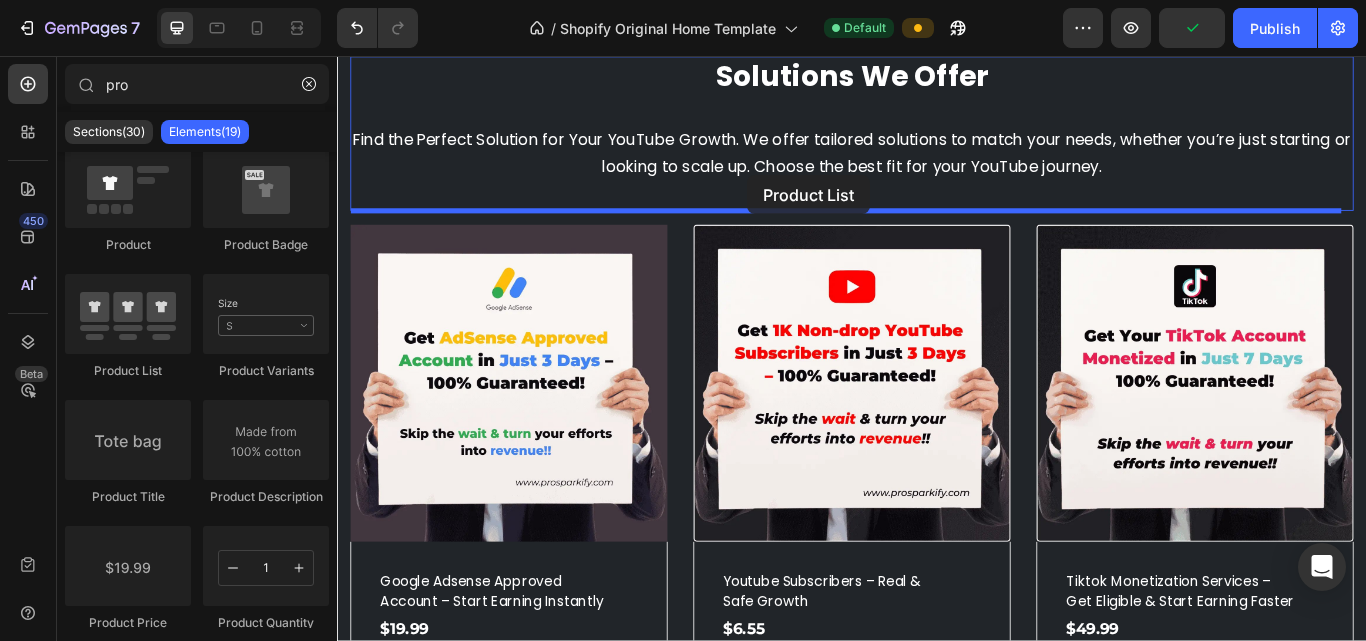 drag, startPoint x: 450, startPoint y: 379, endPoint x: 815, endPoint y: 195, distance: 408.75543 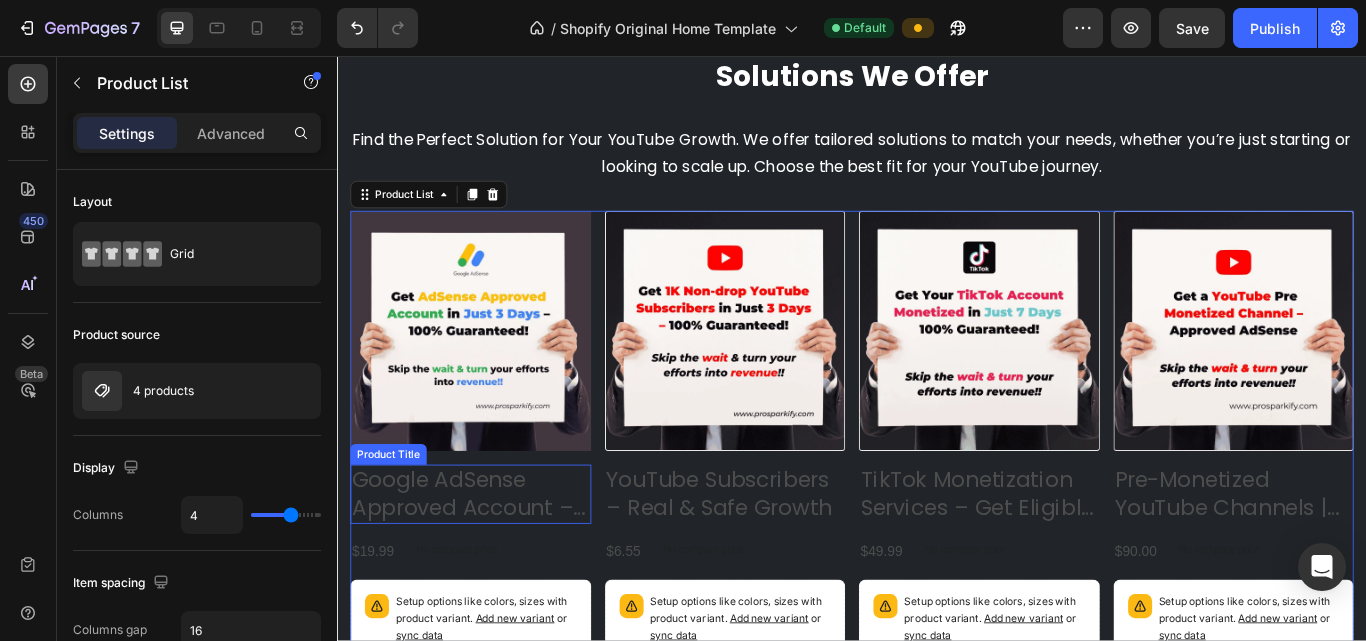 scroll, scrollTop: 1136, scrollLeft: 0, axis: vertical 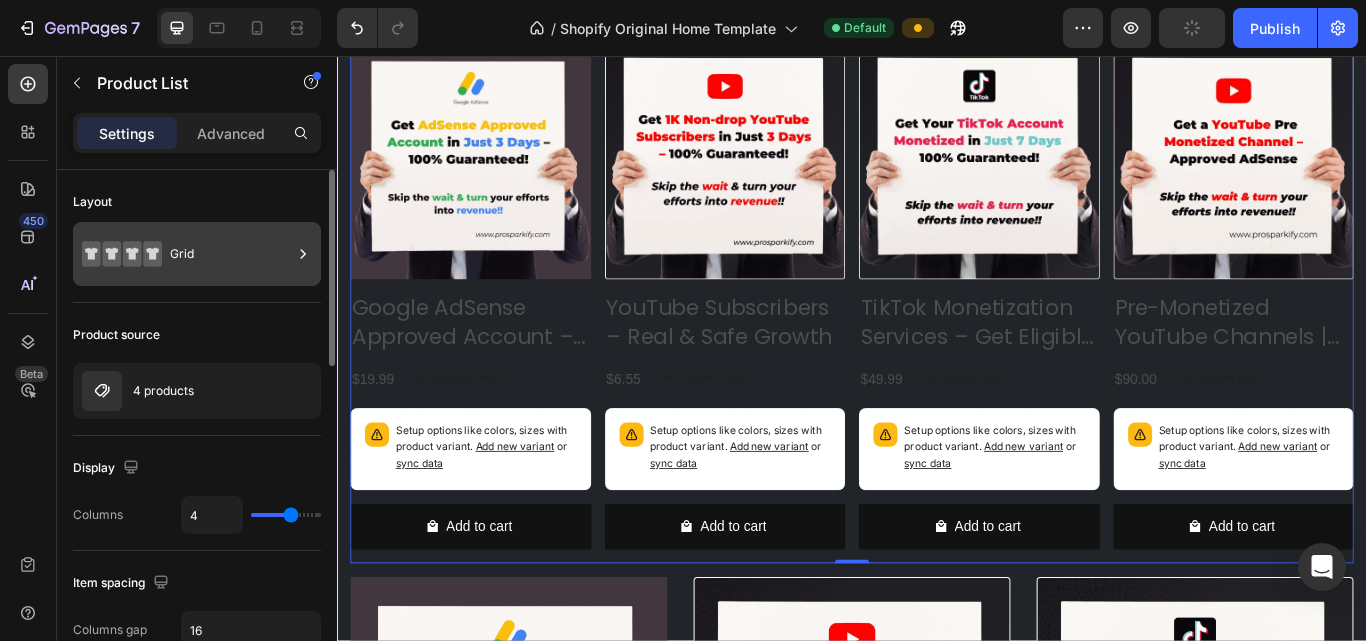 click on "Grid" at bounding box center (231, 254) 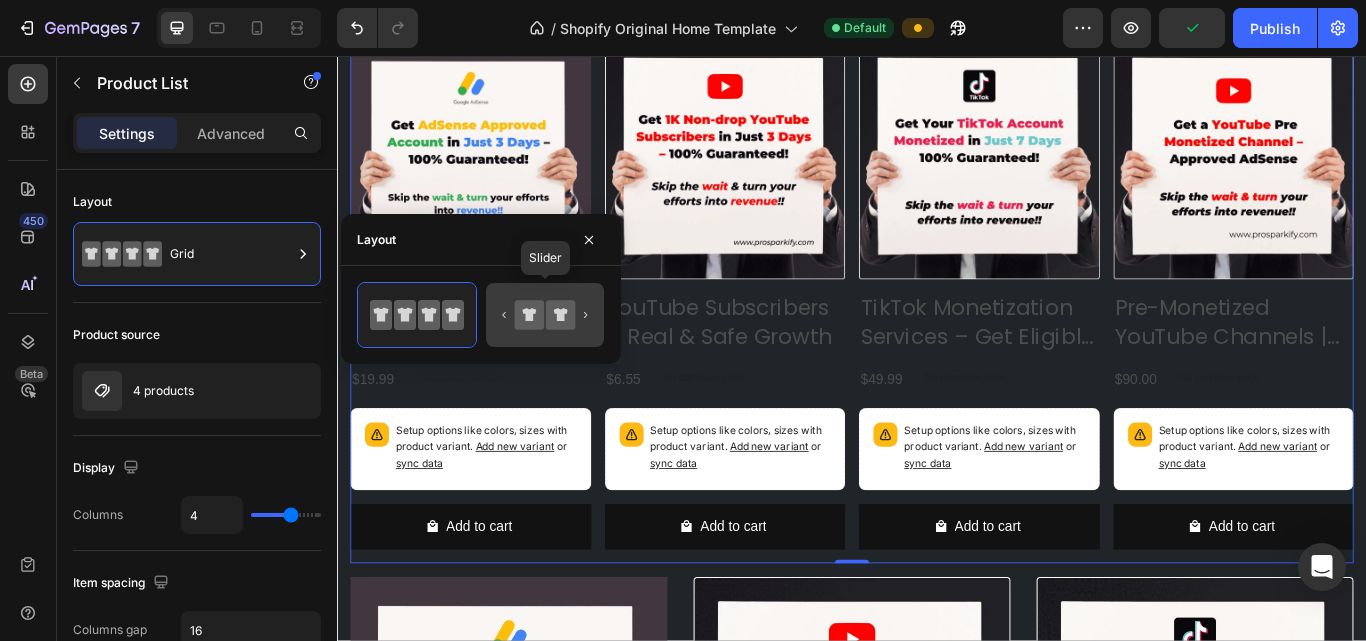 click 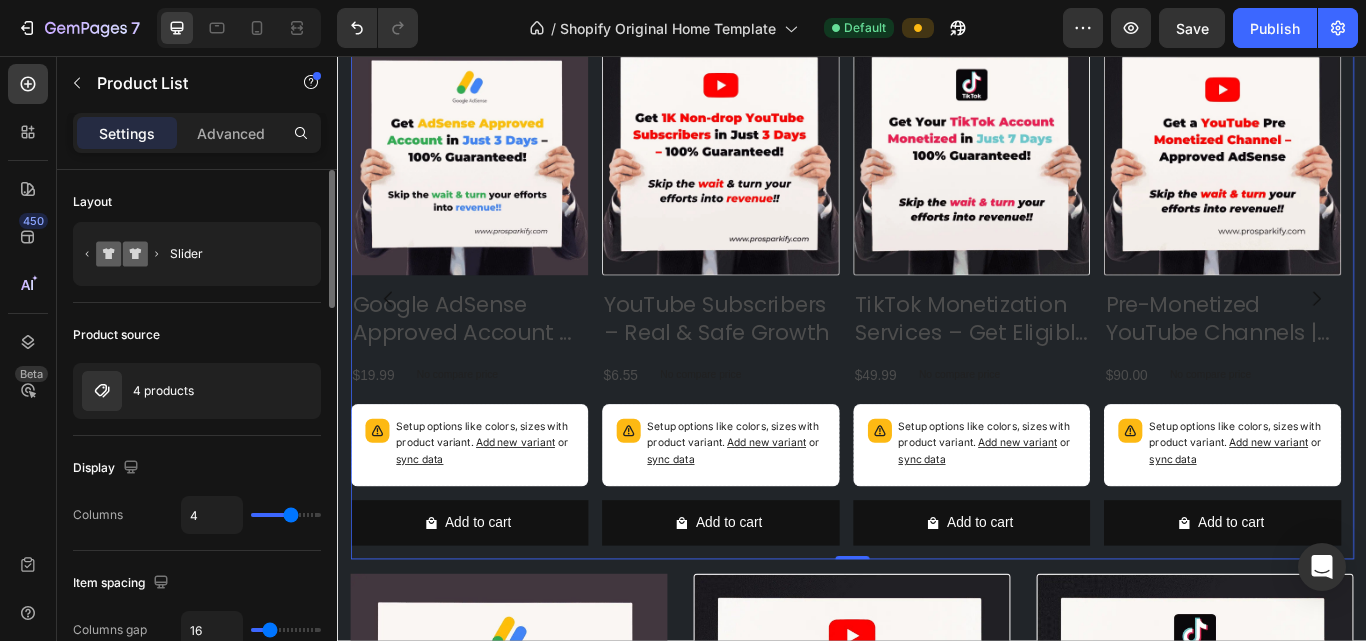click on "Product source" at bounding box center (197, 335) 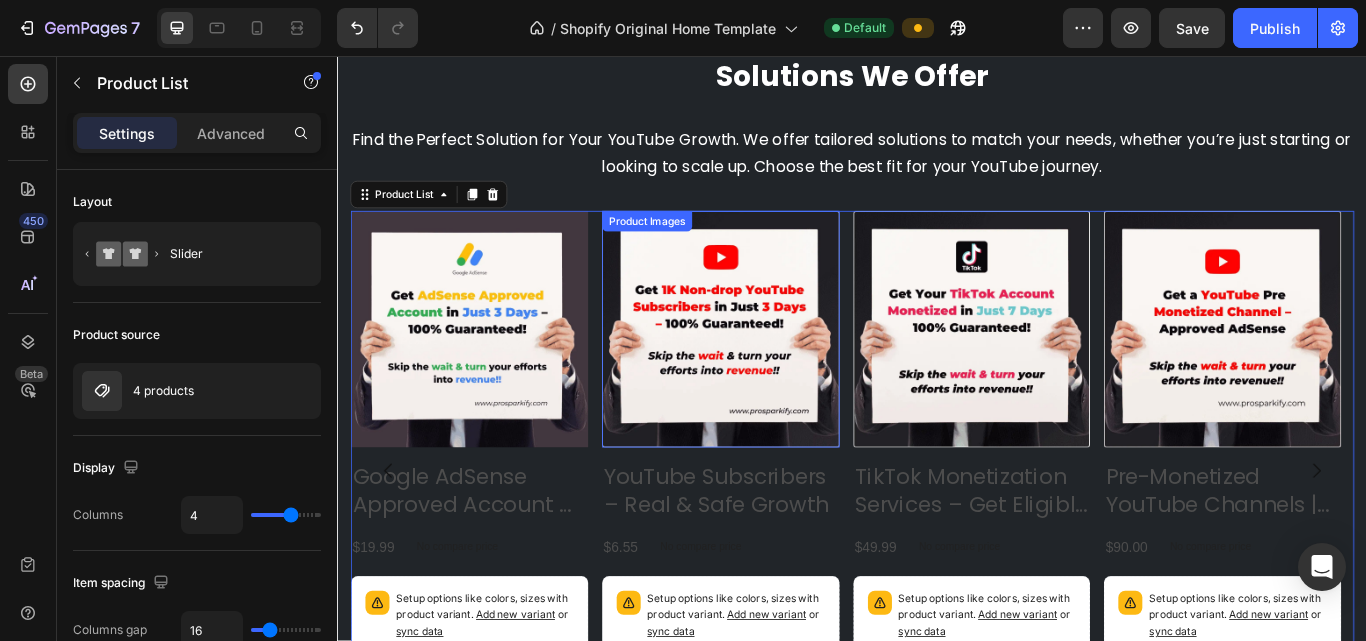 scroll, scrollTop: 1036, scrollLeft: 0, axis: vertical 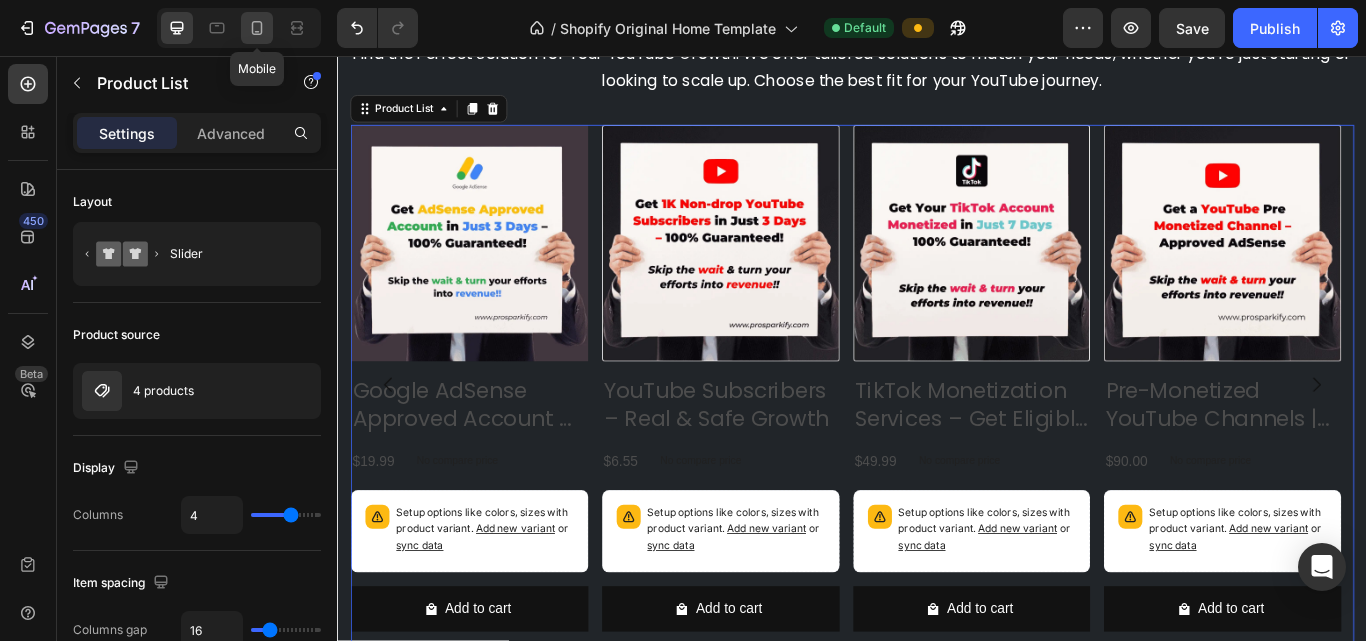 click 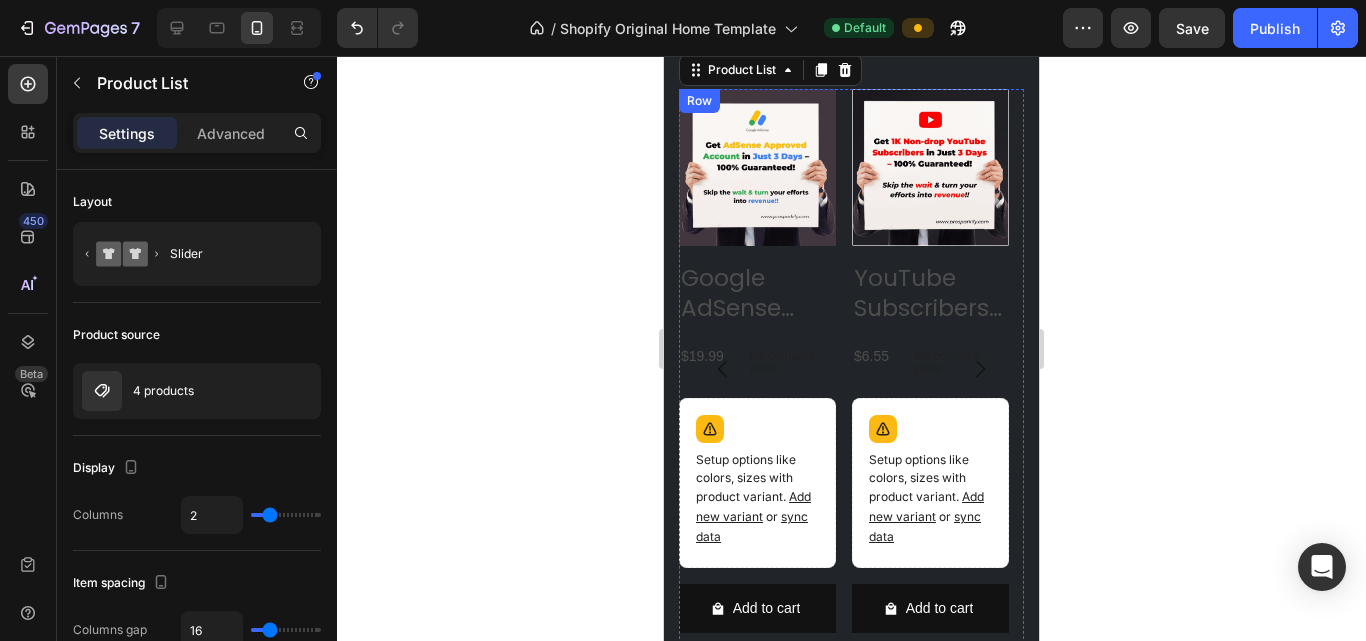 scroll, scrollTop: 782, scrollLeft: 0, axis: vertical 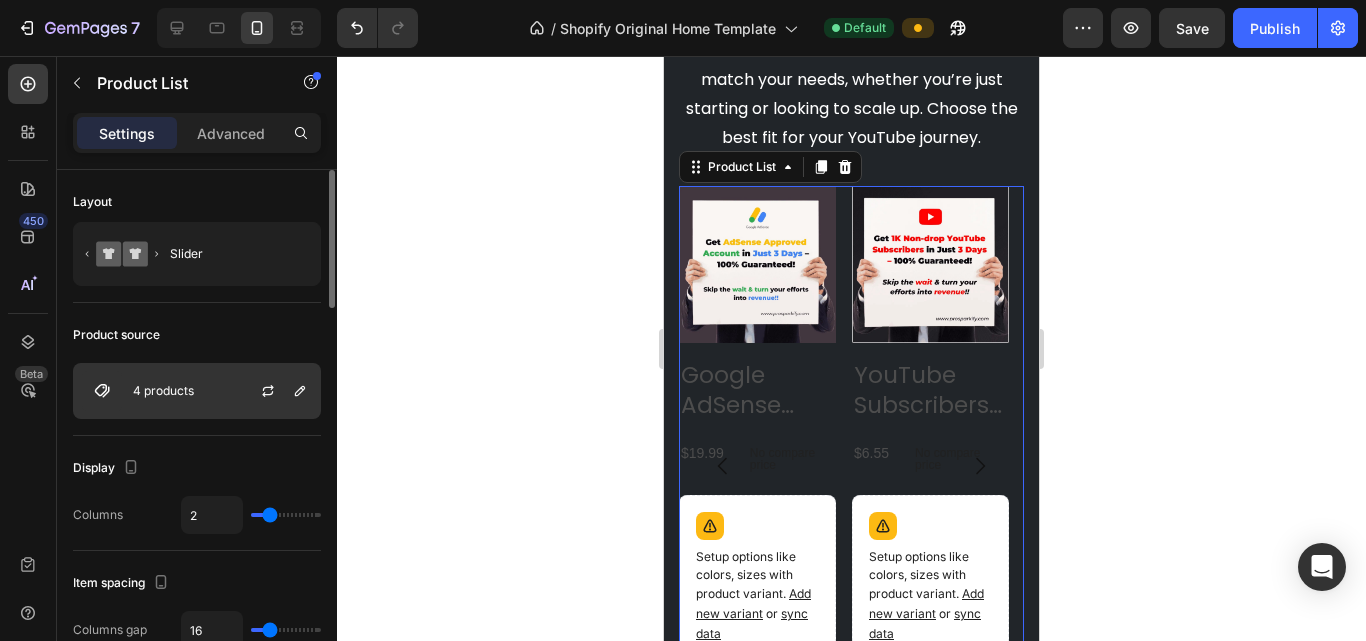 click on "4 products" at bounding box center (197, 391) 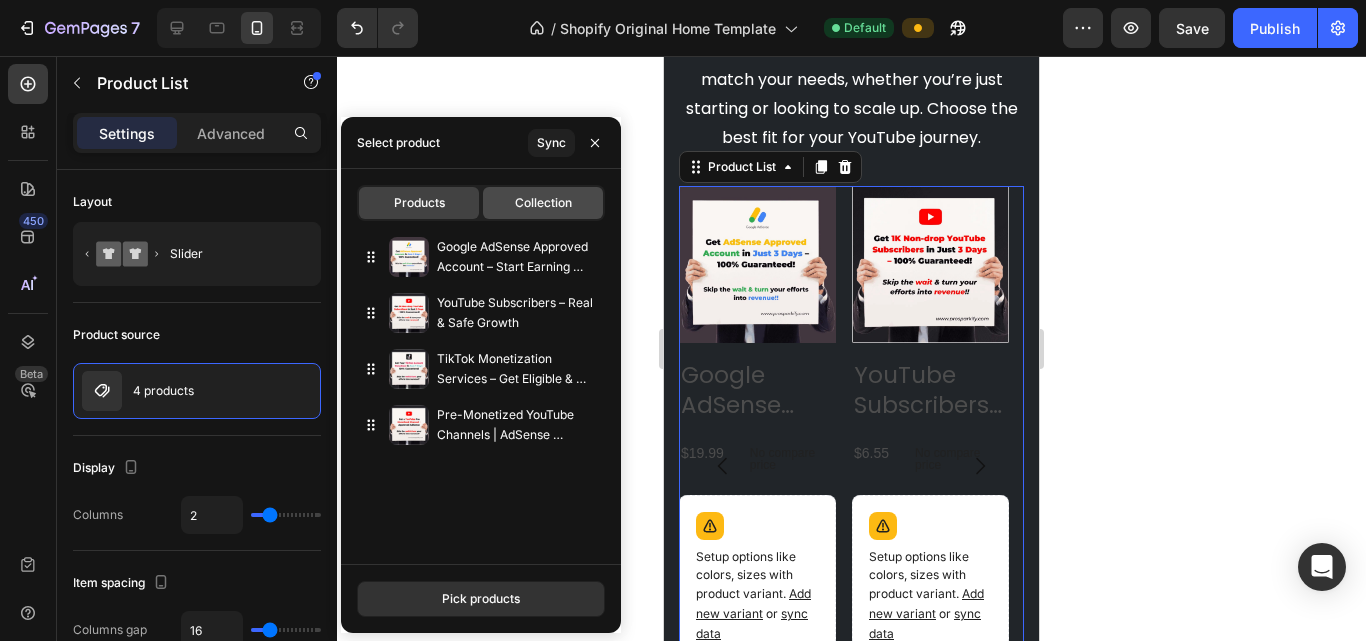 click on "Collection" 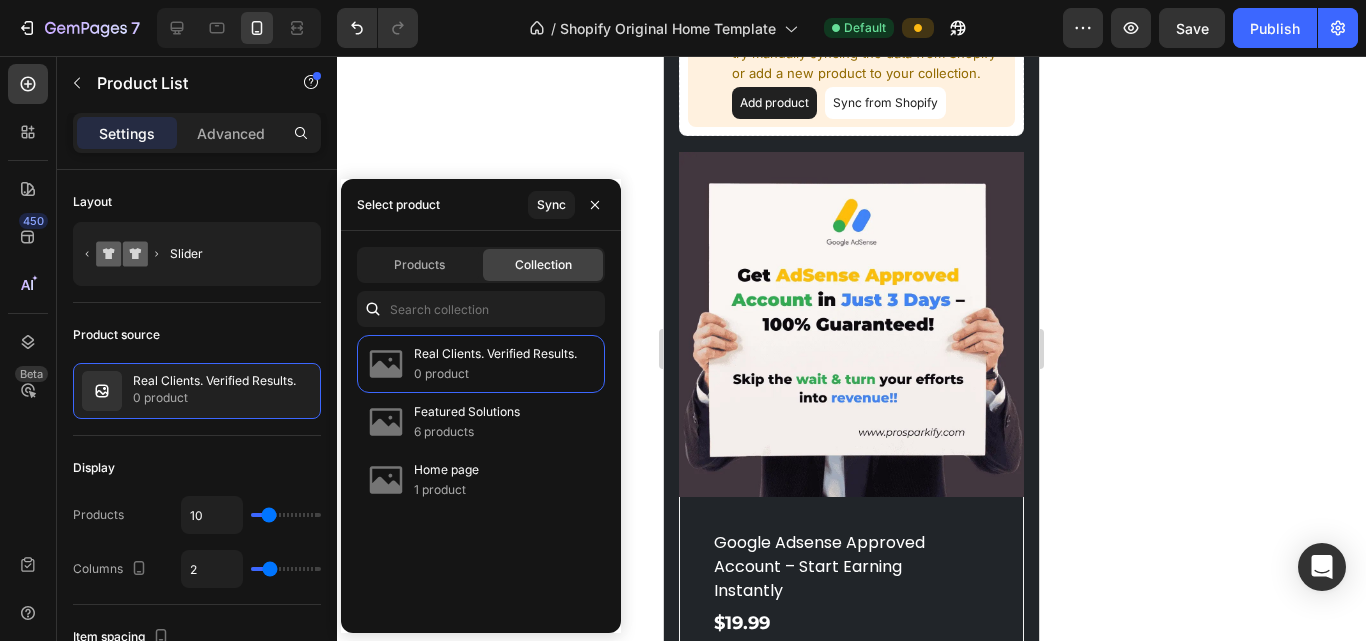 scroll, scrollTop: 982, scrollLeft: 0, axis: vertical 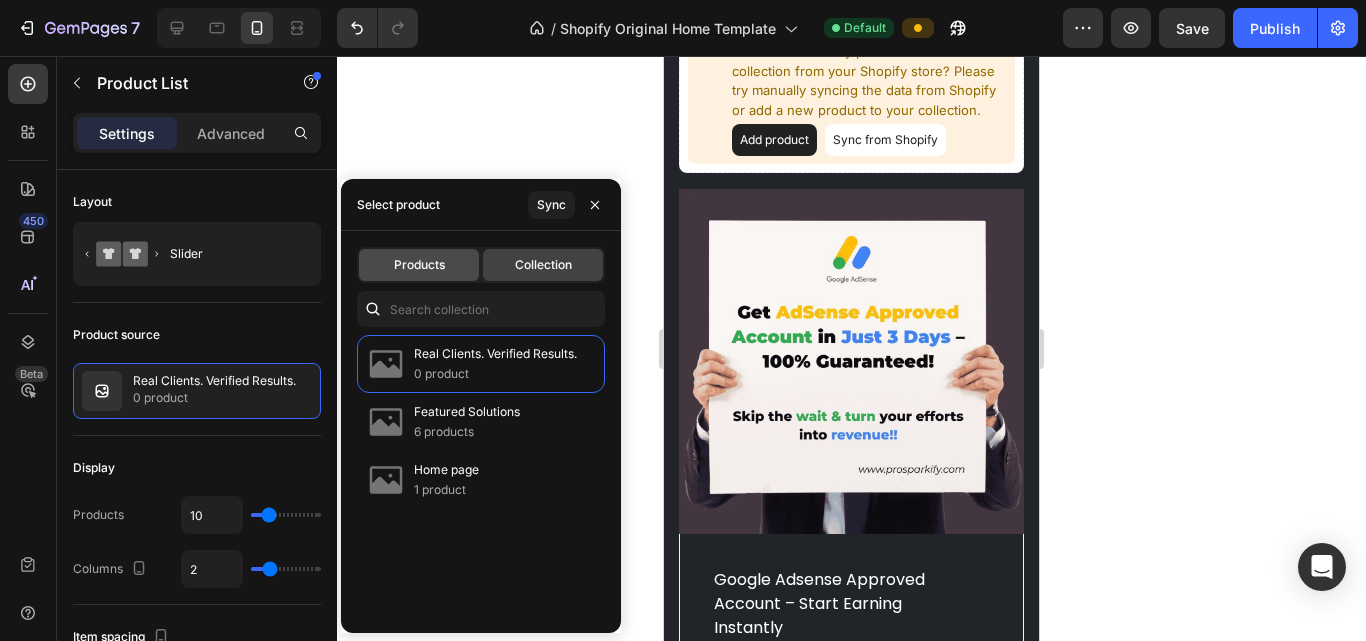 click on "Products" 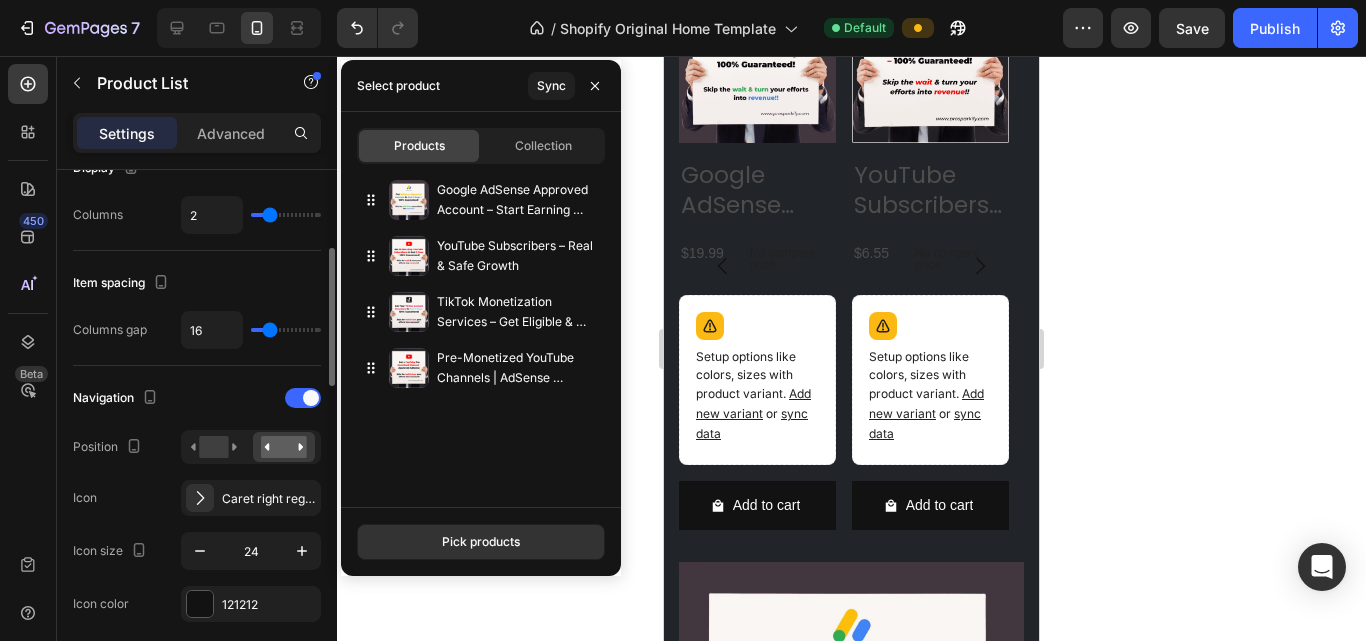 scroll, scrollTop: 400, scrollLeft: 0, axis: vertical 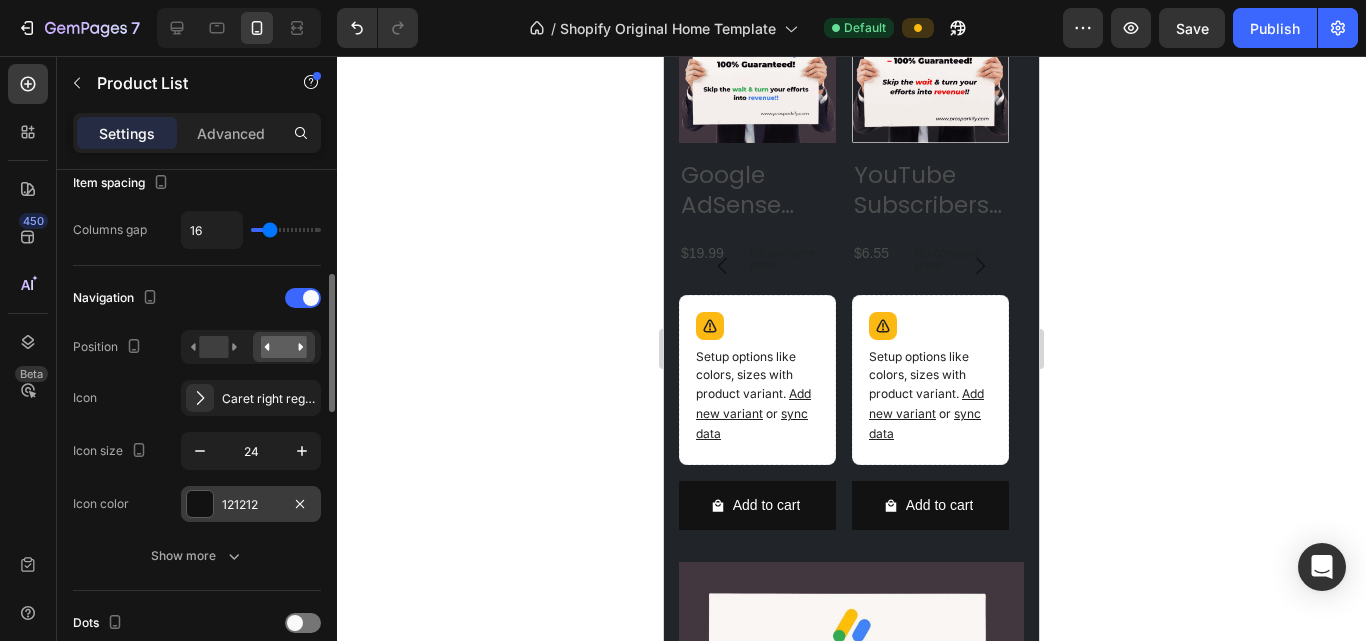 click at bounding box center [200, 504] 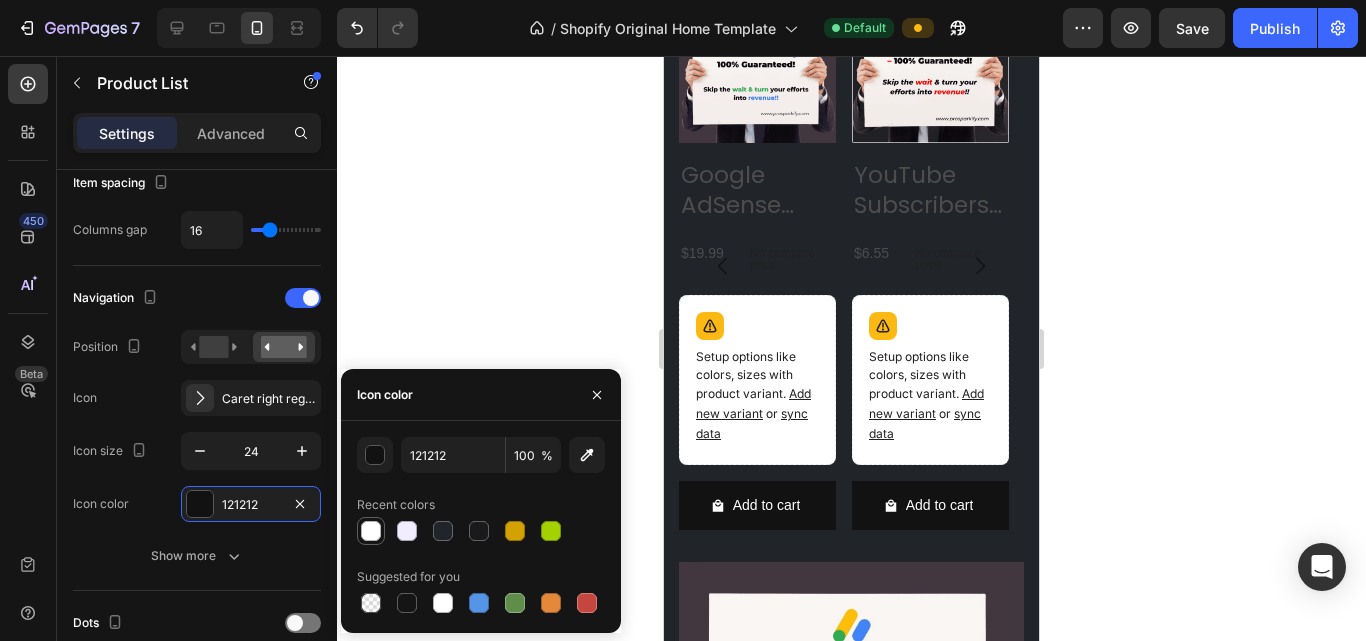click at bounding box center [371, 531] 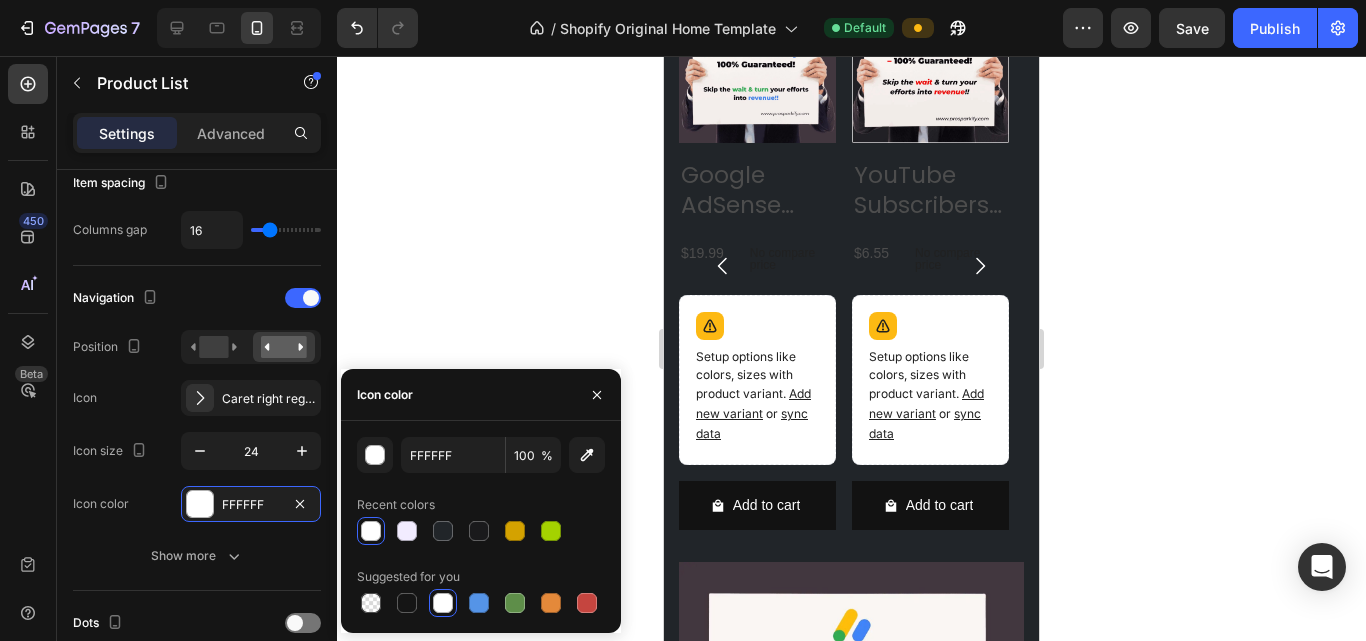 click at bounding box center [371, 531] 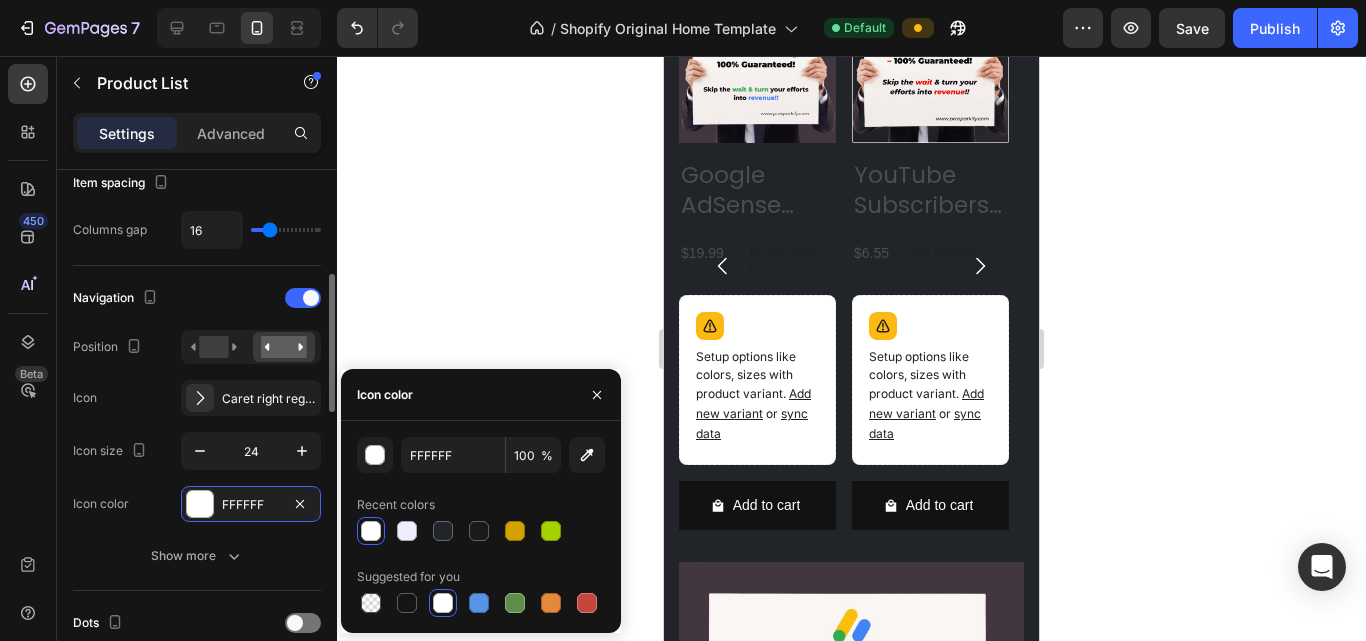click on "Navigation Position Icon
Caret right regular Icon size 24 Icon color FFFFFF Show more" at bounding box center [197, 428] 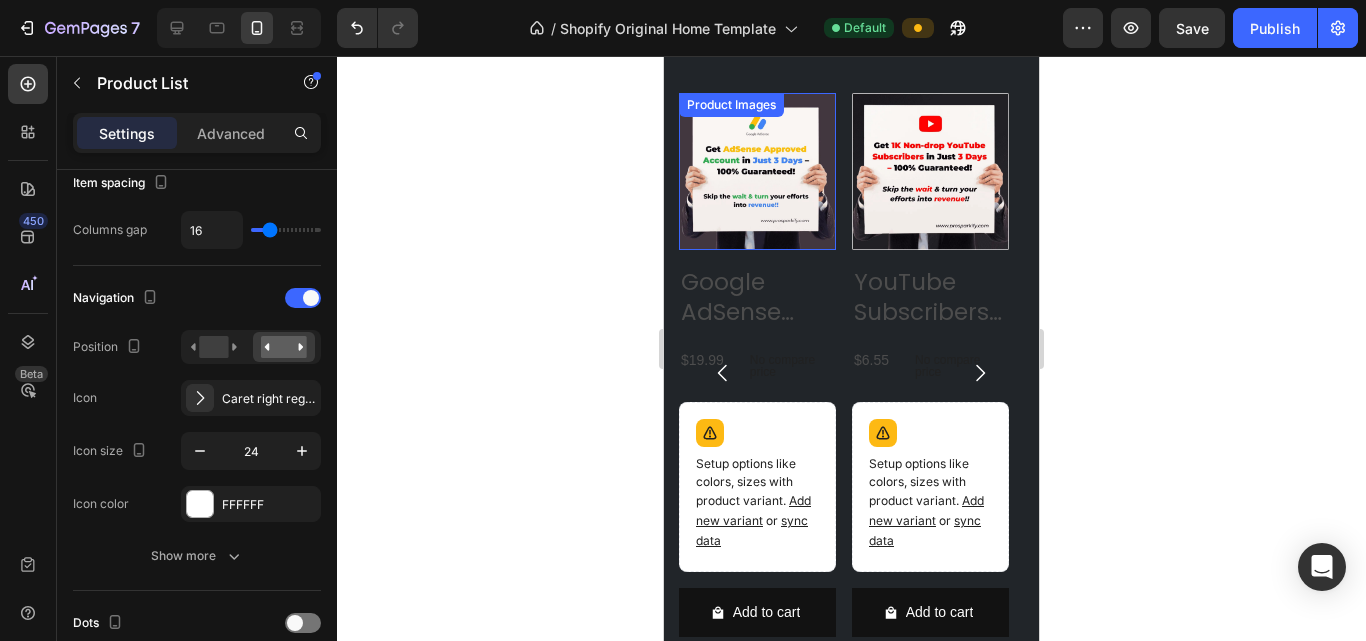 scroll, scrollTop: 882, scrollLeft: 0, axis: vertical 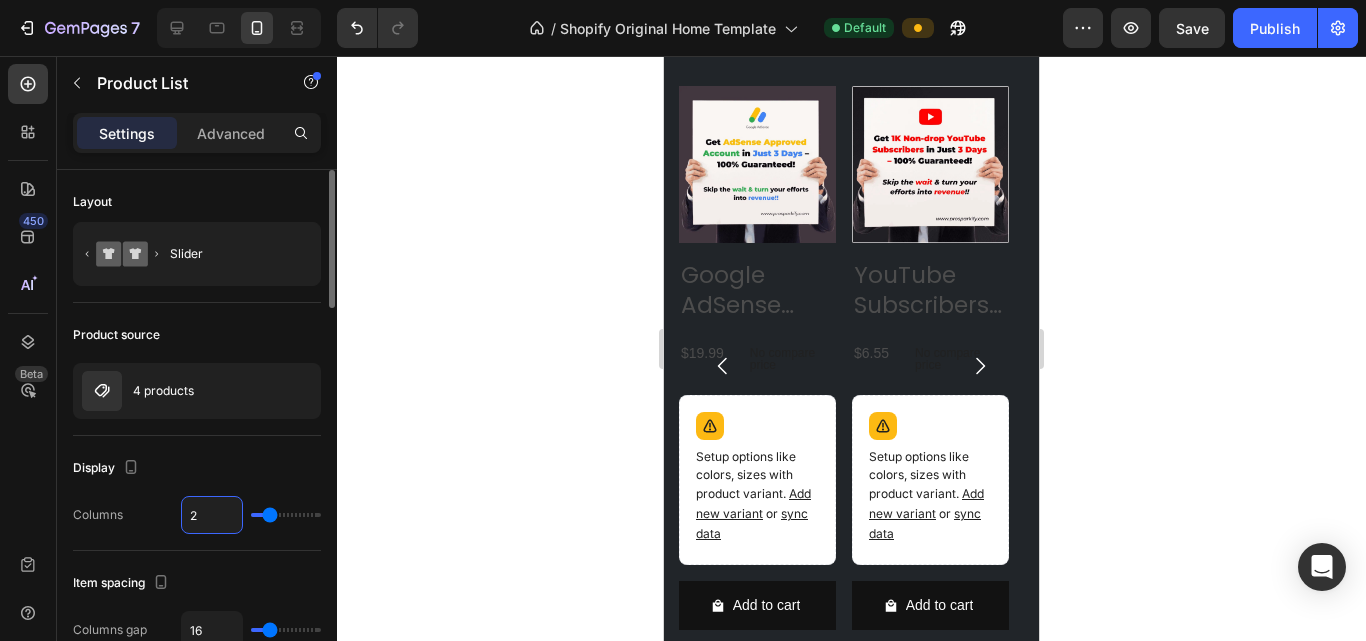 click on "2" at bounding box center [212, 515] 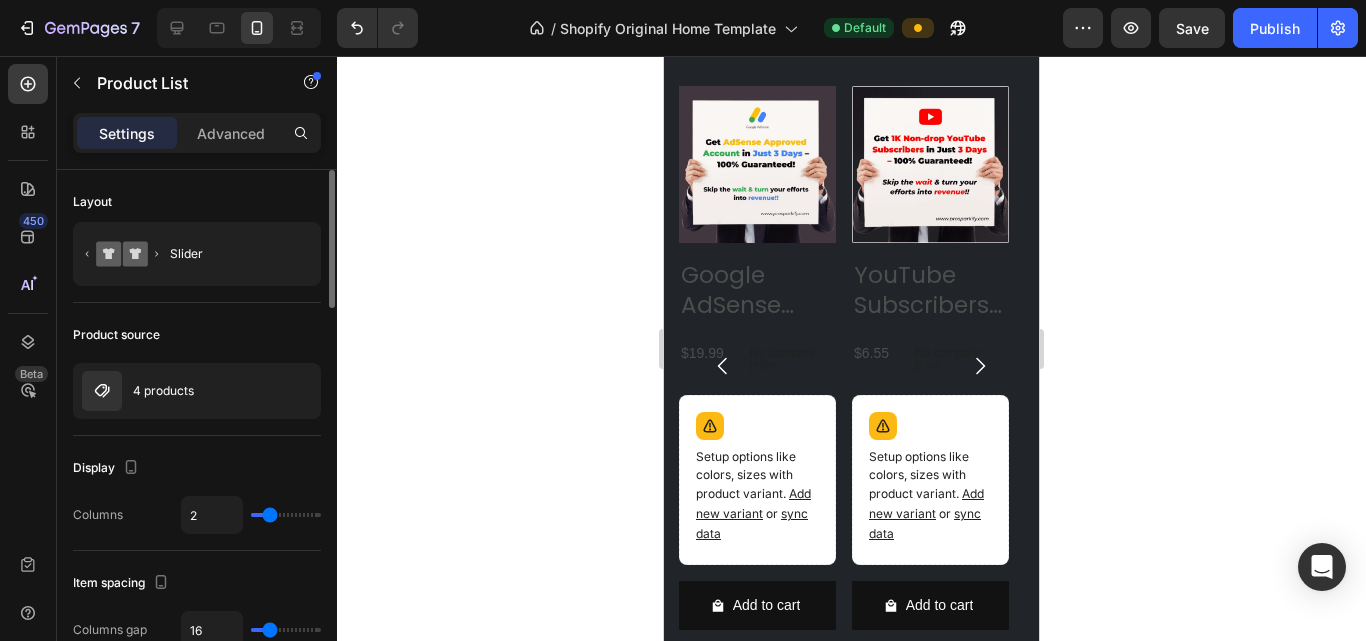 type on "1" 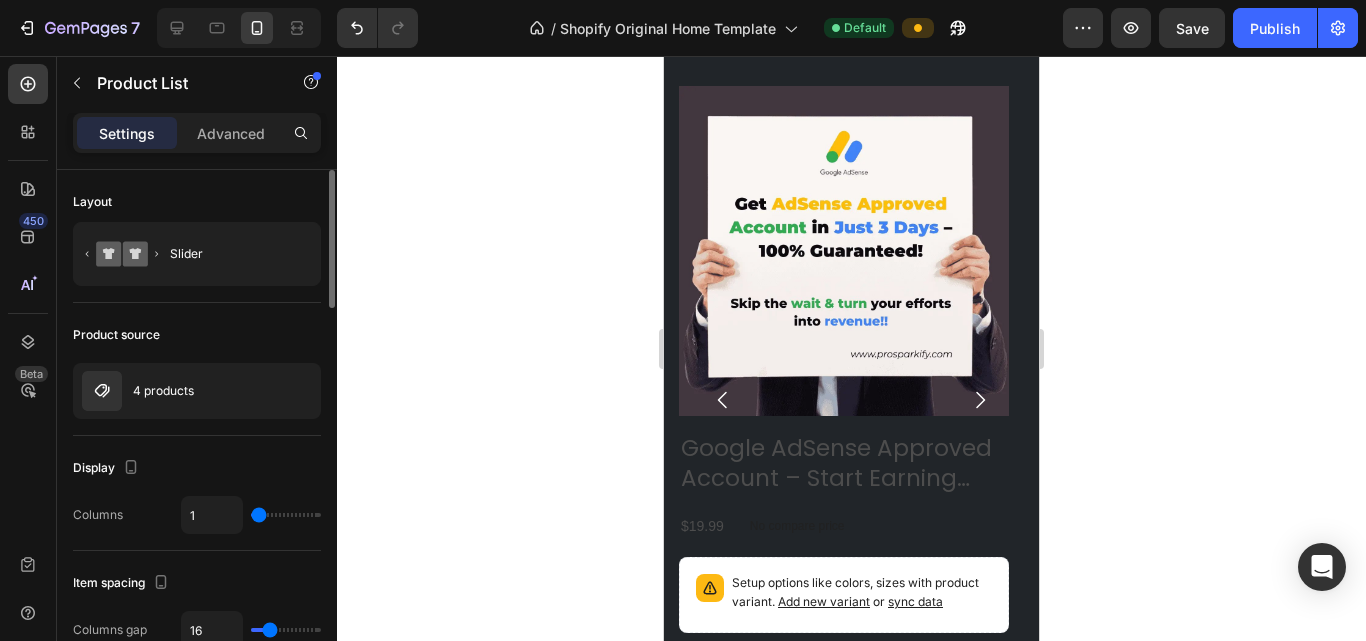 drag, startPoint x: 272, startPoint y: 516, endPoint x: 260, endPoint y: 519, distance: 12.369317 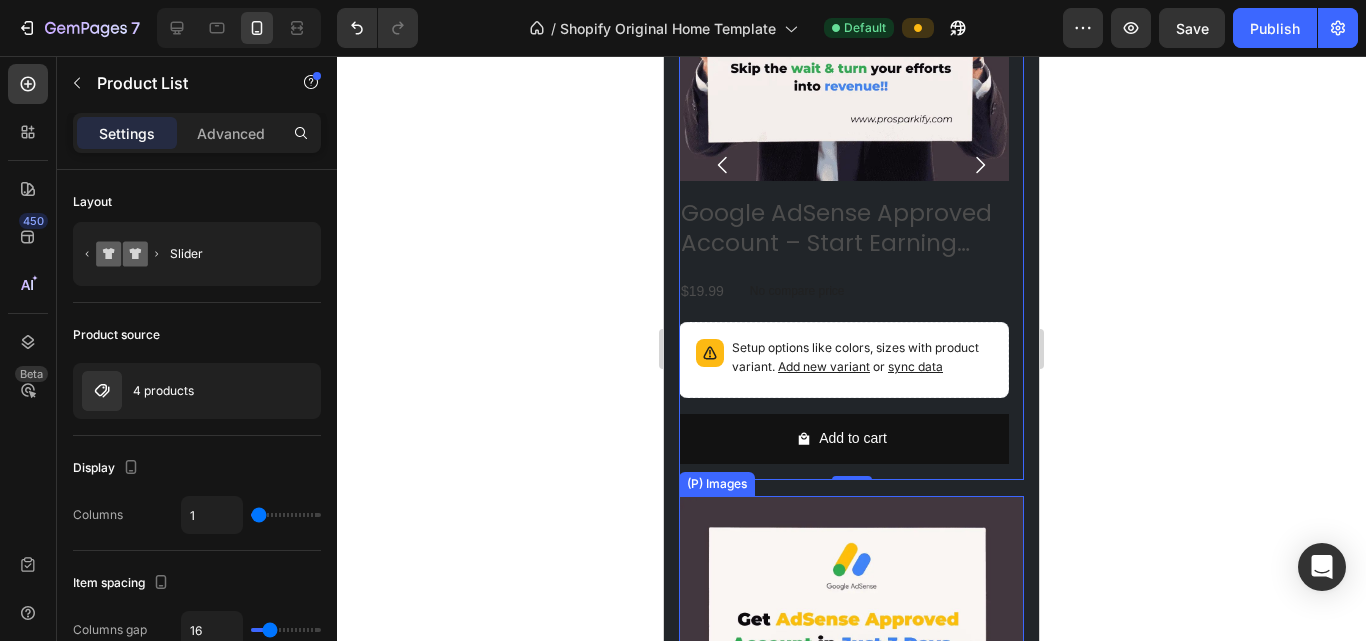 scroll, scrollTop: 1082, scrollLeft: 0, axis: vertical 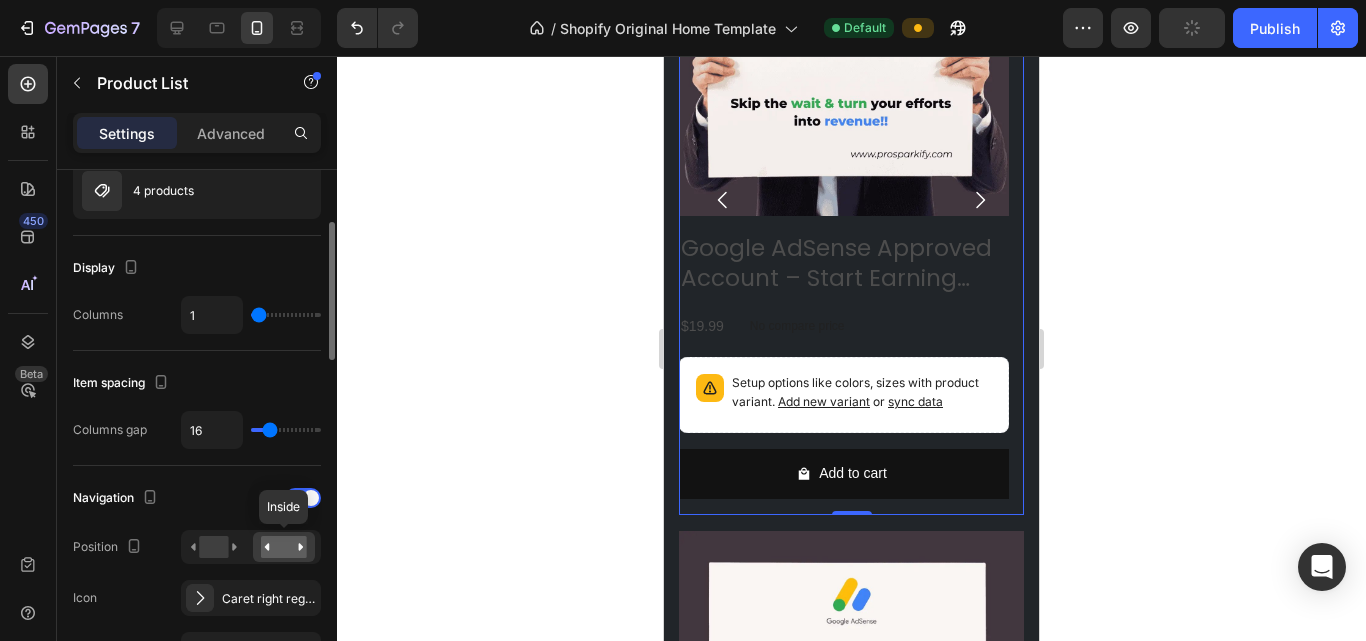 click 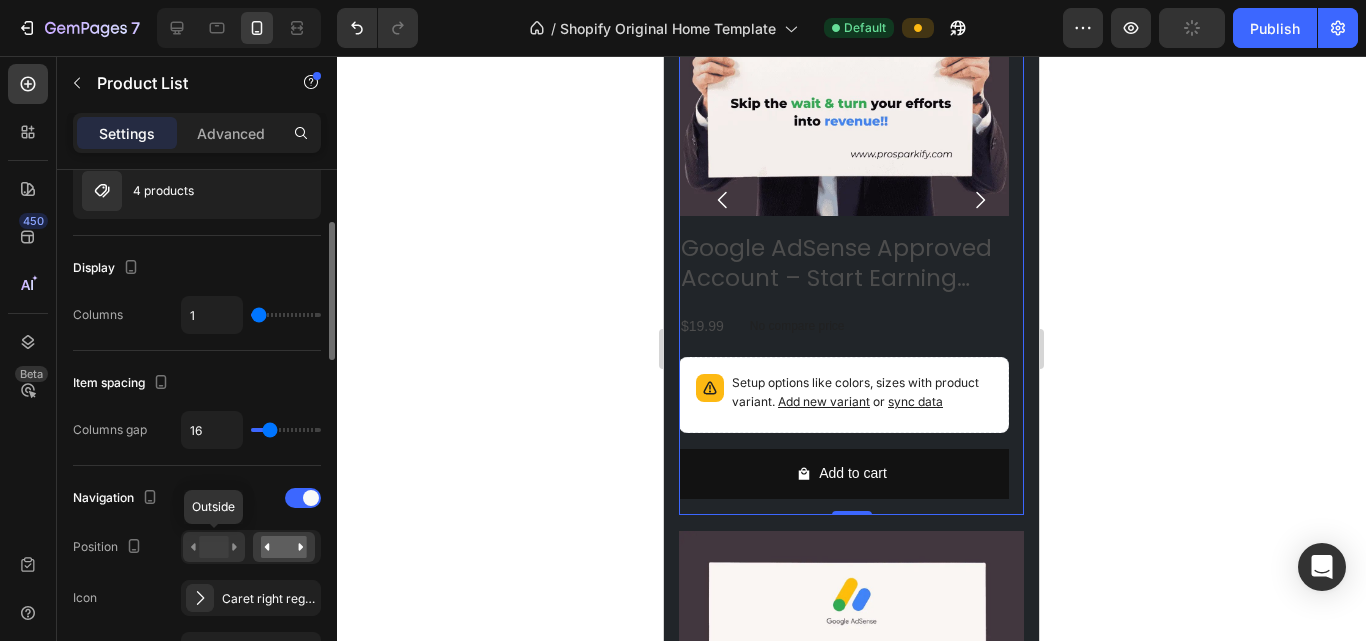 click 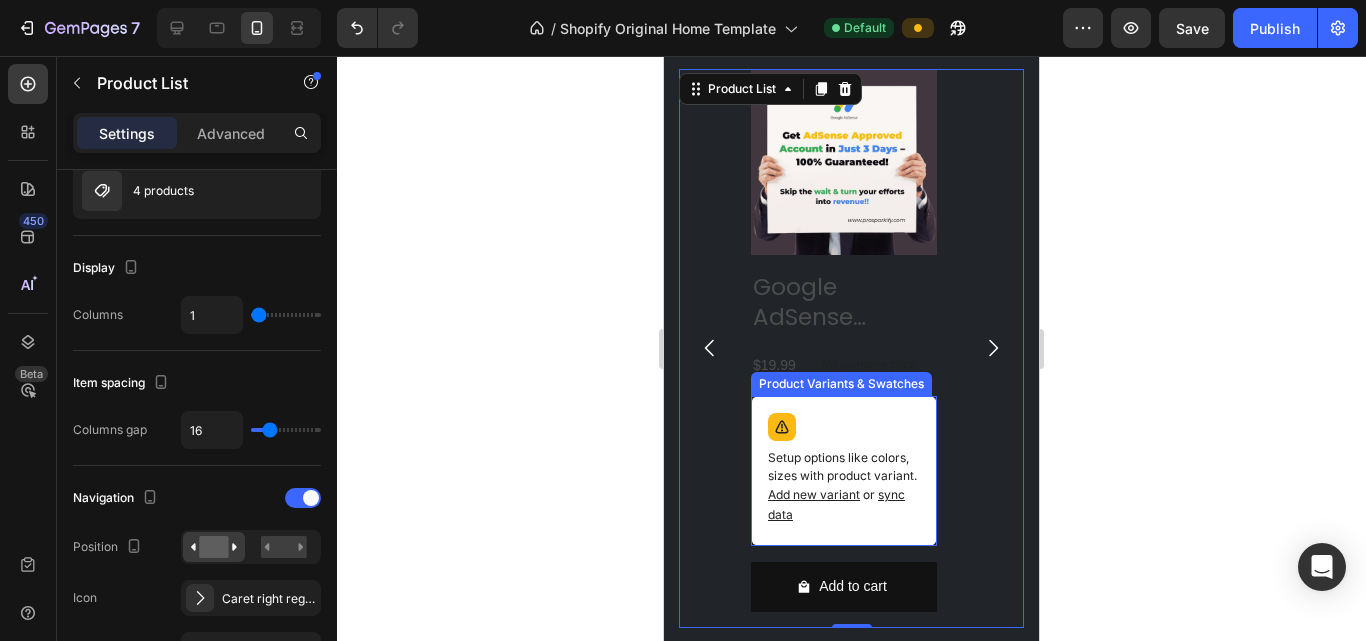 scroll, scrollTop: 947, scrollLeft: 0, axis: vertical 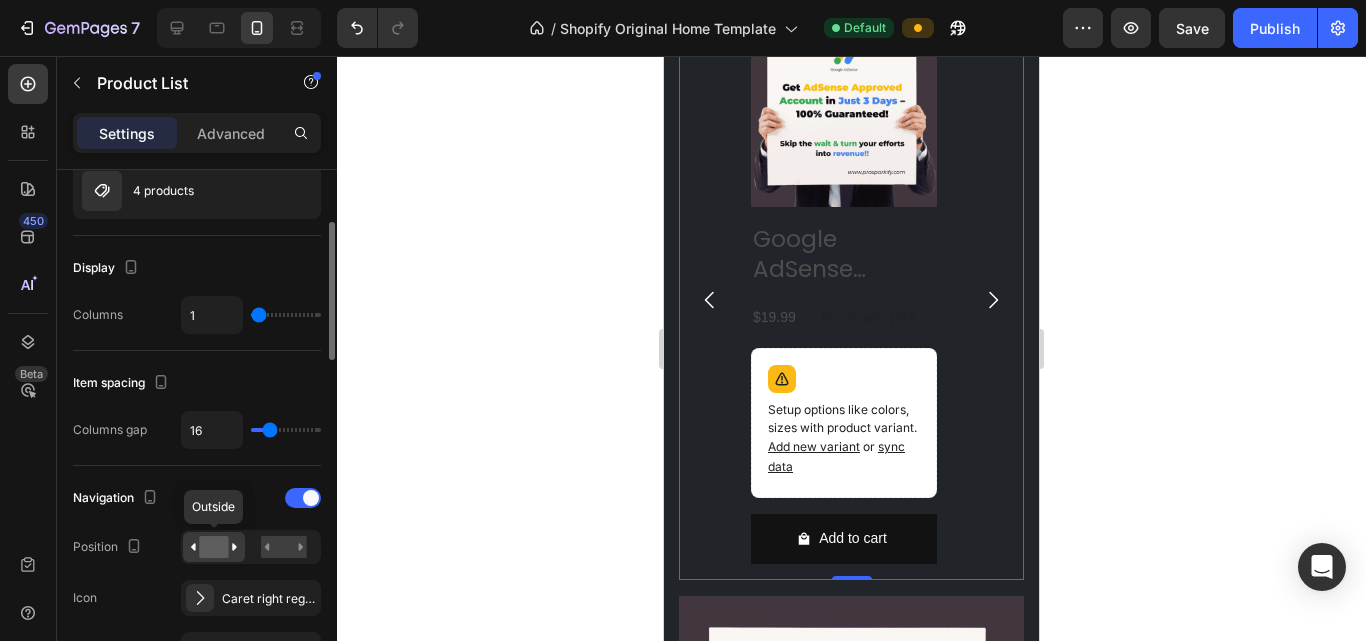 click 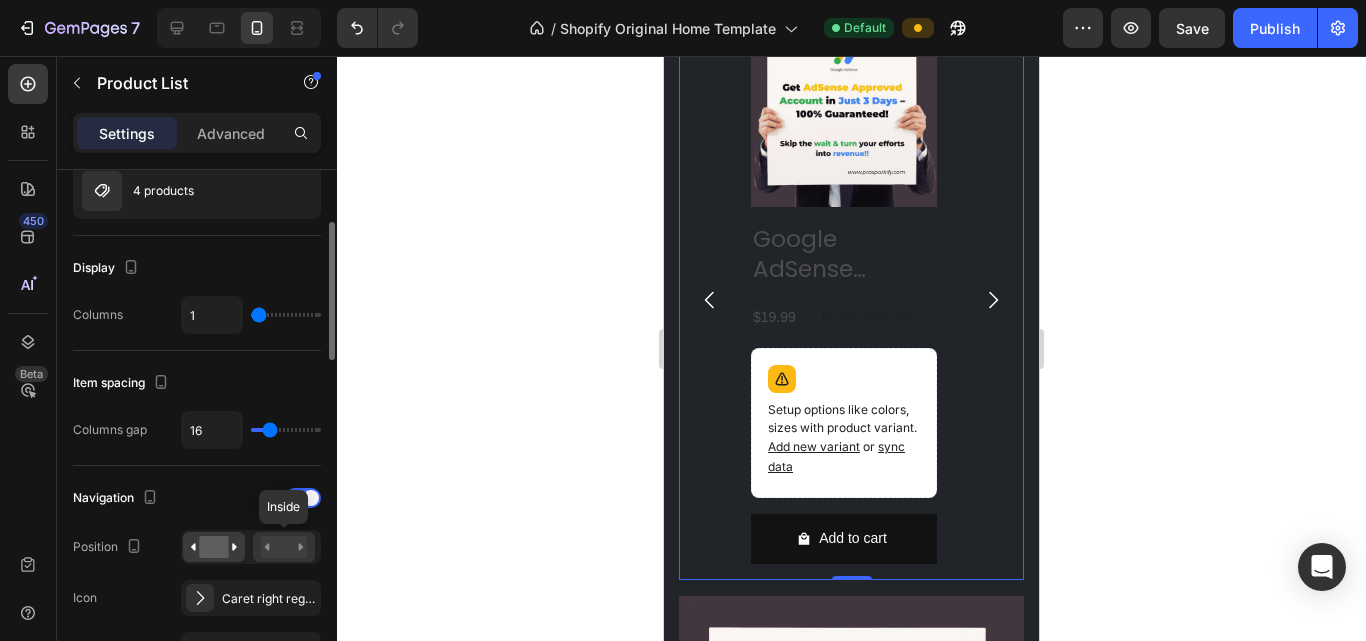 click 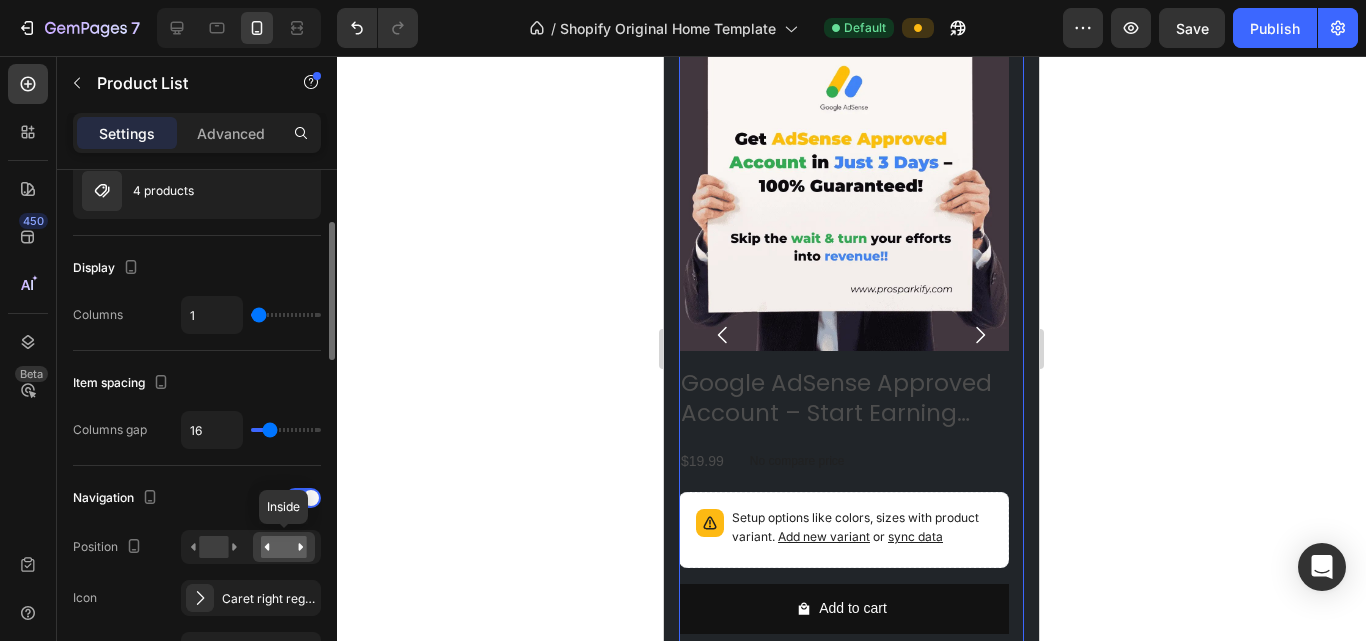 scroll, scrollTop: 982, scrollLeft: 0, axis: vertical 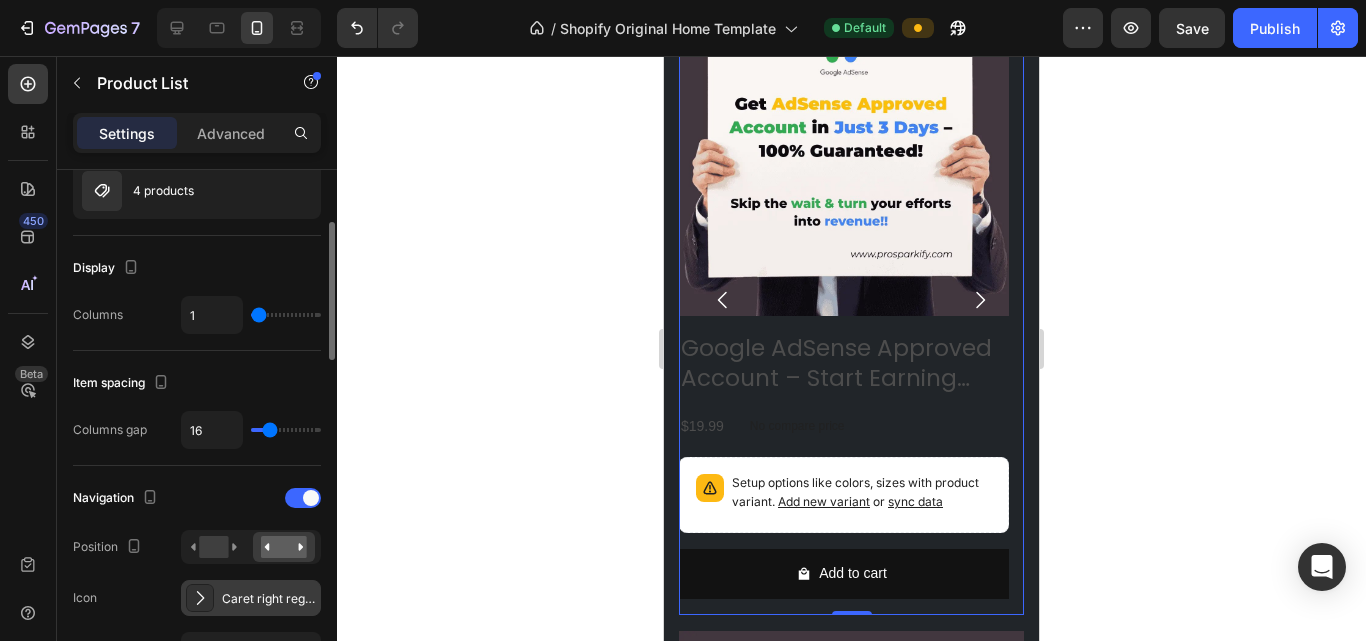 click 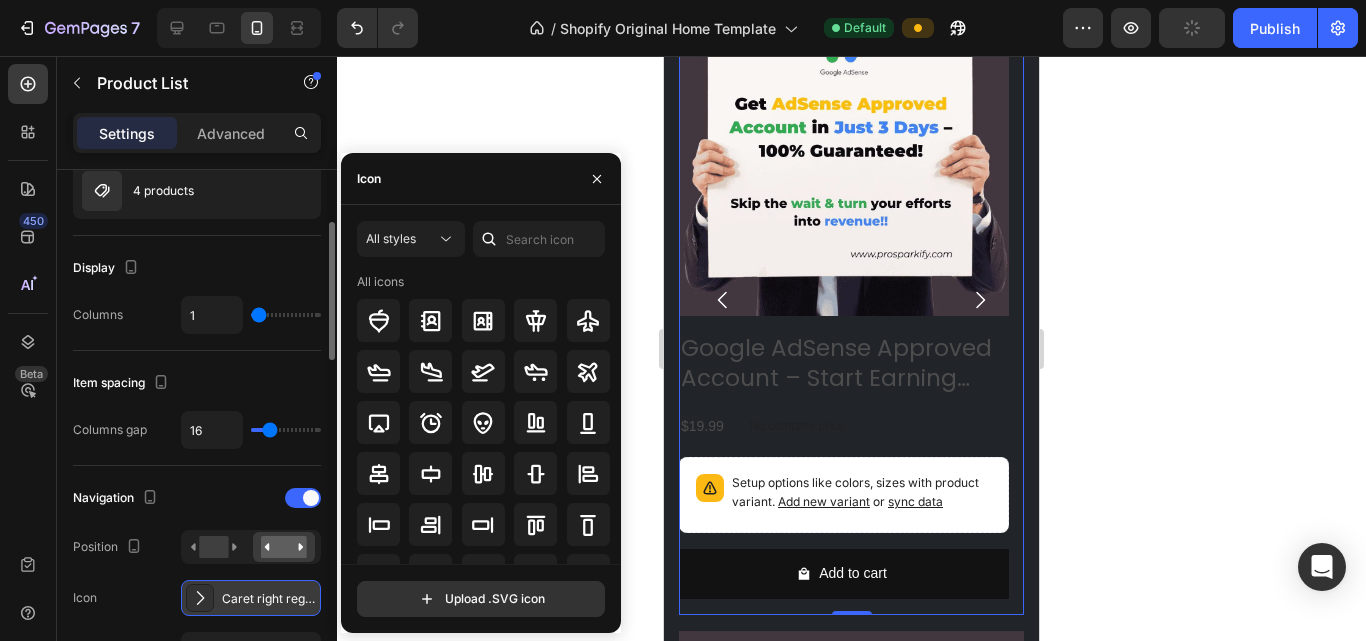 click at bounding box center [200, 598] 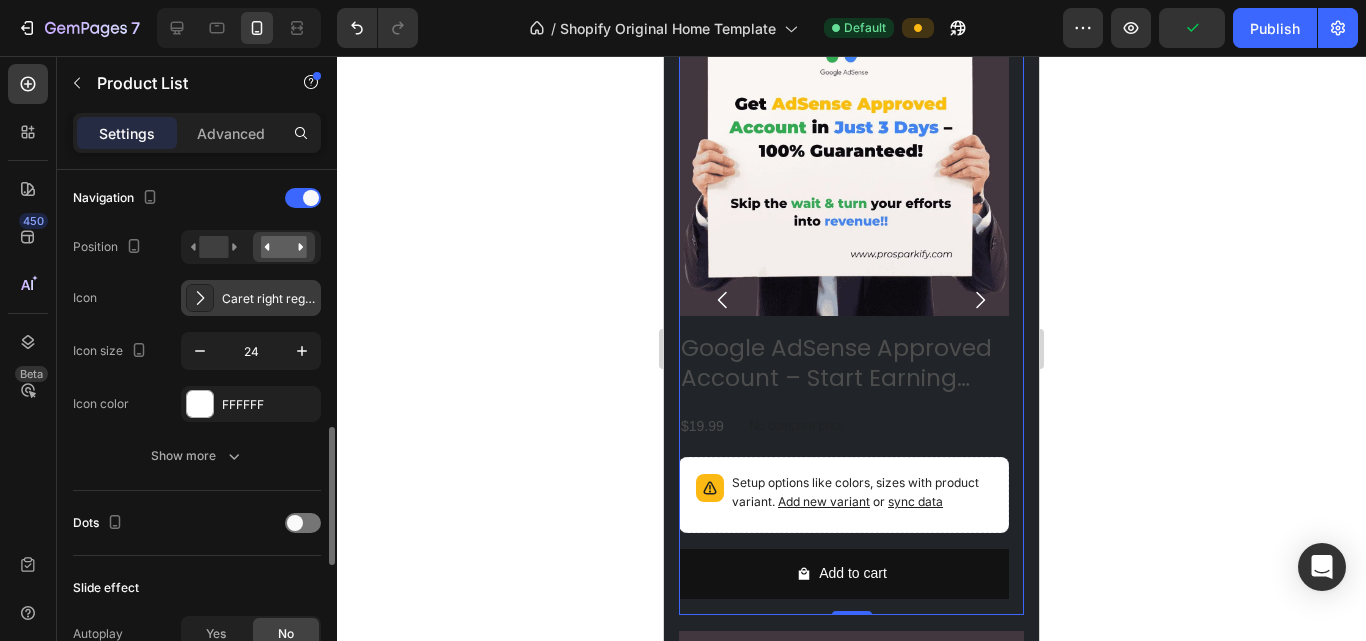 scroll, scrollTop: 600, scrollLeft: 0, axis: vertical 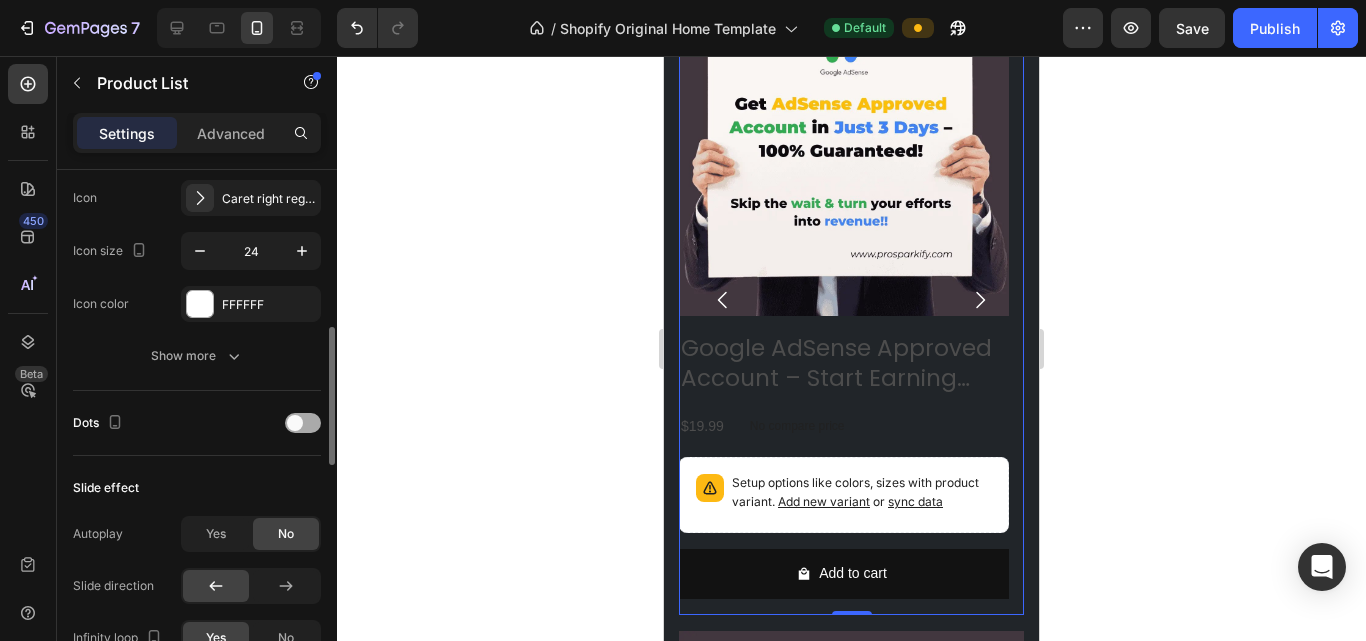 click on "Dots" at bounding box center (197, 423) 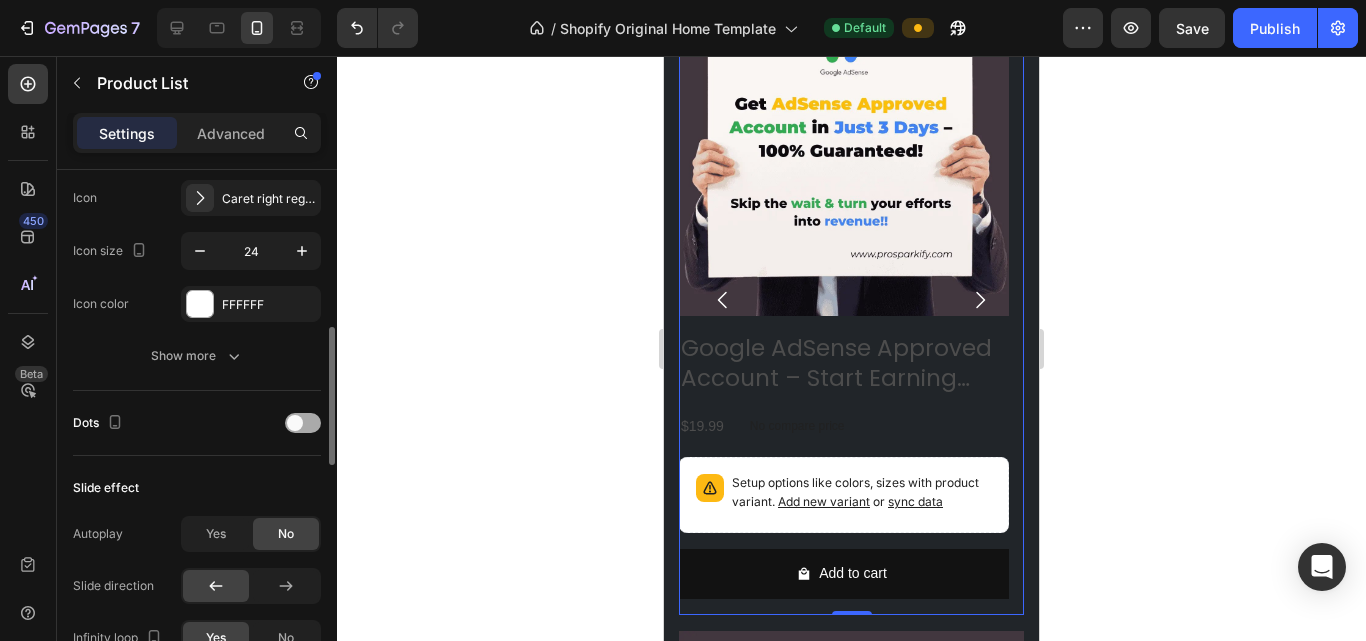 click at bounding box center [303, 423] 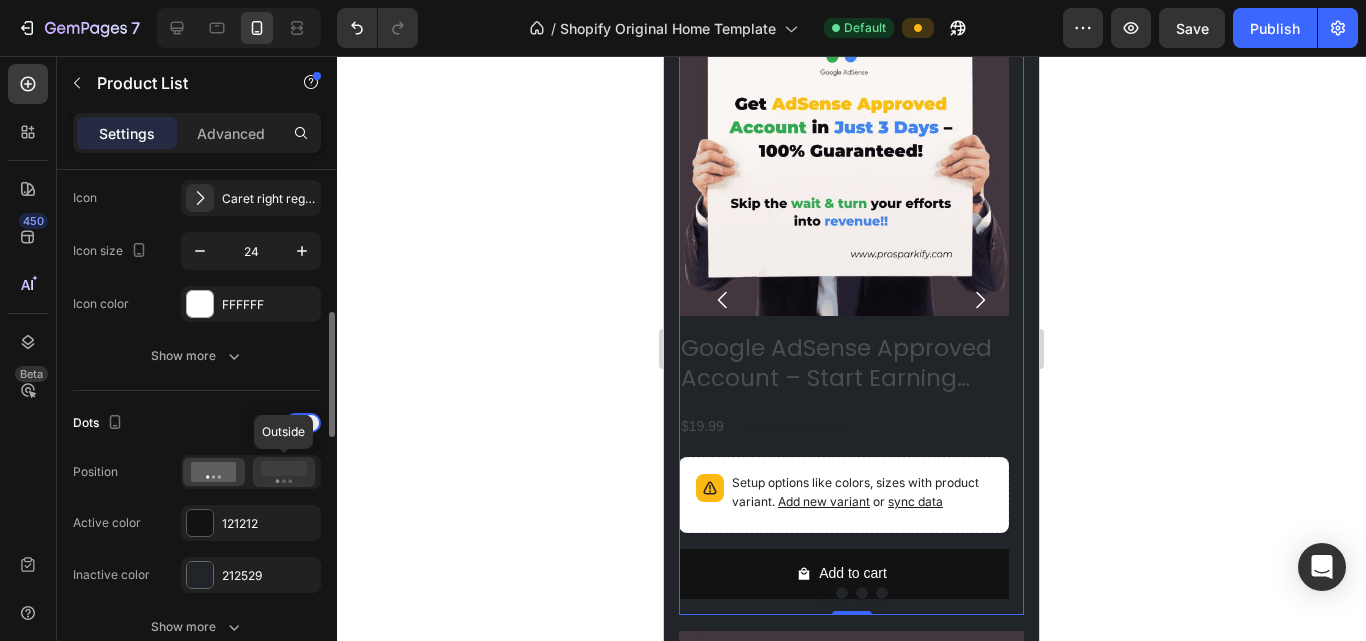 click 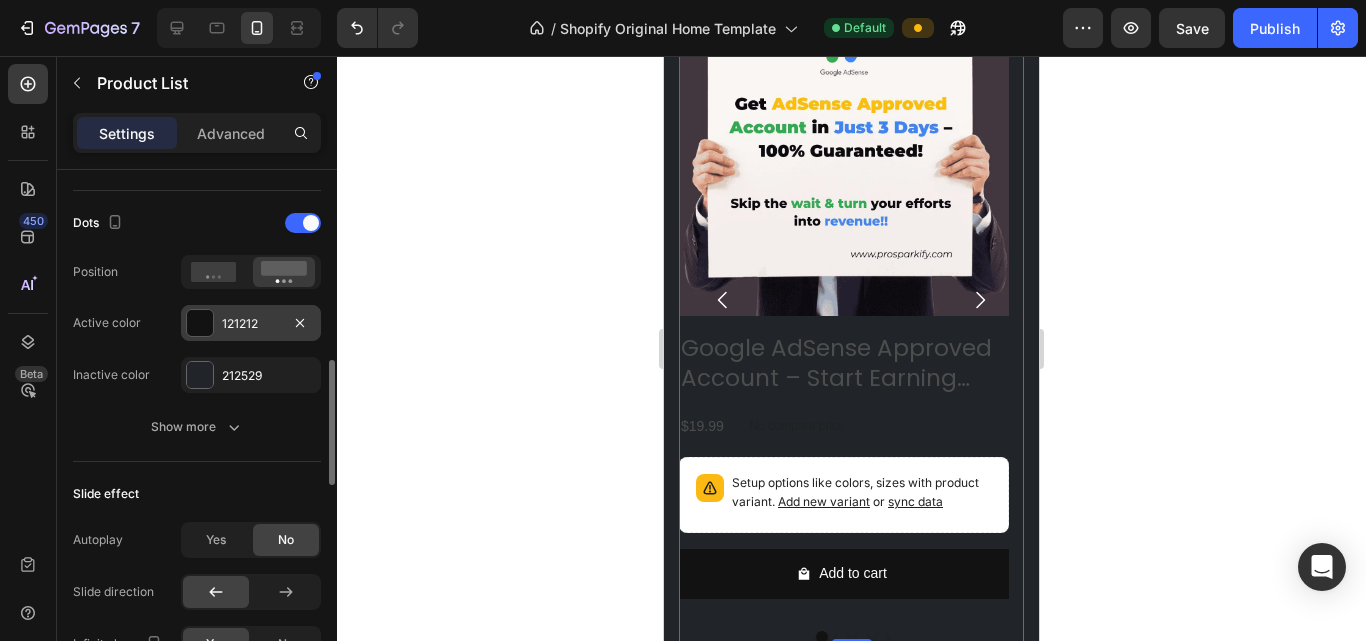 scroll, scrollTop: 1000, scrollLeft: 0, axis: vertical 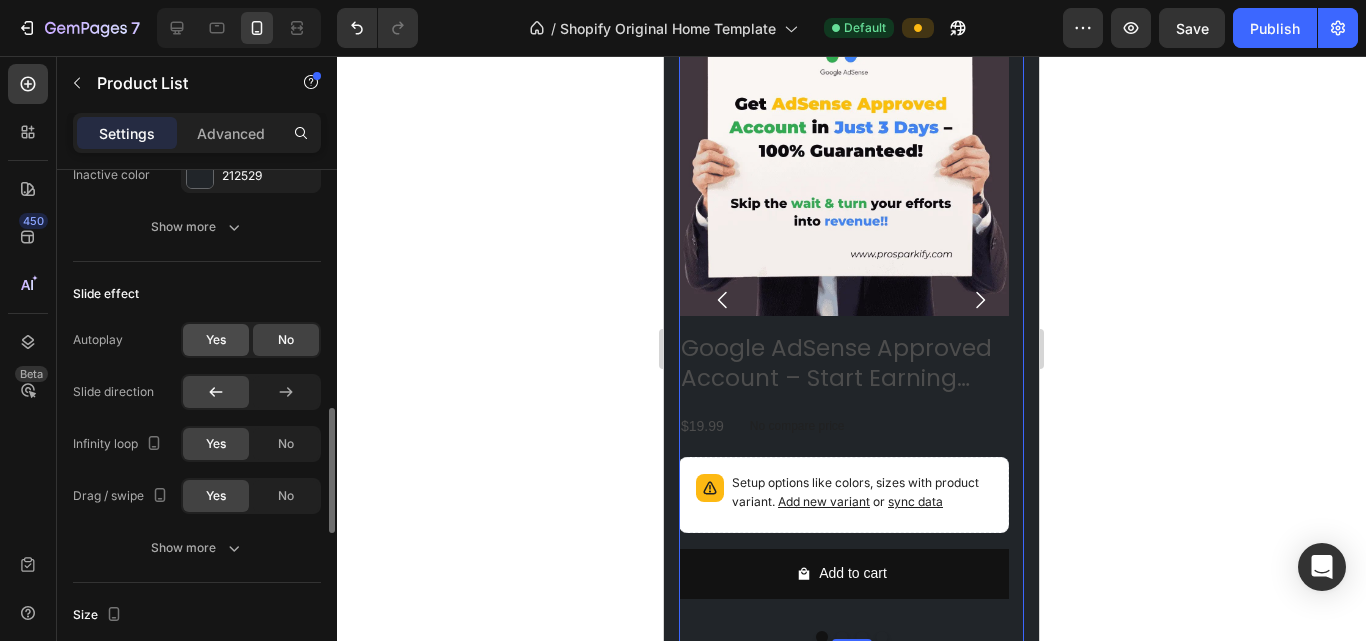 click on "Yes" 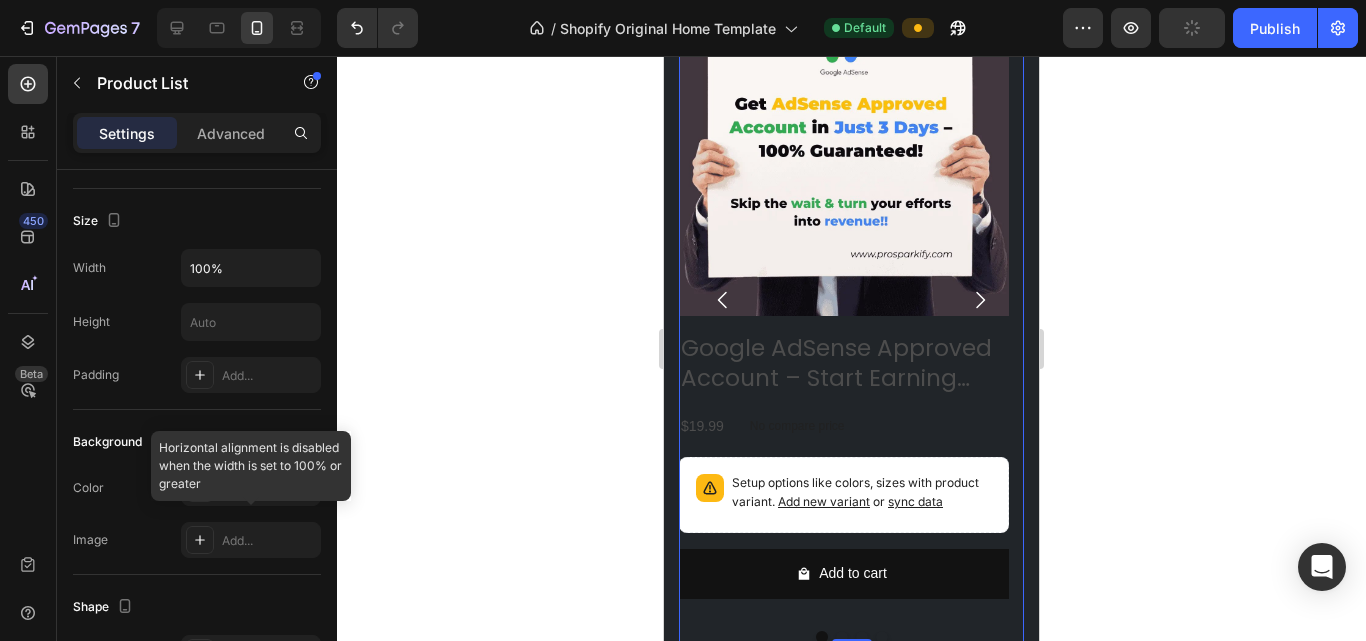 scroll, scrollTop: 1799, scrollLeft: 0, axis: vertical 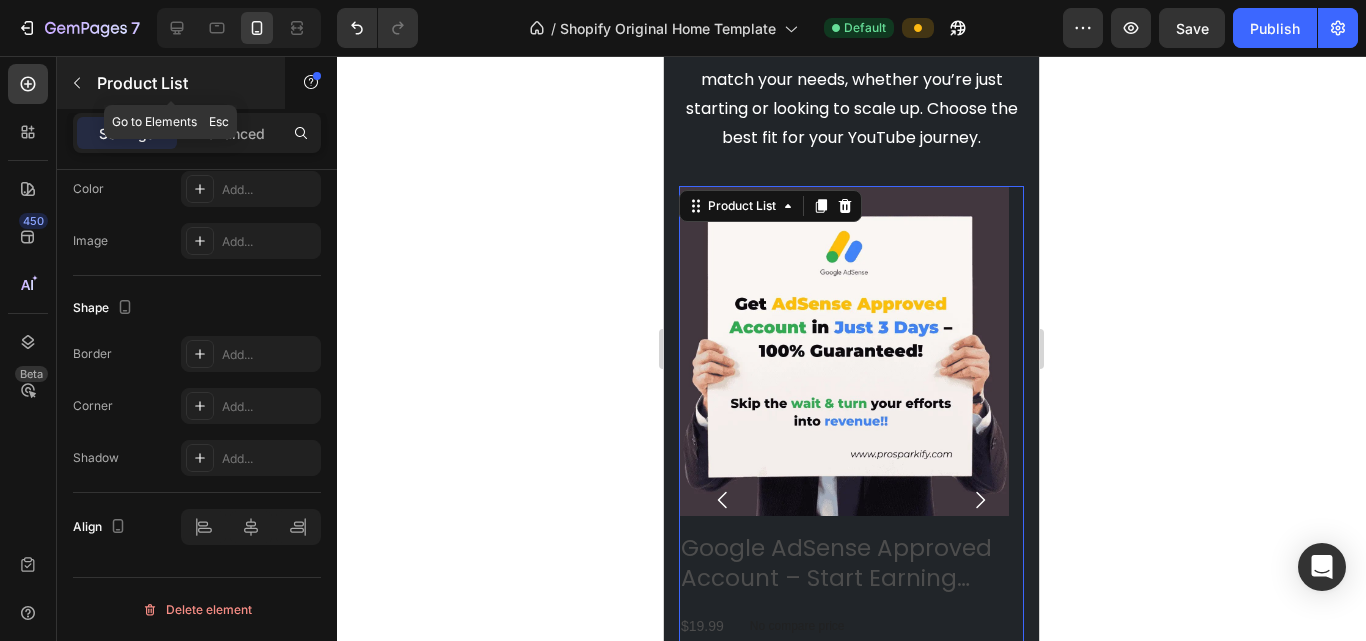 click at bounding box center [77, 83] 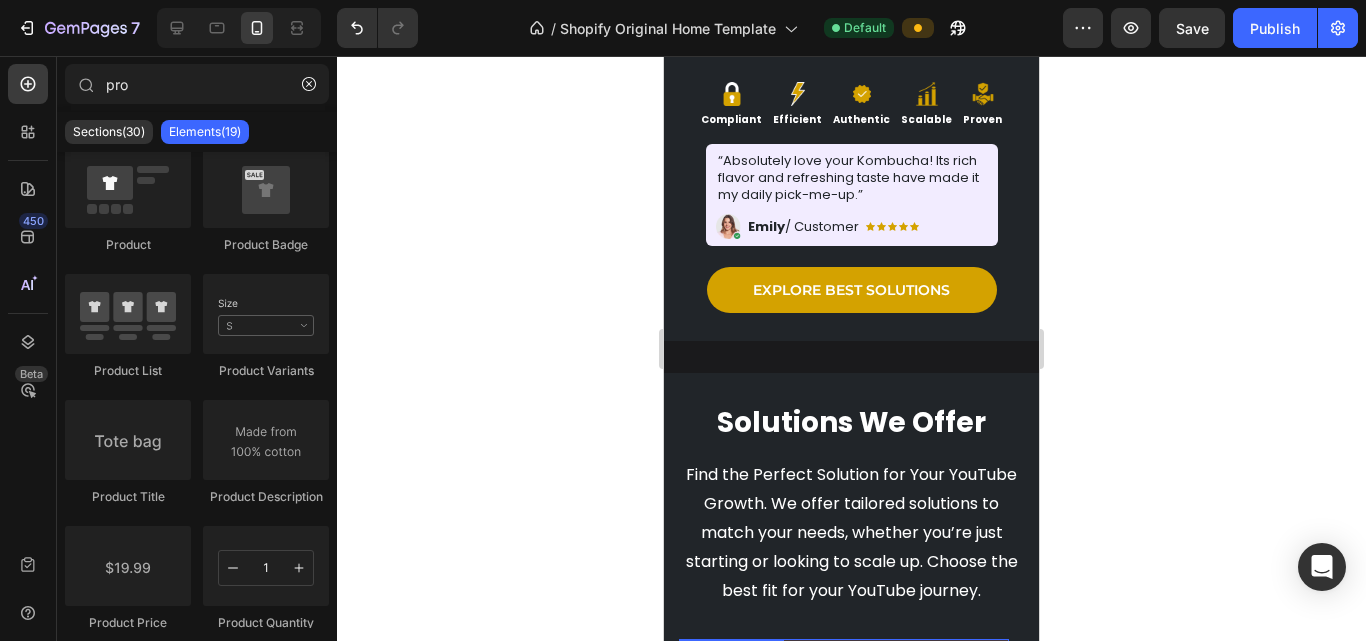 scroll, scrollTop: 306, scrollLeft: 0, axis: vertical 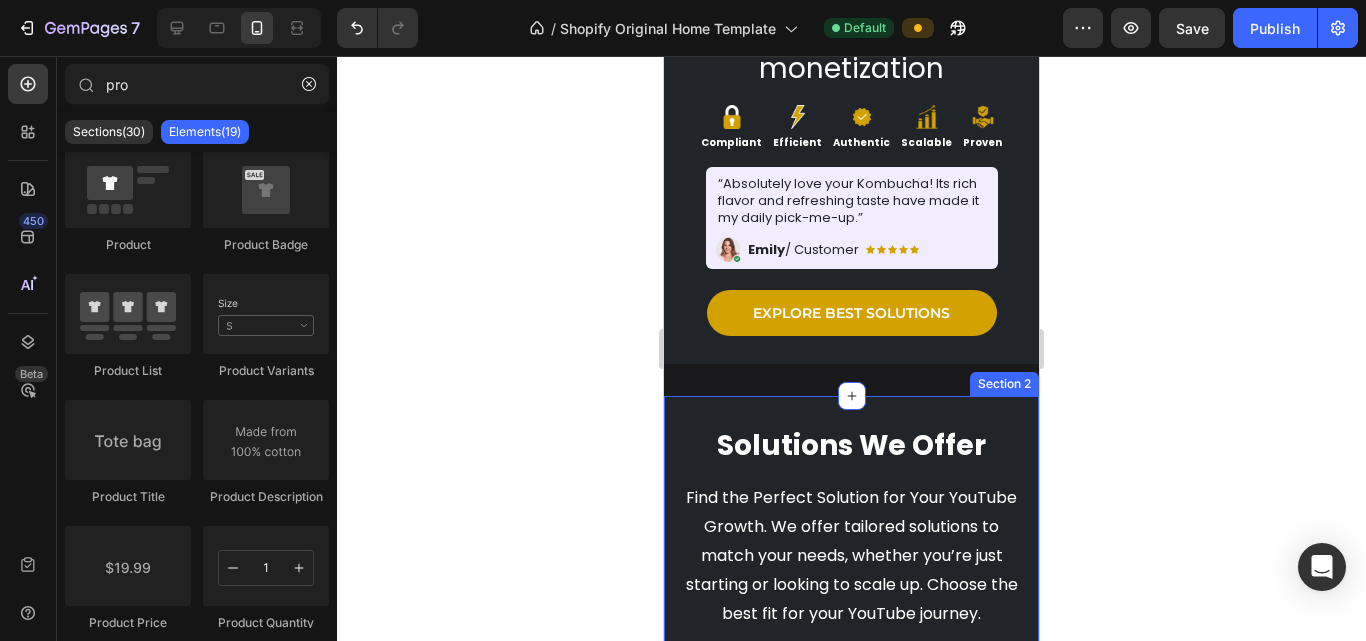 click on "Section 2" at bounding box center (1004, 384) 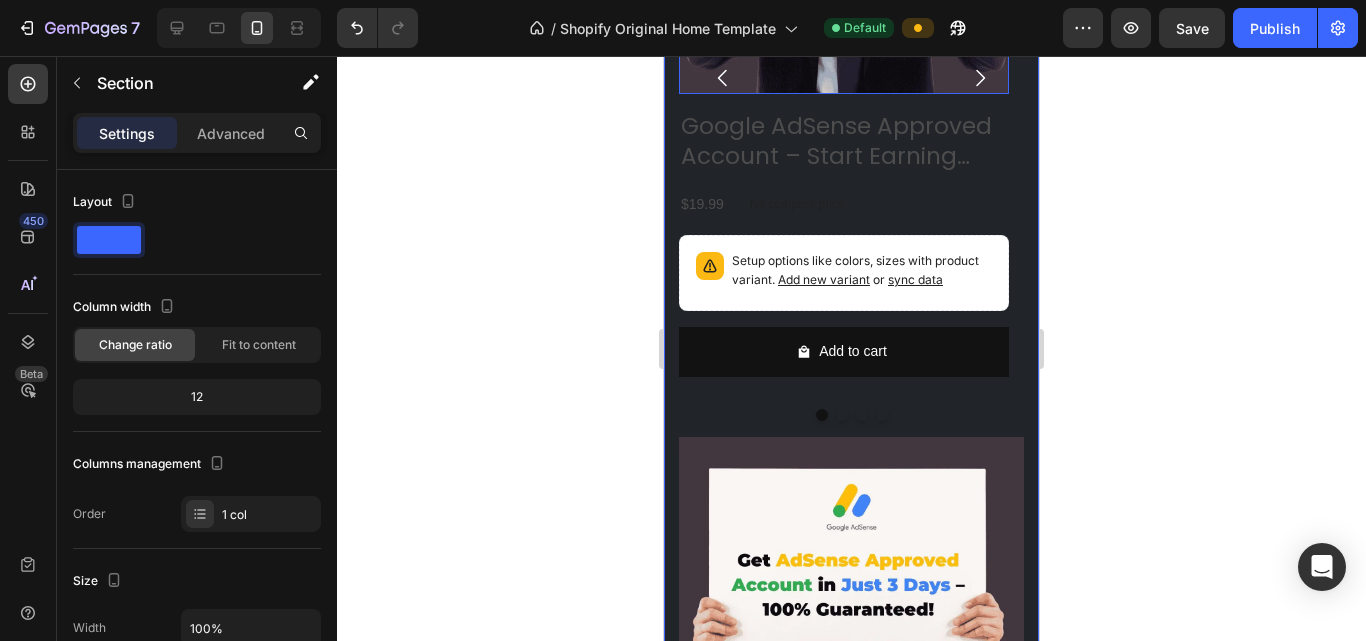 scroll, scrollTop: 1206, scrollLeft: 0, axis: vertical 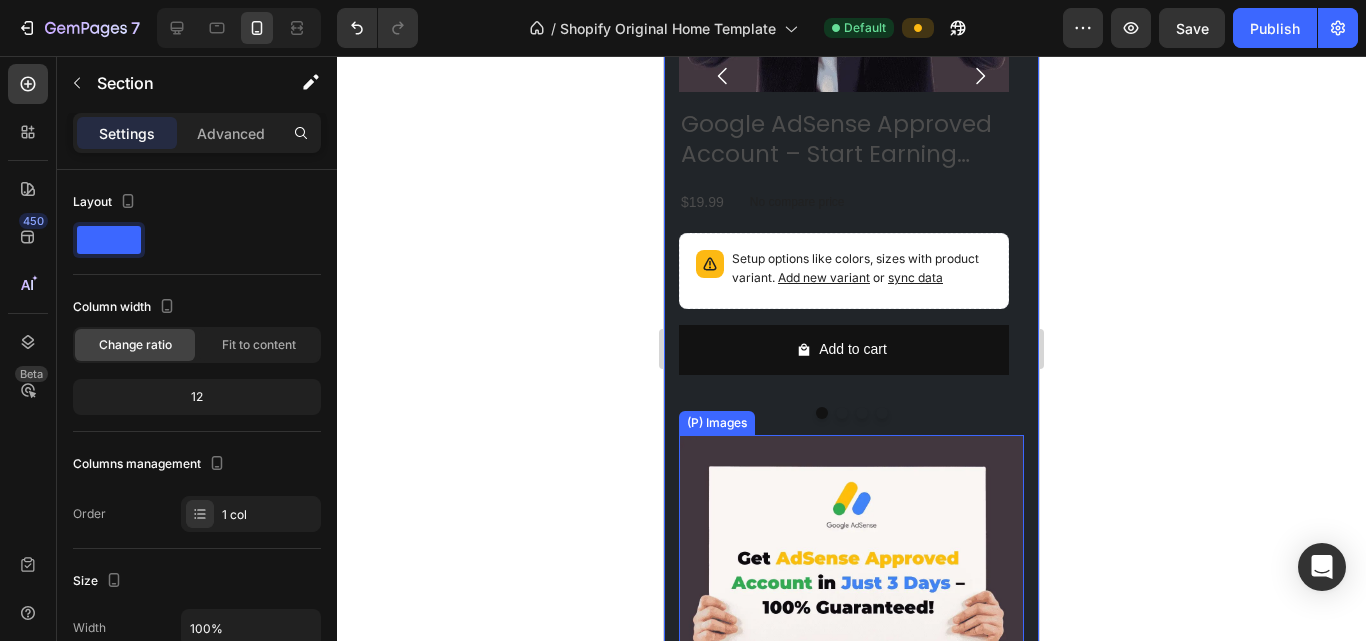 click at bounding box center (851, 607) 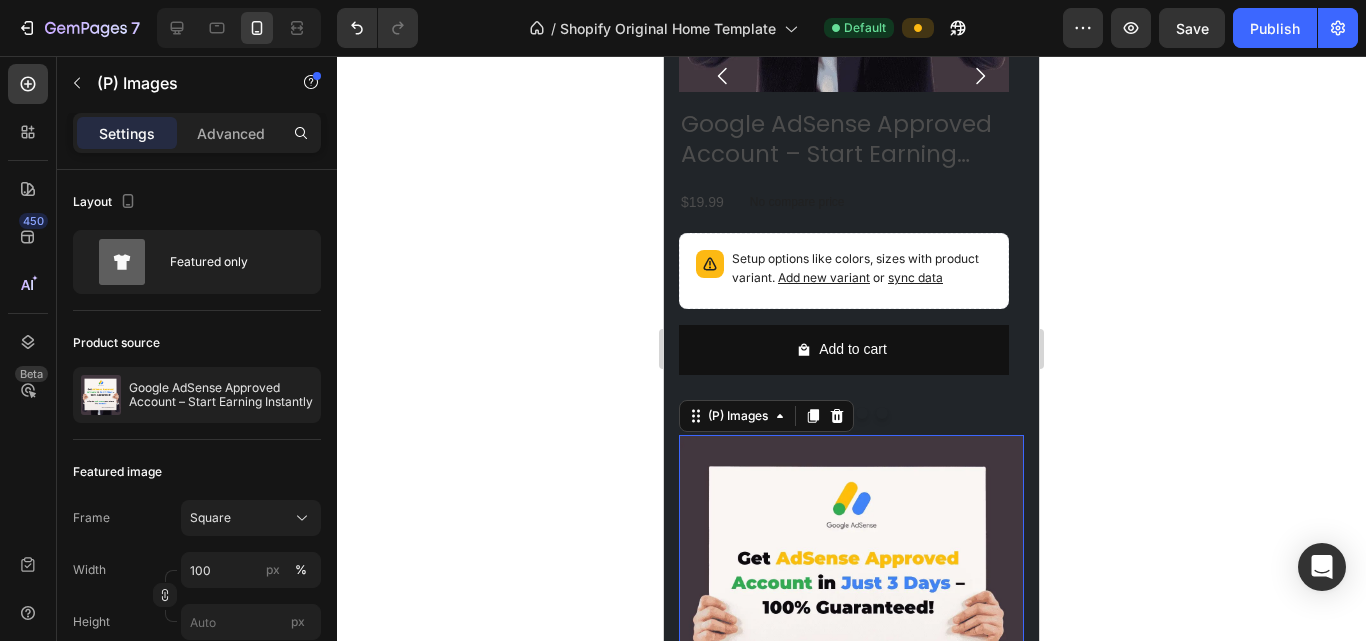 scroll, scrollTop: 1606, scrollLeft: 0, axis: vertical 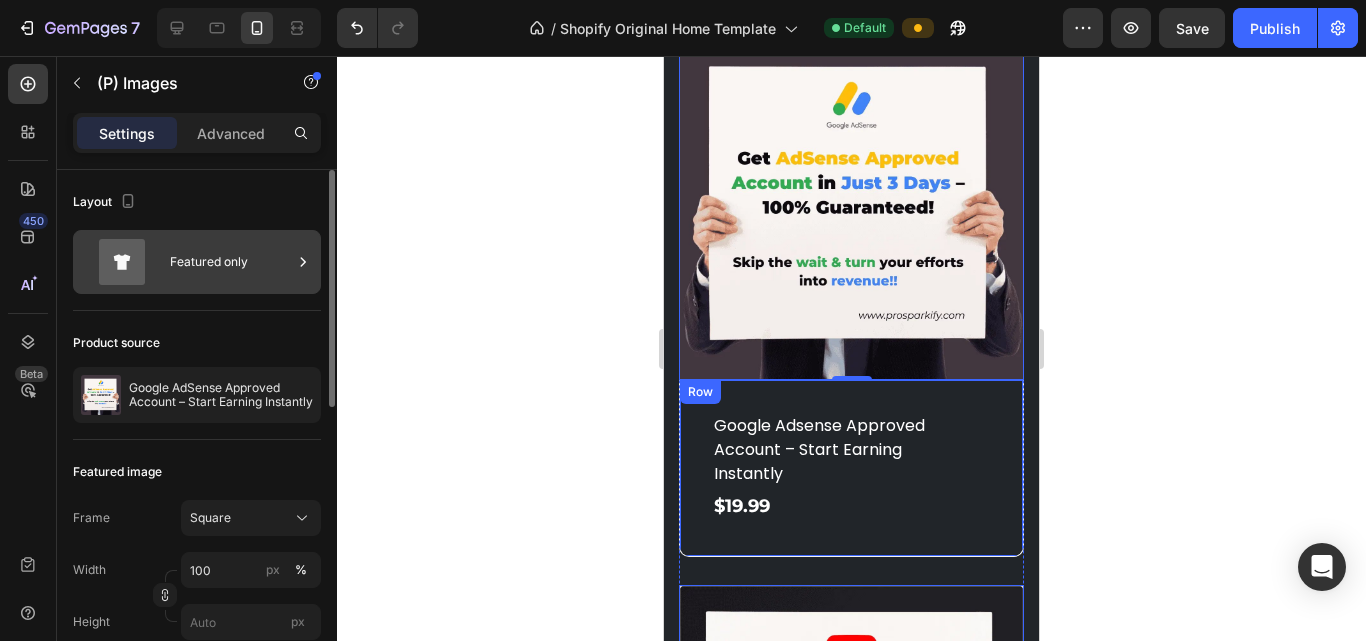 click on "Featured only" at bounding box center (231, 262) 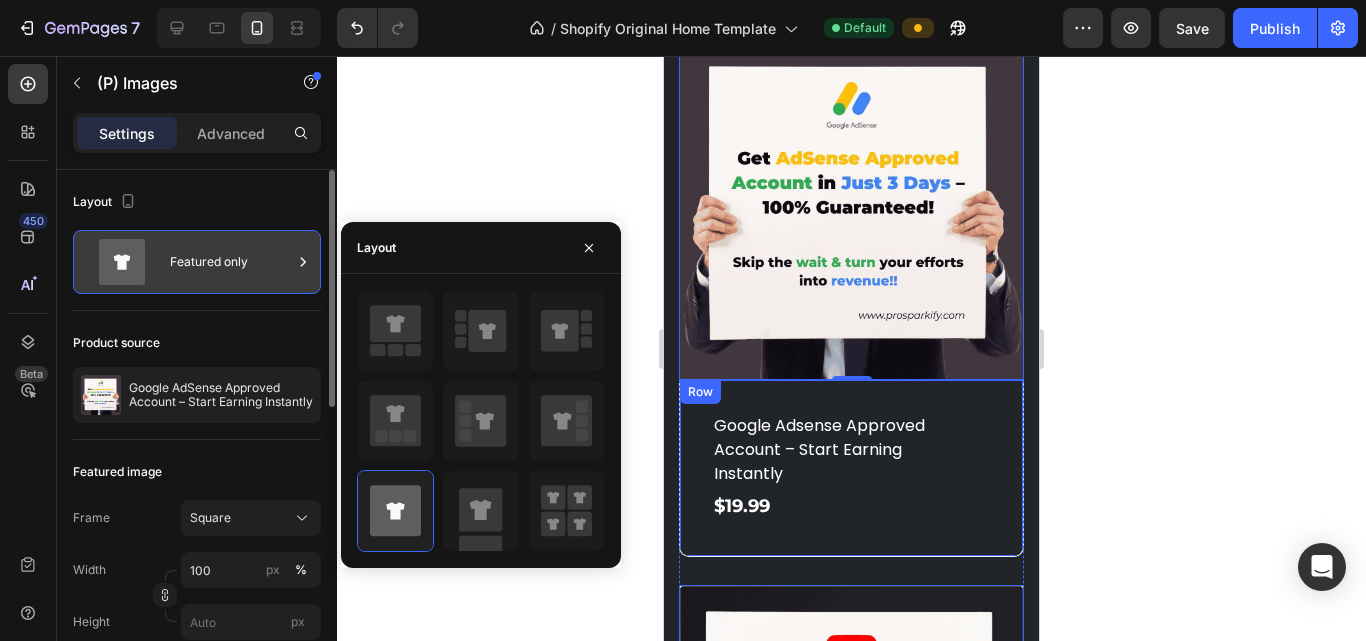 click on "Featured only" at bounding box center (231, 262) 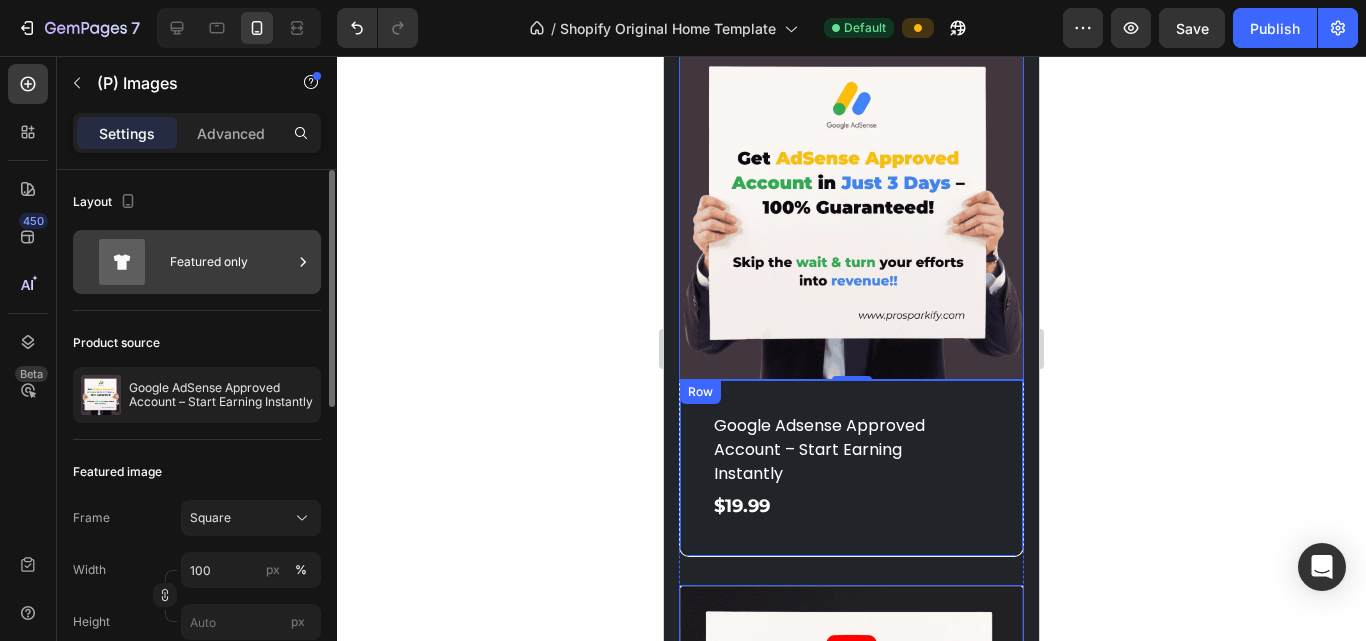 click on "Featured only" at bounding box center (231, 262) 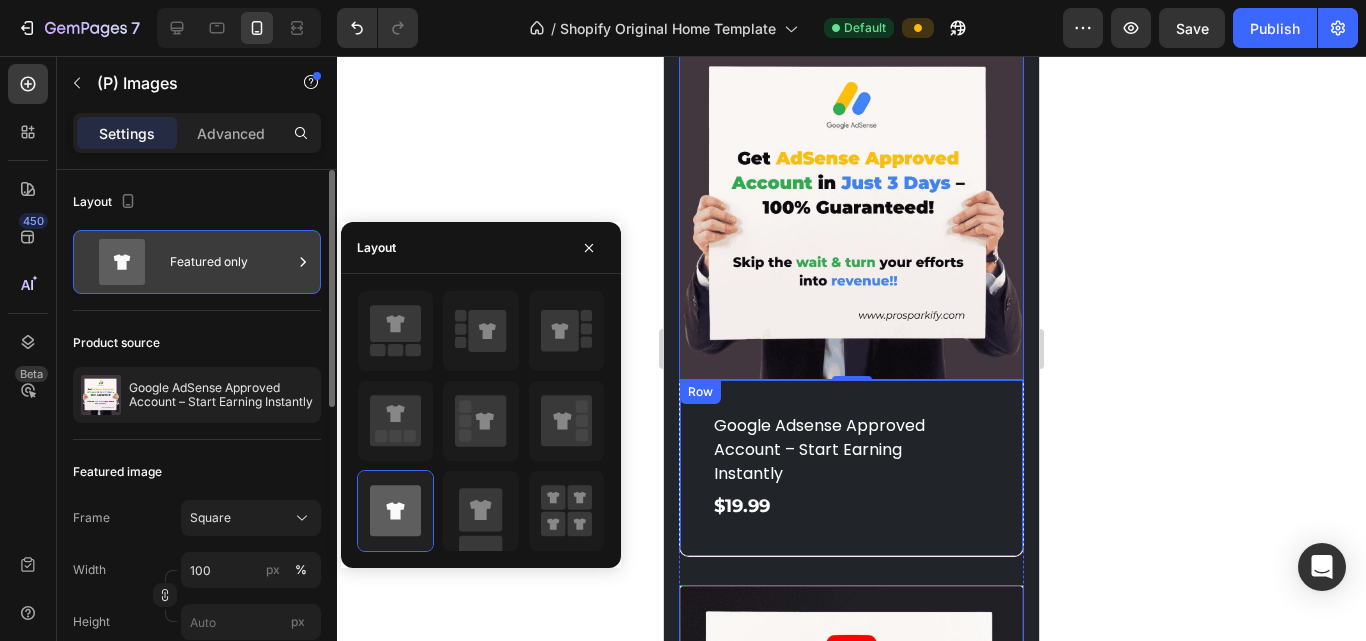 click 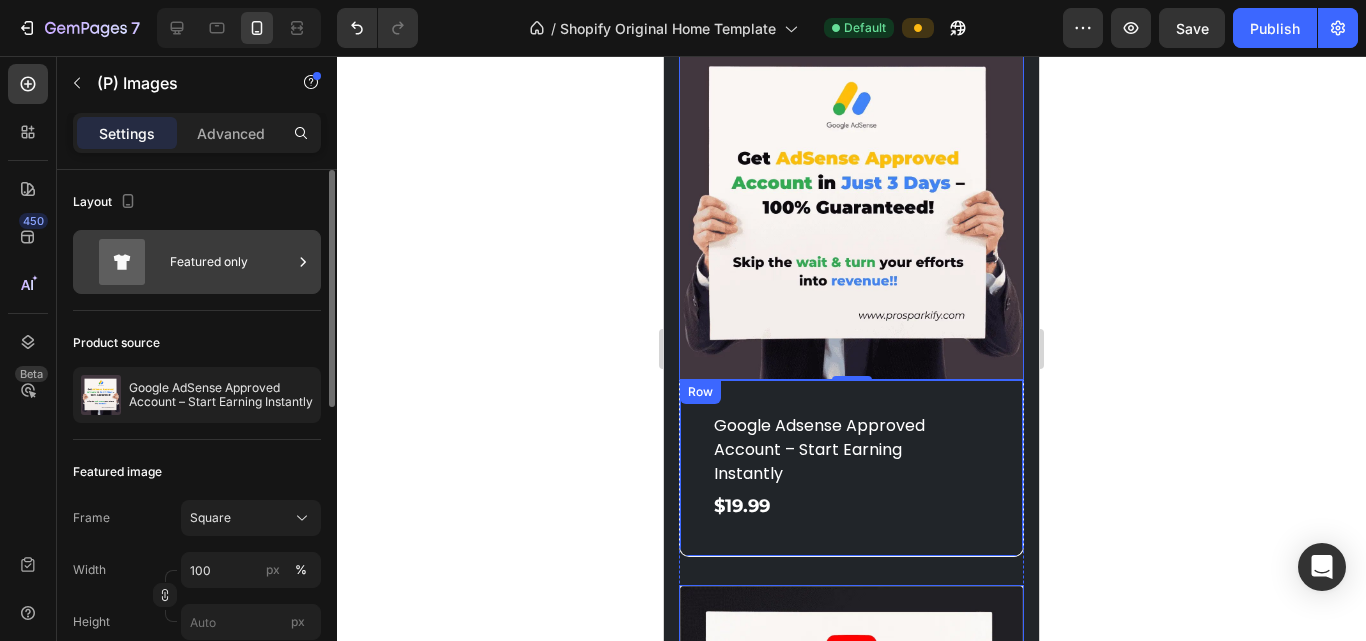 click 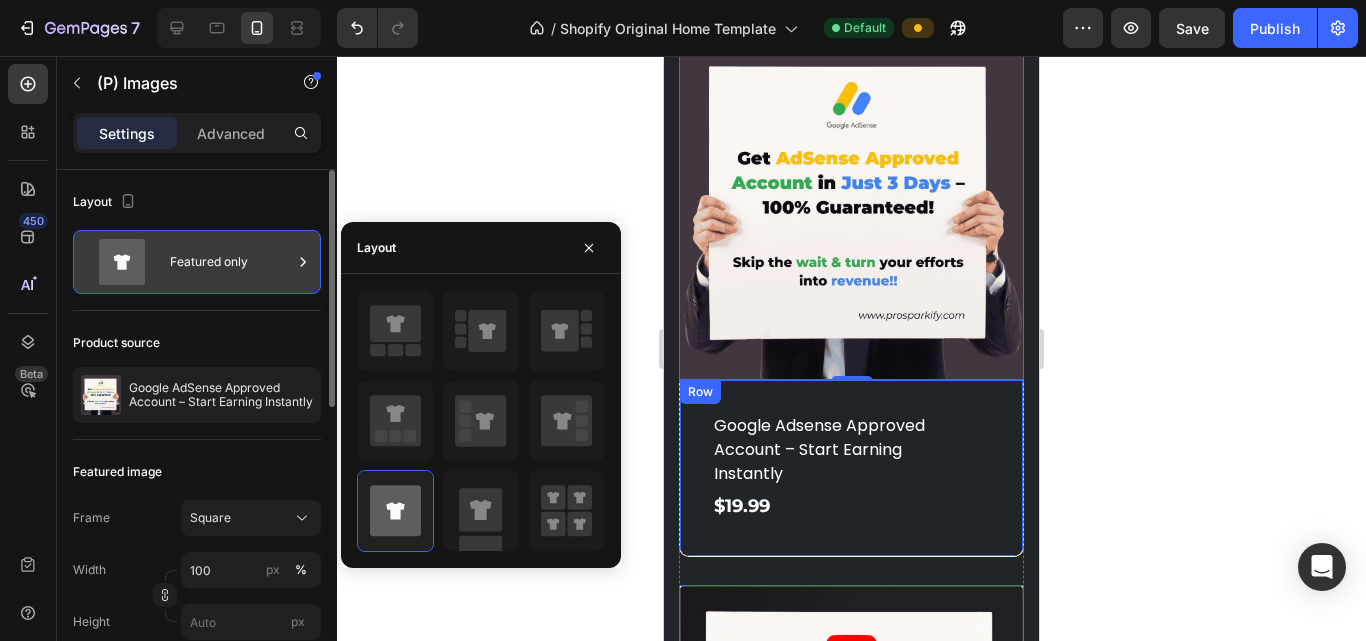 click on "Featured only" at bounding box center [231, 262] 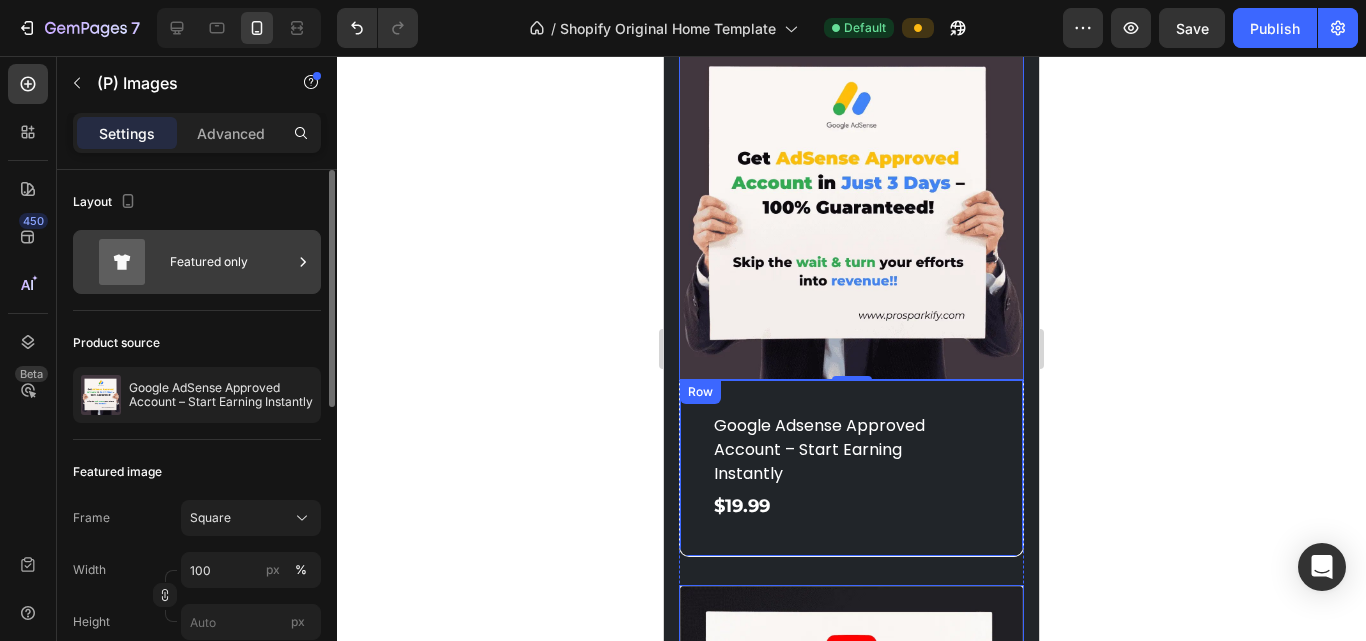 click on "Featured only" at bounding box center [231, 262] 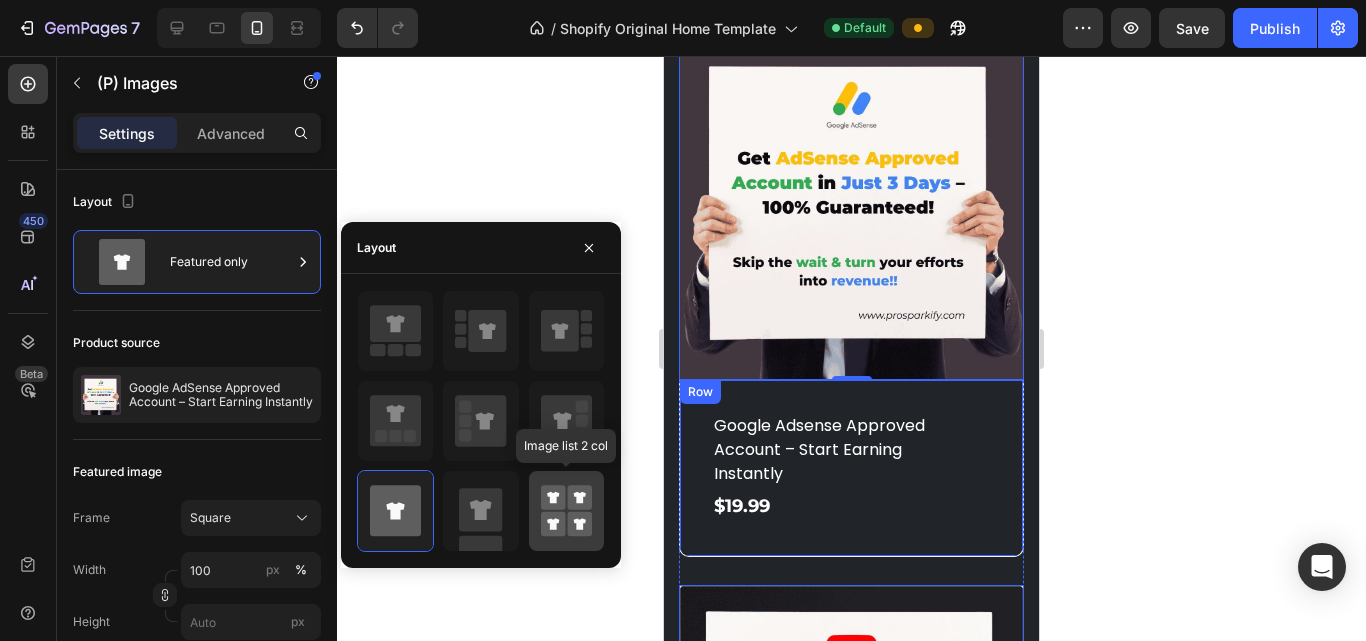 click 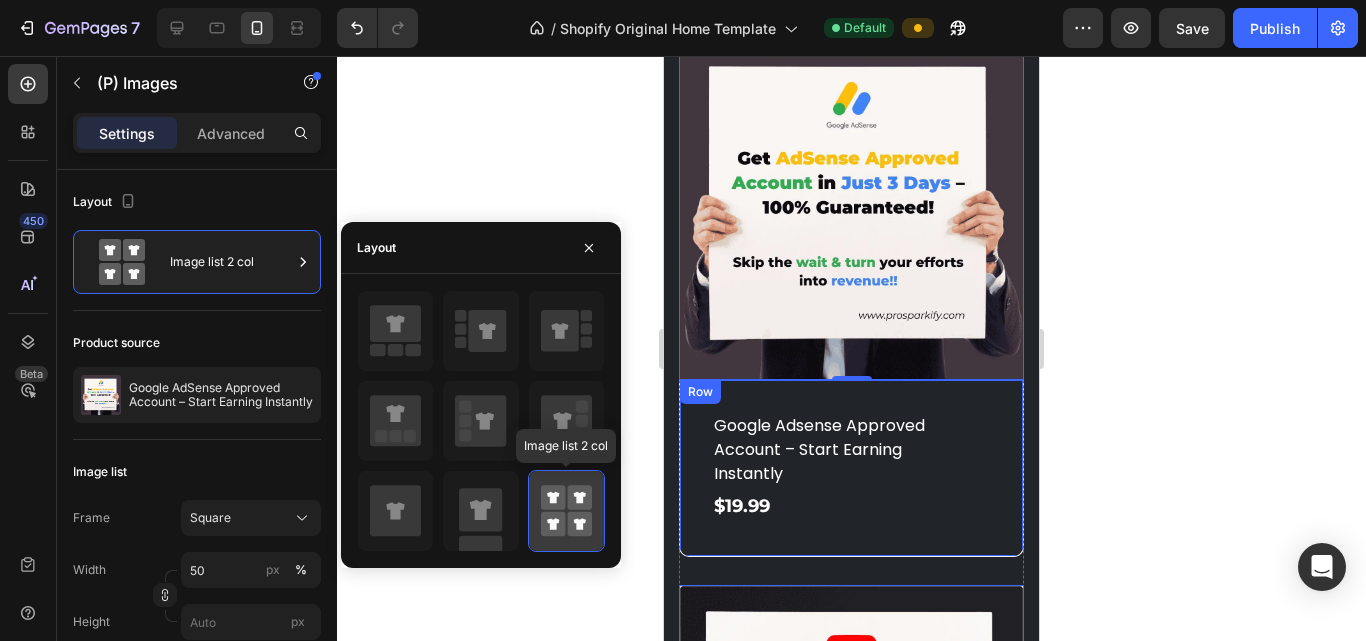 click 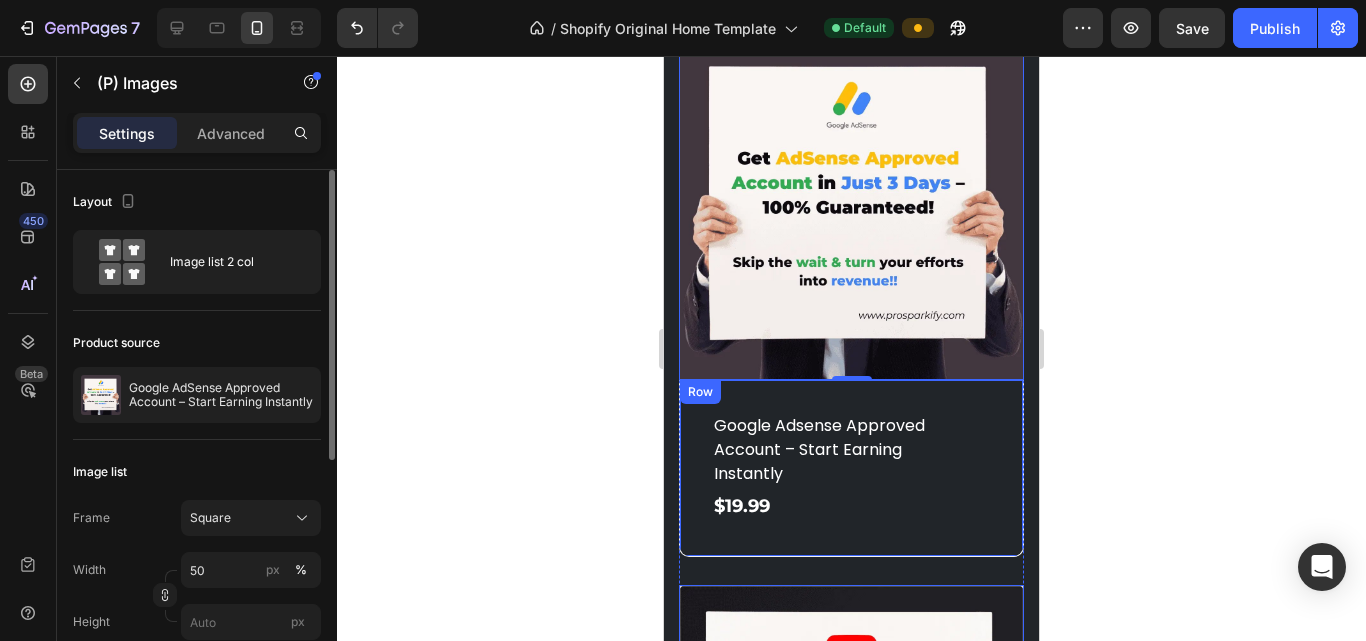 click on "Layout Image list 2 col" 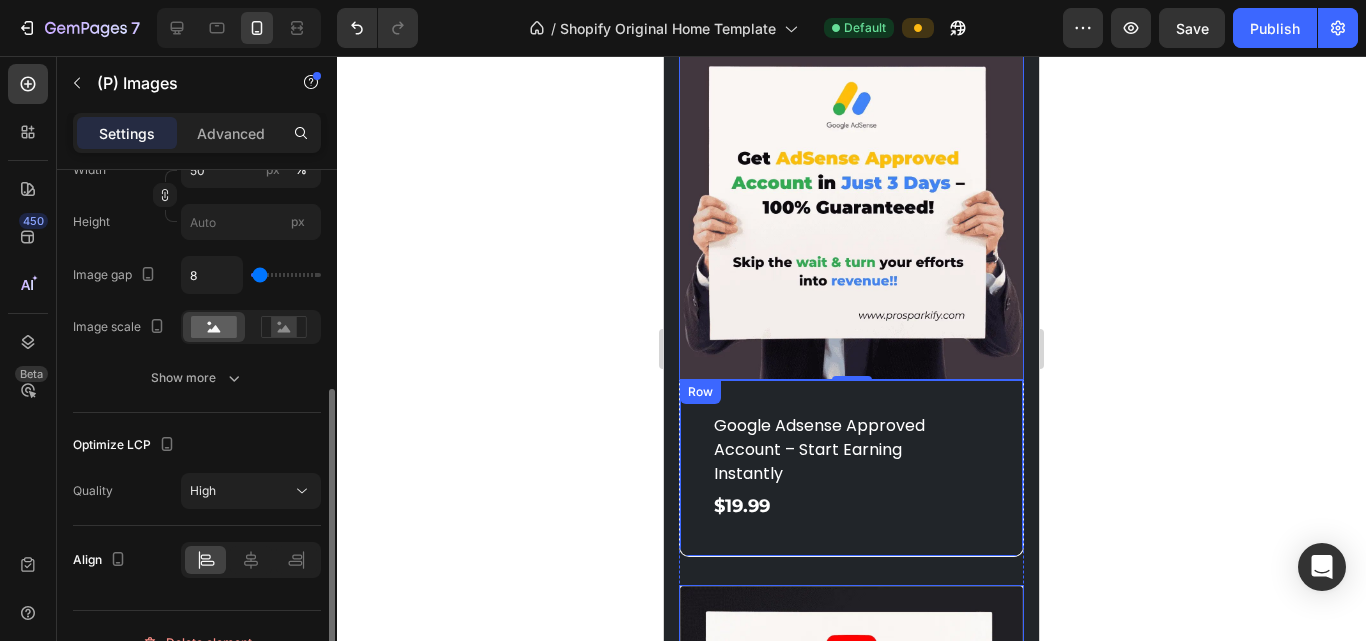 scroll, scrollTop: 0, scrollLeft: 0, axis: both 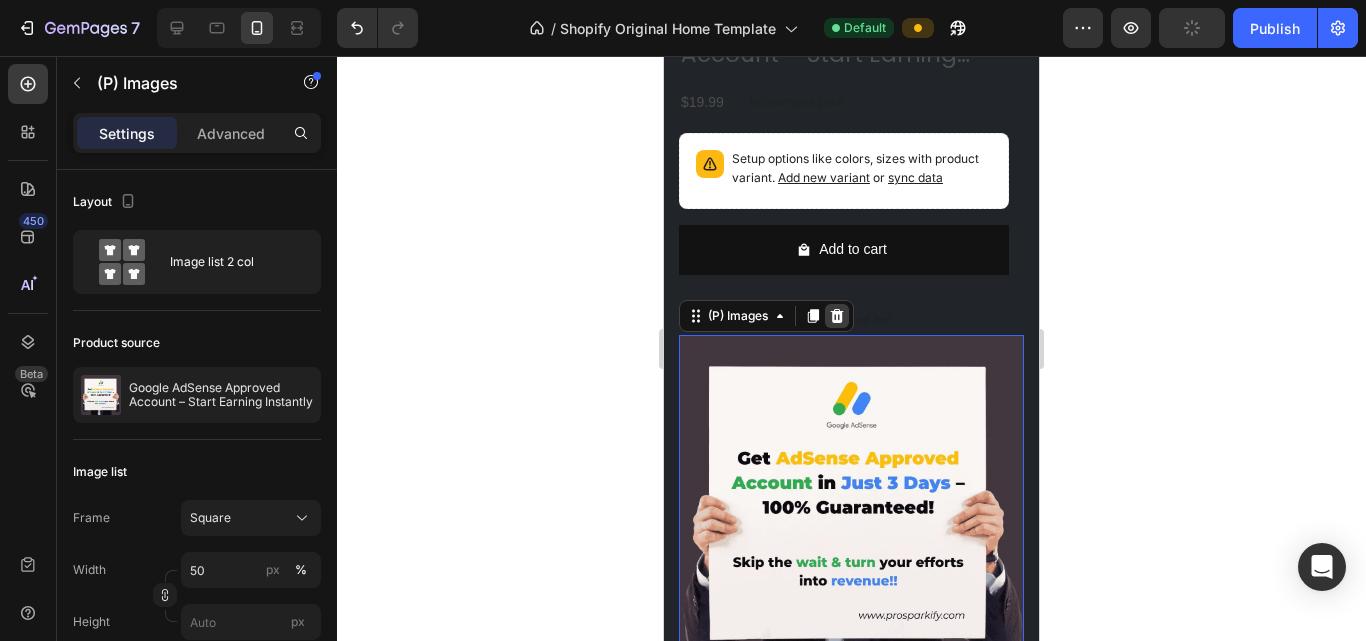 click 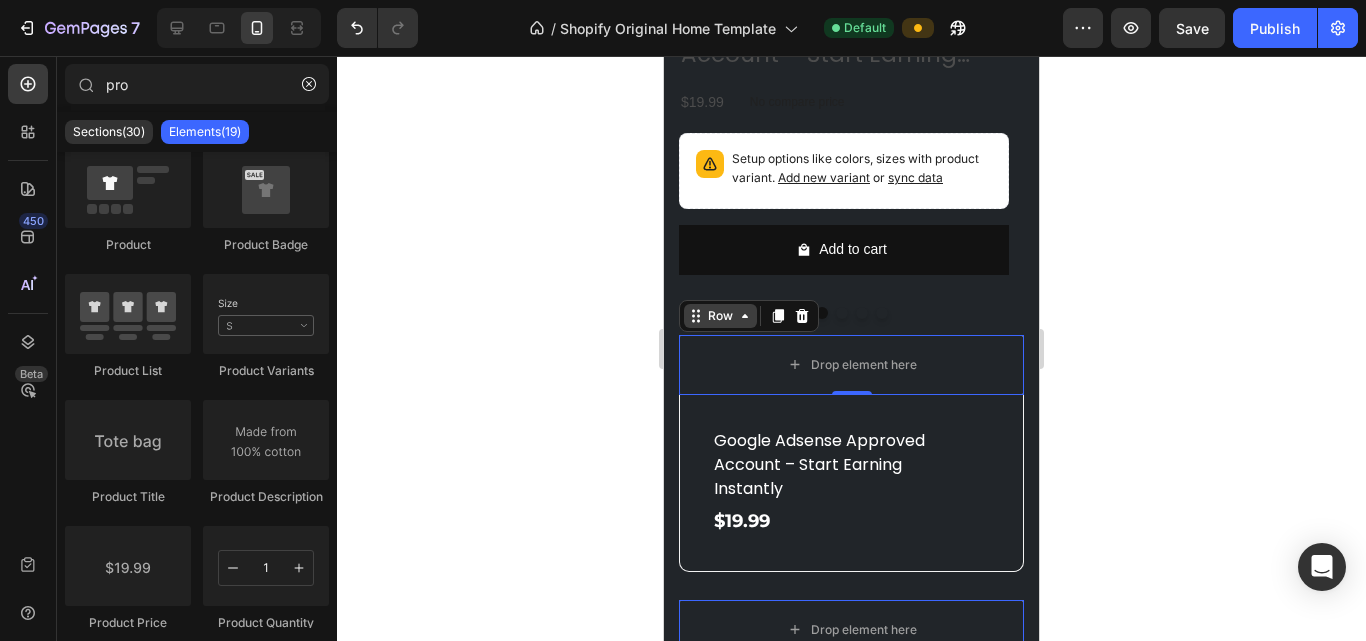 click on "Row" at bounding box center (720, 316) 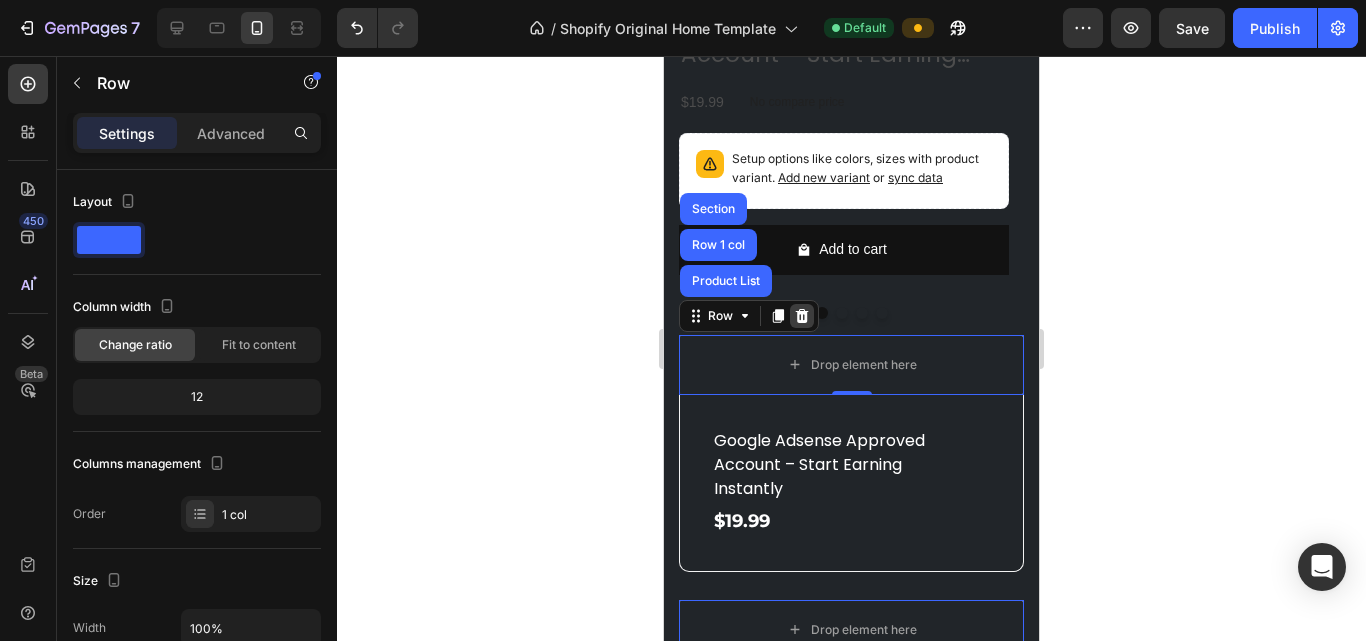 click 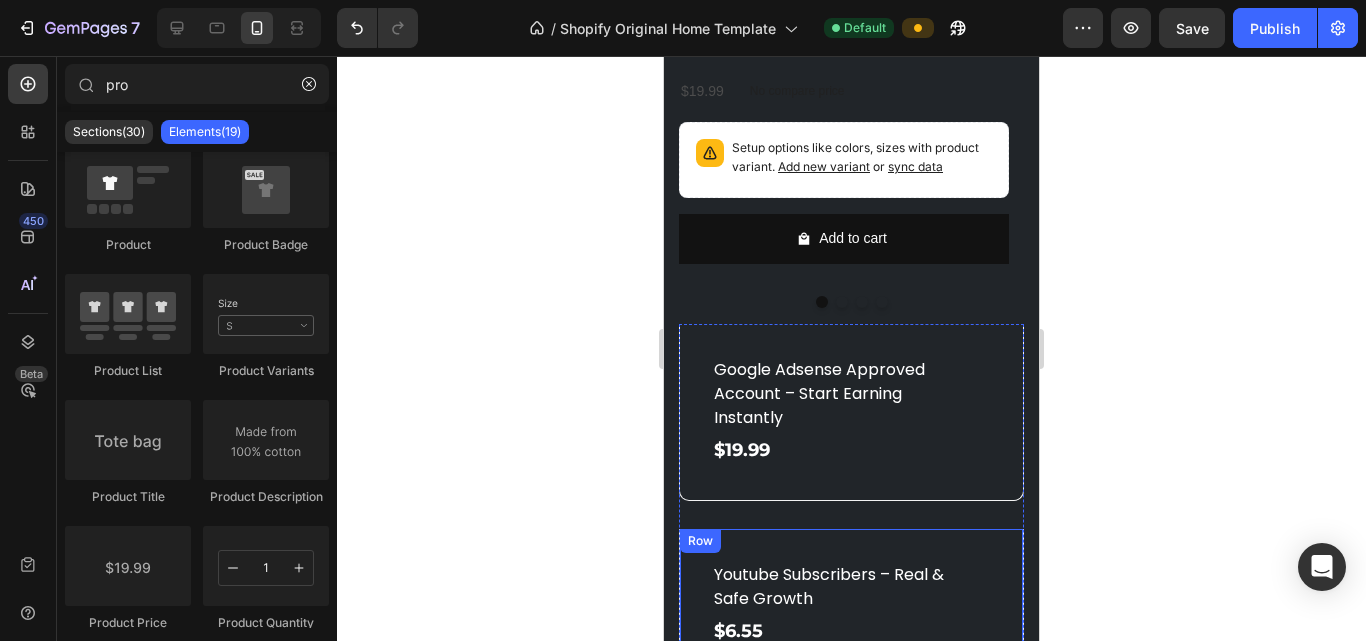 scroll, scrollTop: 1306, scrollLeft: 0, axis: vertical 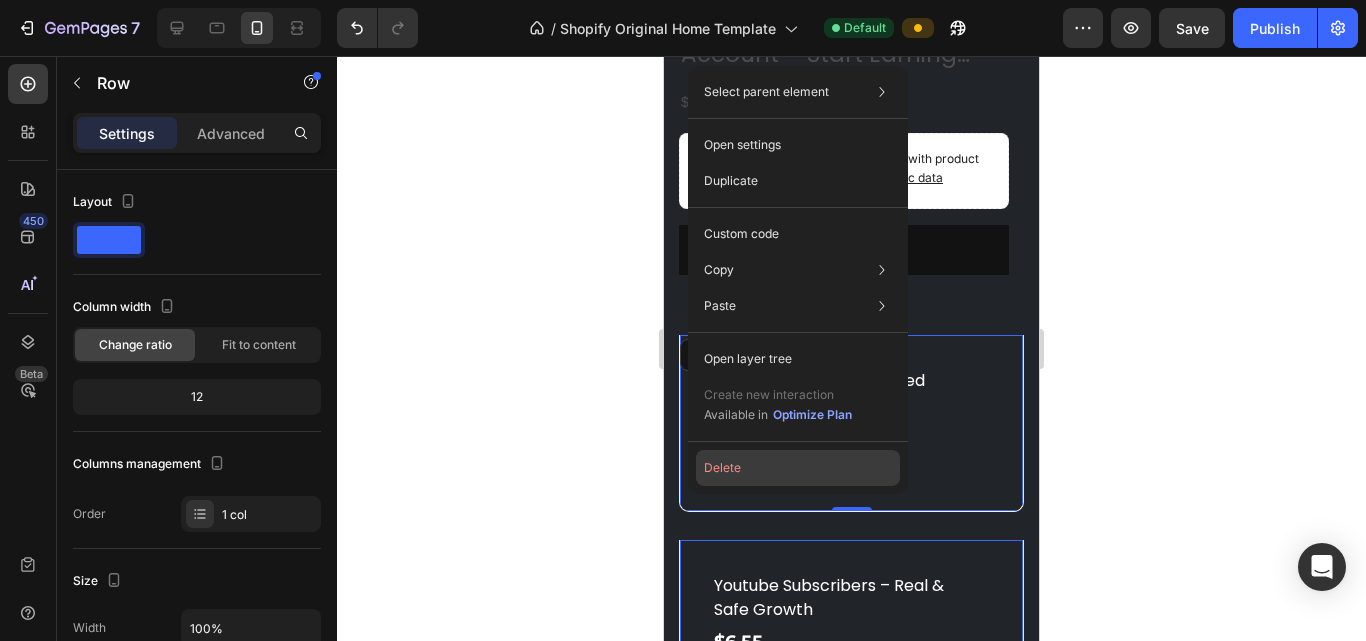click on "Delete" 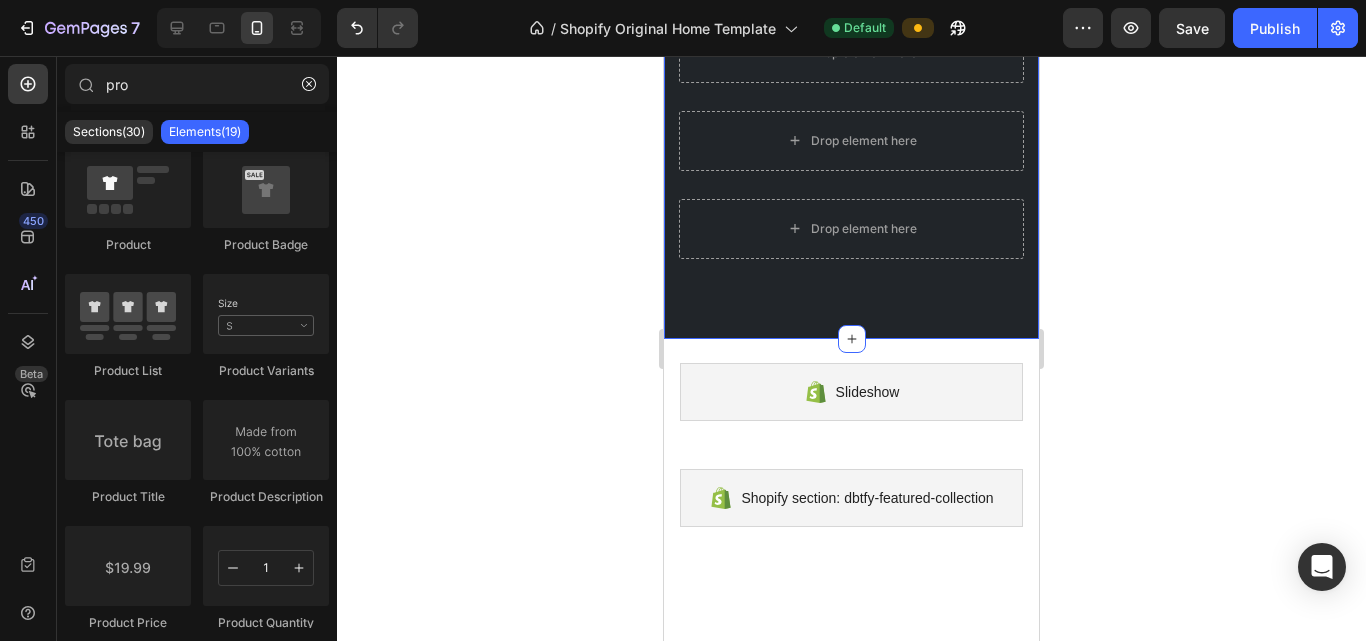 scroll, scrollTop: 1406, scrollLeft: 0, axis: vertical 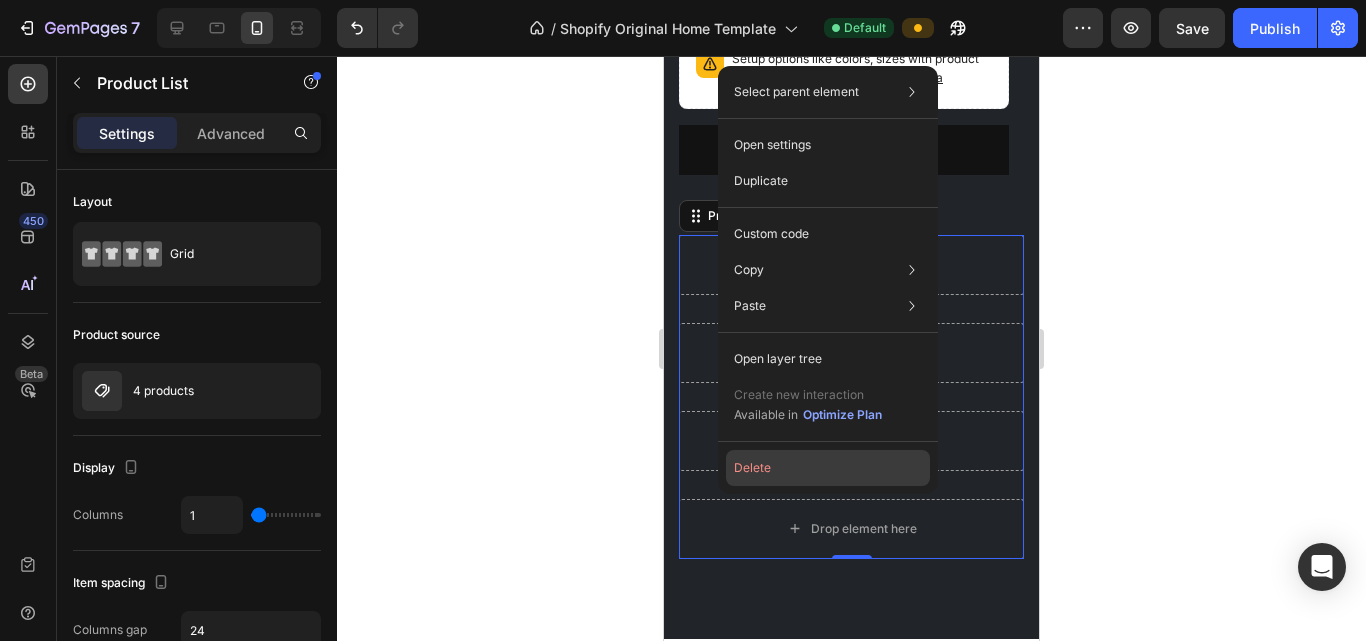 click on "Delete" 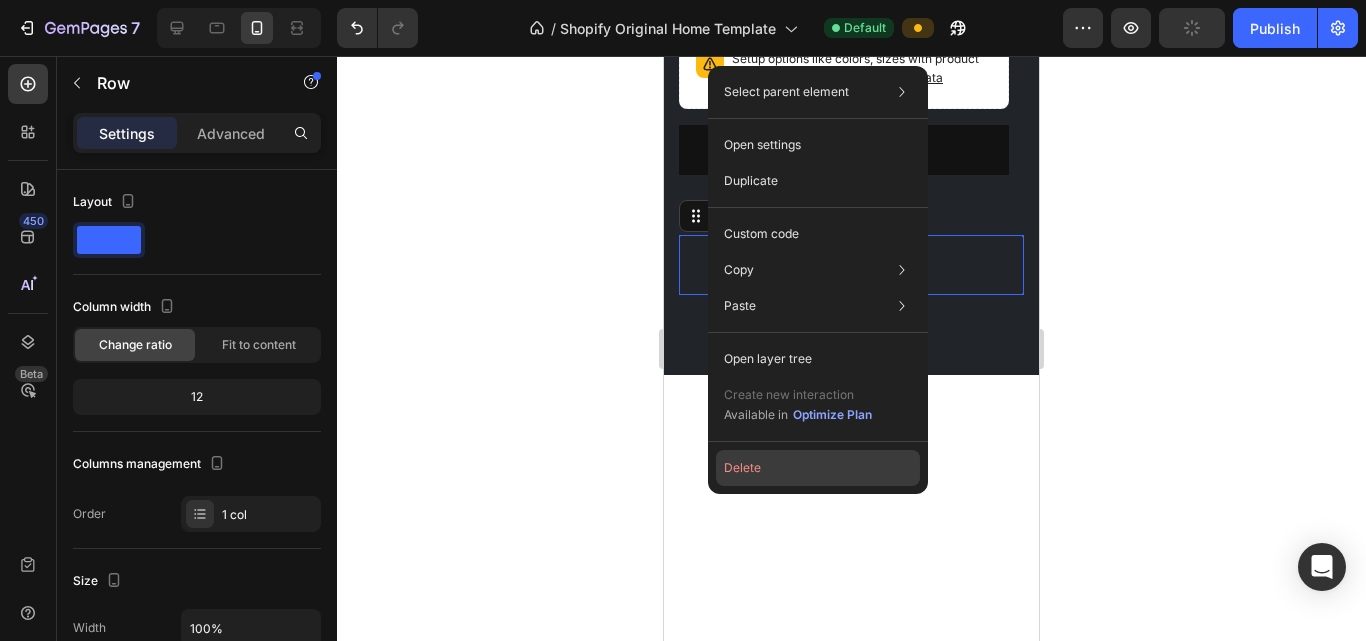 click on "Delete" 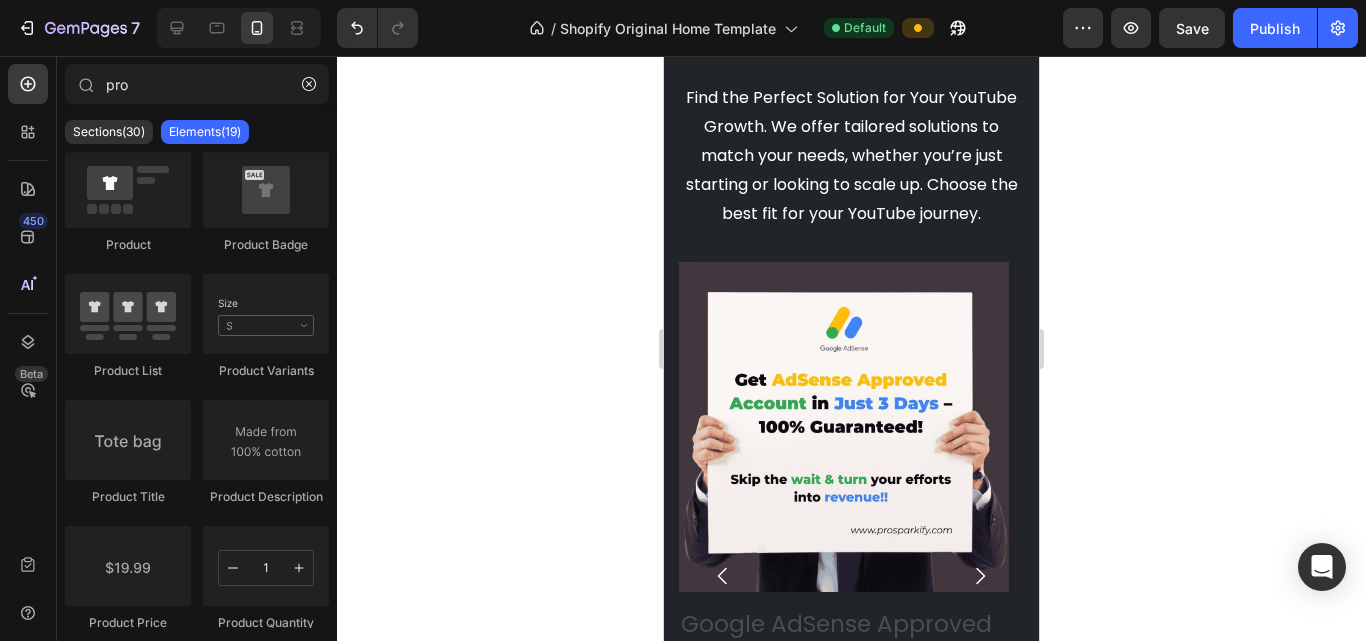 scroll, scrollTop: 906, scrollLeft: 0, axis: vertical 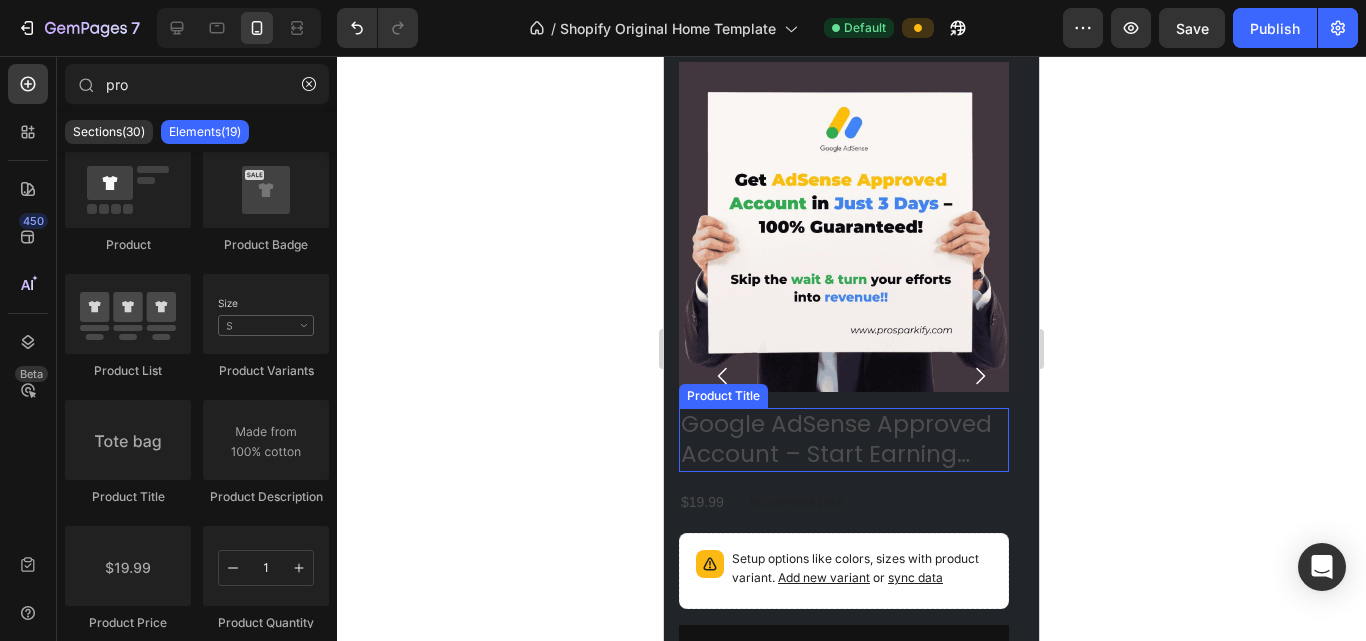 click on "Google AdSense Approved Account – Start Earning Instantly" at bounding box center [844, 440] 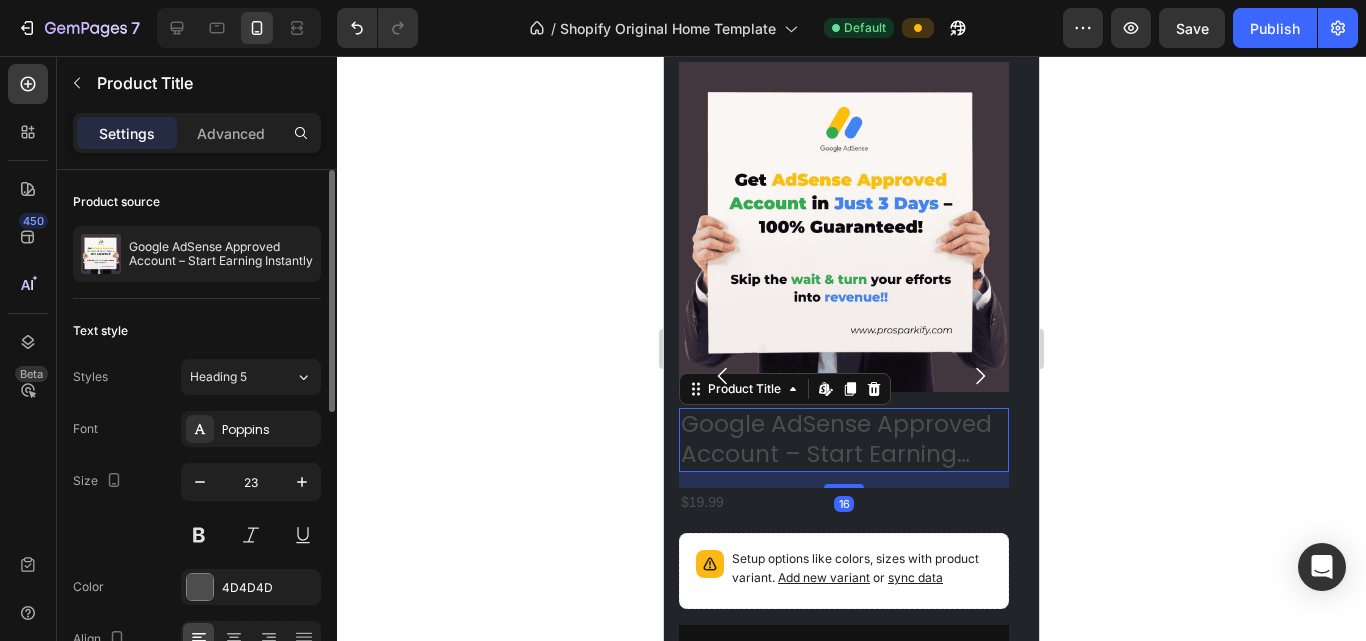 scroll, scrollTop: 200, scrollLeft: 0, axis: vertical 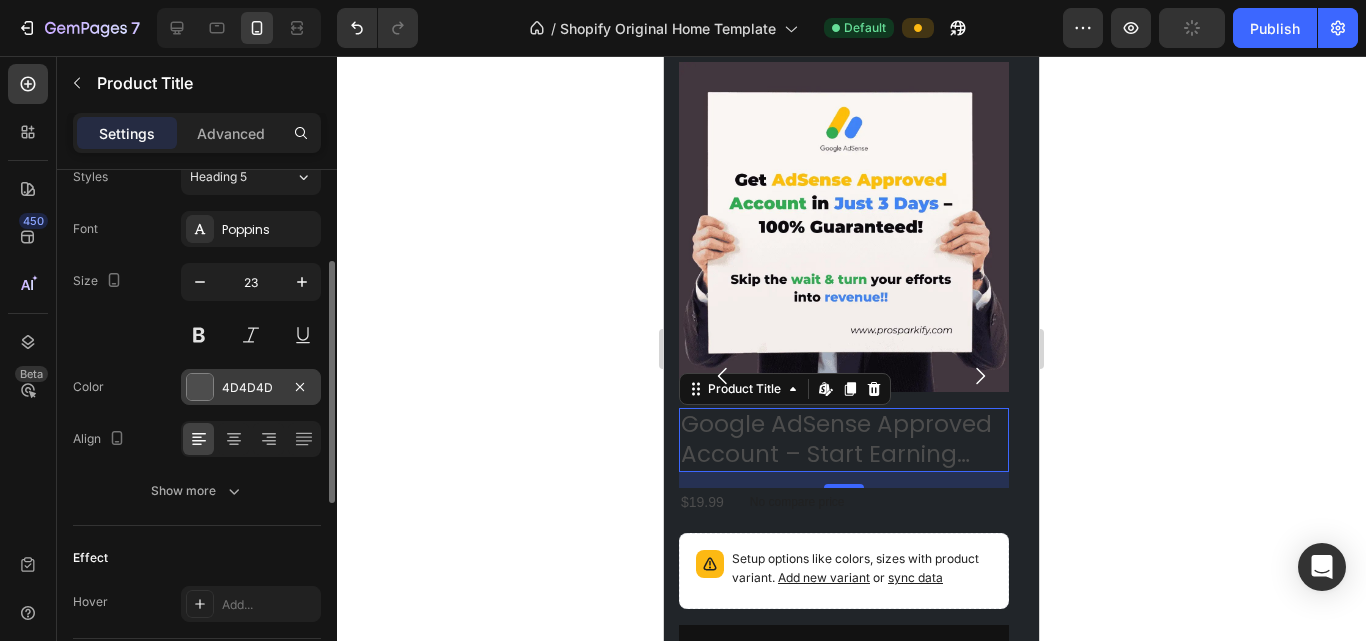 click at bounding box center [200, 387] 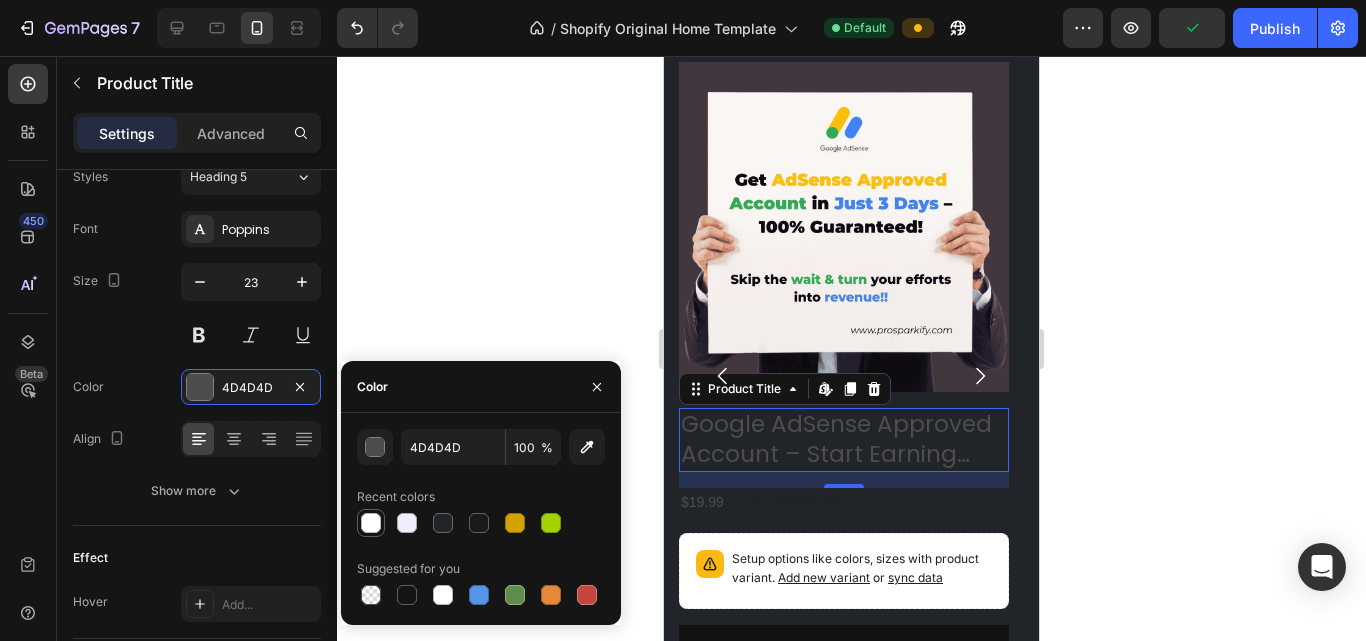 click at bounding box center [371, 523] 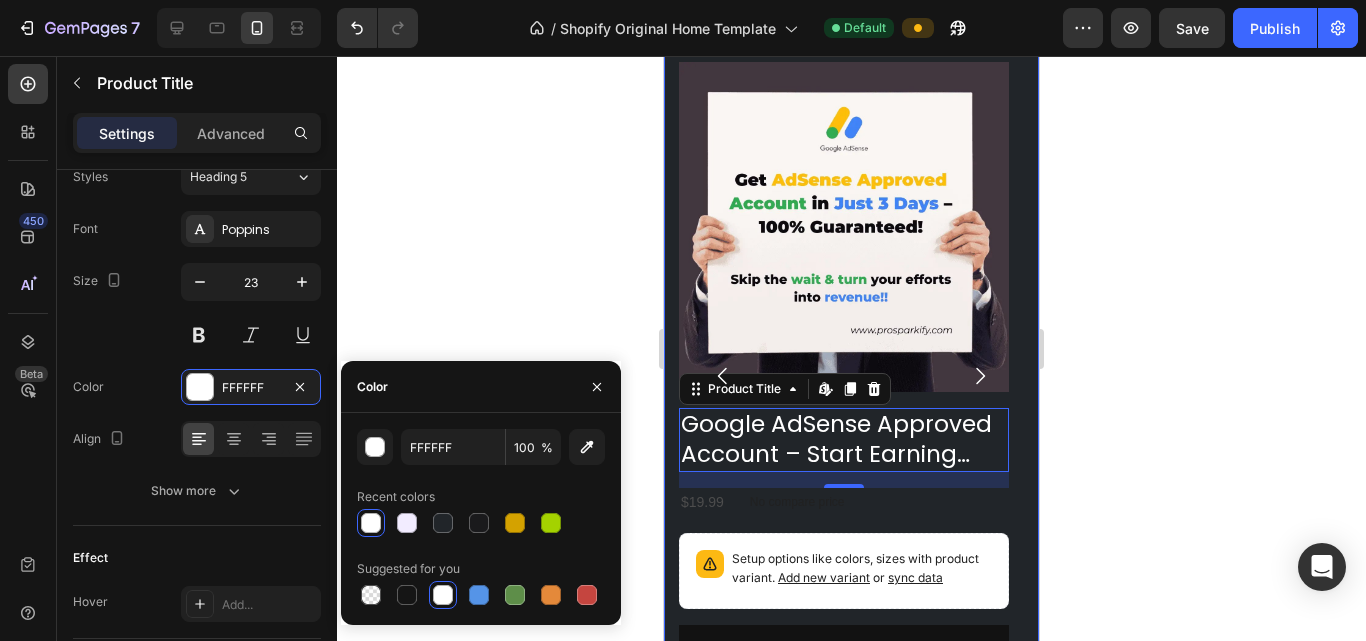 click on "Solutions We Offer Heading Find the Perfect Solution for Your YouTube Growth. We offer tailored solutions to match your needs, whether you’re just starting or looking to scale up. Choose the best fit for your YouTube journey. Text Block
Product Images Google AdSense Approved Account – Start Earning Instantly Product Title   Edit content in Shopify 16 $19.99 Product Price Product Price No compare price Product Price Row Setup options like colors, sizes with product variant.       Add new variant   or   sync data Product Variants & Swatches Add to cart Add to Cart Row Product List Product Images YouTube Subscribers – Real & Safe Growth Product Title   Edit content in Shopify 0 $6.55 Product Price Product Price No compare price Product Price Row Setup options like colors, sizes with product variant.       Add new variant   or   sync data Product Variants & Swatches Add to cart Add to Cart Row Product List Product Images TikTok Monetization Services – Get Eligible & Start Earning Faster   0" at bounding box center [851, 297] 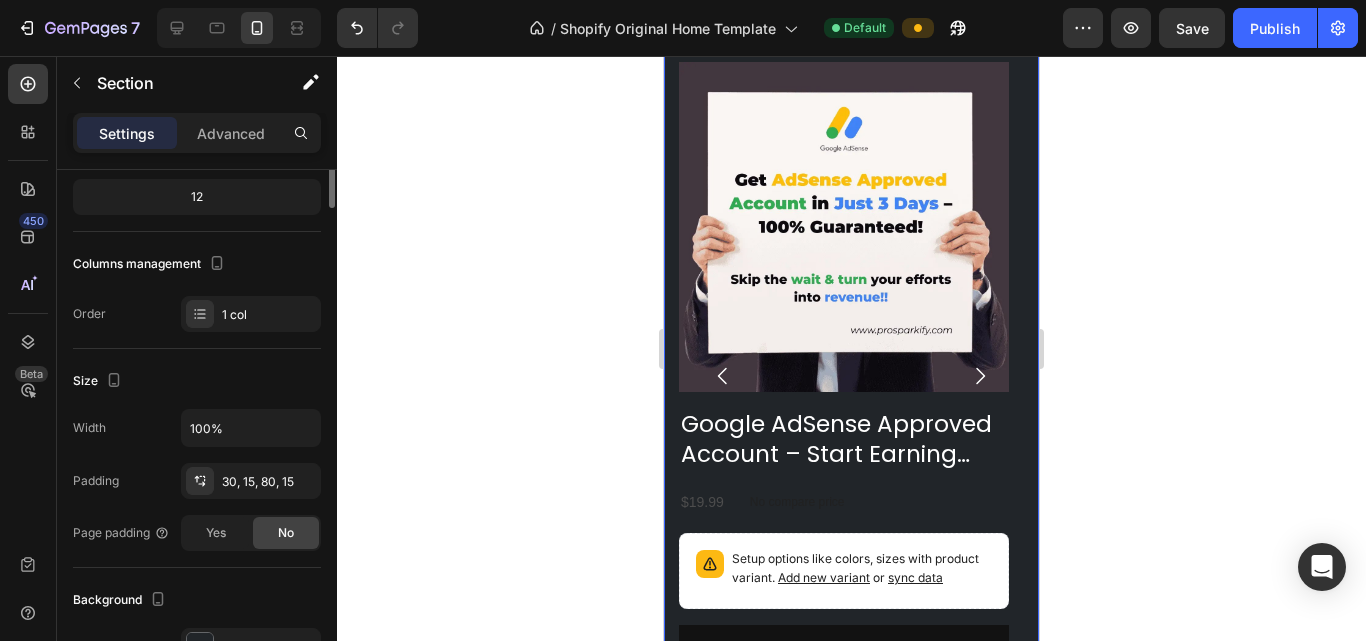 scroll, scrollTop: 0, scrollLeft: 0, axis: both 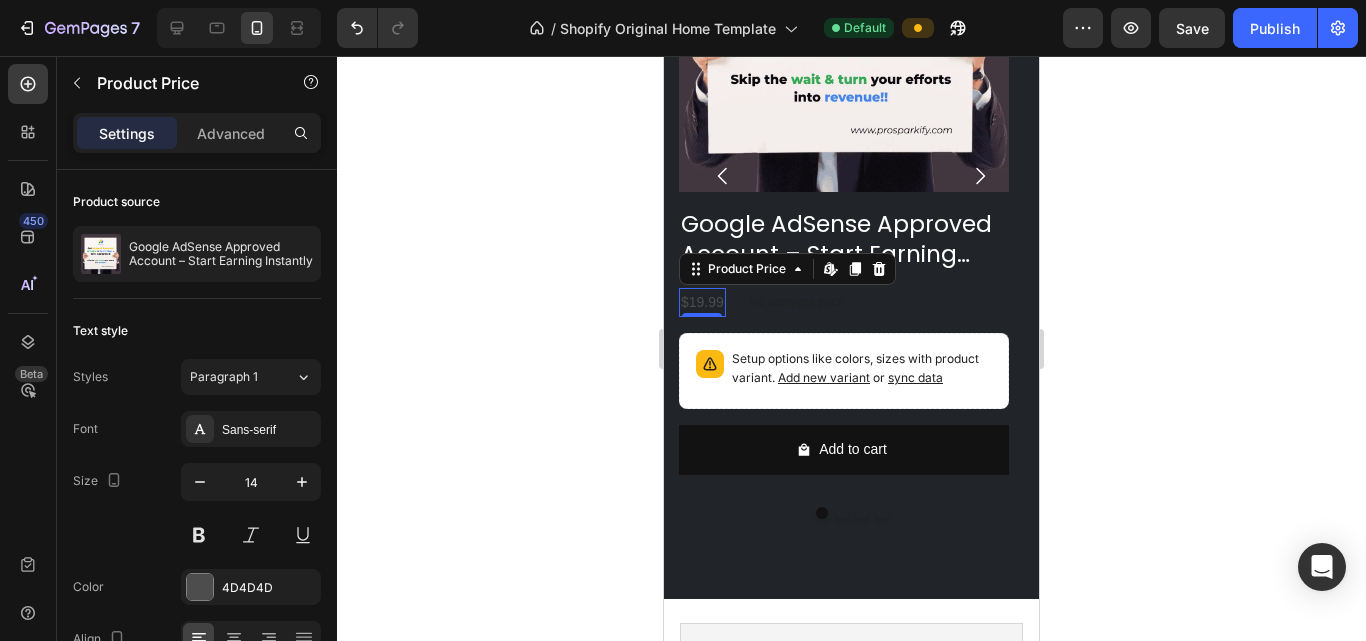 click on "$19.99" at bounding box center (702, 302) 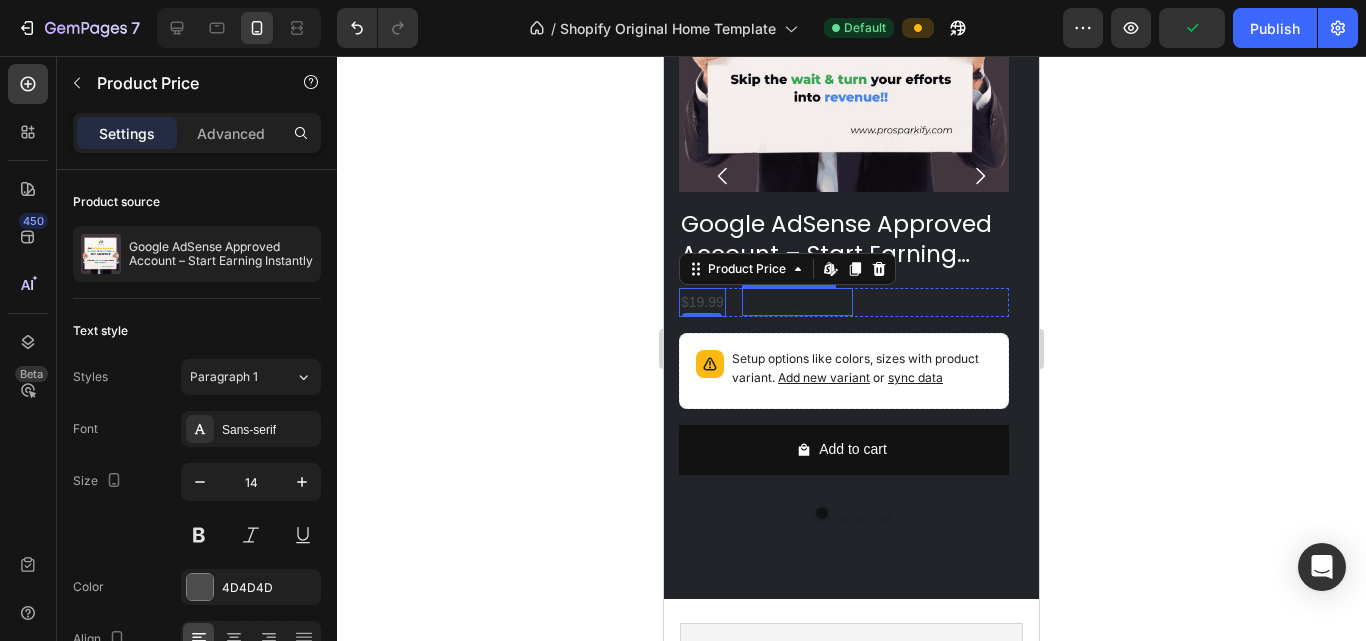 click on "No compare price" at bounding box center [797, 302] 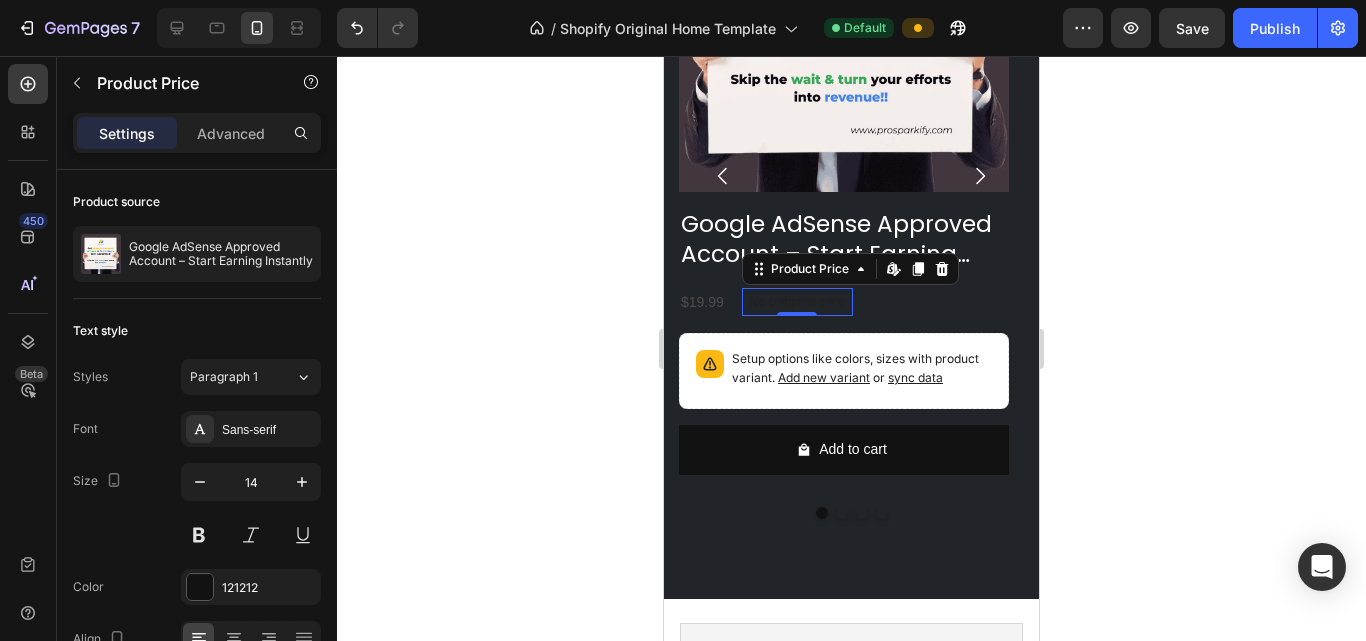 click 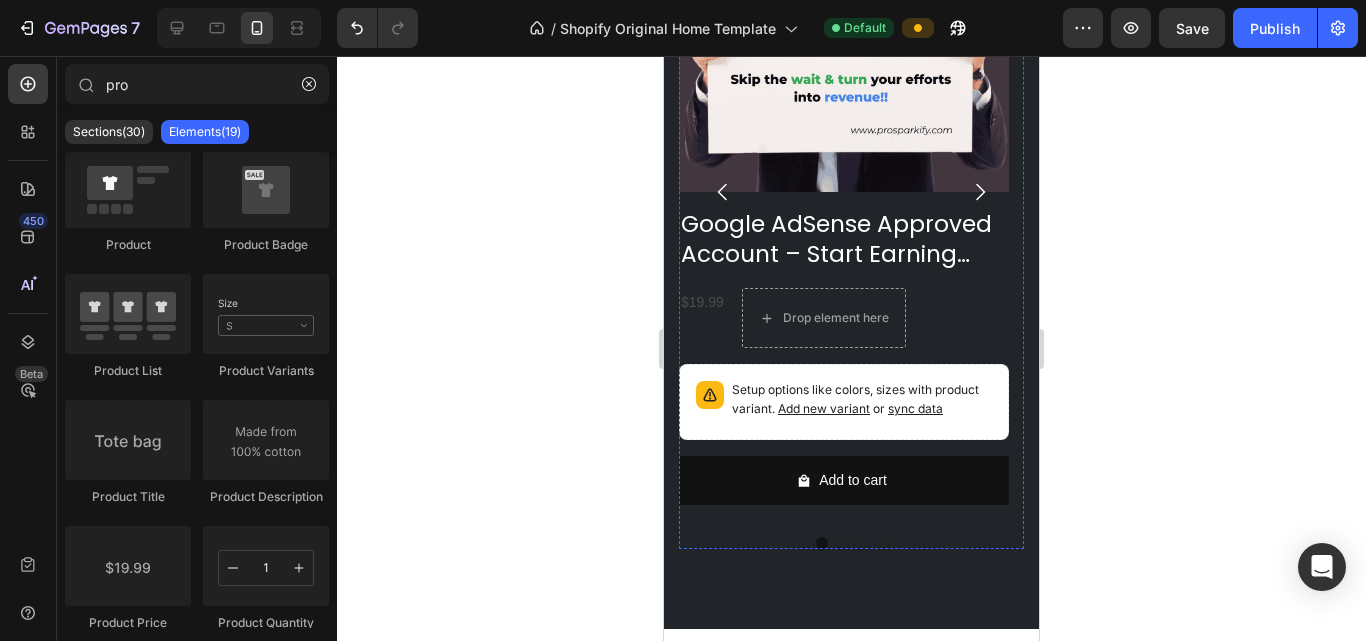 scroll, scrollTop: 1122, scrollLeft: 0, axis: vertical 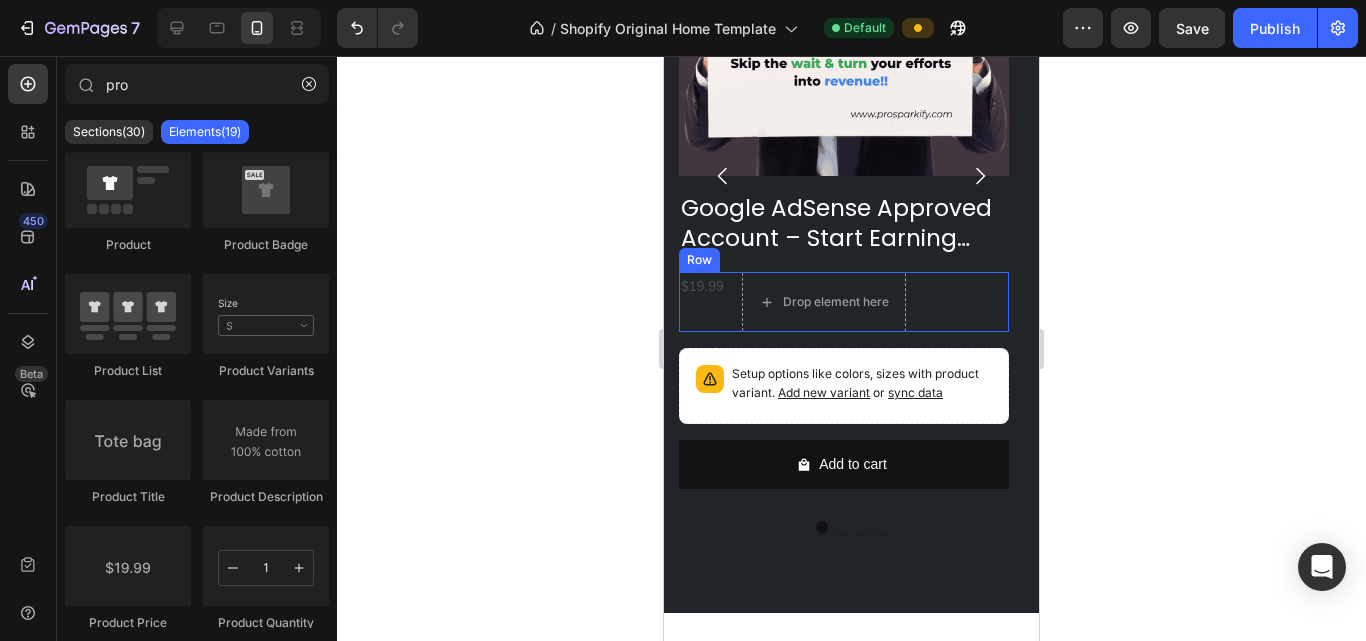 click on "$19.99 Product Price Product Price
Drop element here Row" at bounding box center [844, 302] 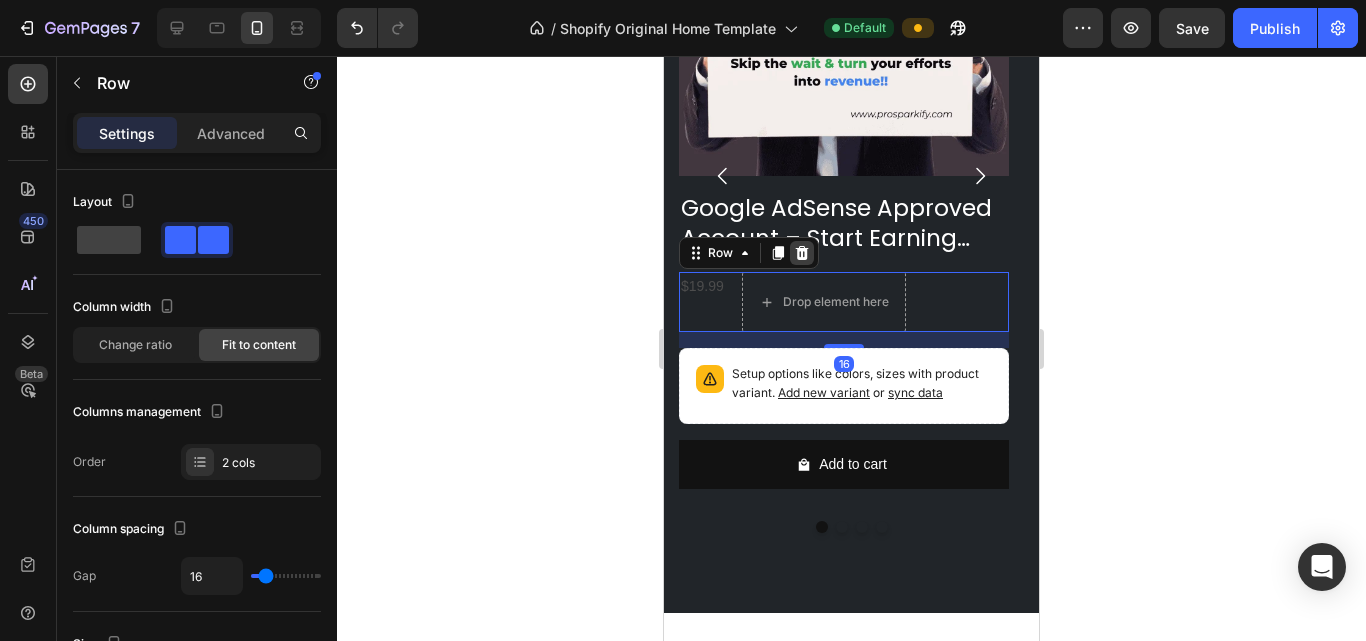 click 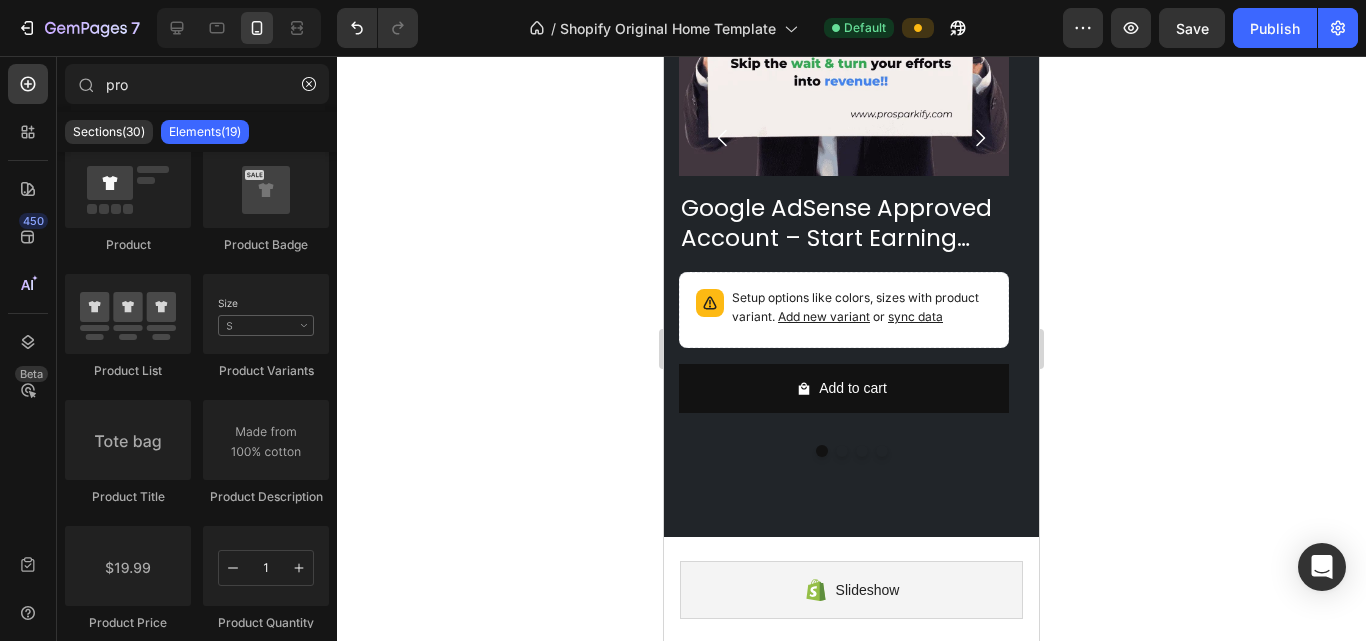 scroll, scrollTop: 1084, scrollLeft: 0, axis: vertical 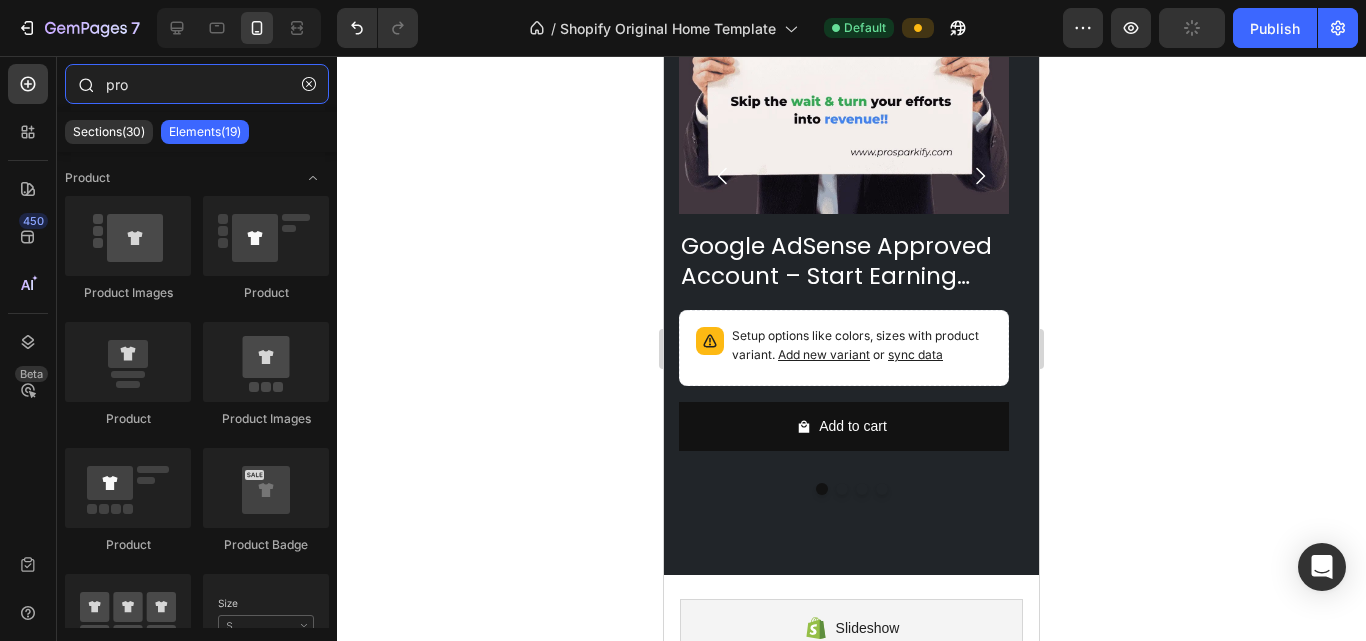 click on "pro" at bounding box center [197, 84] 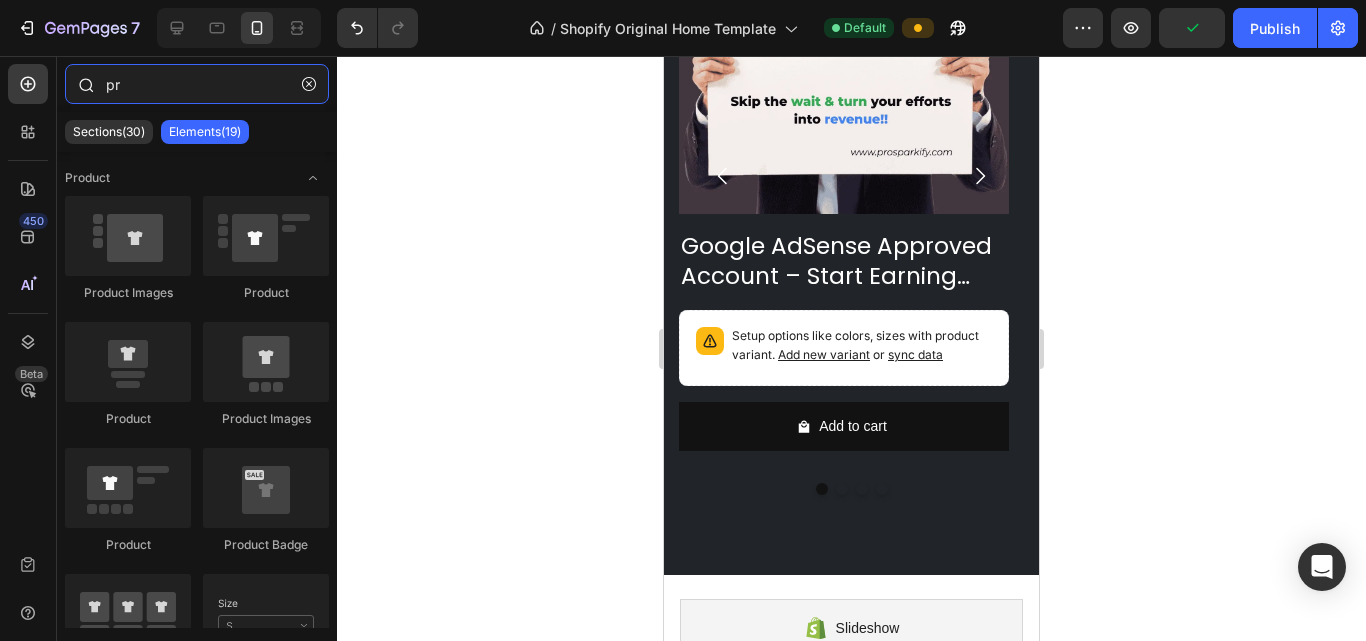 type on "p" 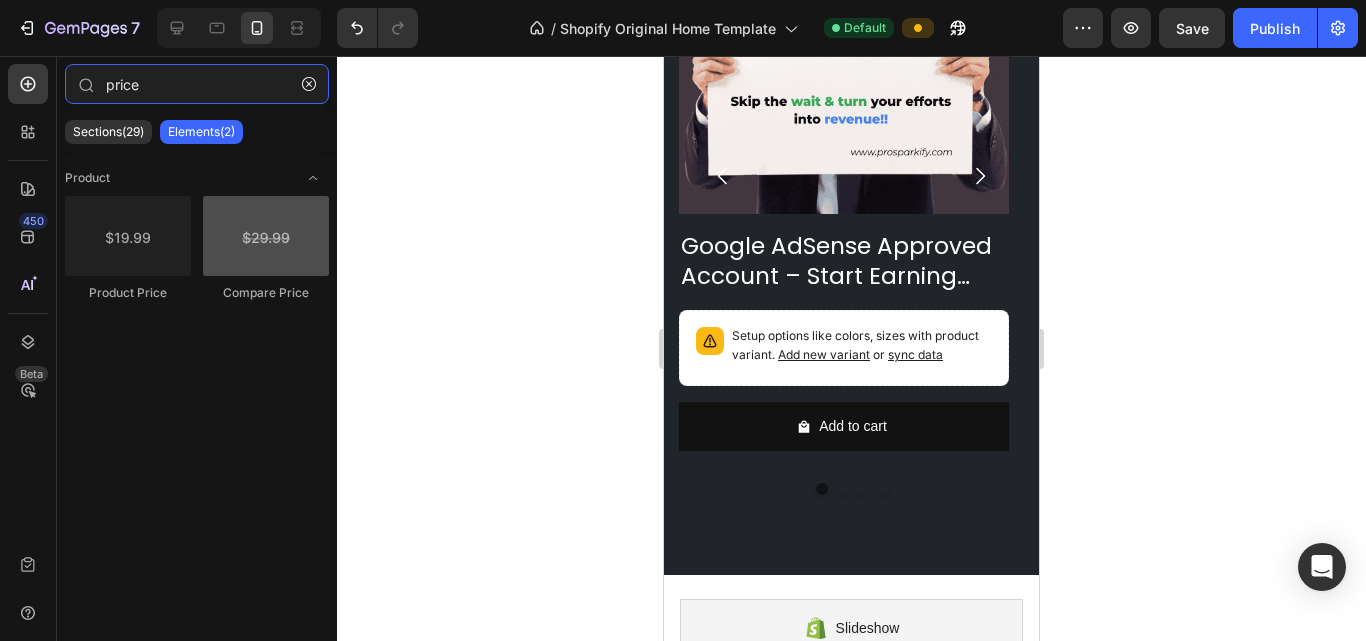 type on "price" 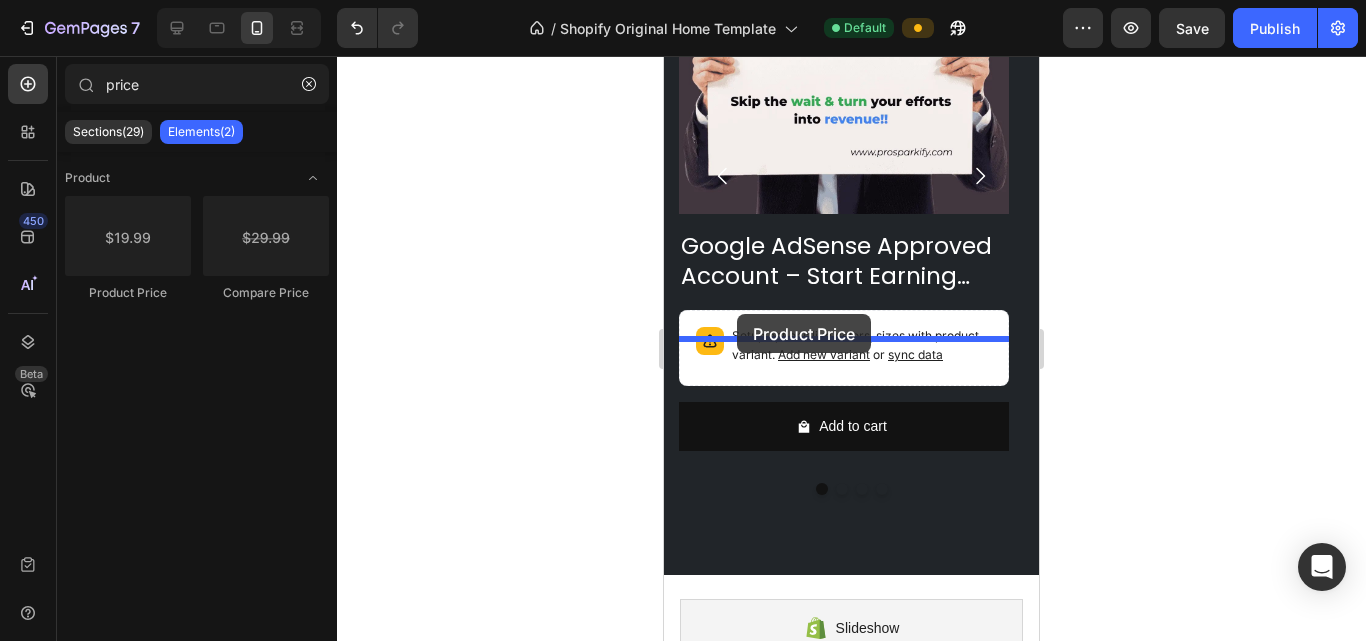 drag, startPoint x: 885, startPoint y: 317, endPoint x: 737, endPoint y: 314, distance: 148.0304 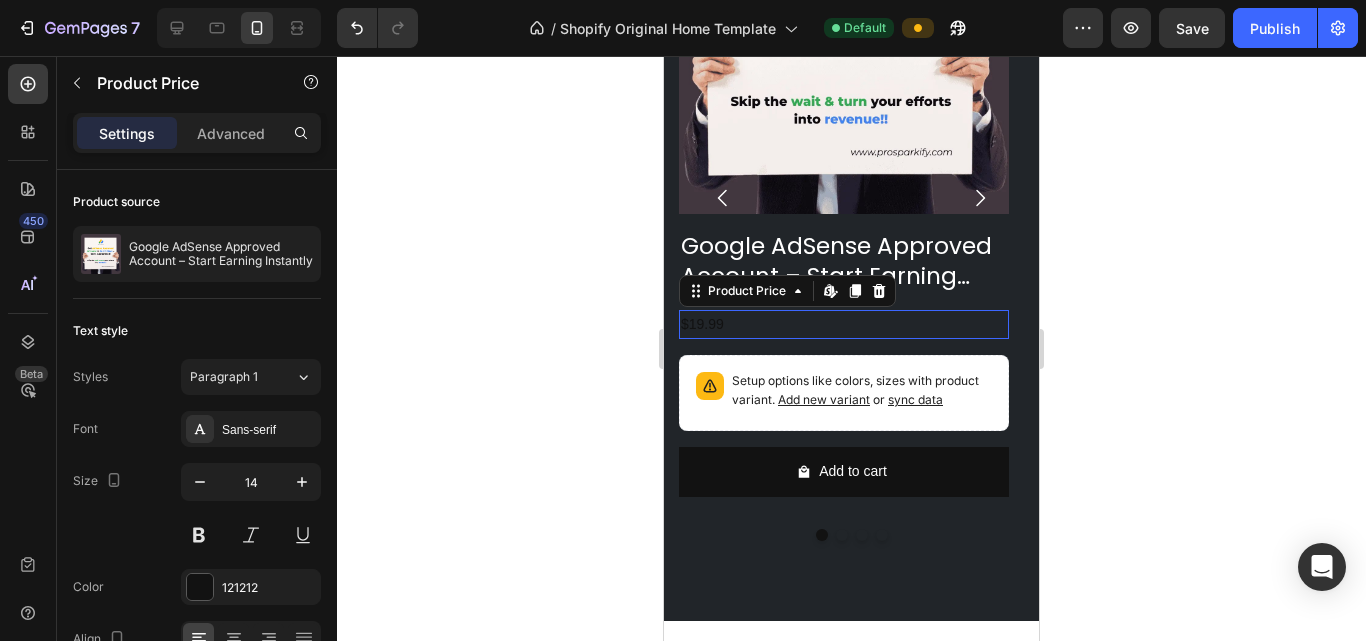 scroll, scrollTop: 1106, scrollLeft: 0, axis: vertical 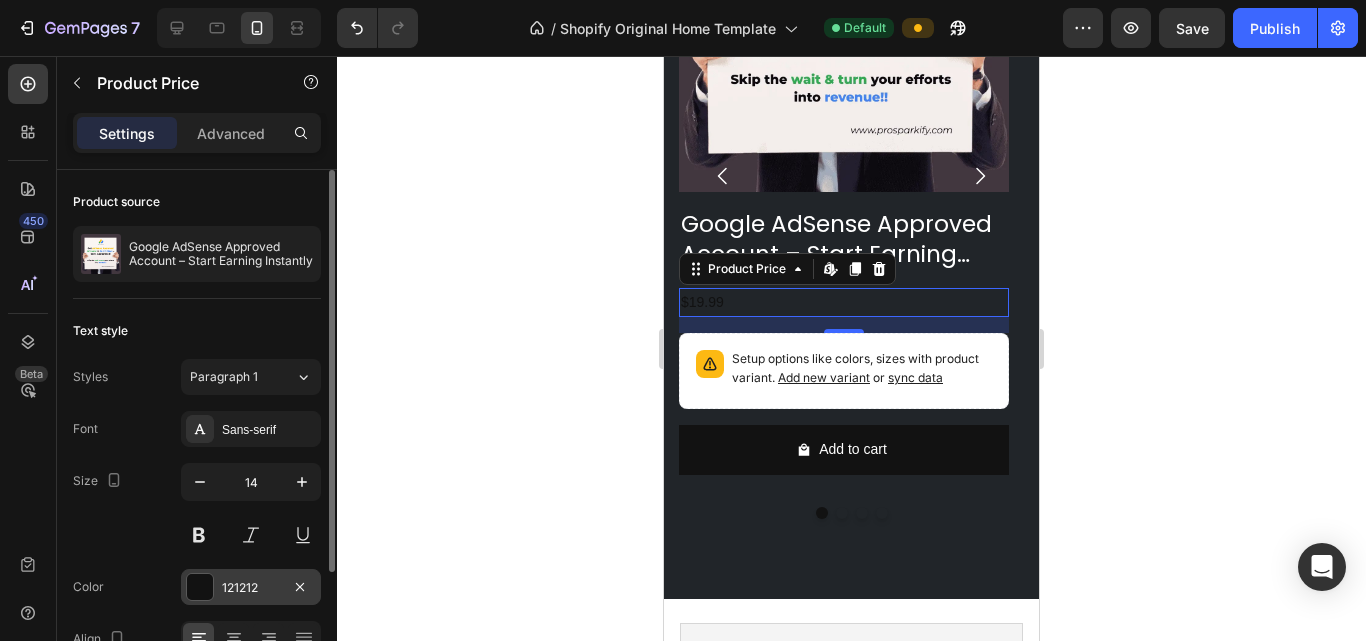 click at bounding box center (200, 587) 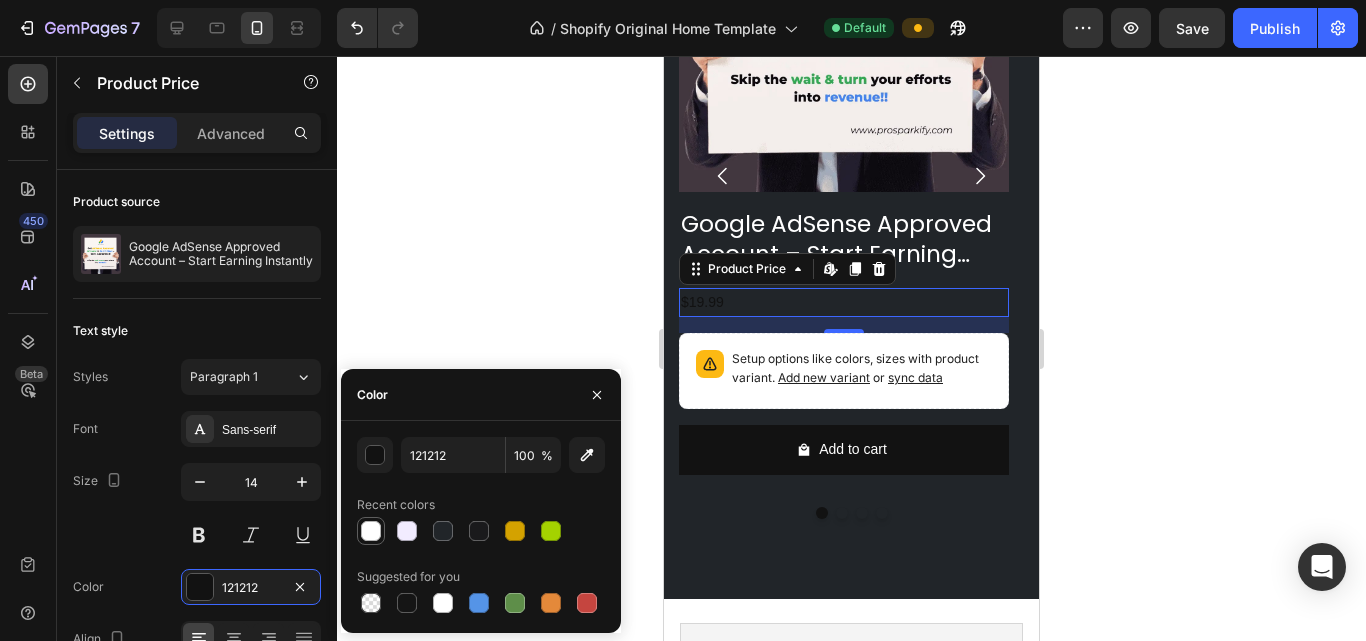 click at bounding box center (371, 531) 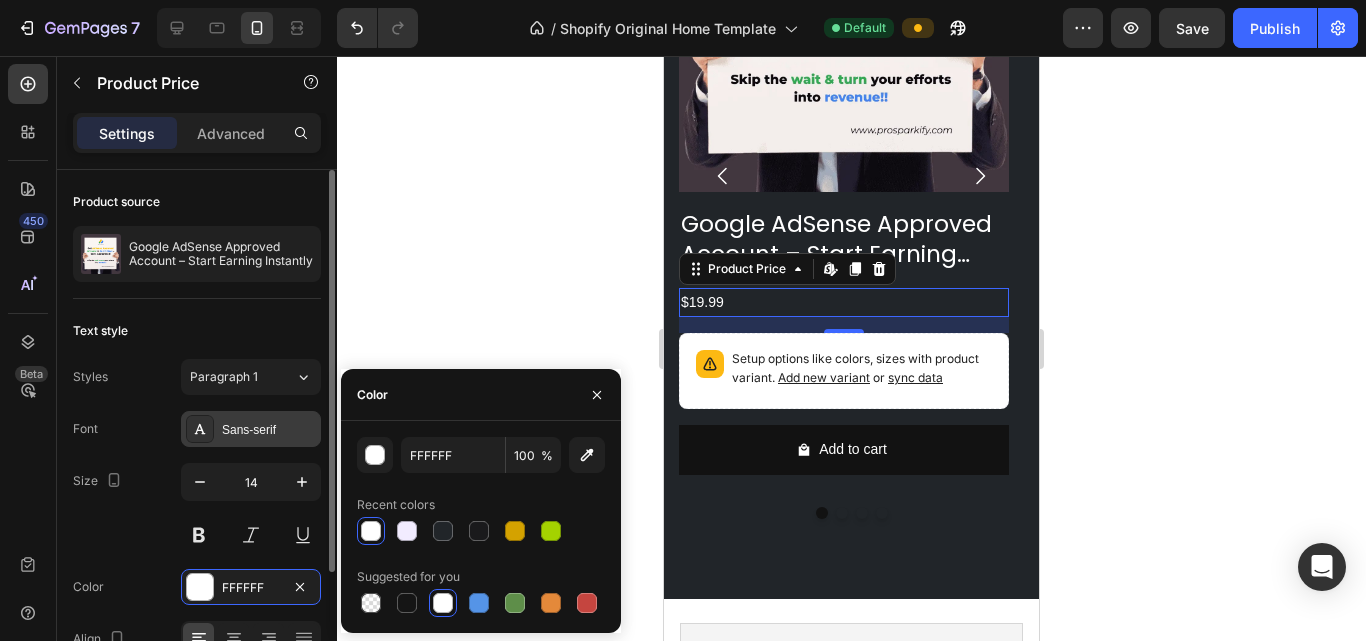 click on "Sans-serif" at bounding box center (269, 430) 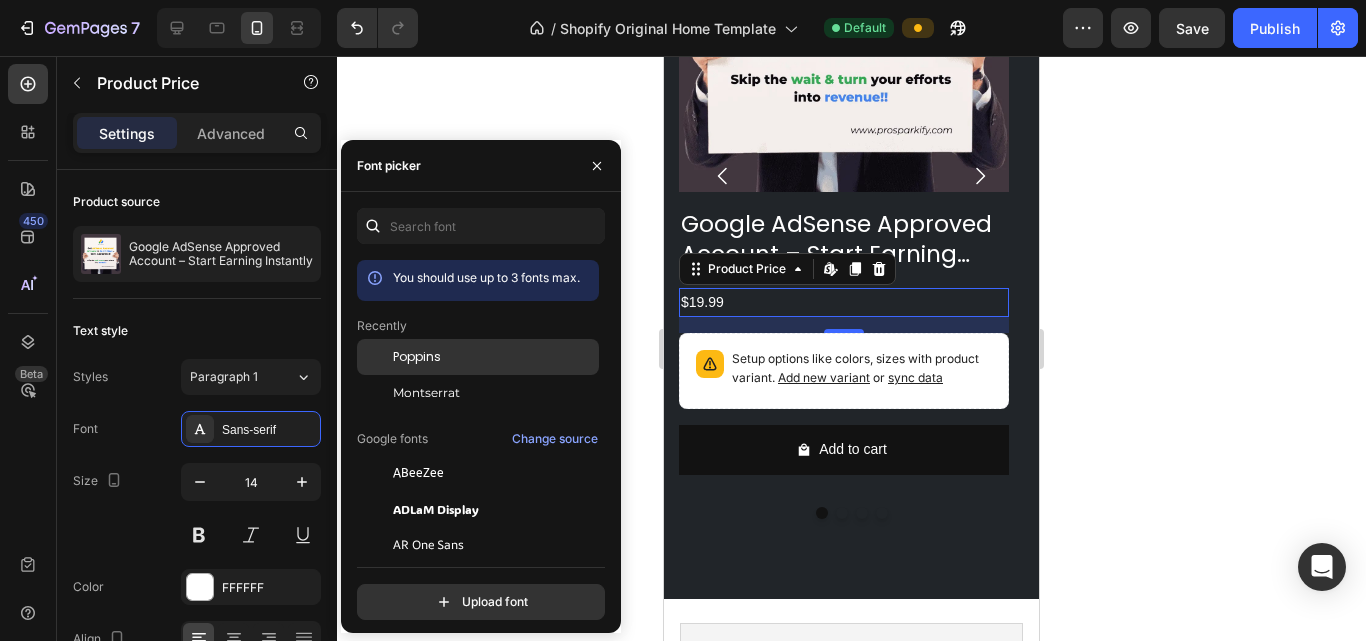 click on "Poppins" at bounding box center [417, 357] 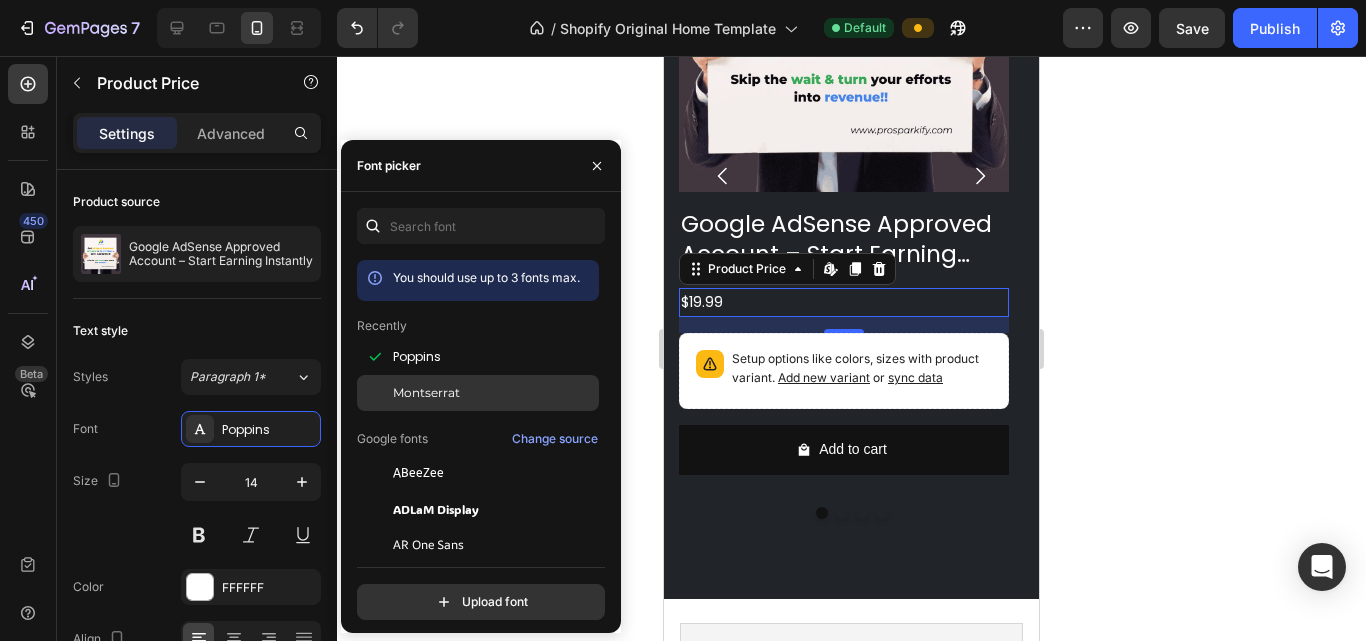 click on "Montserrat" 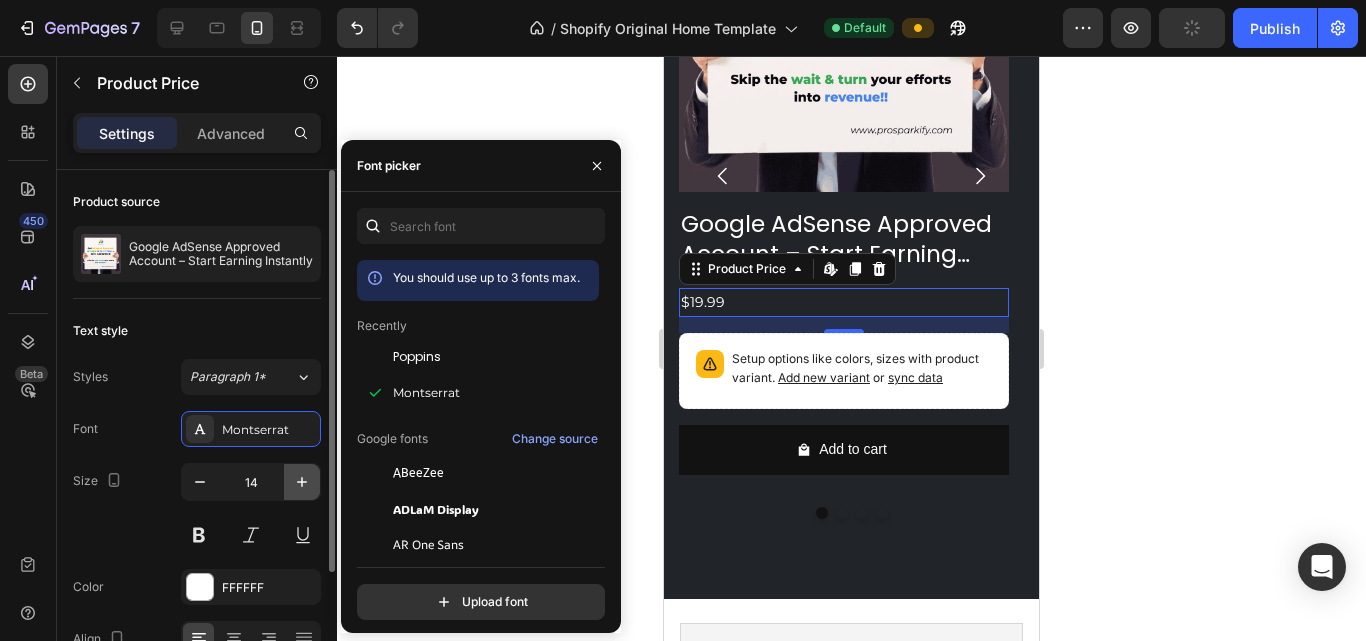 click 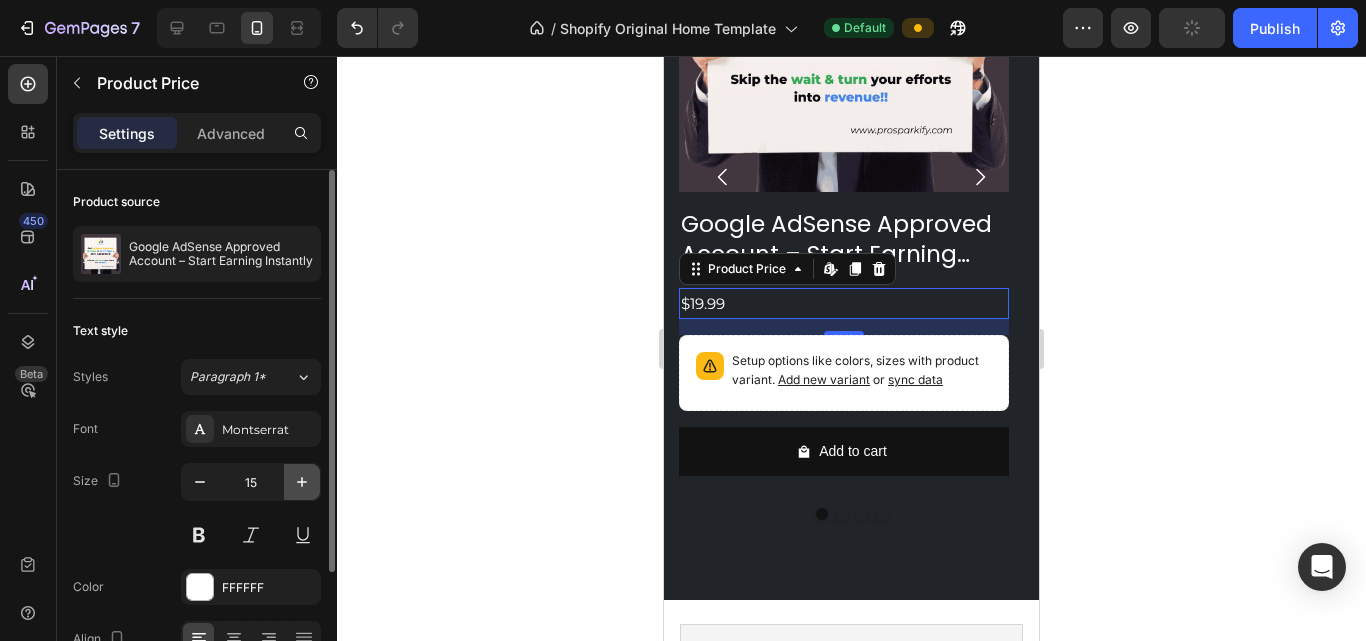 click 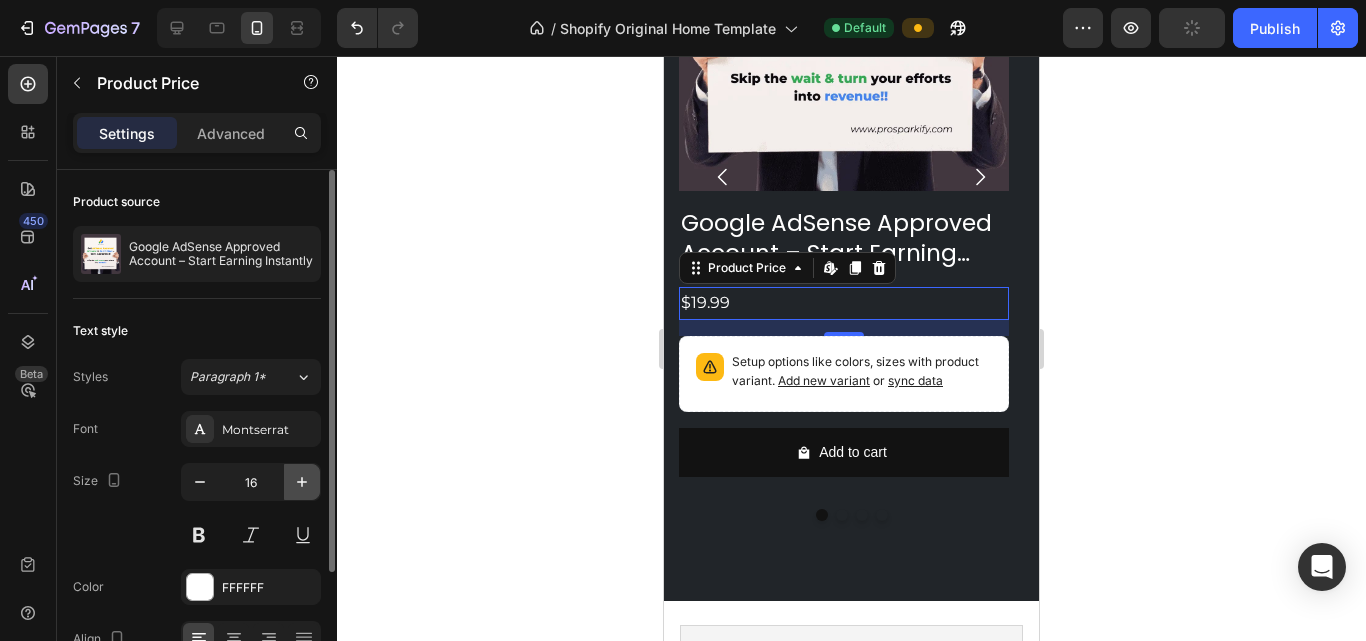 scroll, scrollTop: 1108, scrollLeft: 0, axis: vertical 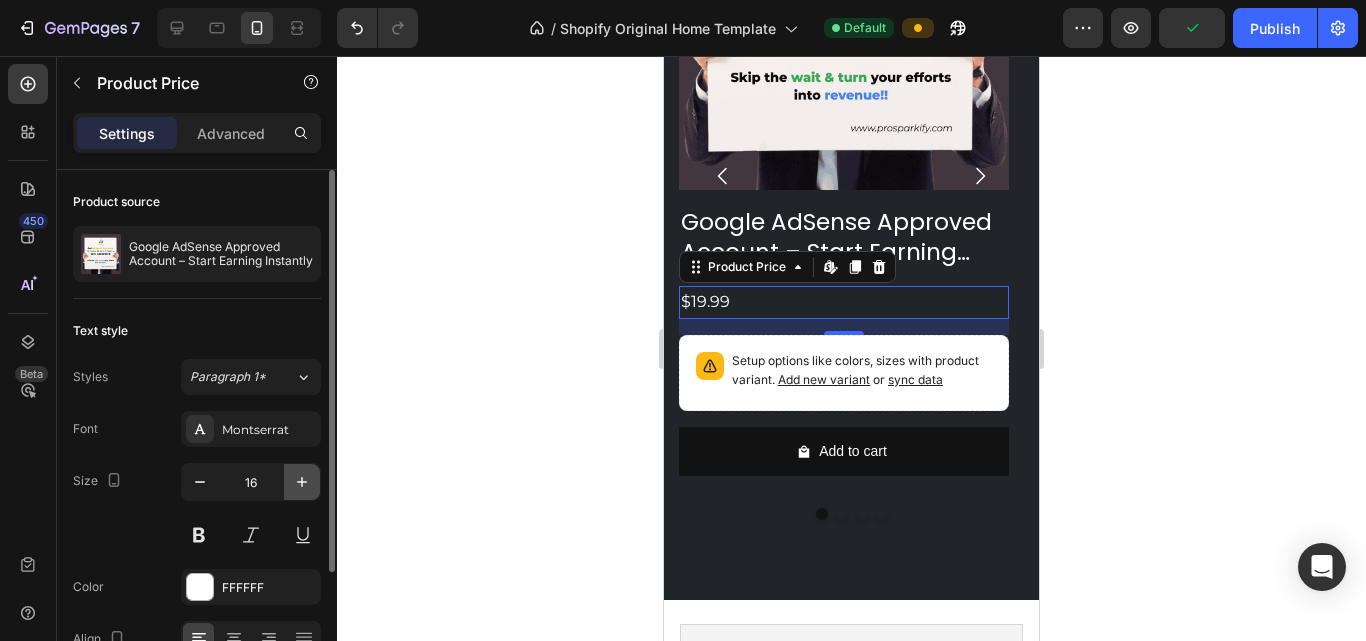 click 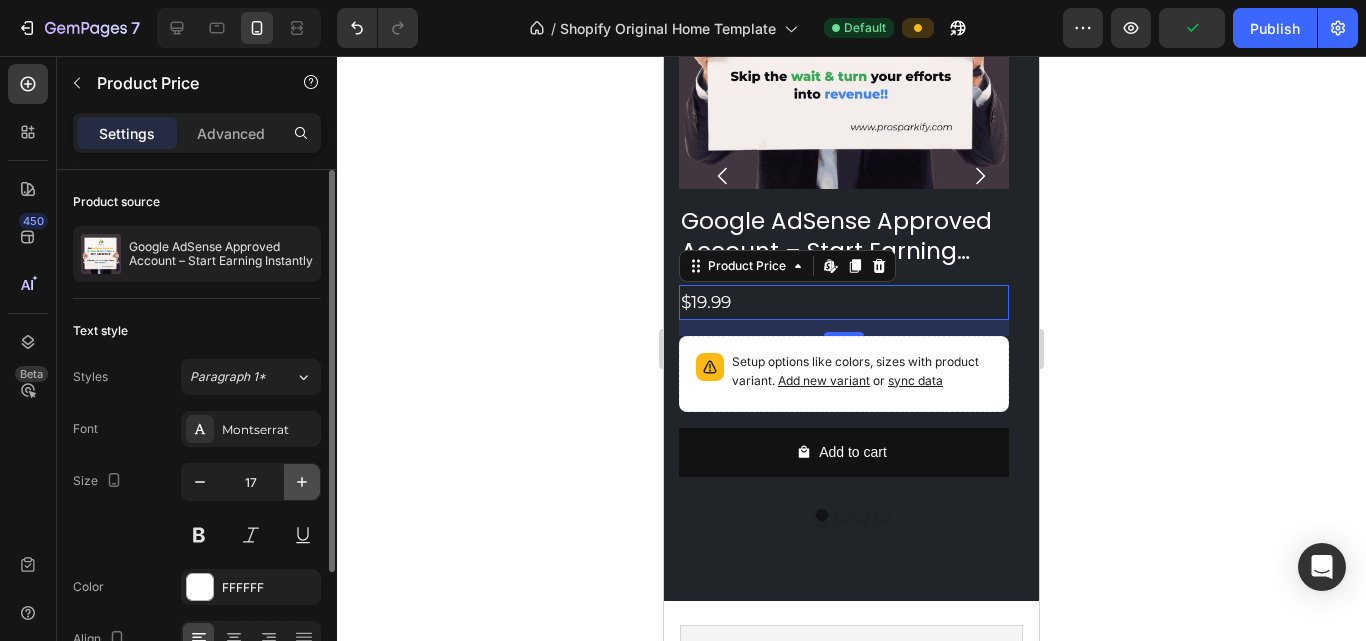 click 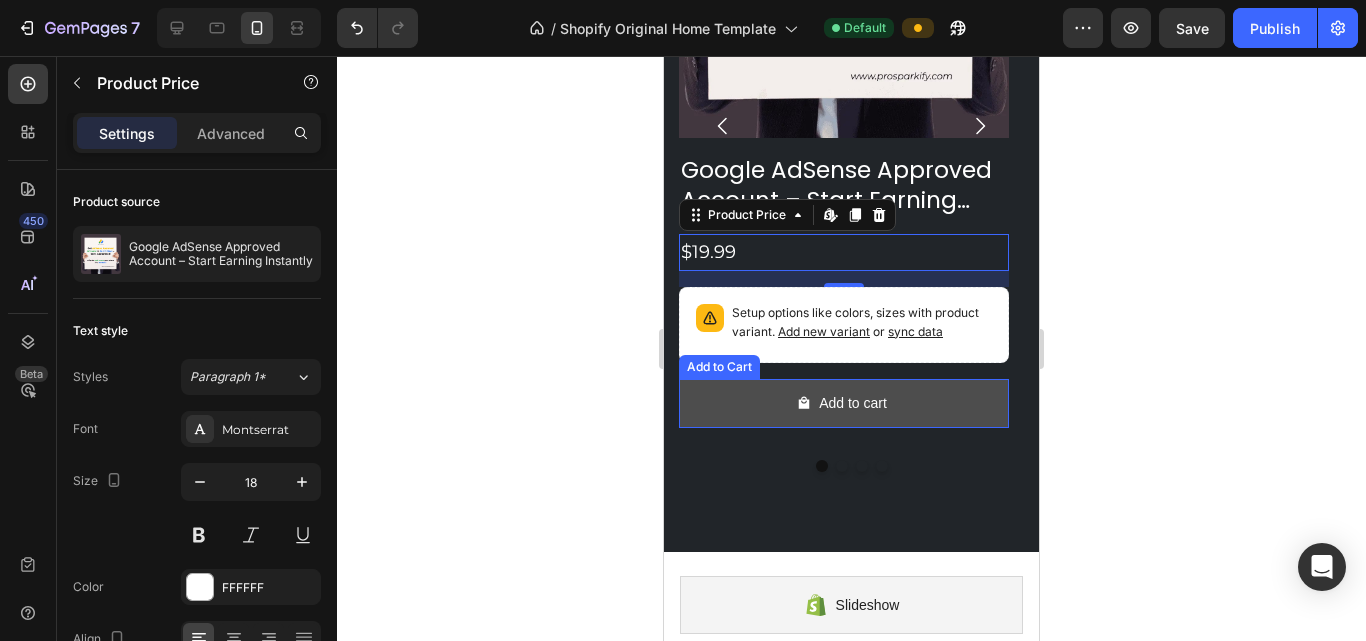 scroll, scrollTop: 1210, scrollLeft: 0, axis: vertical 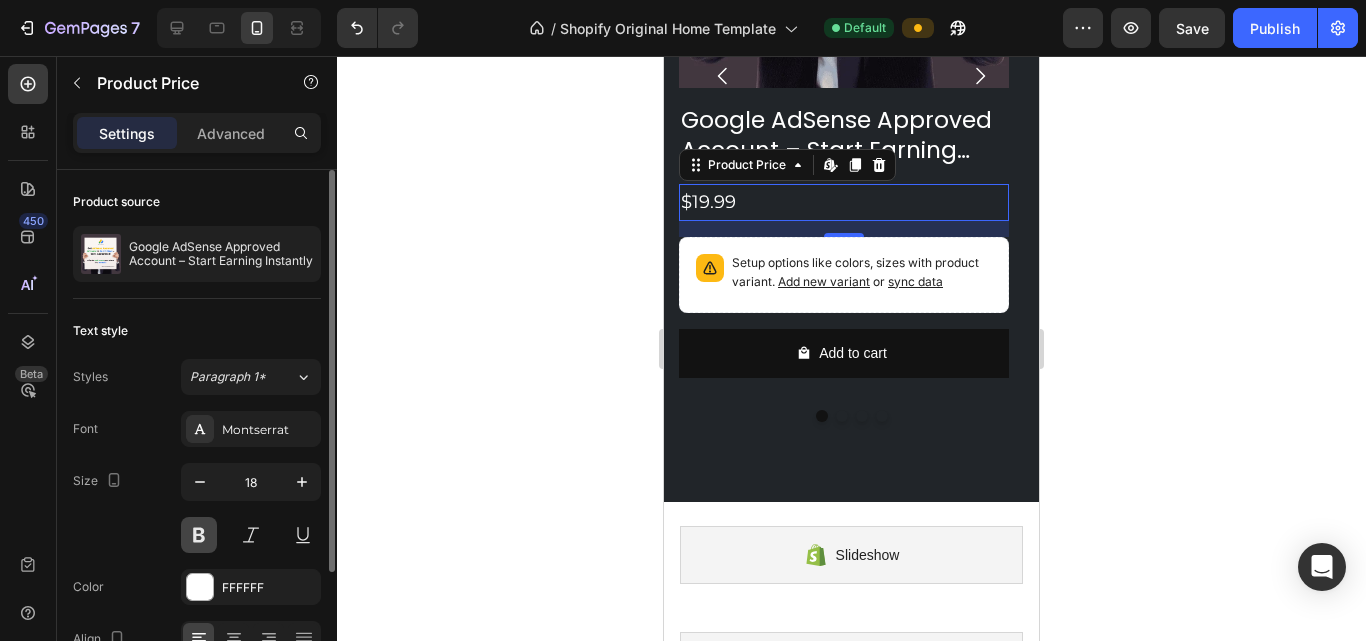 click at bounding box center [199, 535] 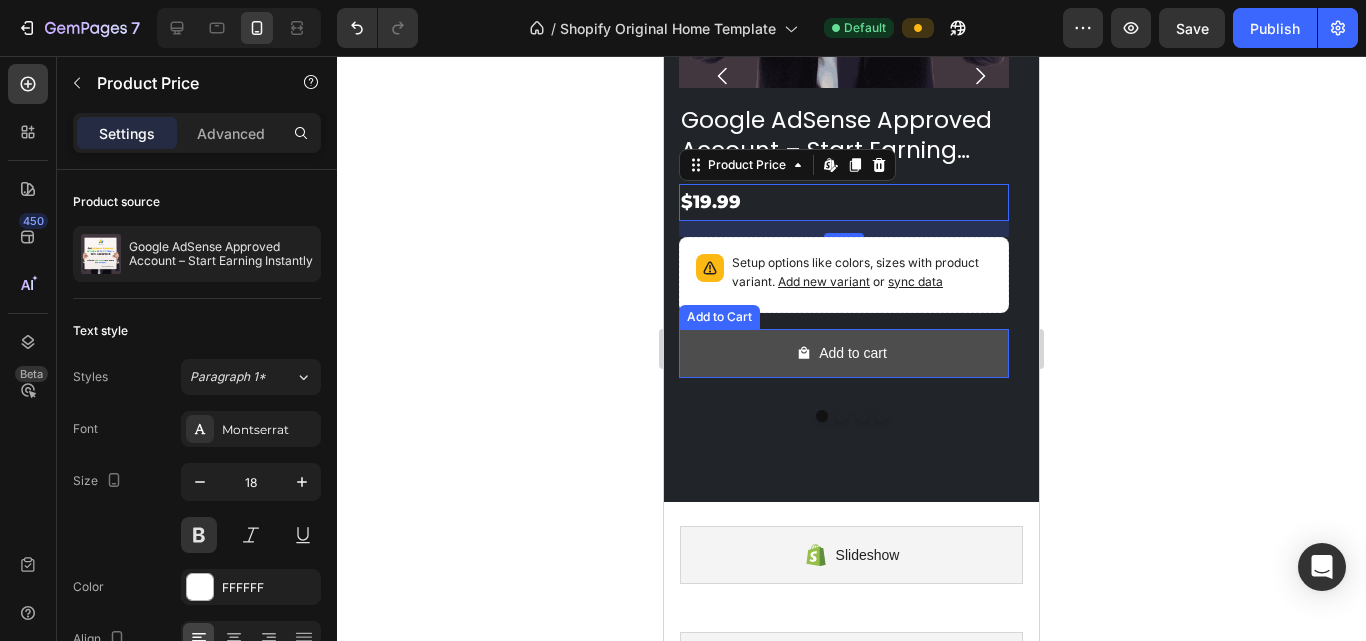 click on "Add to cart" at bounding box center (844, 353) 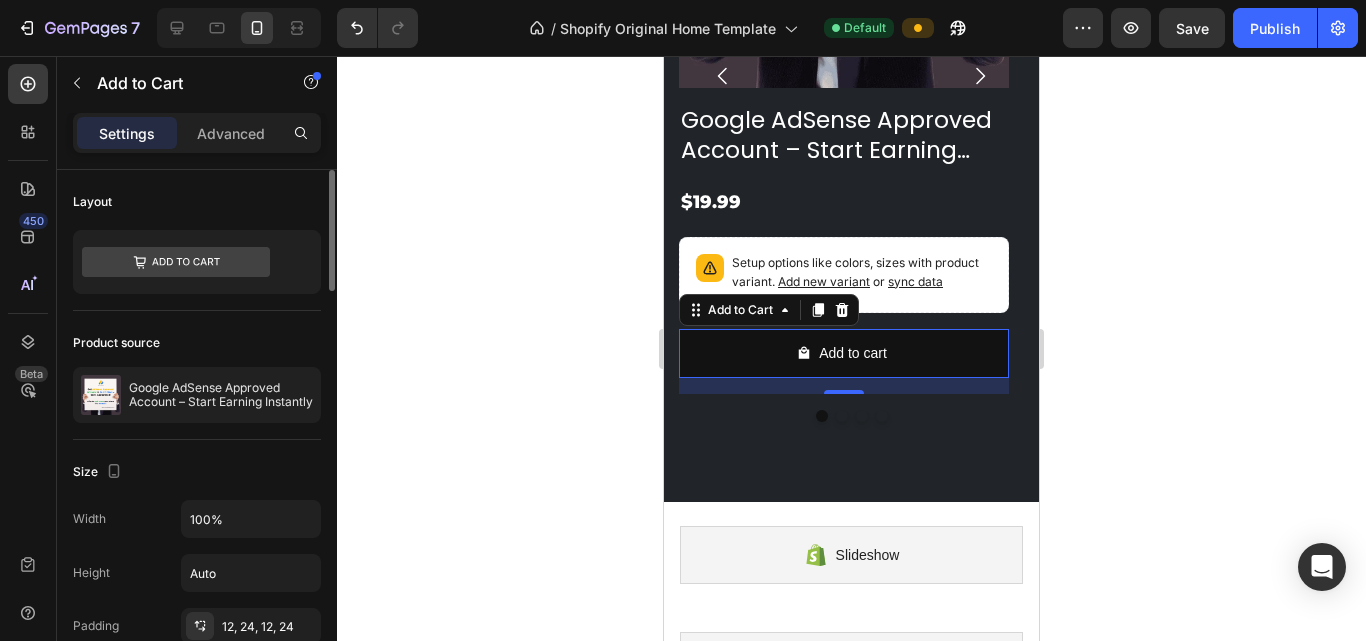 scroll, scrollTop: 200, scrollLeft: 0, axis: vertical 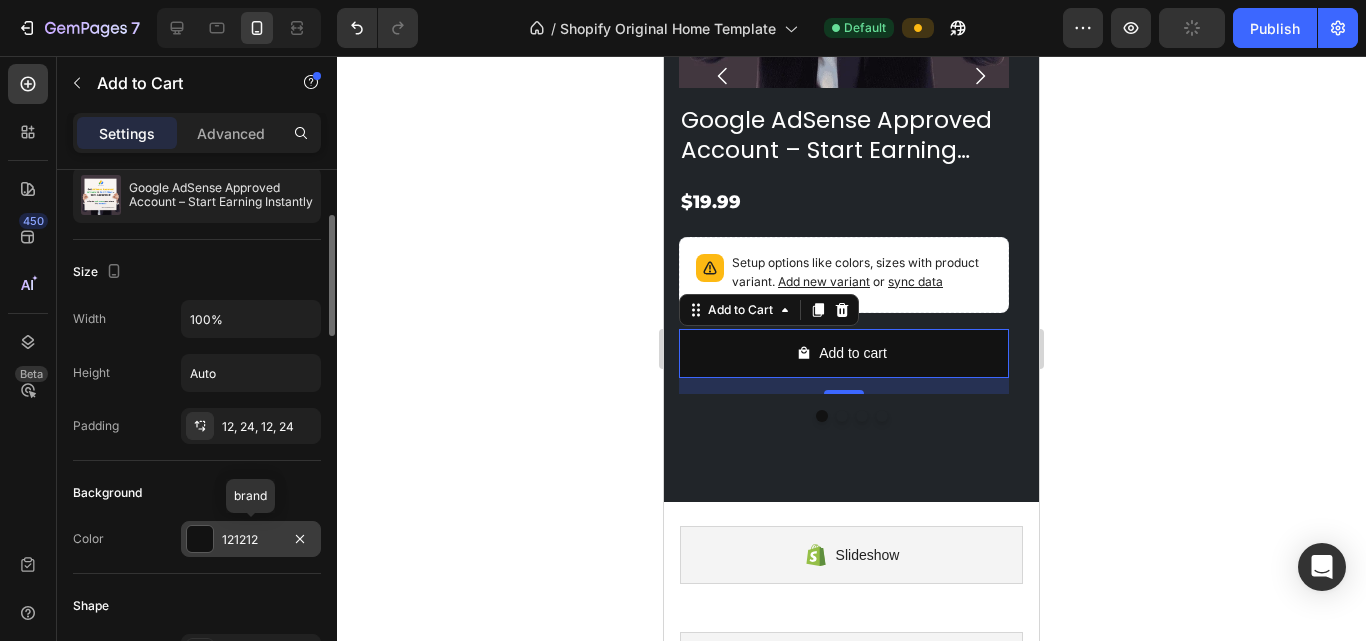 click at bounding box center [200, 539] 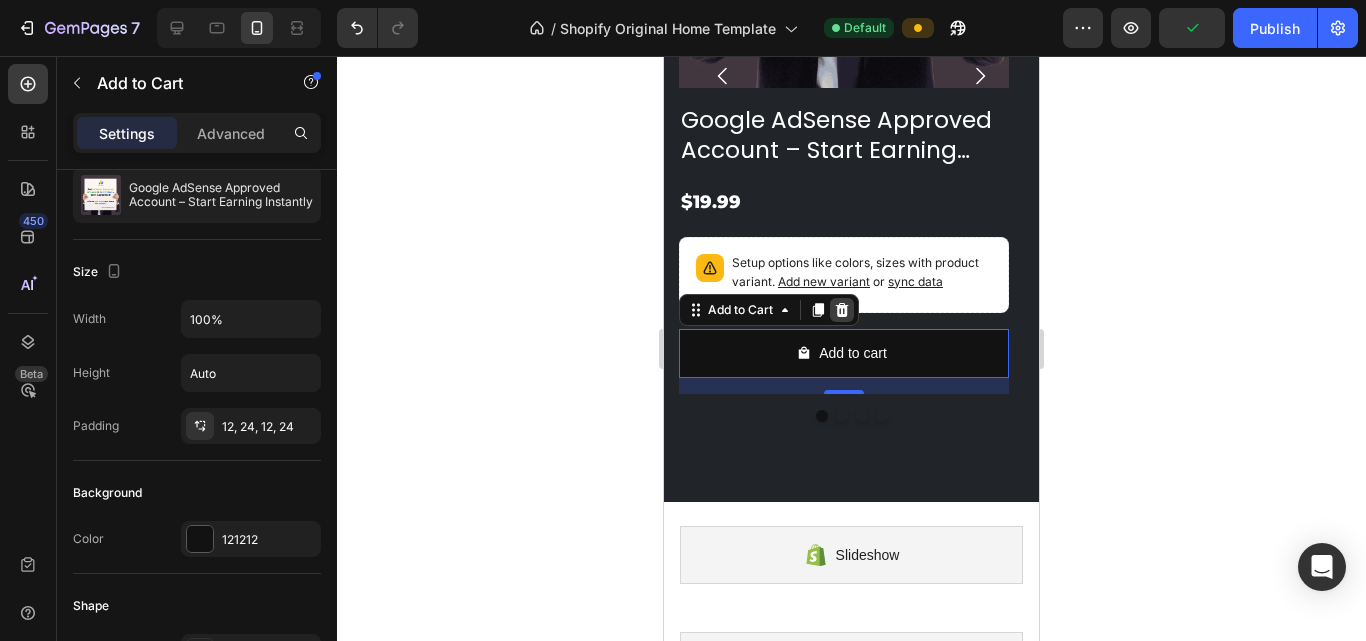 click 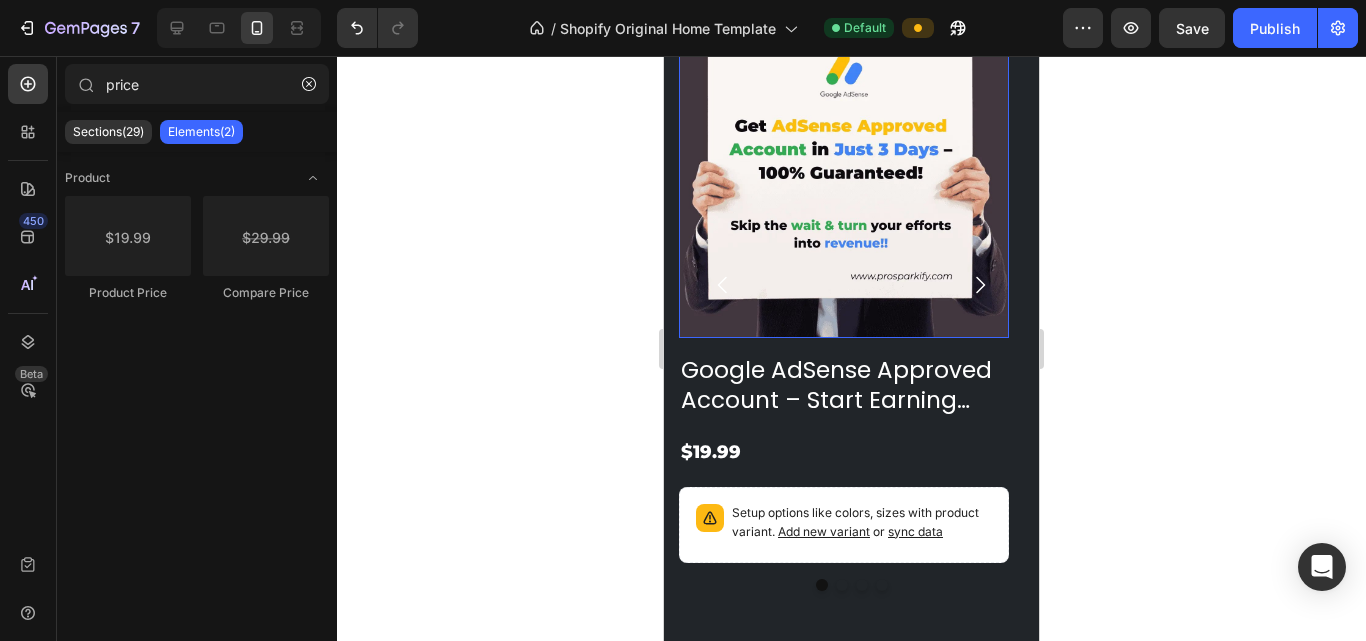 scroll, scrollTop: 1069, scrollLeft: 0, axis: vertical 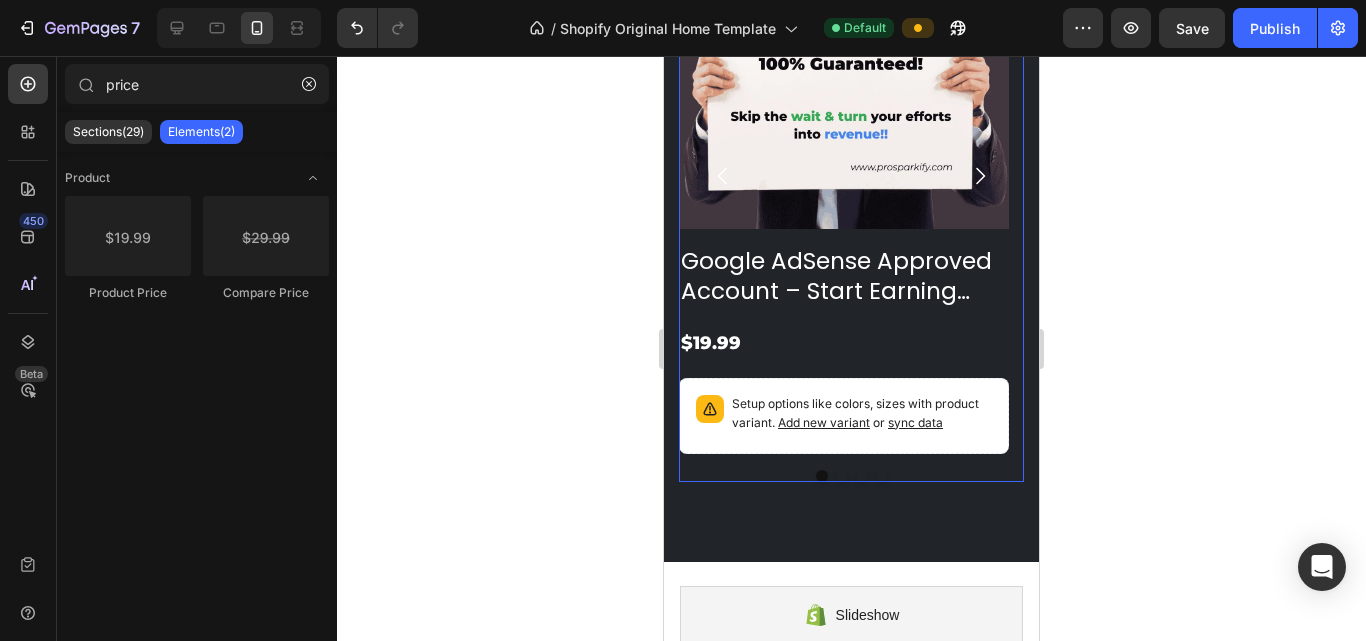 click on "Product Images Google AdSense Approved Account – Start Earning Instantly Product Title $19.99 Product Price Product Price Setup options like colors, sizes with product variant.       Add new variant   or   sync data Product Variants & Swatches Row Product List Product Images YouTube Subscribers – Real & Safe Growth Product Title $6.55 Product Price Product Price Setup options like colors, sizes with product variant.       Add new variant   or   sync data Product Variants & Swatches Row Product List Product Images TikTok Monetization Services – Get Eligible & Start Earning Faster Product Title $49.99 Product Price Product Price Setup options like colors, sizes with product variant.       Add new variant   or   sync data Product Variants & Swatches Row Product List Product Images Pre-Monetized YouTube Channels | AdSense Approved Product Title $90.00 Product Price Product Price Setup options like colors, sizes with product variant.       Add new variant   or   sync data Row Product List" at bounding box center (851, 190) 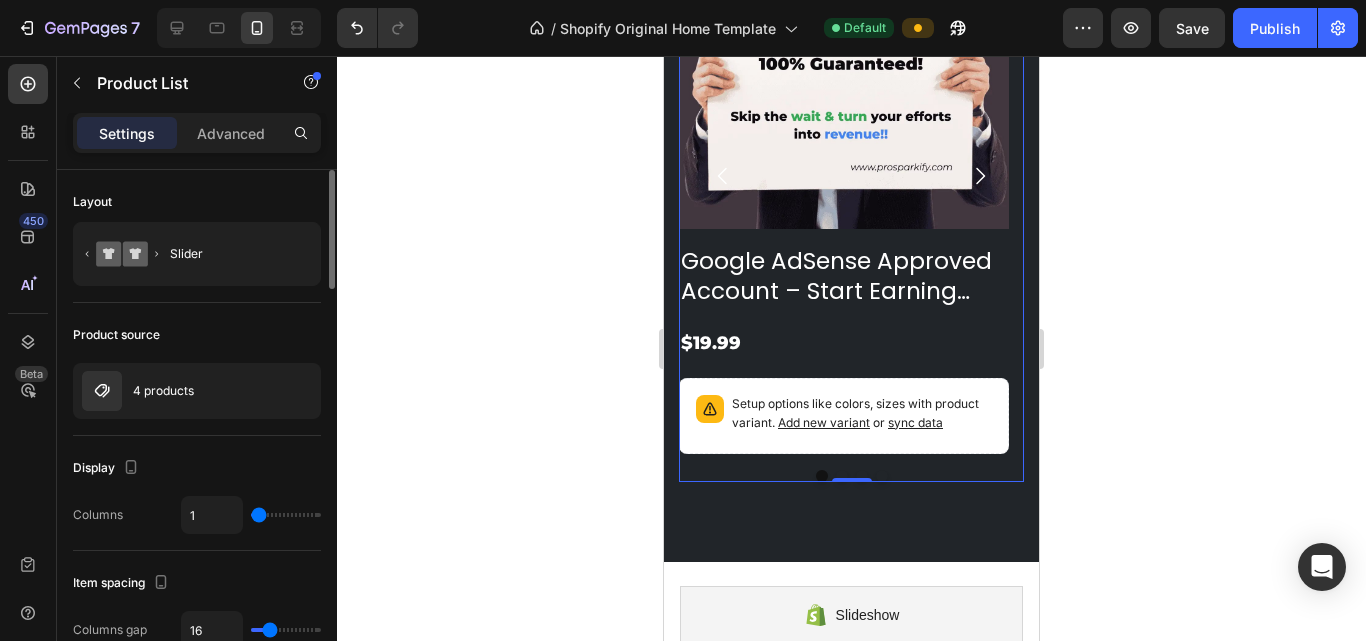 scroll, scrollTop: 200, scrollLeft: 0, axis: vertical 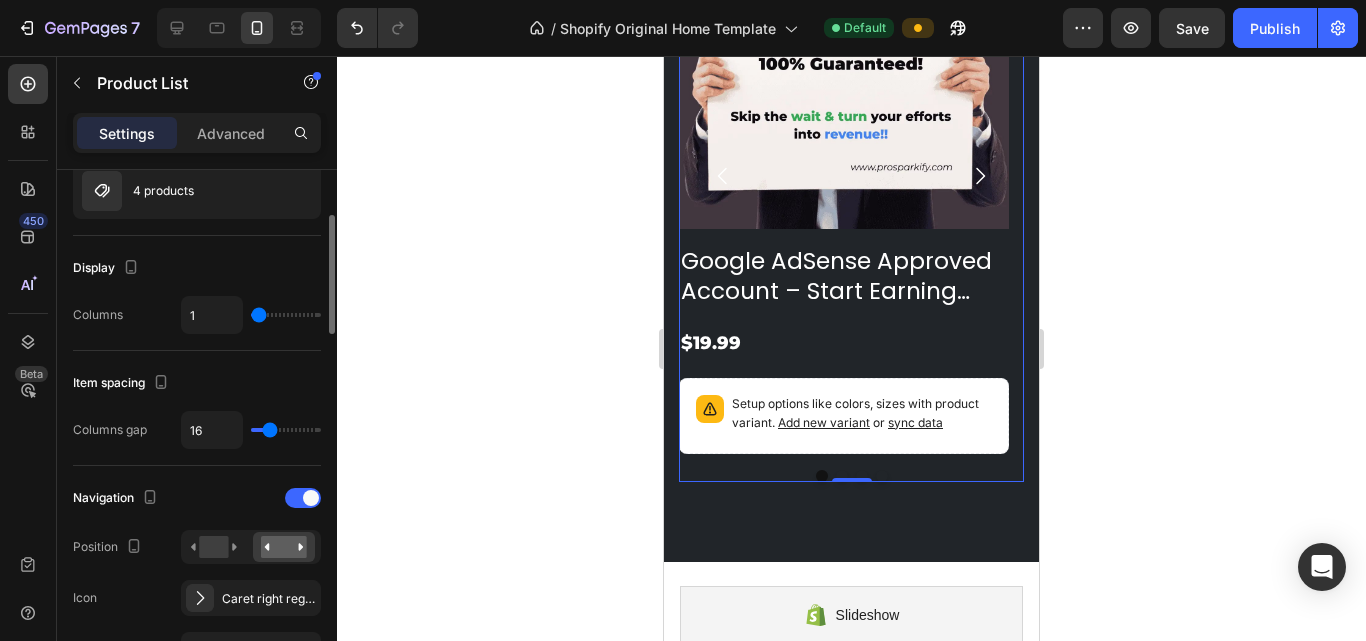 click on "1" at bounding box center (251, 315) 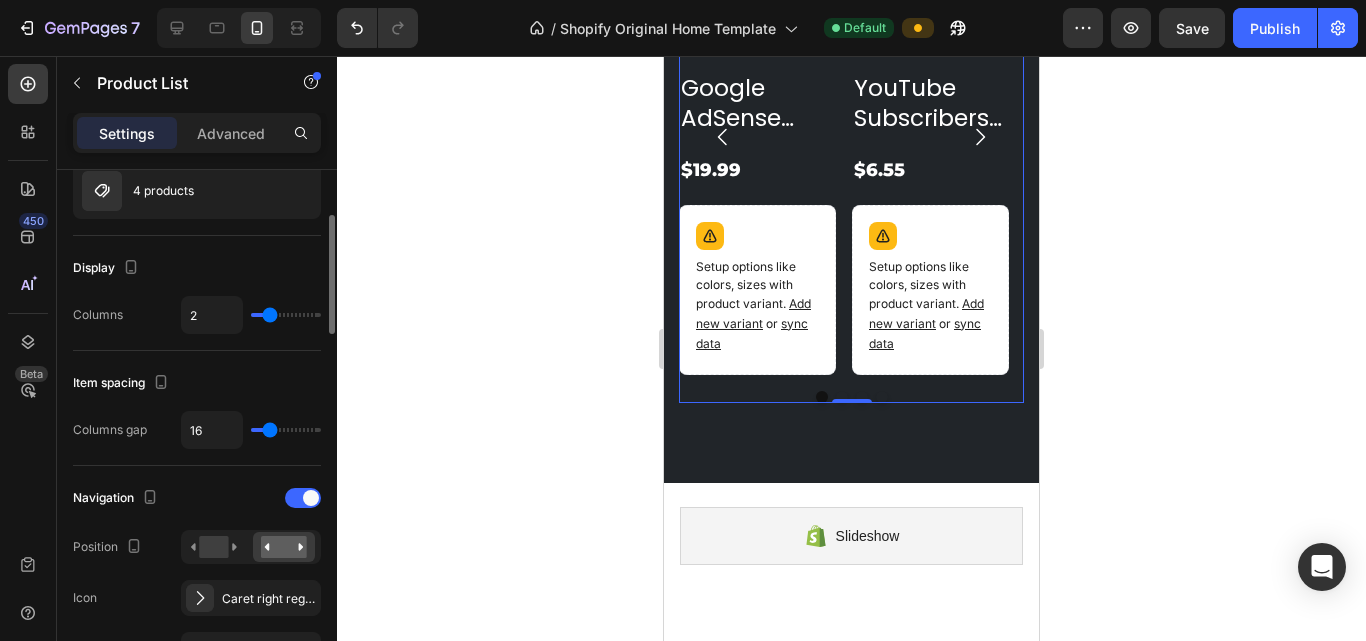 scroll, scrollTop: 1030, scrollLeft: 0, axis: vertical 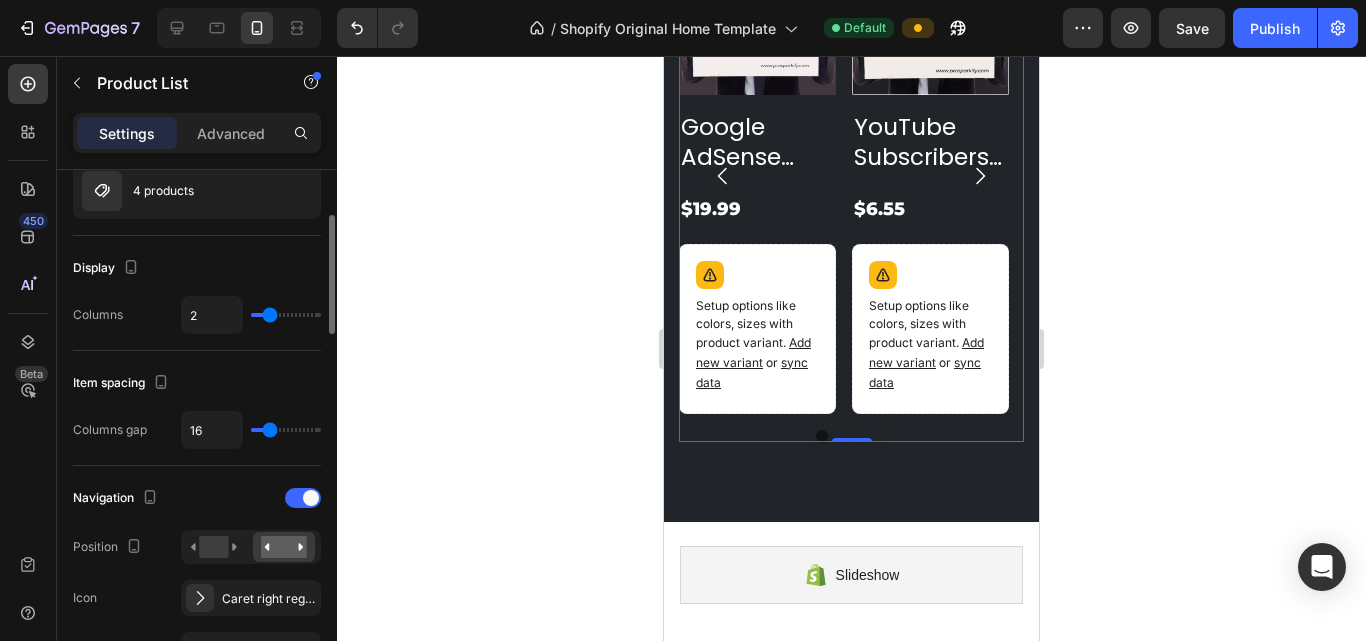 drag, startPoint x: 258, startPoint y: 314, endPoint x: 273, endPoint y: 315, distance: 15.033297 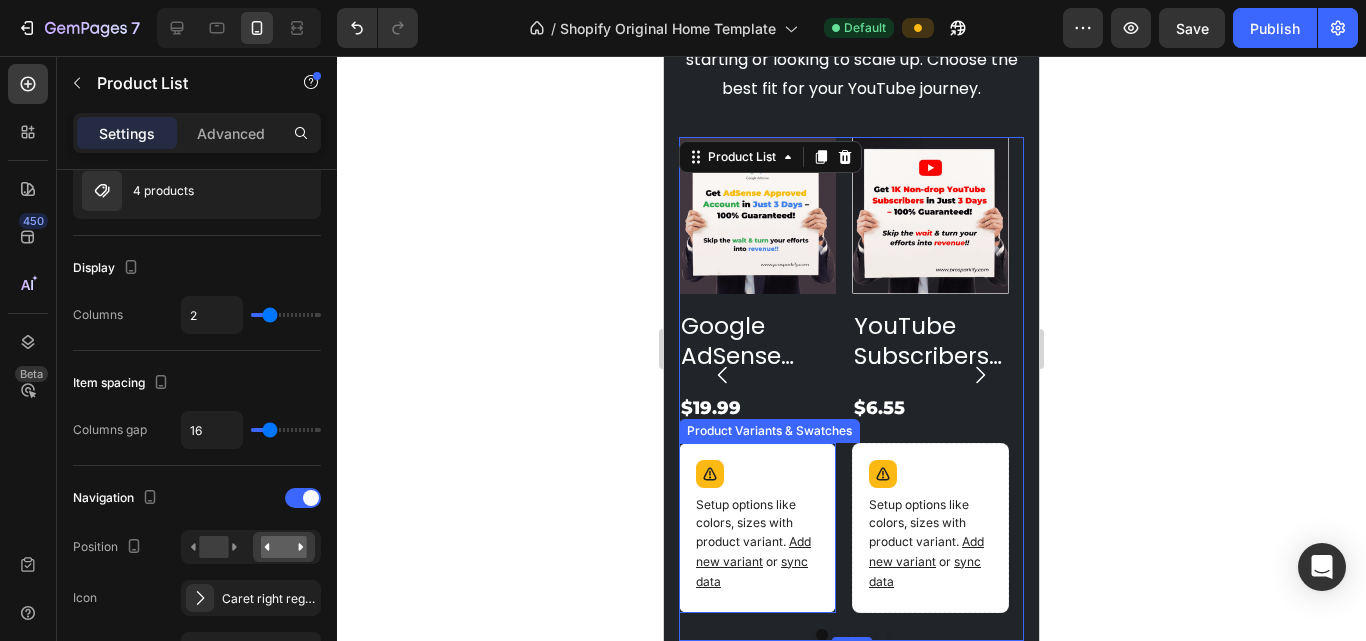 scroll, scrollTop: 830, scrollLeft: 0, axis: vertical 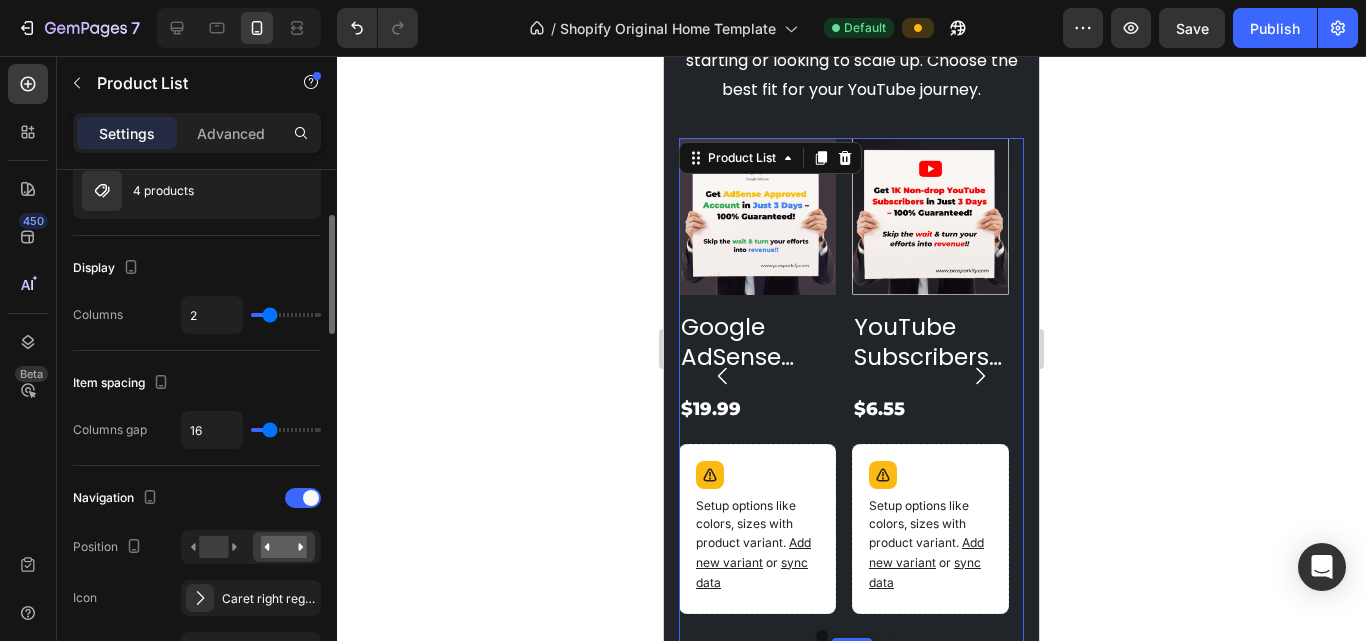 click on "2" at bounding box center (251, 315) 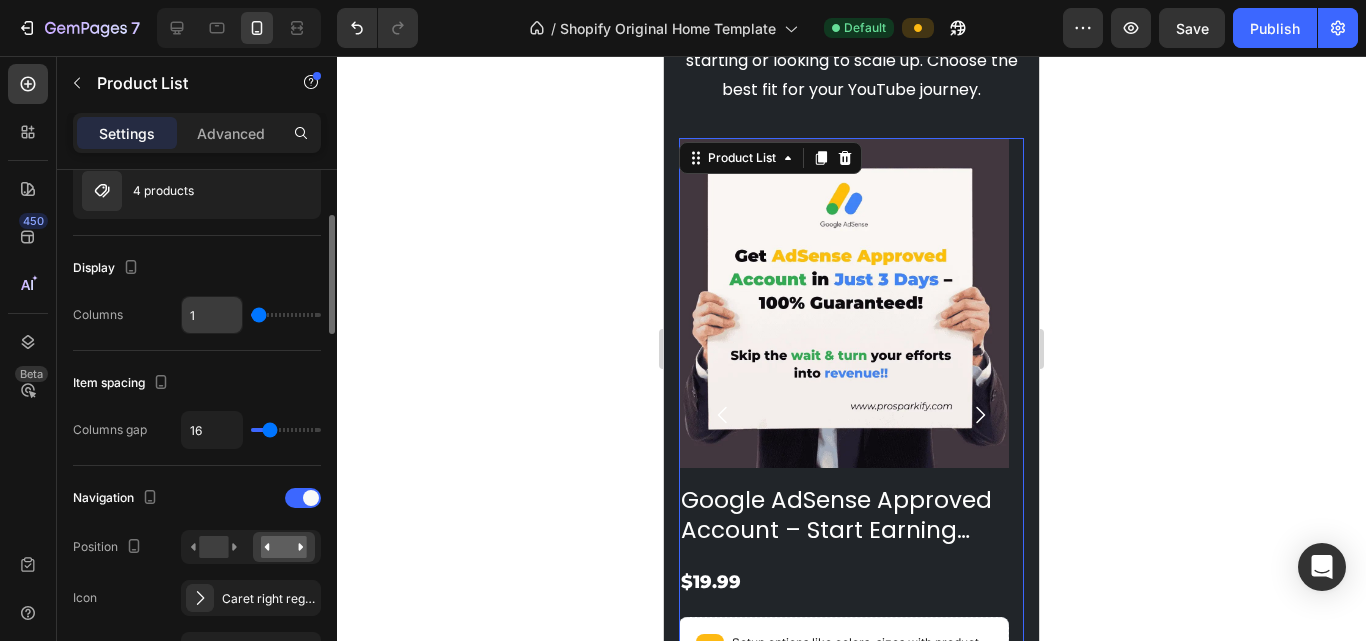drag, startPoint x: 268, startPoint y: 313, endPoint x: 236, endPoint y: 313, distance: 32 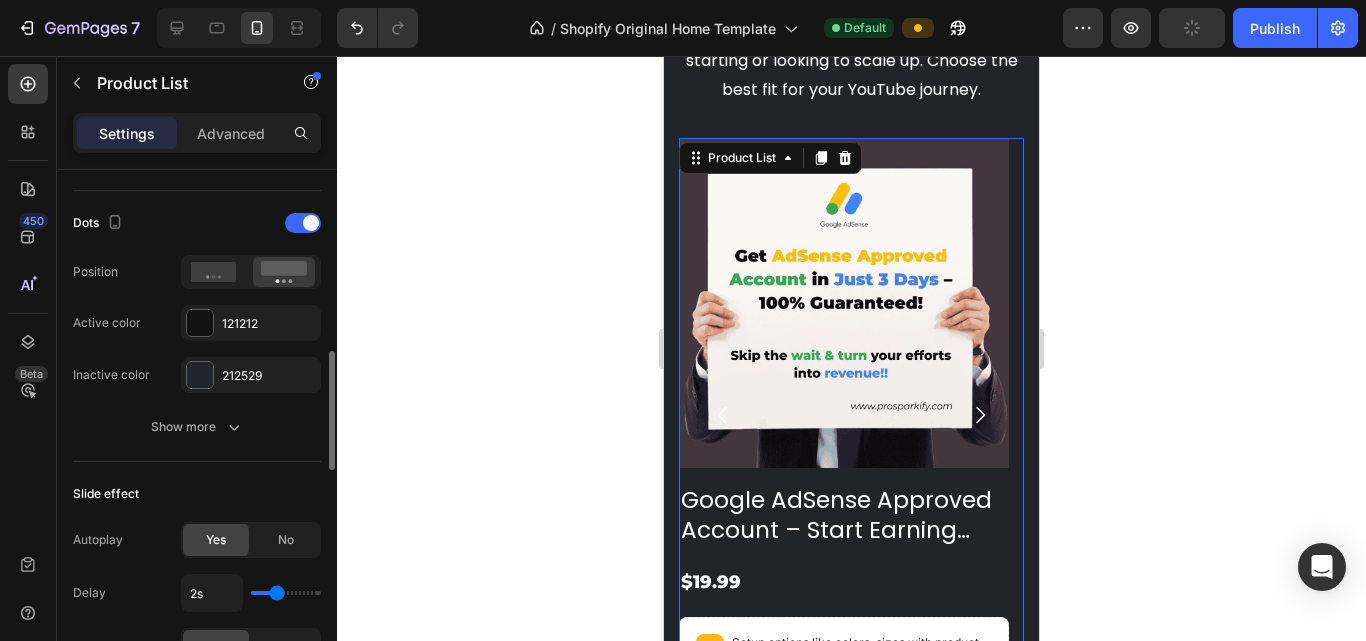 scroll, scrollTop: 700, scrollLeft: 0, axis: vertical 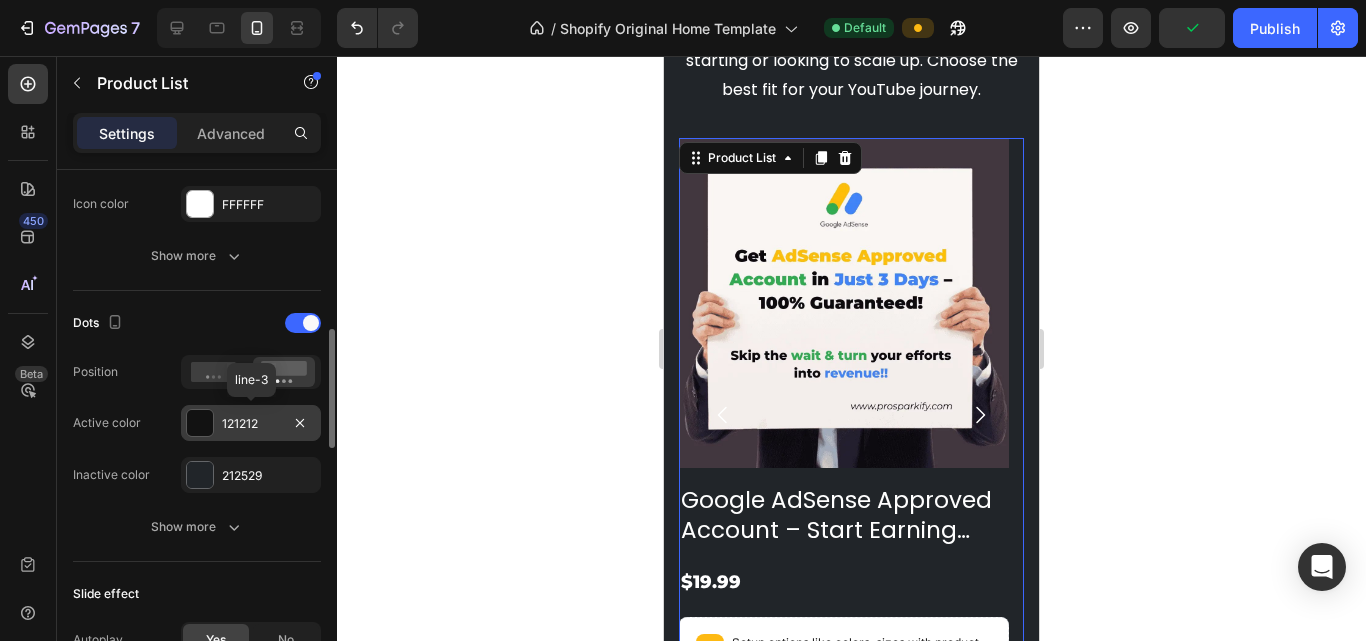 click at bounding box center [200, 423] 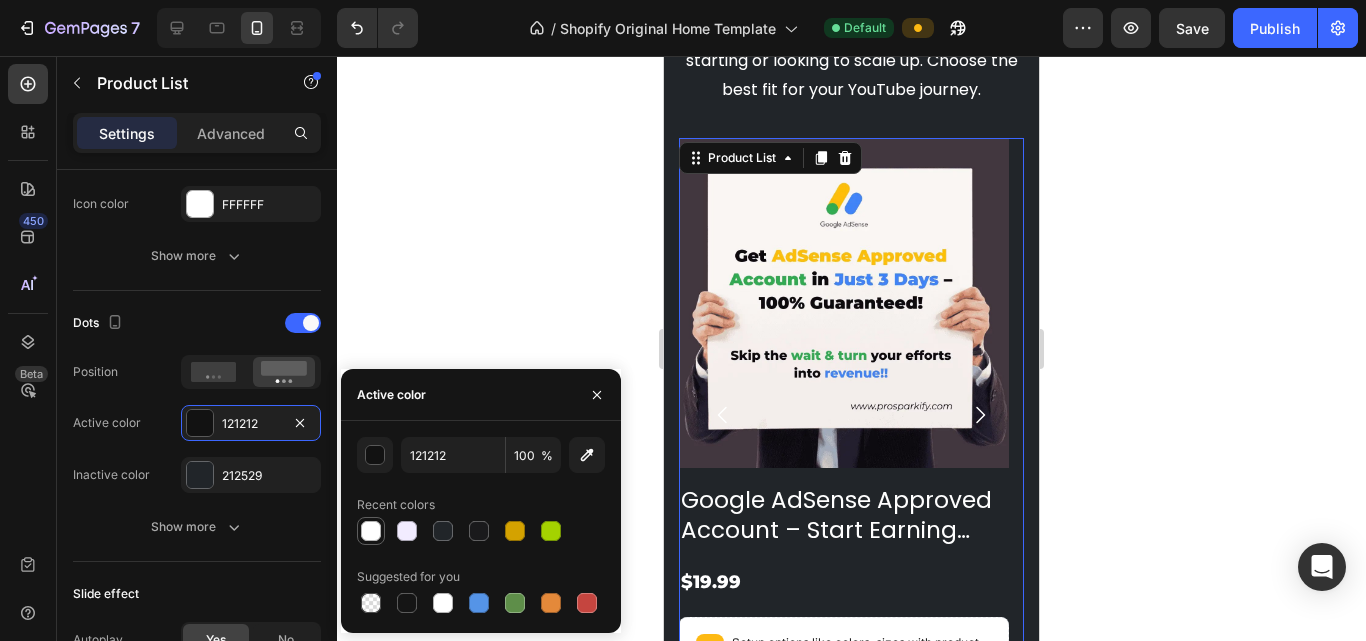 click at bounding box center [371, 531] 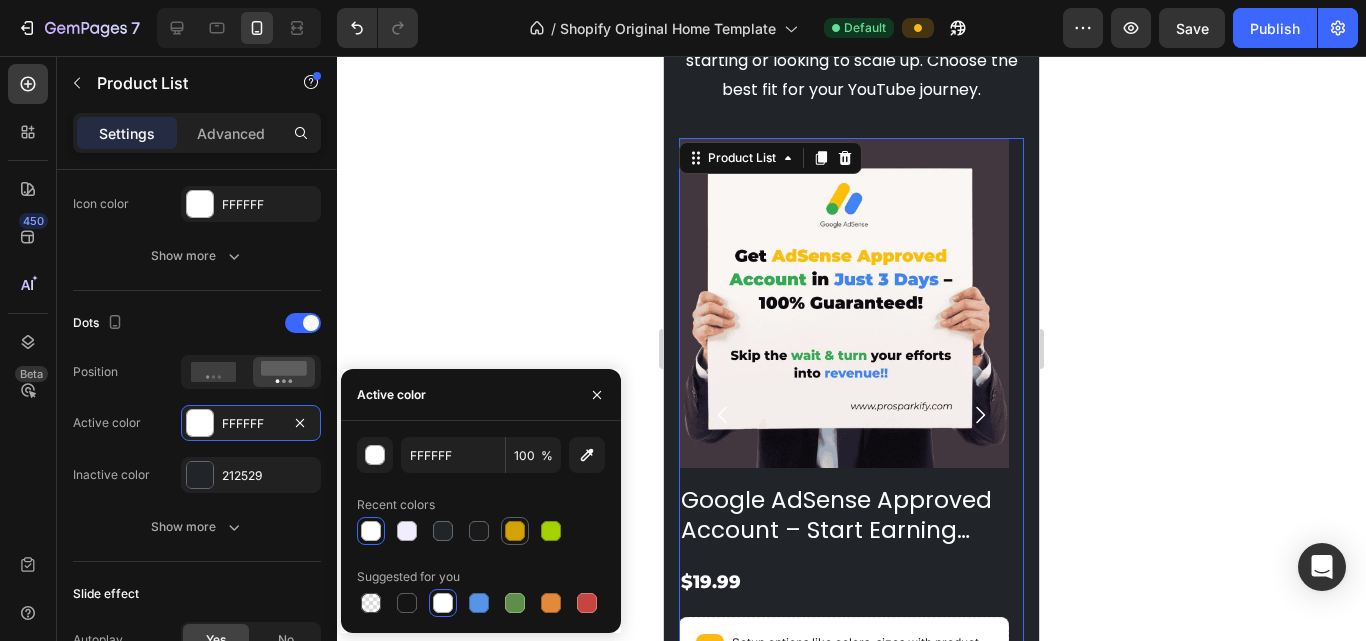 click at bounding box center [515, 531] 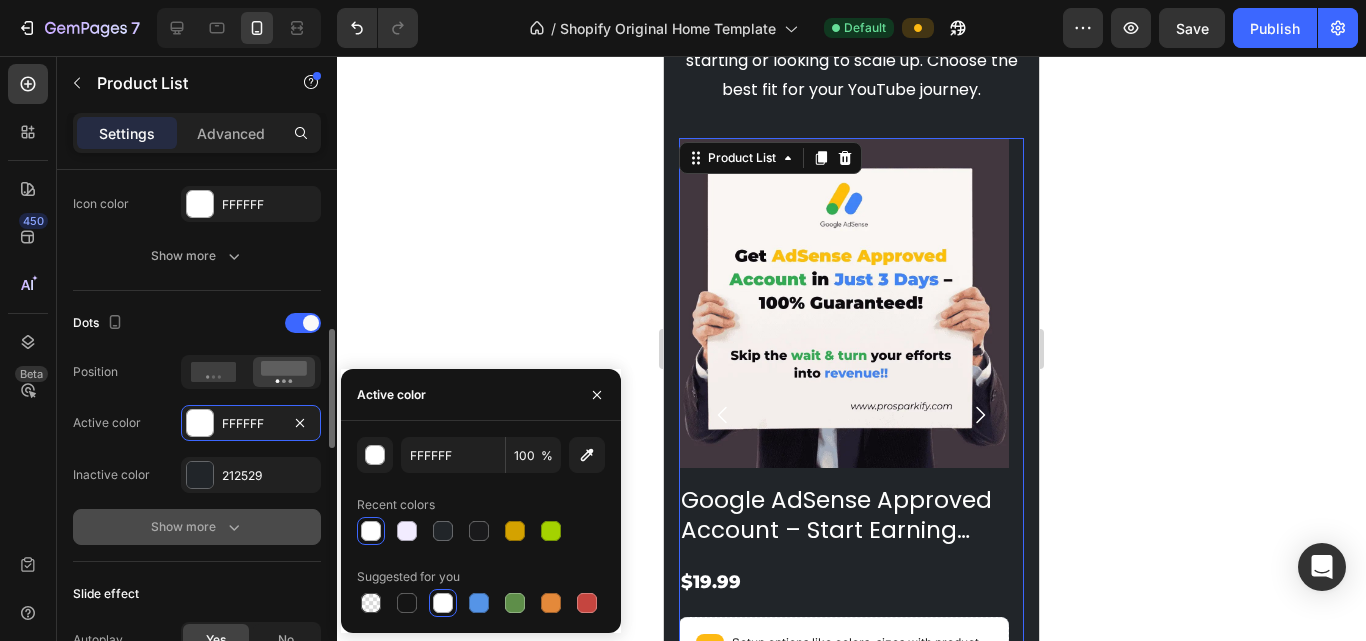 type on "D4A200" 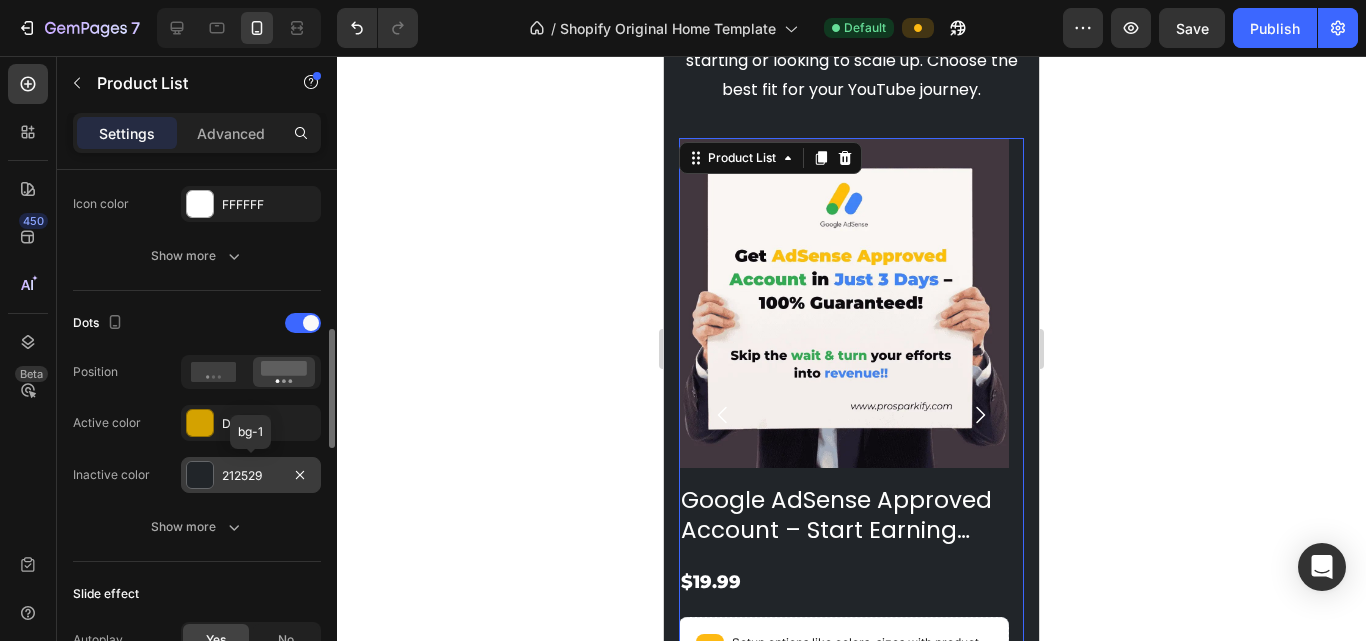 click at bounding box center [200, 475] 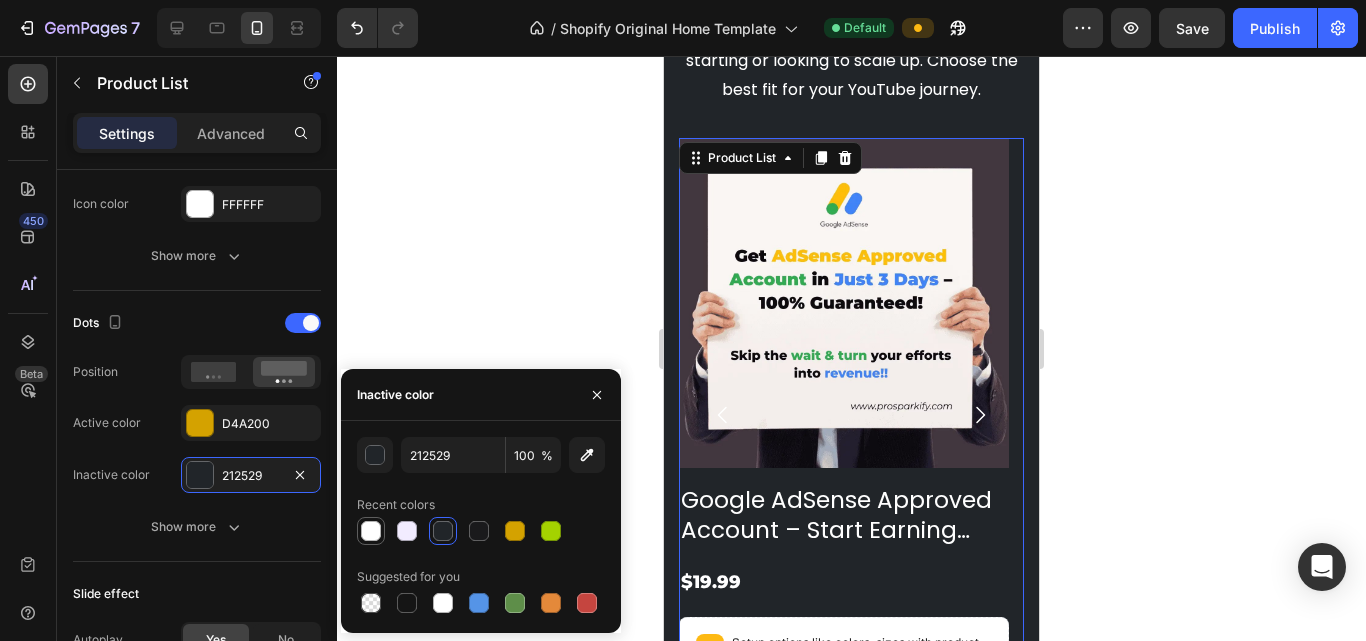 click at bounding box center (371, 531) 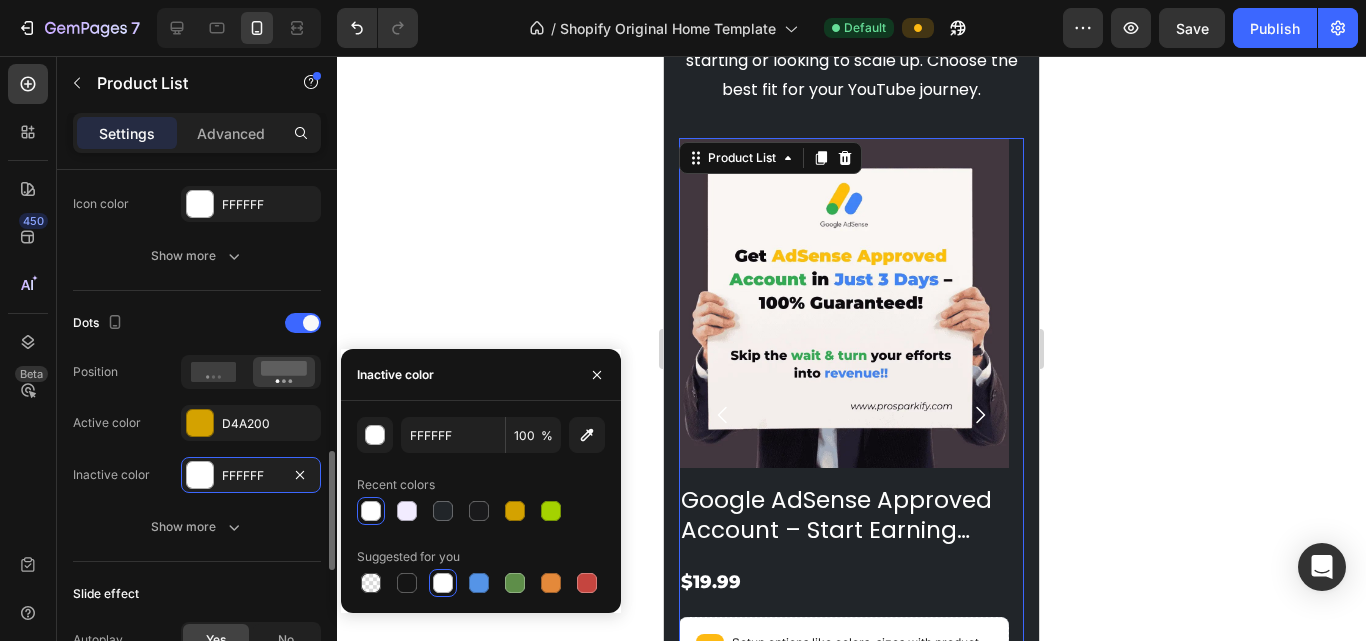 scroll, scrollTop: 1000, scrollLeft: 0, axis: vertical 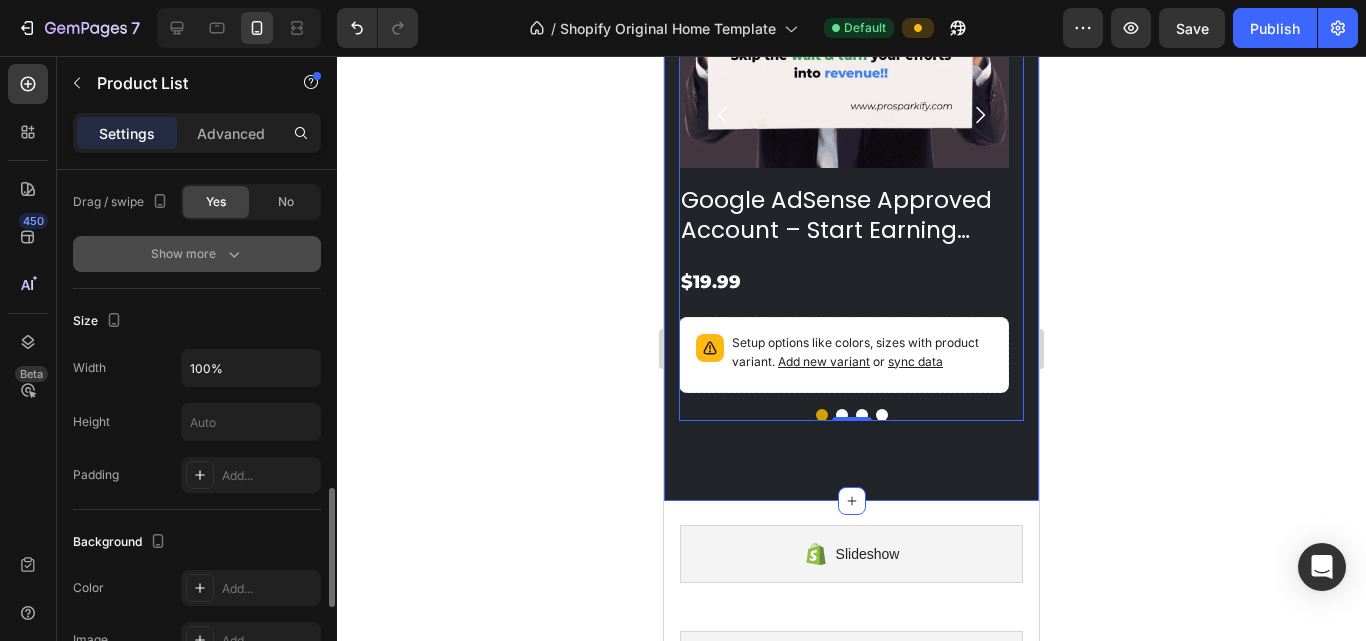 click 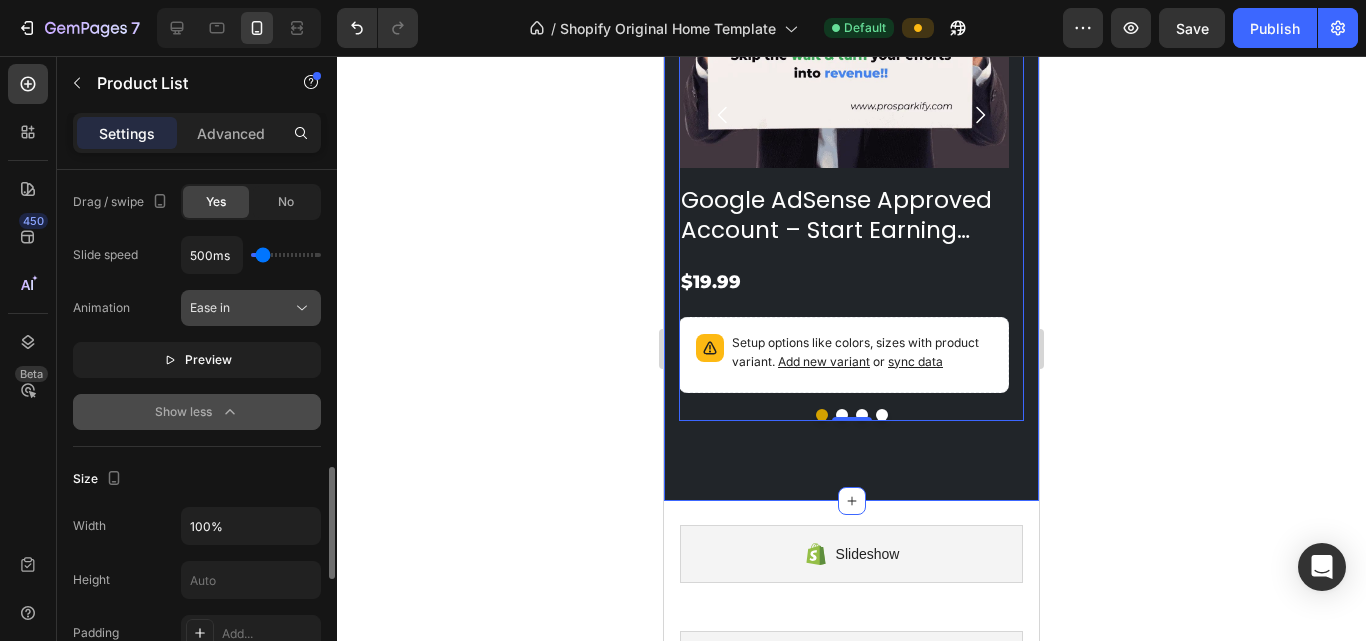 click 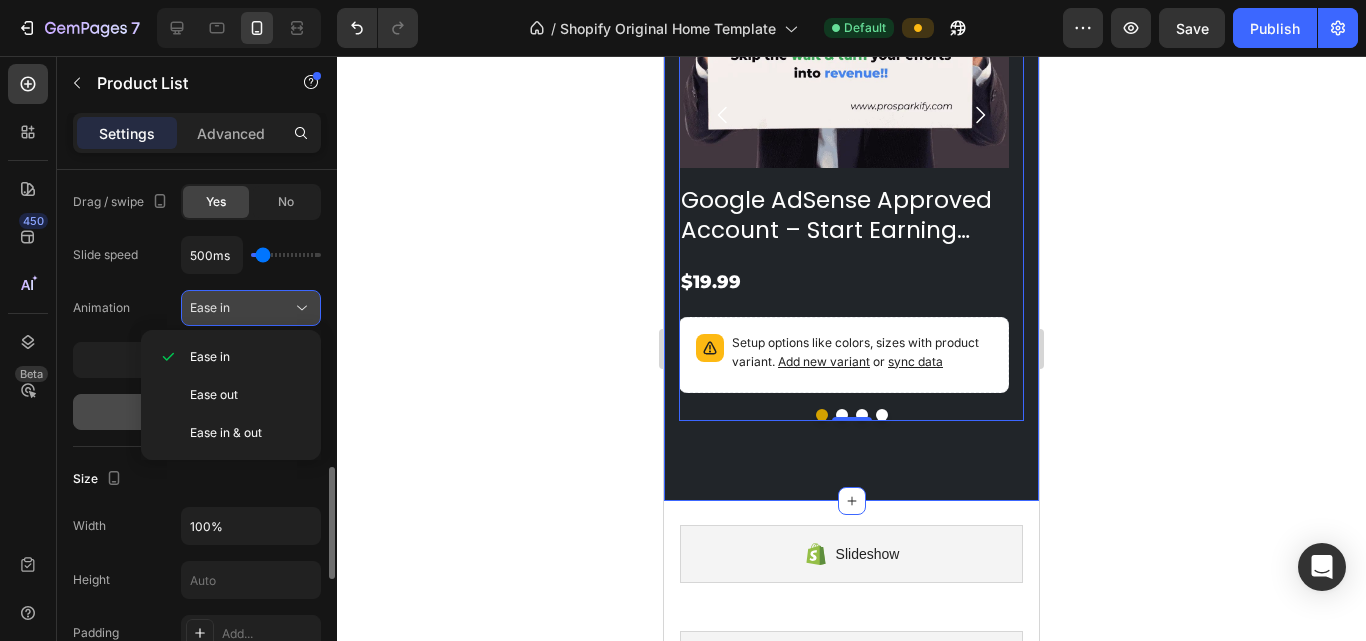 click 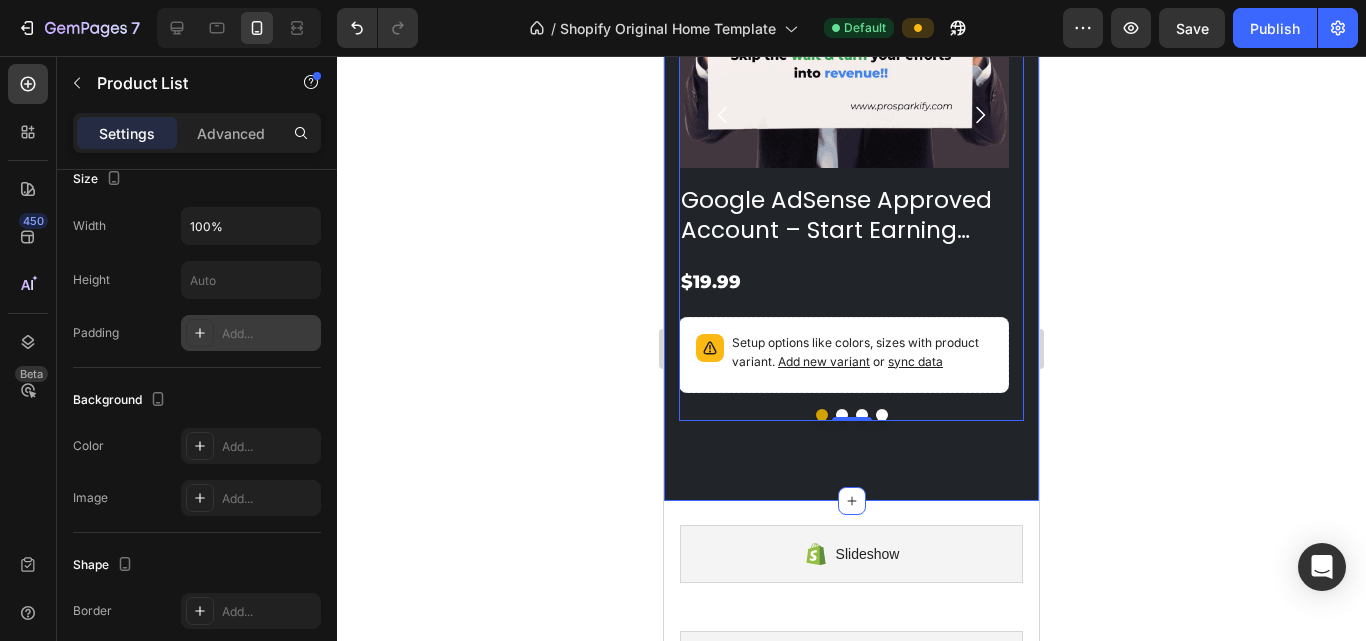 scroll, scrollTop: 1800, scrollLeft: 0, axis: vertical 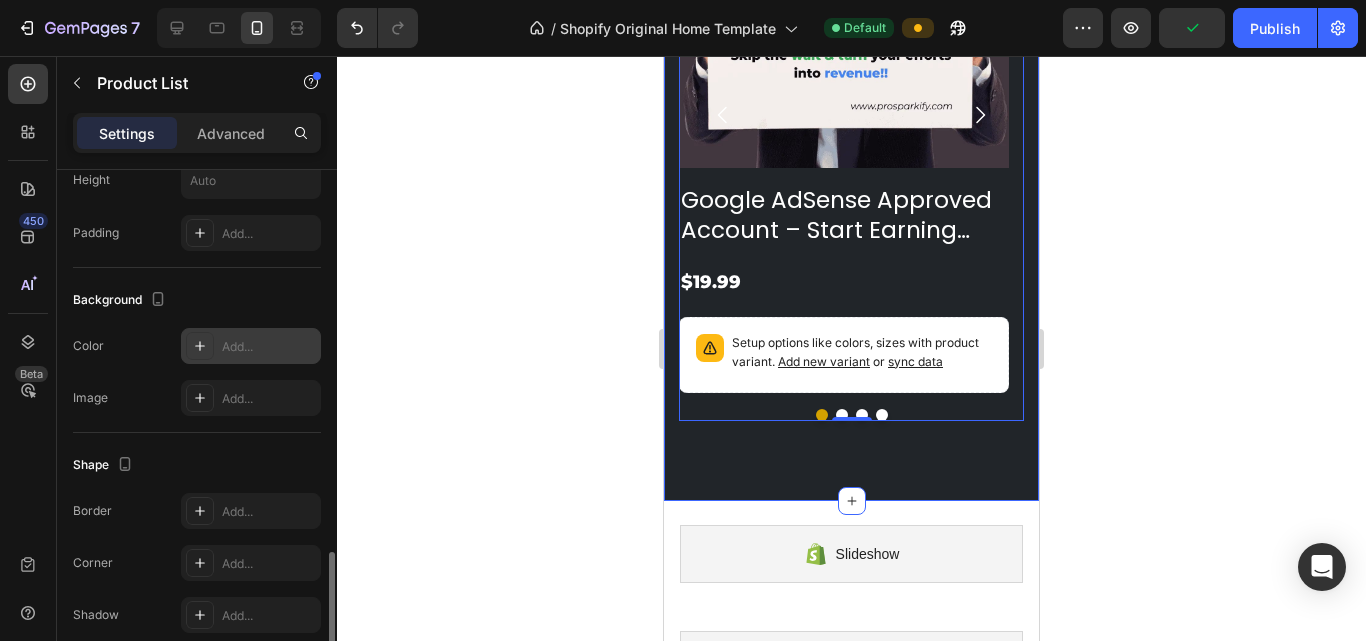 click 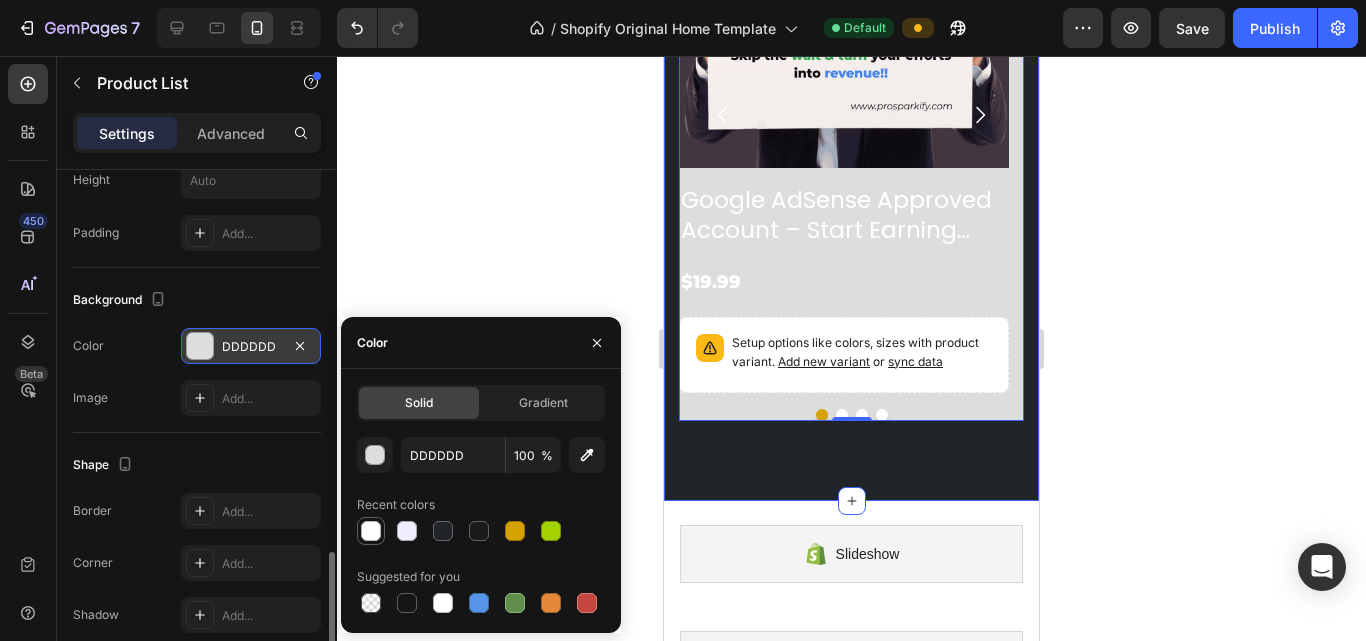 click at bounding box center [371, 531] 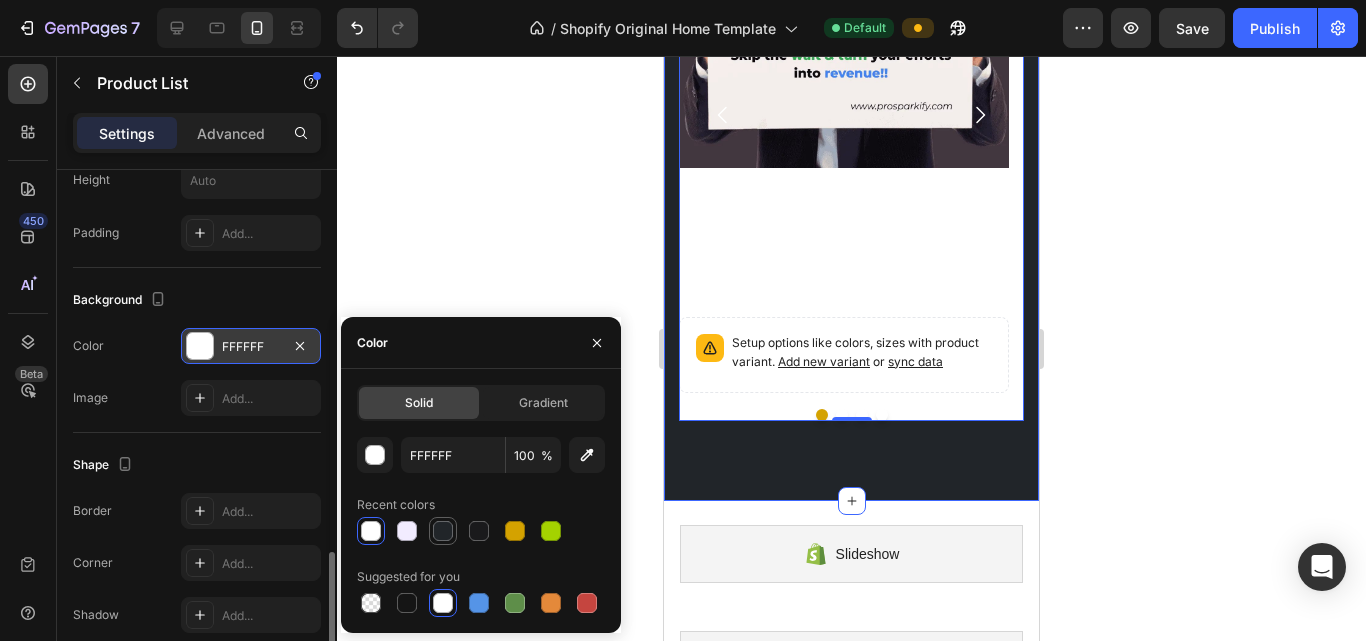 click at bounding box center [443, 531] 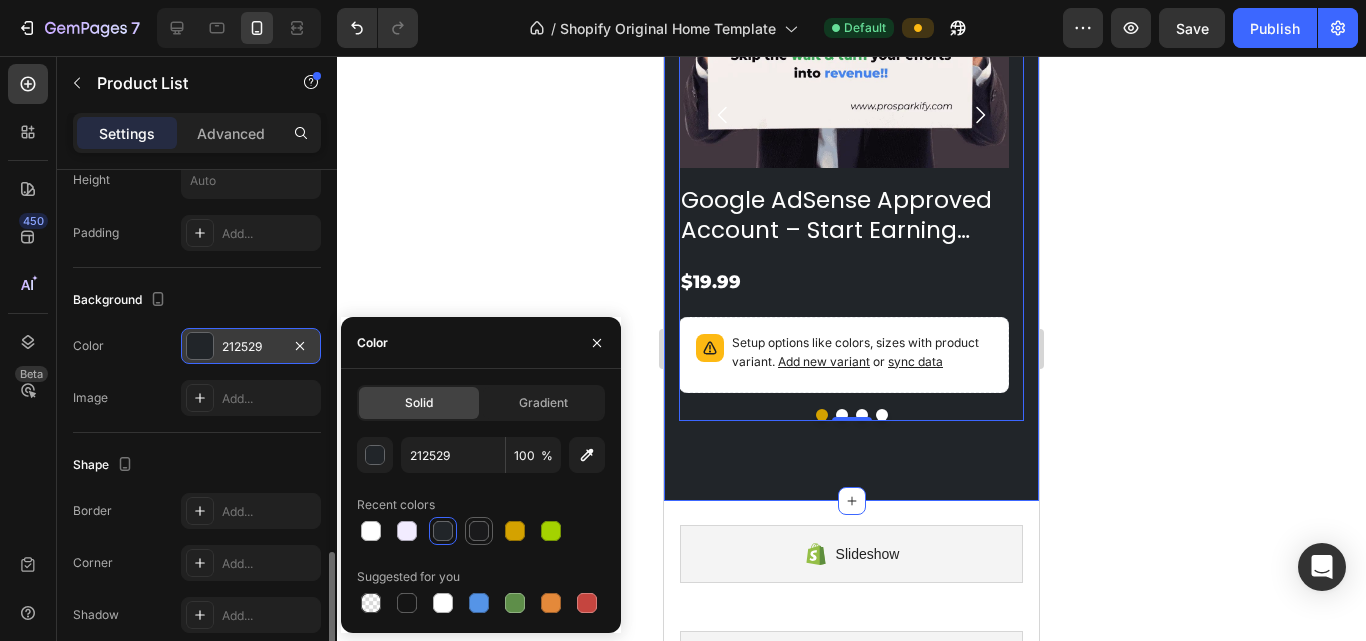 click at bounding box center (479, 531) 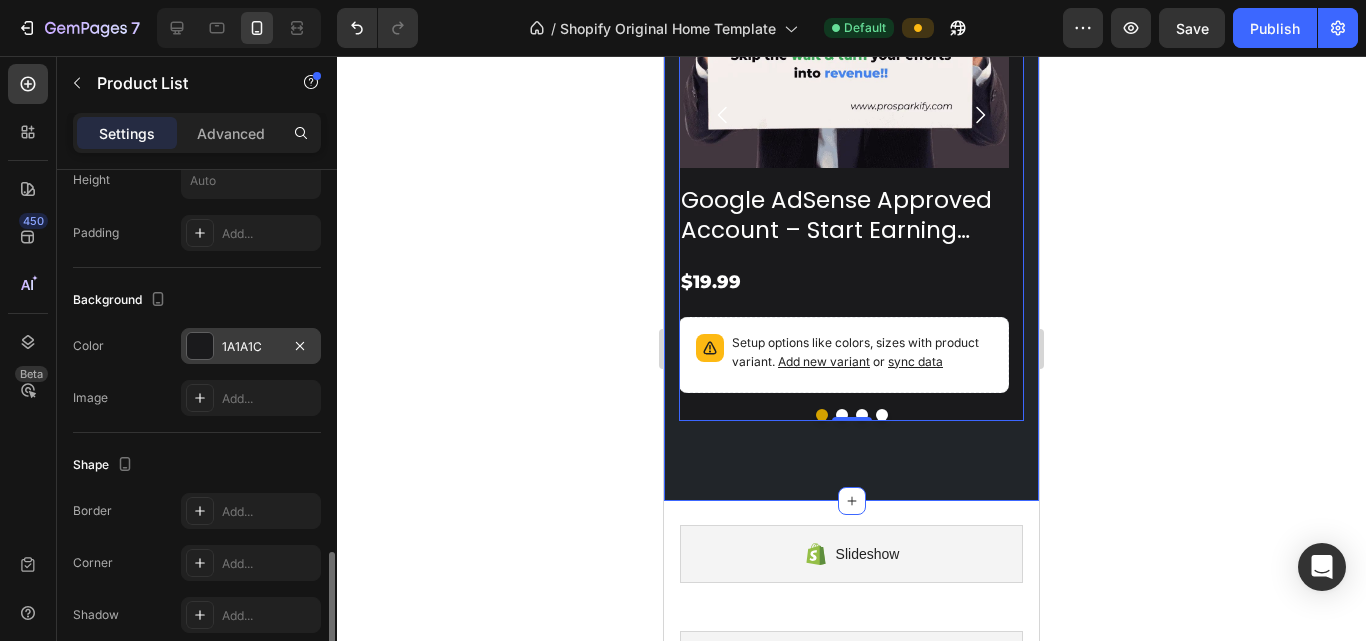 click on "Background Color 1A1A1C Image Add..." 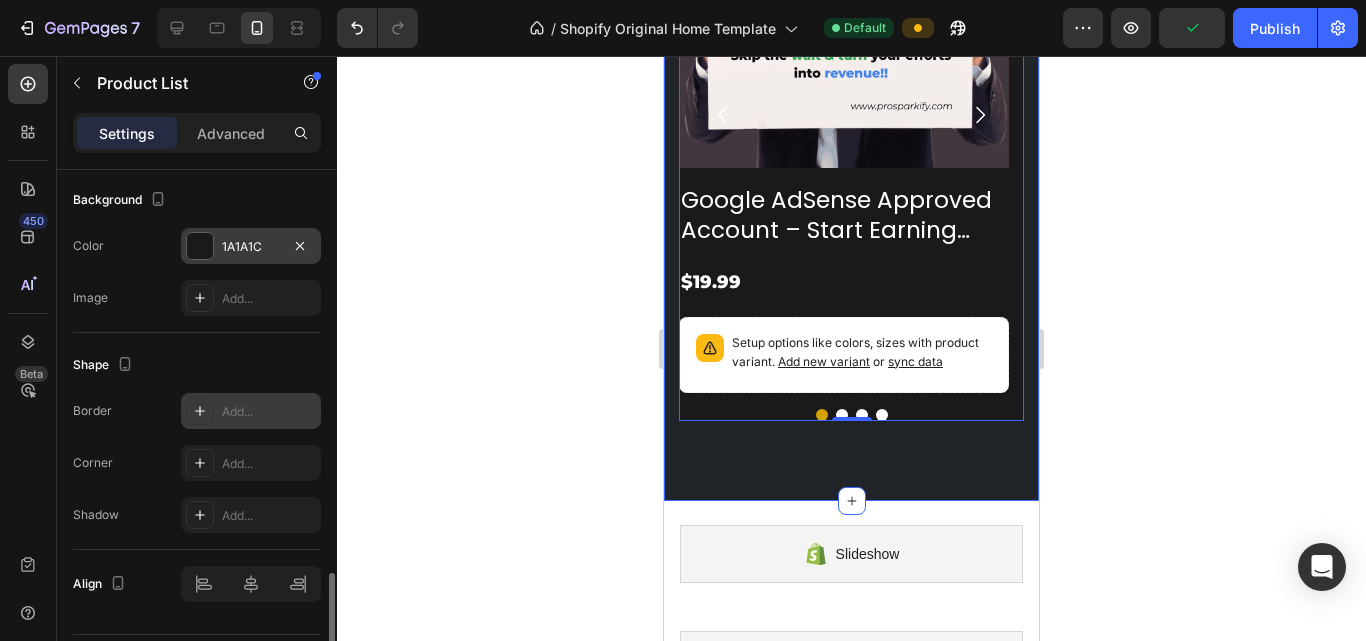 click 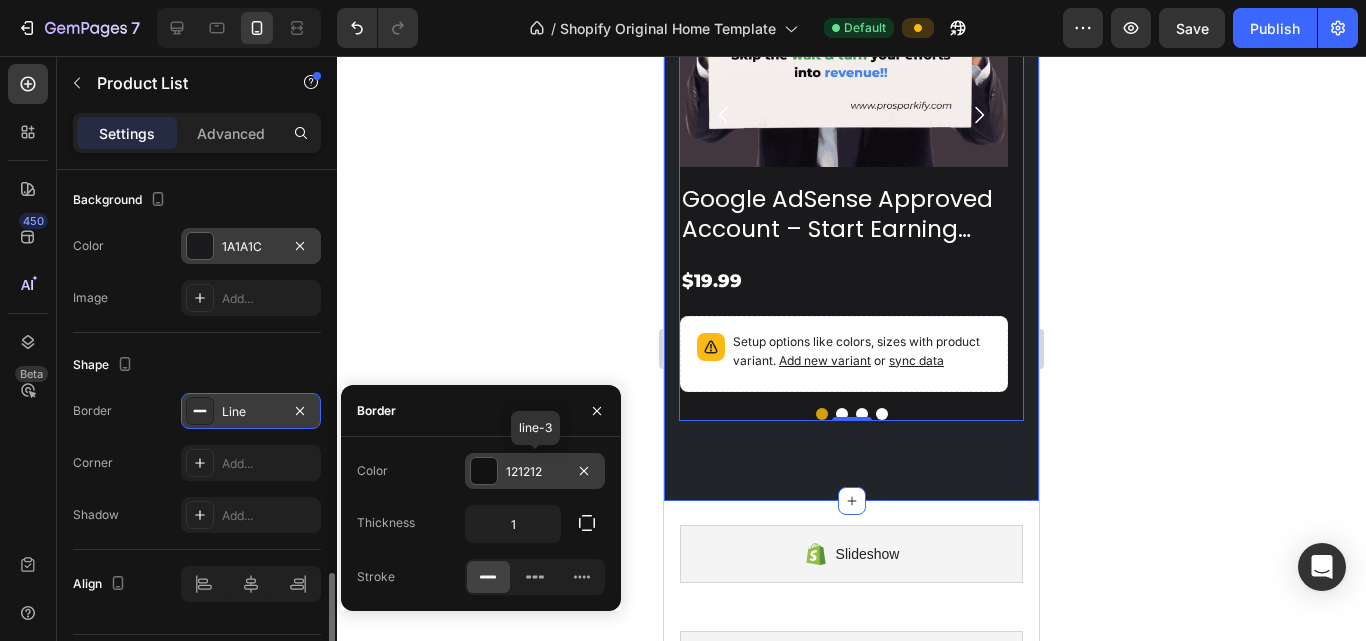 click at bounding box center [484, 471] 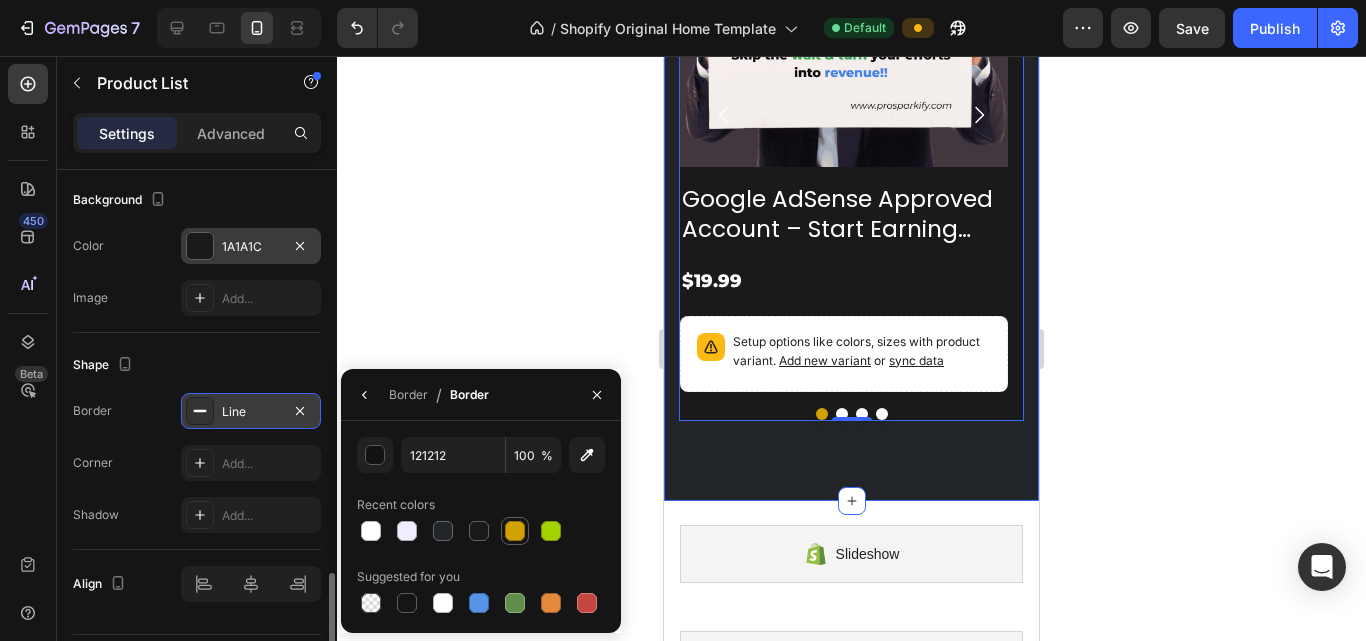 click at bounding box center (515, 531) 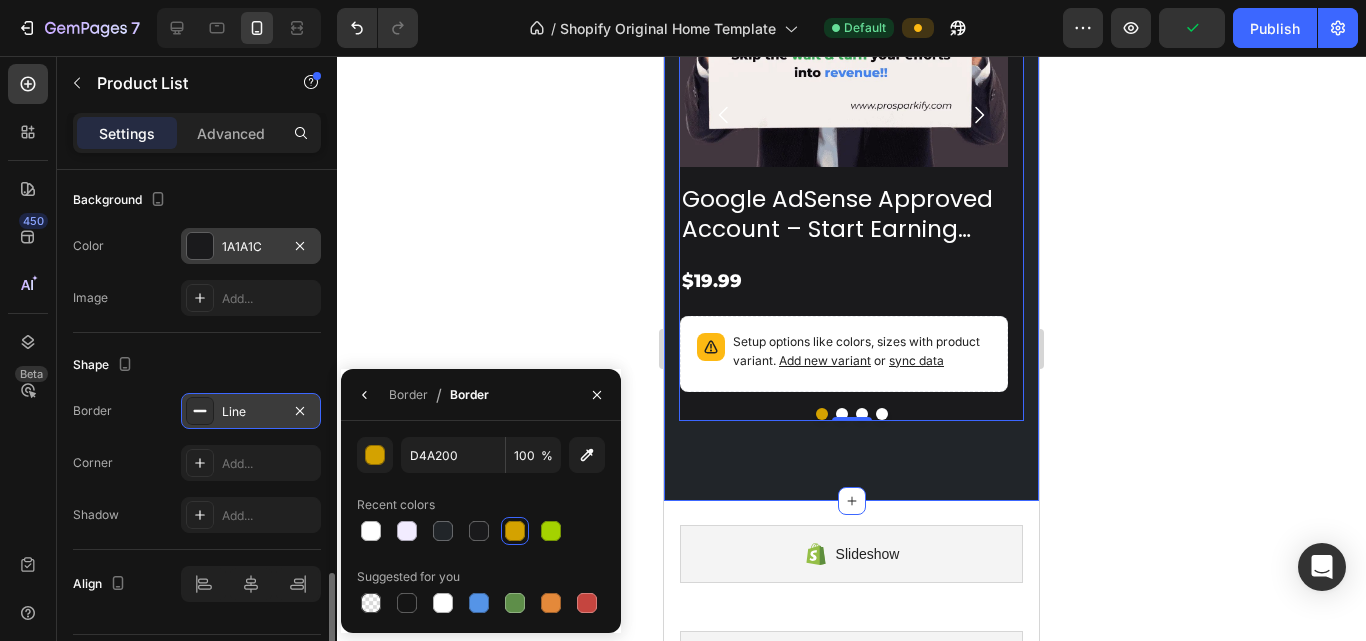 click on "Solutions We Offer Heading Find the Perfect Solution for Your YouTube Growth. We offer tailored solutions to match your needs, whether you’re just starting or looking to scale up. Choose the best fit for your YouTube journey. Text Block
Product Images Google AdSense Approved Account – Start Earning Instantly Product Title $19.99 Product Price Product Price Setup options like colors, sizes with product variant.       Add new variant   or   sync data Product Variants & Swatches Row Product List   0 Product Images YouTube Subscribers – Real & Safe Growth Product Title $6.55 Product Price Product Price Setup options like colors, sizes with product variant.       Add new variant   or   sync data Product Variants & Swatches Row Product List   0 Product Images TikTok Monetization Services – Get Eligible & Start Earning Faster Product Title $49.99 Product Price Product Price Setup options like colors, sizes with product variant.       Add new variant   or   sync data Product Variants & Swatches" at bounding box center (851, 36) 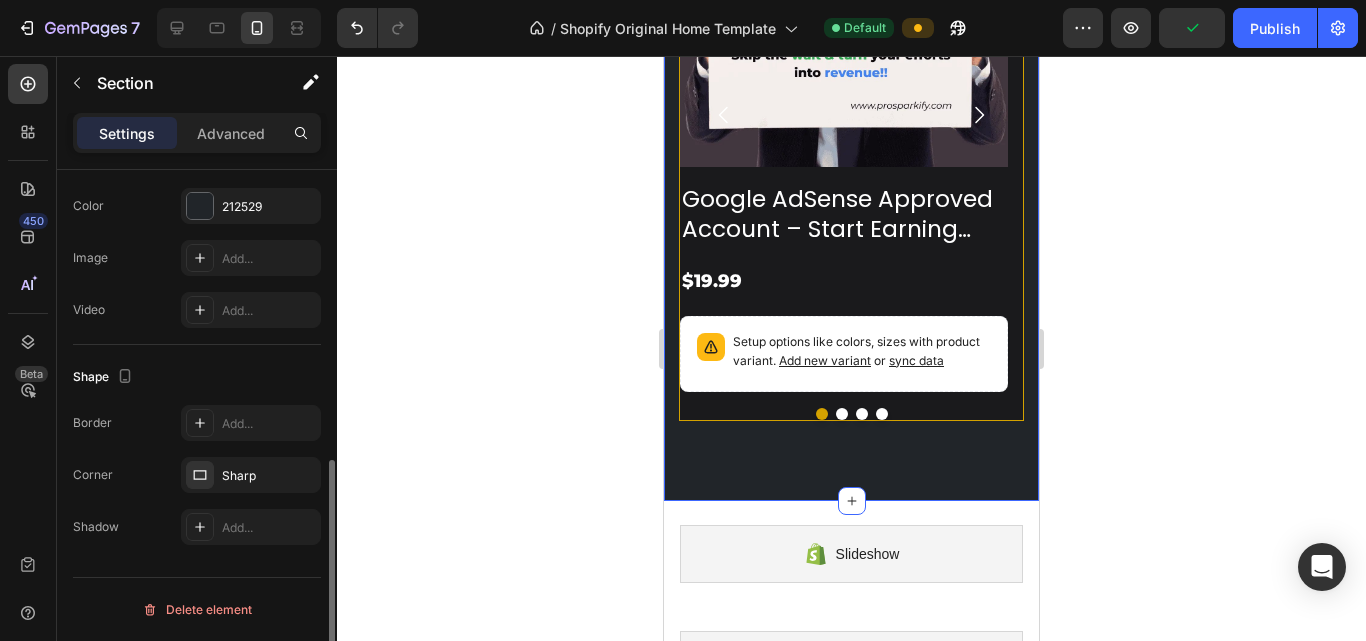 scroll, scrollTop: 0, scrollLeft: 0, axis: both 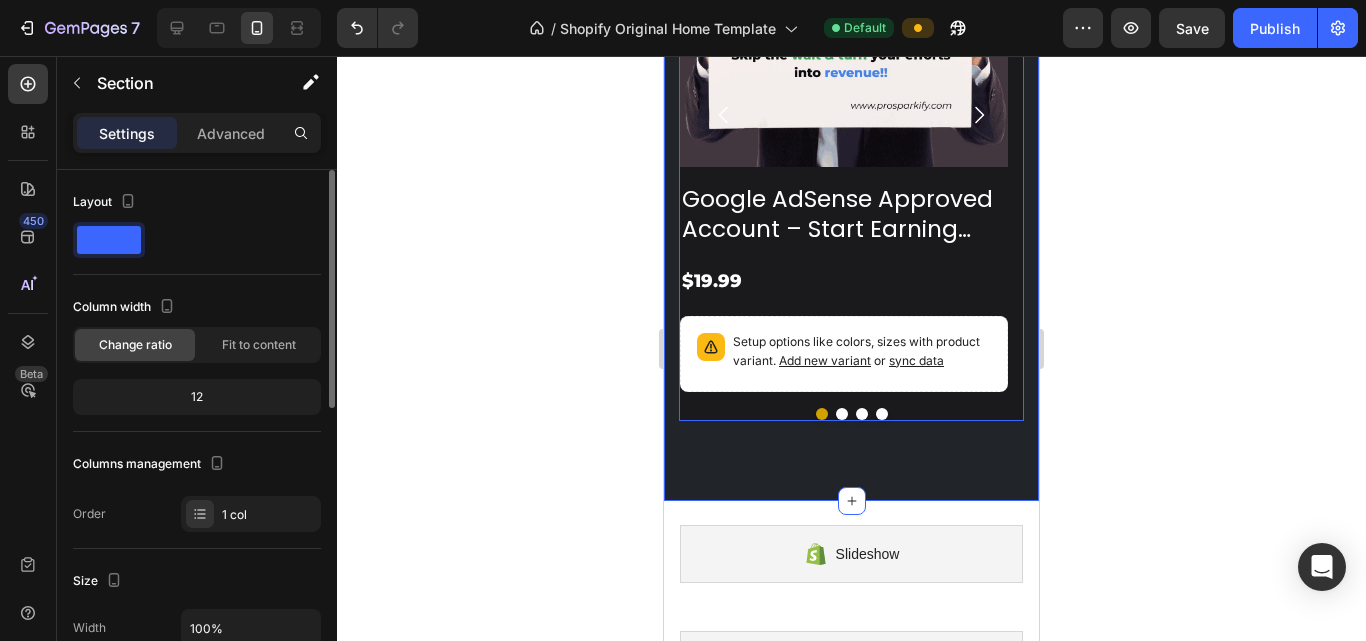 drag, startPoint x: 1126, startPoint y: 488, endPoint x: 694, endPoint y: 432, distance: 435.6145 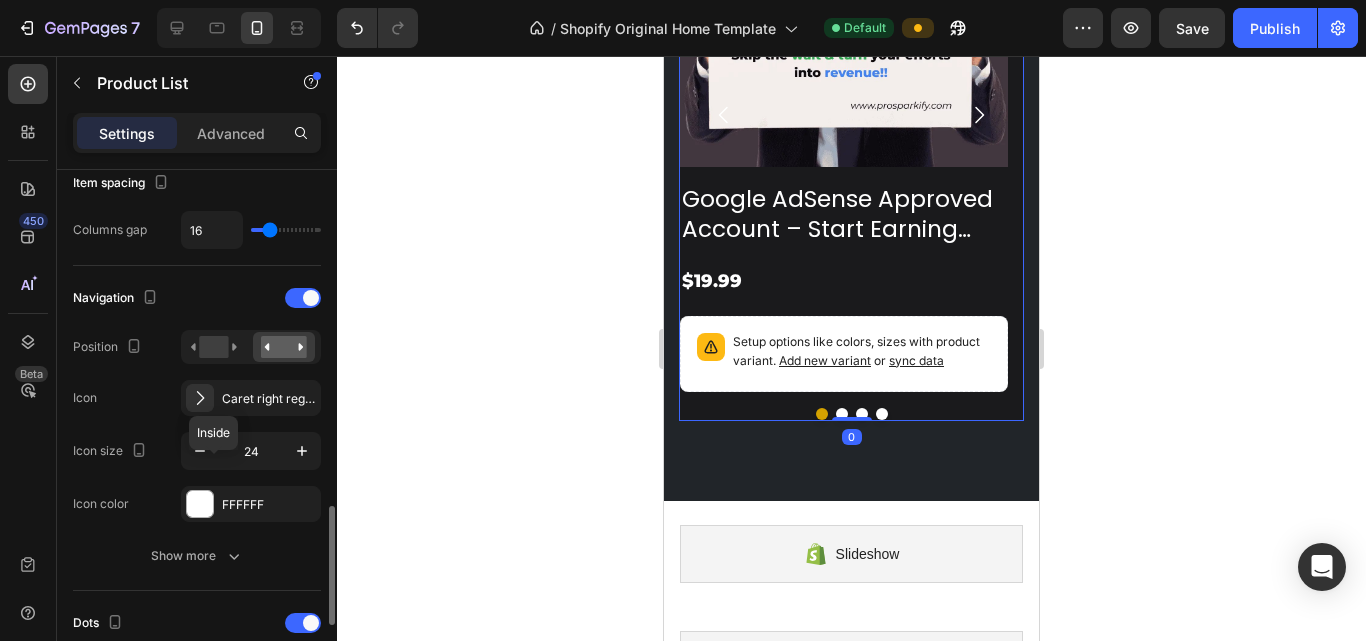 scroll, scrollTop: 600, scrollLeft: 0, axis: vertical 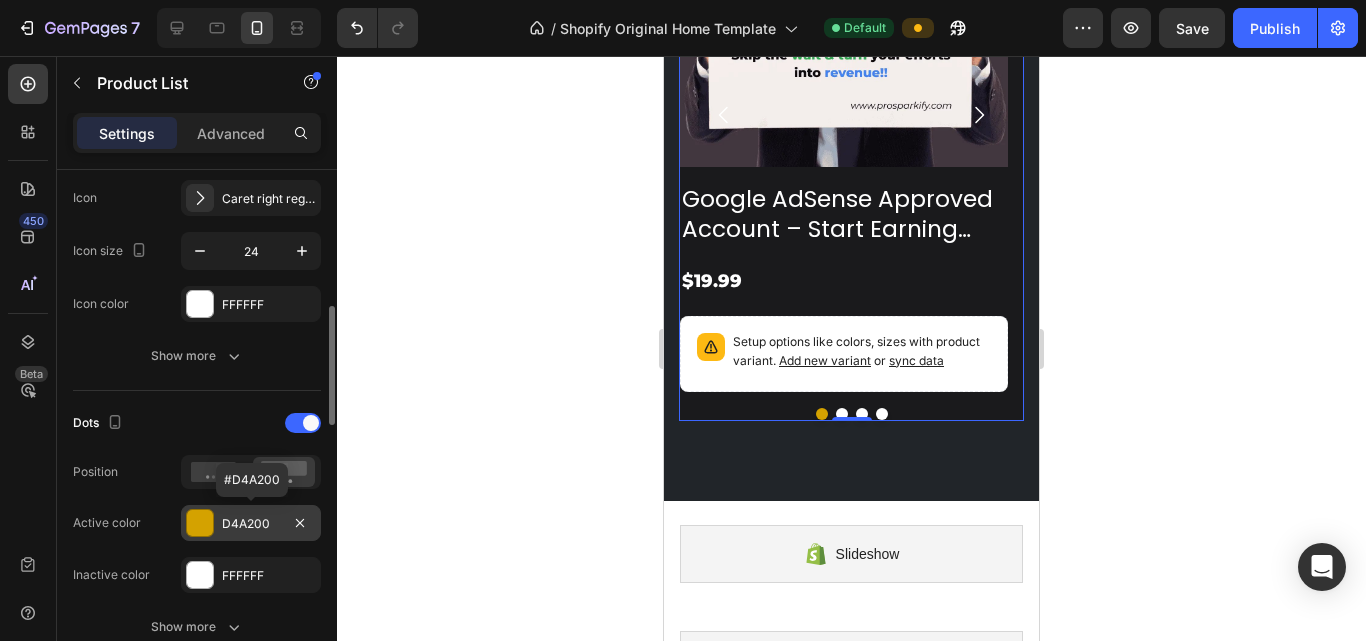 click at bounding box center (200, 523) 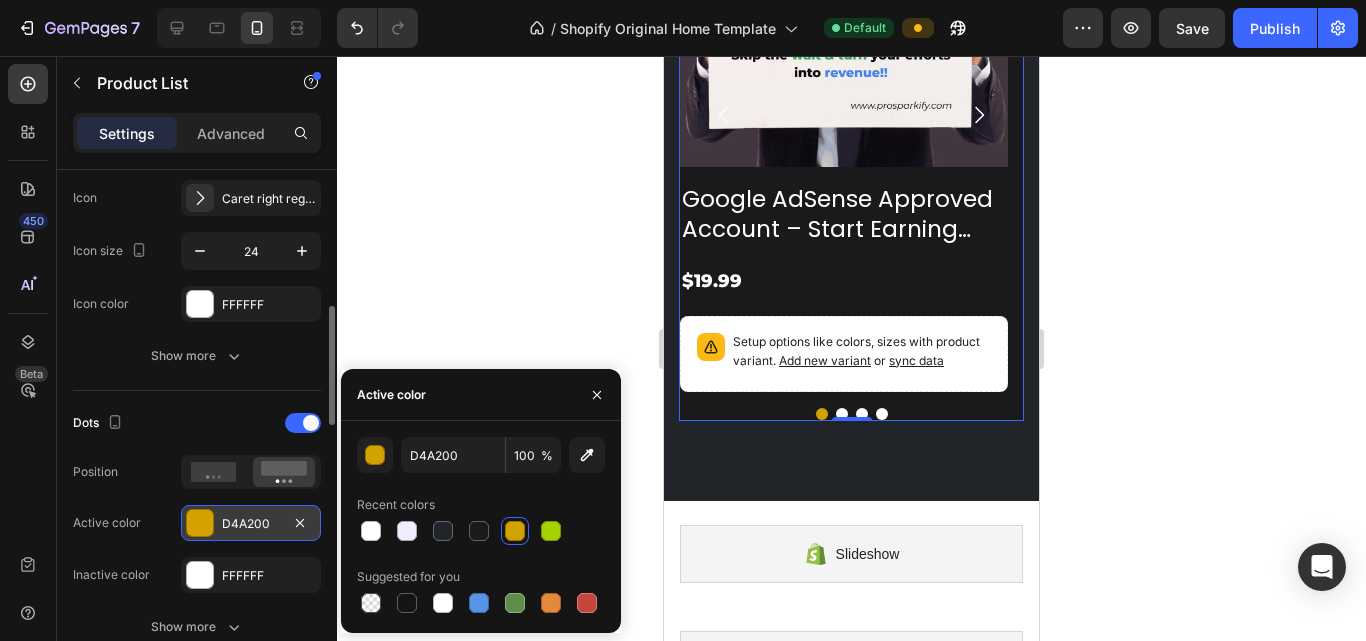 click on "D4A200" at bounding box center (251, 524) 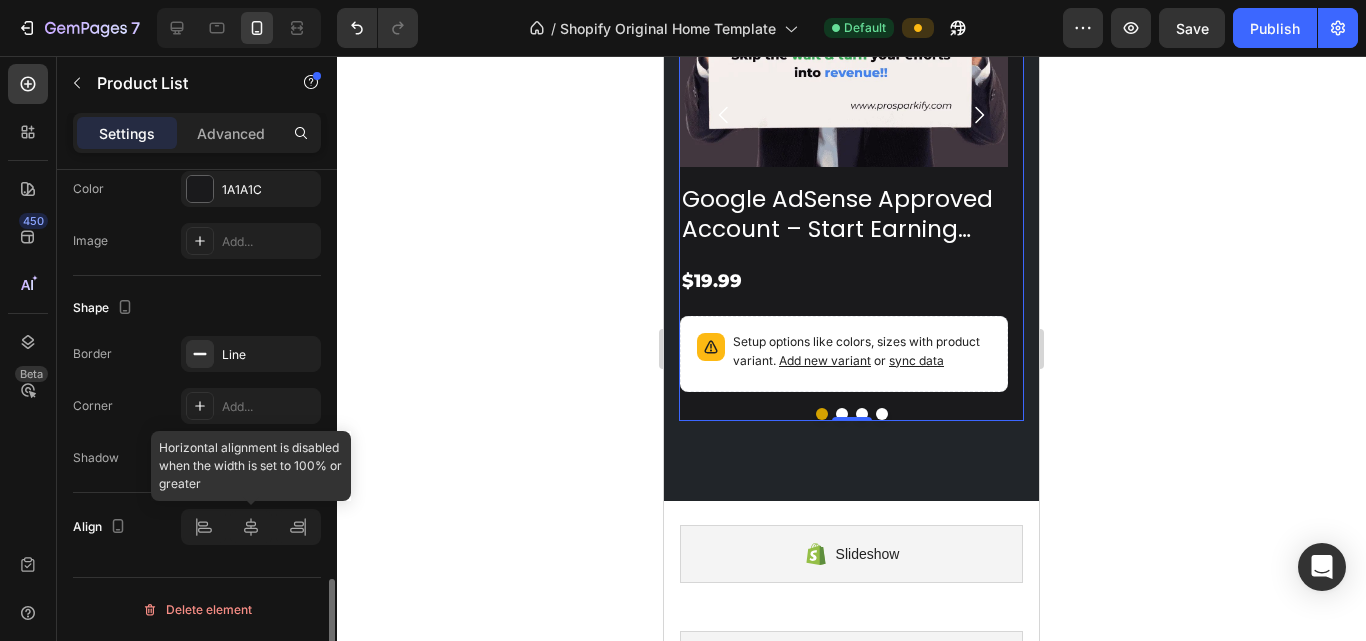 scroll, scrollTop: 1599, scrollLeft: 0, axis: vertical 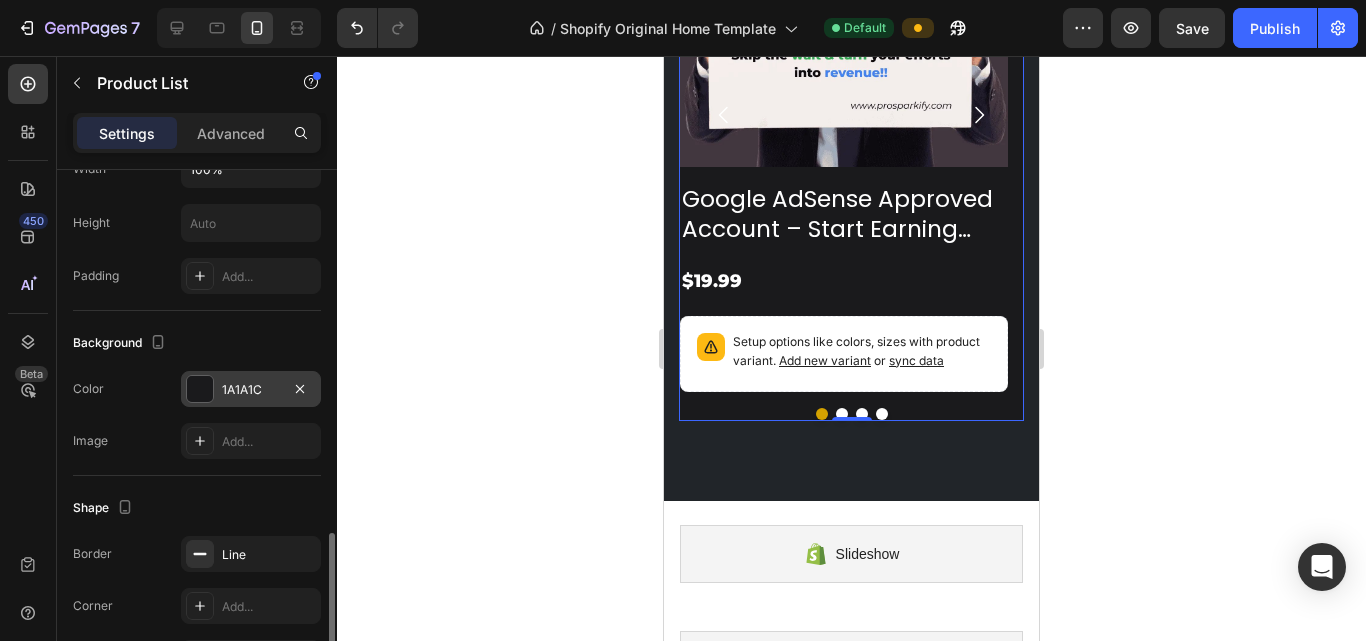 click at bounding box center (200, 389) 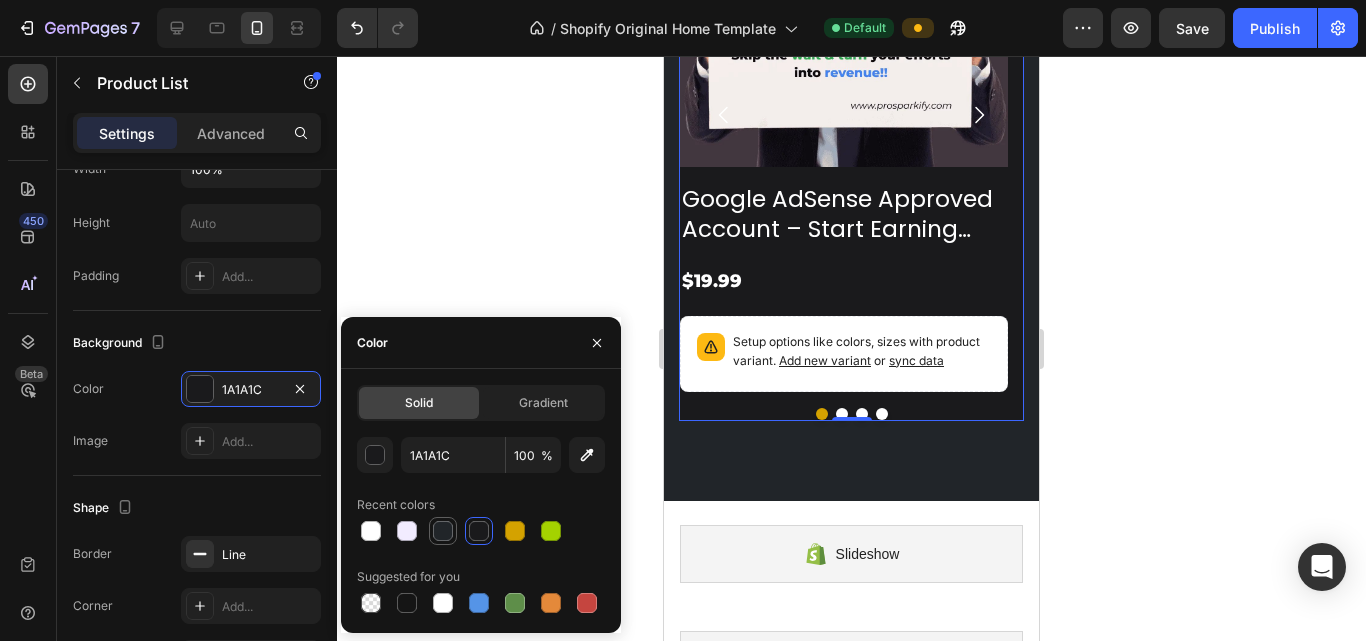 click at bounding box center [443, 531] 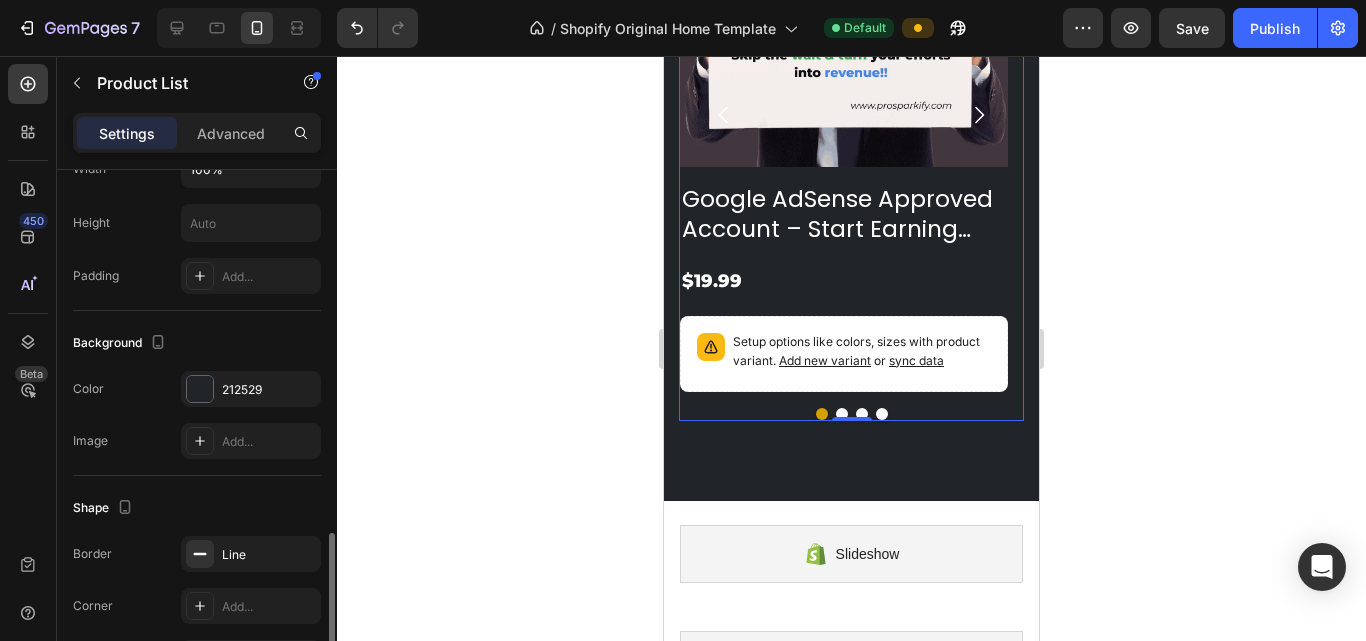 click on "Image Add..." at bounding box center (197, 441) 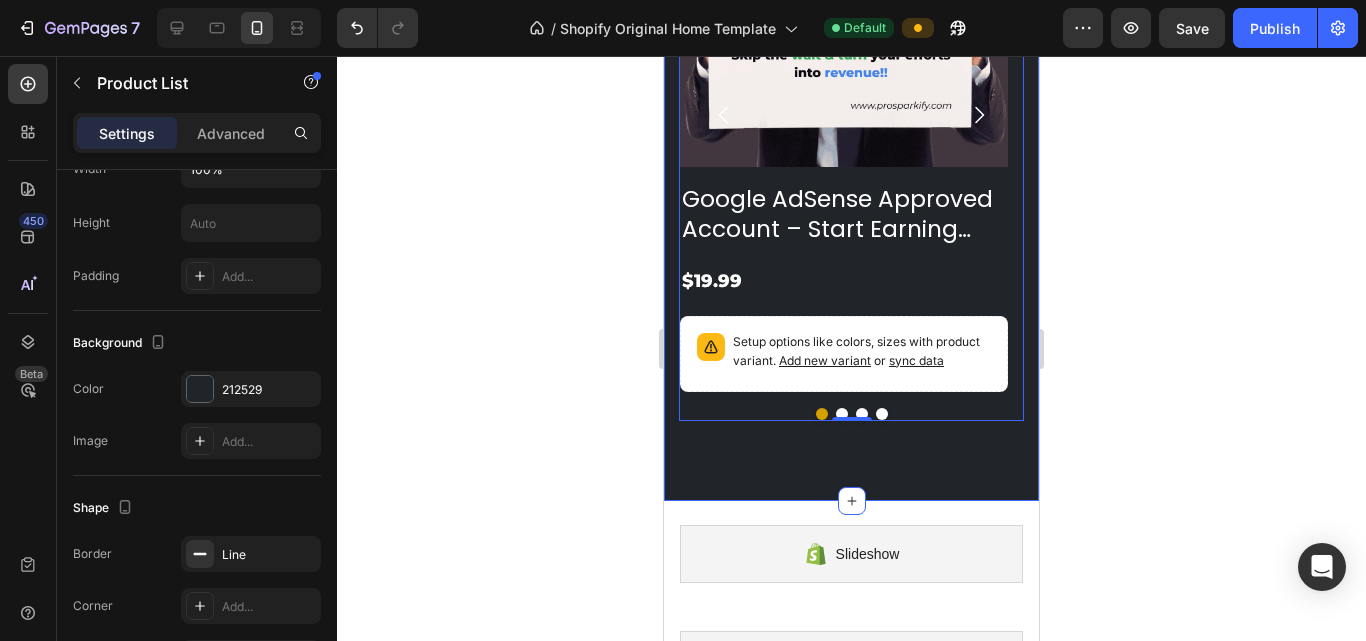 click on "Solutions We Offer Heading Find the Perfect Solution for Your YouTube Growth. We offer tailored solutions to match your needs, whether you’re just starting or looking to scale up. Choose the best fit for your YouTube journey. Text Block
Product Images Google AdSense Approved Account – Start Earning Instantly Product Title $19.99 Product Price Product Price Setup options like colors, sizes with product variant.       Add new variant   or   sync data Product Variants & Swatches Row Product List   0 Product Images YouTube Subscribers – Real & Safe Growth Product Title $6.55 Product Price Product Price Setup options like colors, sizes with product variant.       Add new variant   or   sync data Product Variants & Swatches Row Product List   0 Product Images TikTok Monetization Services – Get Eligible & Start Earning Faster Product Title $49.99 Product Price Product Price Setup options like colors, sizes with product variant.       Add new variant   or   sync data Product Variants & Swatches" at bounding box center (851, 36) 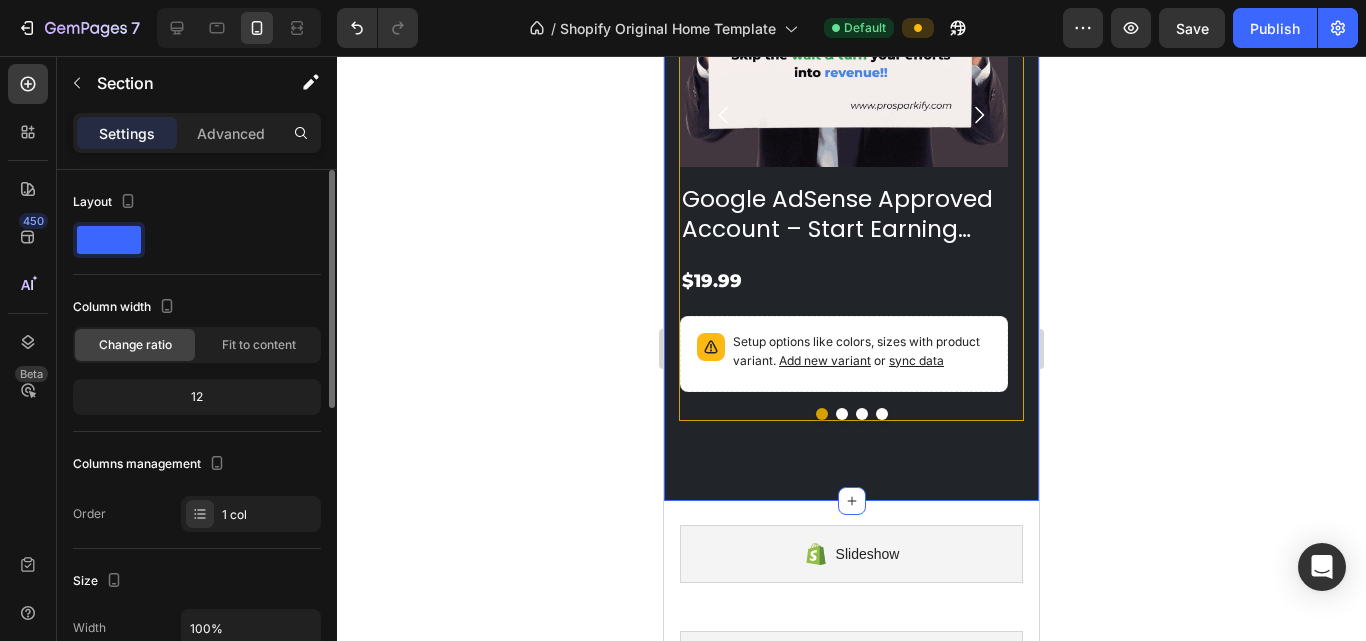 scroll, scrollTop: 400, scrollLeft: 0, axis: vertical 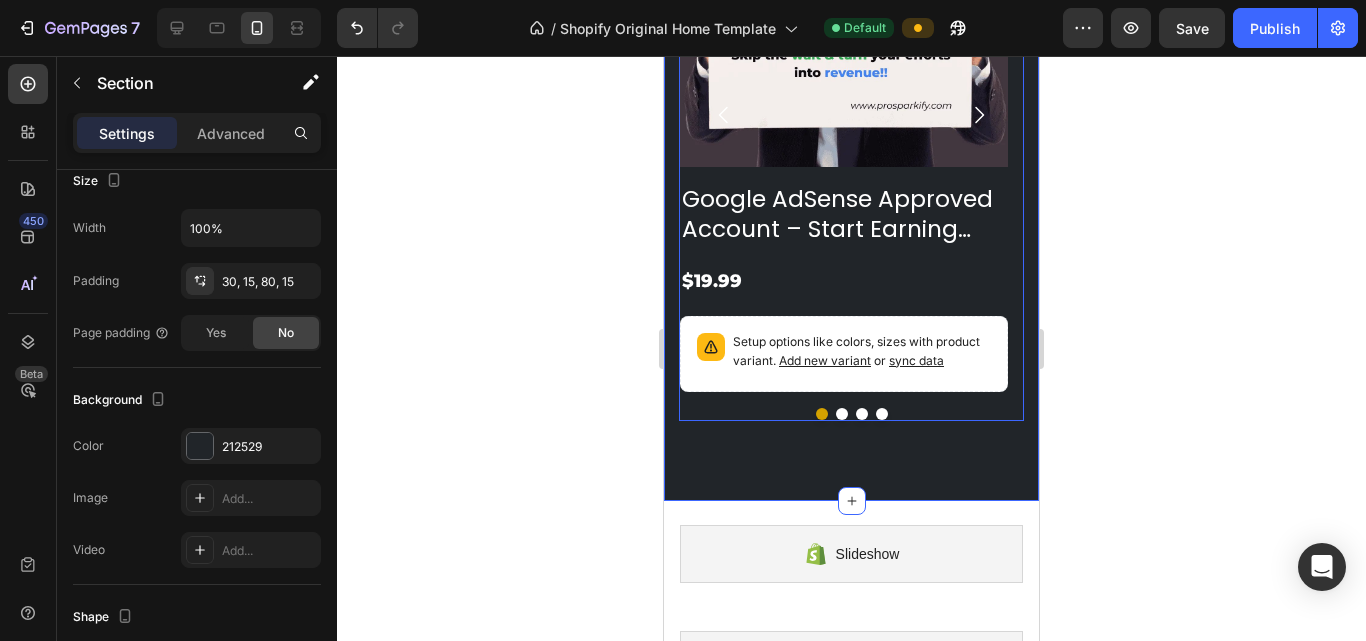 click at bounding box center (851, 414) 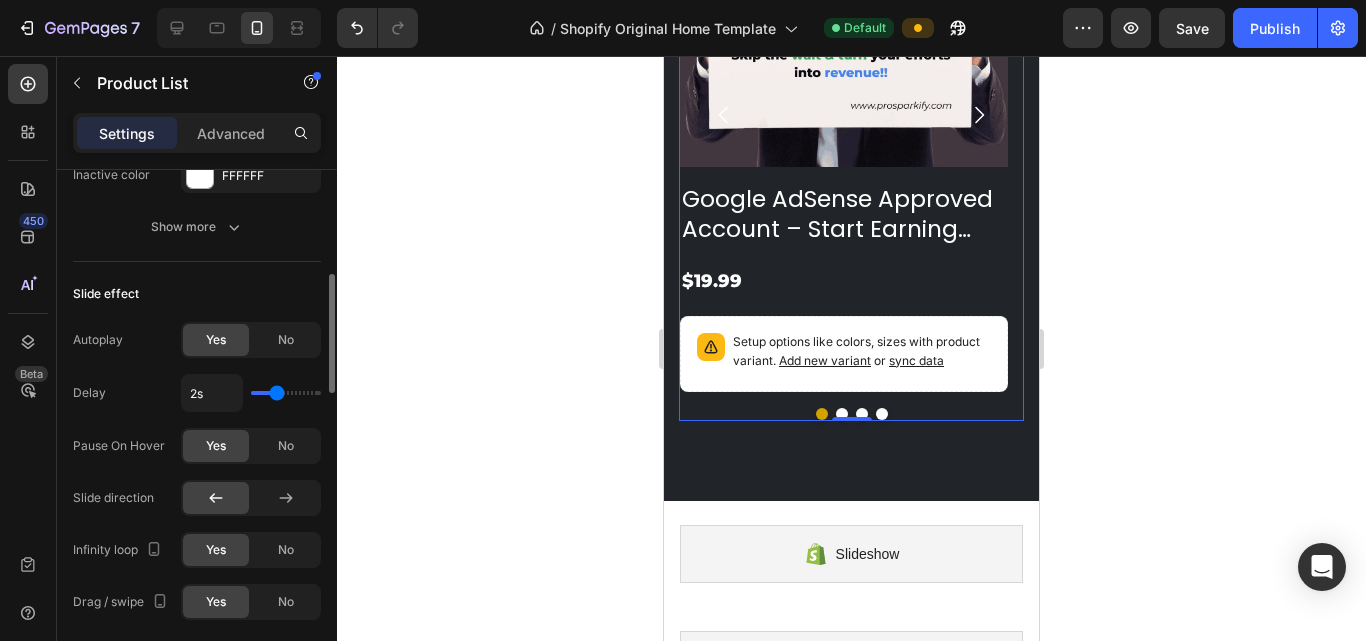 scroll, scrollTop: 800, scrollLeft: 0, axis: vertical 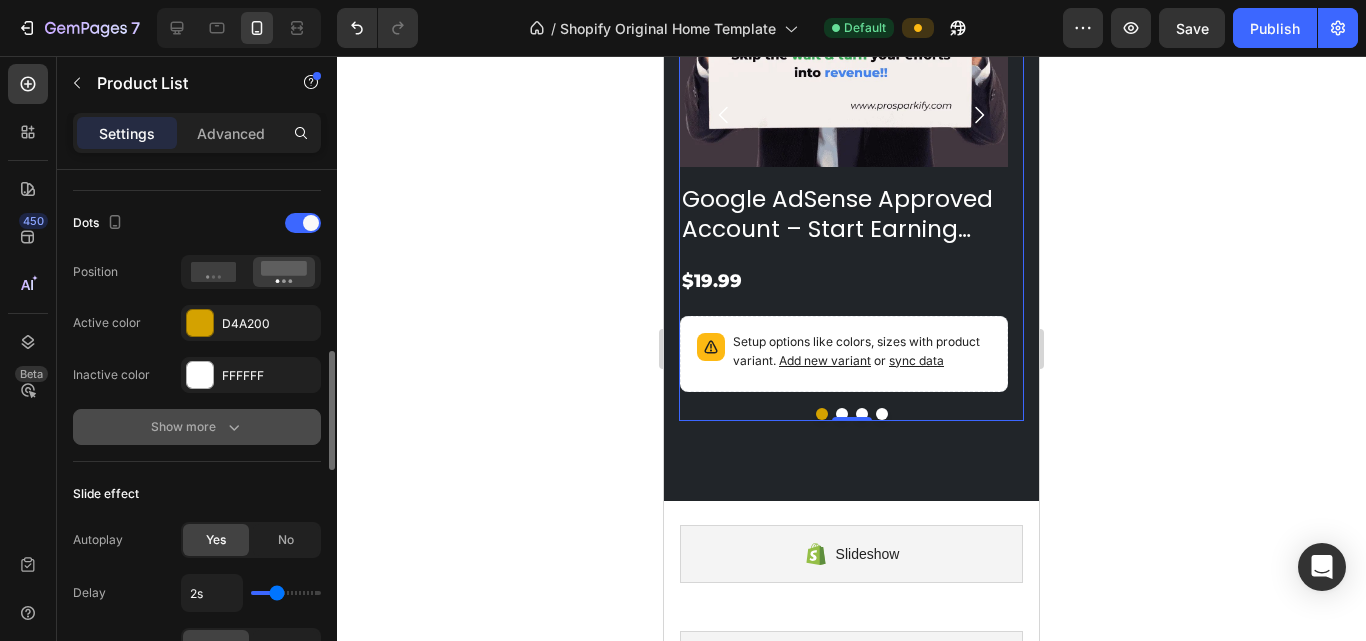 click on "Show more" at bounding box center [197, 427] 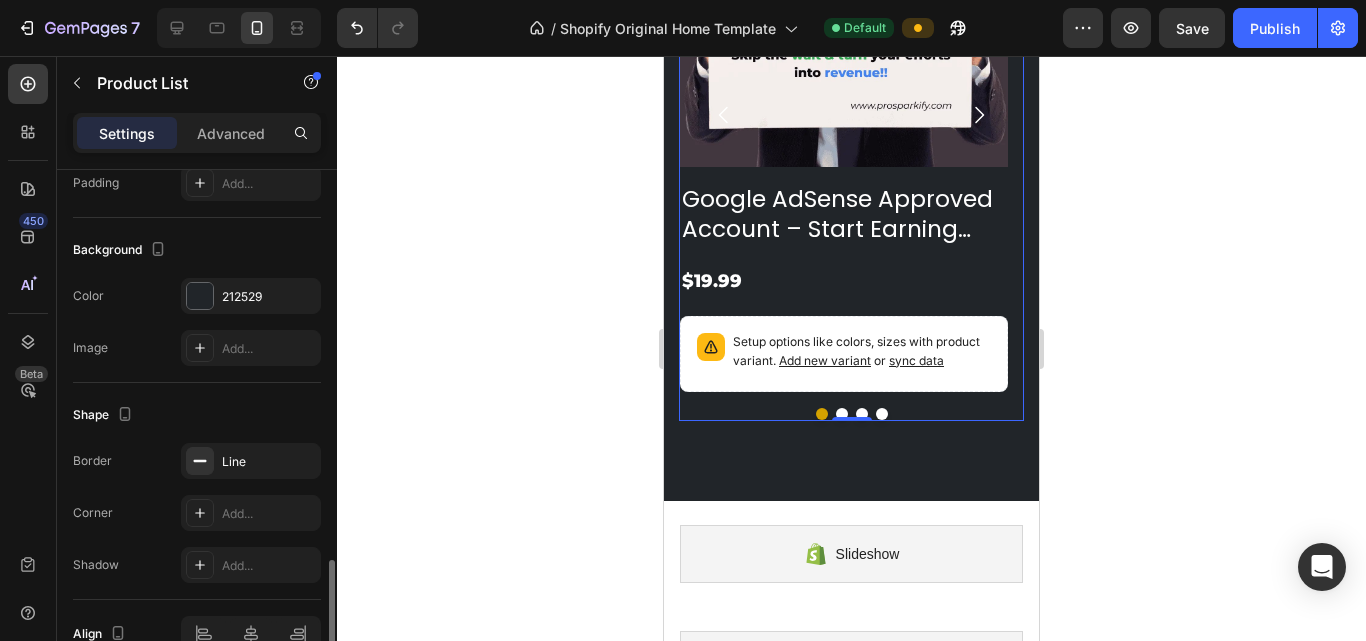 scroll, scrollTop: 1907, scrollLeft: 0, axis: vertical 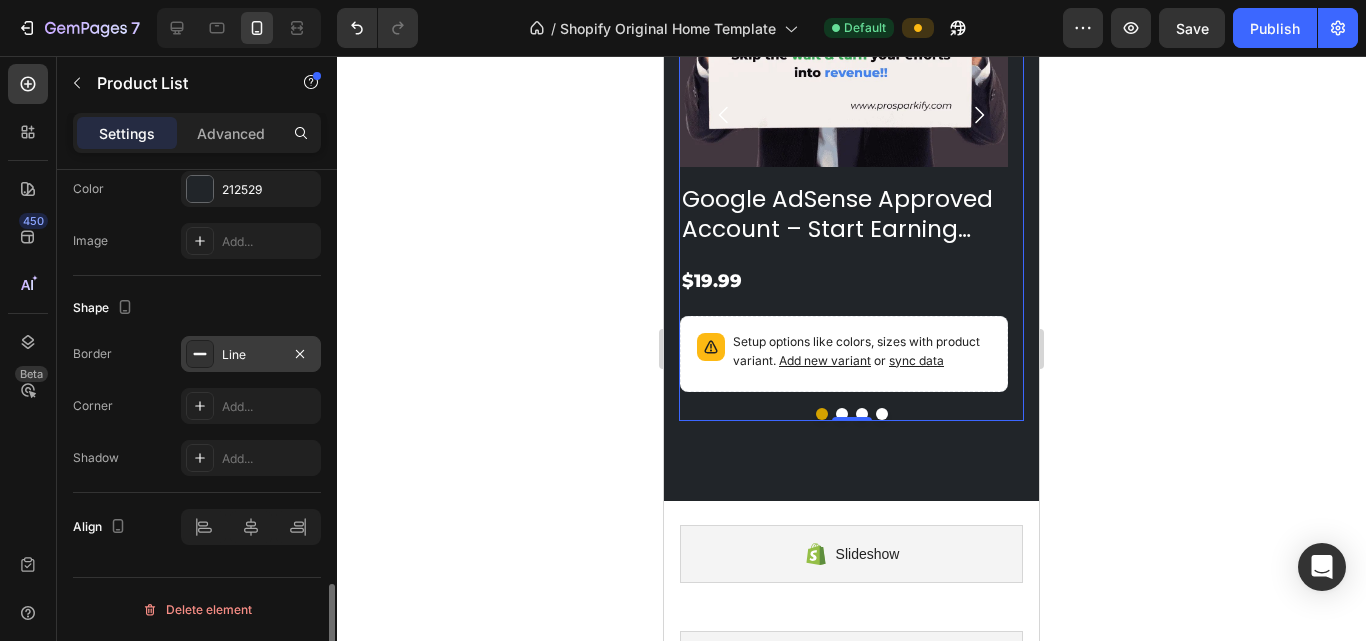 click at bounding box center (200, 354) 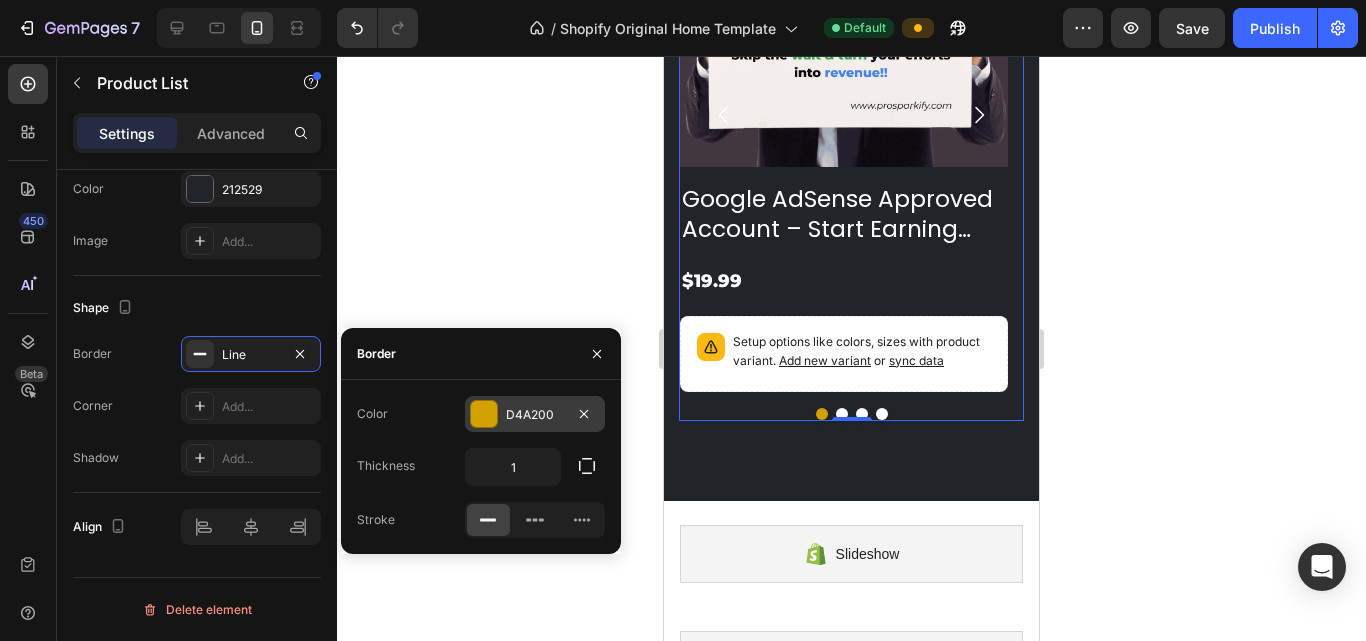 click on "D4A200" at bounding box center [535, 415] 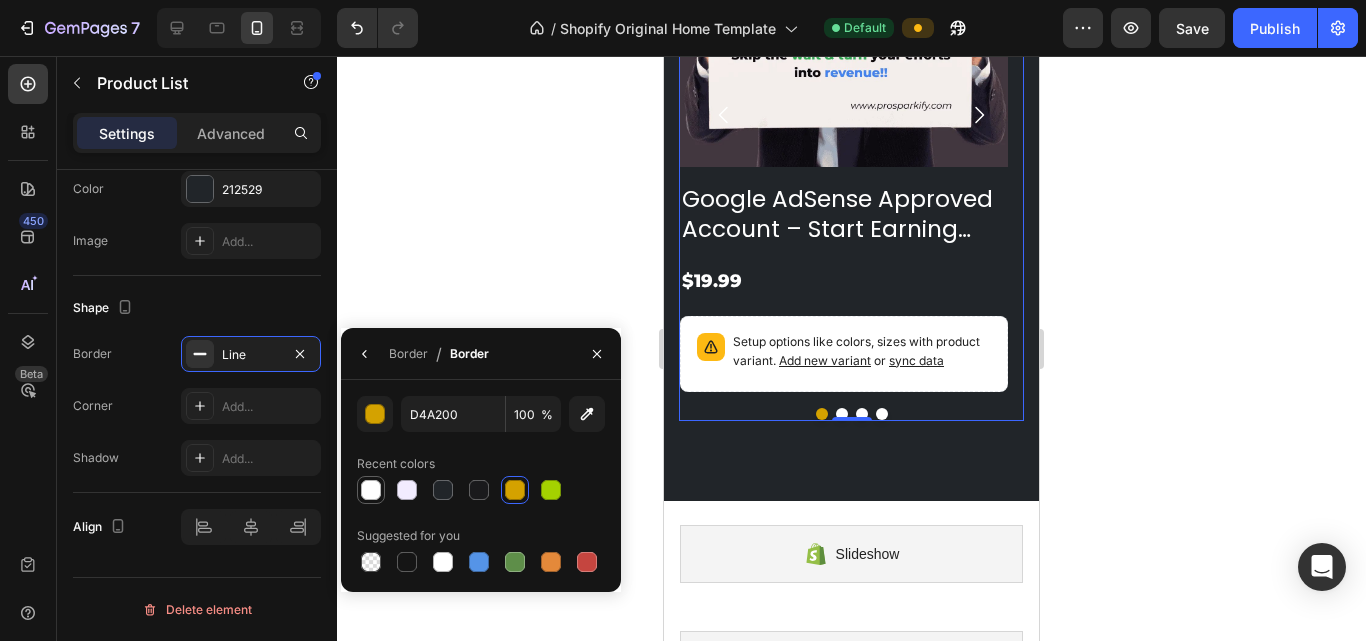 click at bounding box center (371, 490) 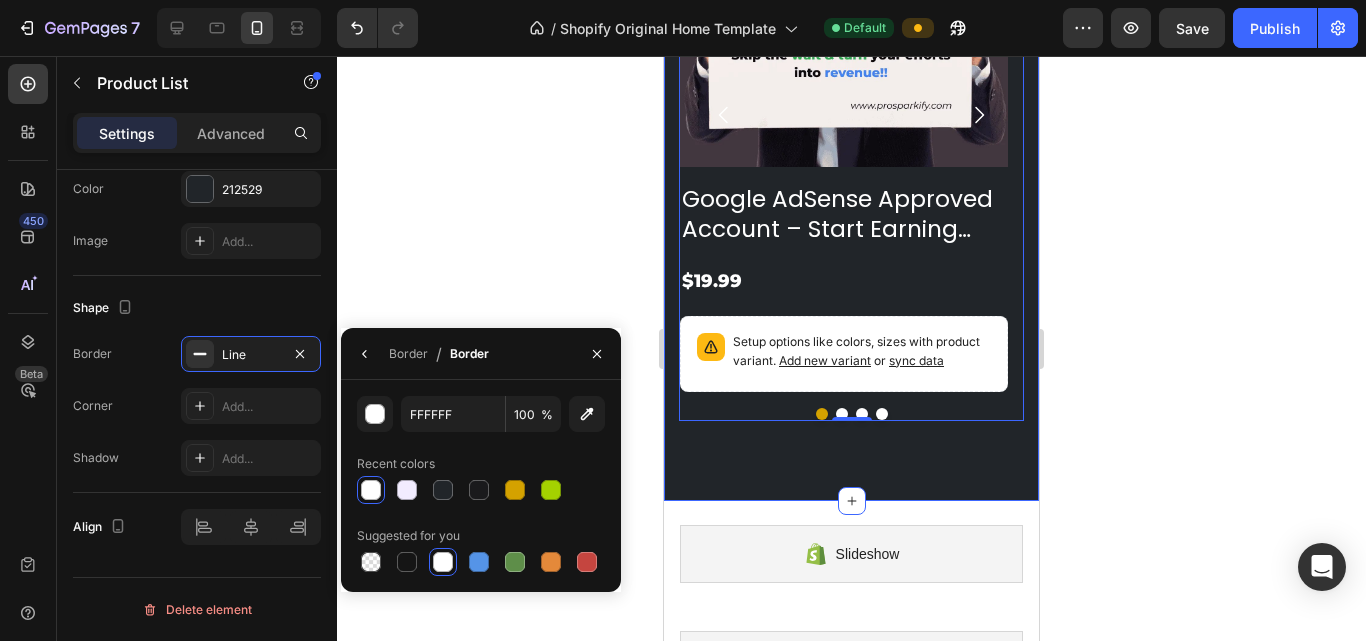 click on "Solutions We Offer Heading Find the Perfect Solution for Your YouTube Growth. We offer tailored solutions to match your needs, whether you’re just starting or looking to scale up. Choose the best fit for your YouTube journey. Text Block
Product Images Google AdSense Approved Account – Start Earning Instantly Product Title $19.99 Product Price Product Price Setup options like colors, sizes with product variant.       Add new variant   or   sync data Product Variants & Swatches Row Product List   0 Product Images YouTube Subscribers – Real & Safe Growth Product Title $6.55 Product Price Product Price Setup options like colors, sizes with product variant.       Add new variant   or   sync data Product Variants & Swatches Row Product List   0 Product Images TikTok Monetization Services – Get Eligible & Start Earning Faster Product Title $49.99 Product Price Product Price Setup options like colors, sizes with product variant.       Add new variant   or   sync data Product Variants & Swatches" at bounding box center (851, 36) 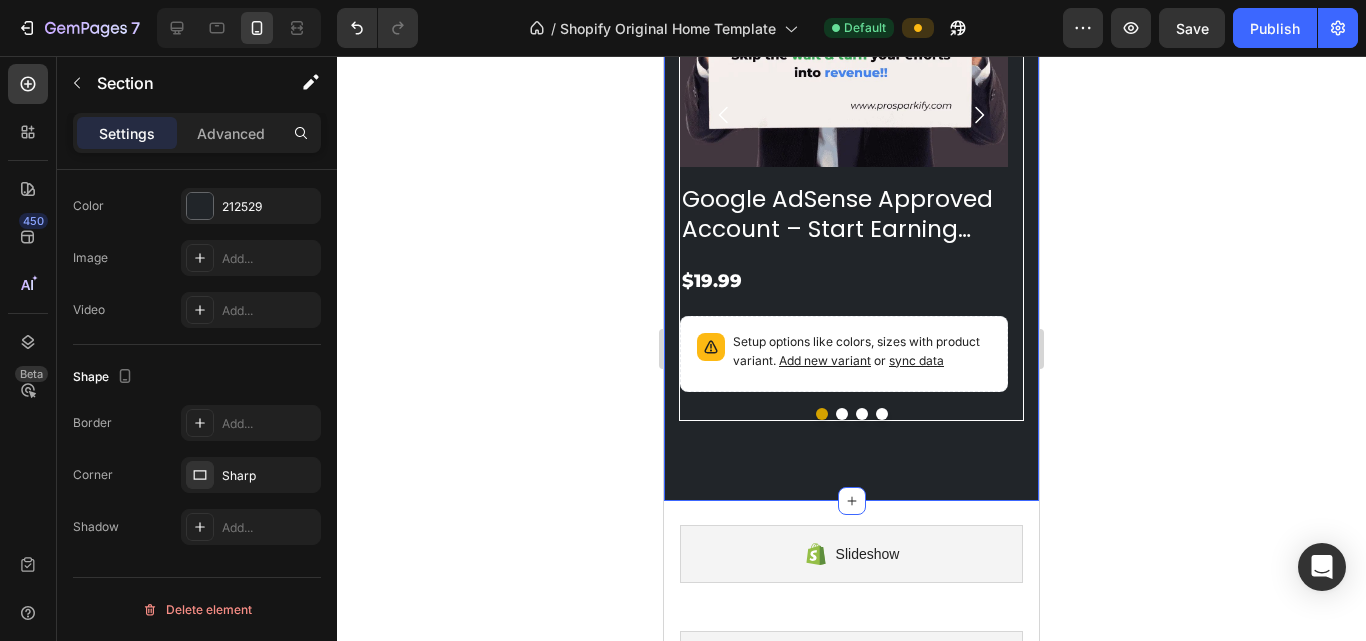 scroll, scrollTop: 0, scrollLeft: 0, axis: both 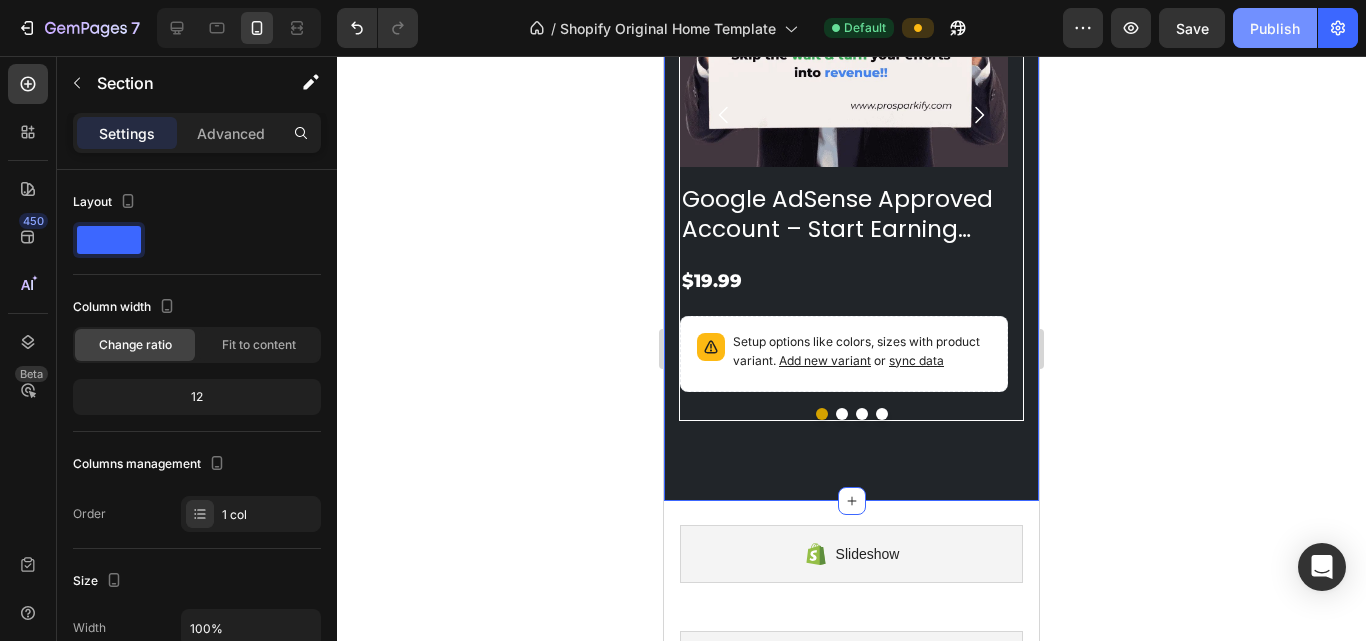 click on "Publish" at bounding box center (1275, 28) 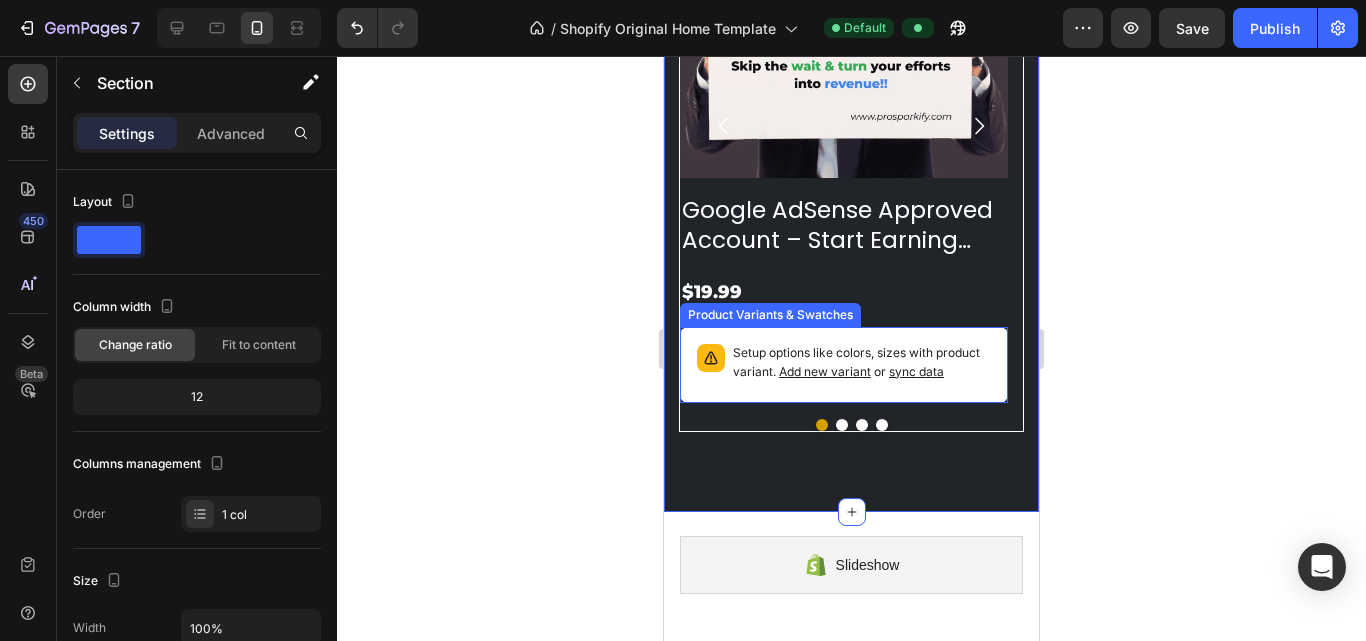 scroll, scrollTop: 1130, scrollLeft: 0, axis: vertical 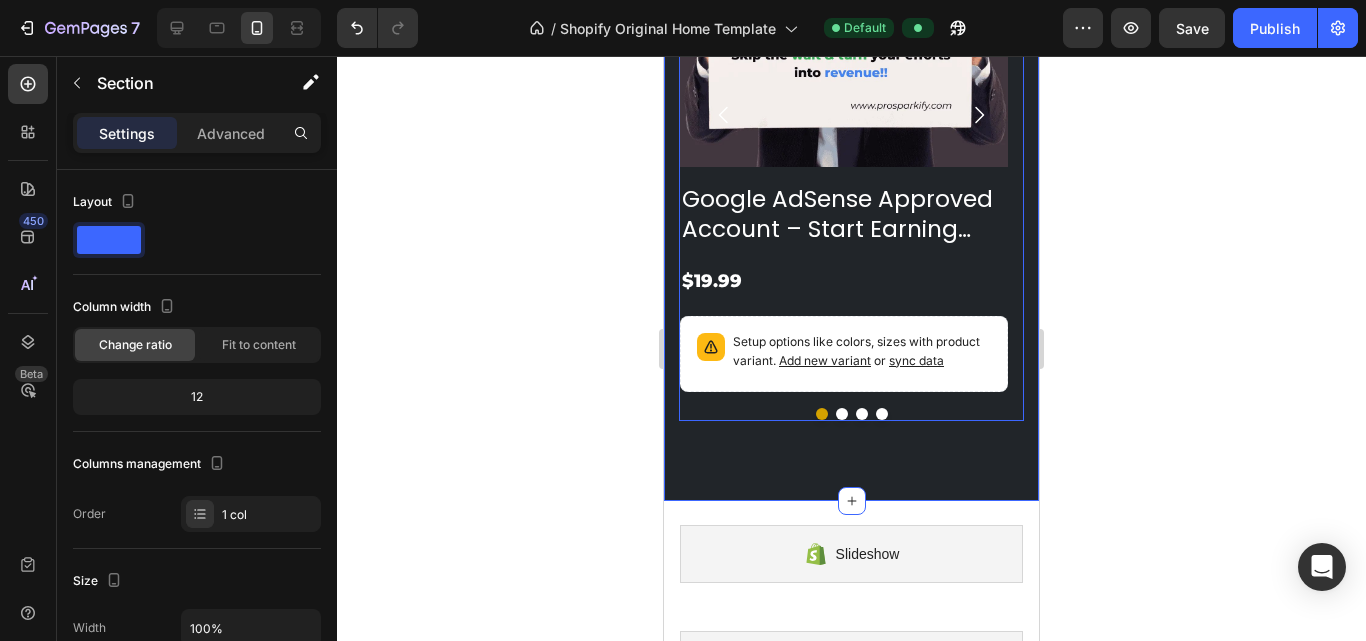click on "Product Images Google AdSense Approved Account – Start Earning Instantly Product Title $19.99 Product Price Product Price Setup options like colors, sizes with product variant.       Add new variant   or   sync data Product Variants & Swatches Row Product List Product Images YouTube Subscribers – Real & Safe Growth Product Title $6.55 Product Price Product Price Setup options like colors, sizes with product variant.       Add new variant   or   sync data Product Variants & Swatches Row Product List Product Images TikTok Monetization Services – Get Eligible & Start Earning Faster Product Title $49.99 Product Price Product Price Setup options like colors, sizes with product variant.       Add new variant   or   sync data Product Variants & Swatches Row Product List Product Images Pre-Monetized YouTube Channels | AdSense Approved Product Title $90.00 Product Price Product Price Setup options like colors, sizes with product variant.       Add new variant   or   sync data Row Product List" at bounding box center [851, 129] 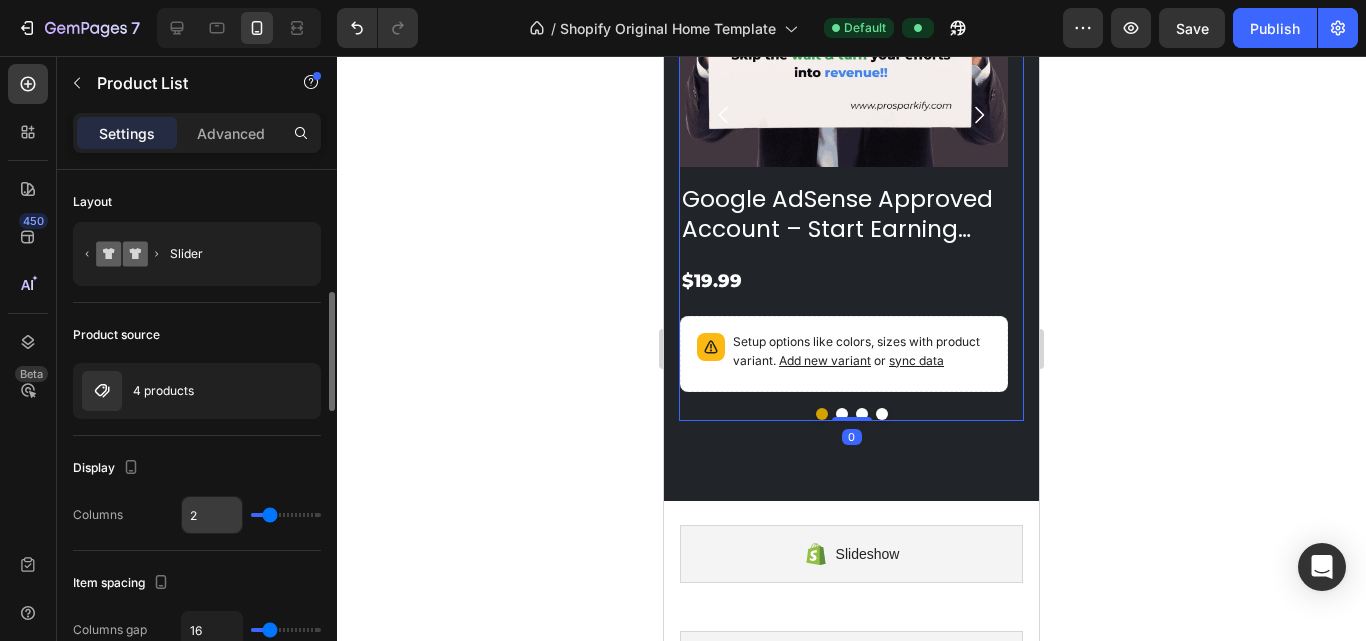 scroll, scrollTop: 200, scrollLeft: 0, axis: vertical 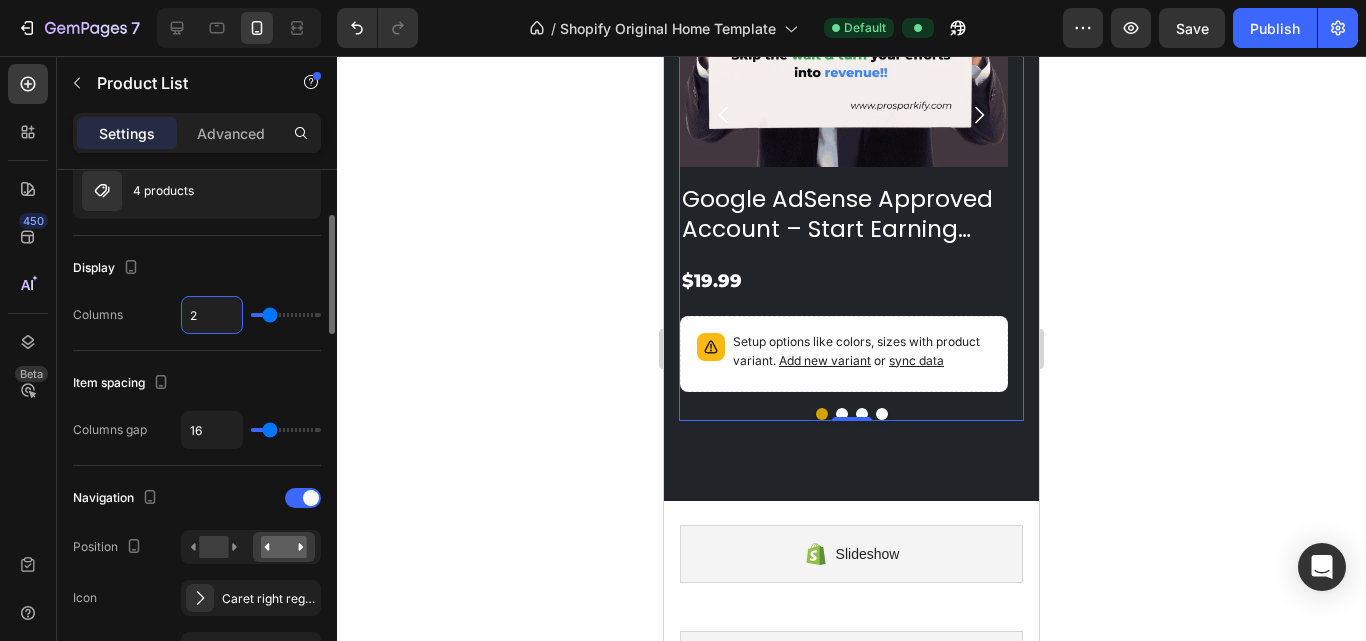click on "2" at bounding box center [212, 315] 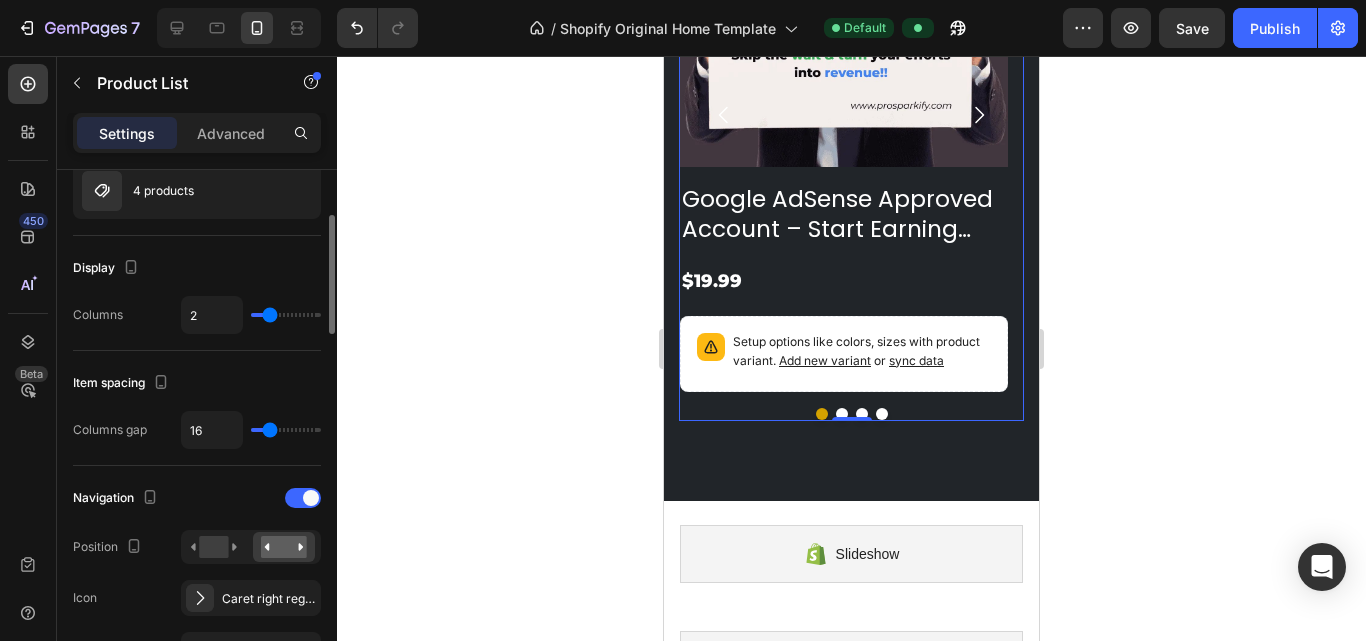 click on "2" at bounding box center [251, 315] 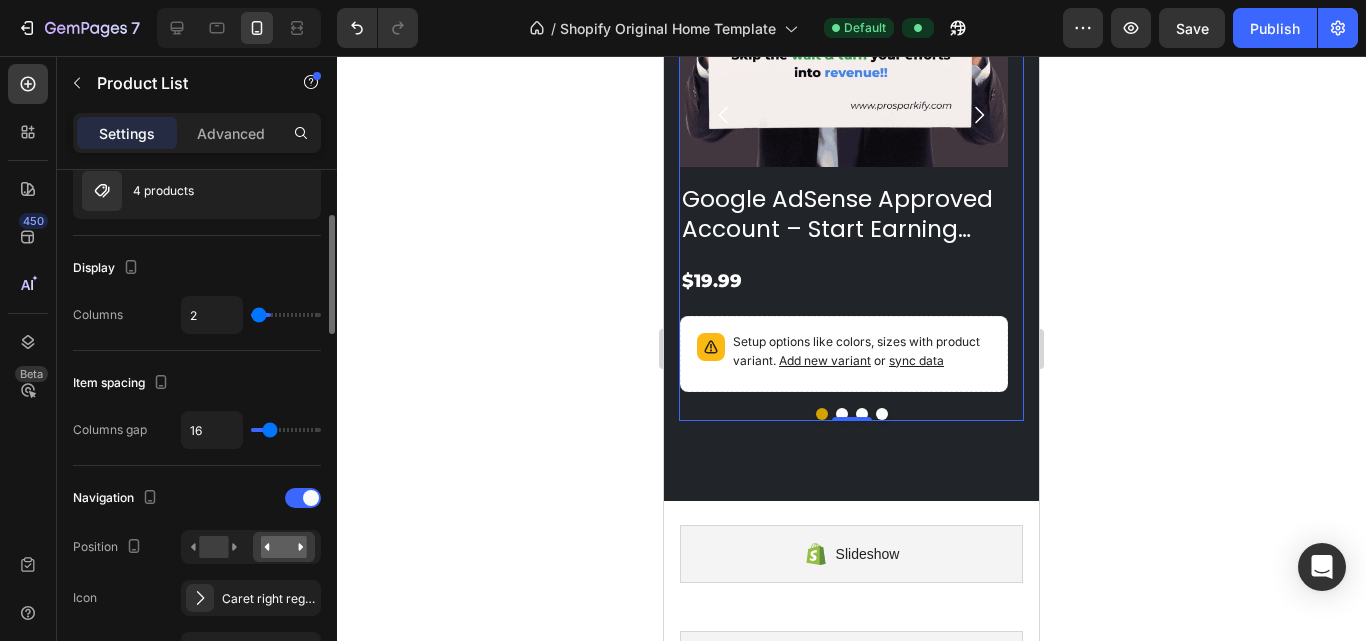 click at bounding box center [286, 315] 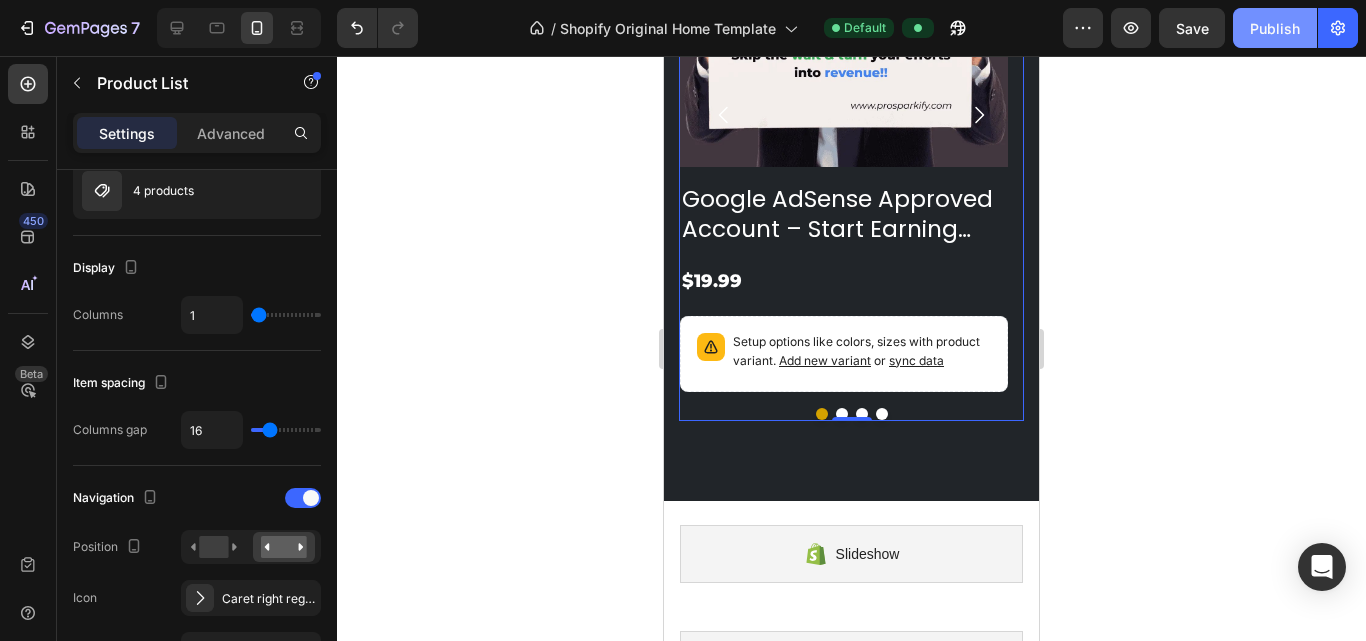 click on "Publish" 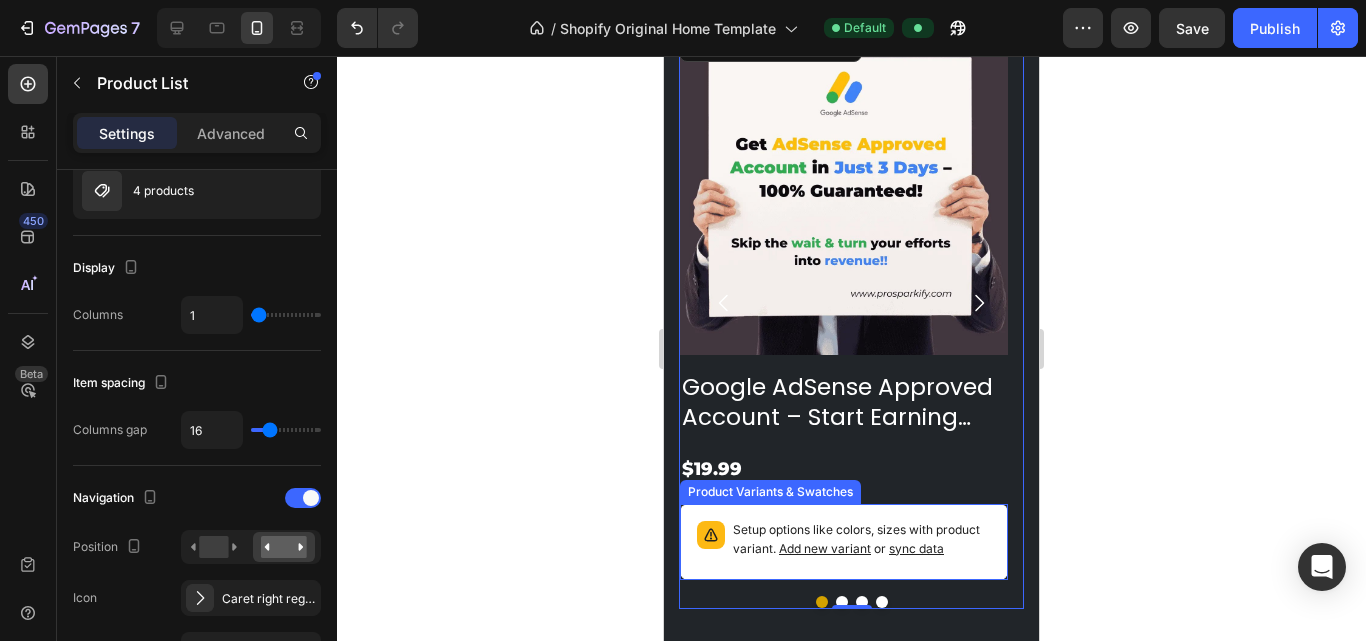 scroll, scrollTop: 930, scrollLeft: 0, axis: vertical 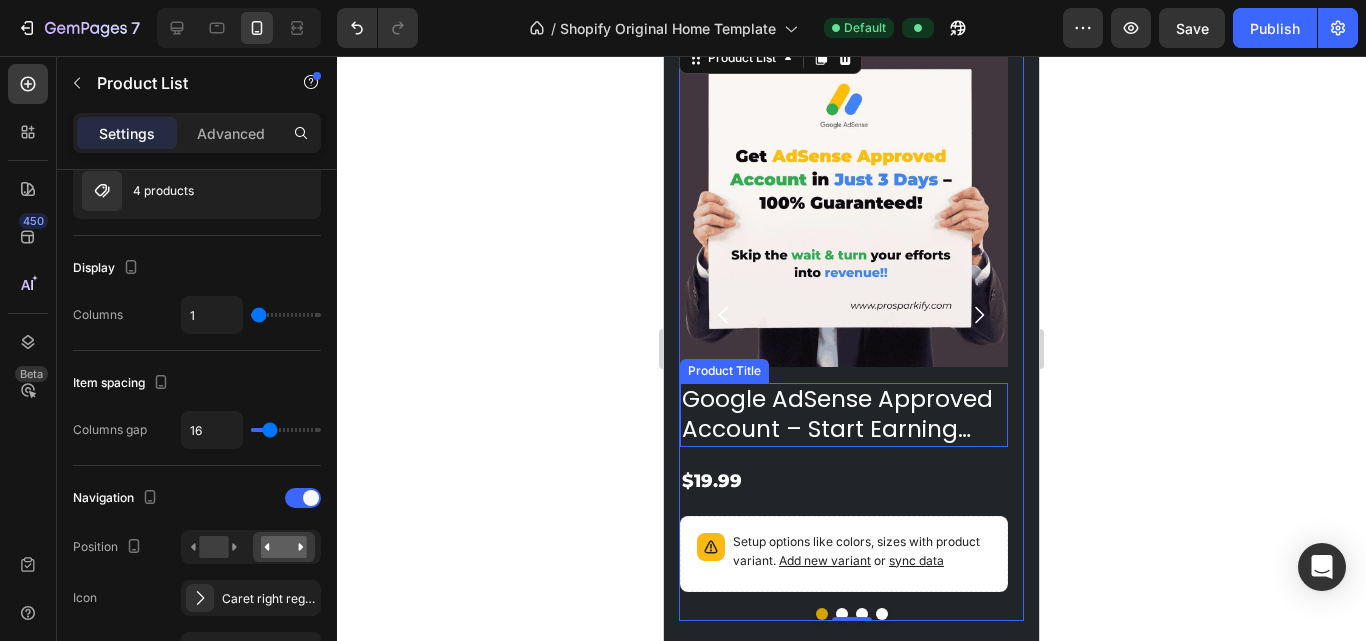 click on "Google AdSense Approved Account – Start Earning Instantly" at bounding box center [844, 415] 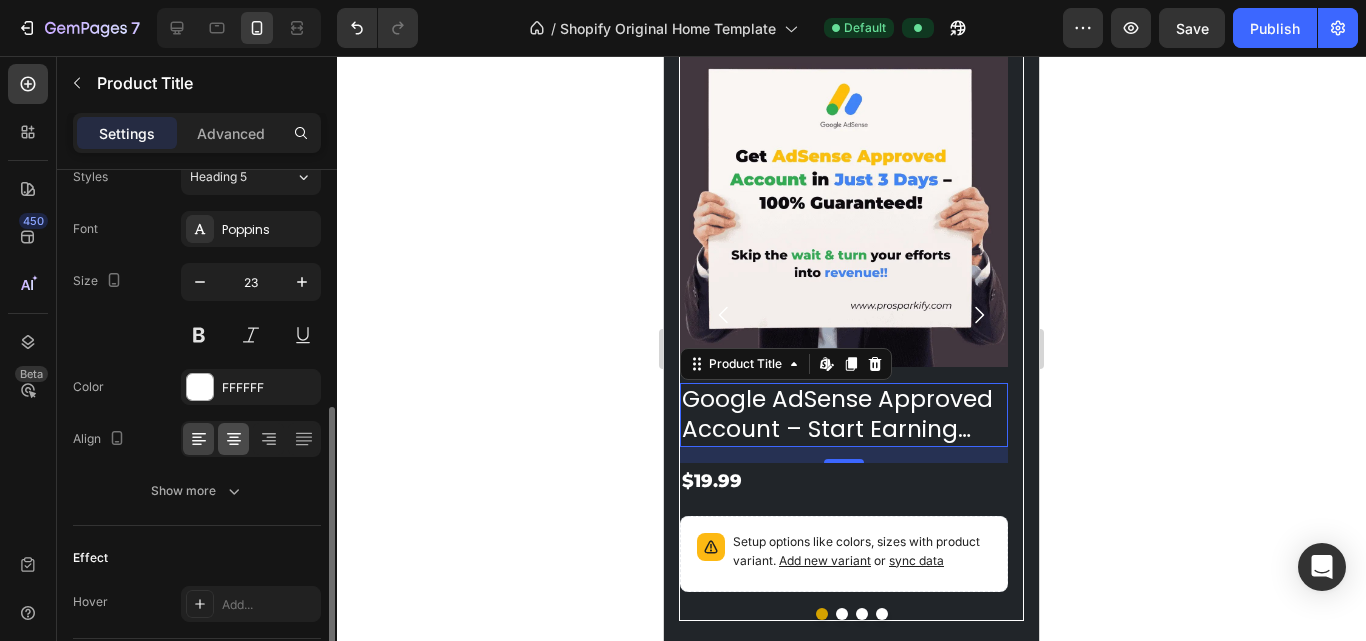 scroll, scrollTop: 300, scrollLeft: 0, axis: vertical 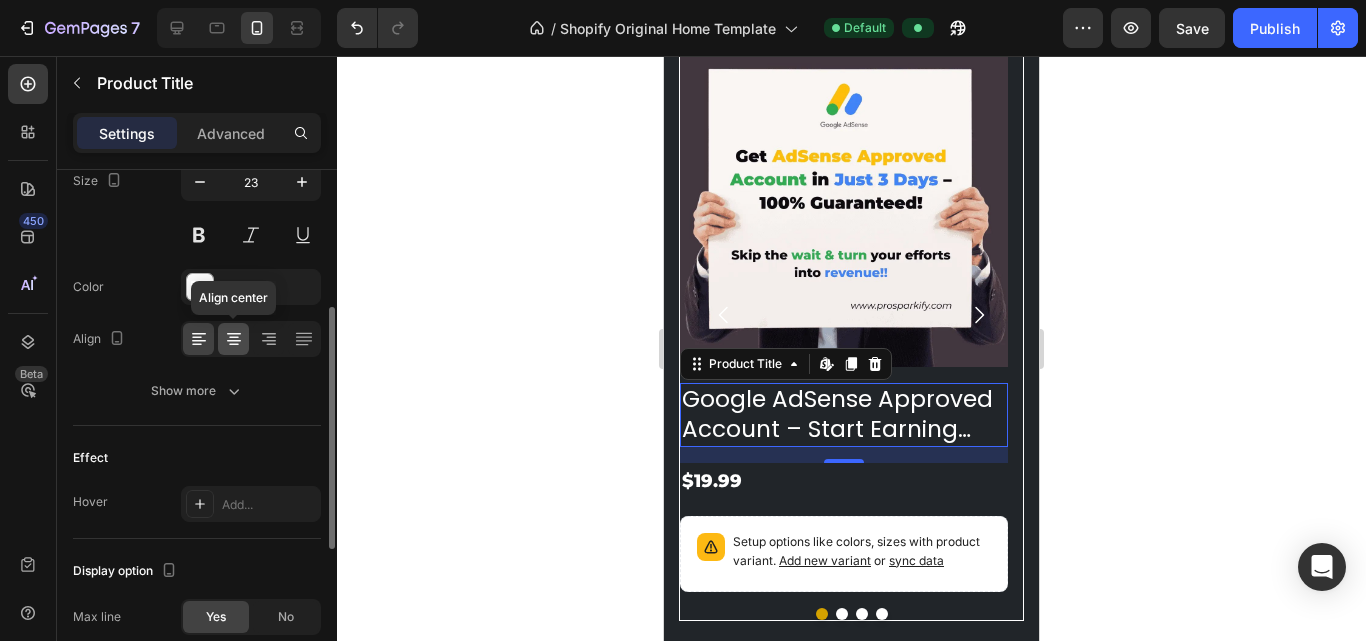 click 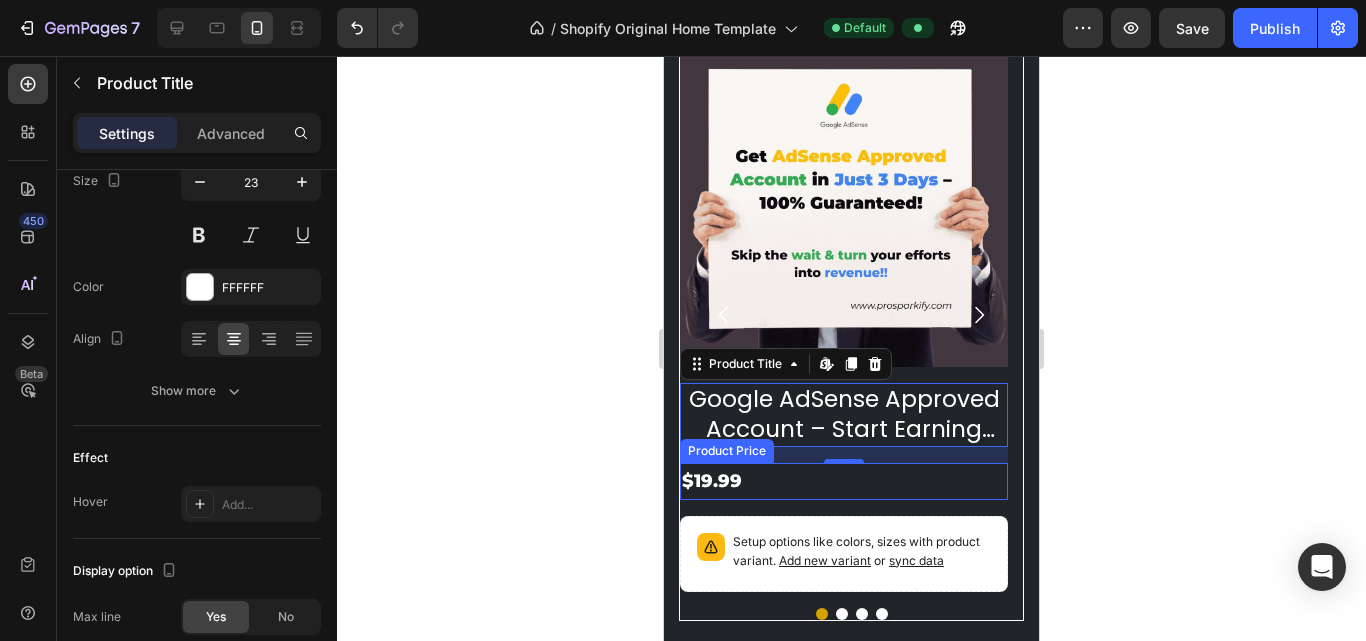 click on "$19.99" at bounding box center [844, 481] 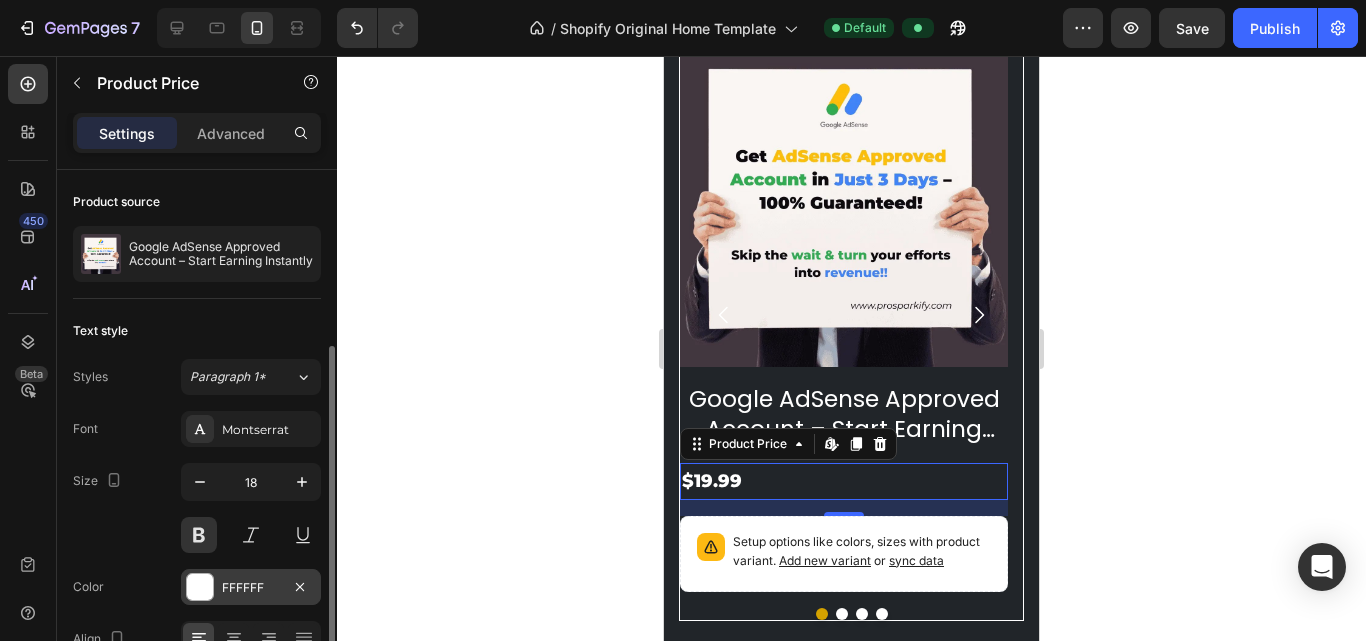 scroll, scrollTop: 100, scrollLeft: 0, axis: vertical 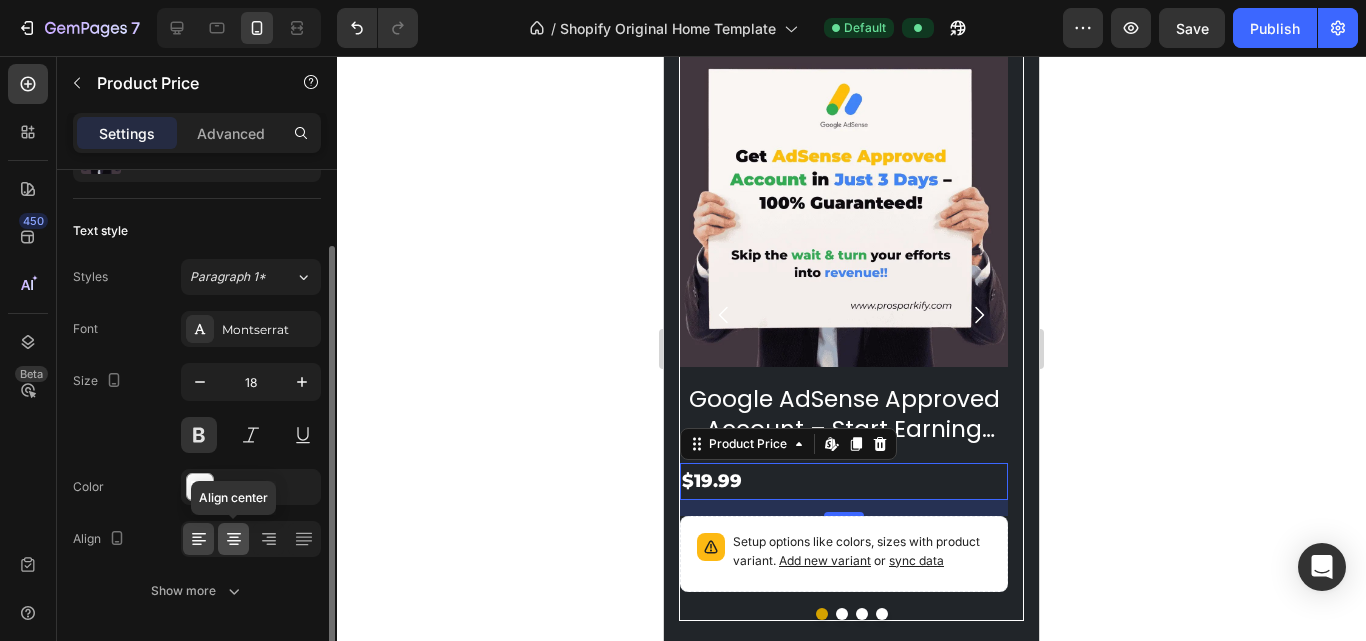 click 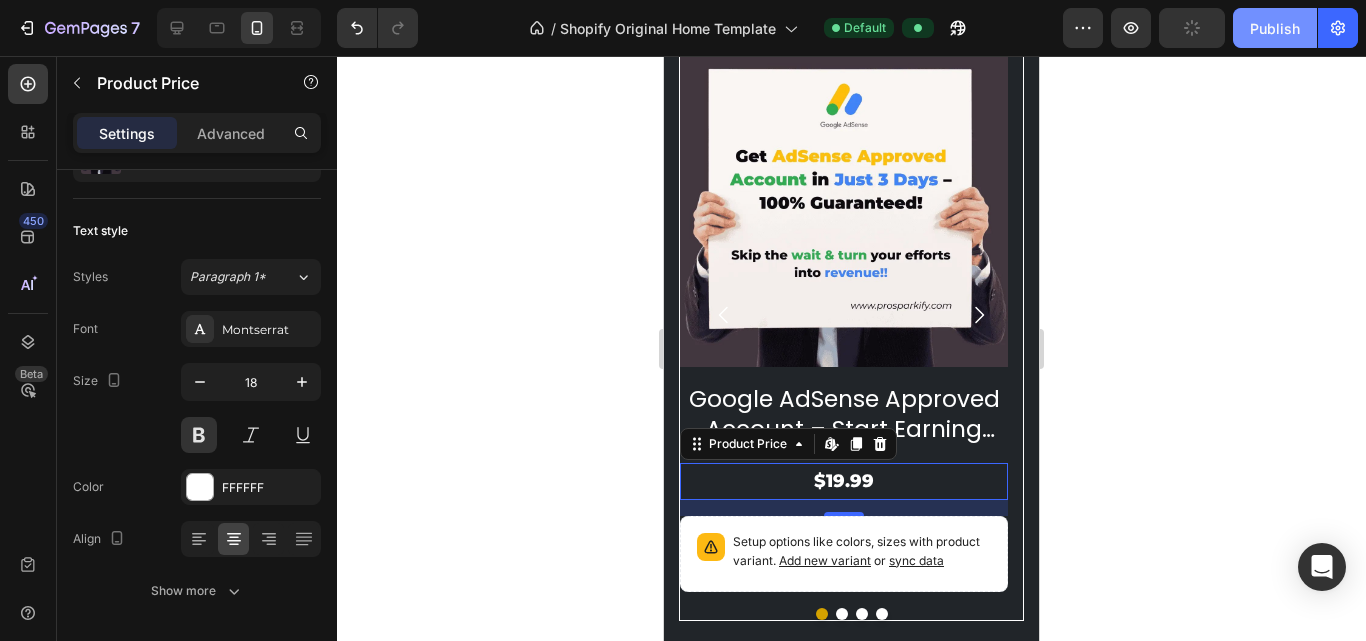 click on "Publish" at bounding box center (1275, 28) 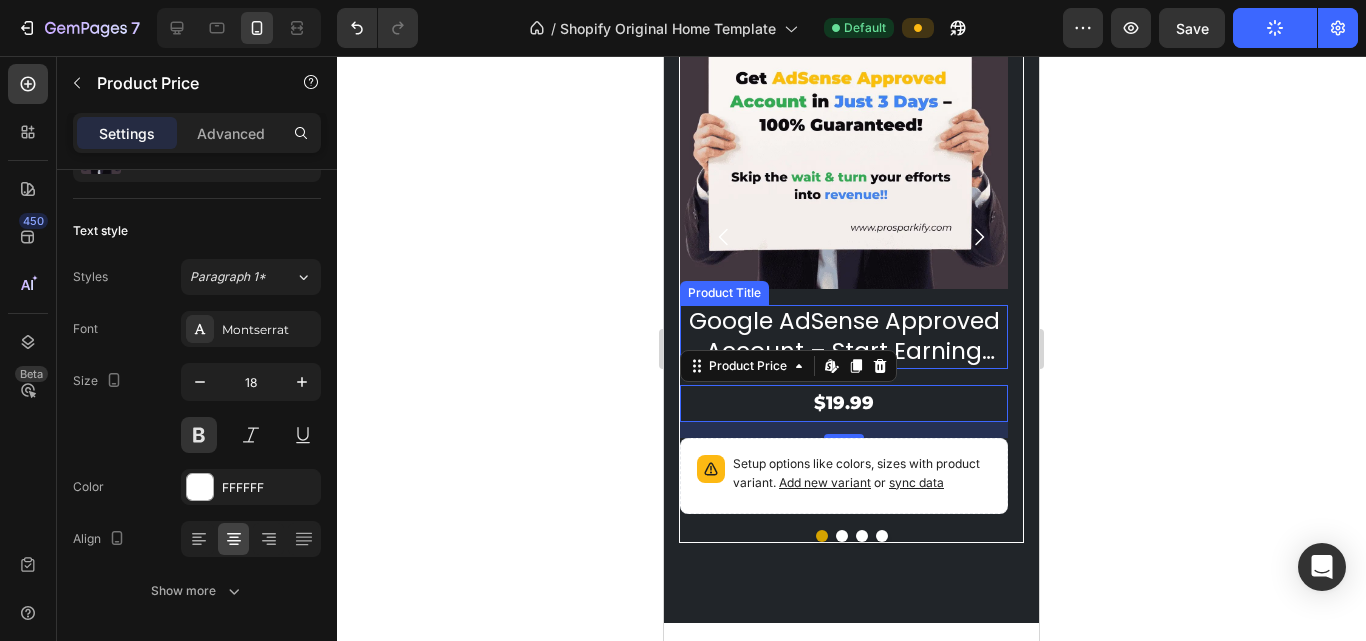 scroll, scrollTop: 1130, scrollLeft: 0, axis: vertical 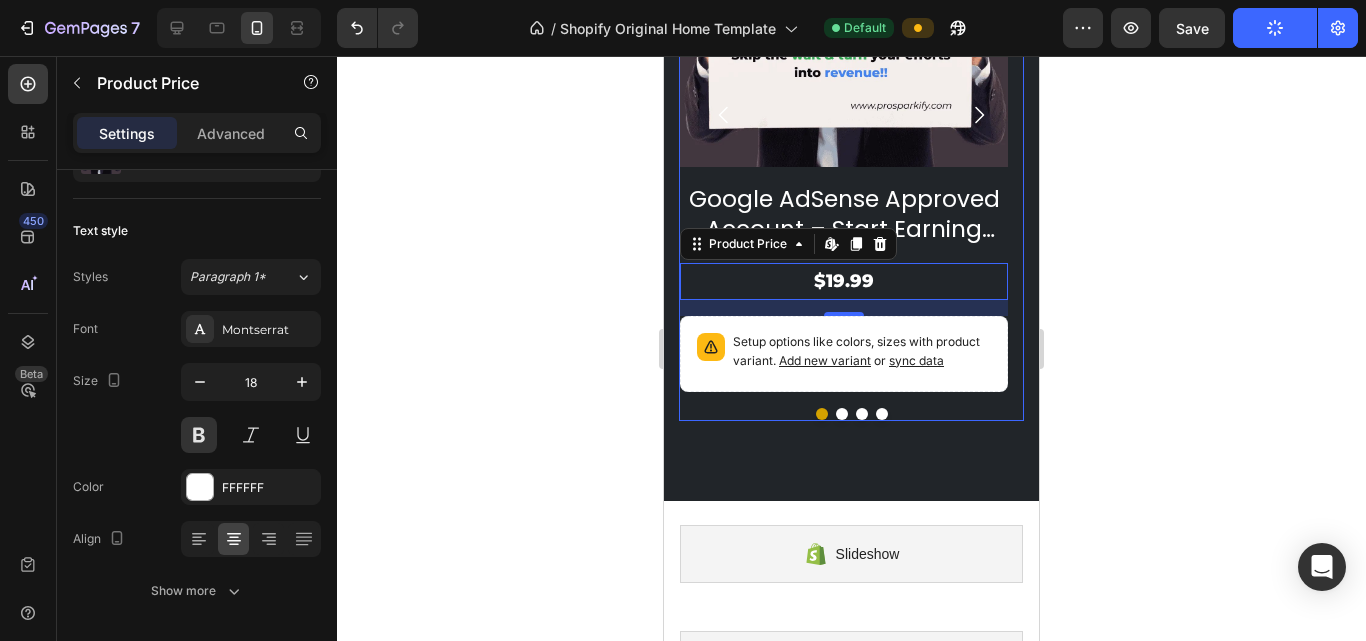 click on "Product Images Google AdSense Approved Account – Start Earning Instantly Product Title $19.99 Product Price   Edit content in Shopify 16 Product Price   Edit content in Shopify 16 Setup options like colors, sizes with product variant.       Add new variant   or   sync data Product Variants & Swatches Row Product List Product Images YouTube Subscribers – Real & Safe Growth Product Title $6.55 Product Price   Edit content in Shopify 0 Product Price   Edit content in Shopify 0 Setup options like colors, sizes with product variant.       Add new variant   or   sync data Product Variants & Swatches Row Product List Product Images TikTok Monetization Services – Get Eligible & Start Earning Faster Product Title $49.99 Product Price   Edit content in Shopify 0 Product Price   Edit content in Shopify 0 Setup options like colors, sizes with product variant.       Add new variant   or   sync data Product Variants & Swatches Row Product List Product Images Product Title $90.00 Product Price   0   0" at bounding box center (851, 129) 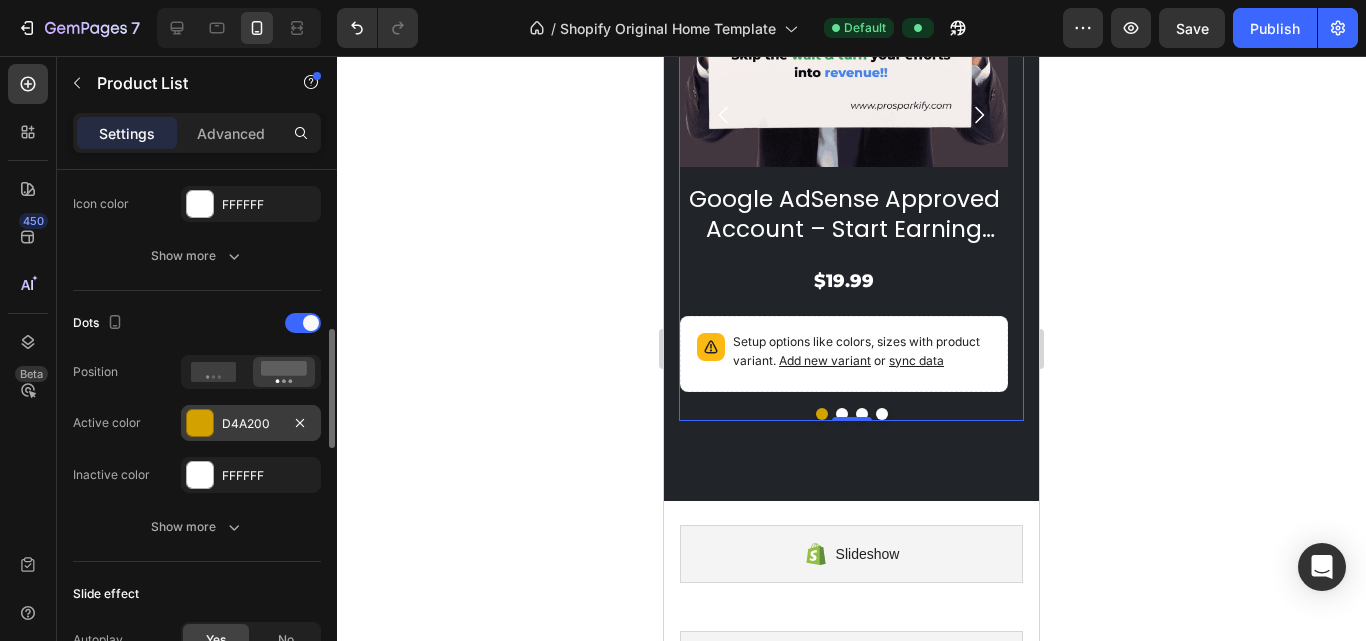 scroll, scrollTop: 800, scrollLeft: 0, axis: vertical 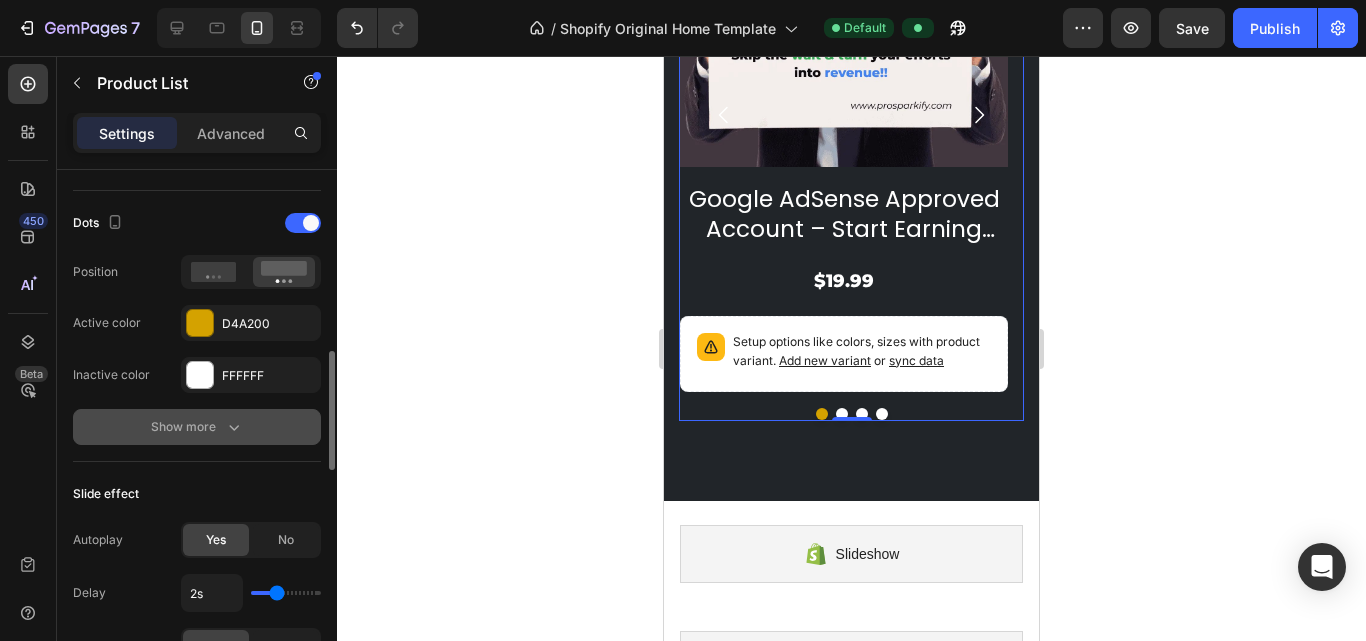 click on "Show more" at bounding box center (197, 427) 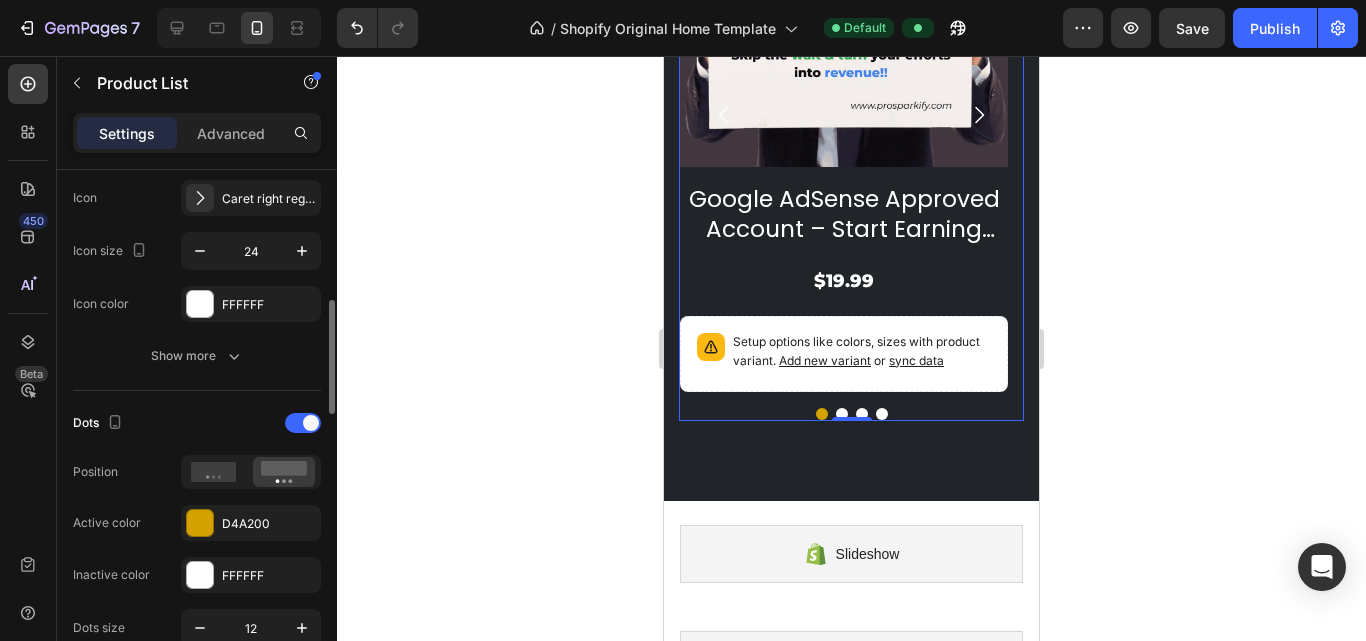 scroll, scrollTop: 500, scrollLeft: 0, axis: vertical 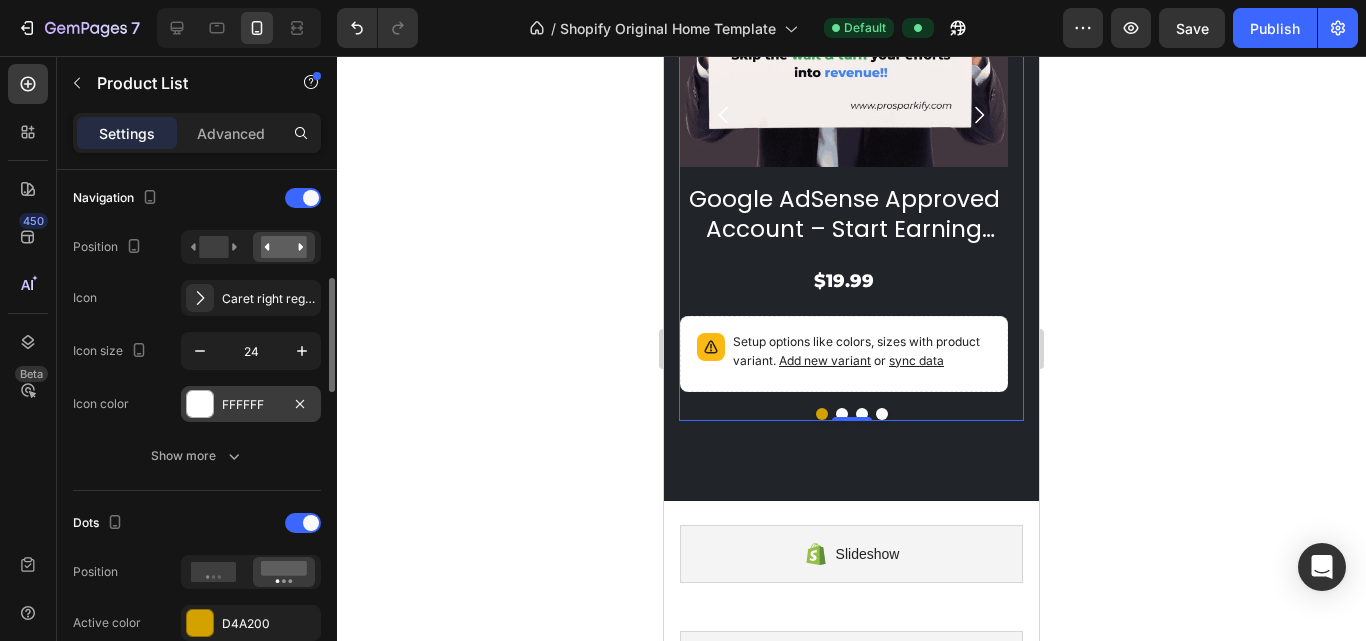 click at bounding box center [200, 404] 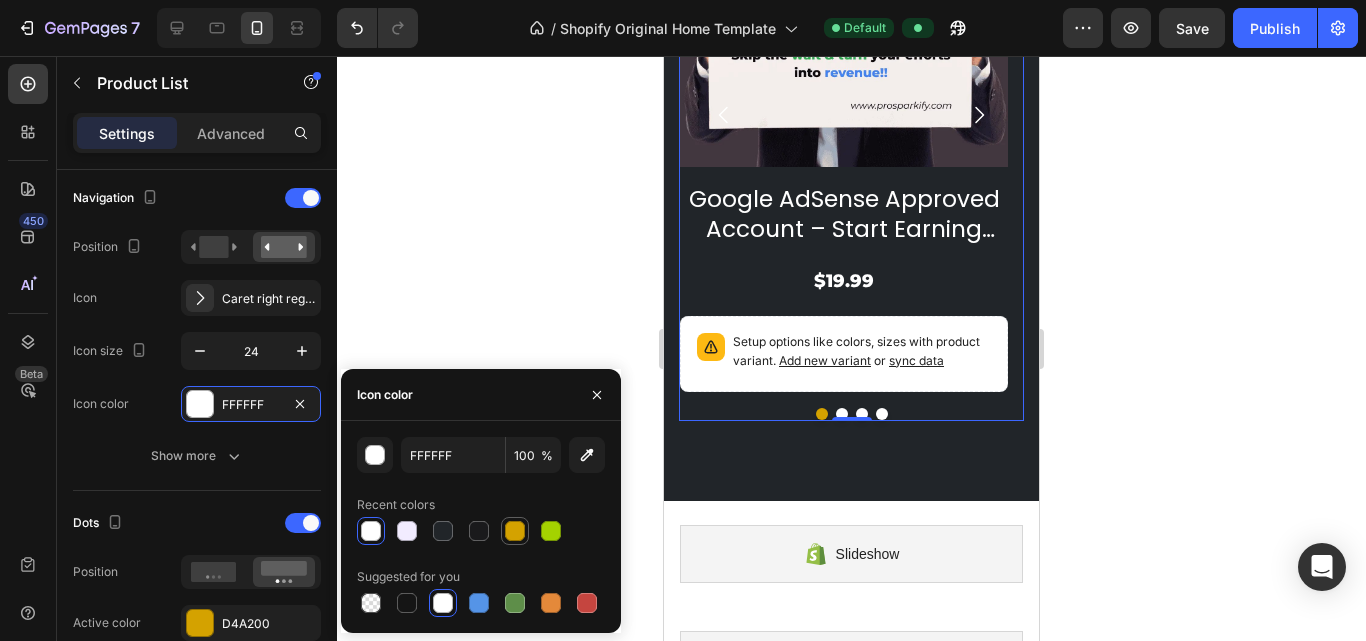 click at bounding box center [515, 531] 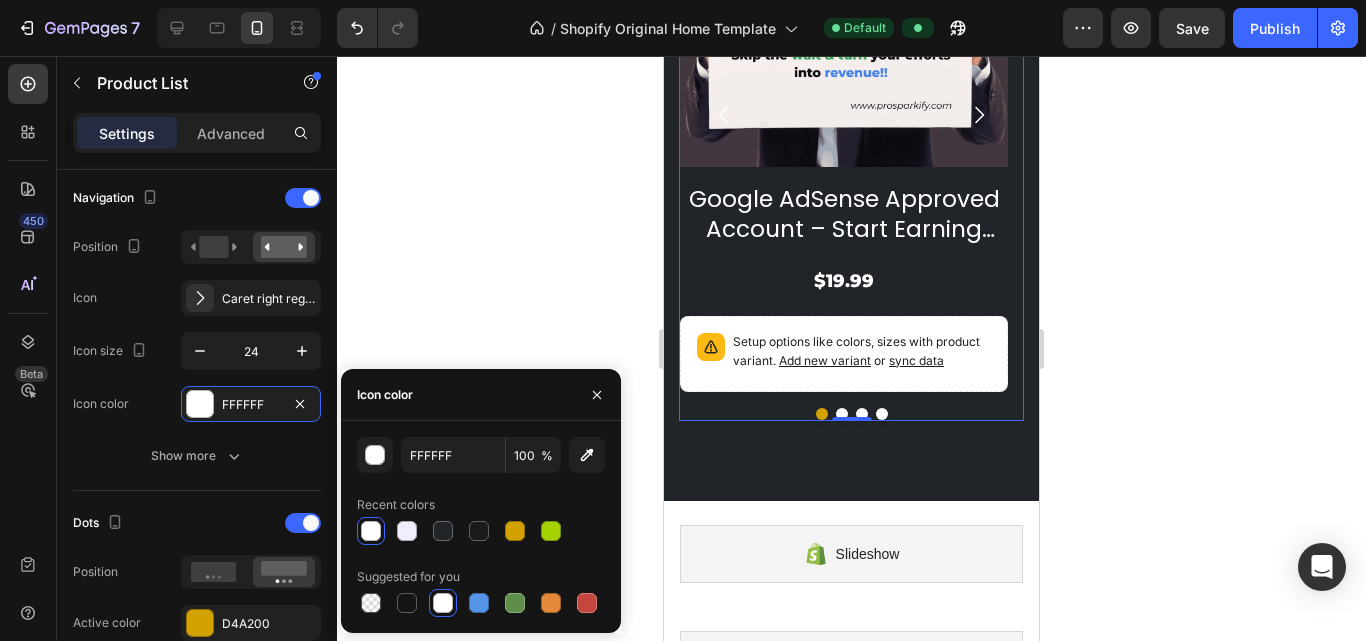 type on "D4A200" 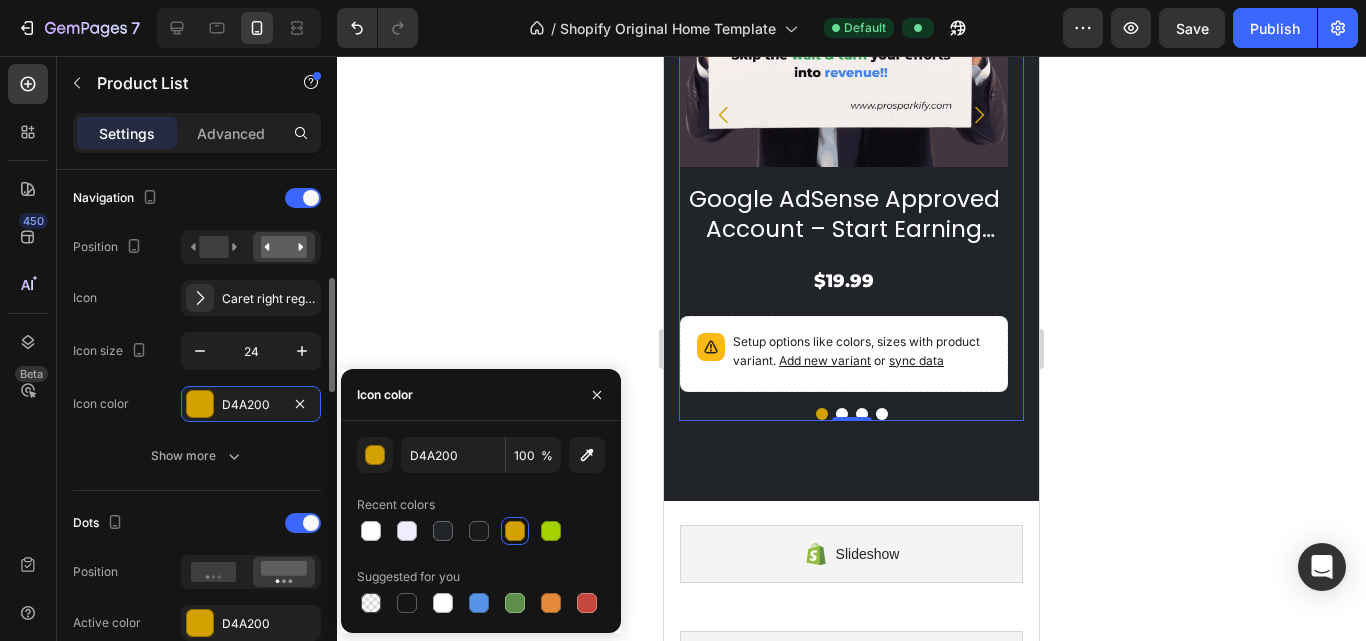 click on "Navigation Position Icon
Caret right regular Icon size 24 Icon color D4A200" at bounding box center (197, 302) 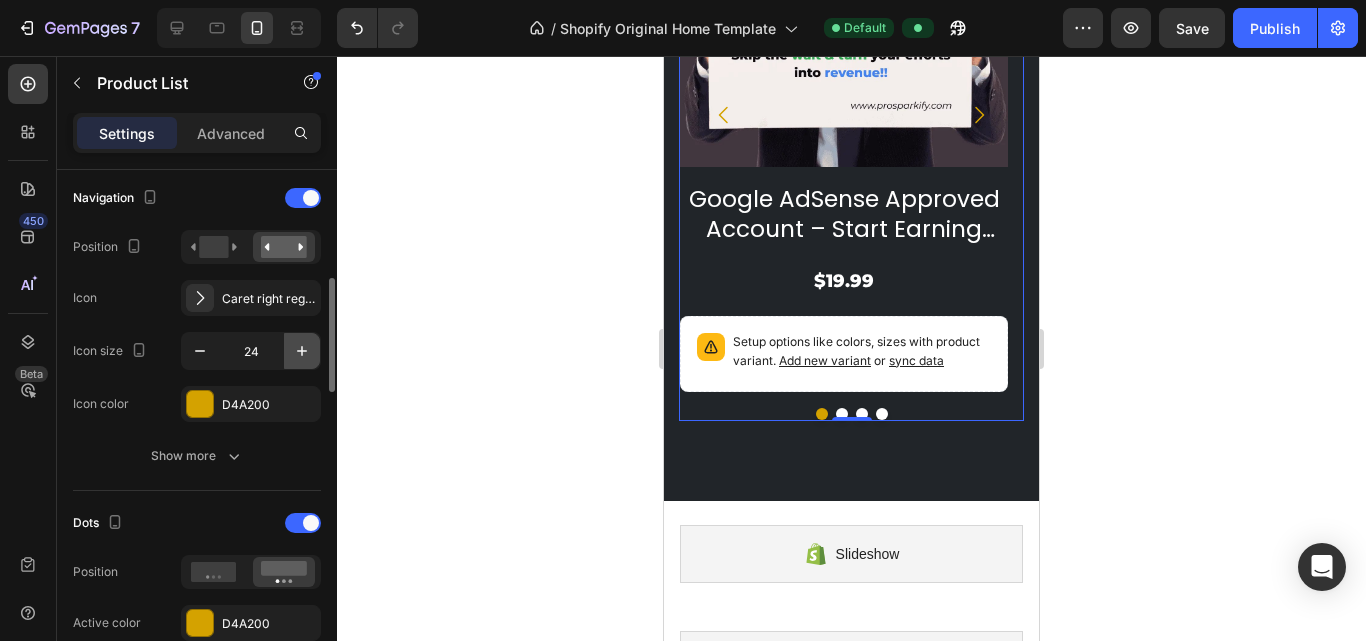 click 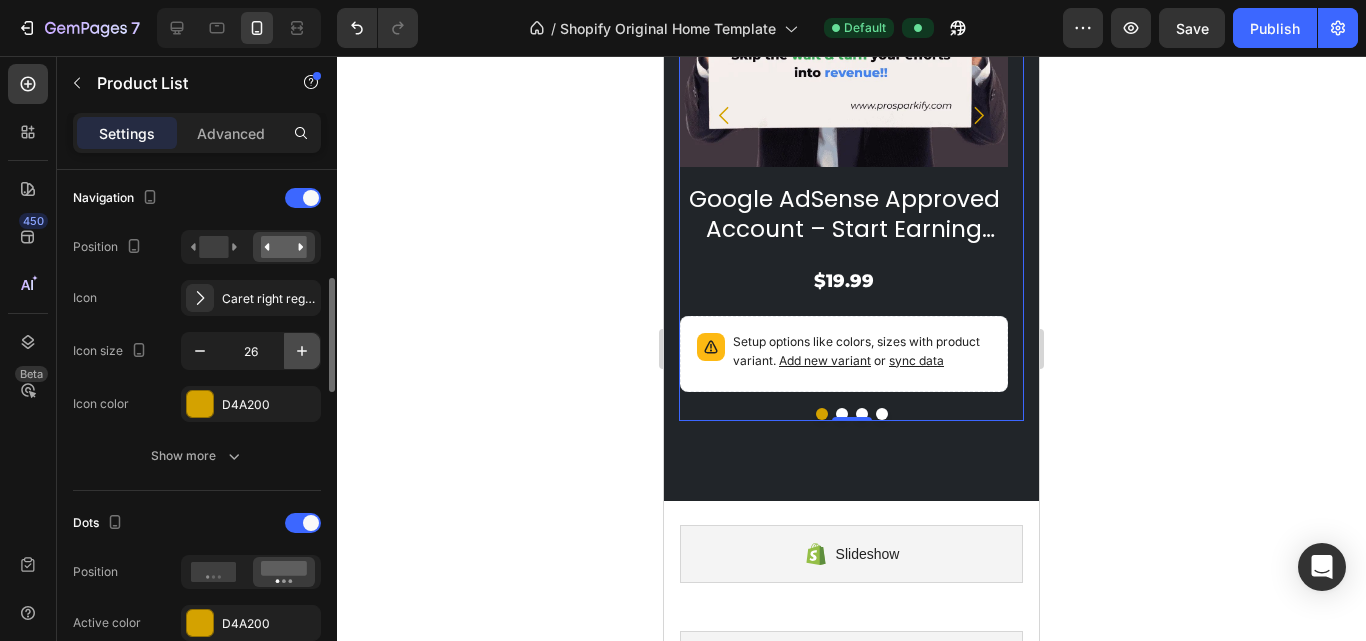 click 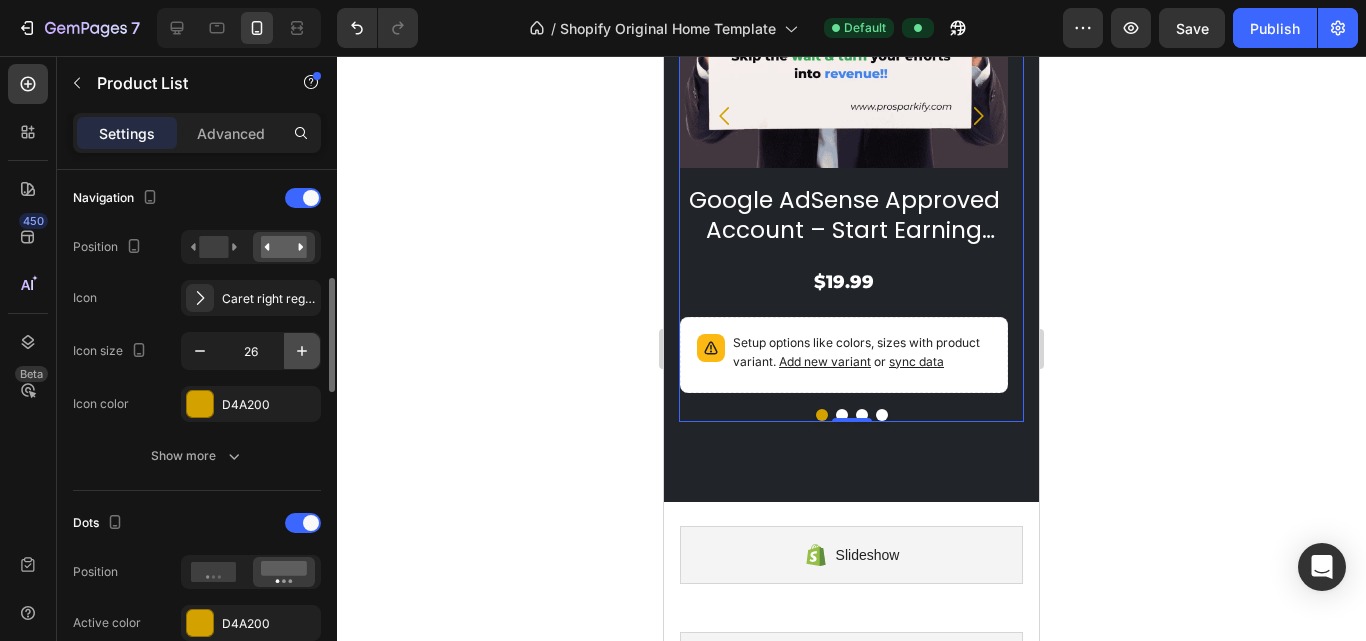 click 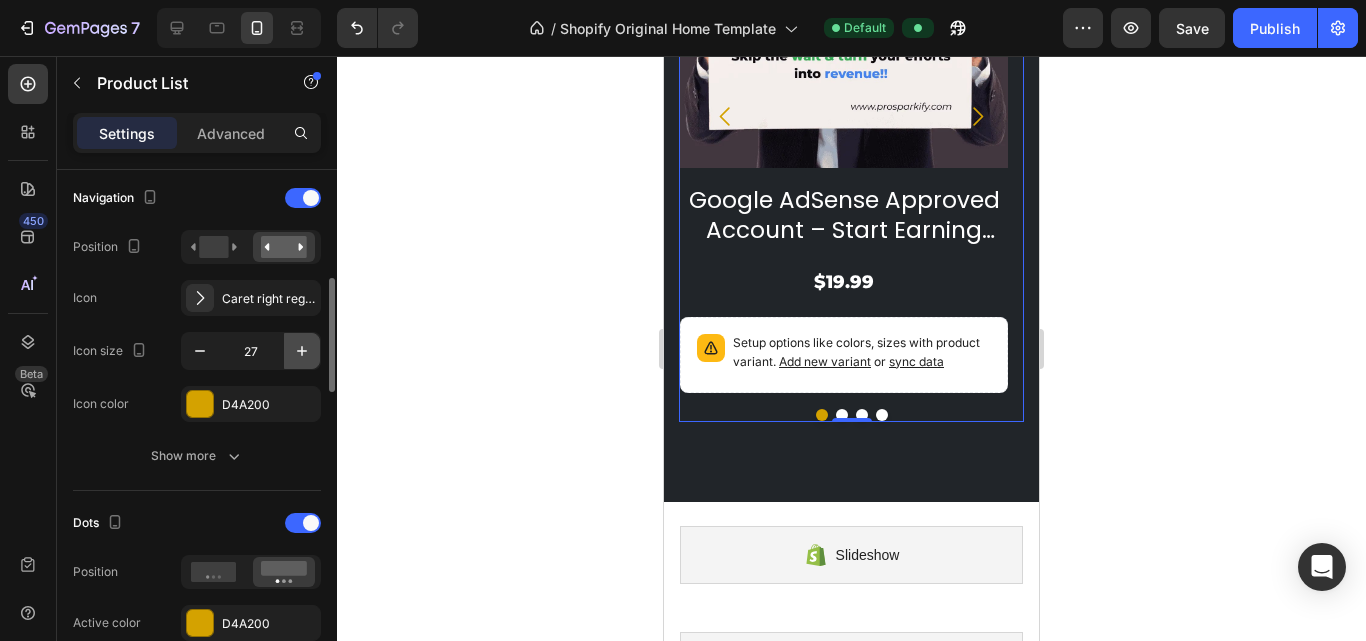 click 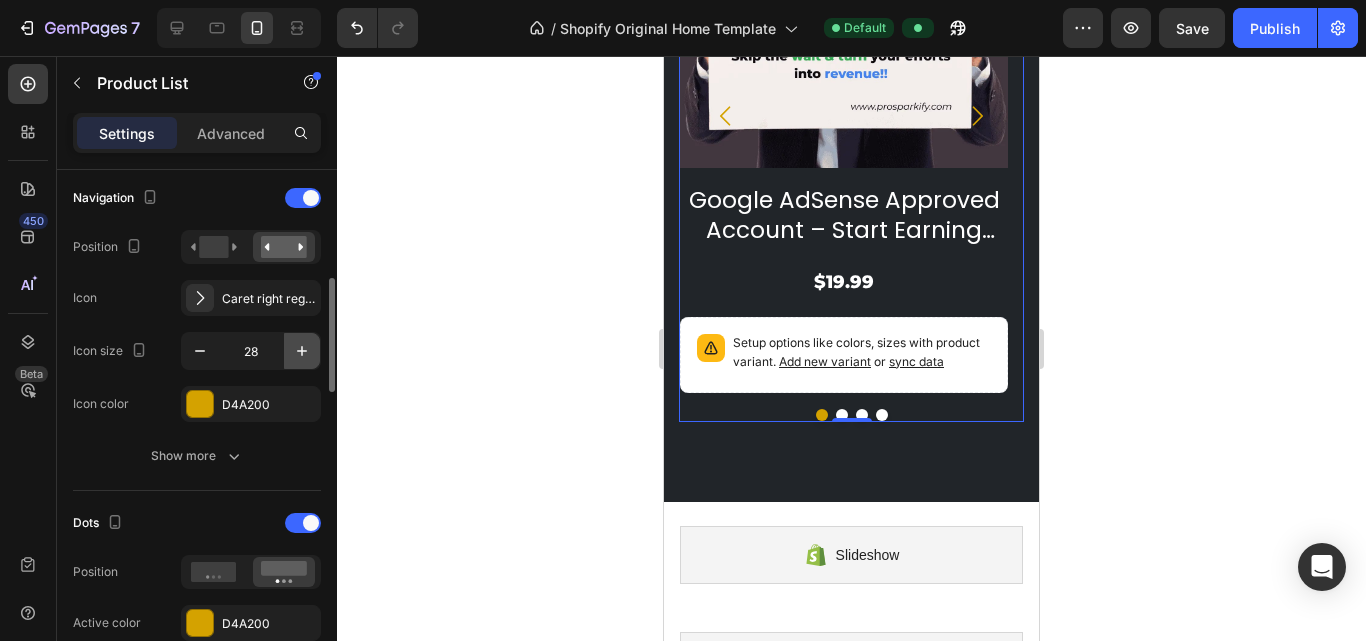scroll, scrollTop: 1128, scrollLeft: 0, axis: vertical 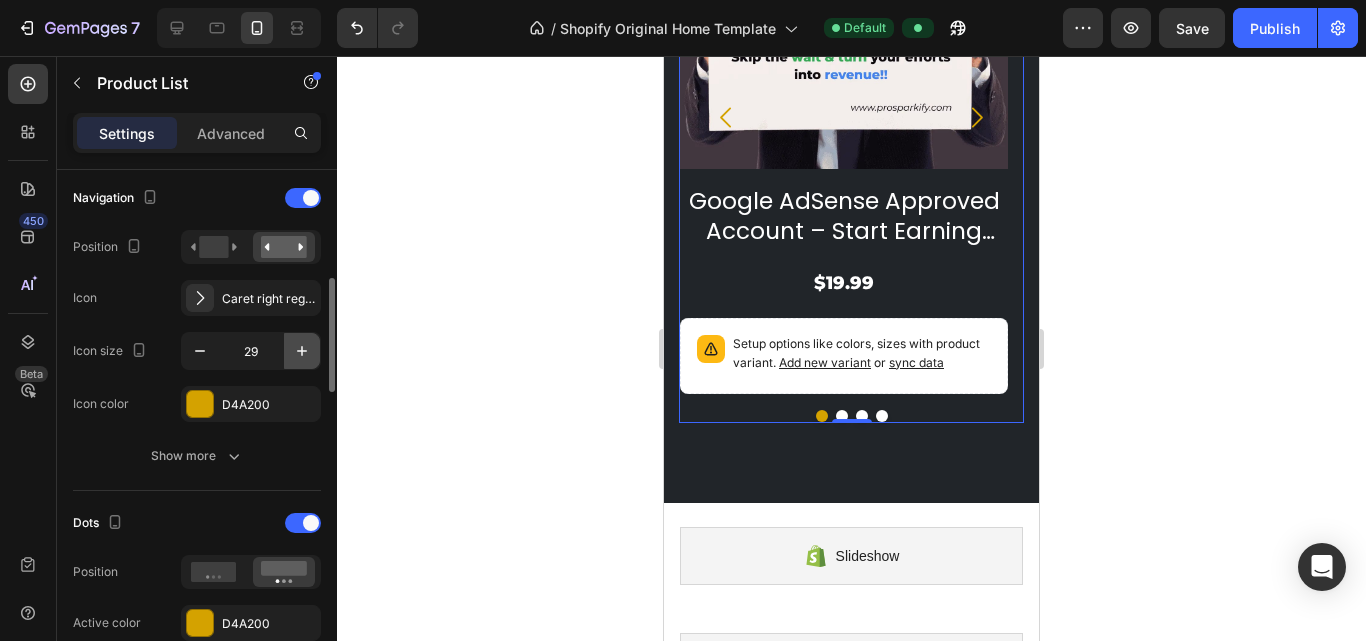 click 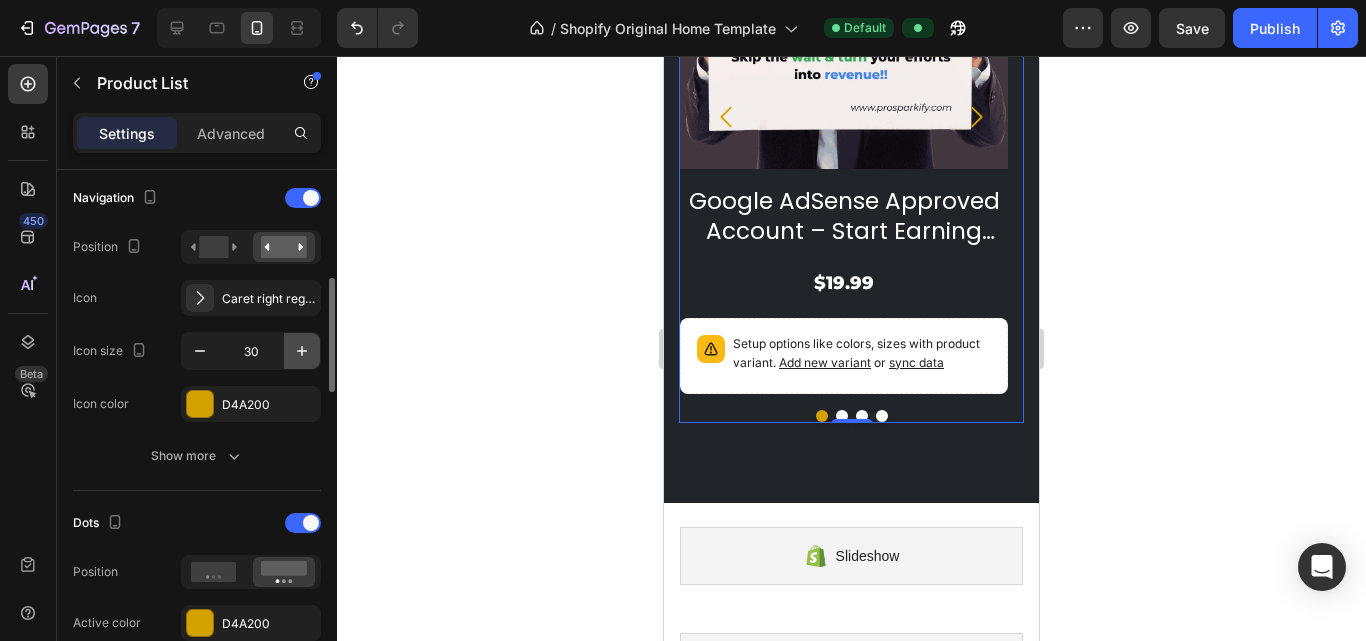 scroll, scrollTop: 1127, scrollLeft: 0, axis: vertical 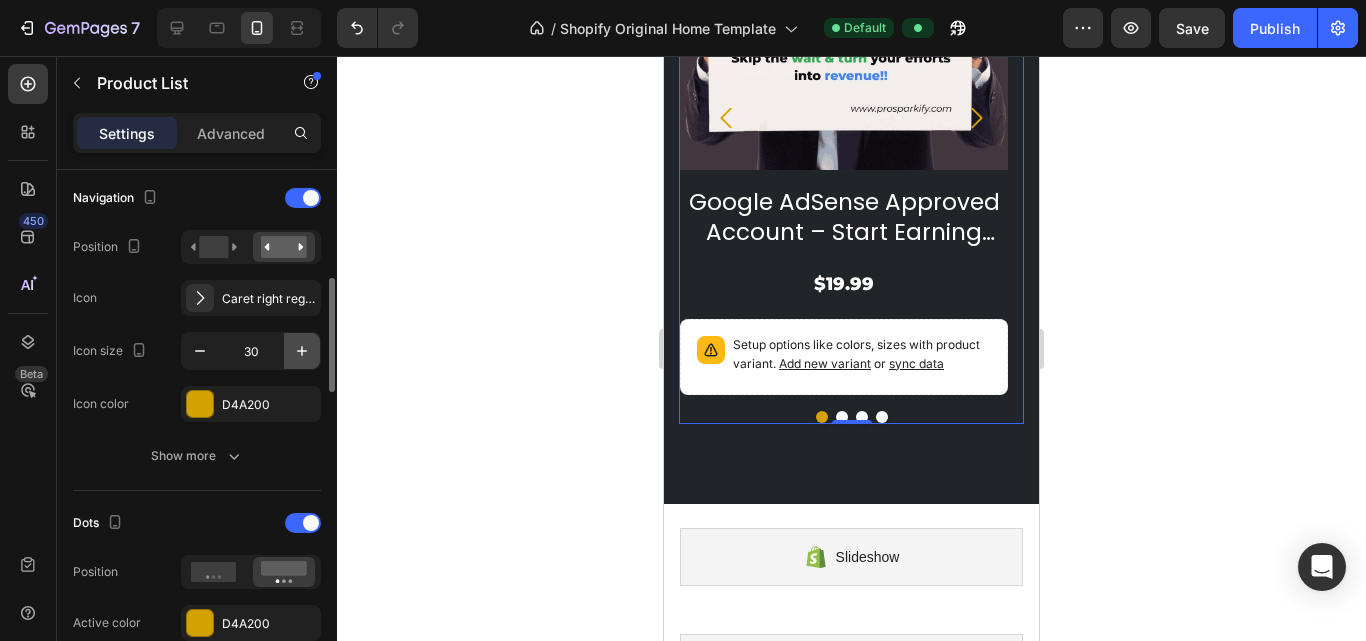 click 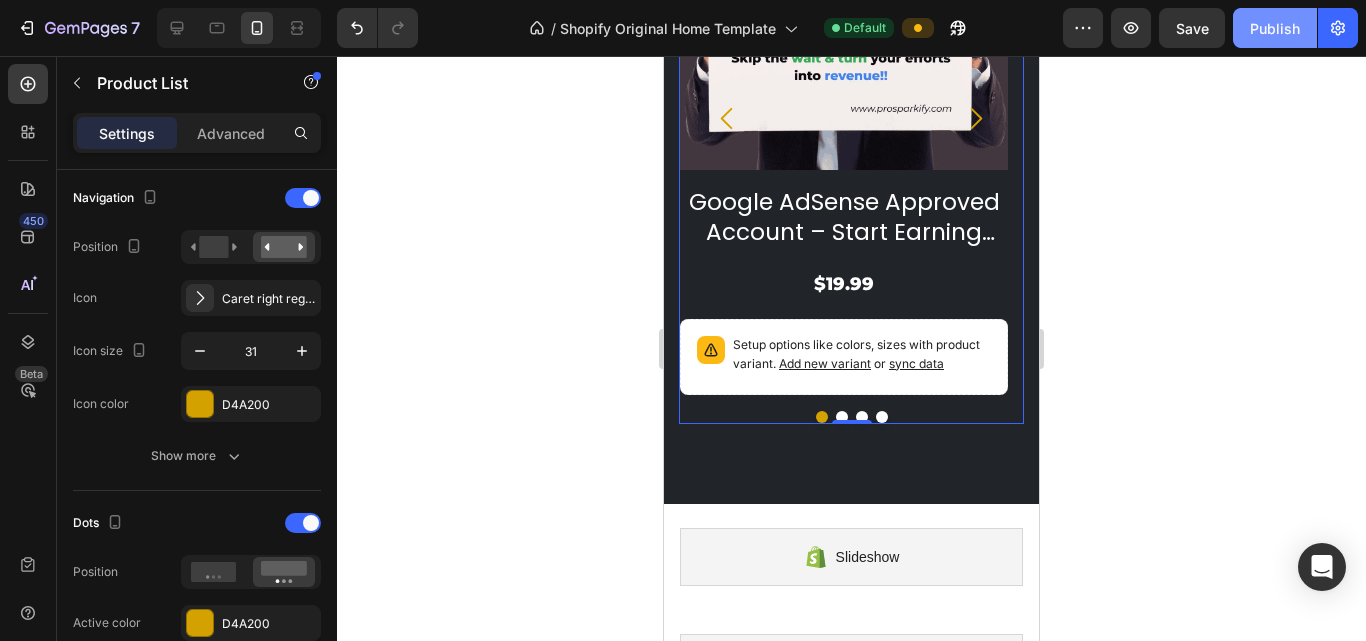 click on "Publish" at bounding box center (1275, 28) 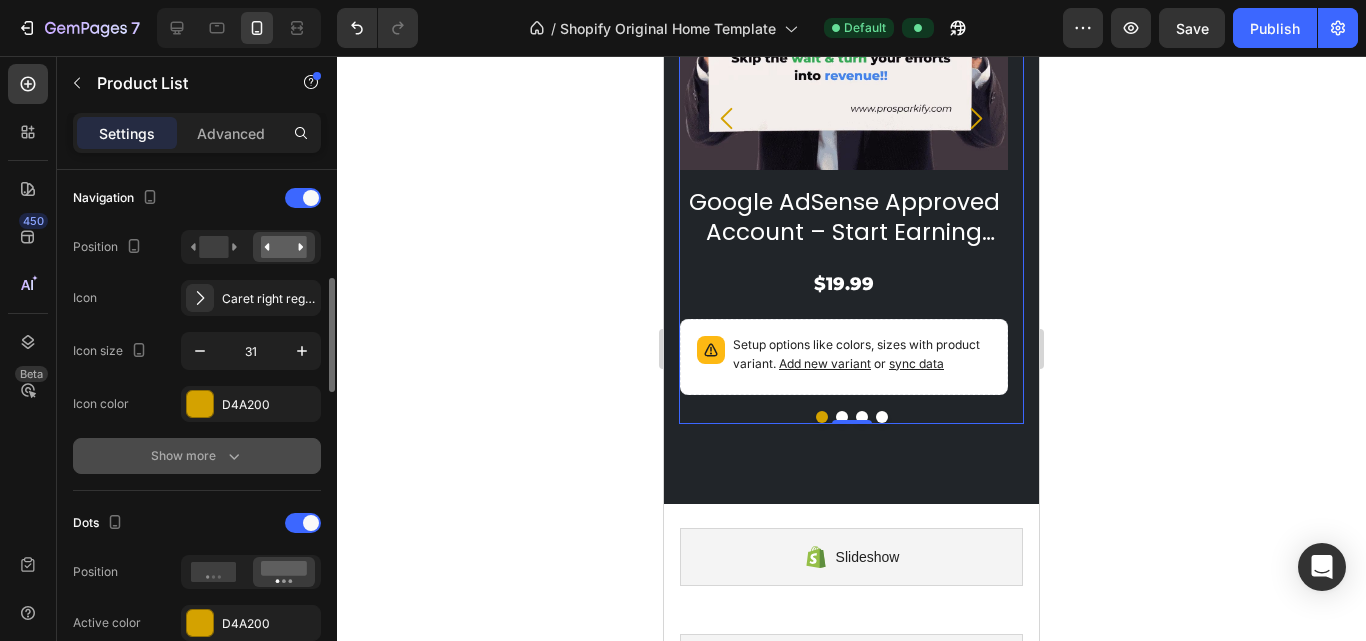 click on "Show more" at bounding box center (197, 456) 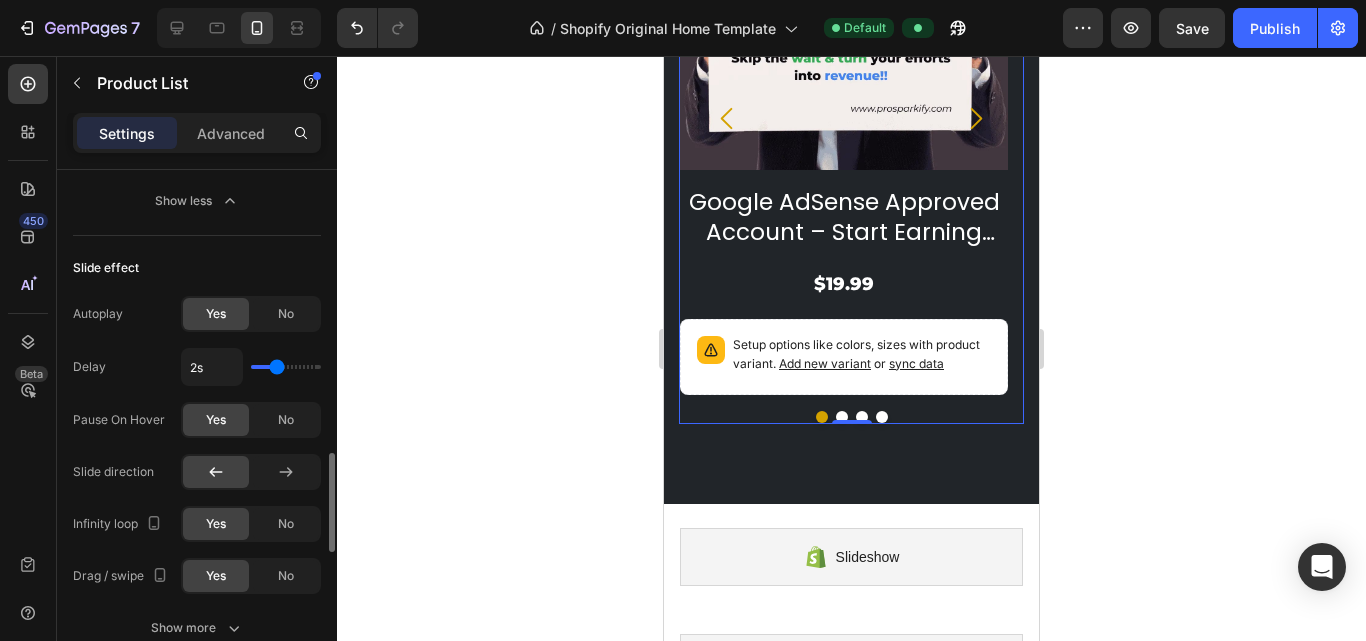 scroll, scrollTop: 1700, scrollLeft: 0, axis: vertical 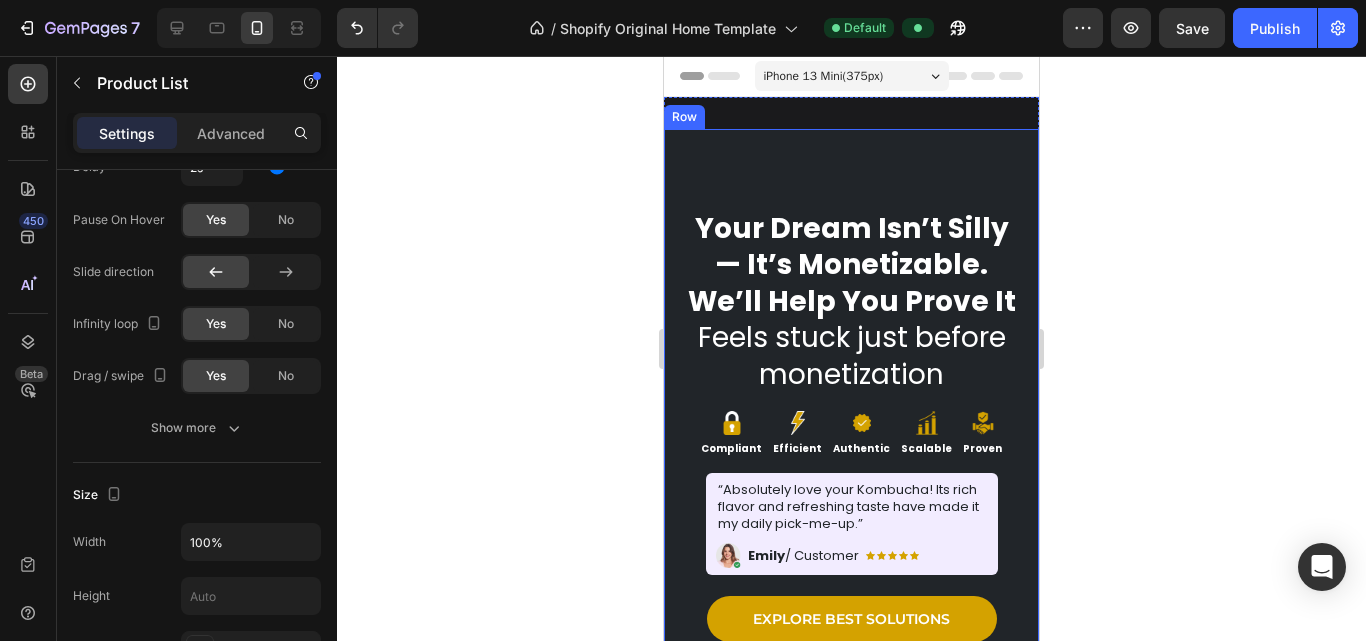 click on "Your Dream Isn’t Silly — It’s Monetizable. We’ll Help You Prove It Feels stuck just before monetization Heading Every late-night edit, every idea — it wasn’t for nothing. Your channel is more than content — it’s your voice, your passion, your effort. Still stuck at 500 subs or halfway to 4,000 hours? We get it. At  ProSparkify , we help creators cross the line — safely, quickly, and without bots. Just a smart, policy-safe strategy built to get you earning.   Text Block Explore best solutions Button Image Compliant Text Block Image Efficient Text Block Image Authentic Text Block Image Scalable Text Block Image Proven Text Block Row Image “Absolutely love your Kombucha! Its rich flavor and refreshing taste have made it my daily pick-me-up.” Text Block Image Icon Icon Icon Icon Icon Icon List Emily  / Customer Text Block Row Row Explore Best Solutions Button Row" at bounding box center [851, 399] 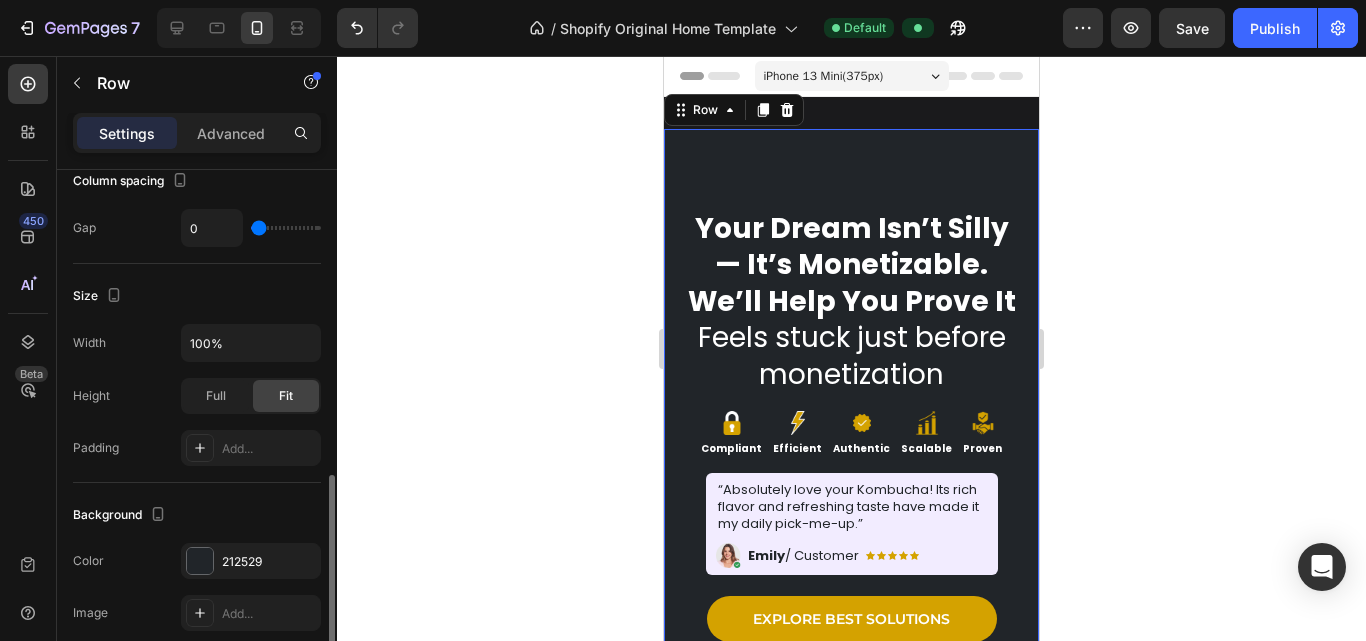 scroll, scrollTop: 600, scrollLeft: 0, axis: vertical 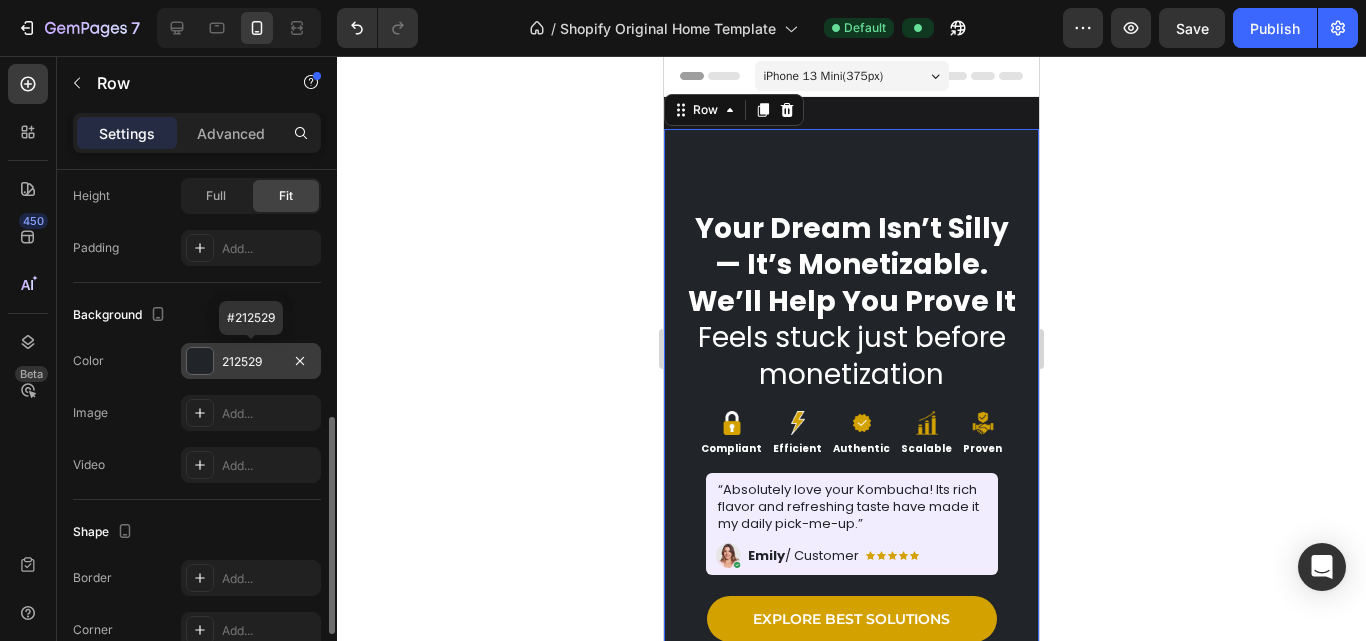 click at bounding box center (200, 361) 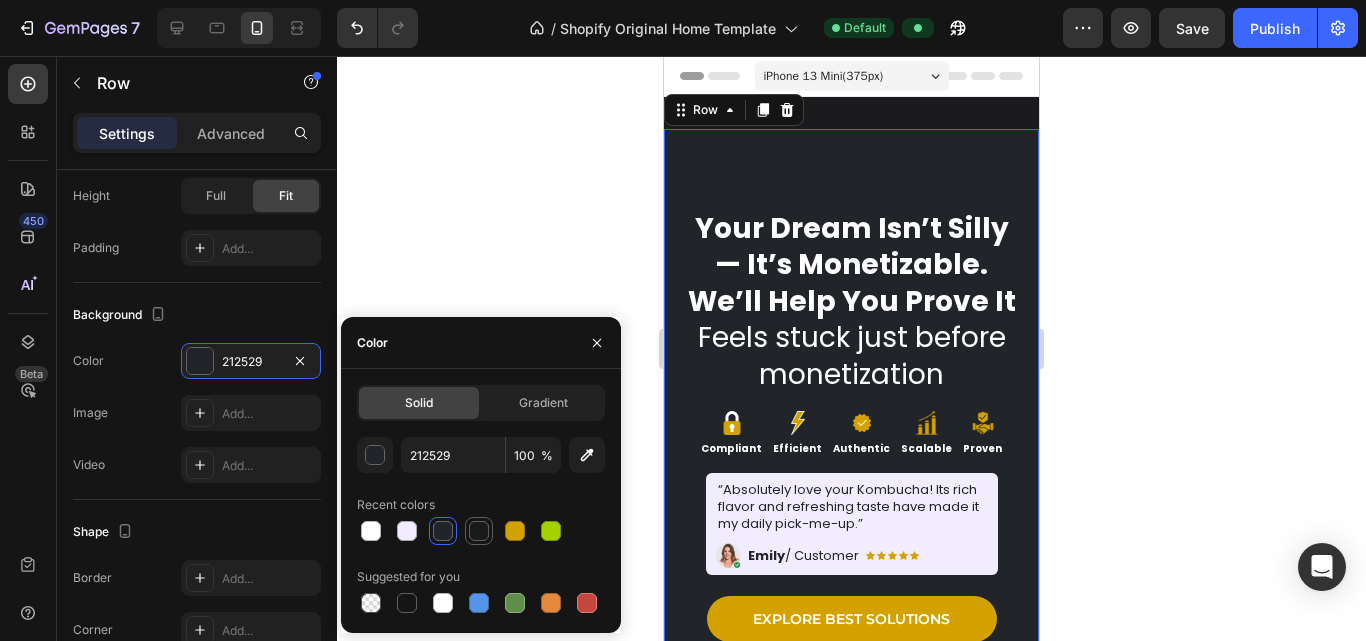 click at bounding box center (479, 531) 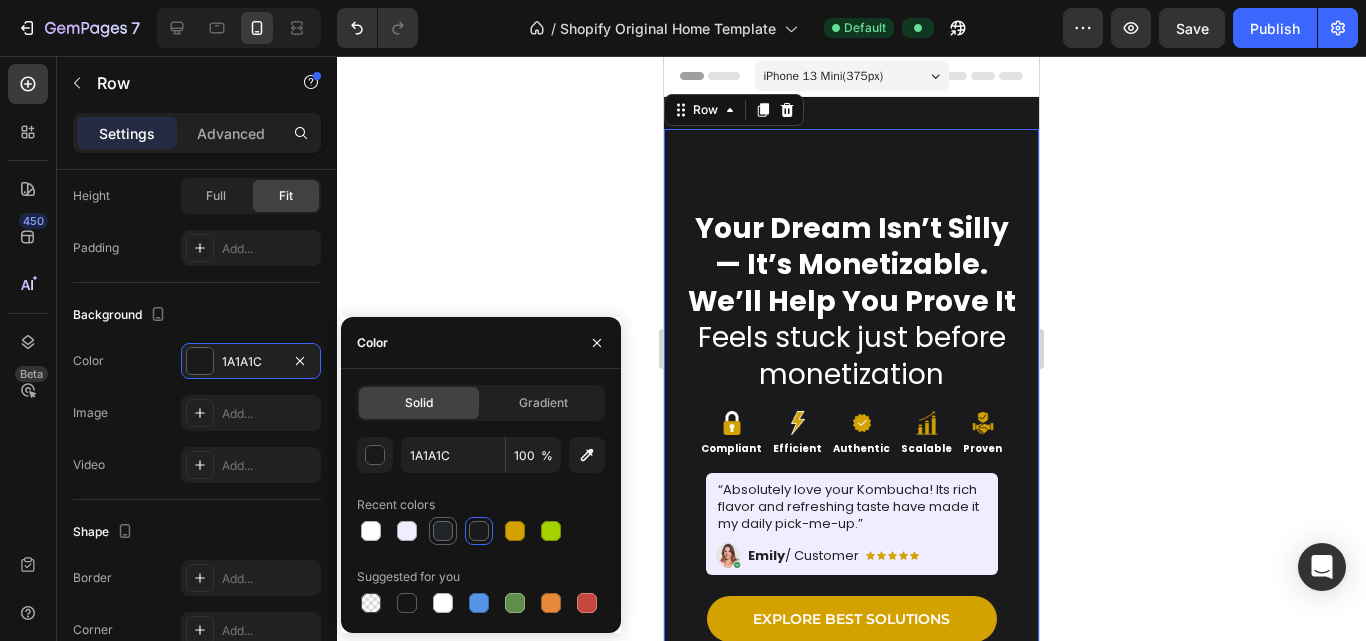 click at bounding box center (443, 531) 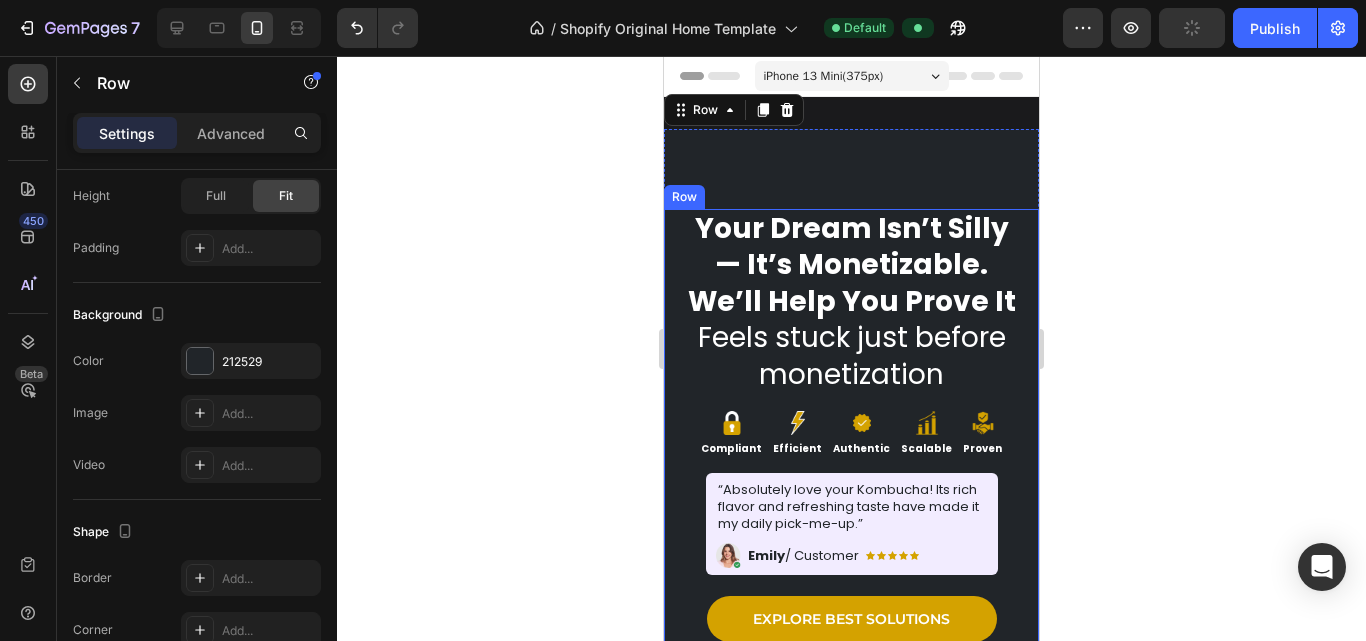 scroll, scrollTop: 300, scrollLeft: 0, axis: vertical 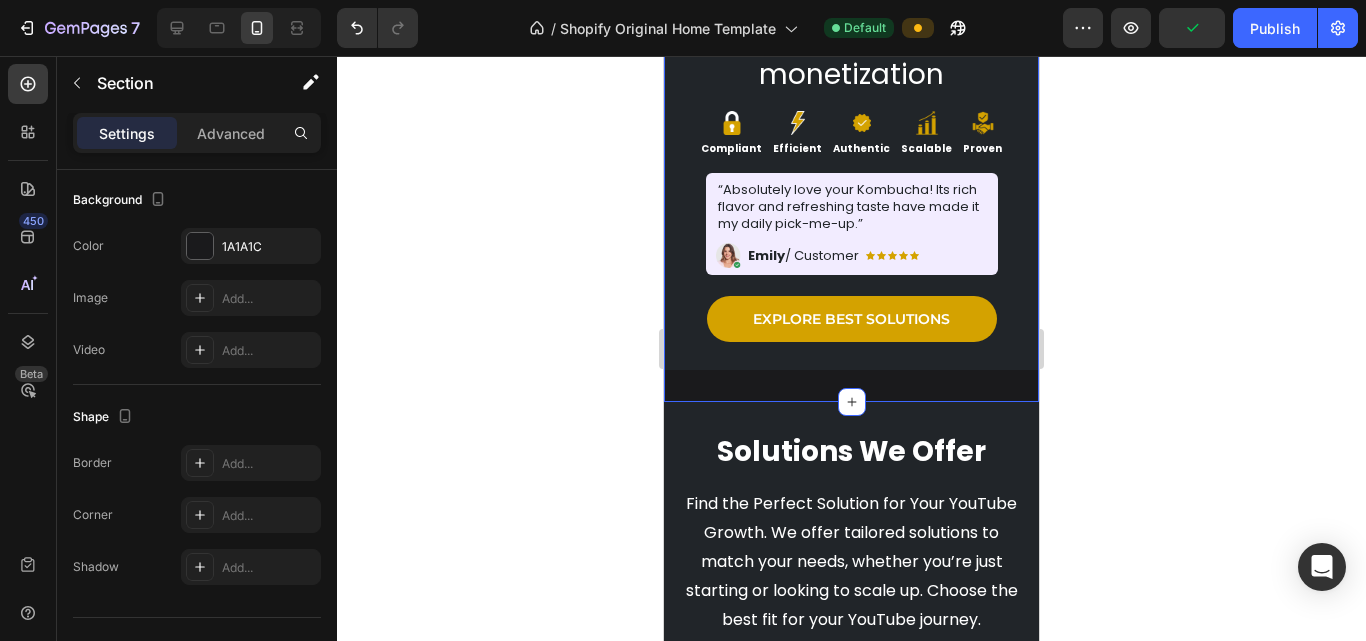 click on "Your Dream Isn’t Silly — It’s Monetizable. We’ll Help You Prove It Feels stuck just before monetization Heading Every late-night edit, every idea — it wasn’t for nothing. Your channel is more than content — it’s your voice, your passion, your effort. Still stuck at 500 subs or halfway to 4,000 hours? We get it. At  ProSparkify , we help creators cross the line — safely, quickly, and without bots. Just a smart, policy-safe strategy built to get you earning.   Text Block Explore best solutions Button Image Compliant Text Block Image Efficient Text Block Image Authentic Text Block Image Scalable Text Block Image Proven Text Block Row Image “Absolutely love your Kombucha! Its rich flavor and refreshing taste have made it my daily pick-me-up.” Text Block Image Icon Icon Icon Icon Icon Icon List Emily  / Customer Text Block Row Row Explore Best Solutions Button Row Image Row Section 1   You can create reusable sections Create Theme Section AI Content Write with GemAI Tone and Voice Persuasive" at bounding box center (851, 99) 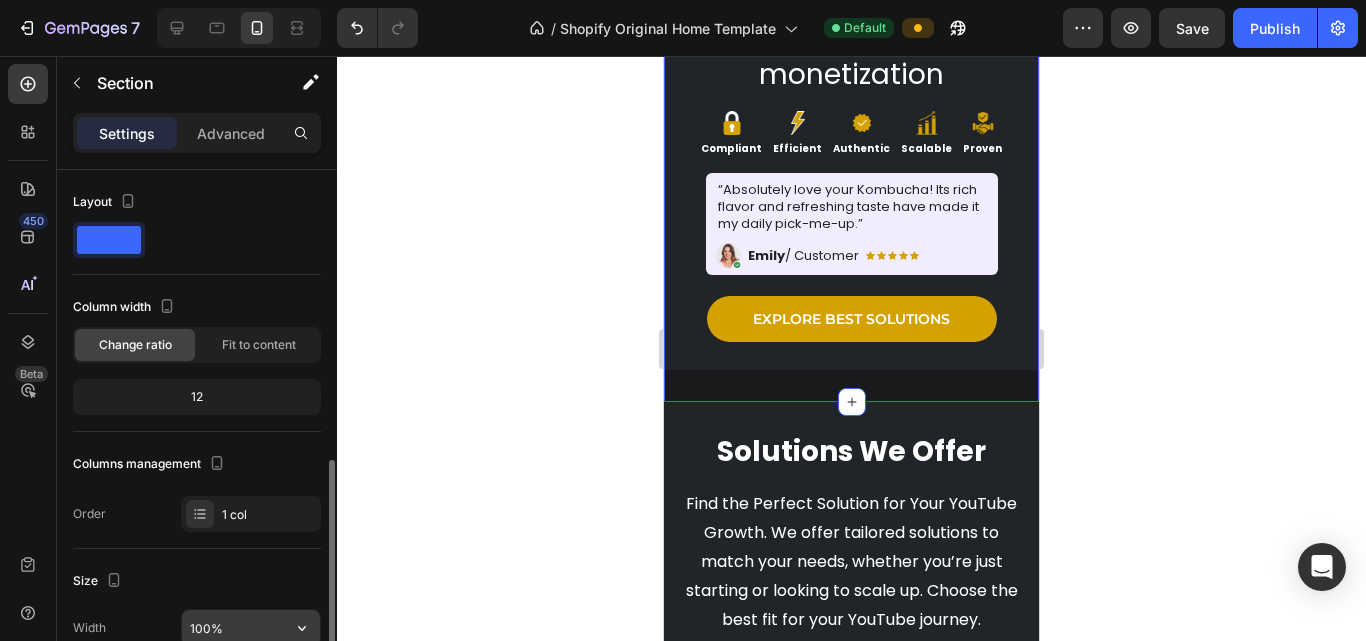 scroll, scrollTop: 300, scrollLeft: 0, axis: vertical 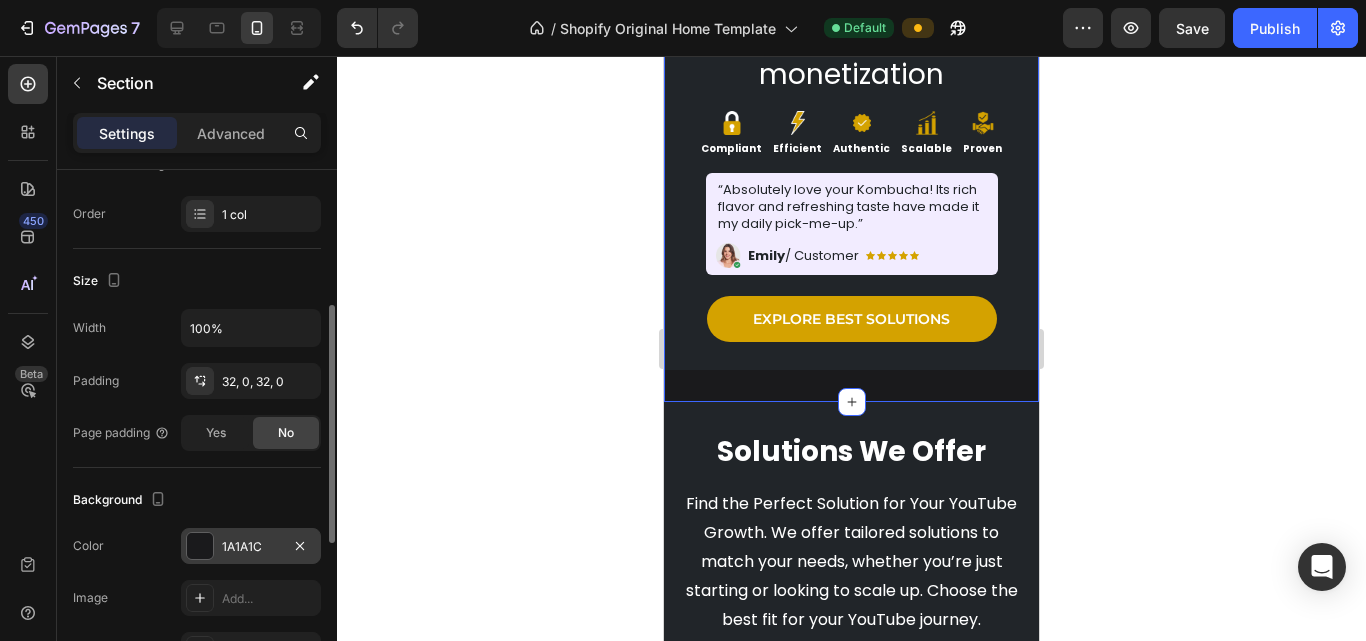 click at bounding box center [200, 546] 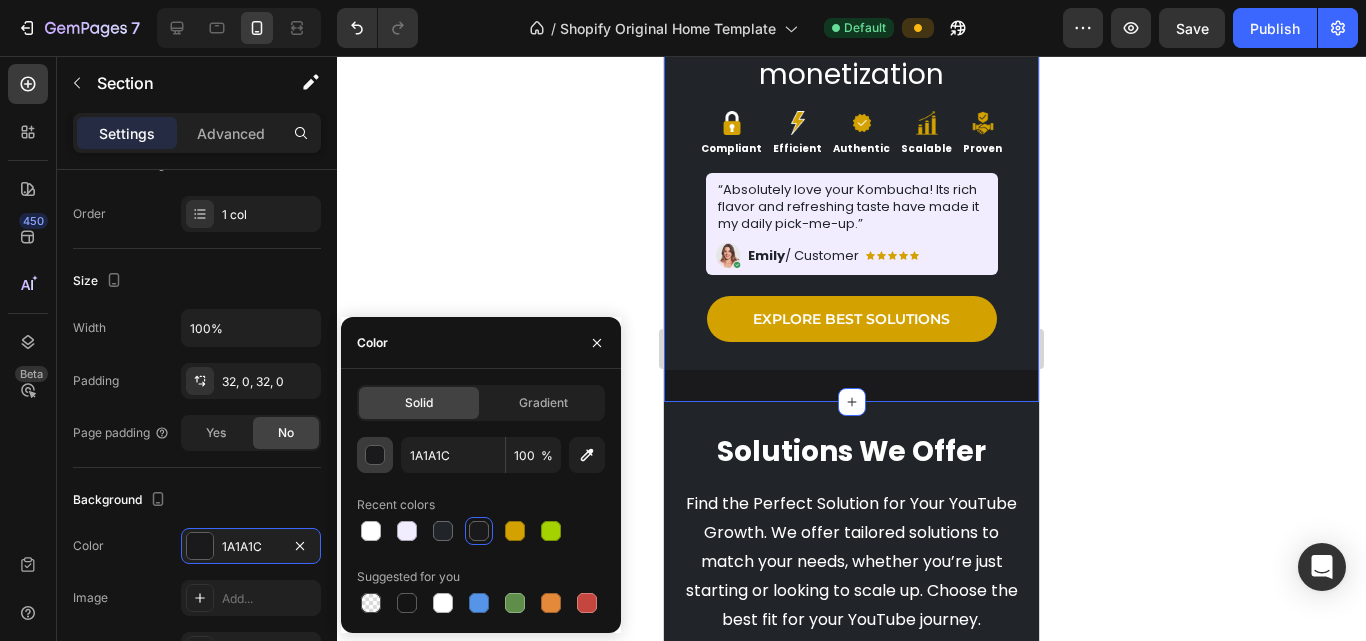 click at bounding box center [376, 456] 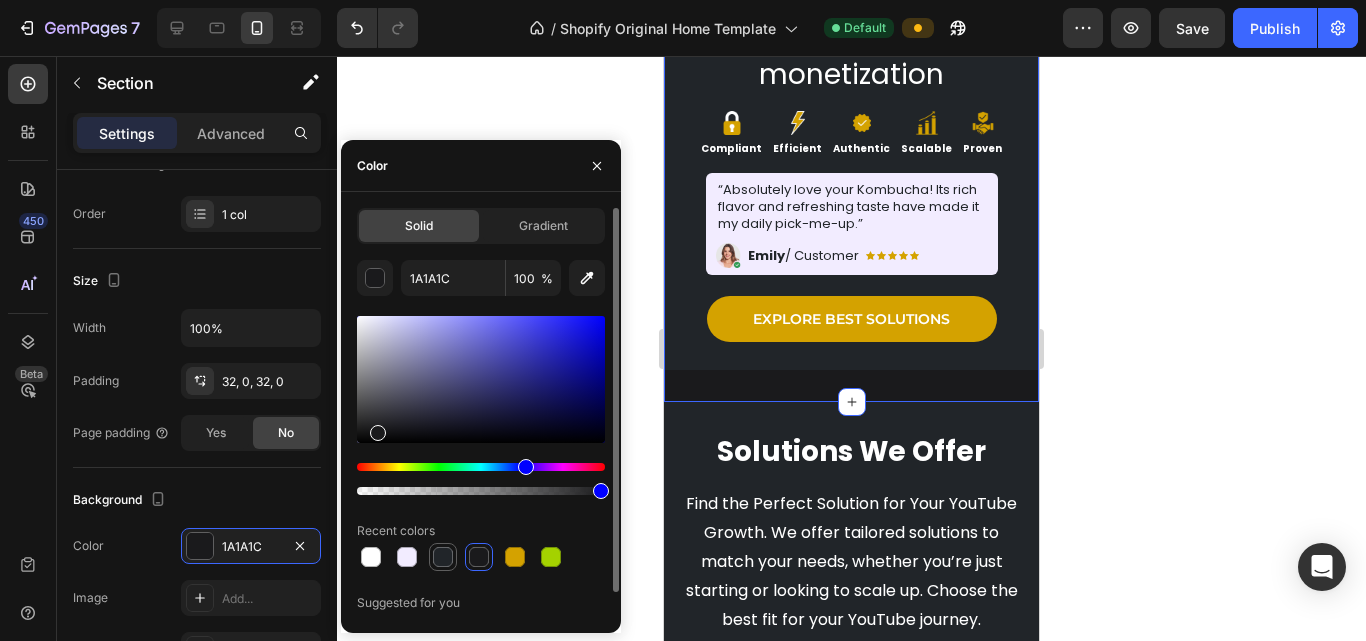 click at bounding box center [443, 557] 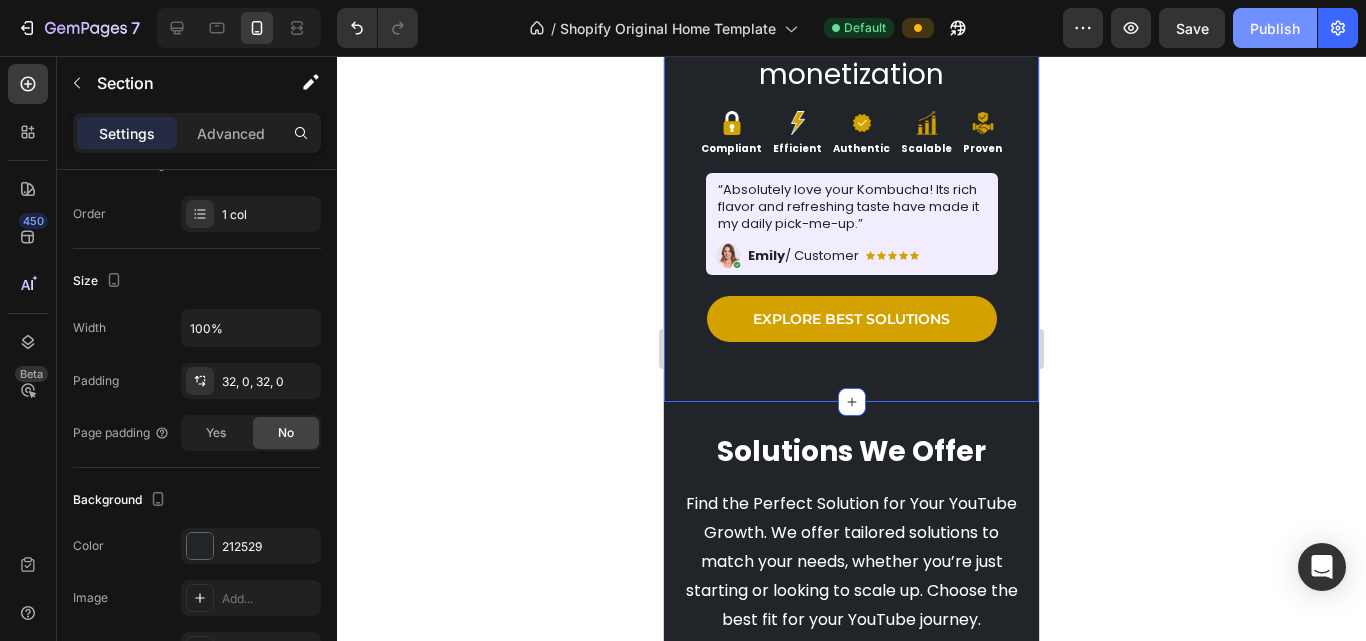 click on "Publish" at bounding box center [1275, 28] 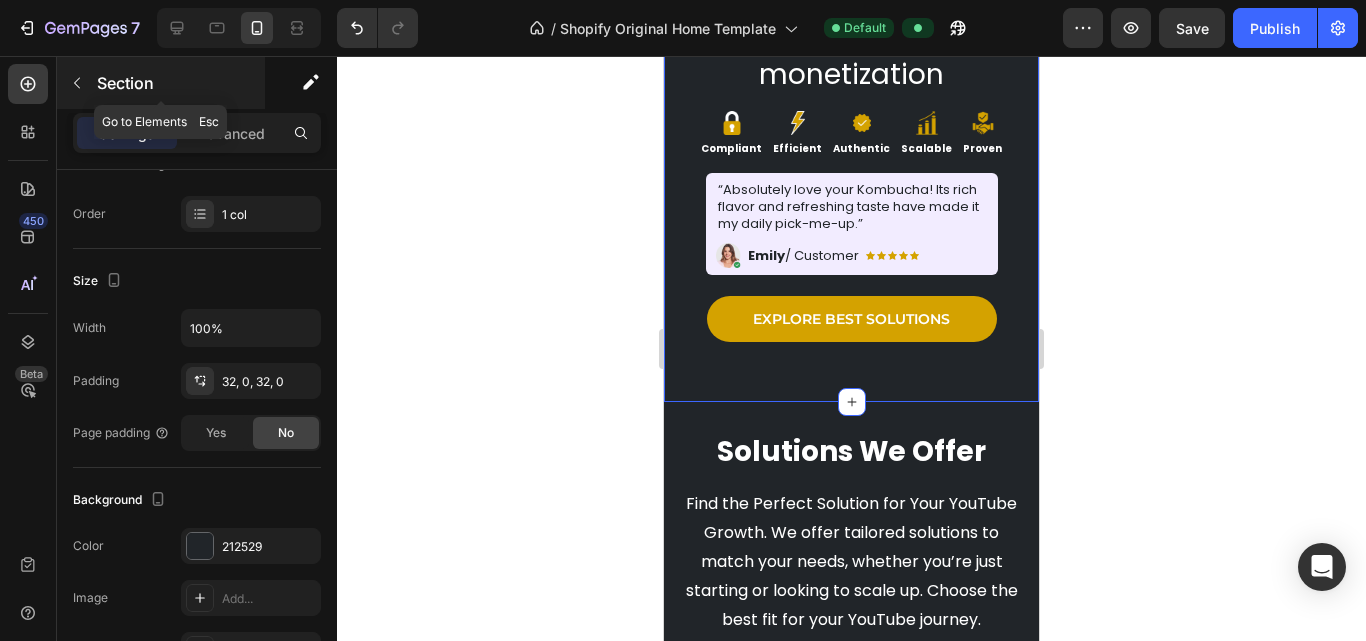 click 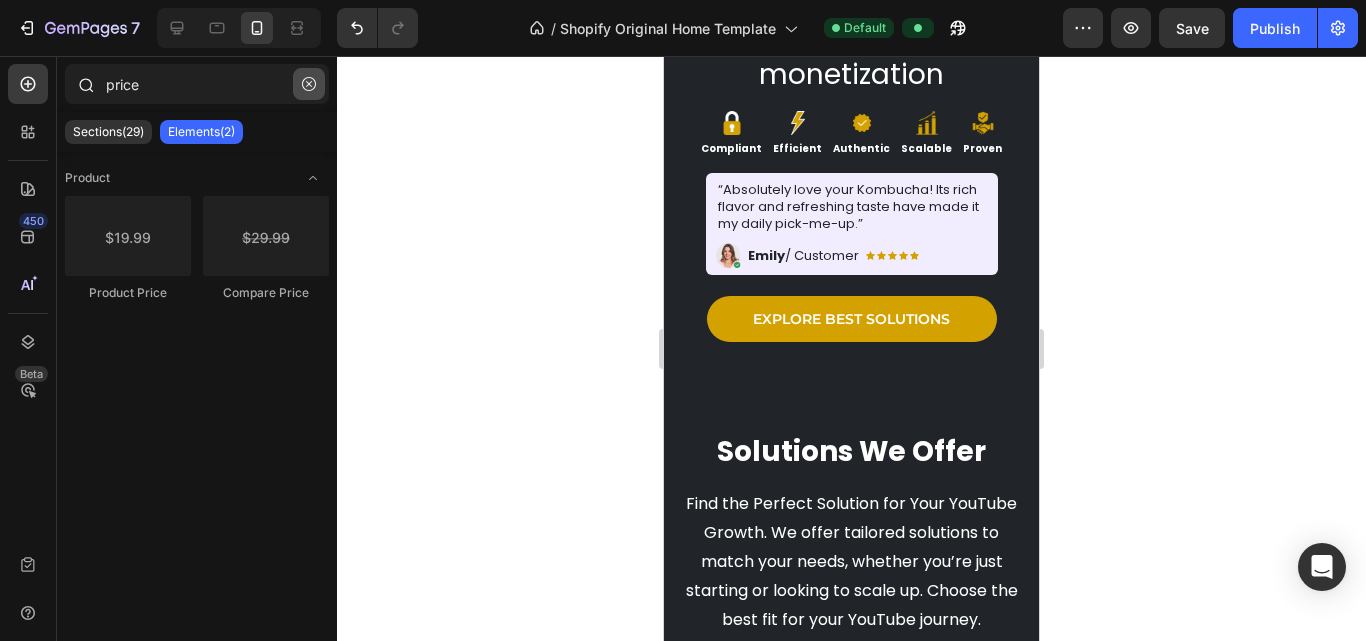 click 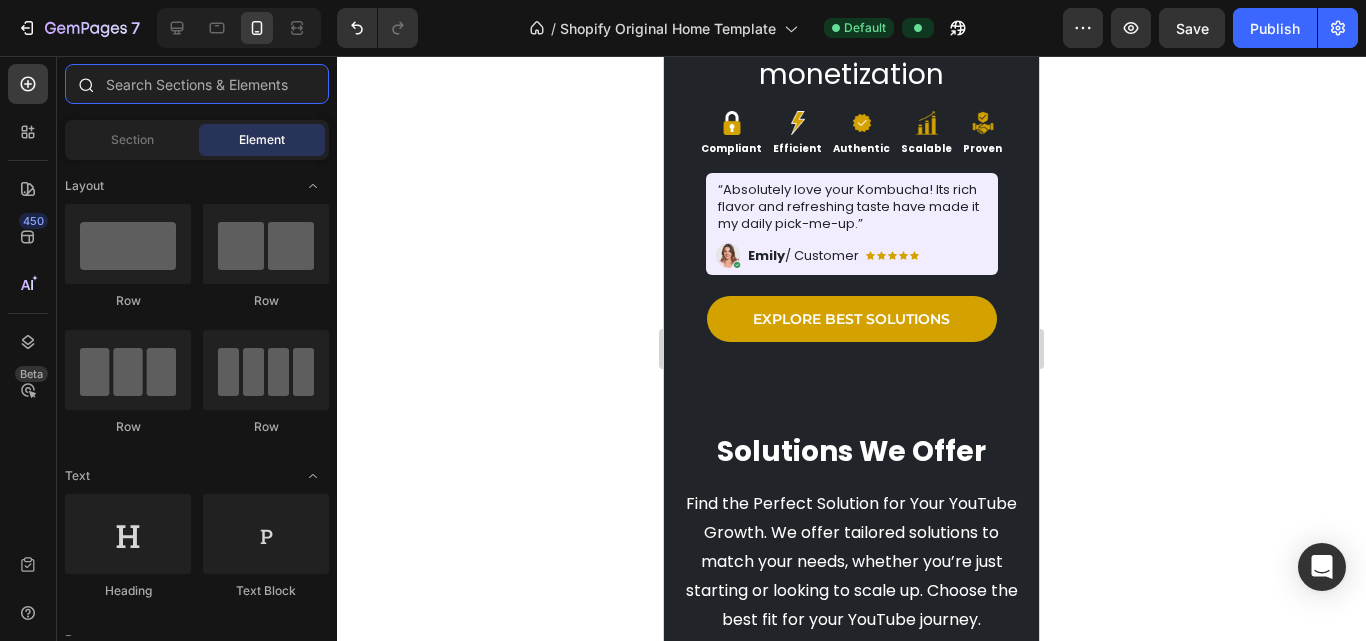 click at bounding box center (197, 84) 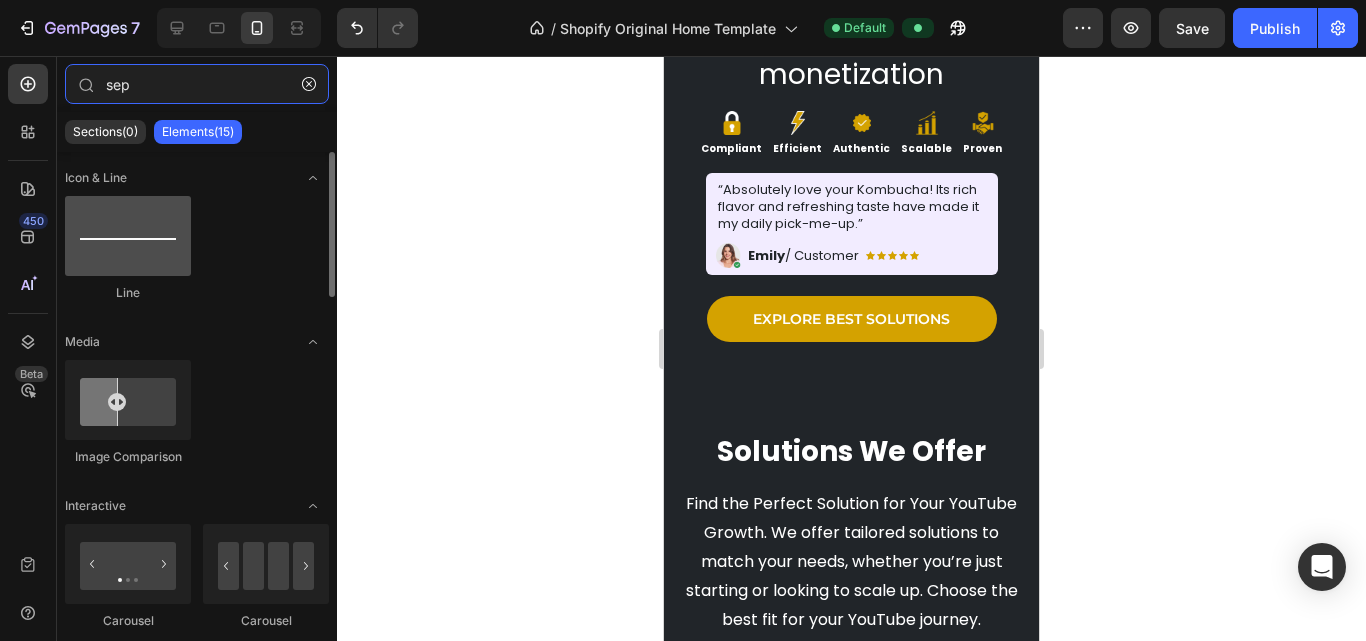 type on "sep" 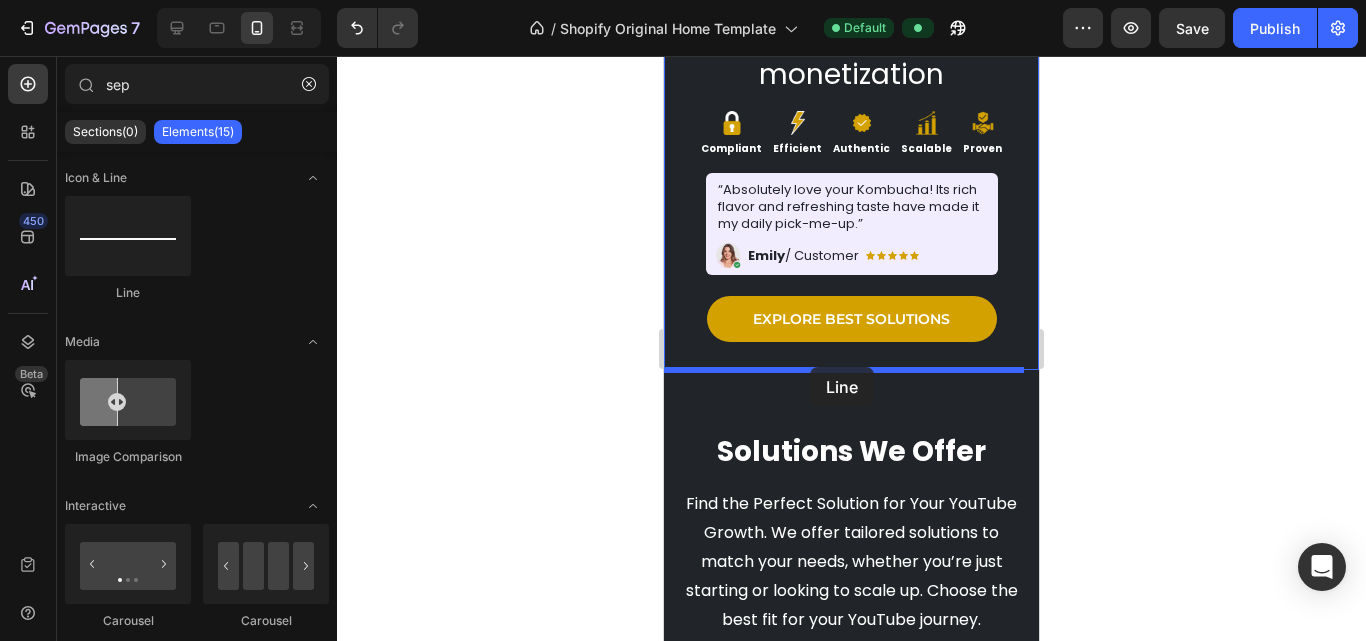 drag, startPoint x: 771, startPoint y: 303, endPoint x: 810, endPoint y: 367, distance: 74.94665 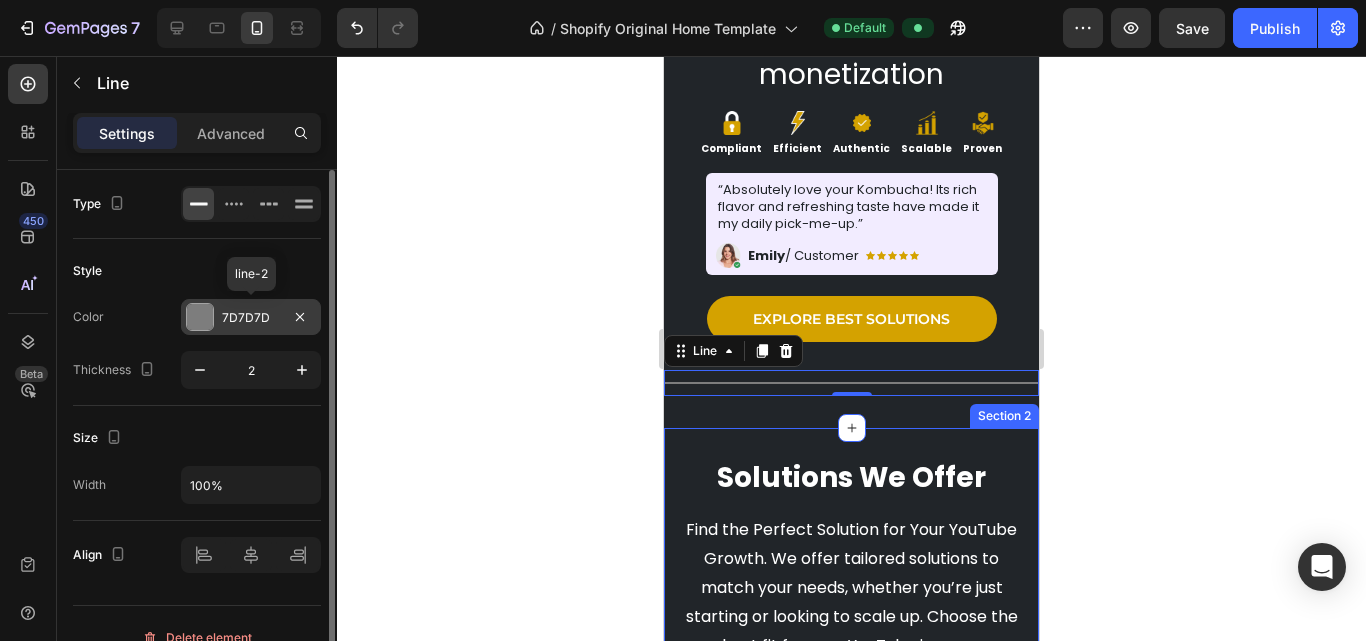 click at bounding box center (200, 317) 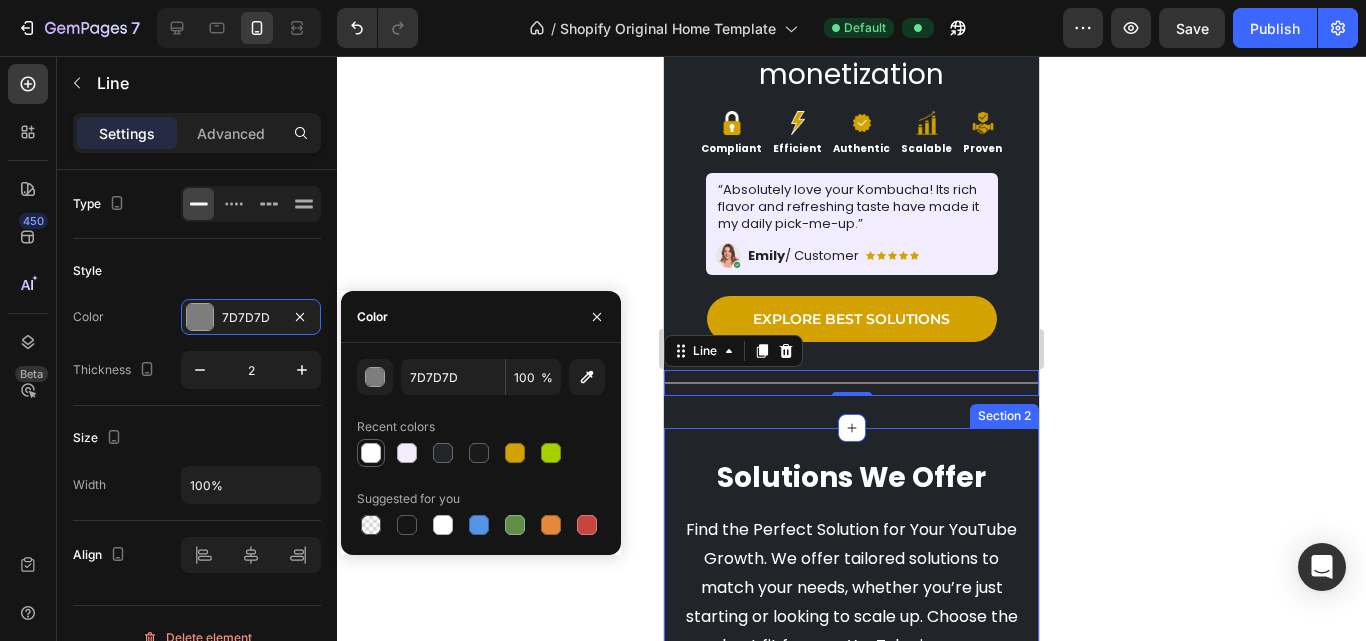 click at bounding box center [371, 453] 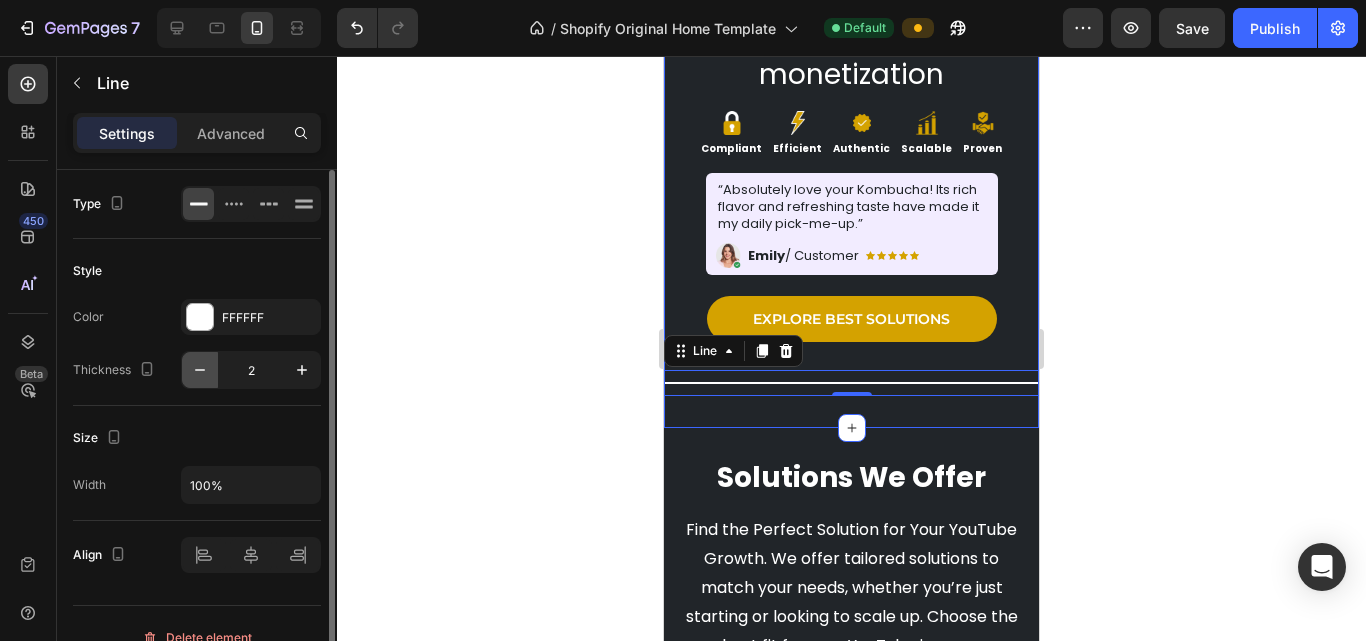 click 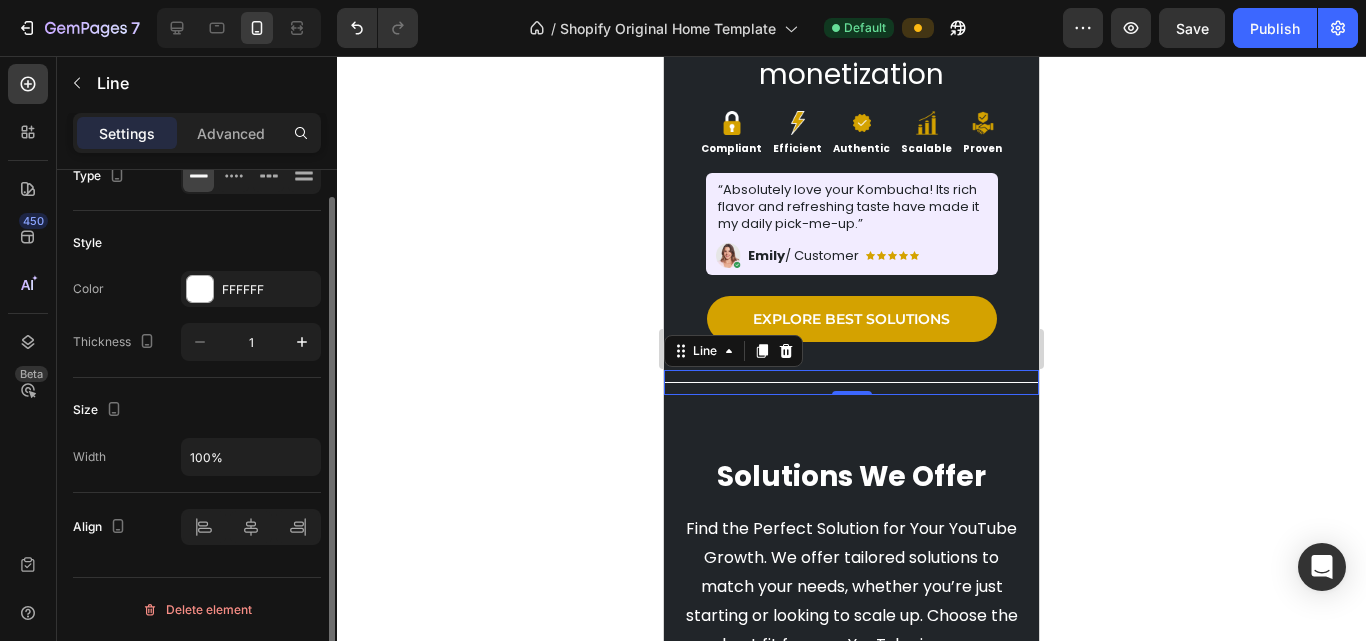 scroll, scrollTop: 0, scrollLeft: 0, axis: both 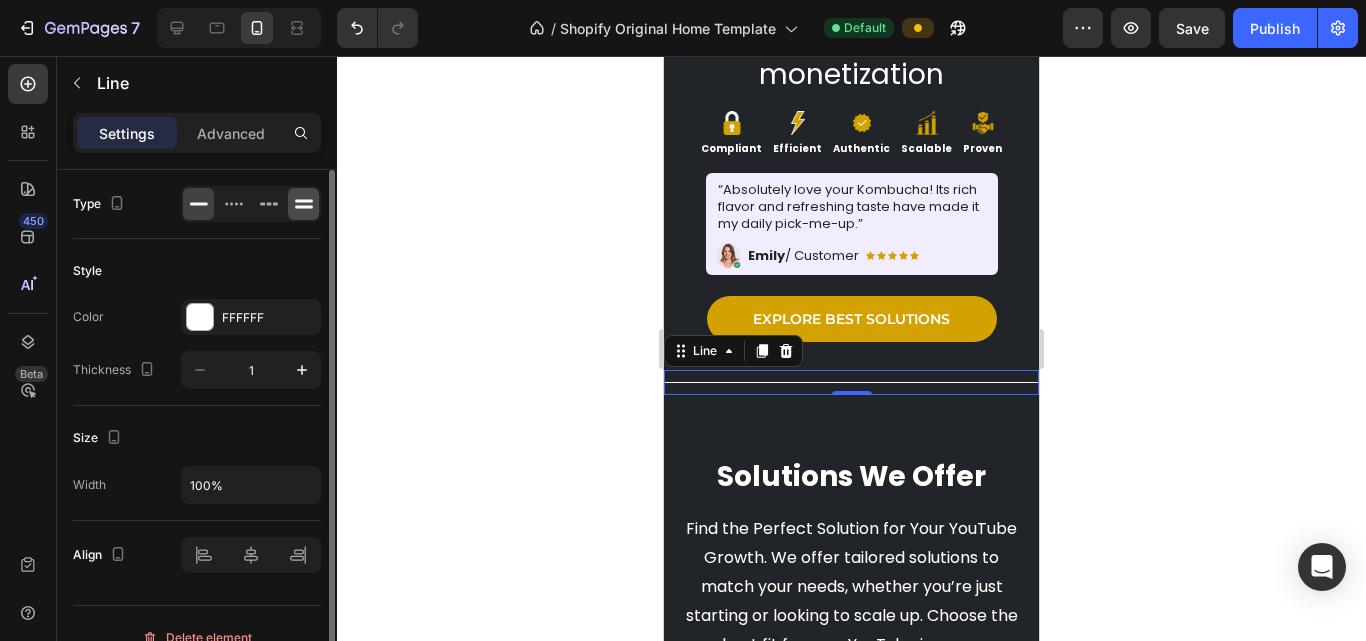 click 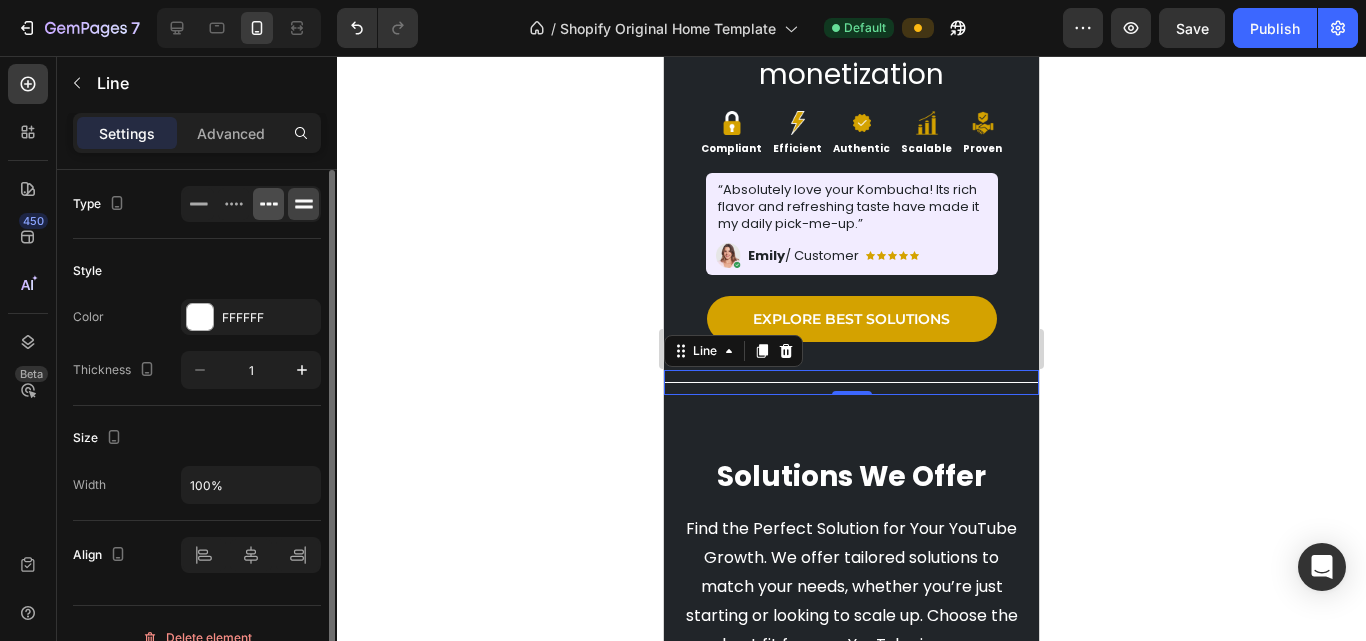click 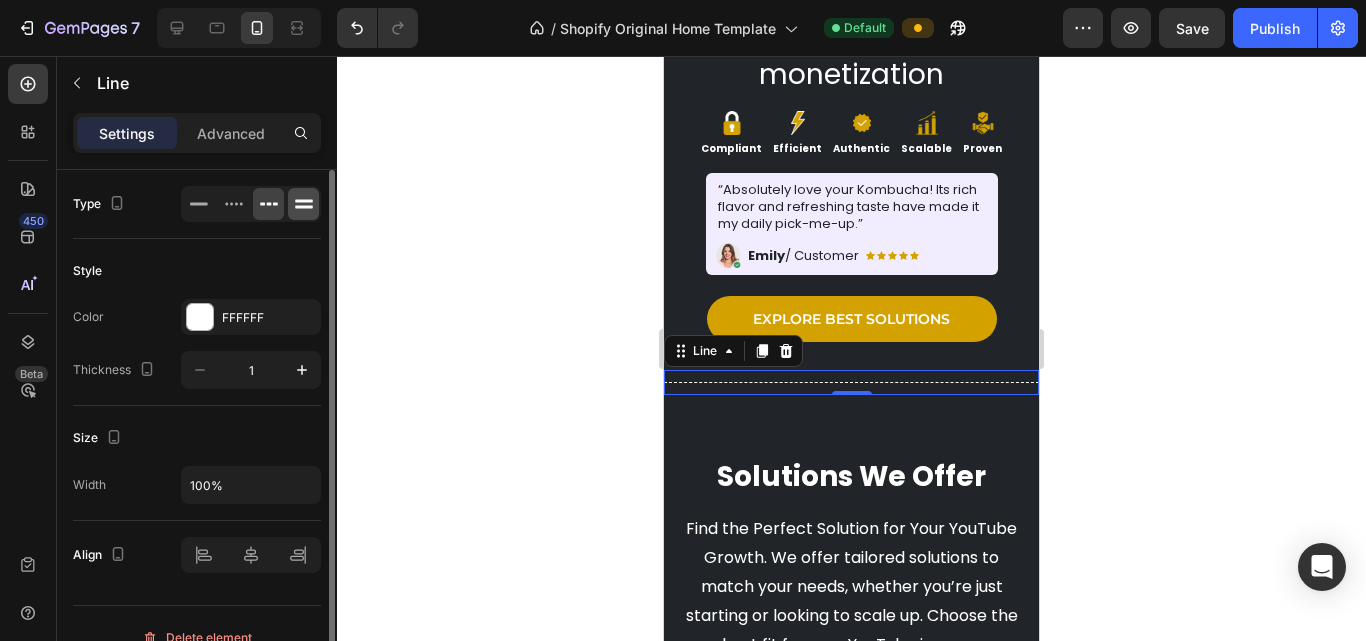 click 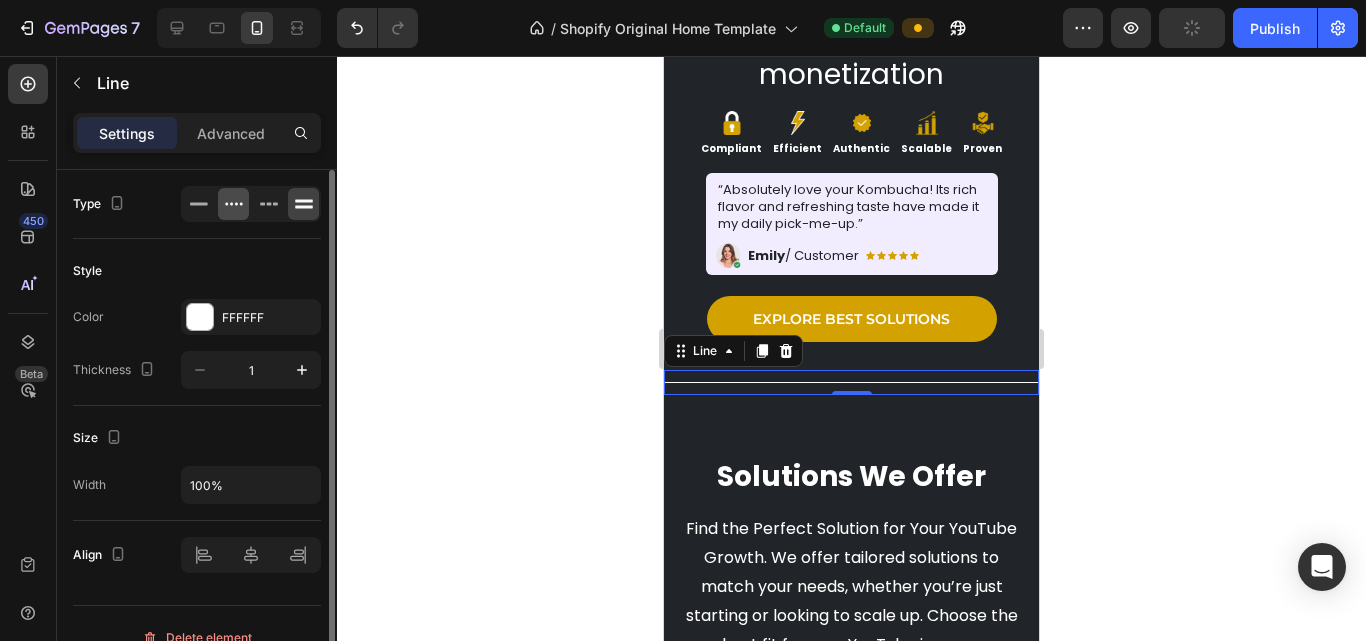 click 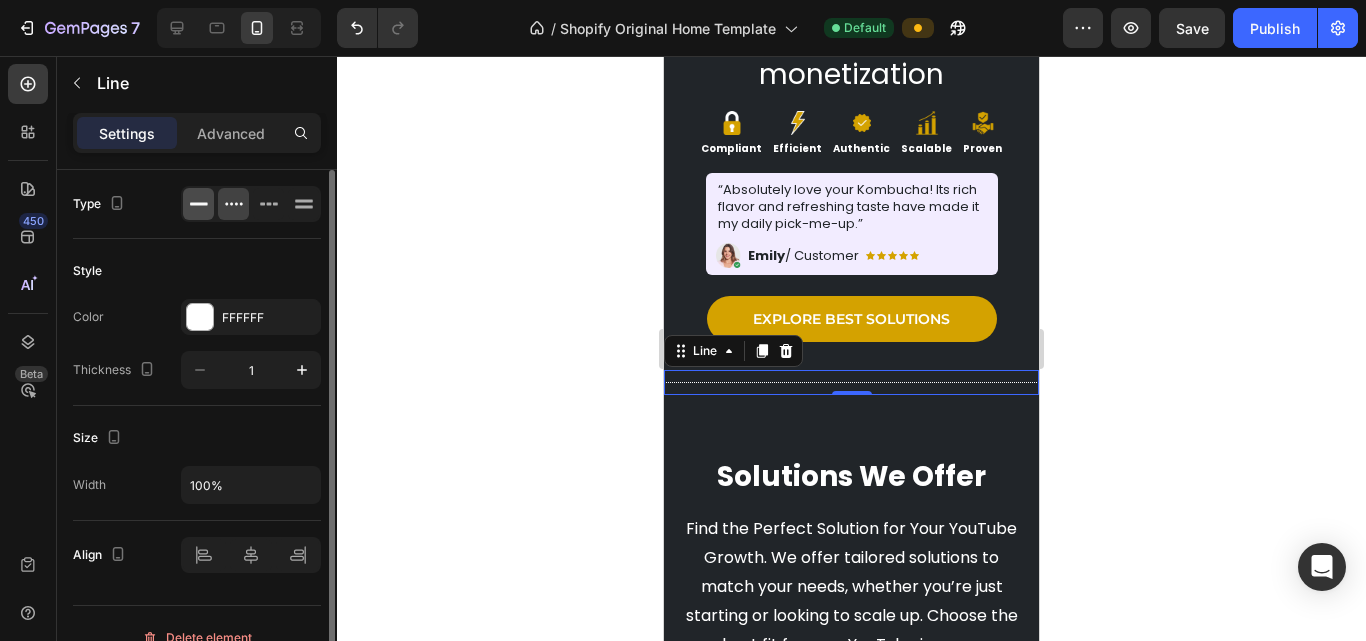 click 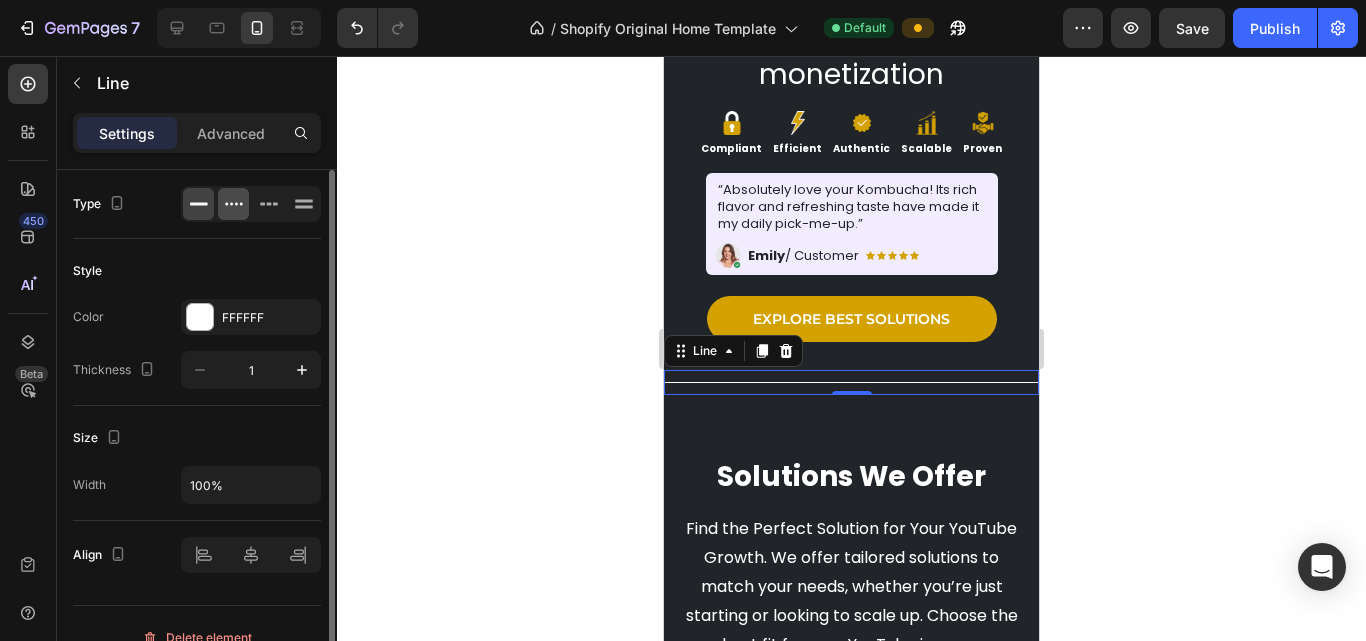 click 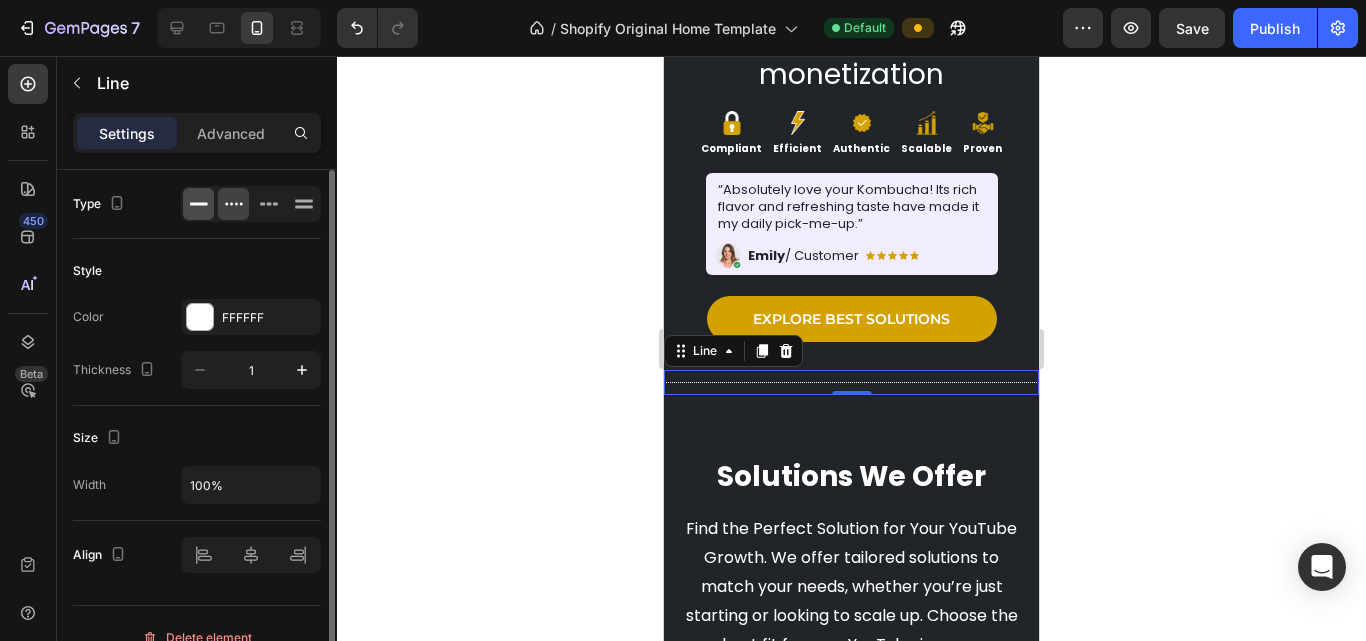 click 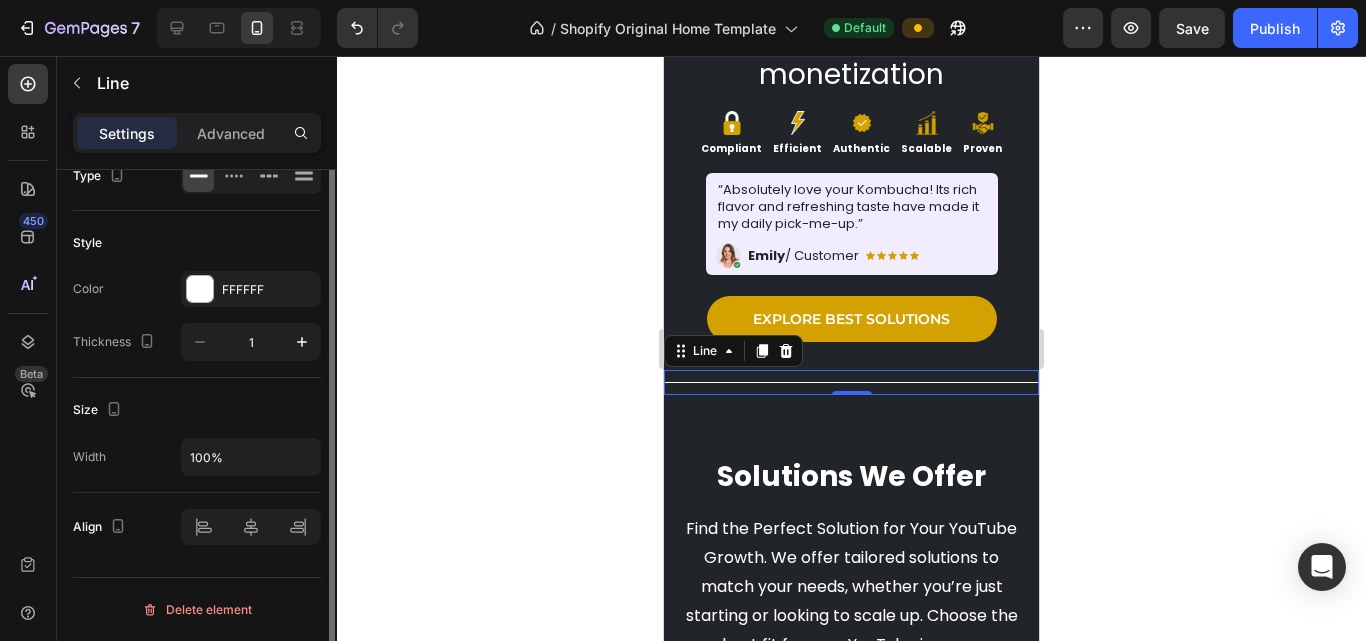 scroll, scrollTop: 0, scrollLeft: 0, axis: both 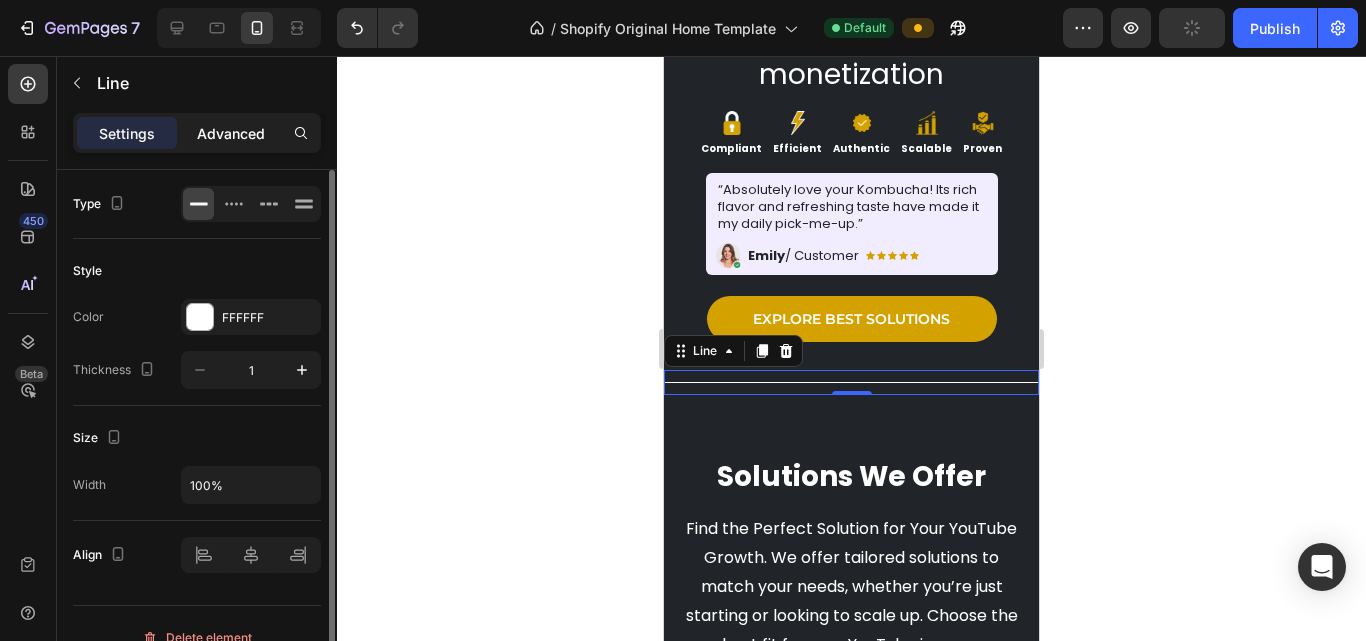 click on "Advanced" at bounding box center (231, 133) 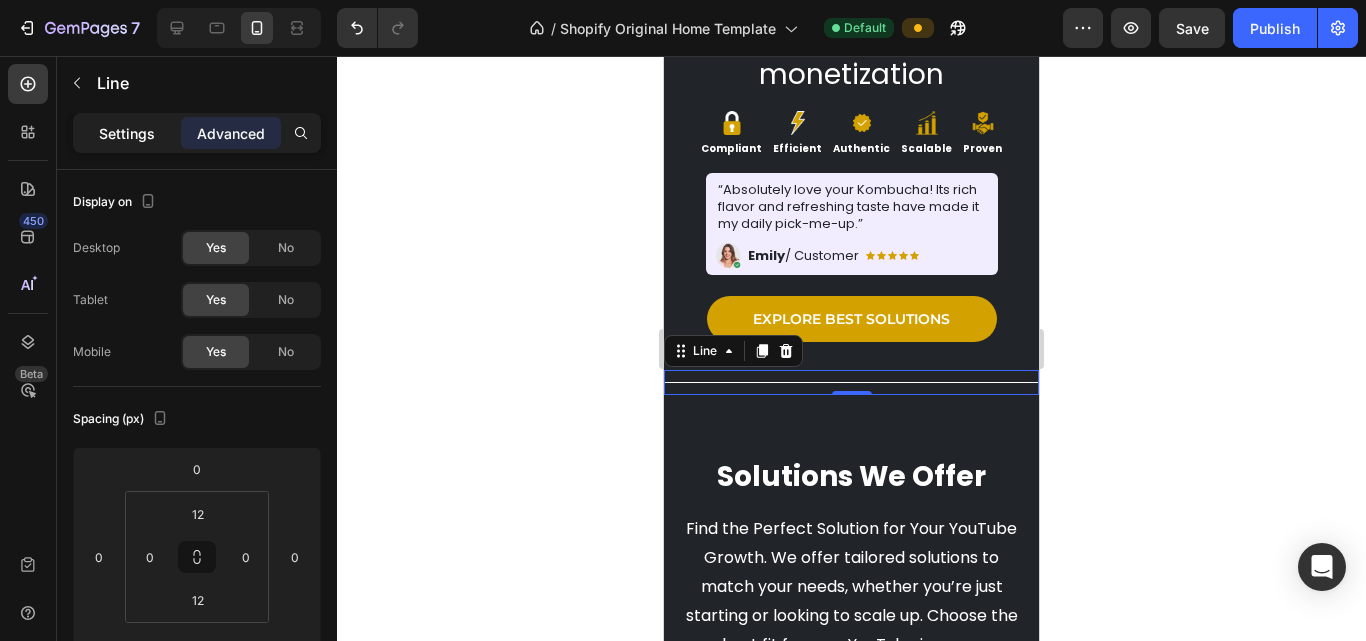 click on "Settings" at bounding box center (127, 133) 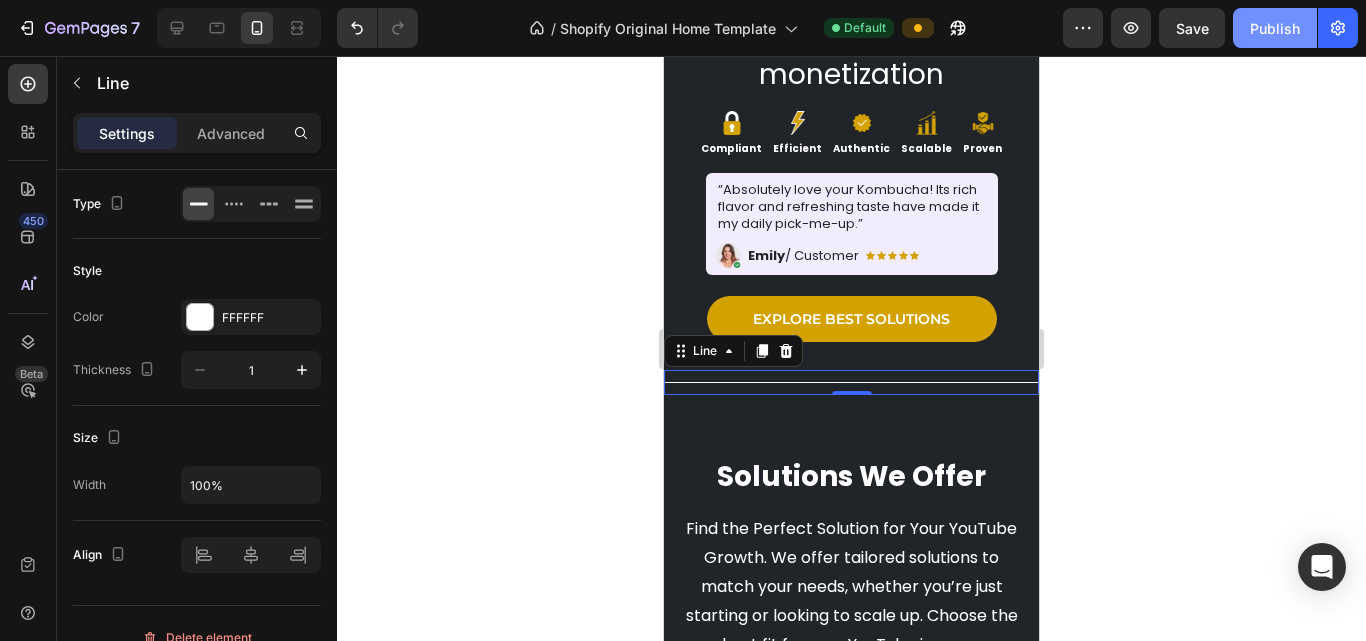 click on "Publish" at bounding box center [1275, 28] 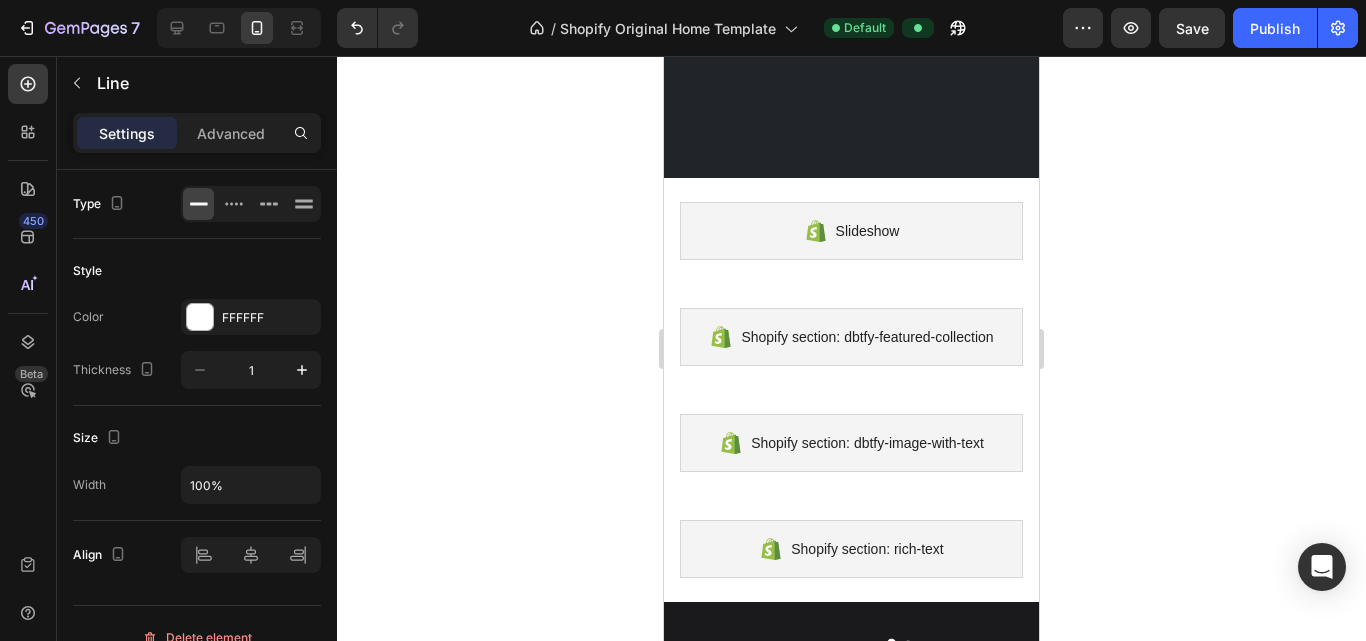 scroll, scrollTop: 1700, scrollLeft: 0, axis: vertical 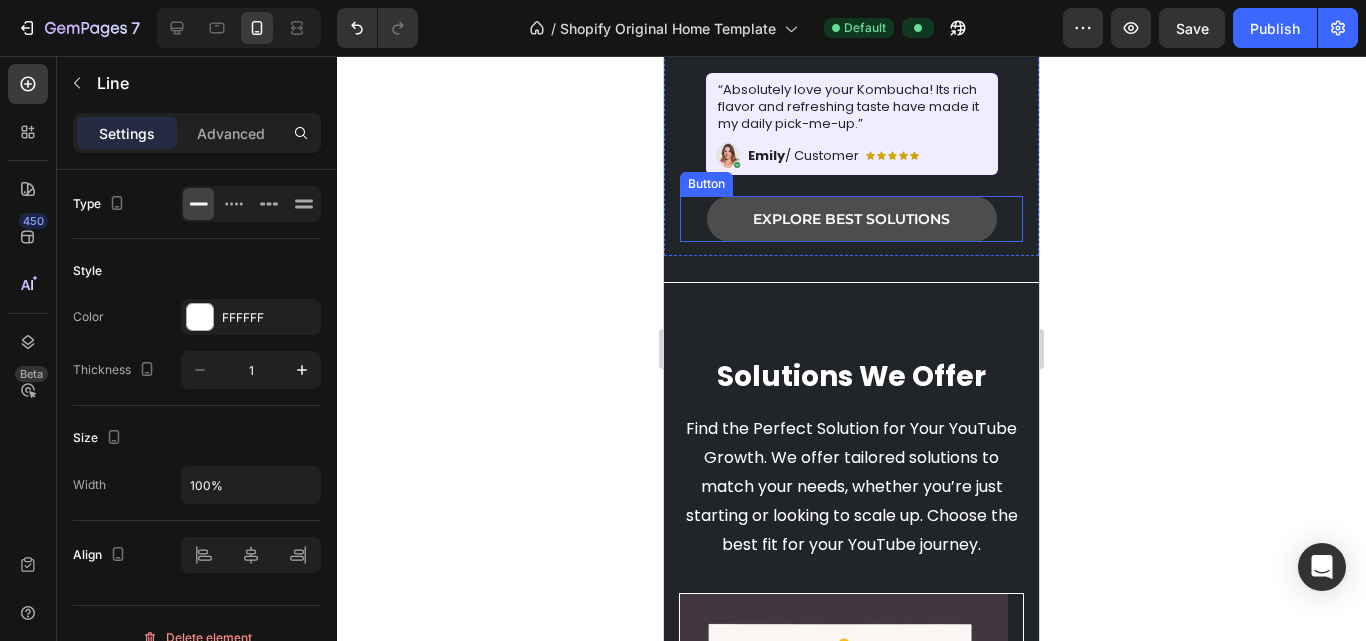 click on "Explore Best Solutions" at bounding box center (852, 219) 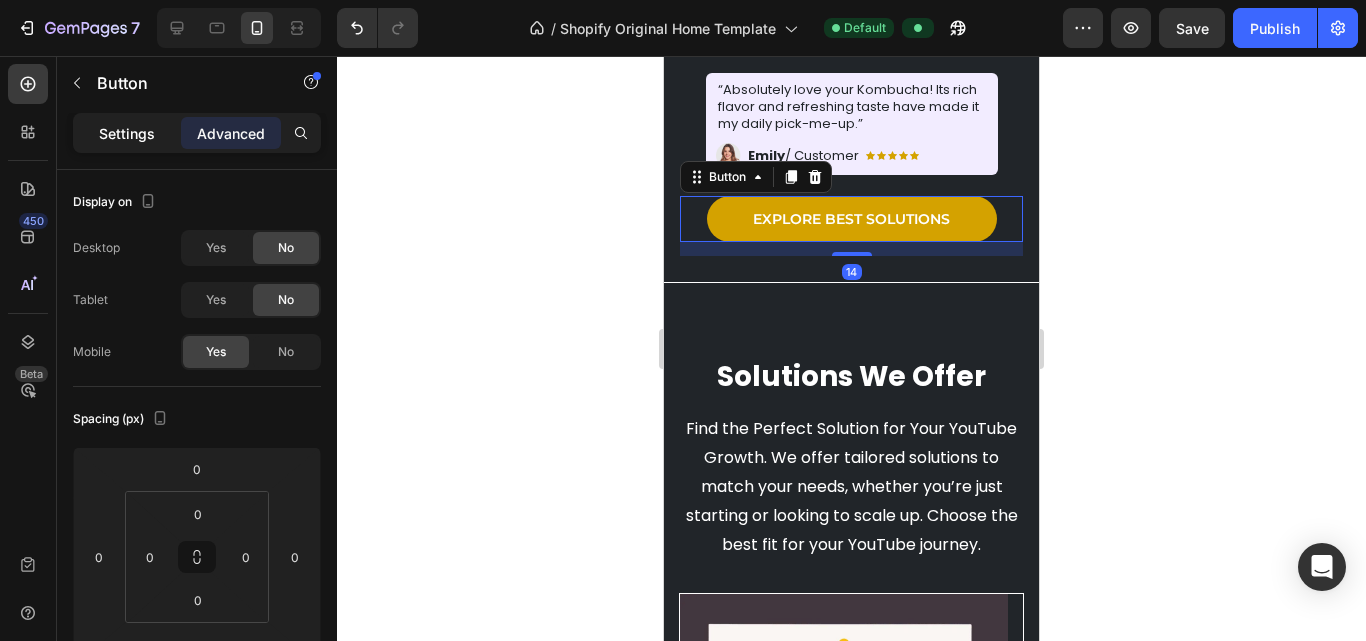 click on "Settings" at bounding box center [127, 133] 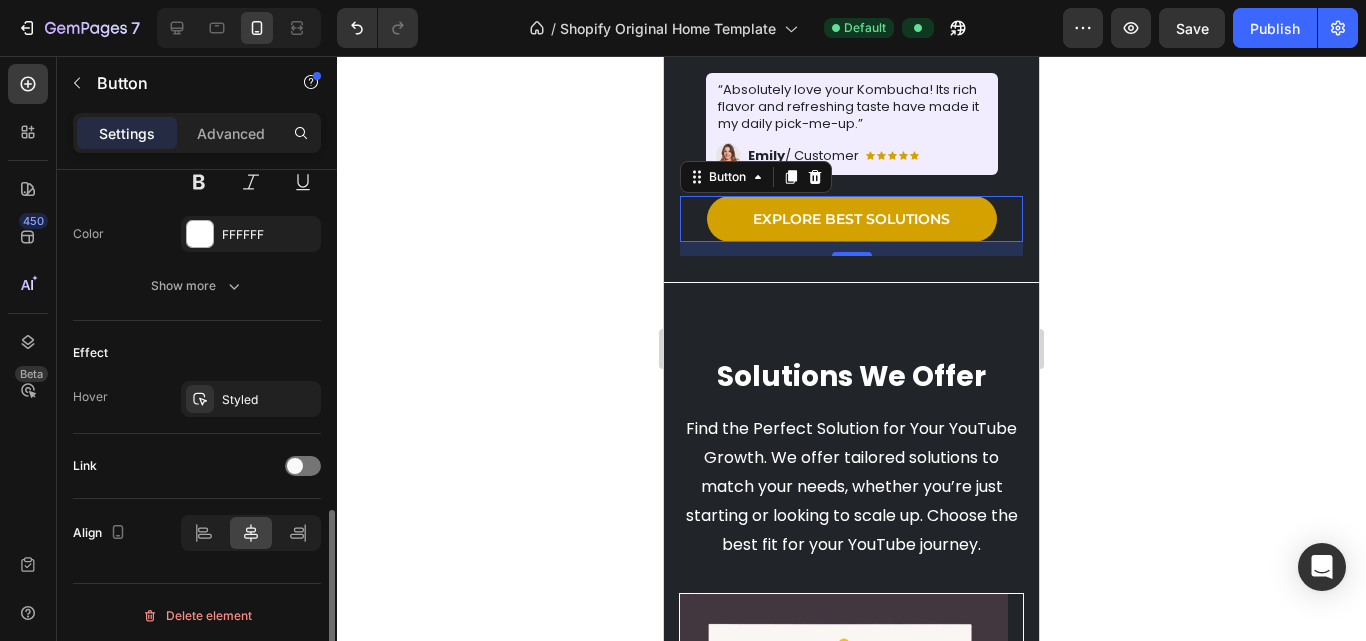 scroll, scrollTop: 906, scrollLeft: 0, axis: vertical 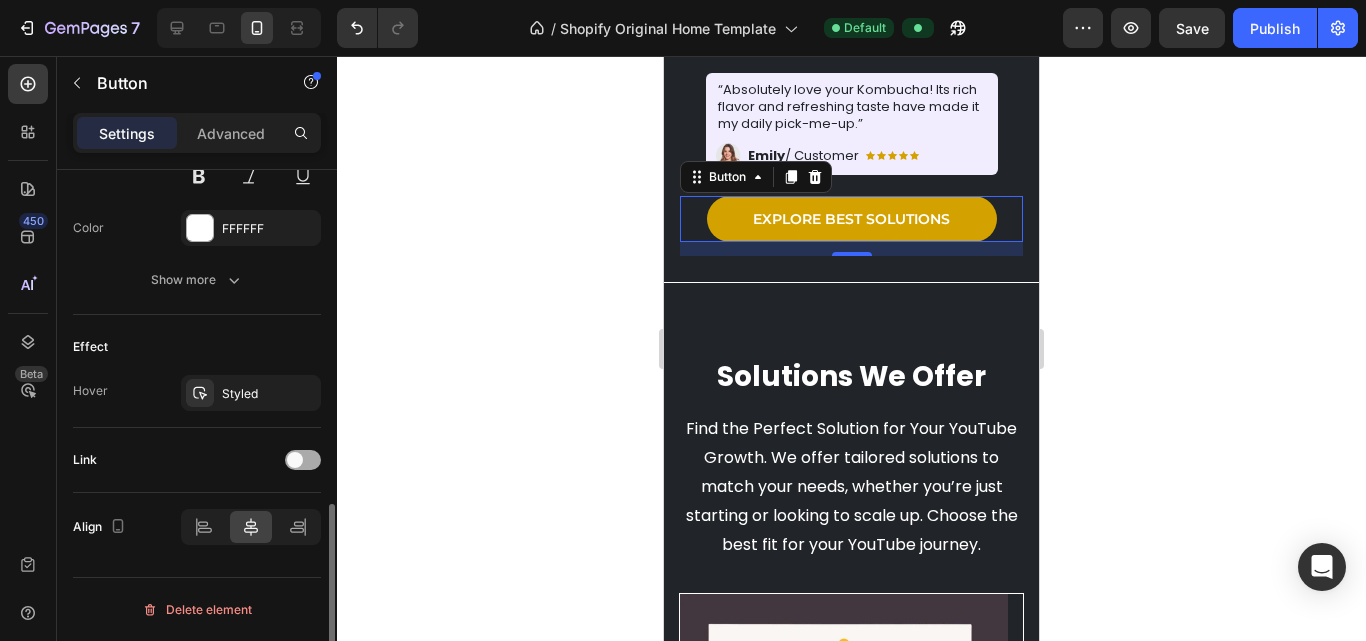 click at bounding box center (303, 460) 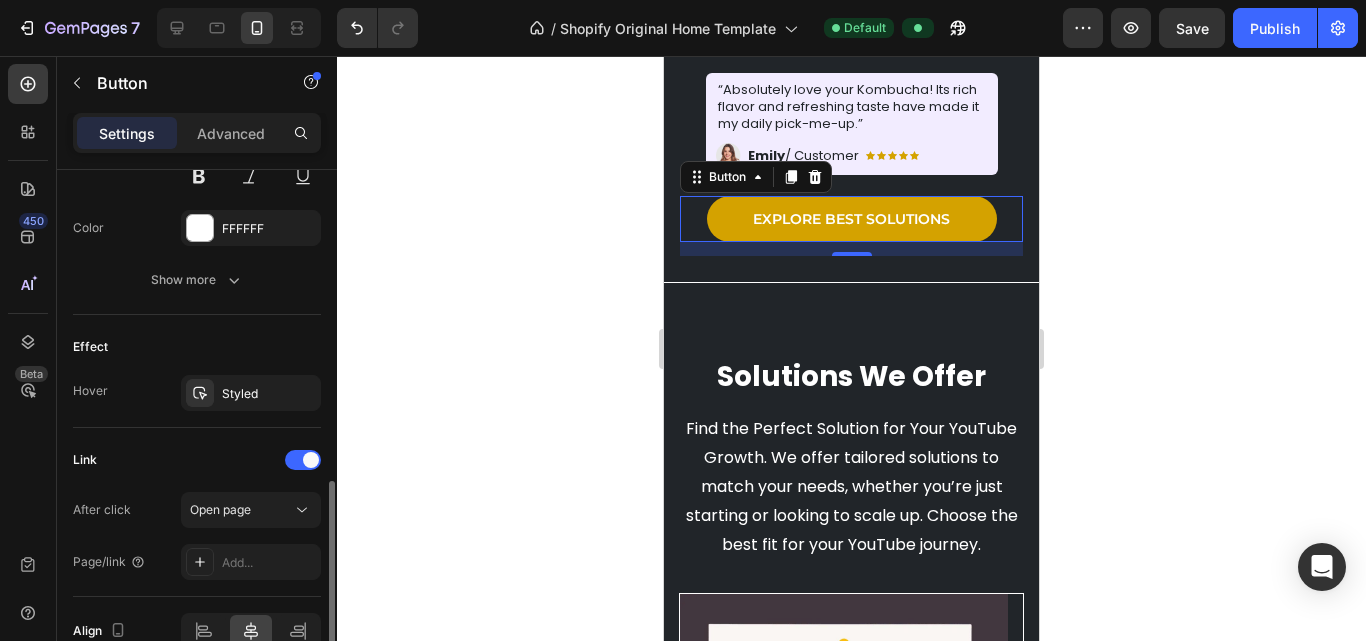 scroll, scrollTop: 1010, scrollLeft: 0, axis: vertical 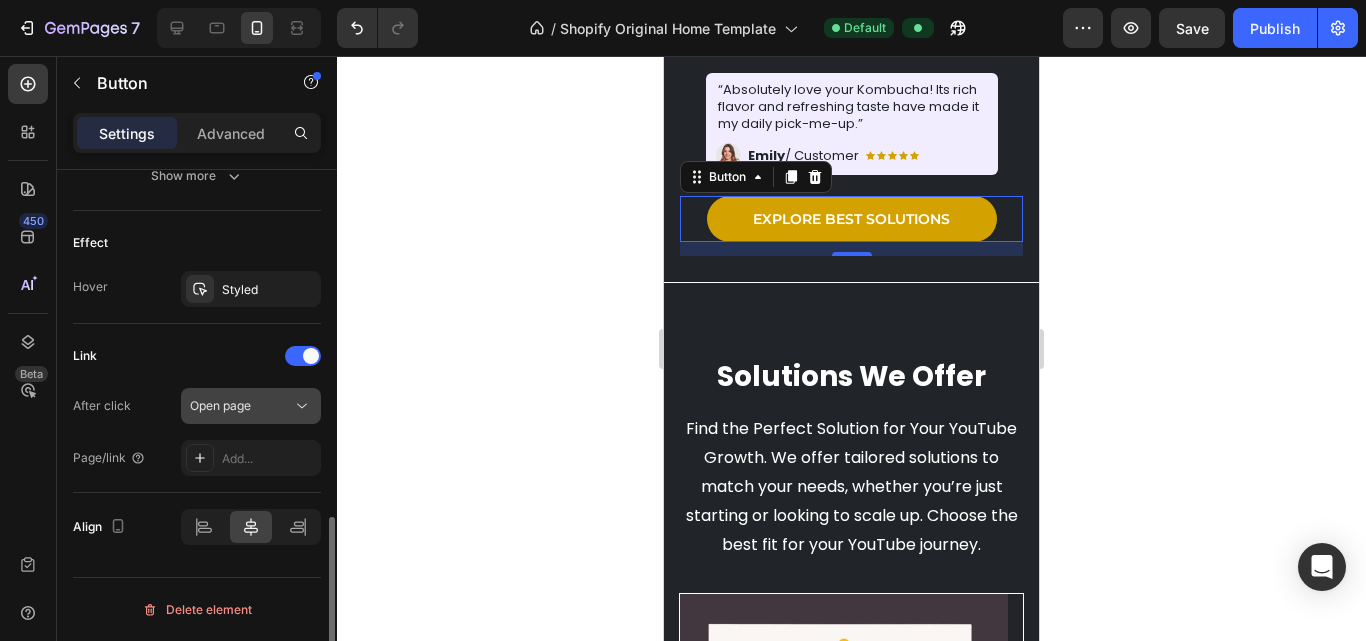 click 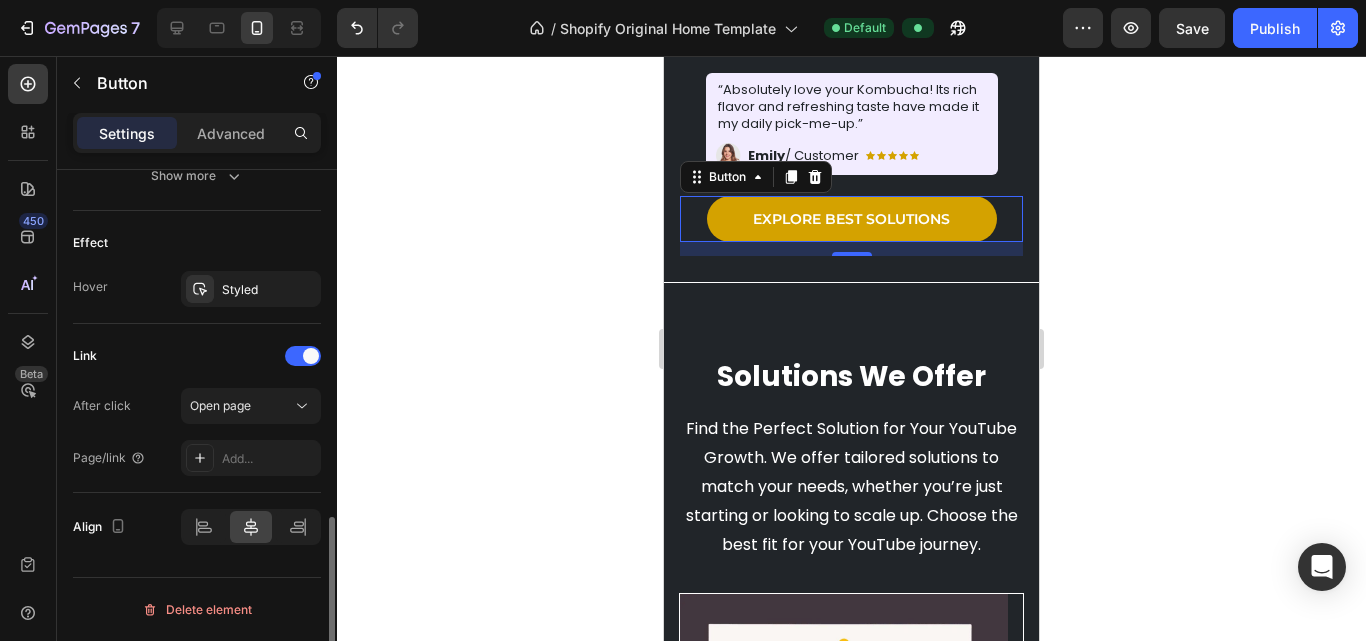 click on "After click Open page" at bounding box center (197, 406) 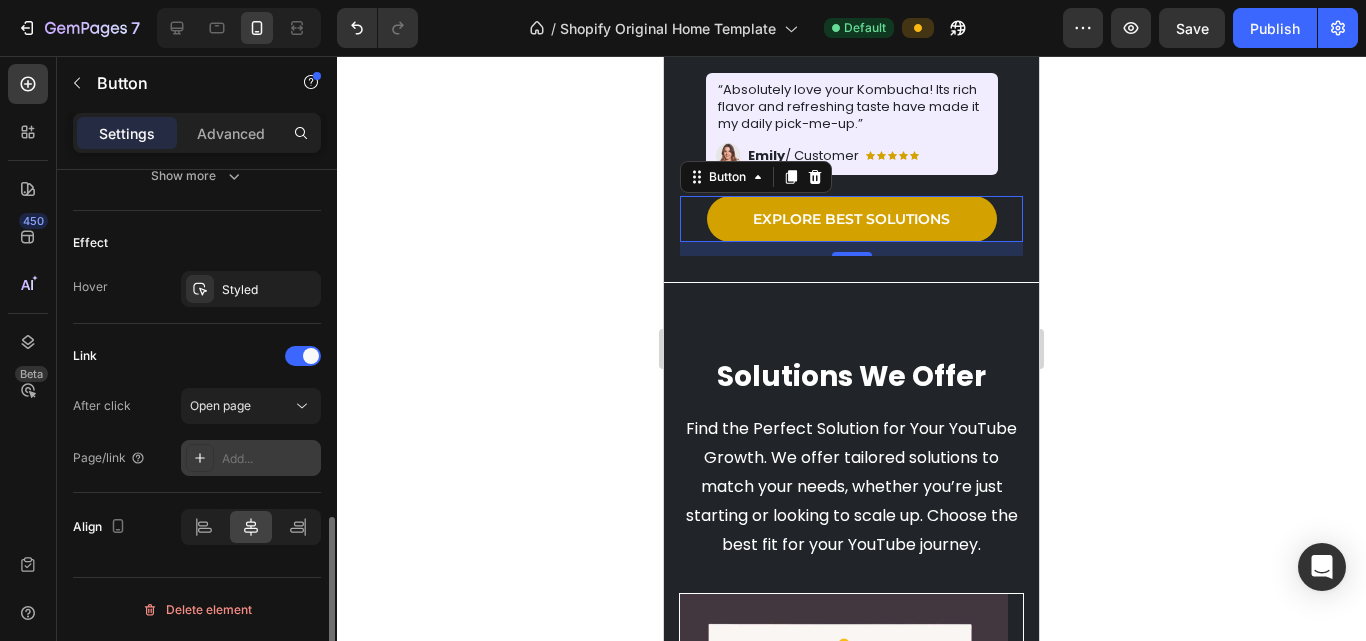click on "Add..." at bounding box center [251, 458] 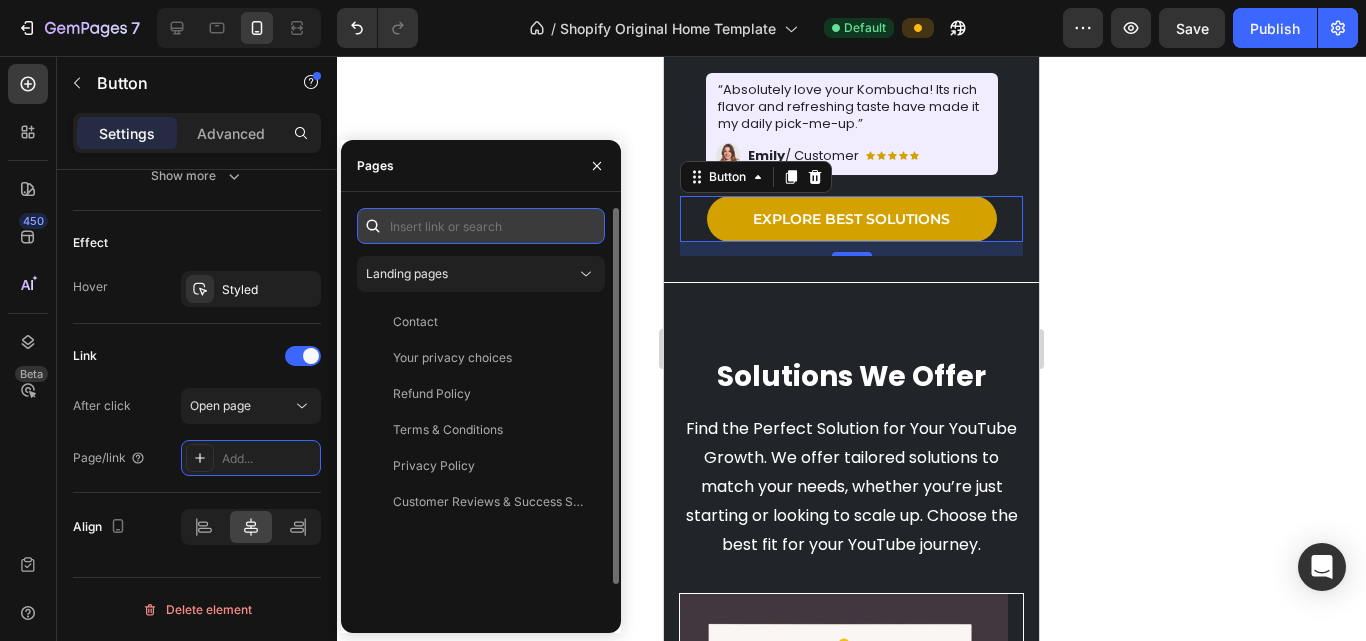 click at bounding box center (481, 226) 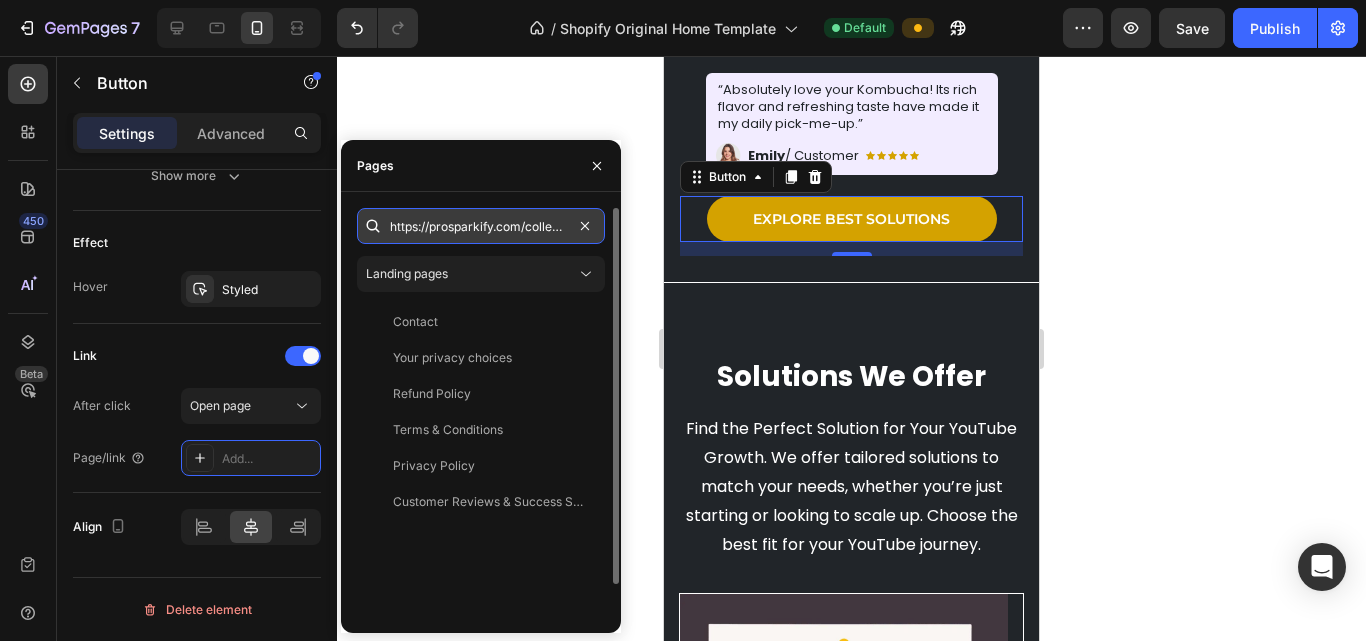 scroll, scrollTop: 0, scrollLeft: 41, axis: horizontal 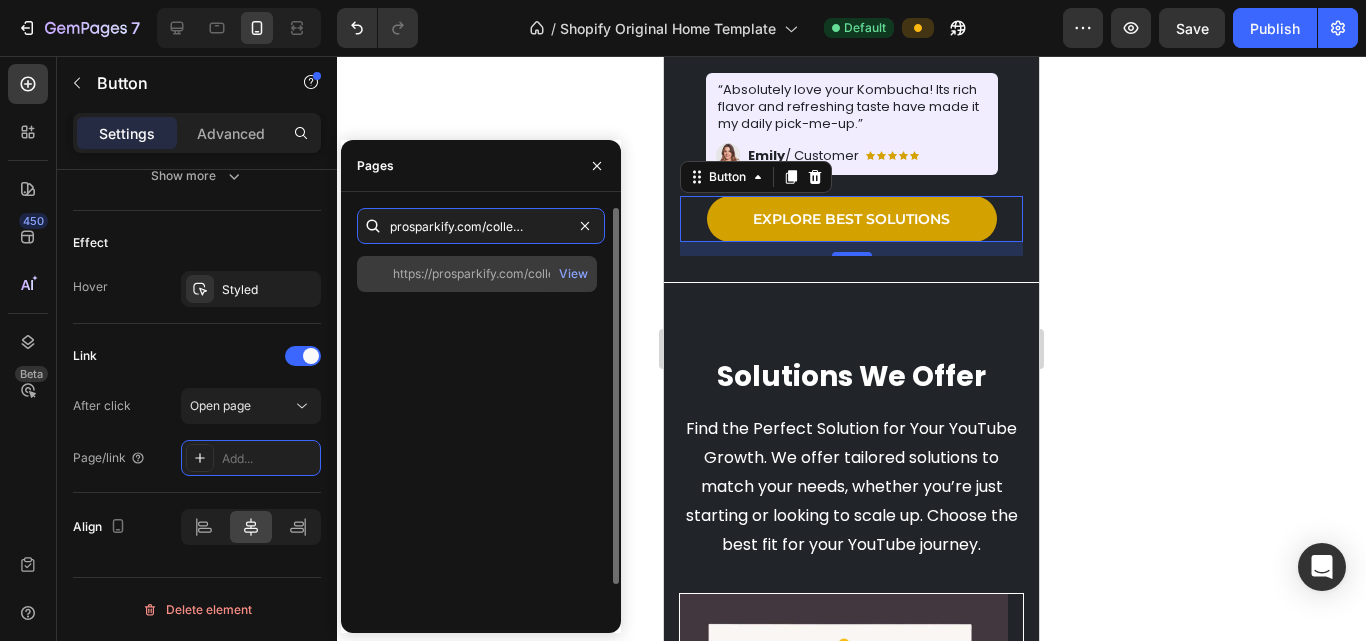 type on "https://prosparkify.com/collections/all" 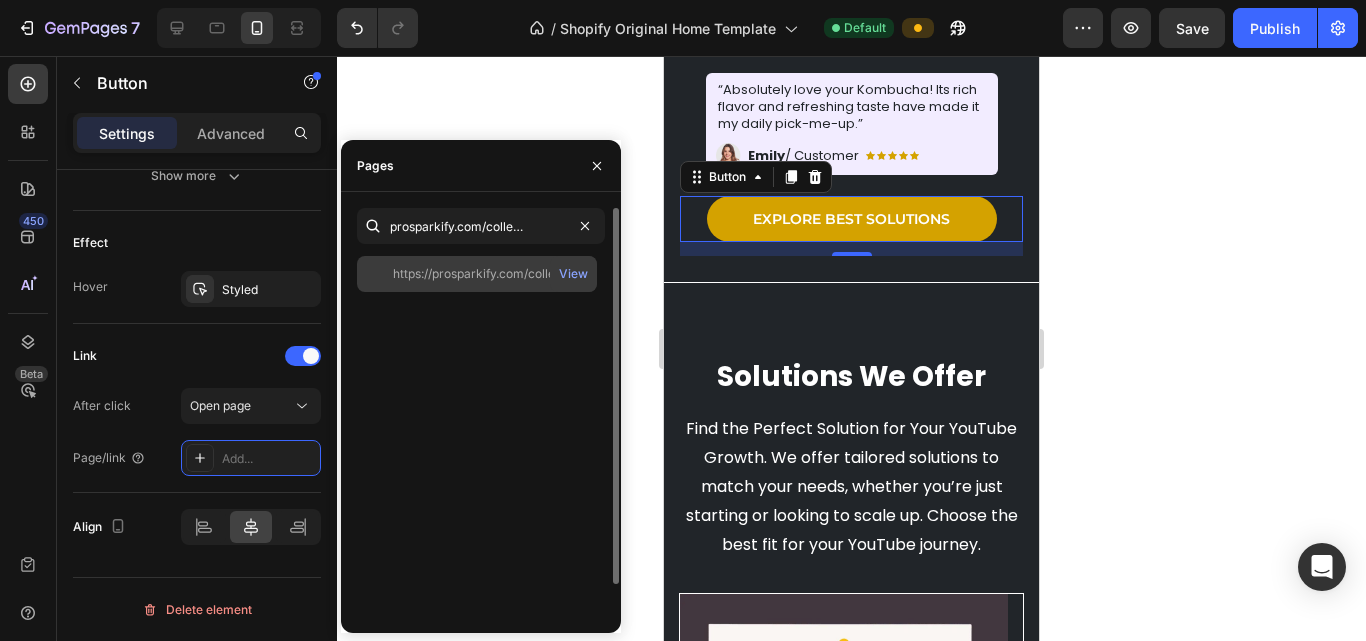 click on "https://prosparkify.com/collections/all" 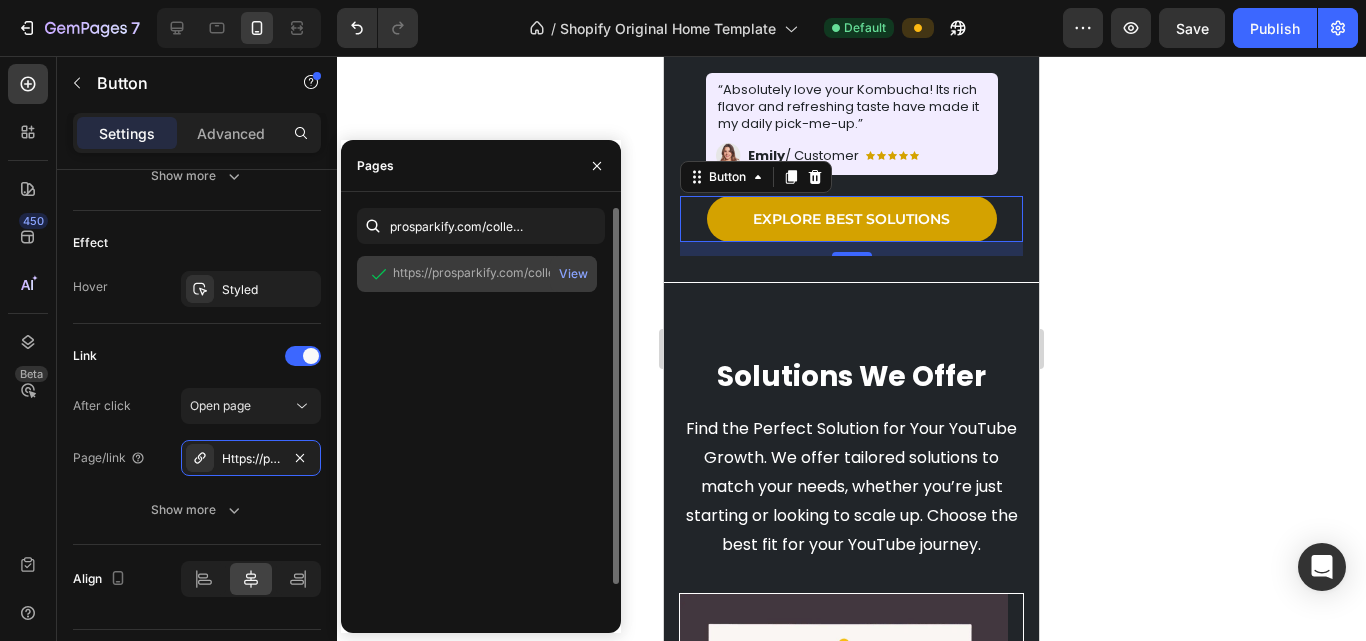 scroll, scrollTop: 0, scrollLeft: 0, axis: both 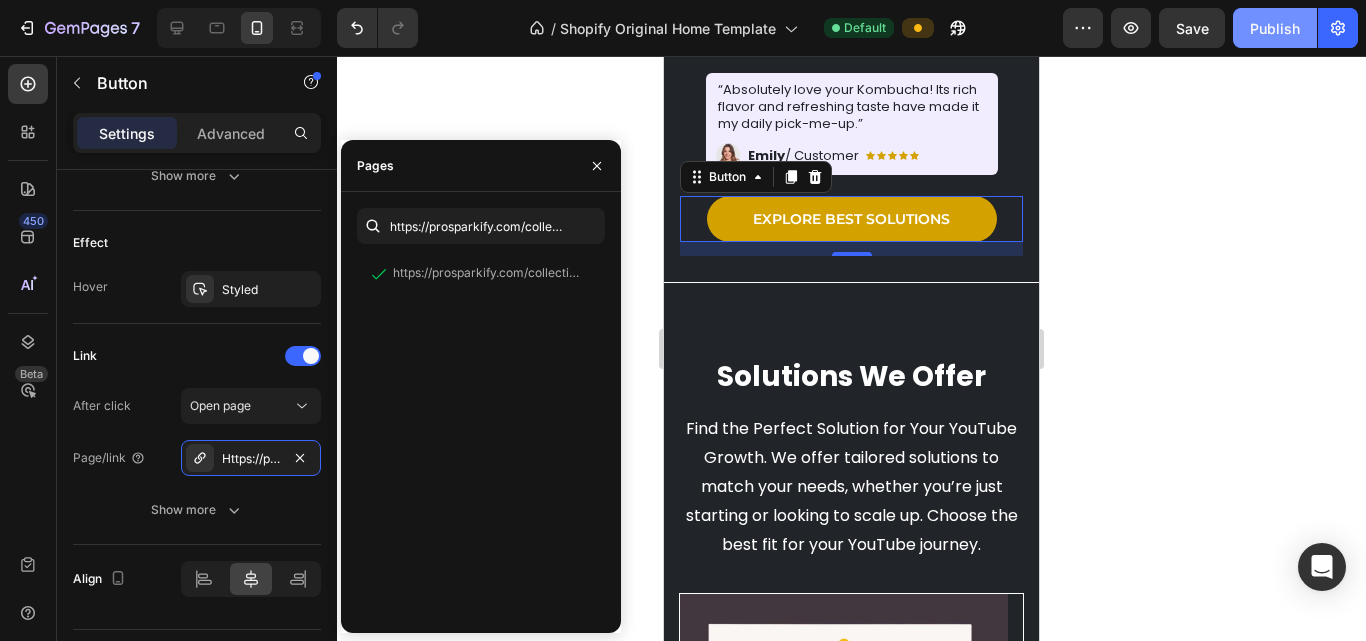 click on "Publish" at bounding box center (1275, 28) 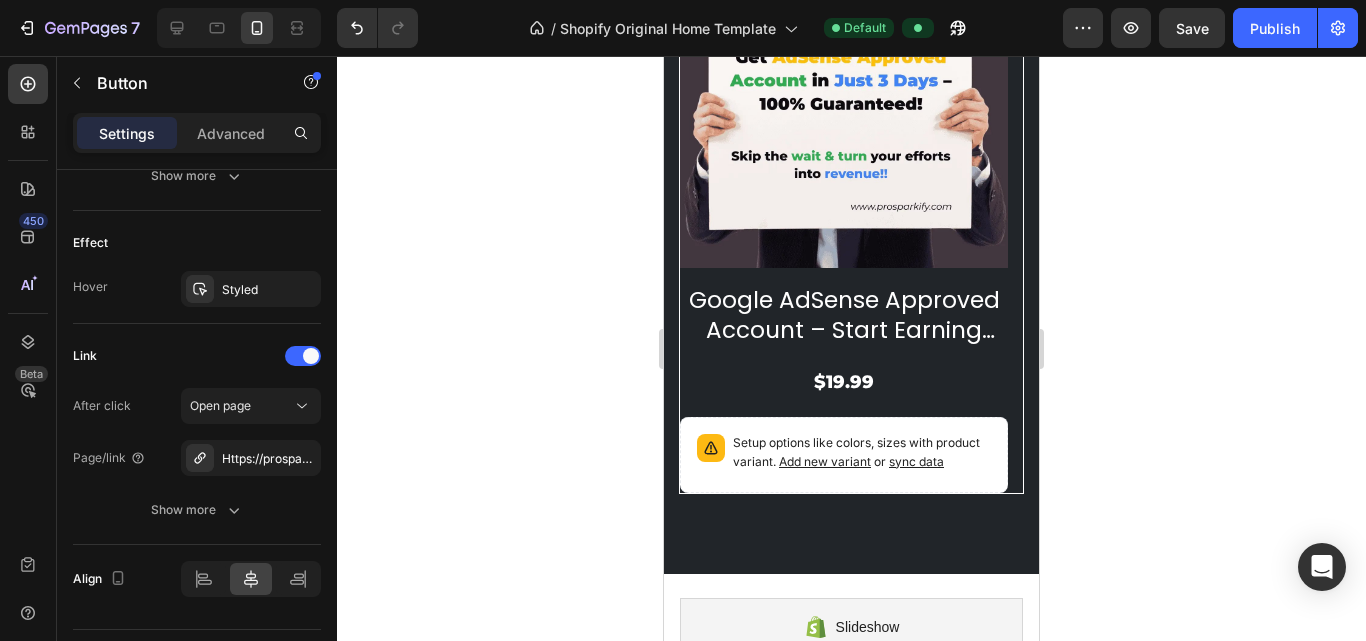 scroll, scrollTop: 700, scrollLeft: 0, axis: vertical 